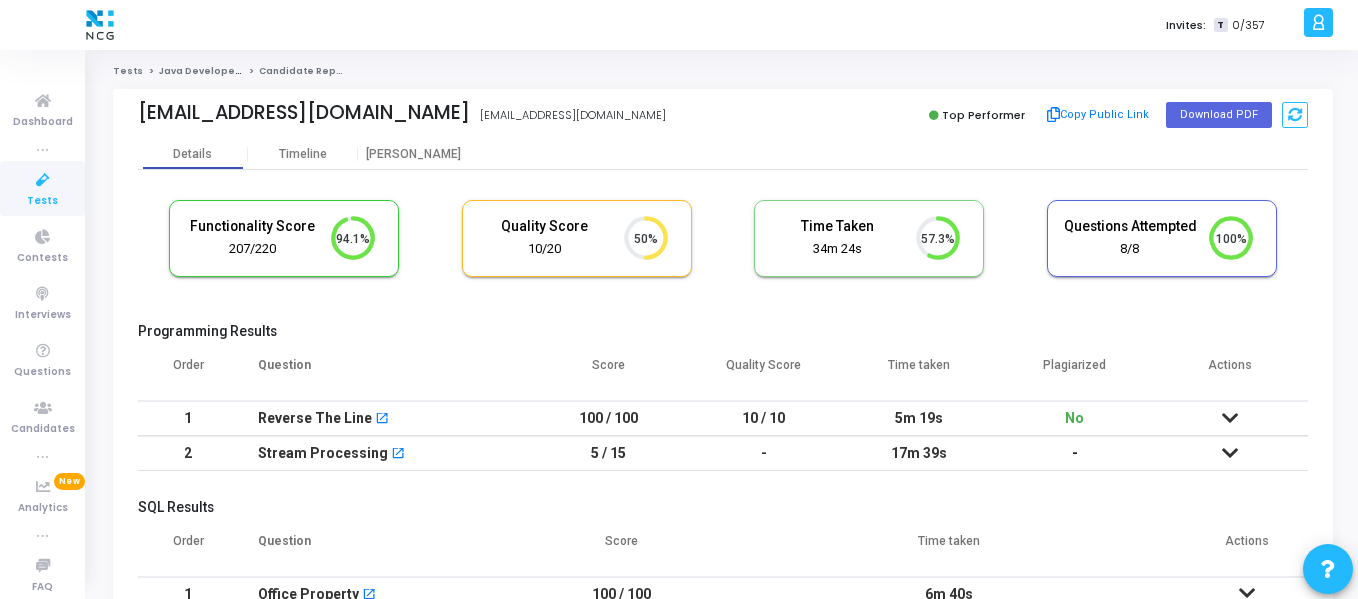 scroll, scrollTop: 0, scrollLeft: 0, axis: both 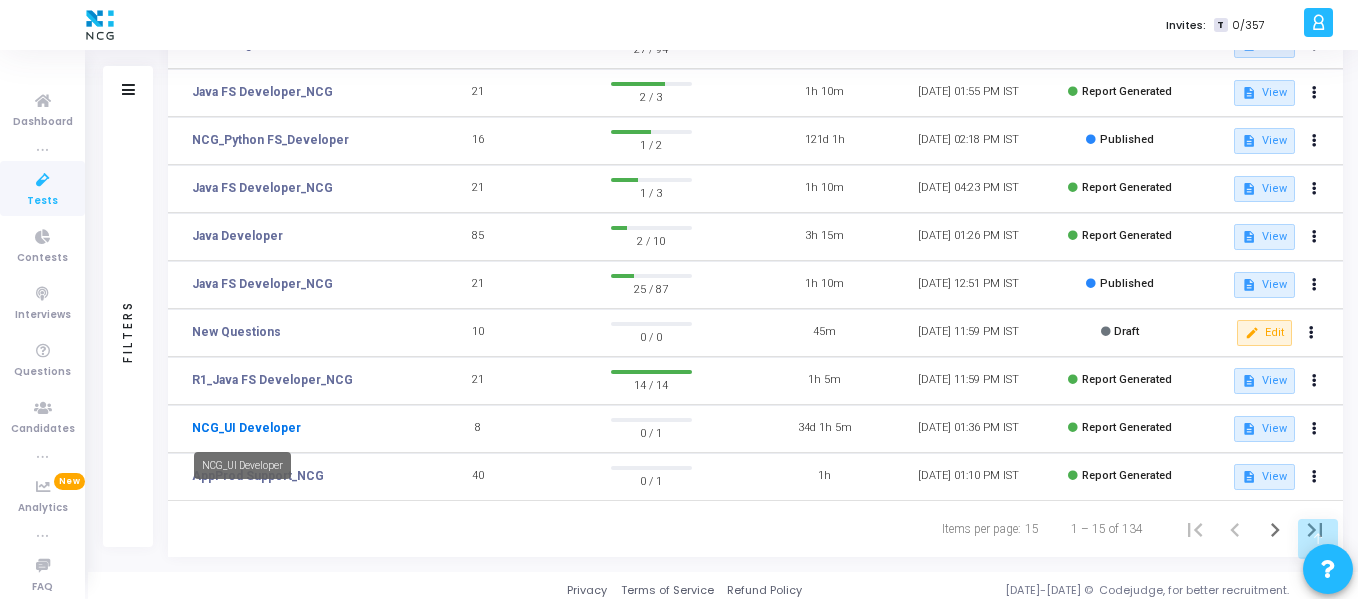 click on "NCG_UI Developer" 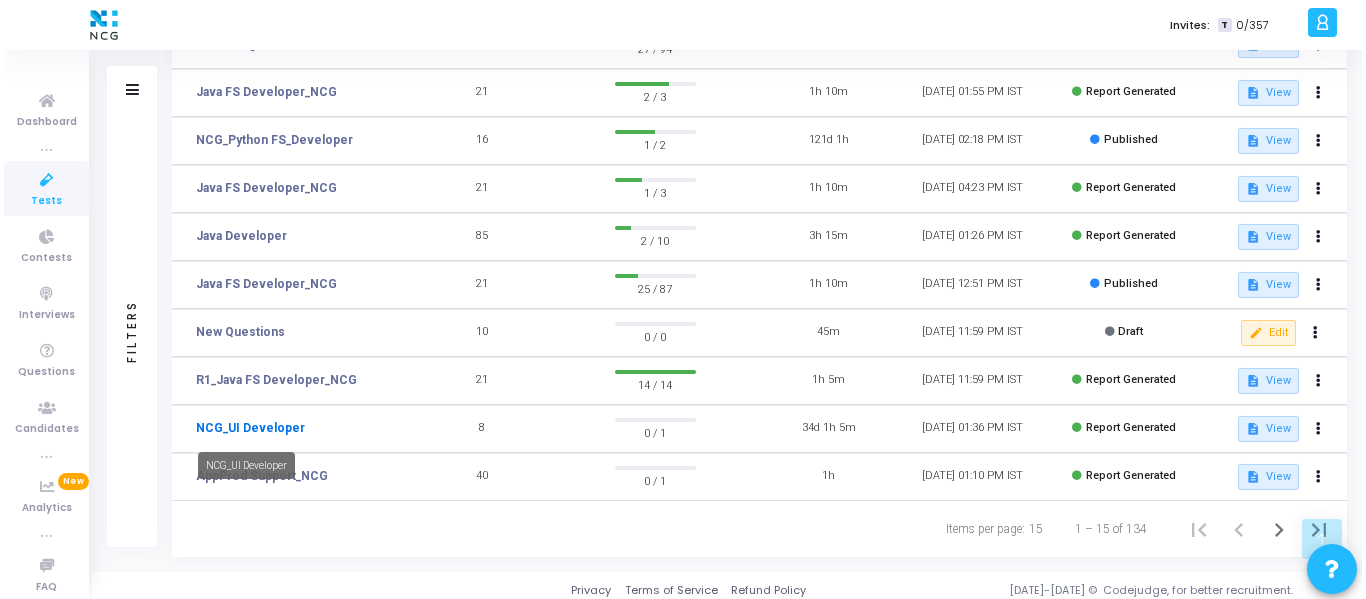 scroll, scrollTop: 0, scrollLeft: 0, axis: both 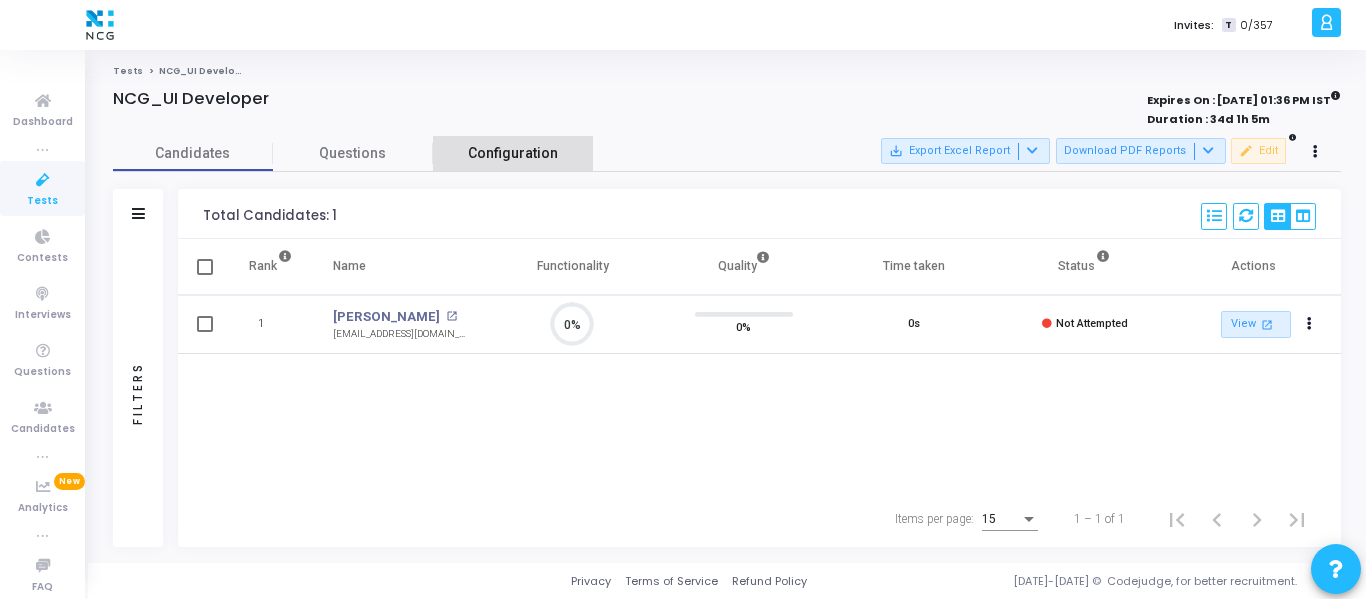 click on "Configuration" at bounding box center [513, 153] 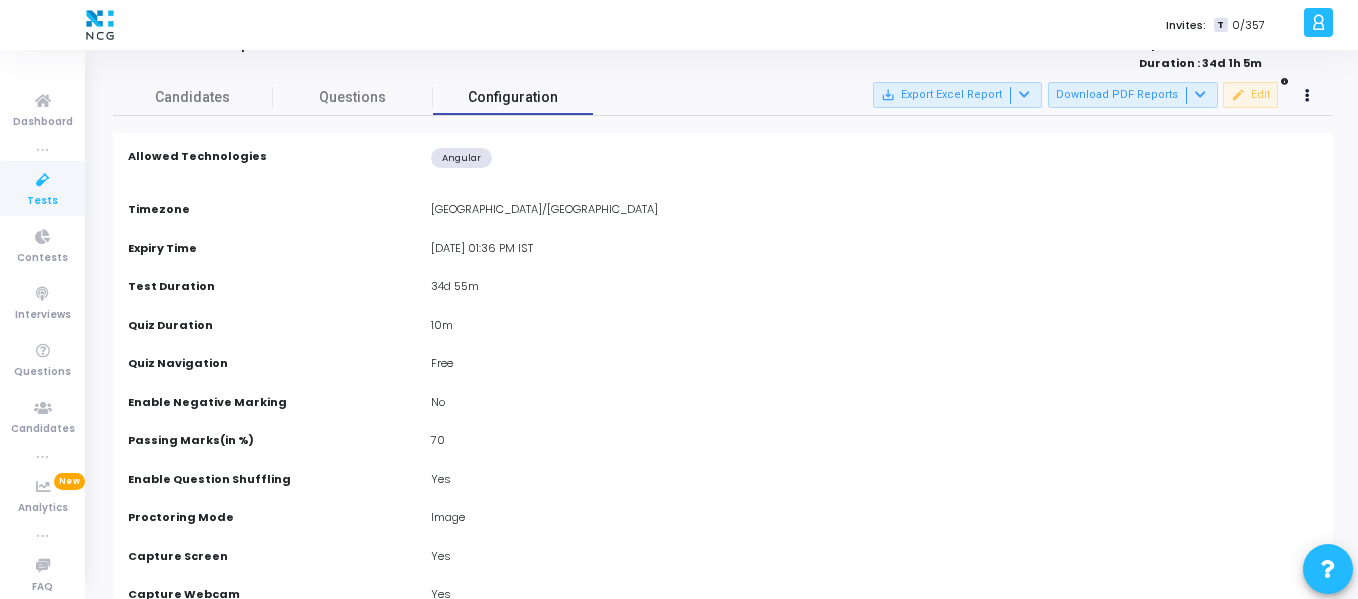 scroll, scrollTop: 0, scrollLeft: 0, axis: both 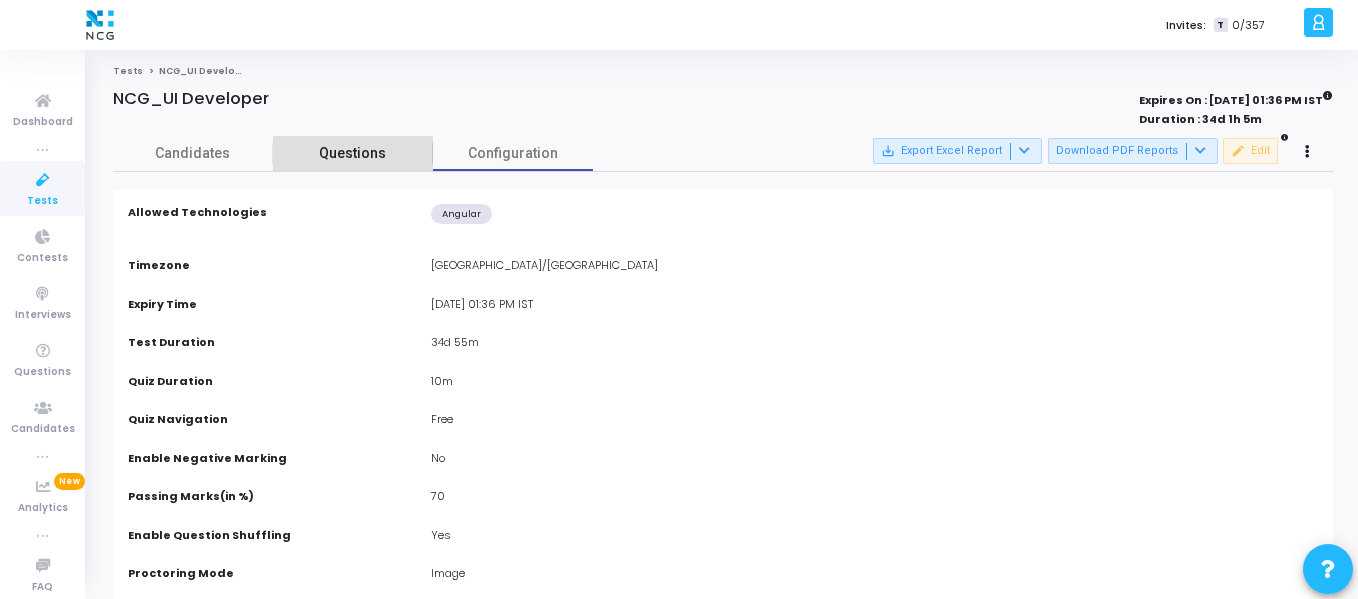 click on "Questions" at bounding box center (353, 153) 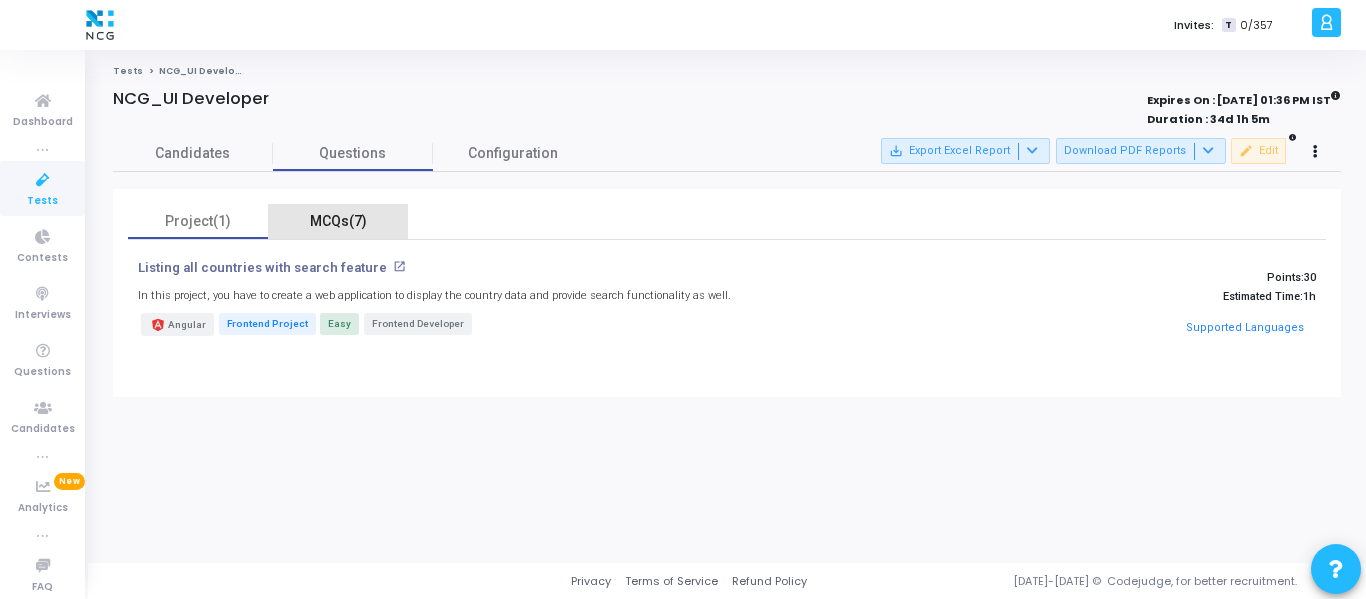 click on "MCQs(7)" at bounding box center [338, 221] 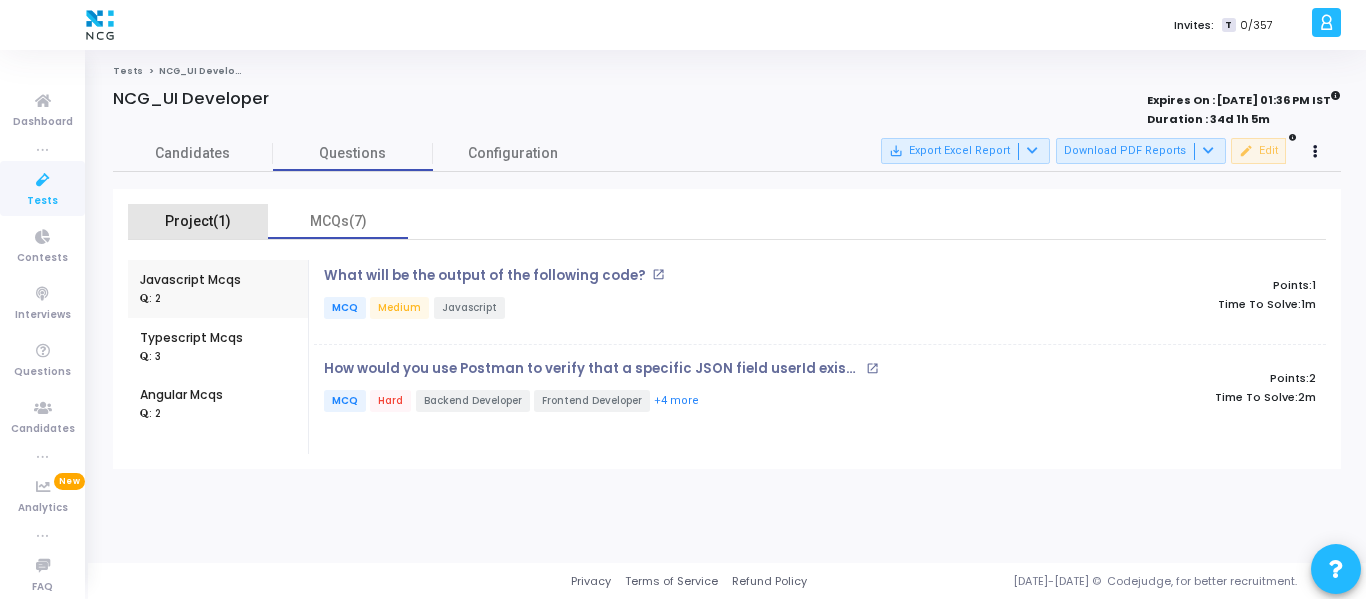 click on "Project(1)" at bounding box center [198, 221] 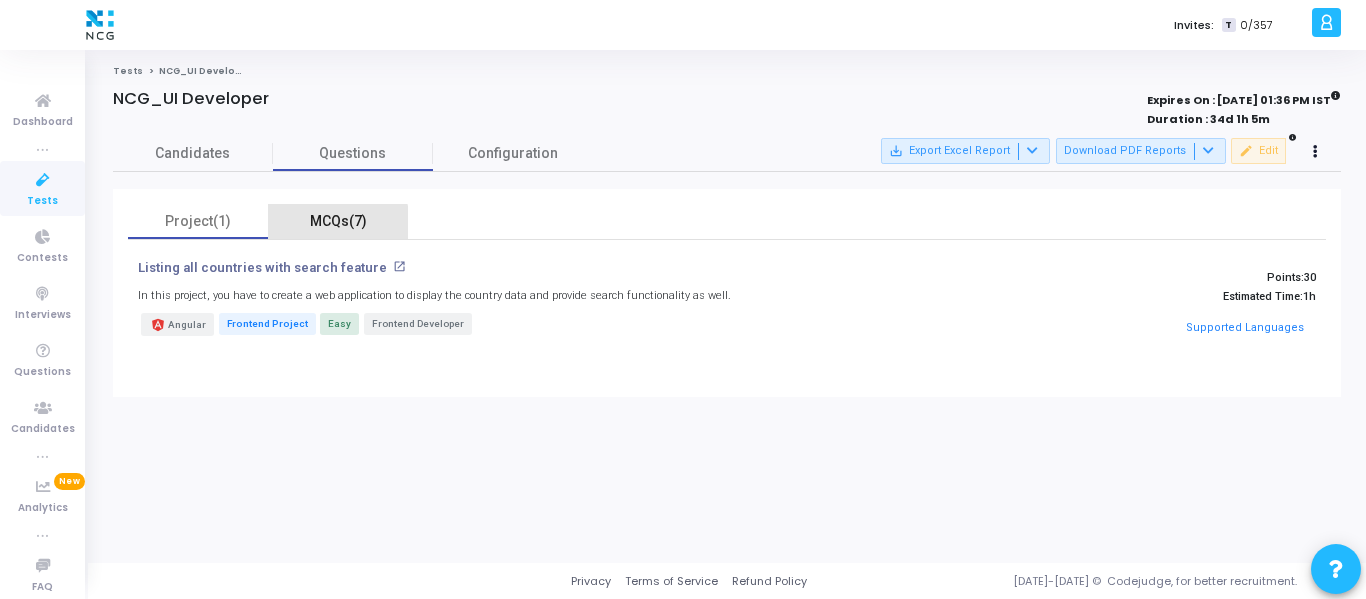 click on "MCQs(7)" at bounding box center [338, 221] 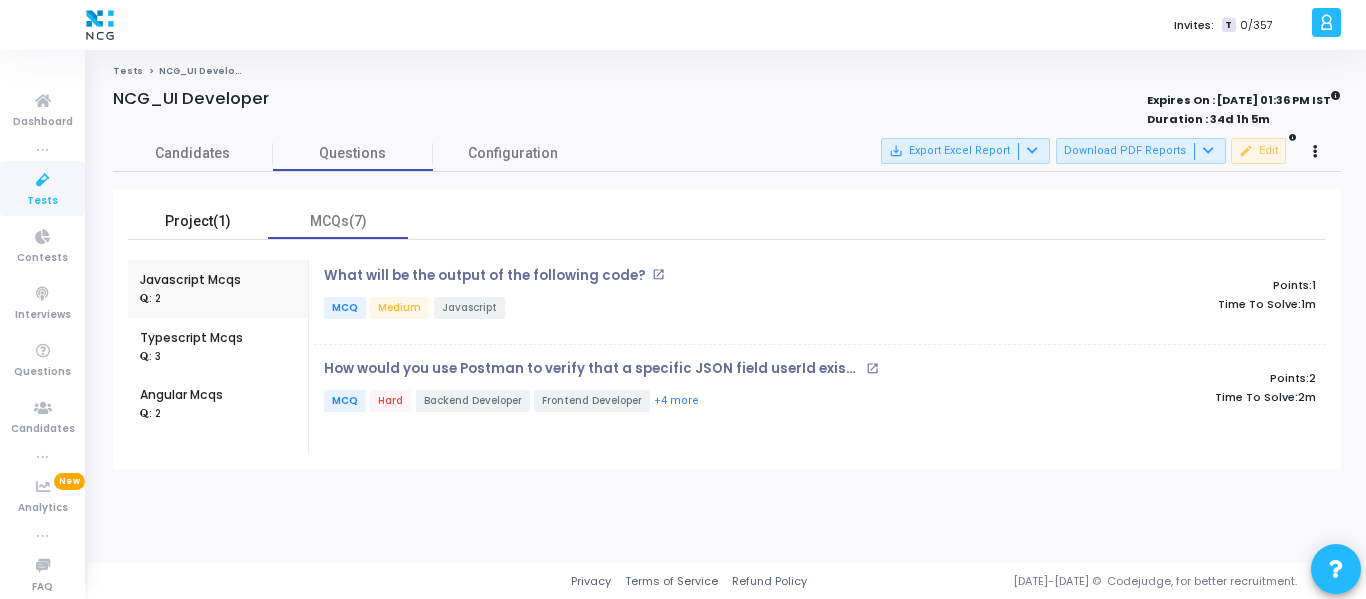 click on "Project(1)" at bounding box center [198, 221] 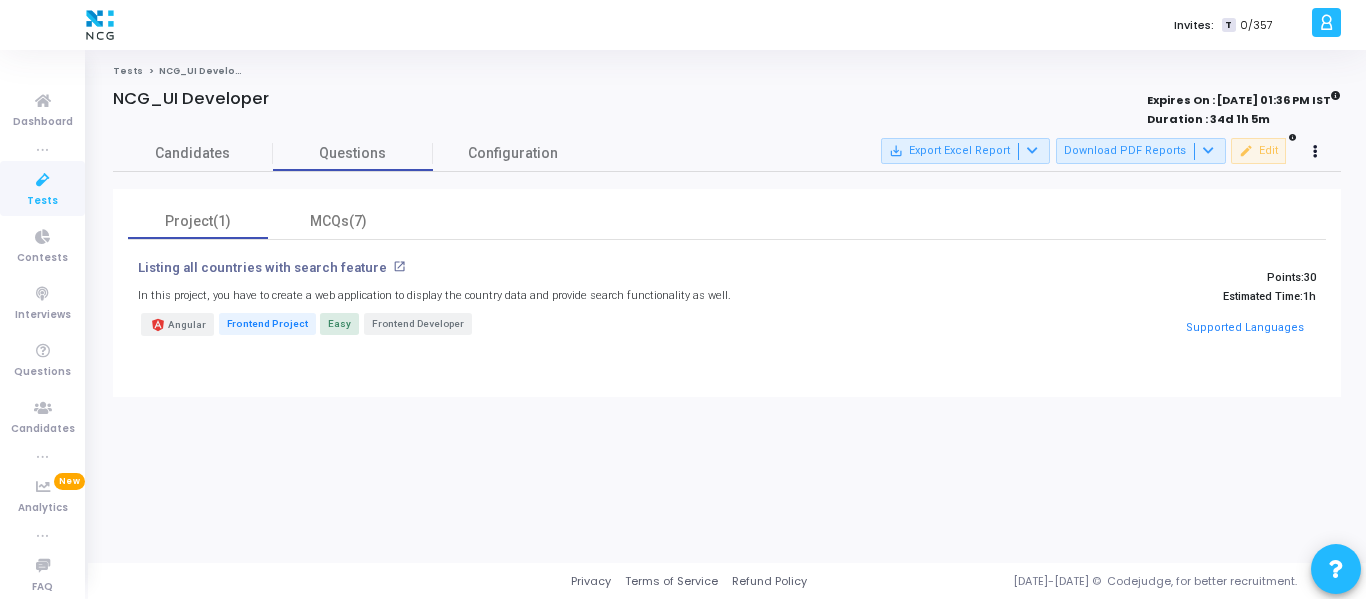 click on "NCG_UI Developer" 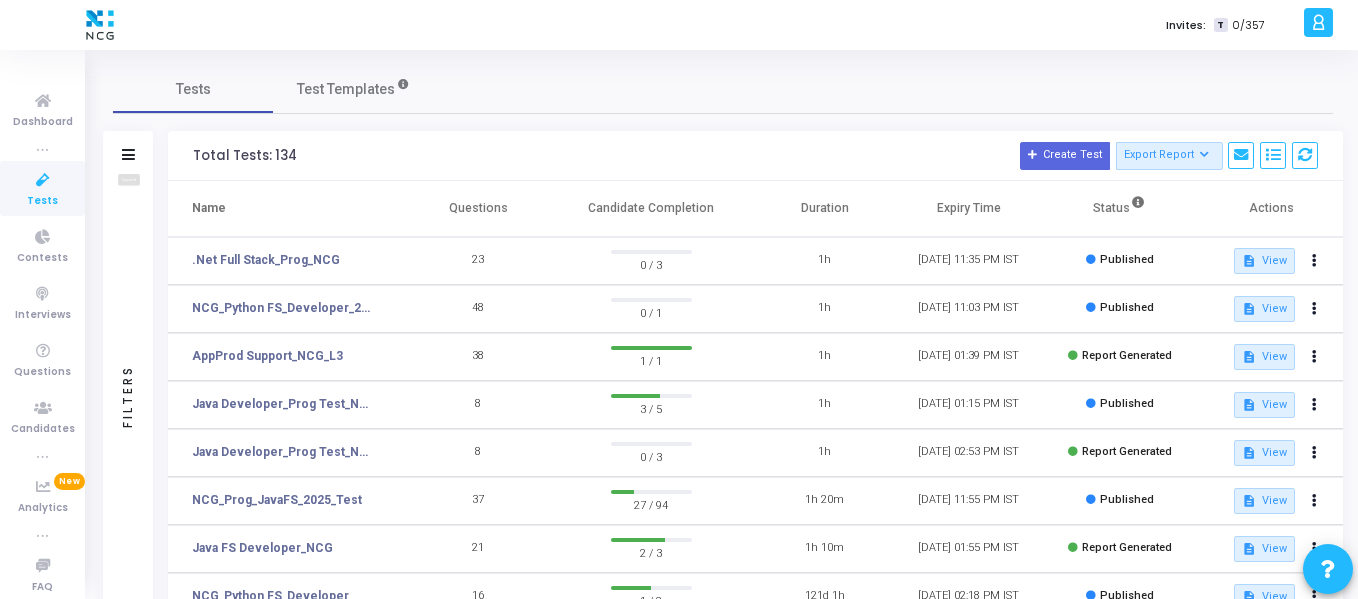 click 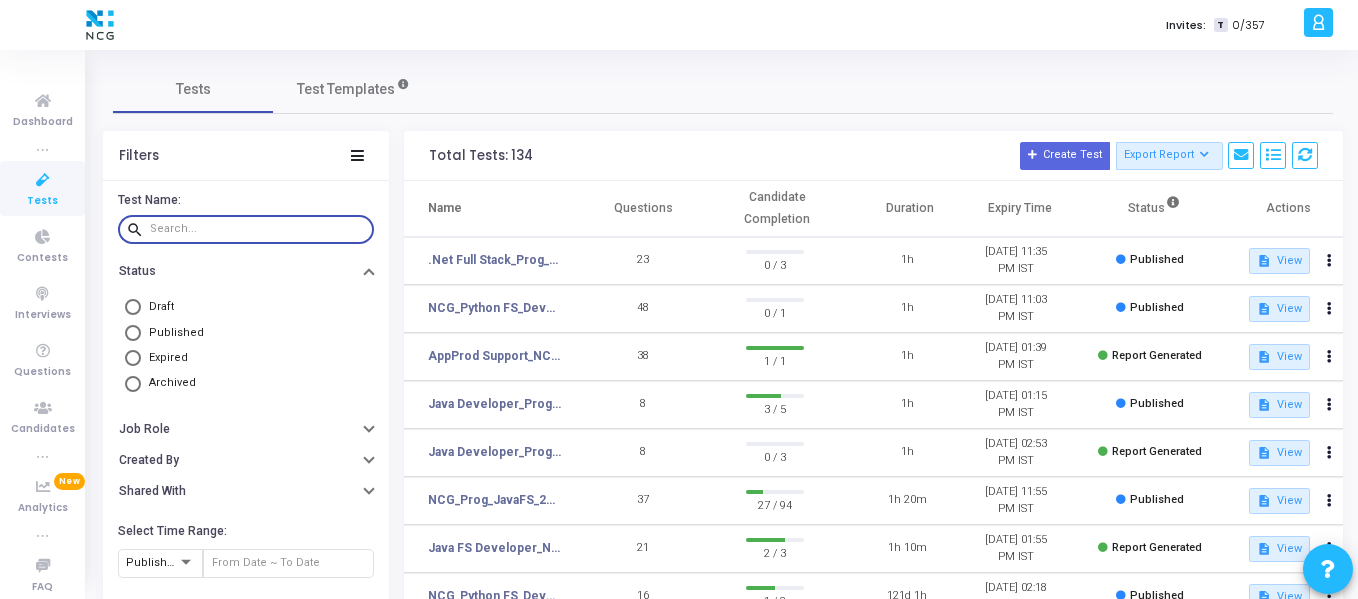 click at bounding box center (258, 229) 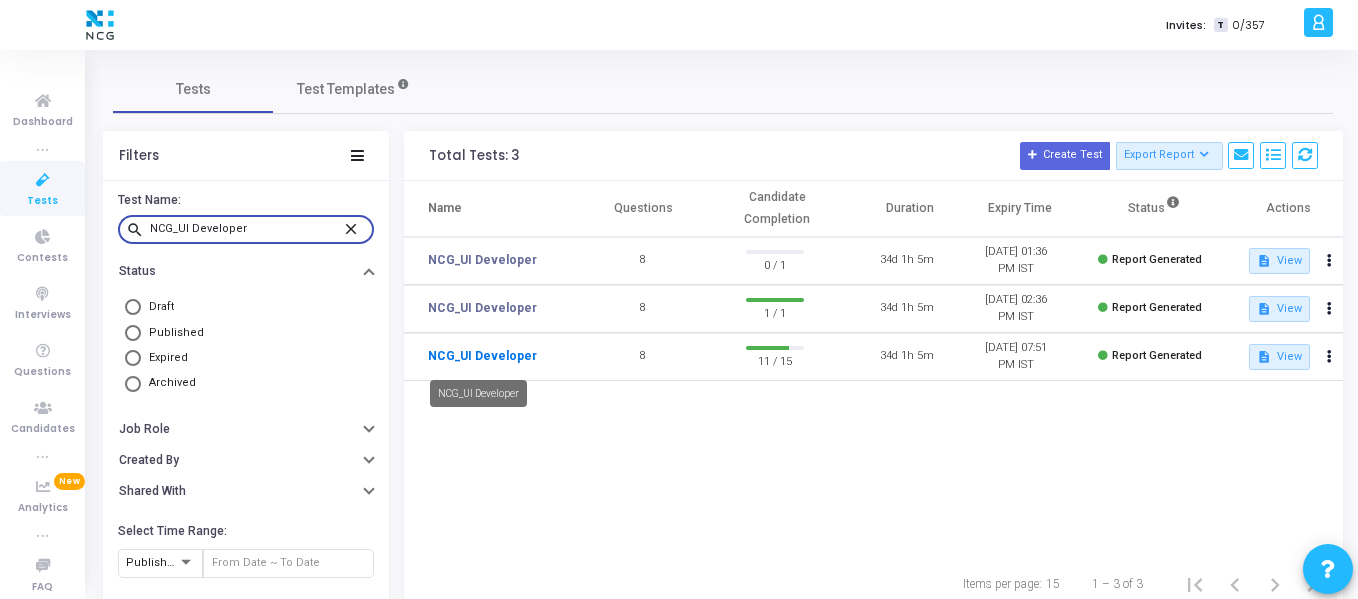 type on "NCG_UI Developer" 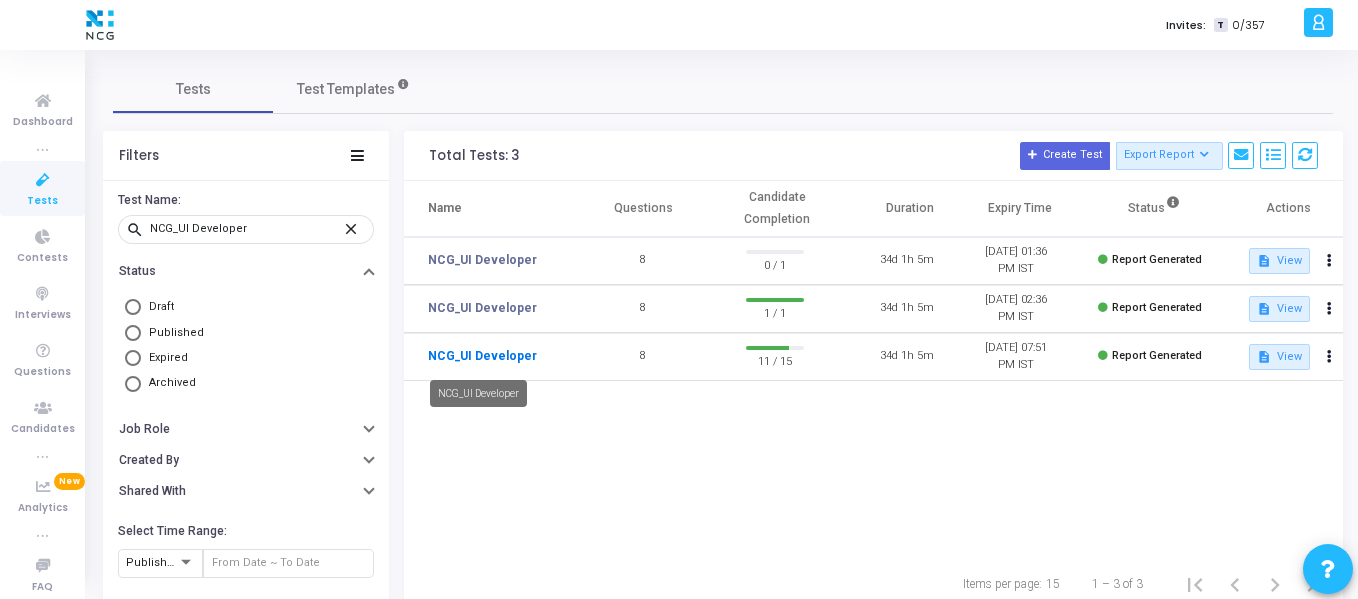 click on "NCG_UI Developer" 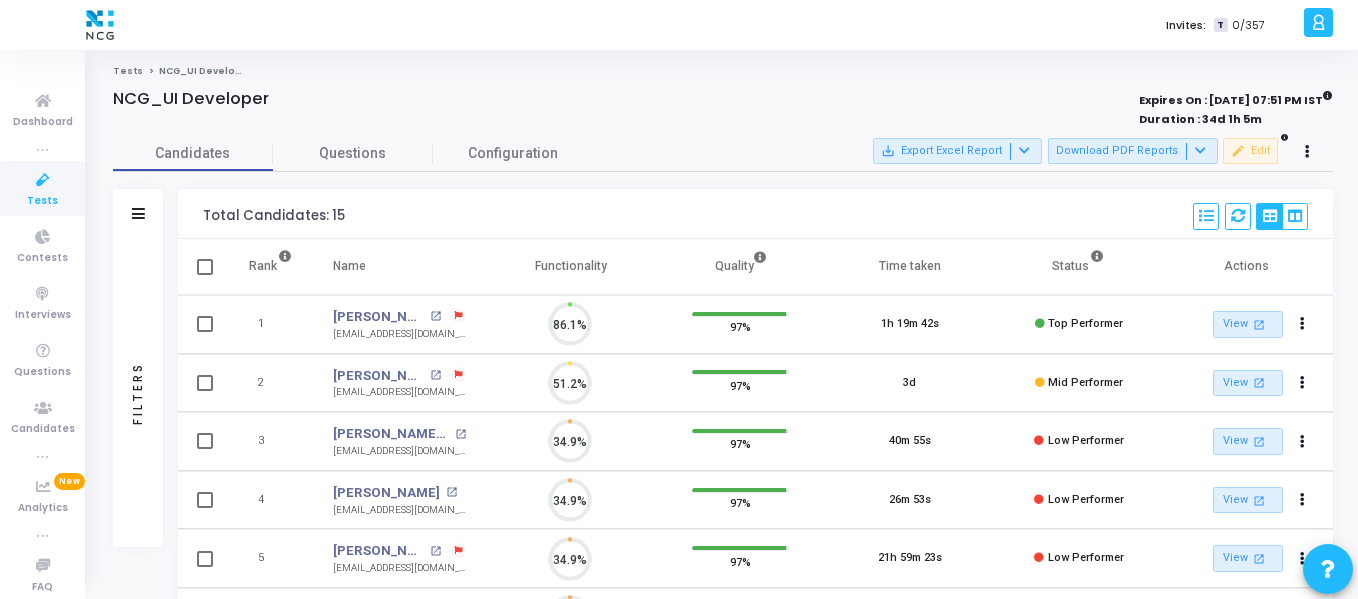 scroll, scrollTop: 9, scrollLeft: 9, axis: both 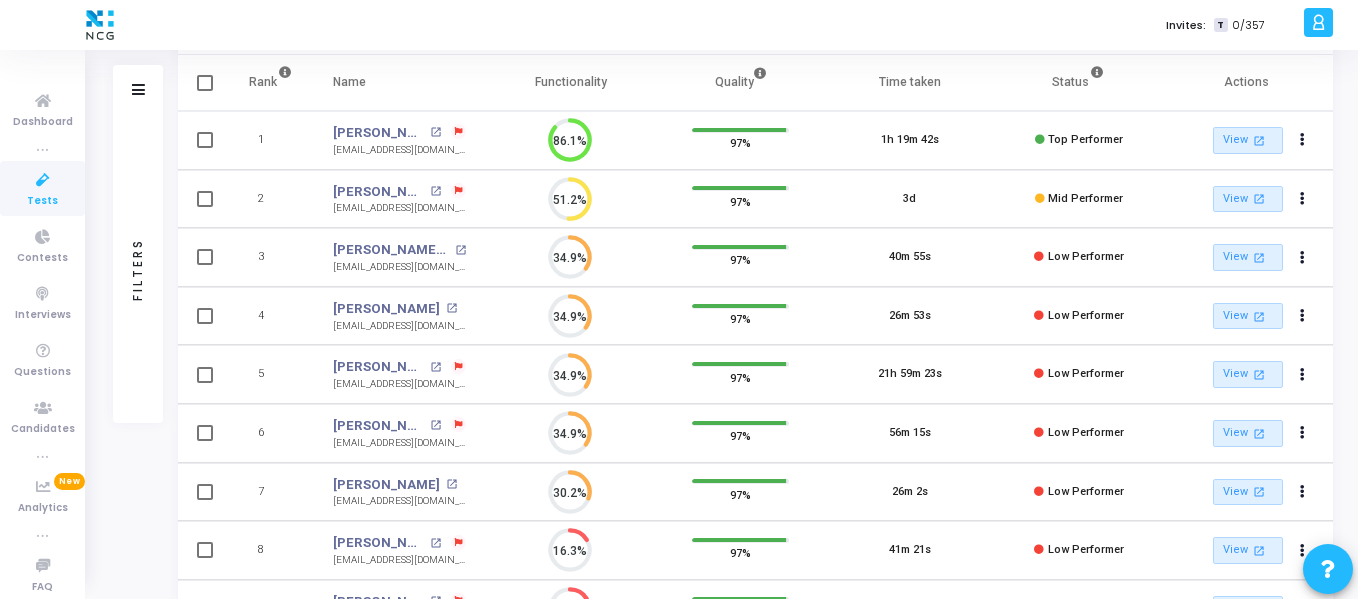 click at bounding box center (458, 131) 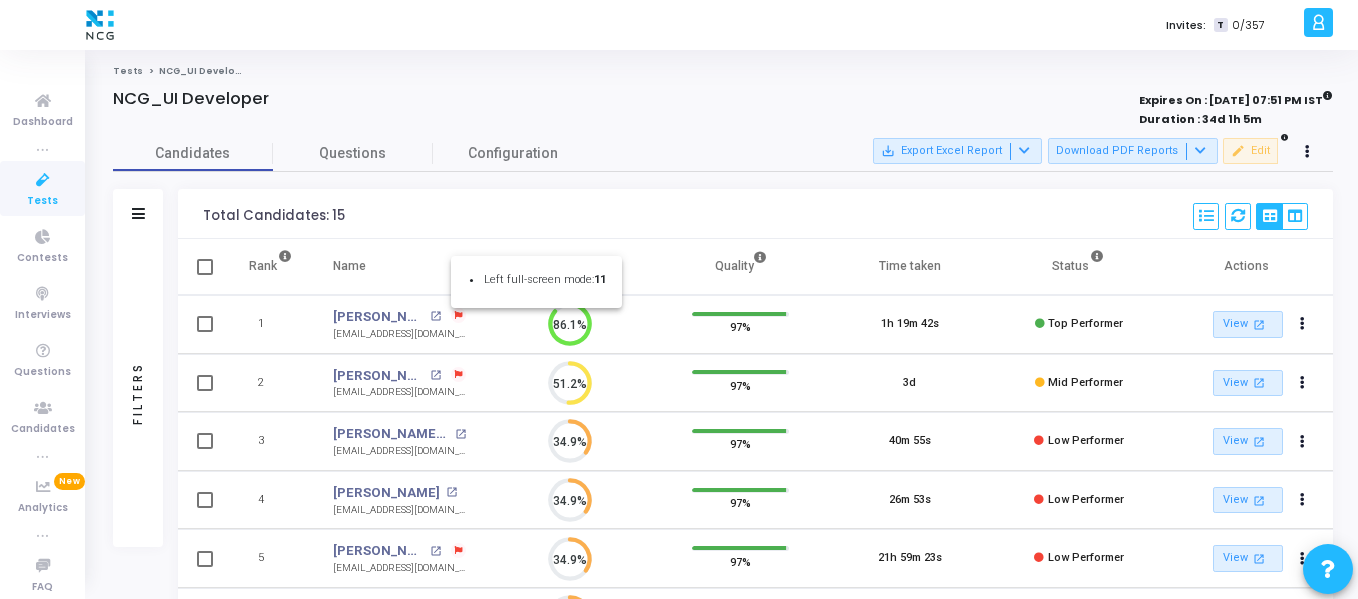 click at bounding box center (679, 299) 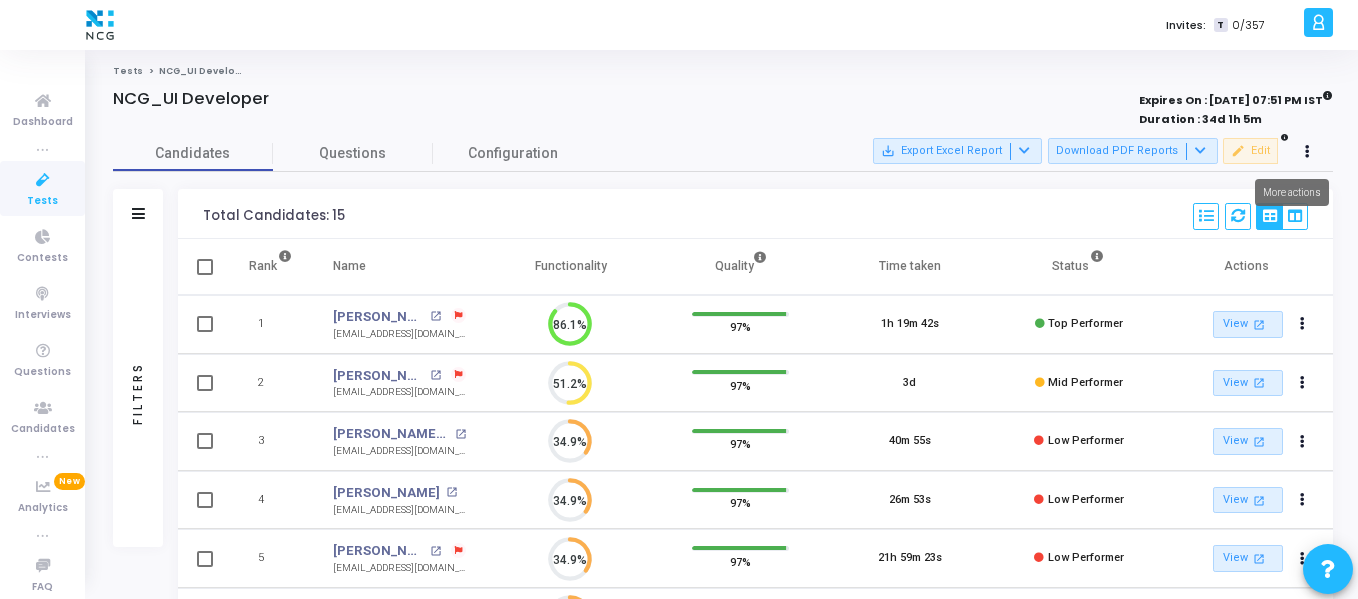 click at bounding box center [1308, 152] 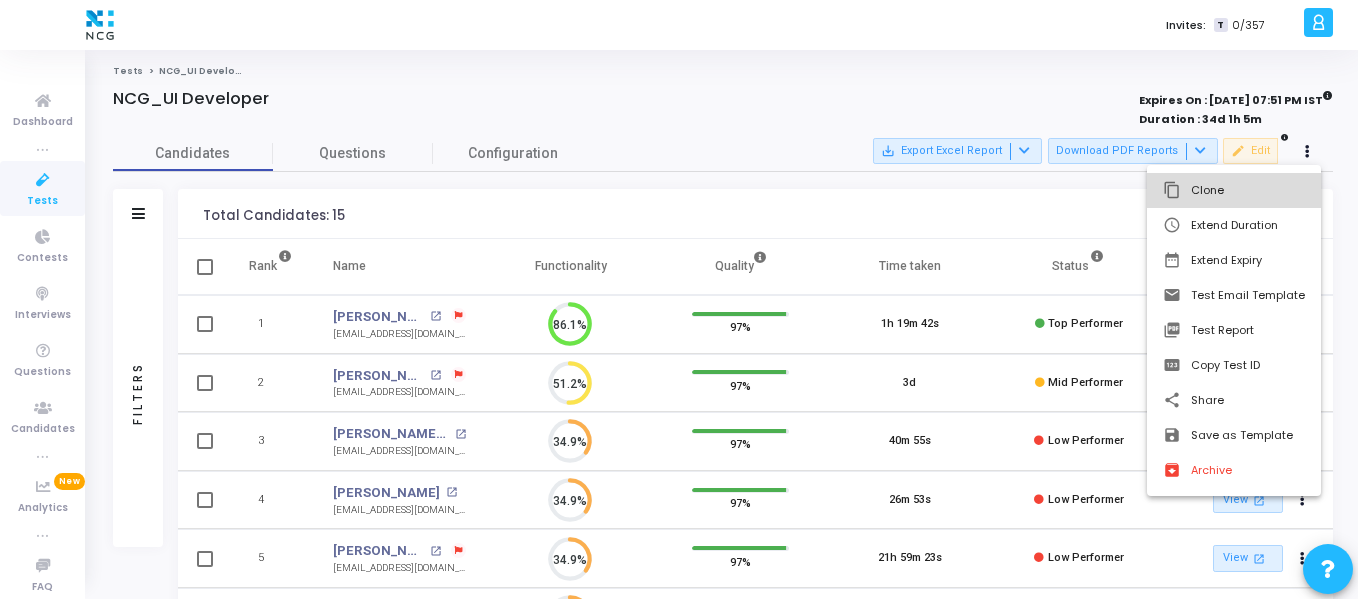 click on "content_copy  Clone" at bounding box center [1234, 190] 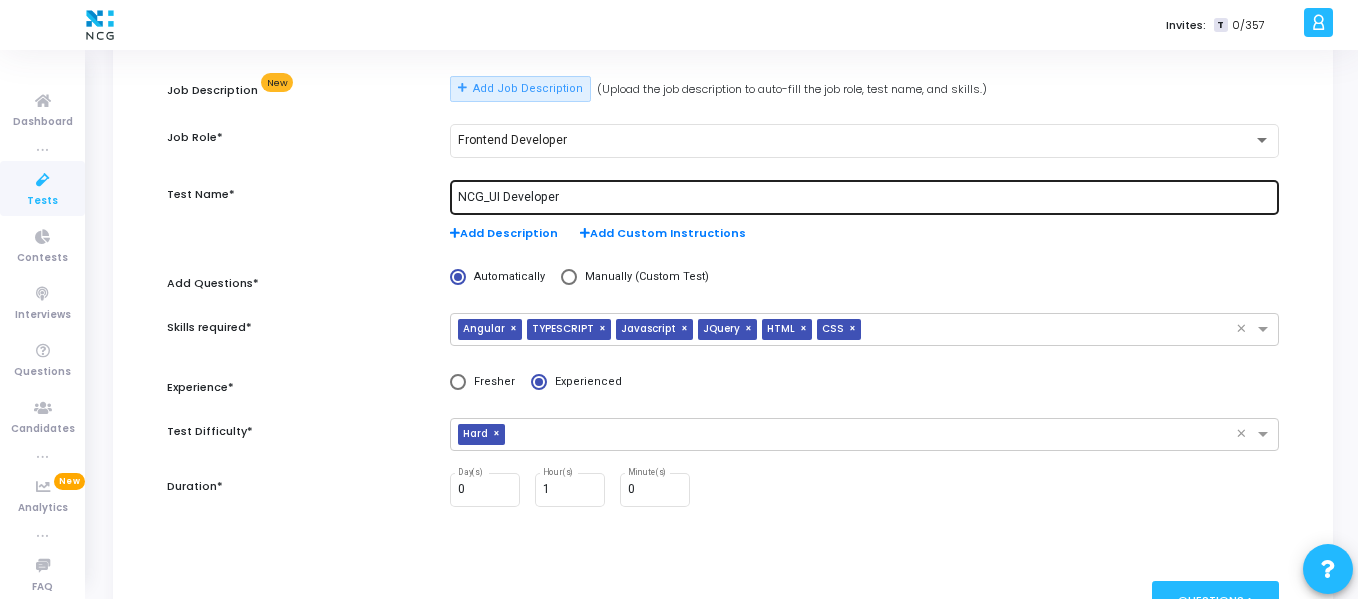 click on "NCG_UI Developer" at bounding box center (864, 196) 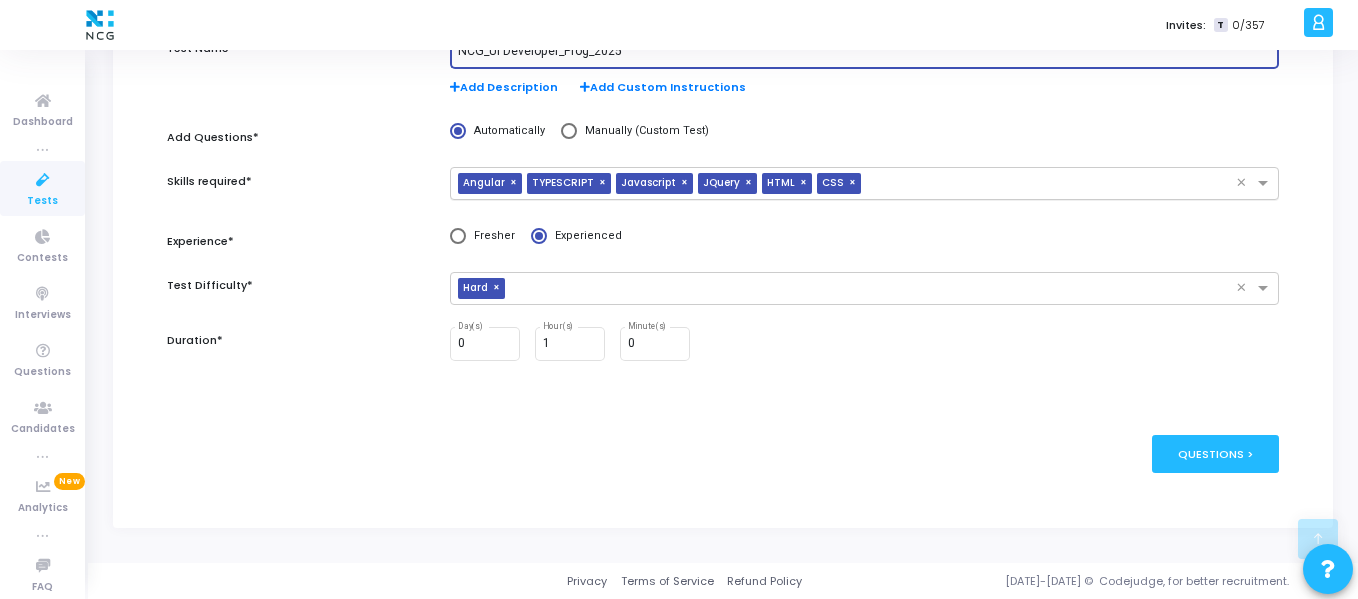 type on "NCG_UI Developer_Prog_2025" 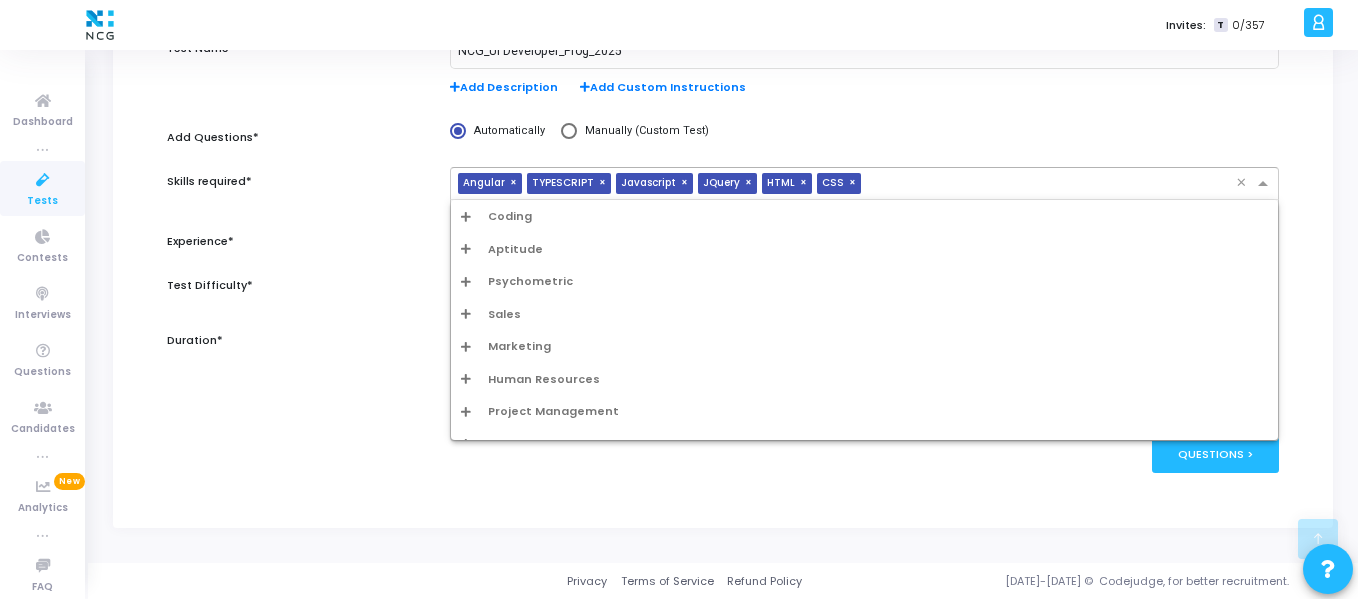 click on "× Angular × TYPESCRIPT × Javascript × JQuery × HTML × CSS" at bounding box center [843, 183] 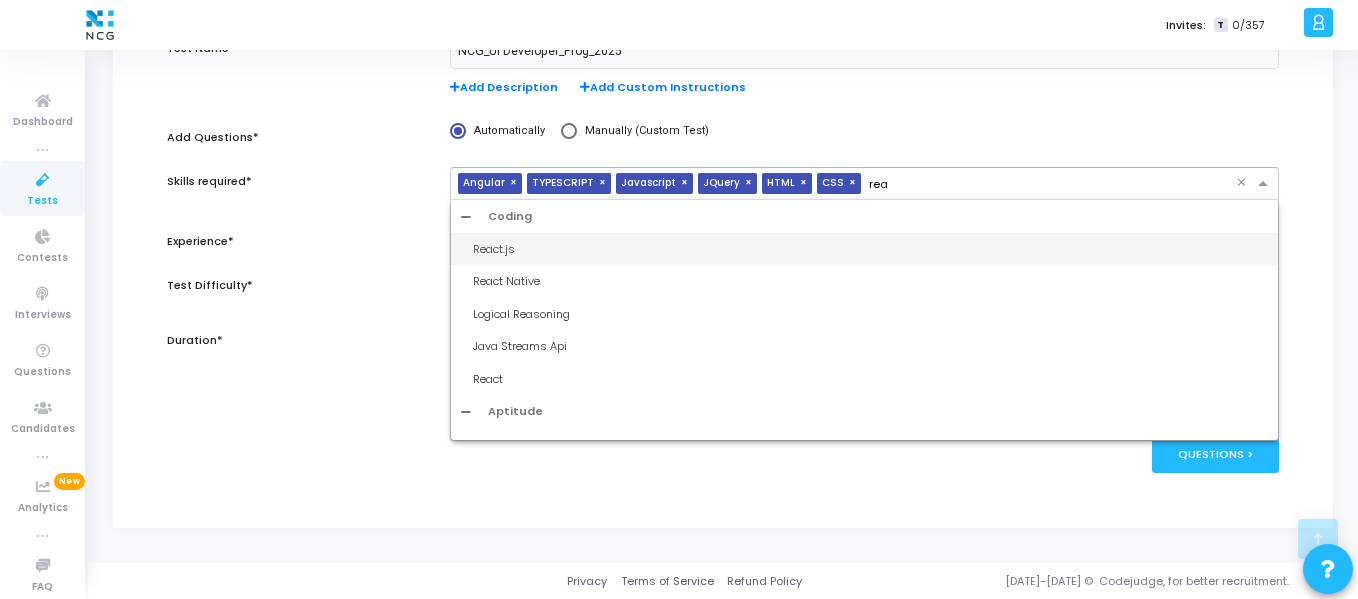 type on "reac" 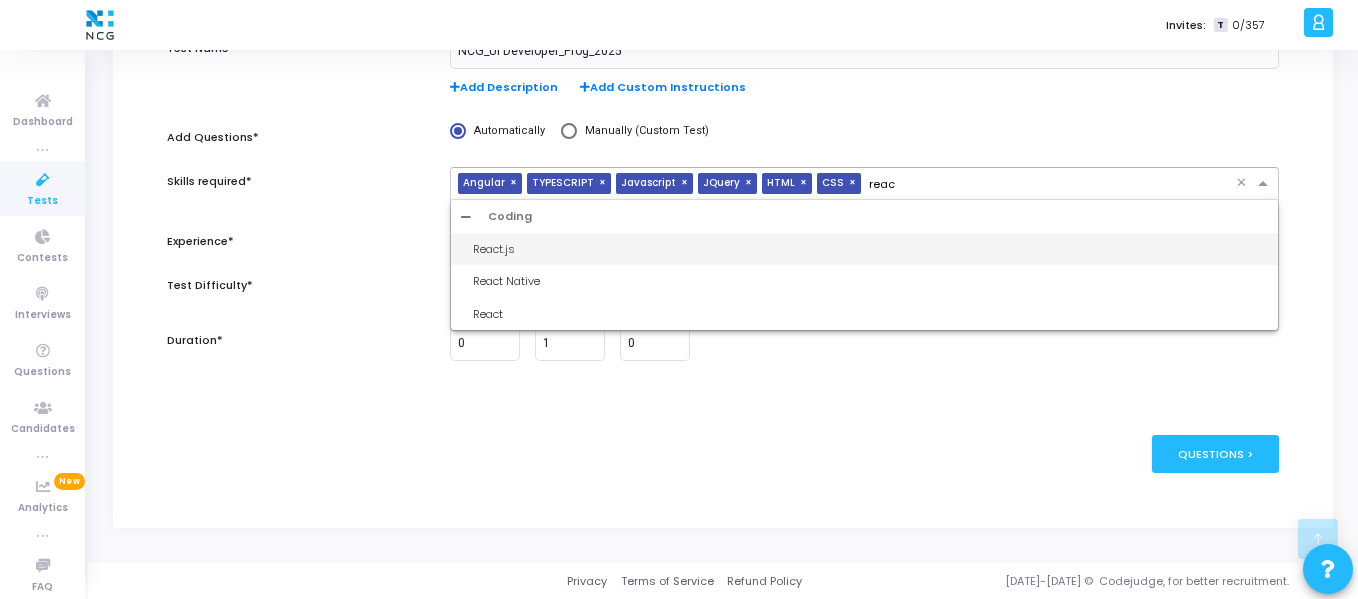 click on "React.js" at bounding box center [870, 249] 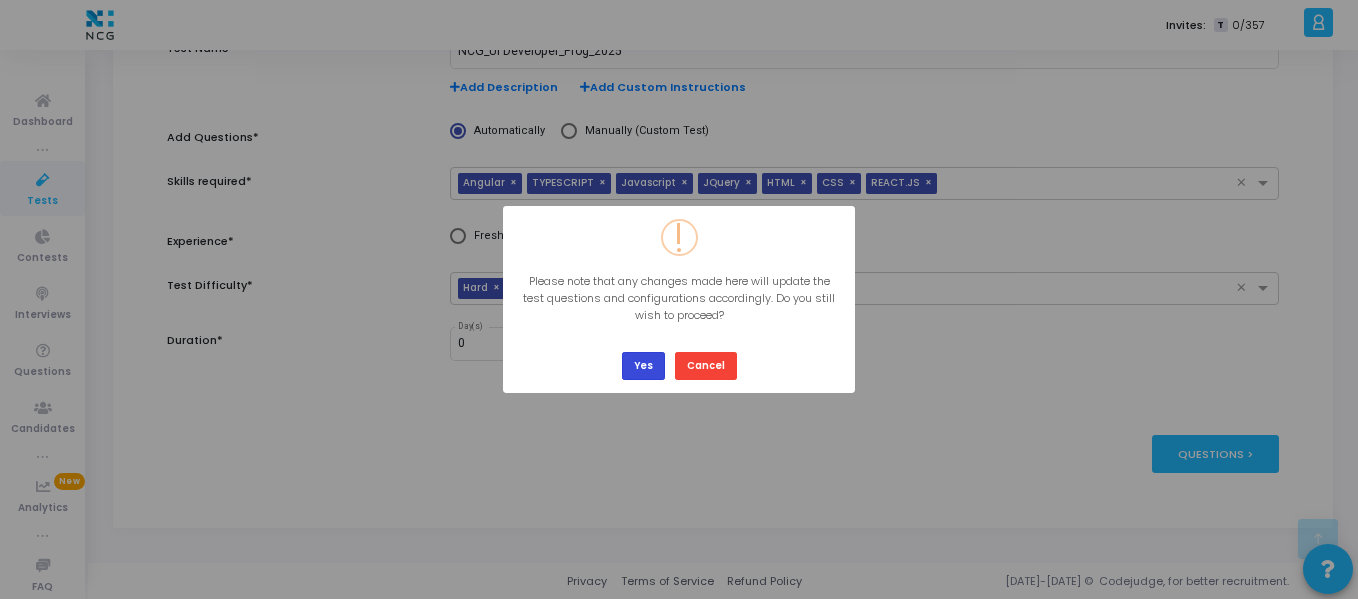 click on "Yes" at bounding box center (643, 365) 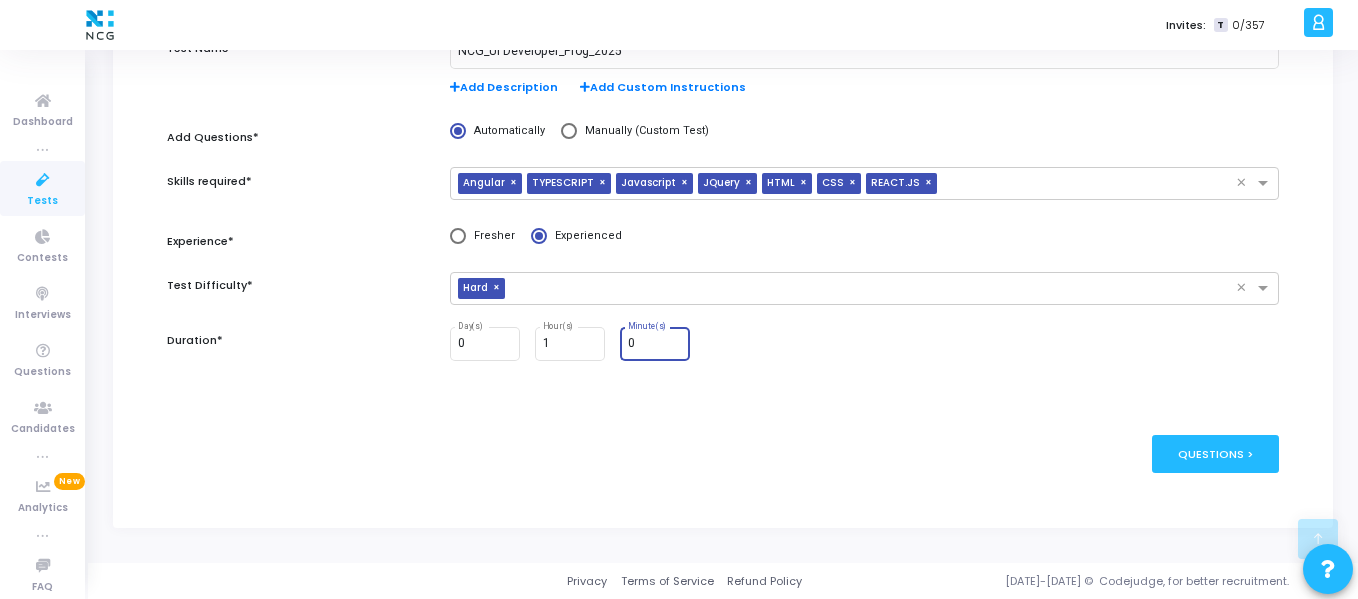 click on "0" at bounding box center (655, 344) 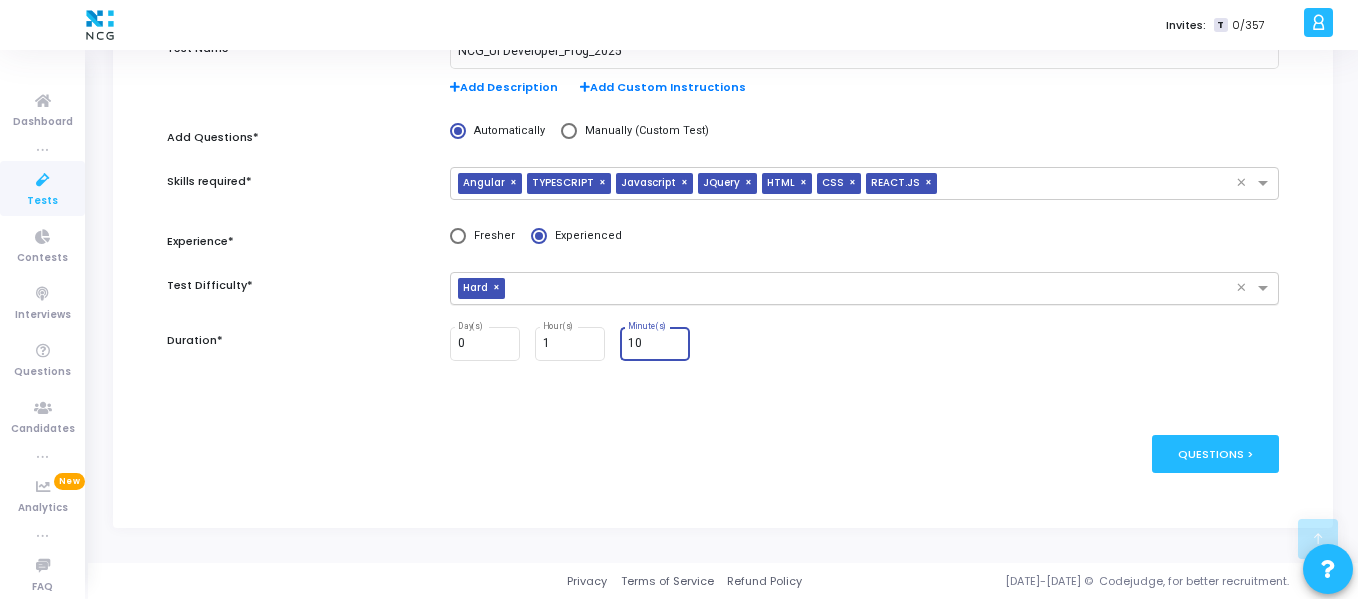 type on "10" 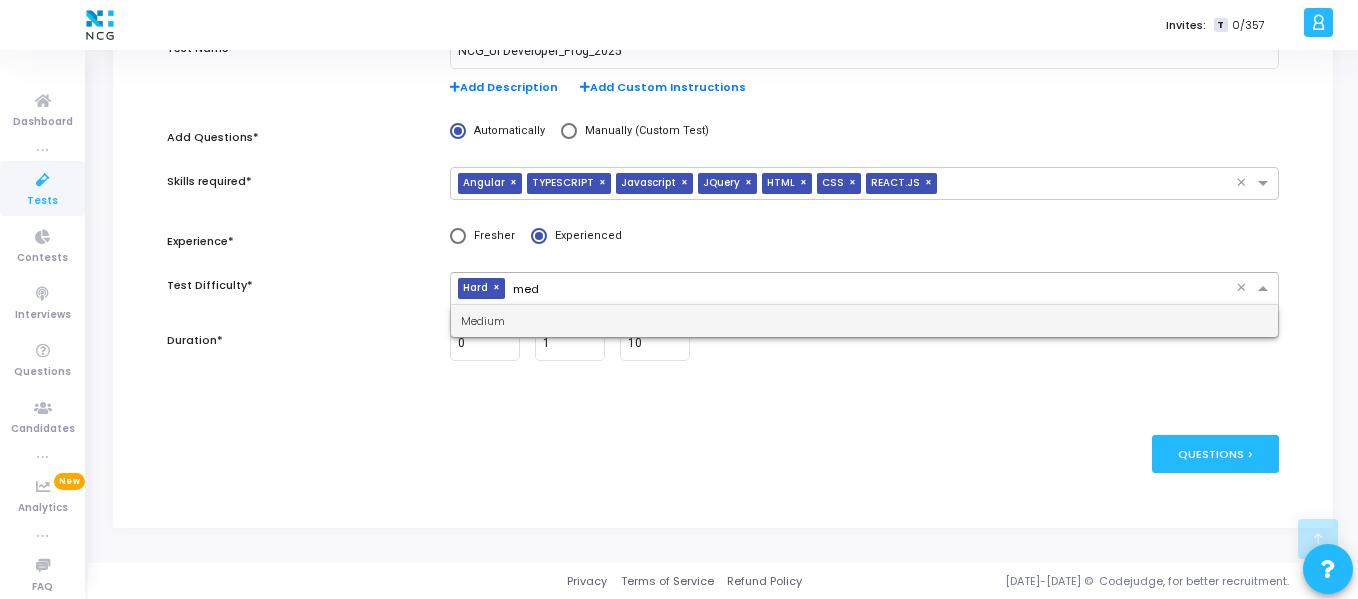 type on "medi" 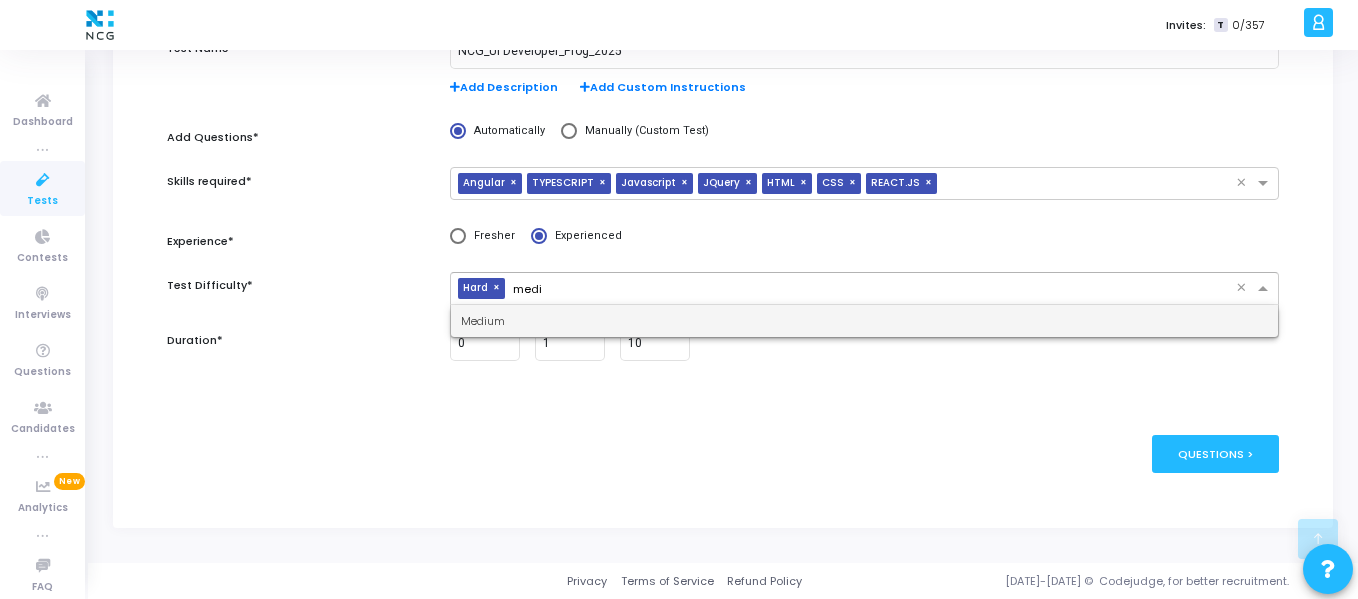 click on "Medium" at bounding box center [864, 321] 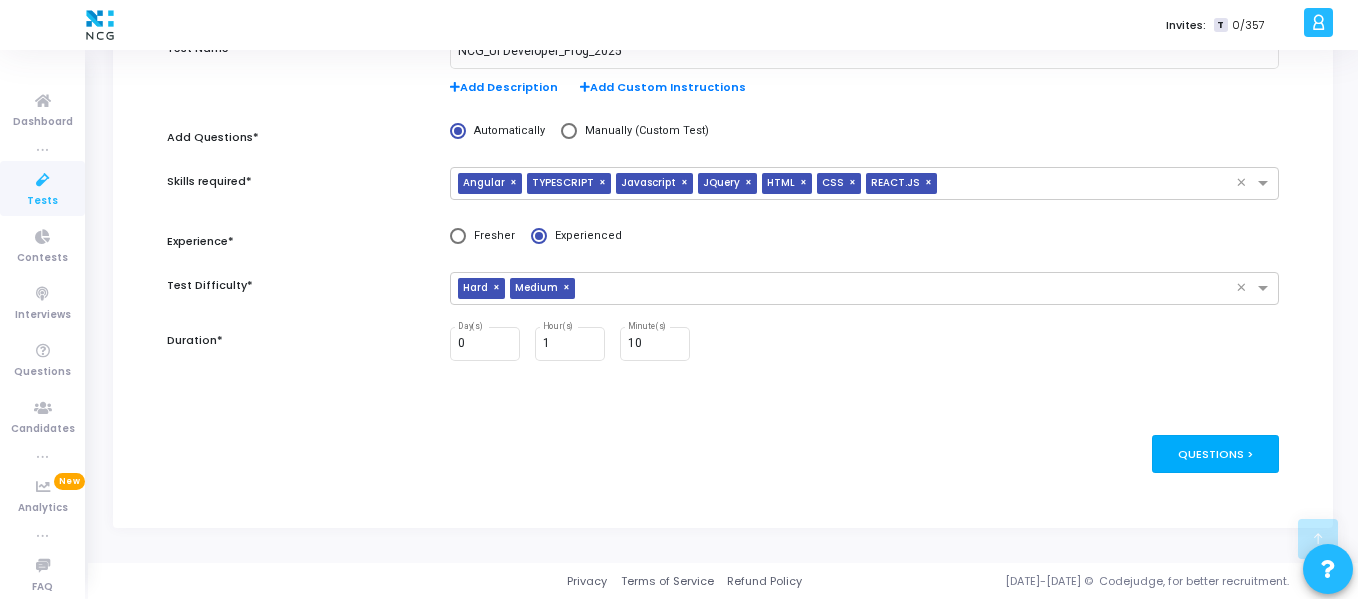 click on "Questions >" at bounding box center (1215, 453) 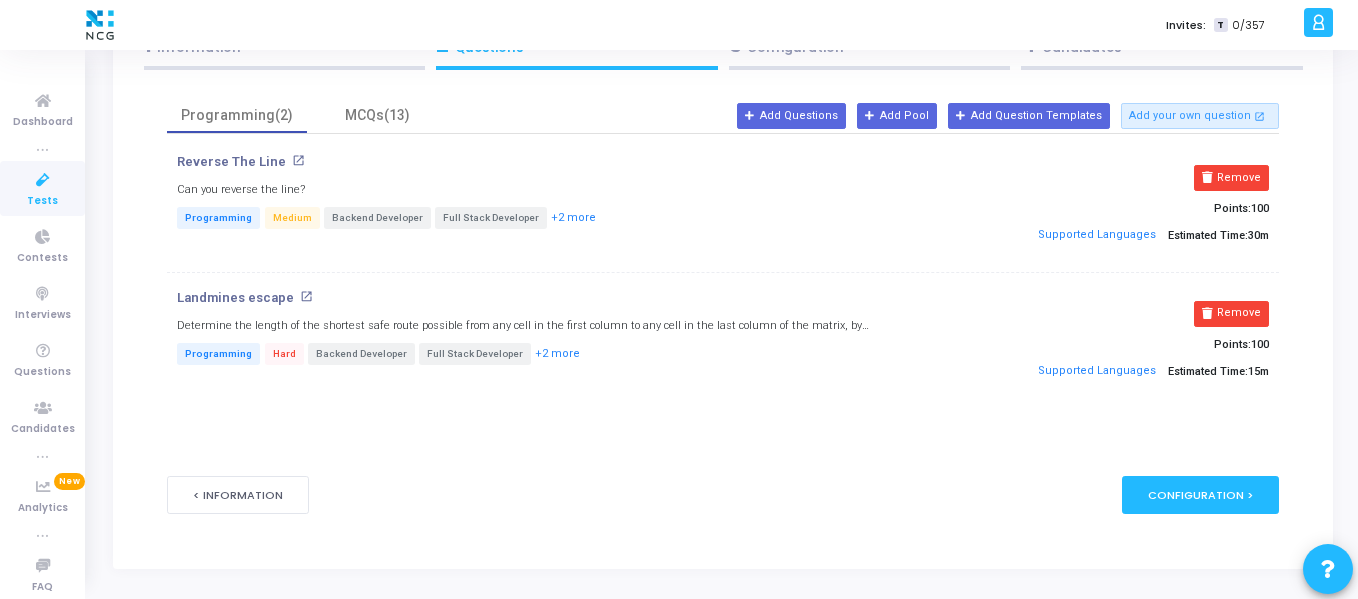 scroll, scrollTop: 143, scrollLeft: 0, axis: vertical 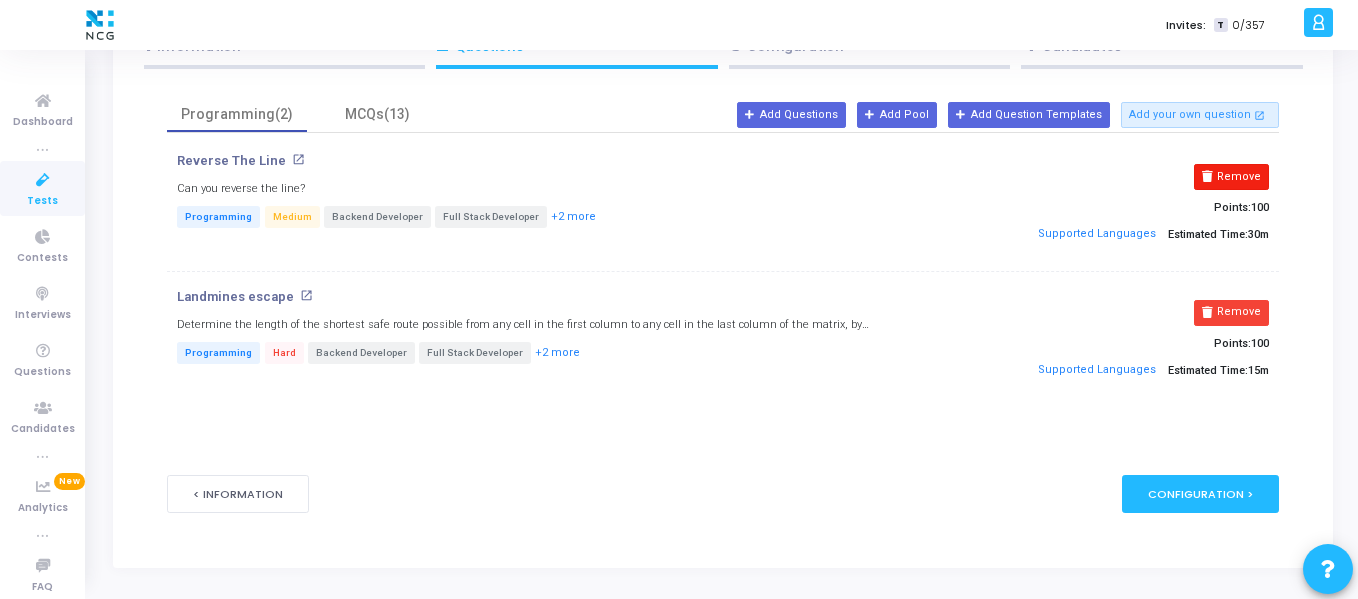 click on "Remove" at bounding box center (1231, 177) 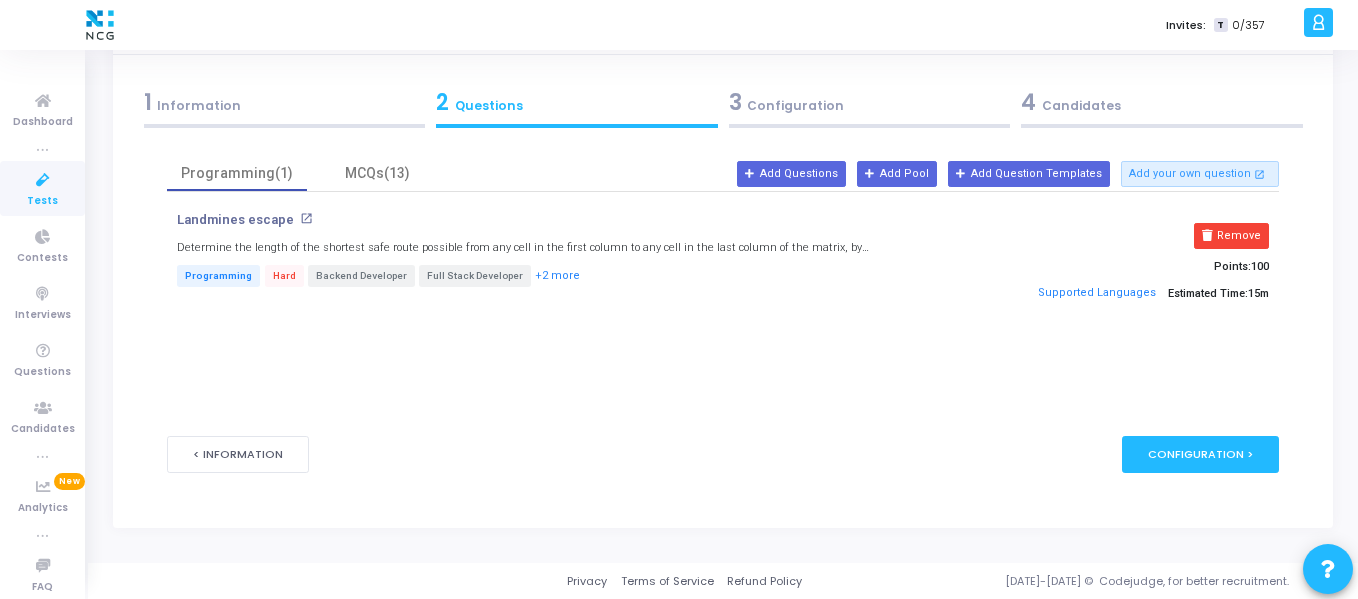 scroll, scrollTop: 84, scrollLeft: 0, axis: vertical 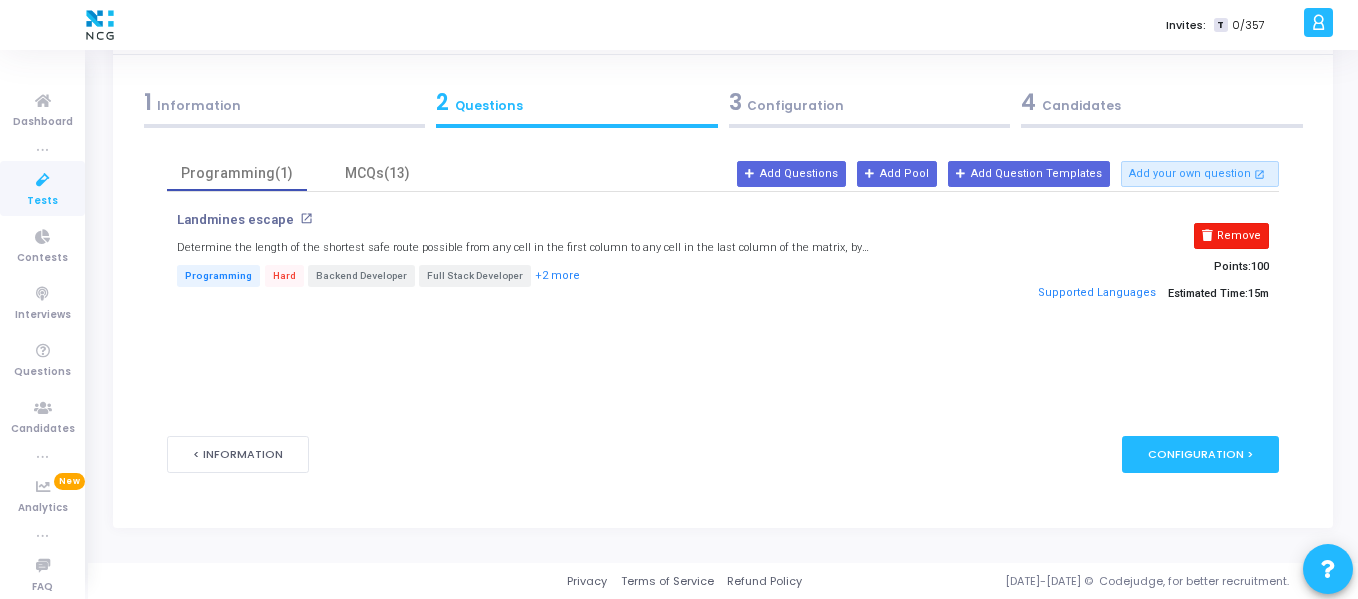 click on "Remove" at bounding box center [1231, 236] 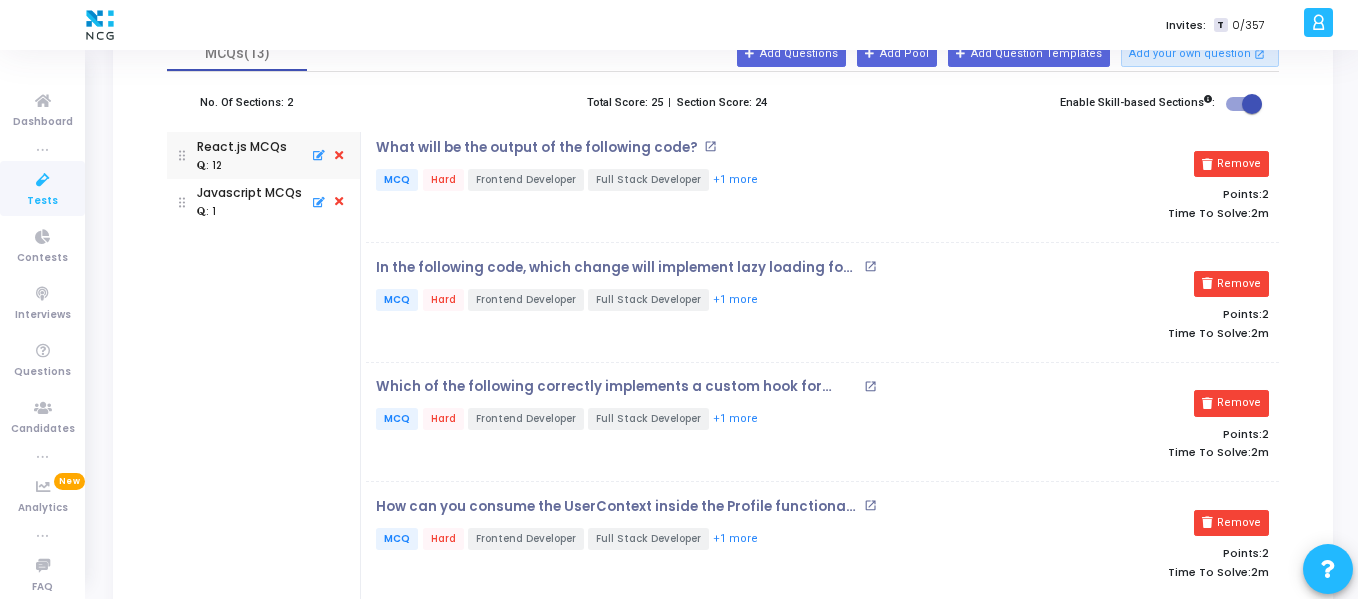 scroll, scrollTop: 205, scrollLeft: 0, axis: vertical 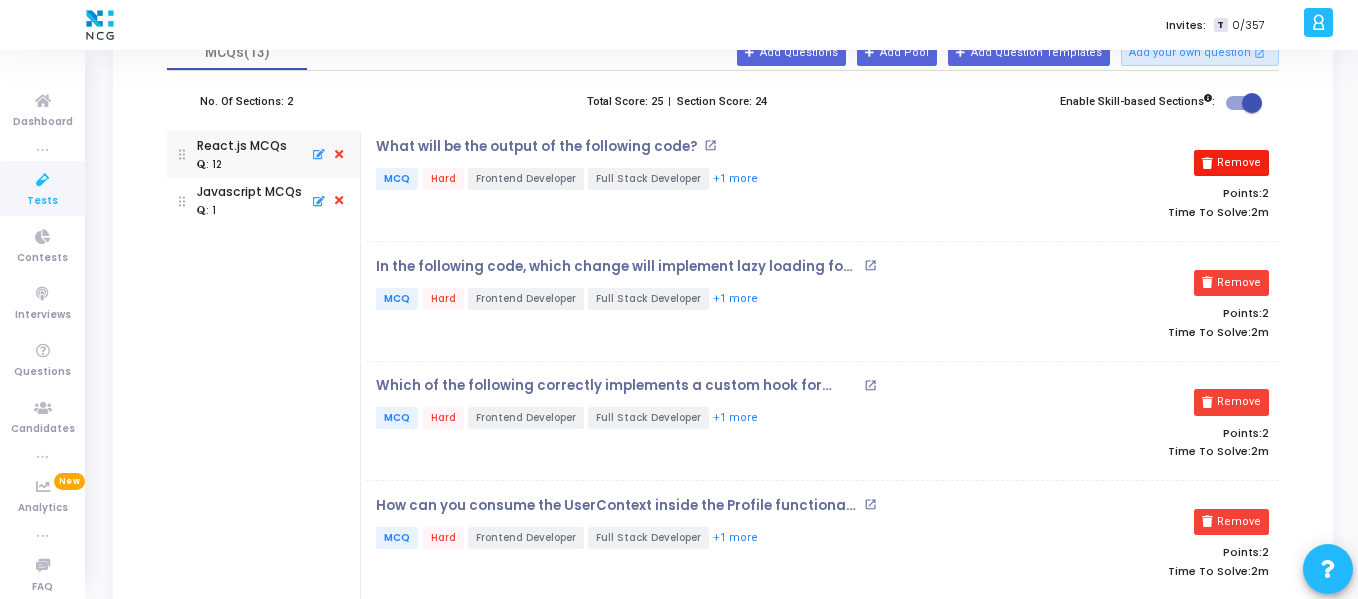 click on "Remove" at bounding box center [1231, 163] 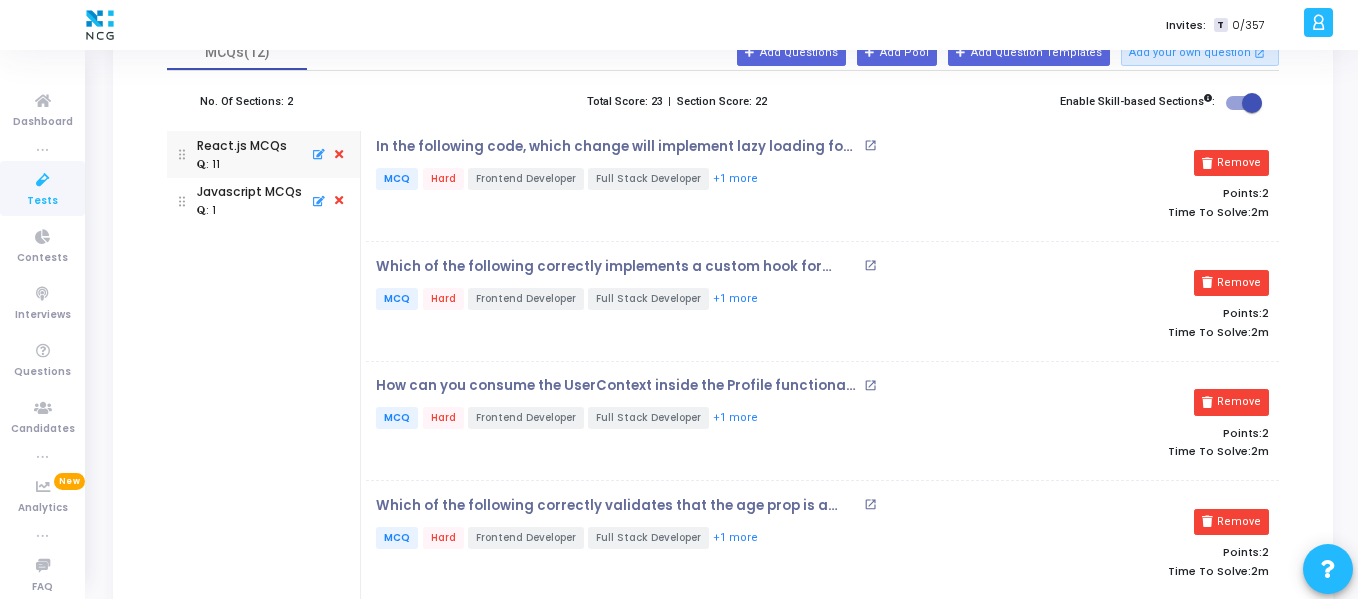 click on "Remove" at bounding box center (1231, 163) 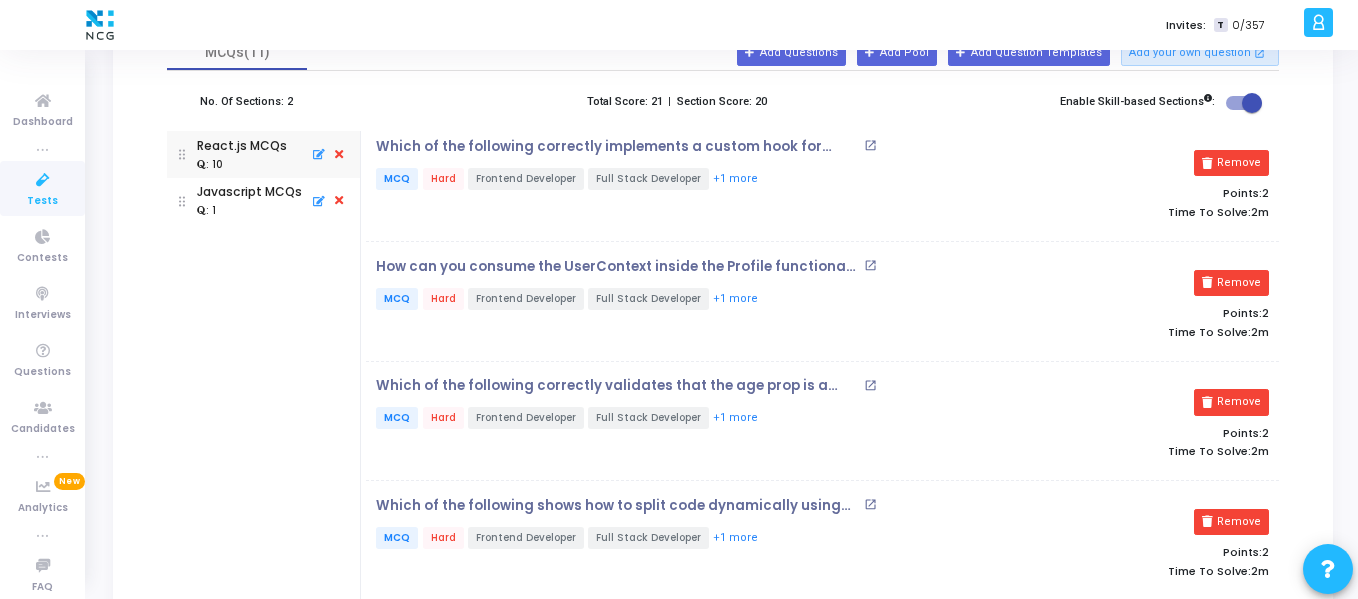 click on "Remove" at bounding box center [1231, 163] 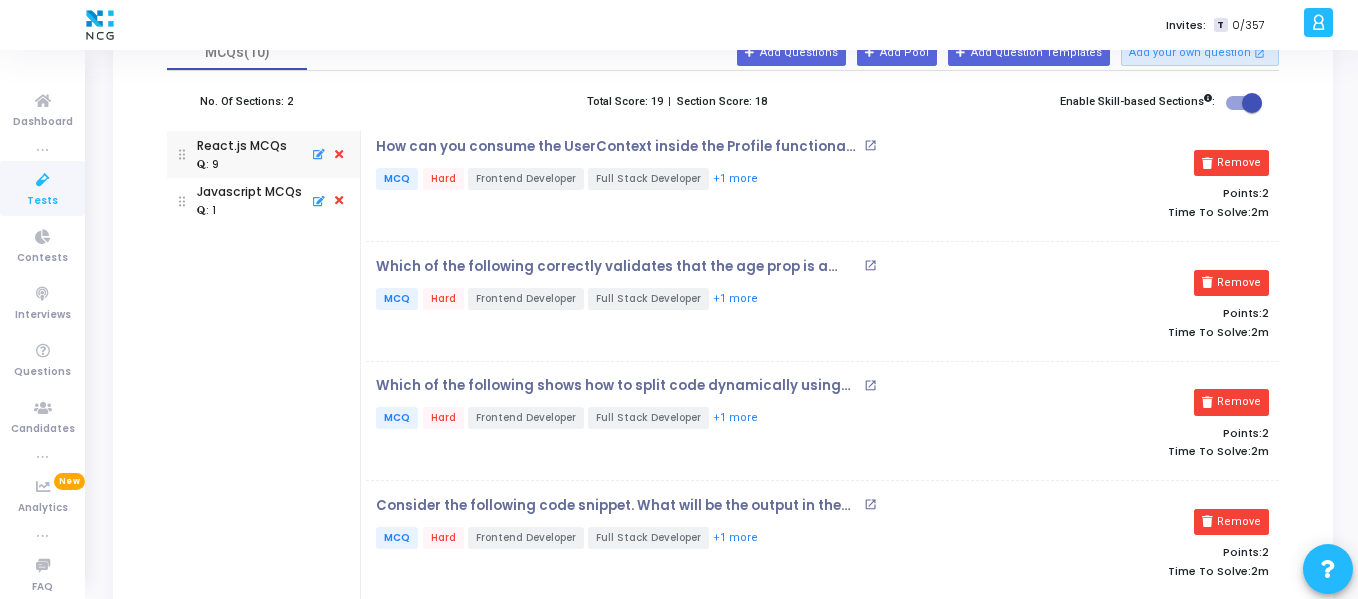 click on "Remove" at bounding box center (1231, 163) 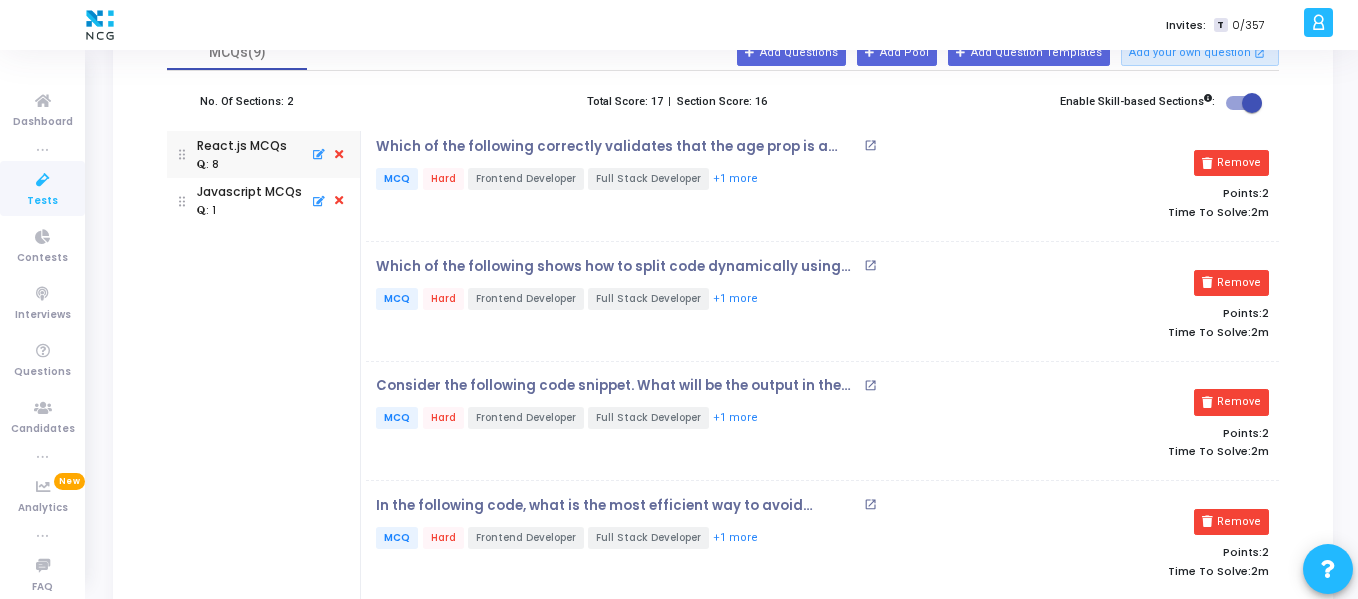 click on "Remove" at bounding box center (1231, 163) 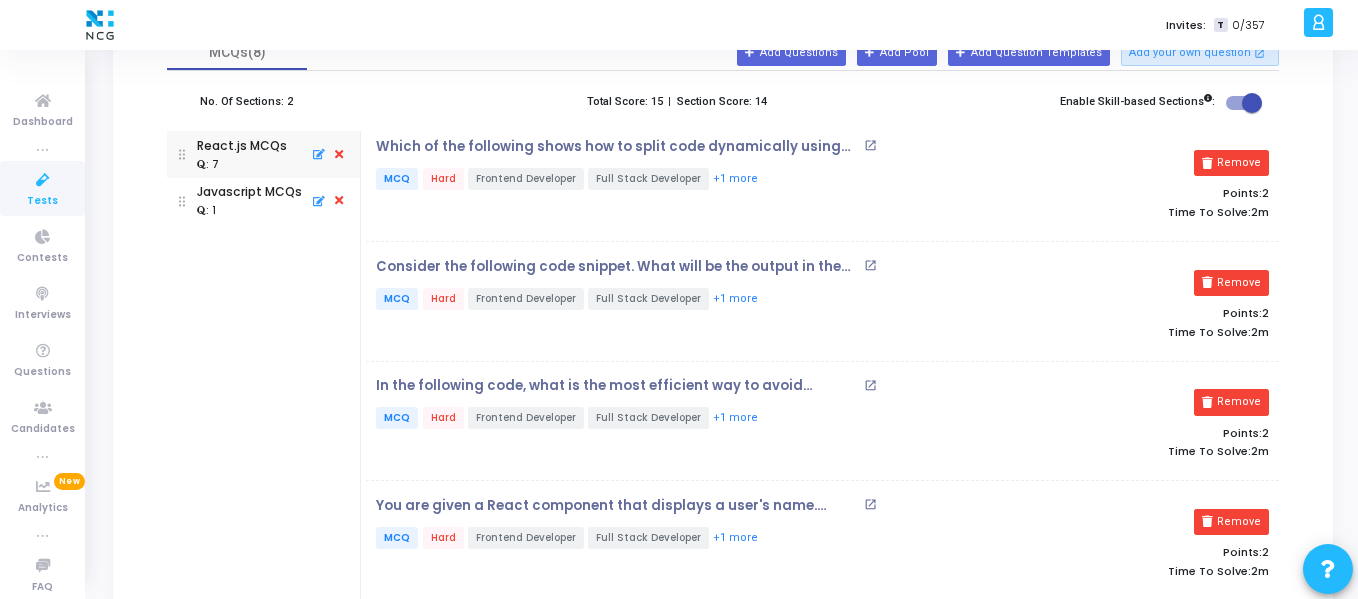 click on "Remove" at bounding box center (1231, 163) 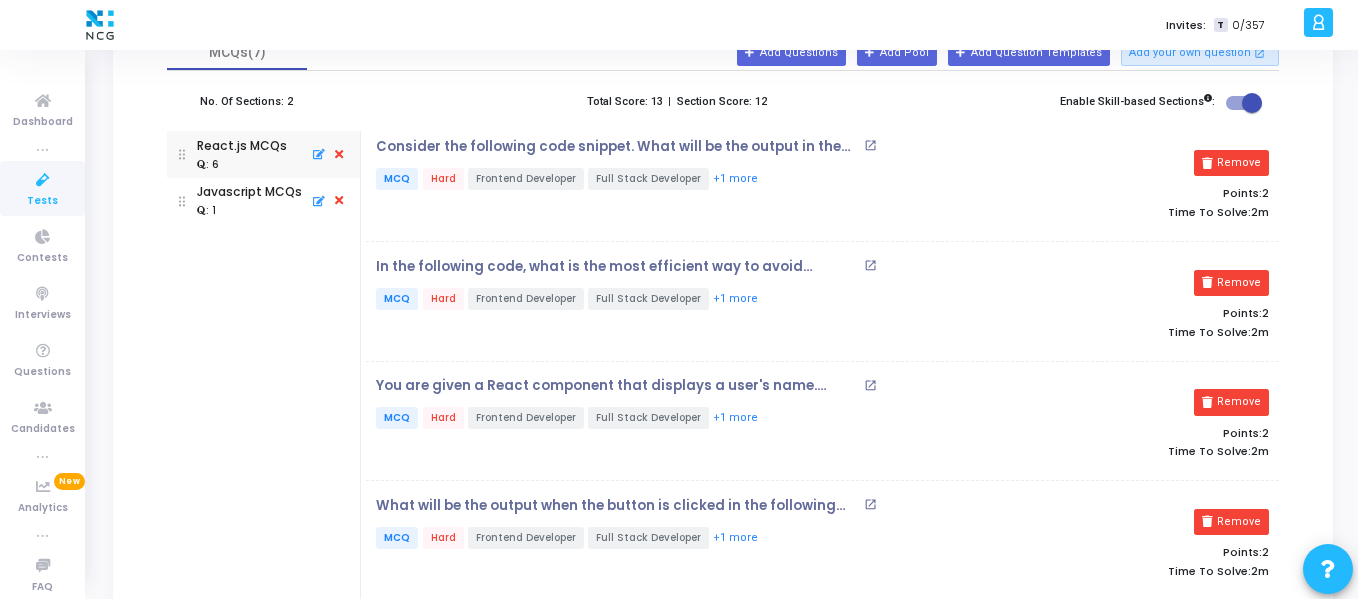 click on "Remove" at bounding box center (1231, 163) 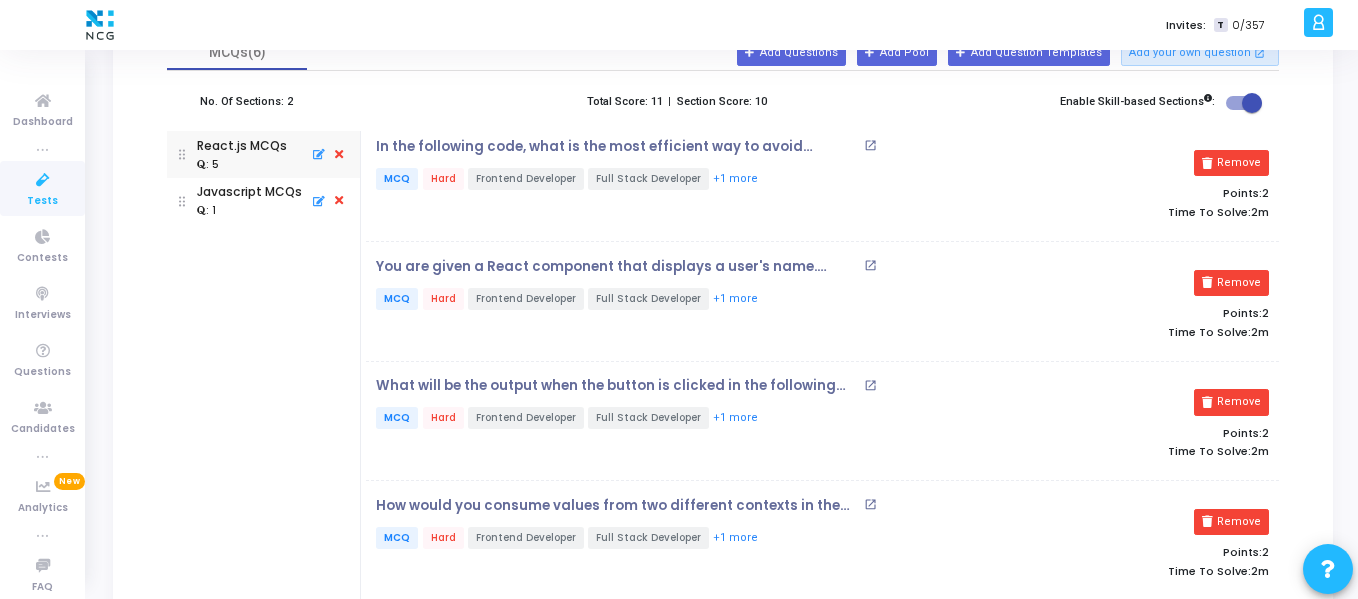click on "Remove" at bounding box center (1231, 163) 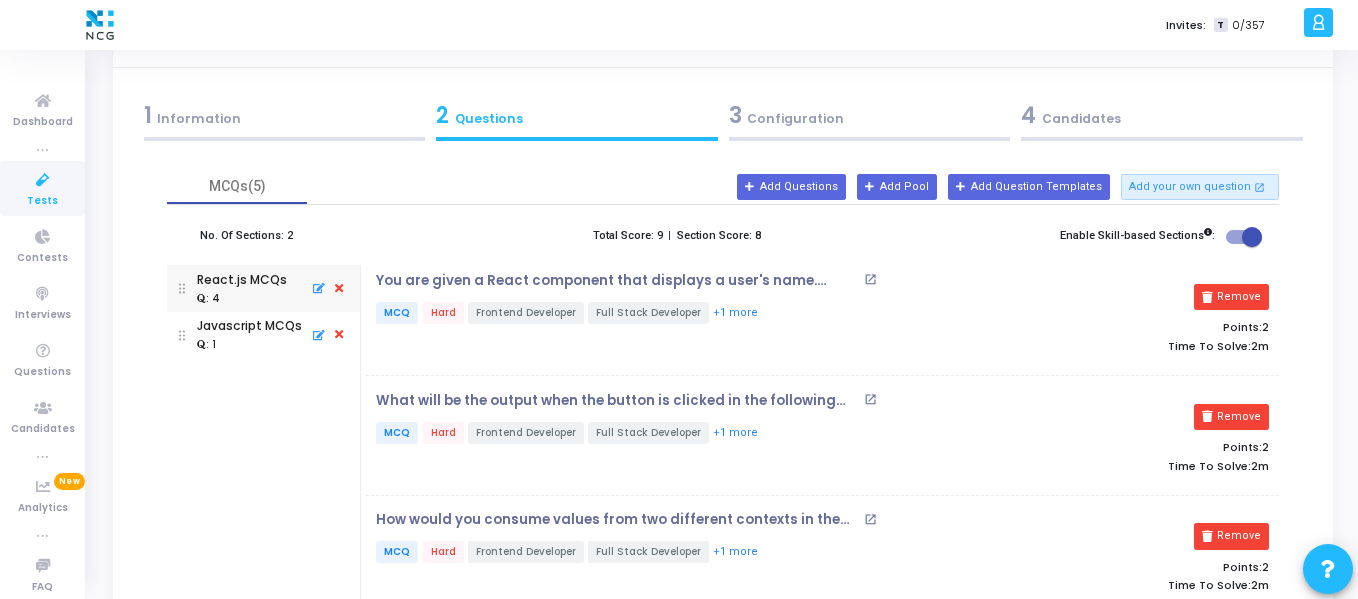 scroll, scrollTop: 69, scrollLeft: 0, axis: vertical 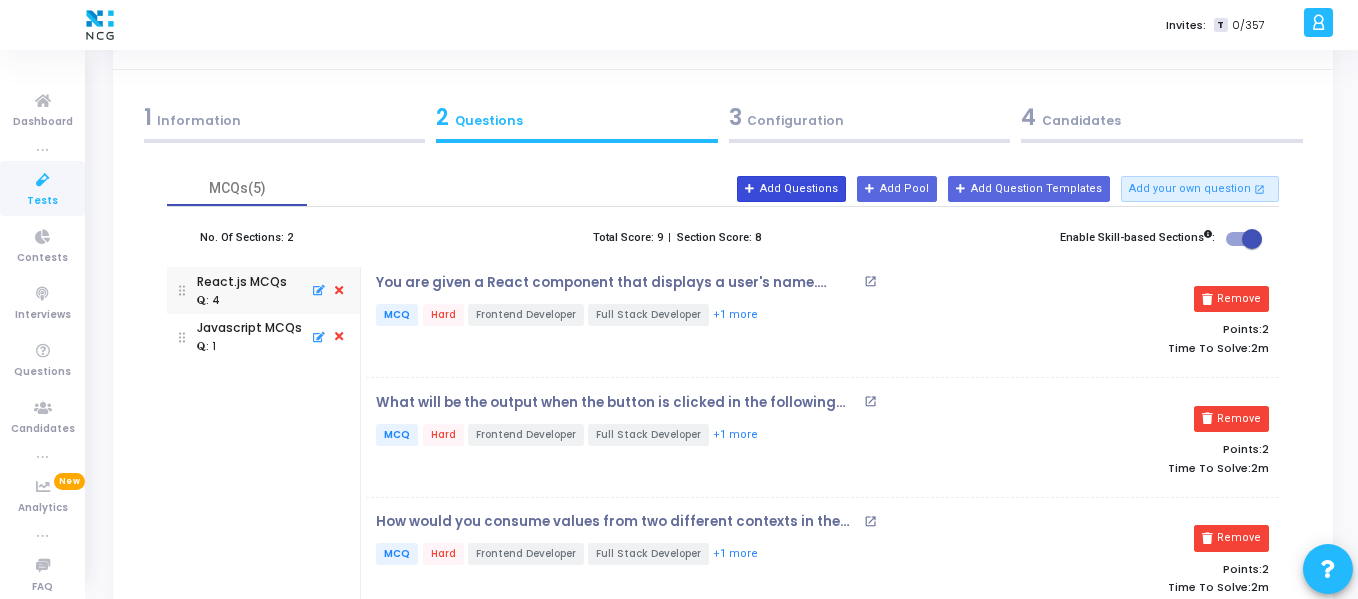click on "Add Questions" at bounding box center [791, 189] 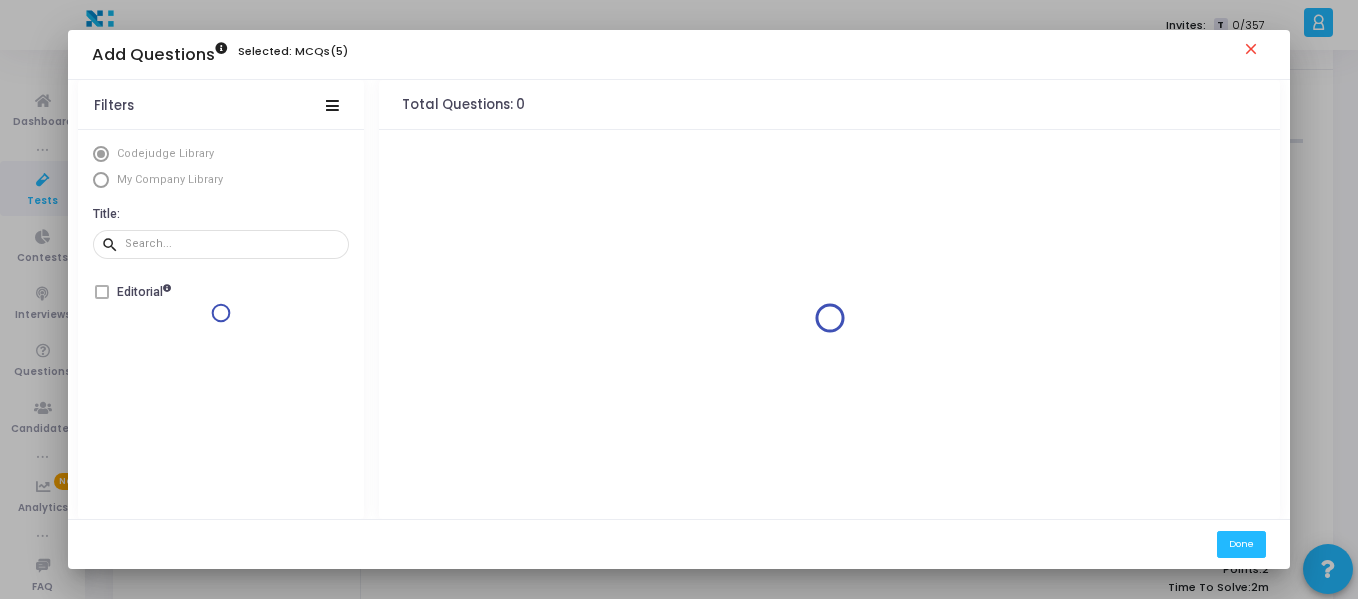 scroll, scrollTop: 0, scrollLeft: 0, axis: both 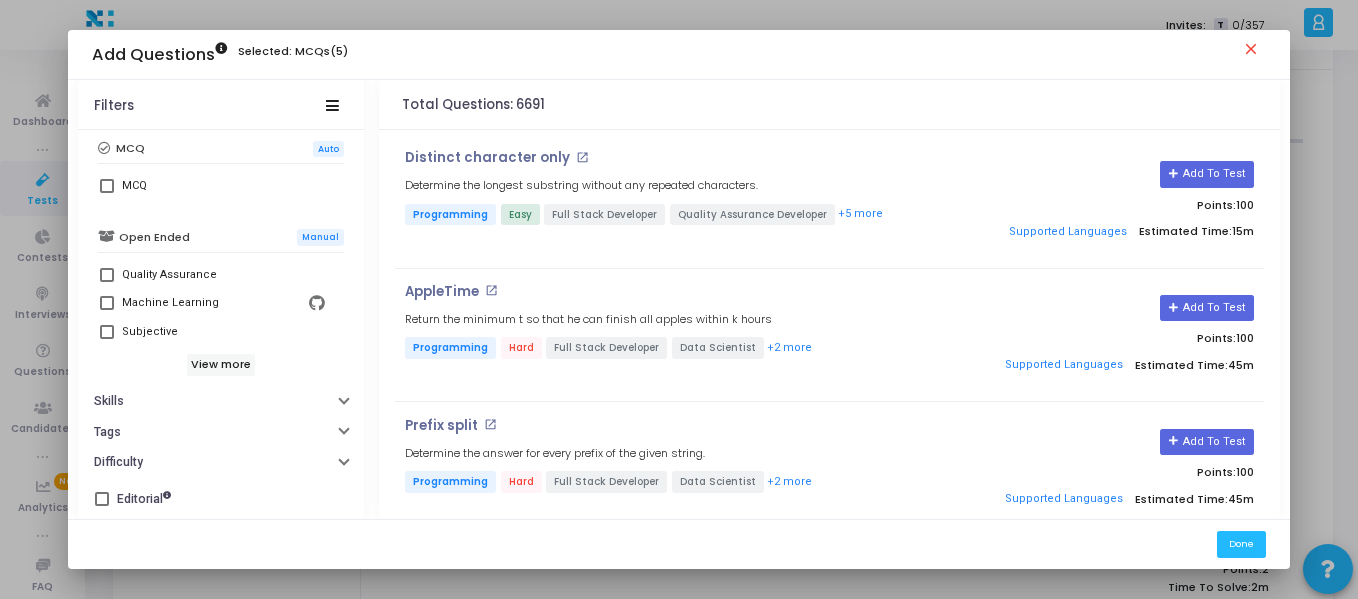 click on "Skills" at bounding box center (221, 401) 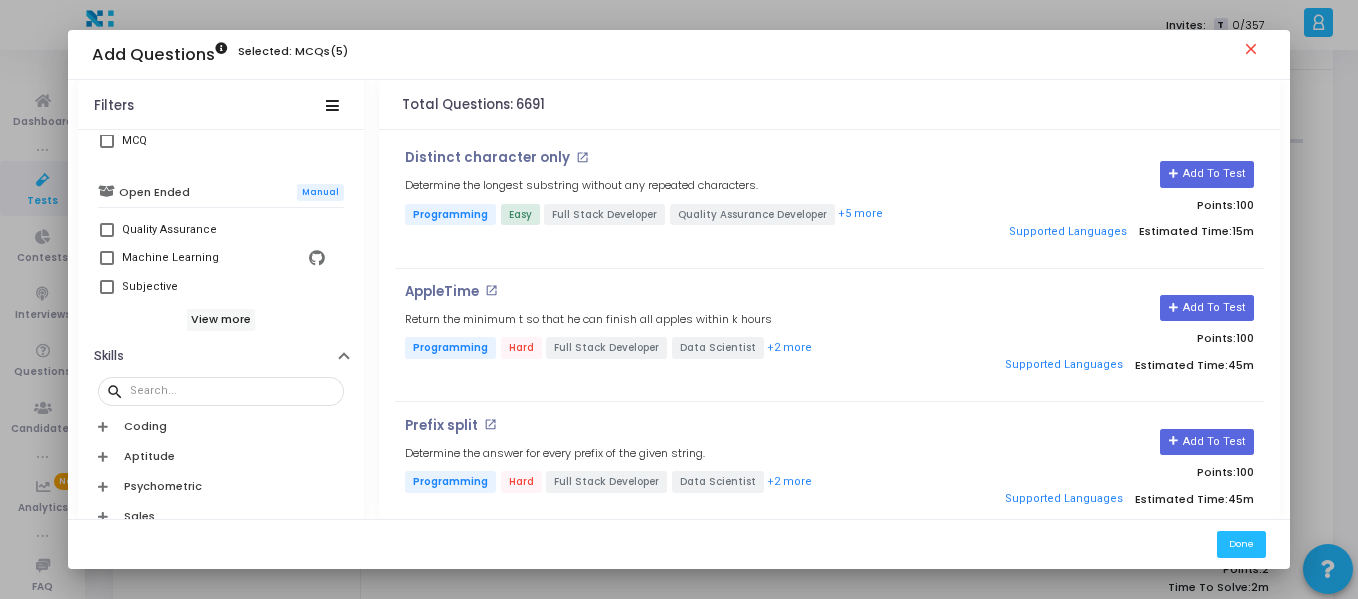 scroll, scrollTop: 581, scrollLeft: 0, axis: vertical 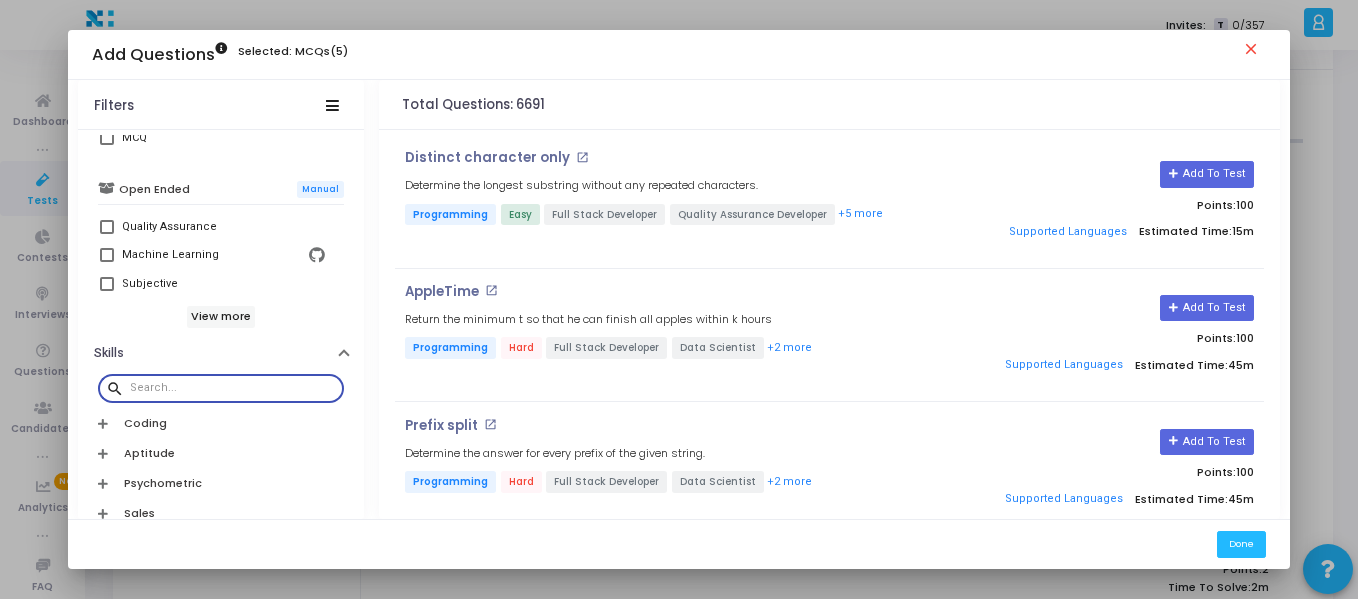 click at bounding box center (233, 388) 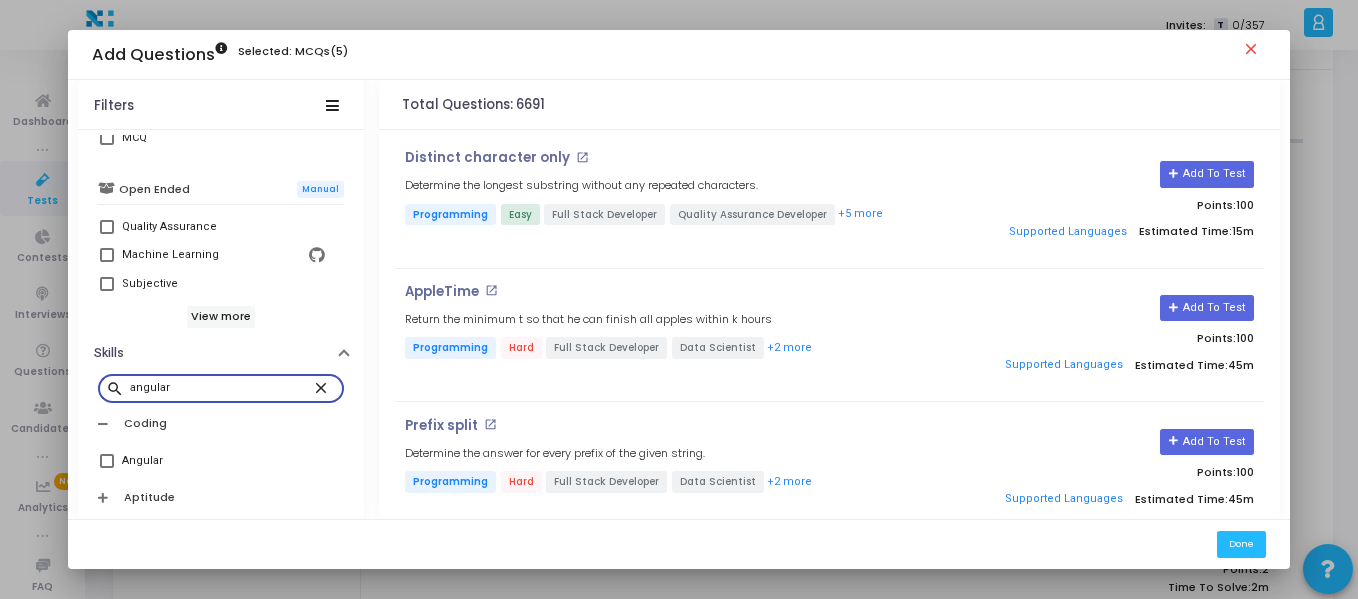 type on "angular" 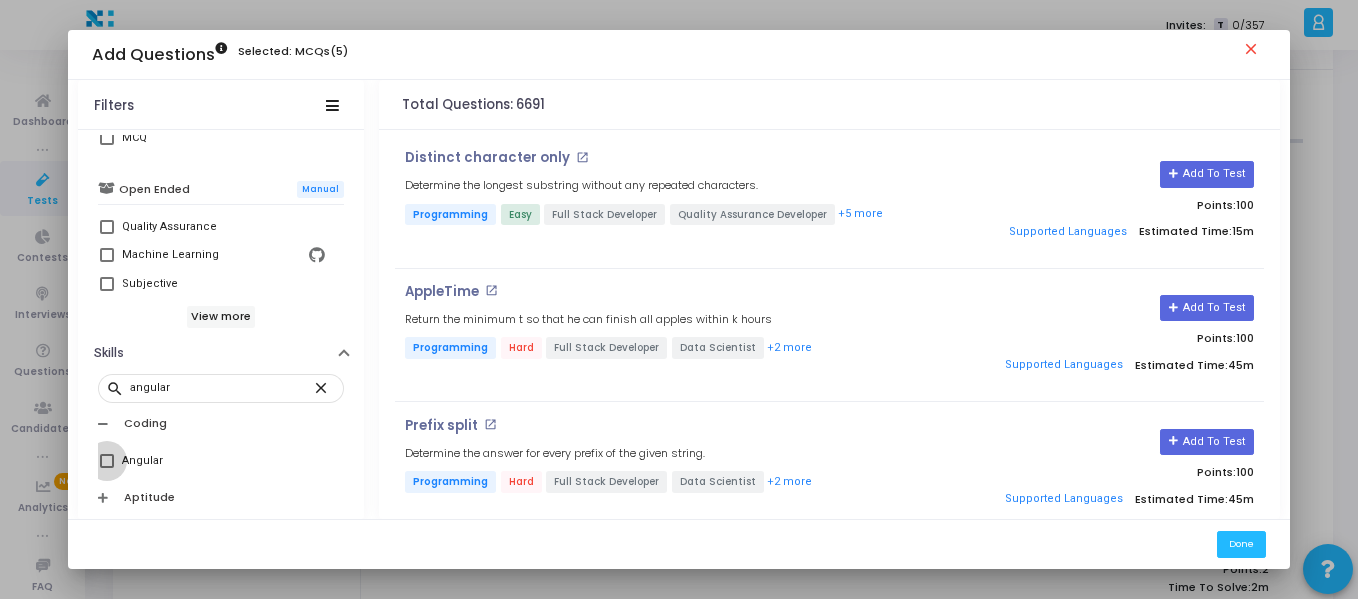 click at bounding box center [107, 461] 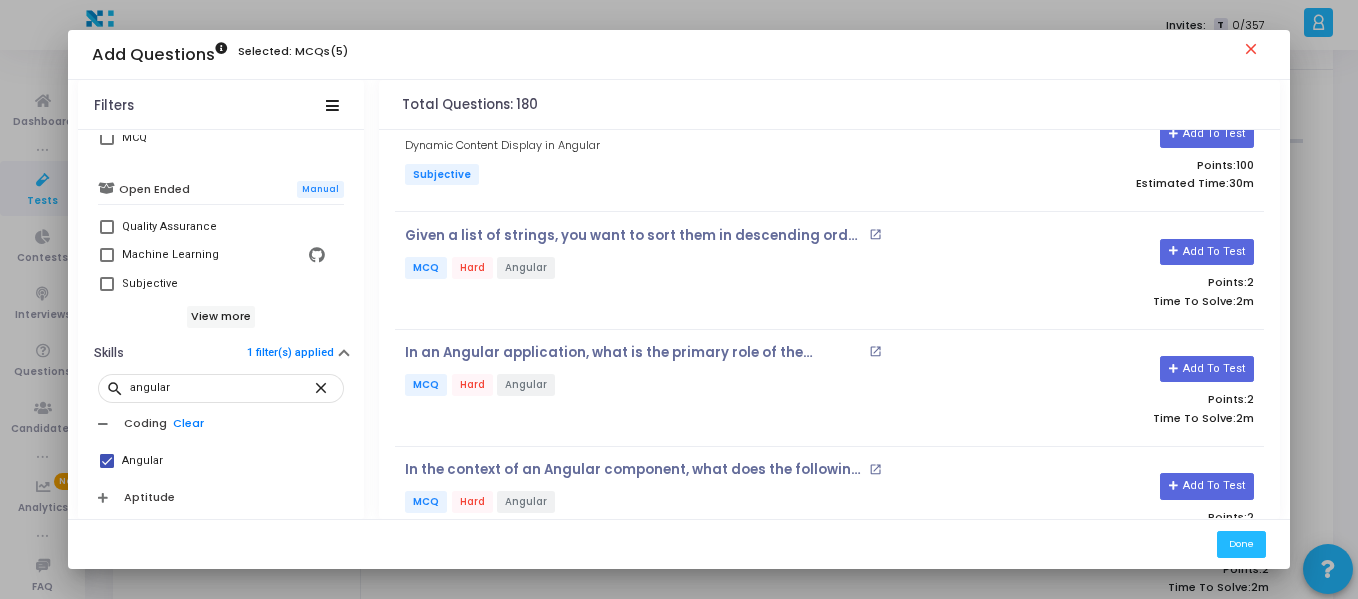 scroll, scrollTop: 442, scrollLeft: 0, axis: vertical 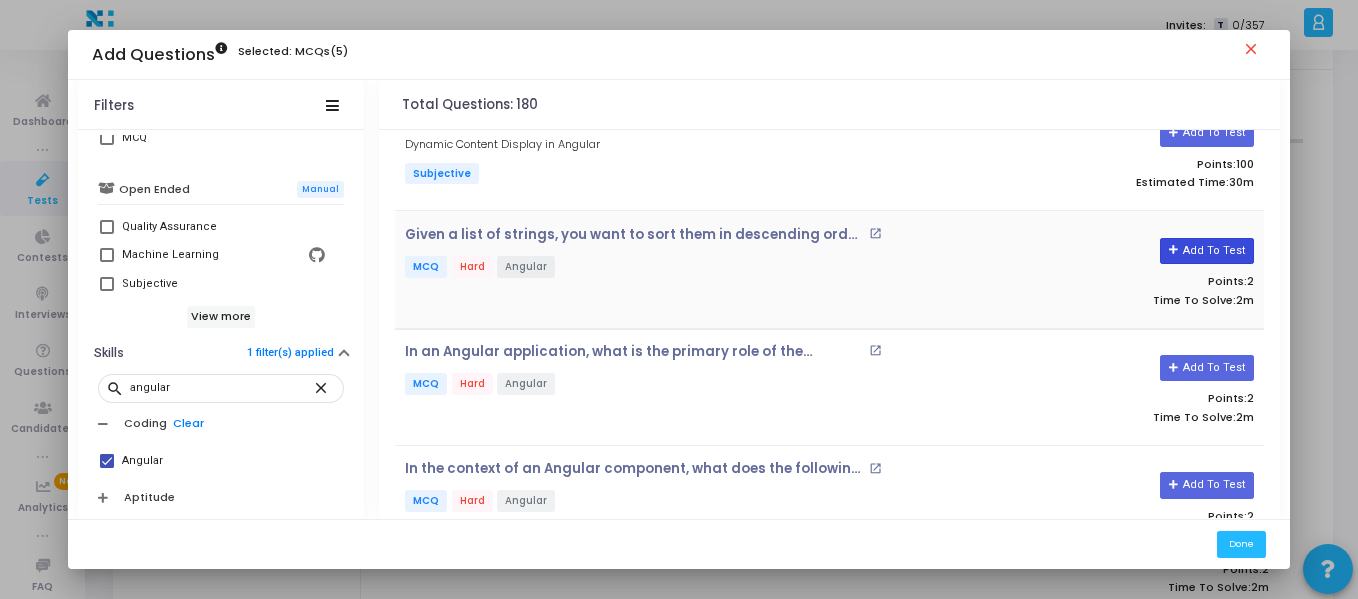click on "Add To Test" at bounding box center (1206, 251) 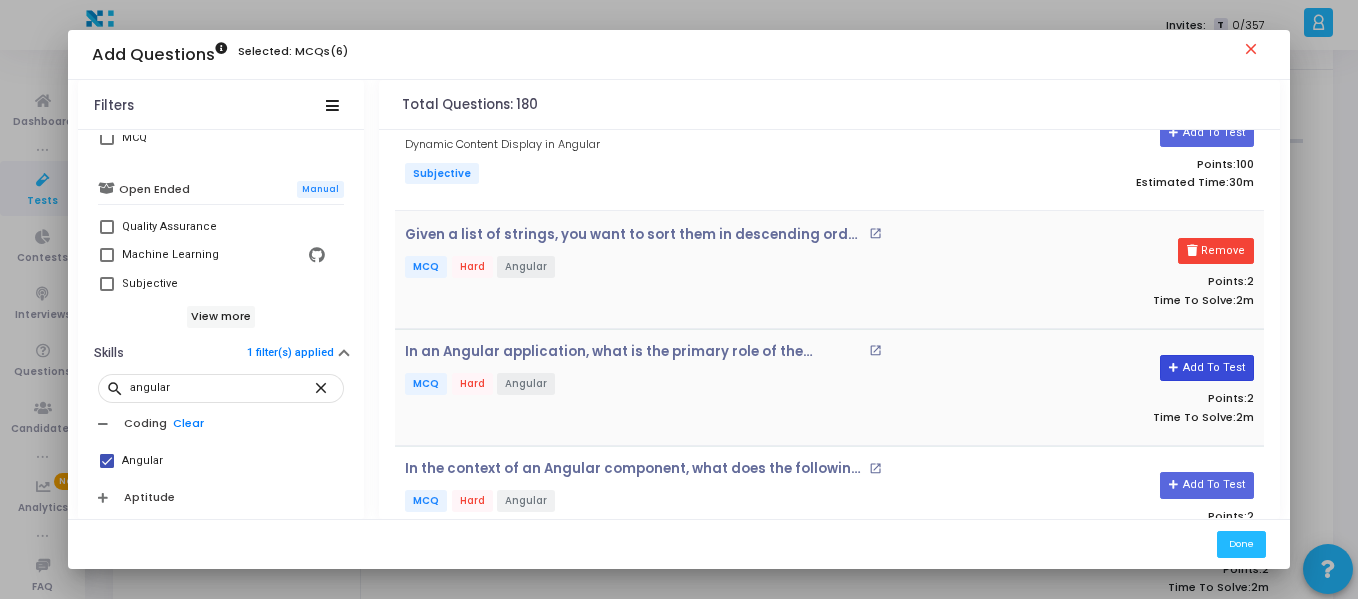 click on "Add To Test" at bounding box center (1206, 368) 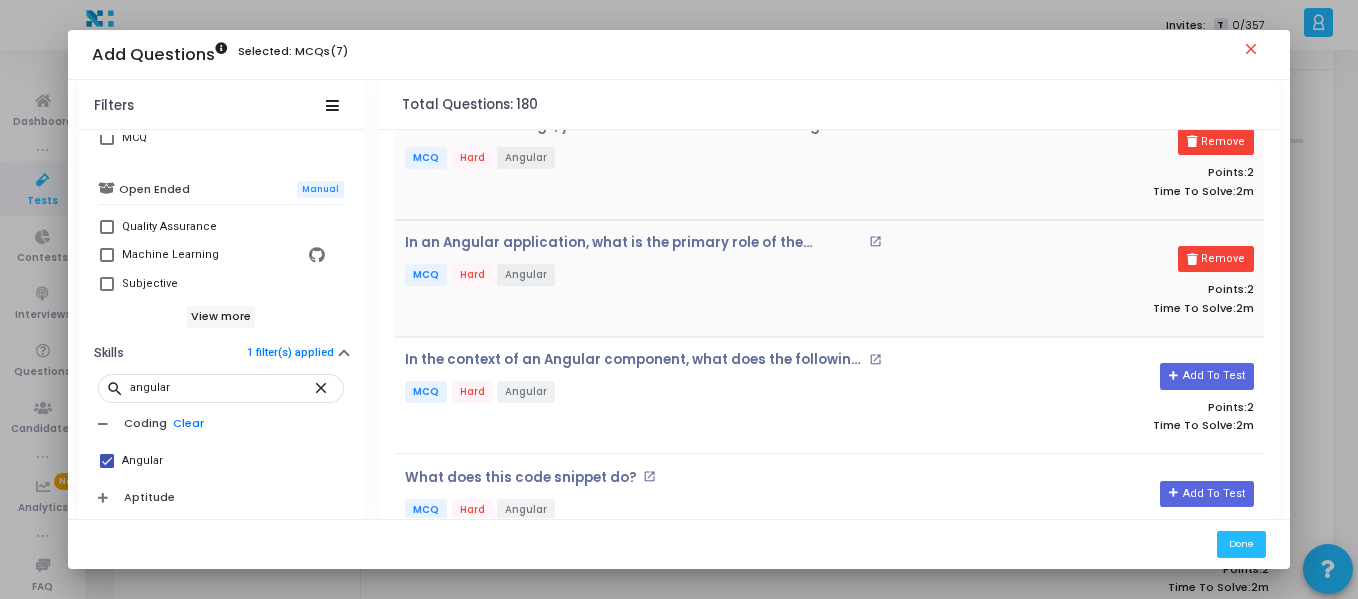 scroll, scrollTop: 552, scrollLeft: 0, axis: vertical 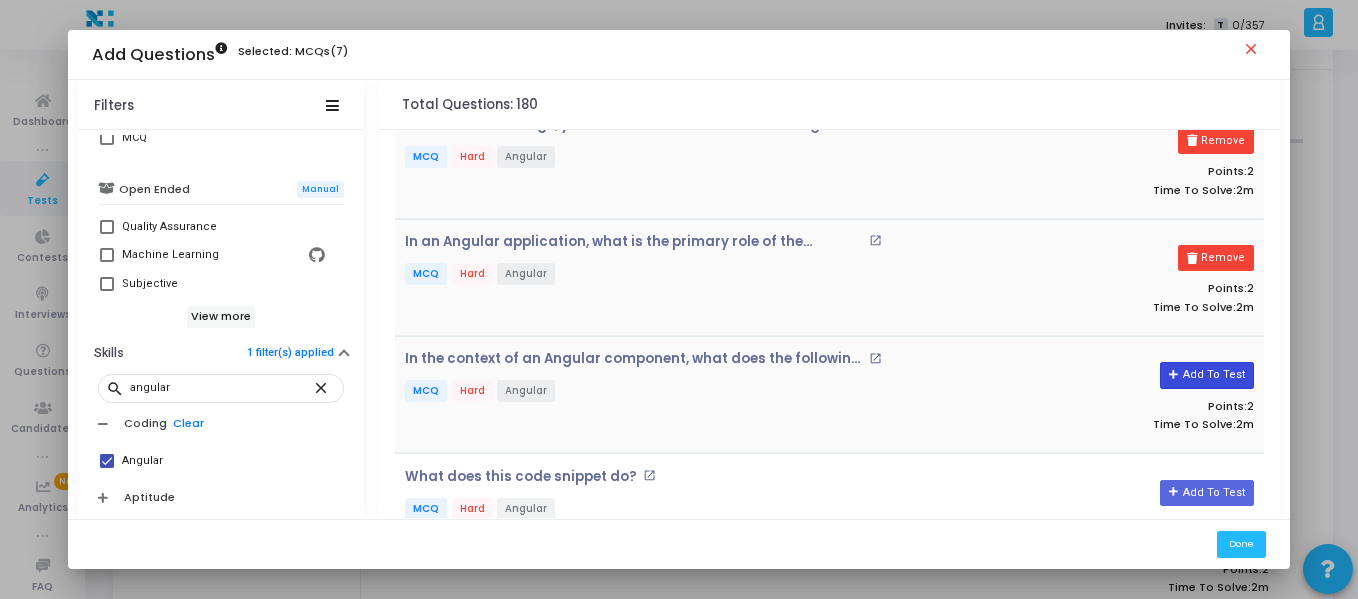 click on "Add To Test" at bounding box center (1206, 375) 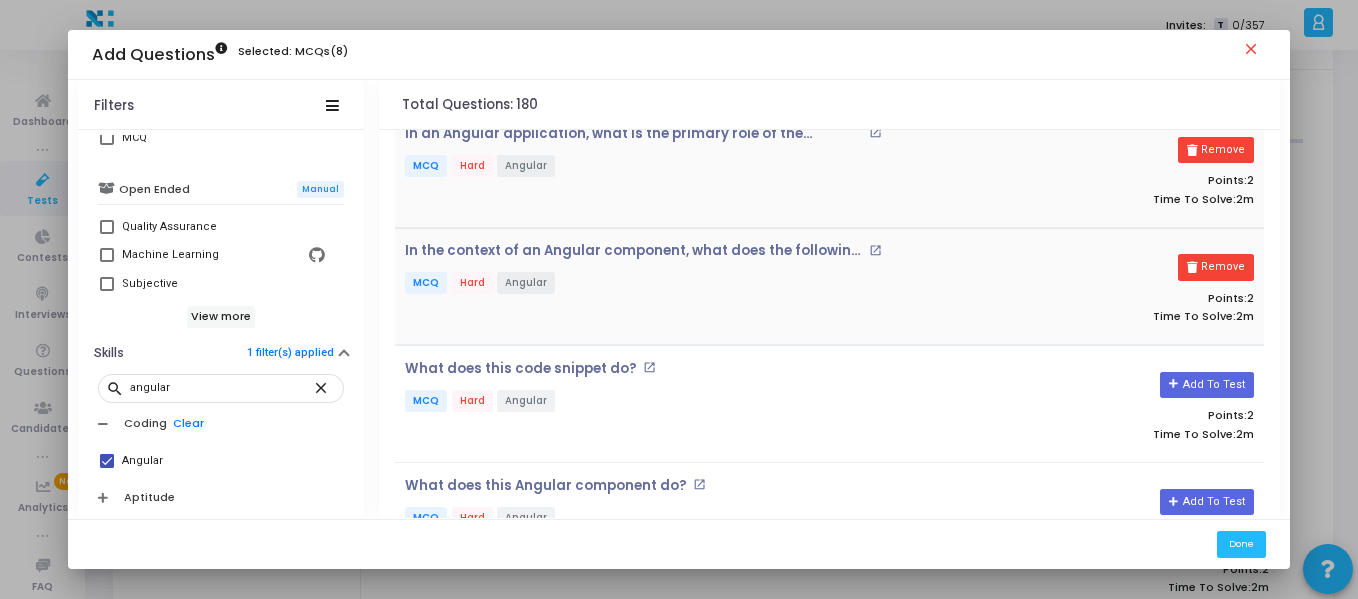 scroll, scrollTop: 680, scrollLeft: 0, axis: vertical 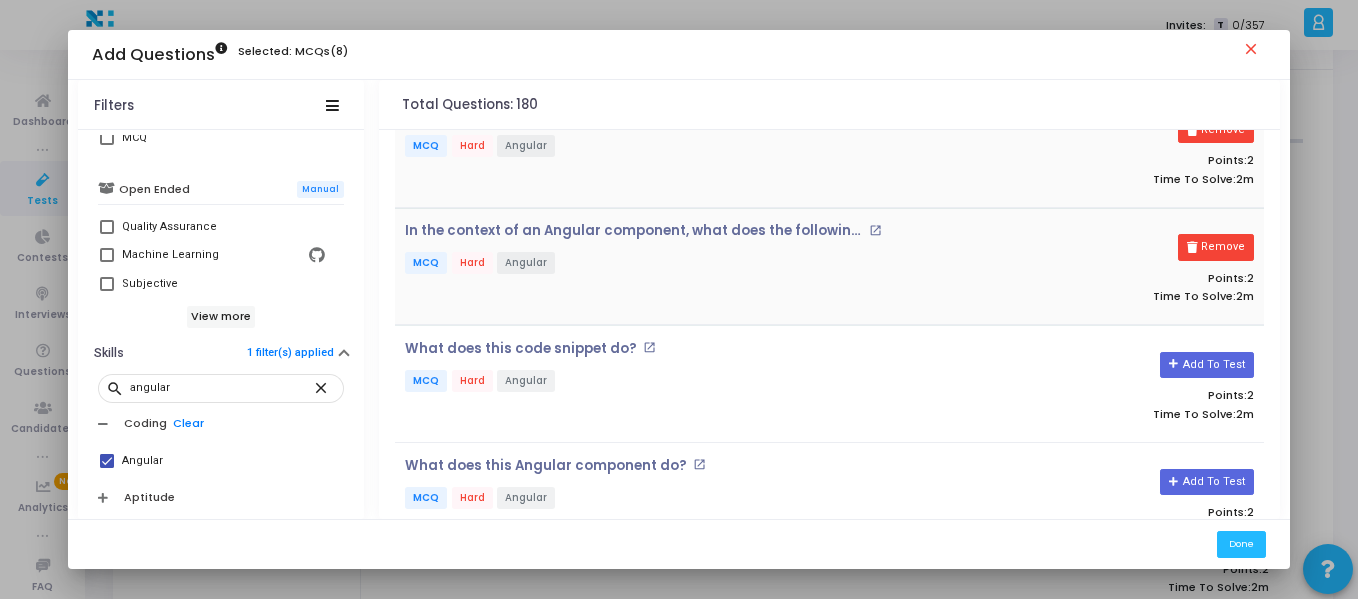 click on "Add To Test" at bounding box center (1206, 365) 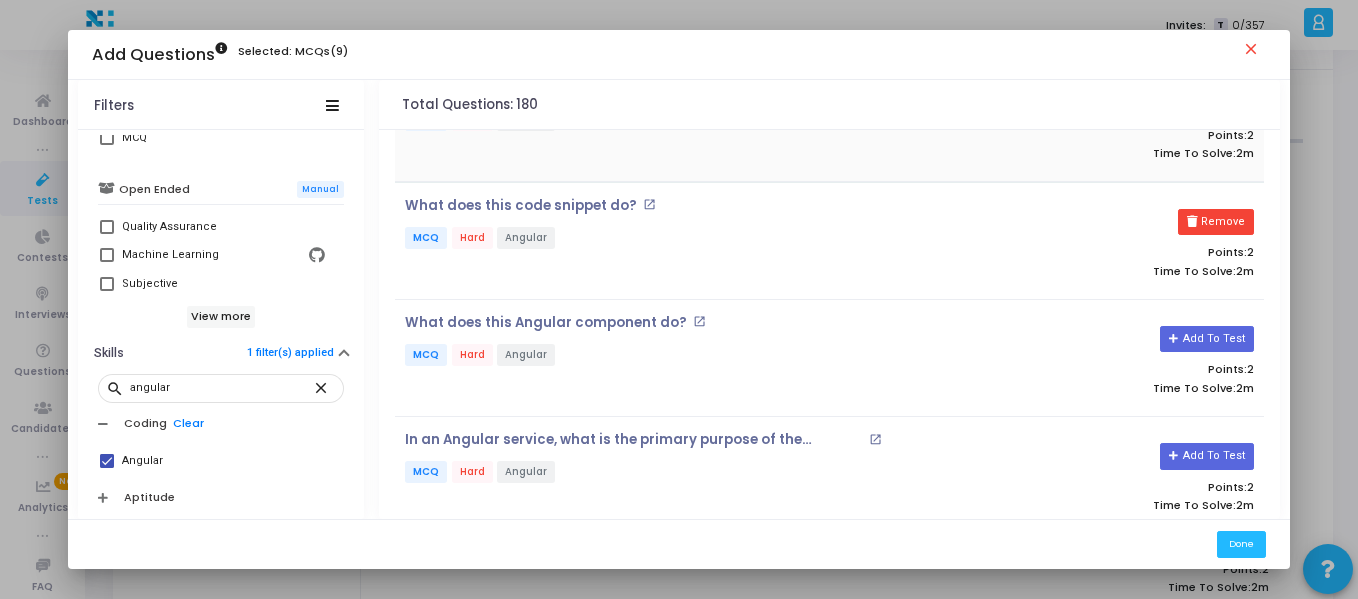 scroll, scrollTop: 824, scrollLeft: 0, axis: vertical 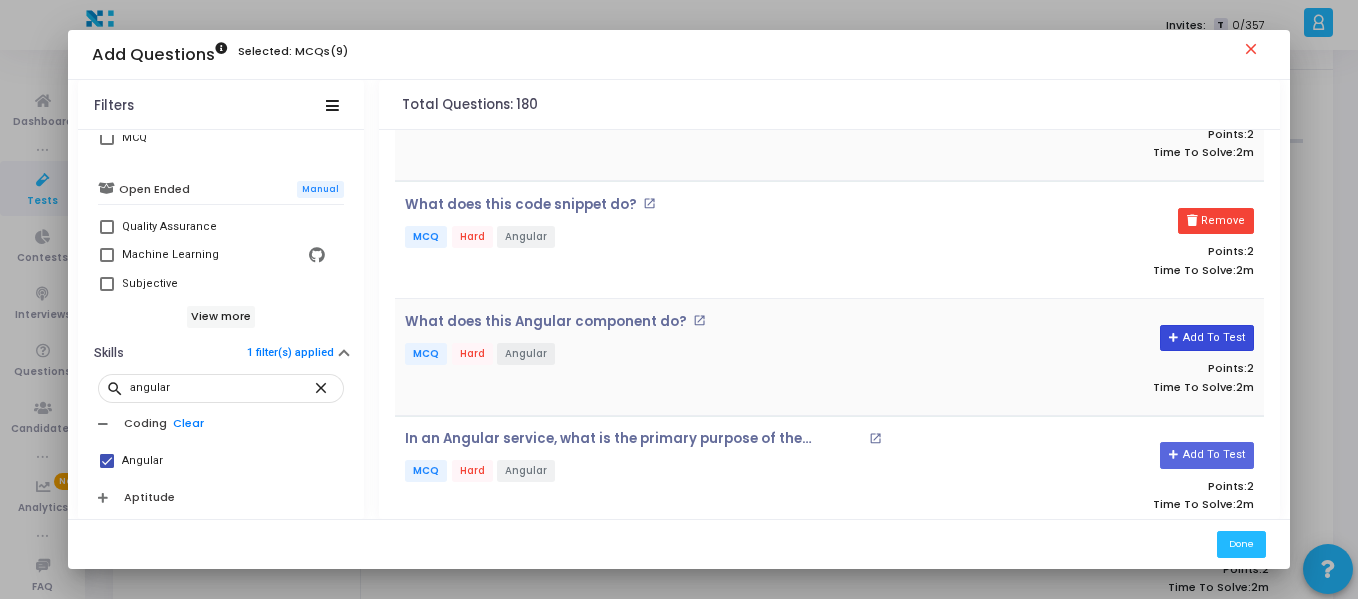 click on "Add To Test" at bounding box center (1206, 338) 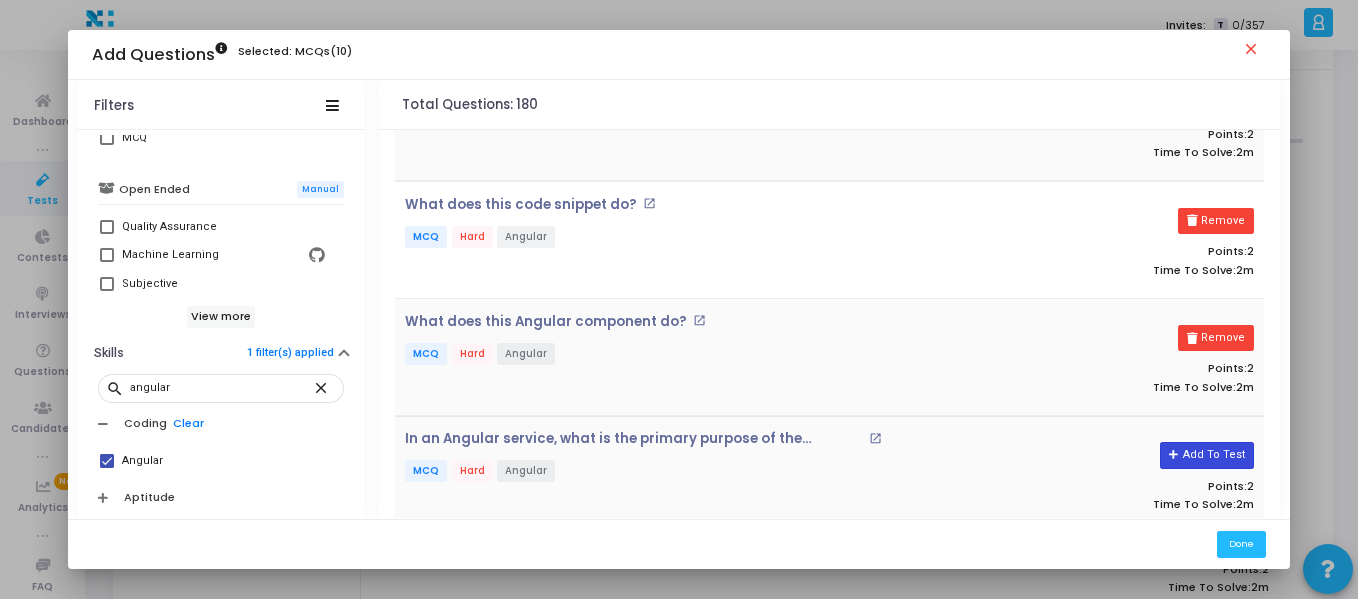 click on "Add To Test" at bounding box center [1206, 455] 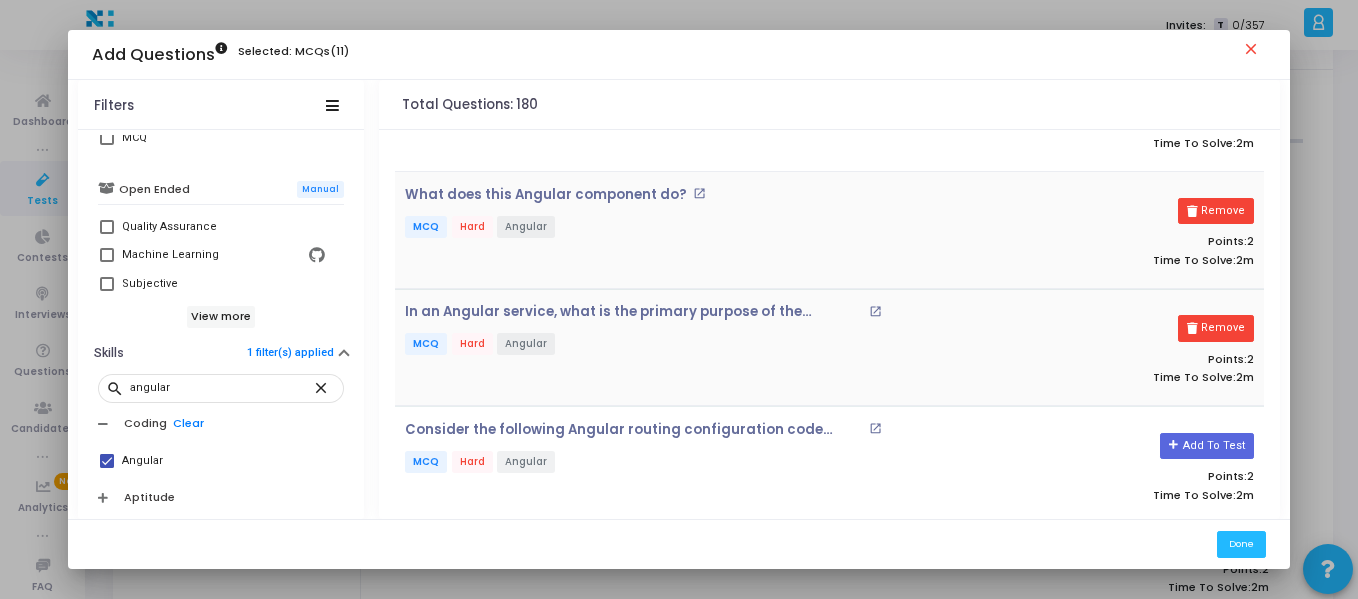 scroll, scrollTop: 952, scrollLeft: 0, axis: vertical 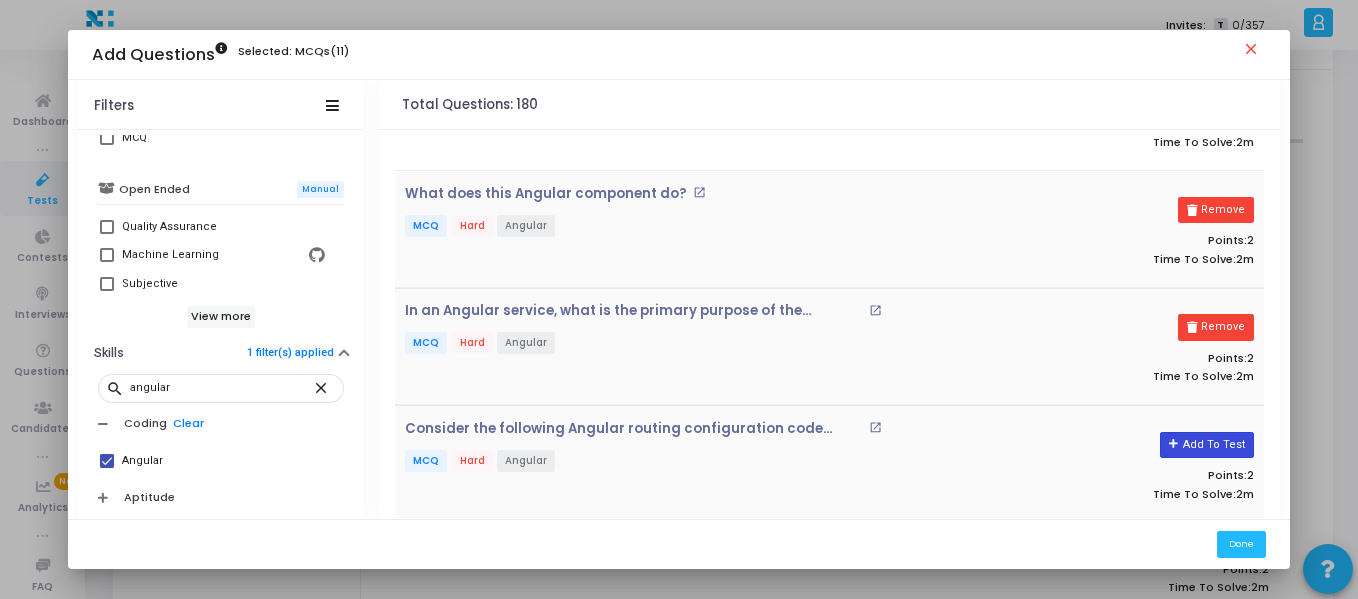 click on "Add To Test" at bounding box center (1206, 445) 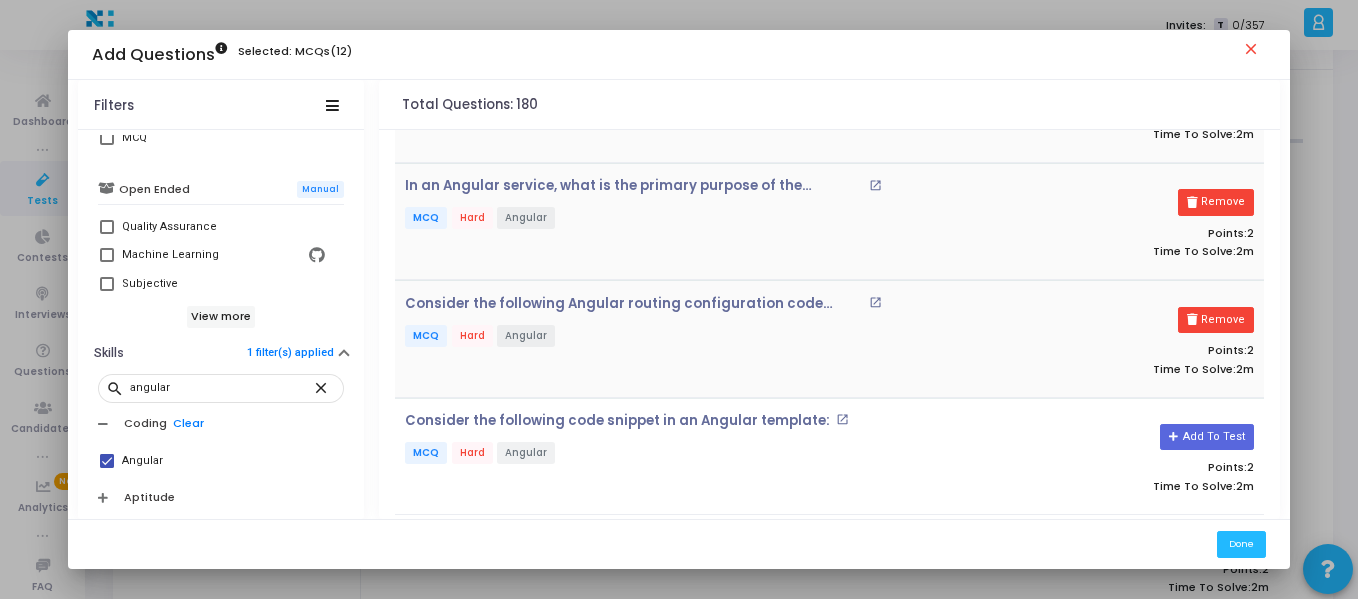 scroll, scrollTop: 1078, scrollLeft: 0, axis: vertical 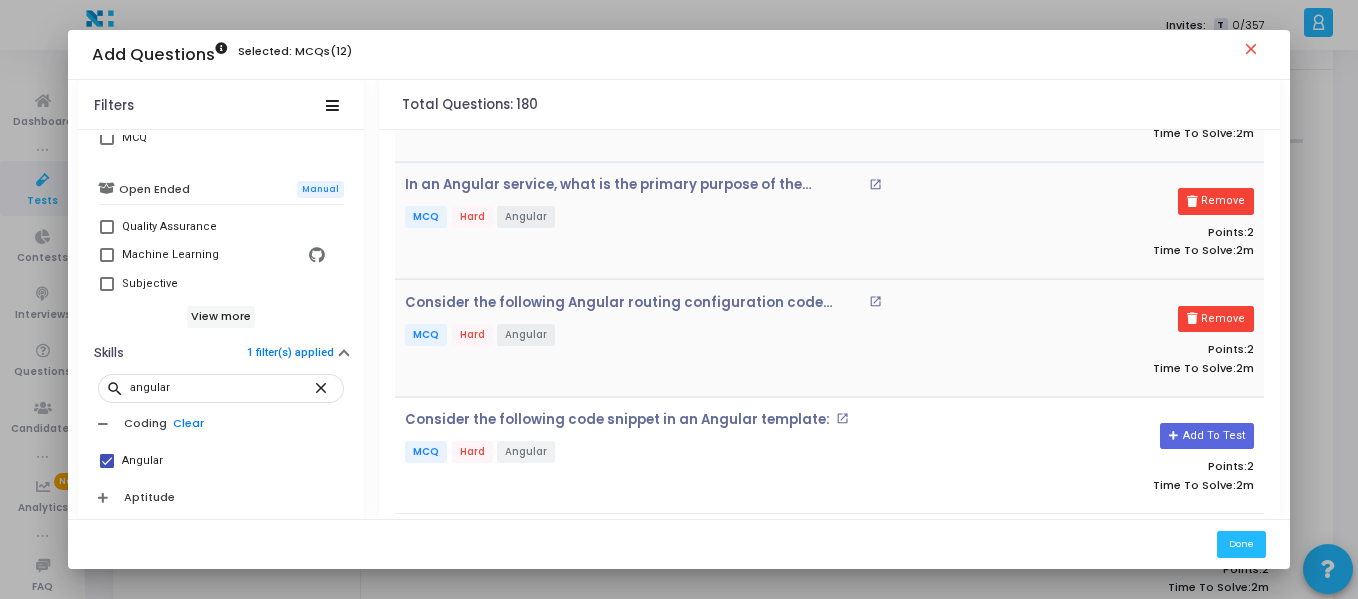 click on "Add To Test" at bounding box center [1206, 436] 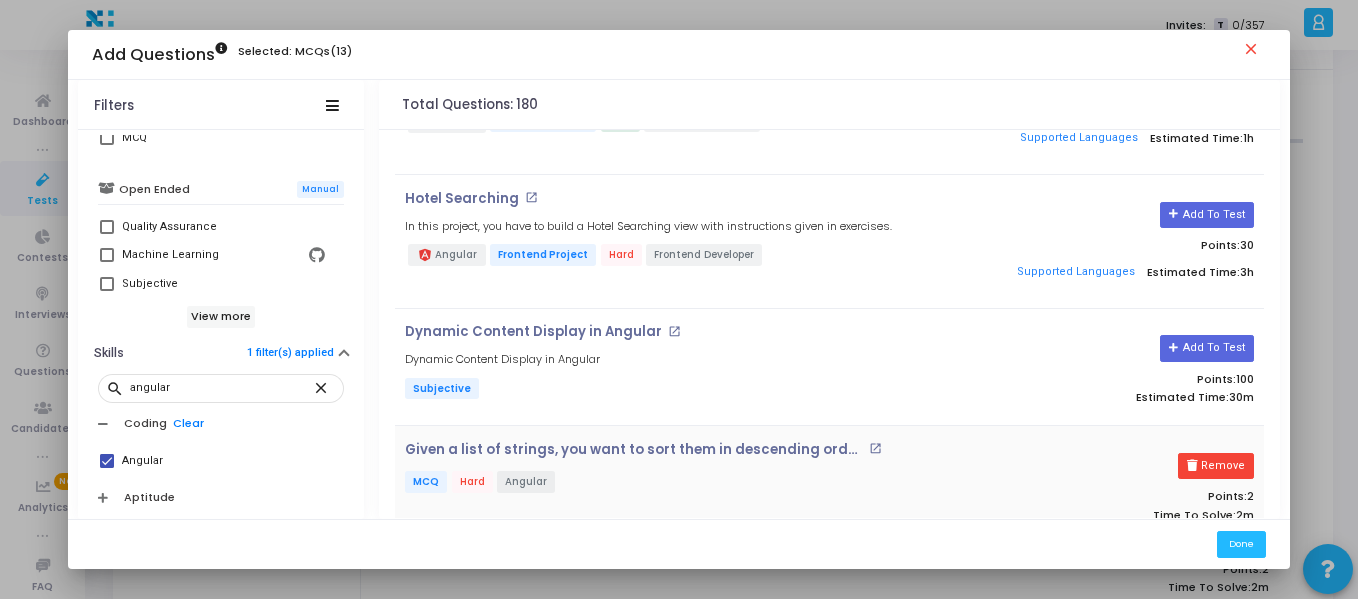 scroll, scrollTop: 226, scrollLeft: 0, axis: vertical 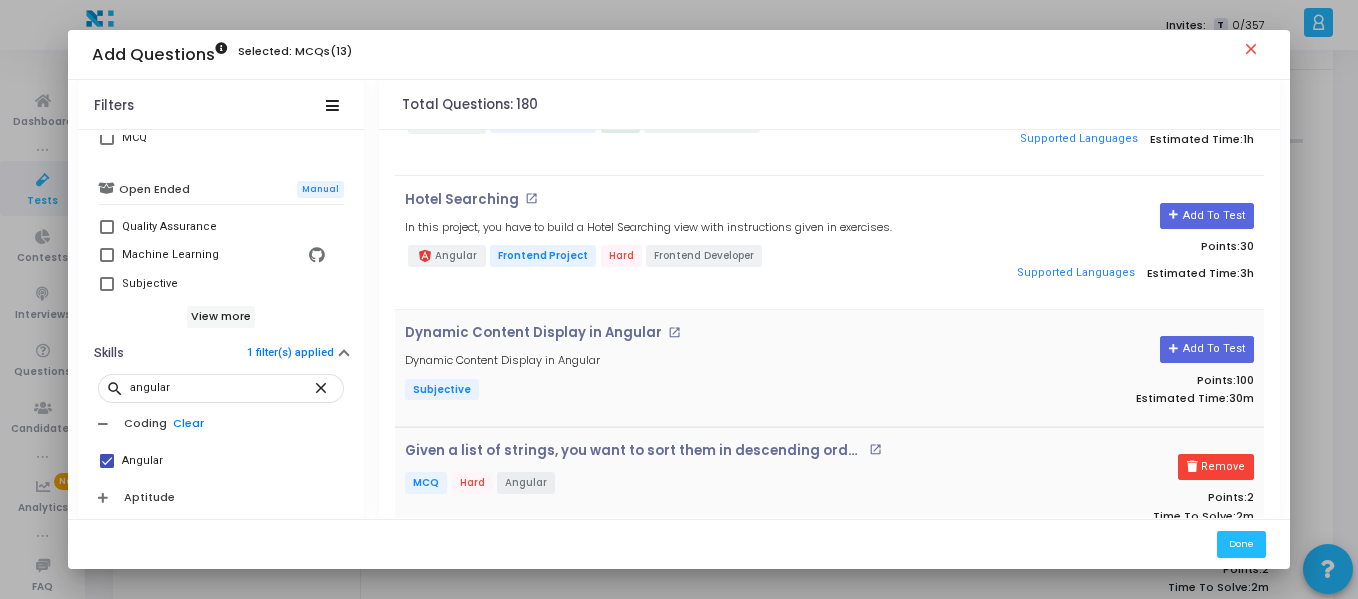 click on "open_in_new" at bounding box center (674, 332) 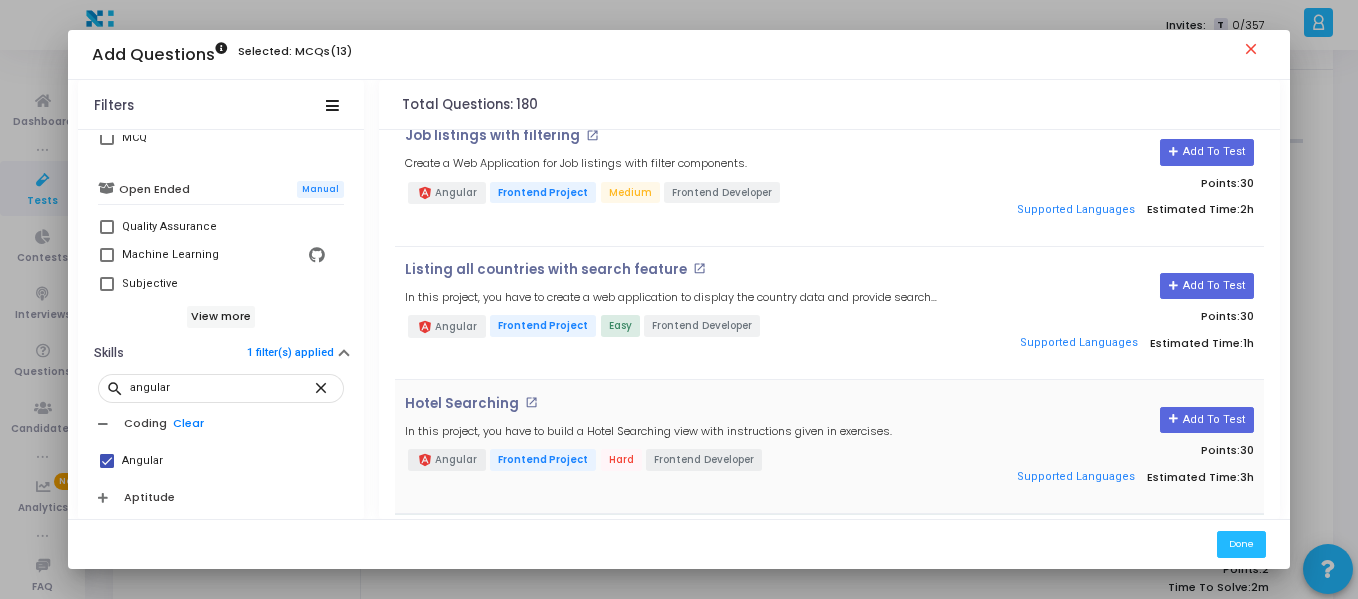 scroll, scrollTop: 0, scrollLeft: 0, axis: both 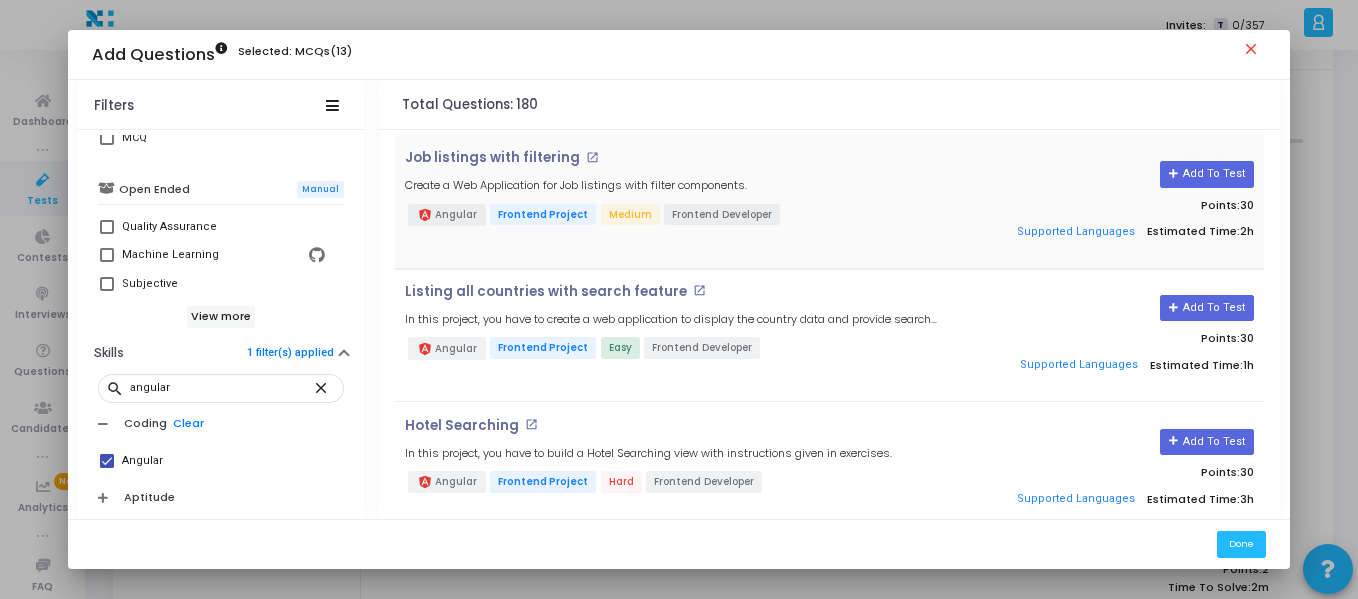 click on "open_in_new" at bounding box center (592, 157) 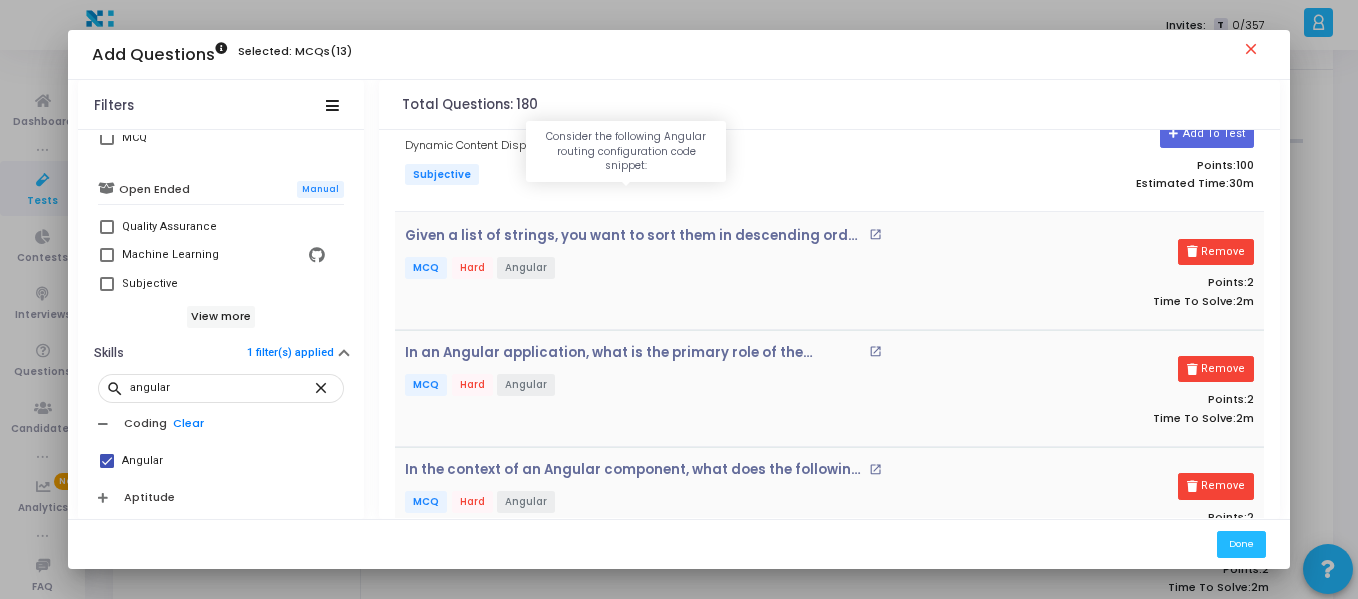 scroll, scrollTop: 404, scrollLeft: 0, axis: vertical 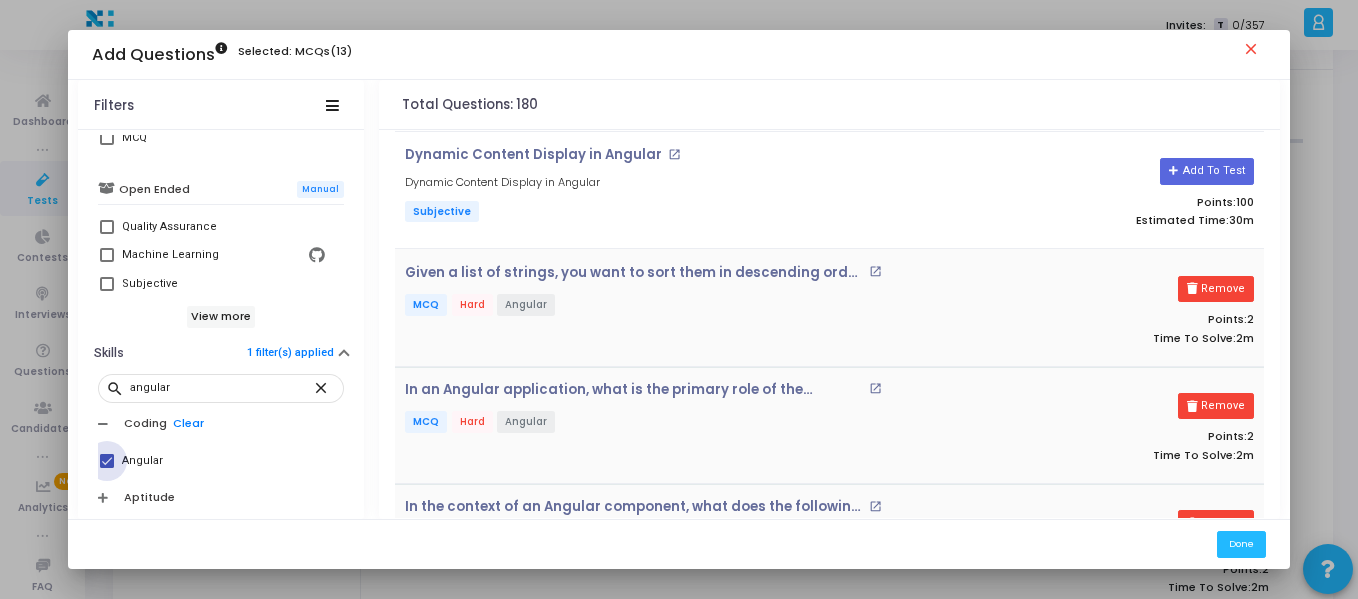 click on "Angular" at bounding box center (221, 461) 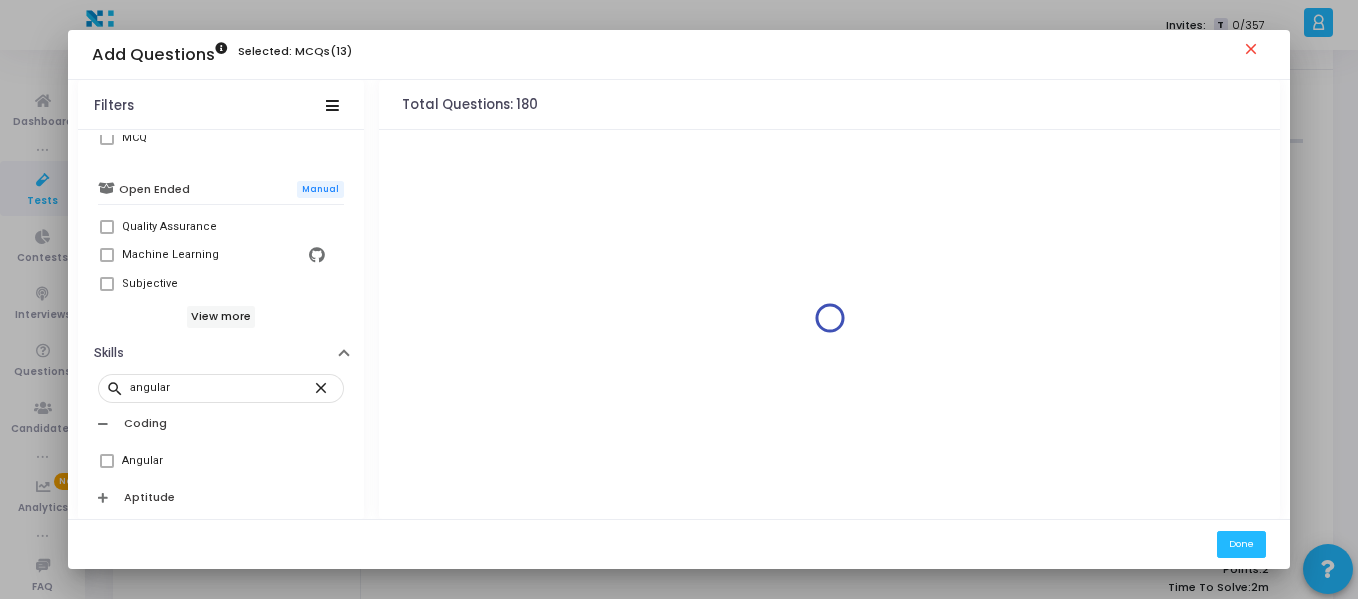scroll, scrollTop: 0, scrollLeft: 0, axis: both 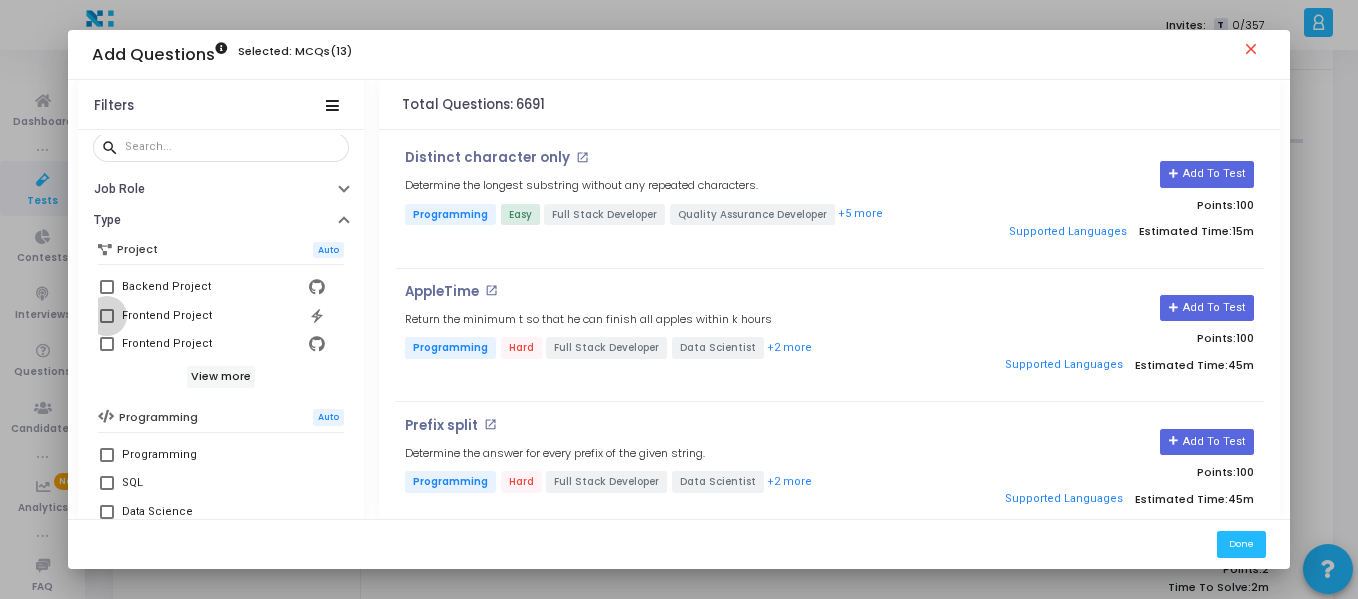 click at bounding box center [107, 316] 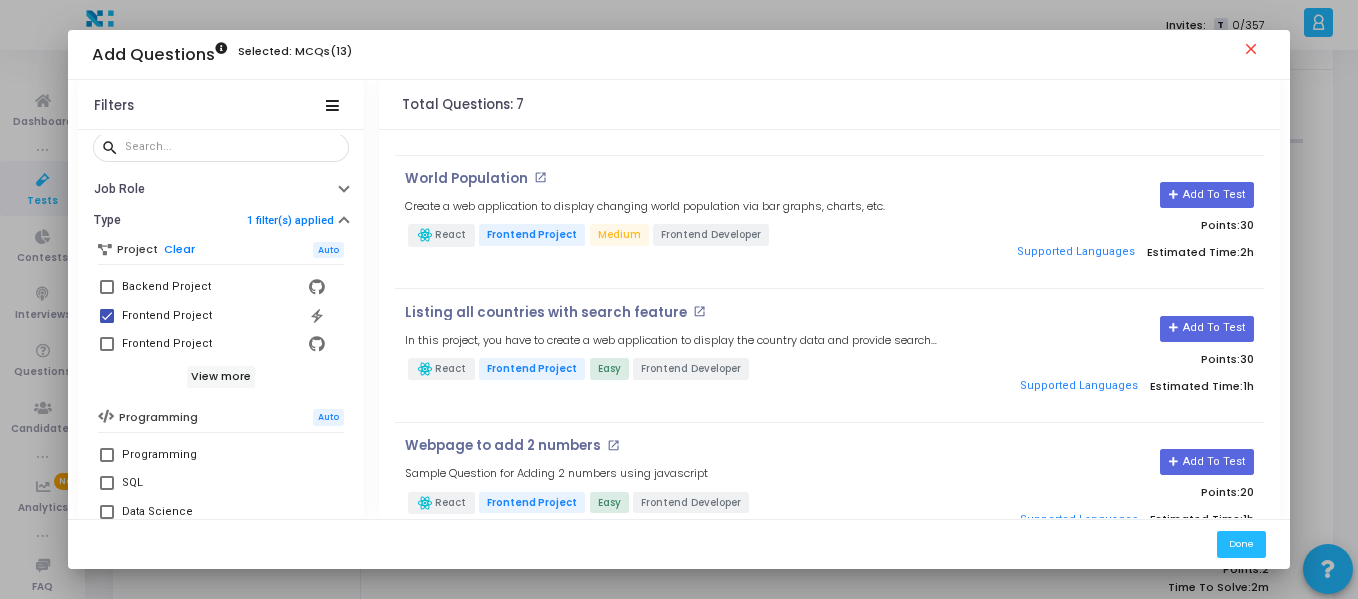 scroll, scrollTop: 514, scrollLeft: 0, axis: vertical 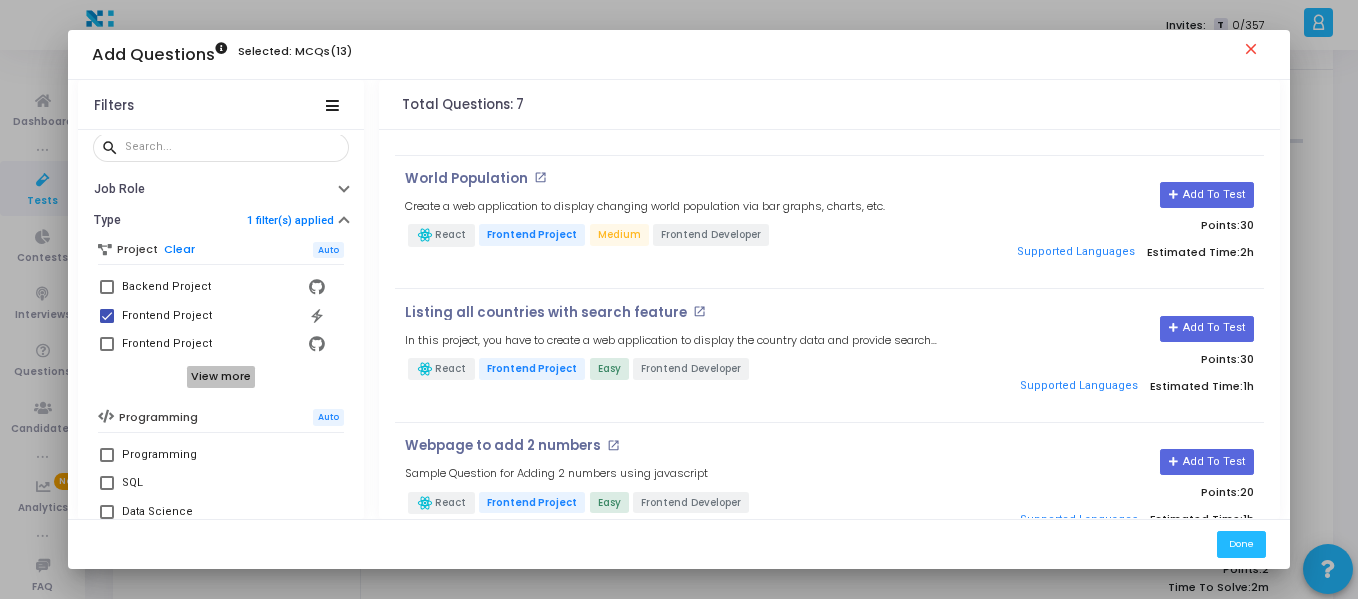 click on "View more" at bounding box center (221, 377) 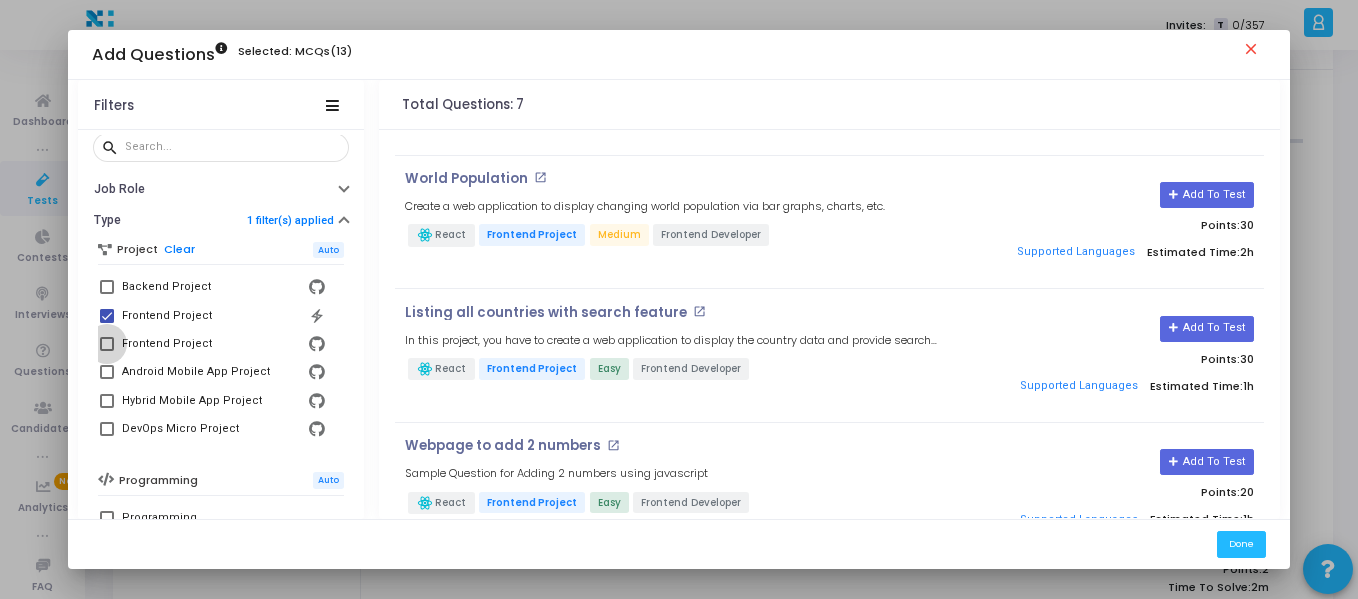 click at bounding box center [107, 344] 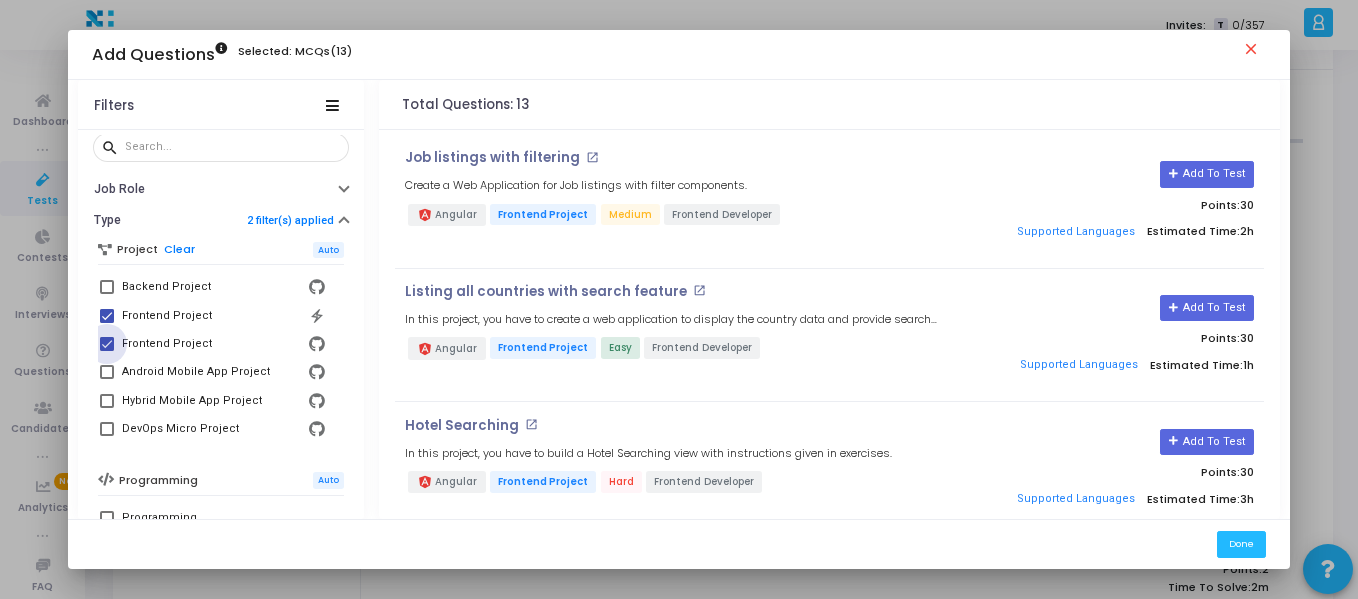 click at bounding box center [107, 344] 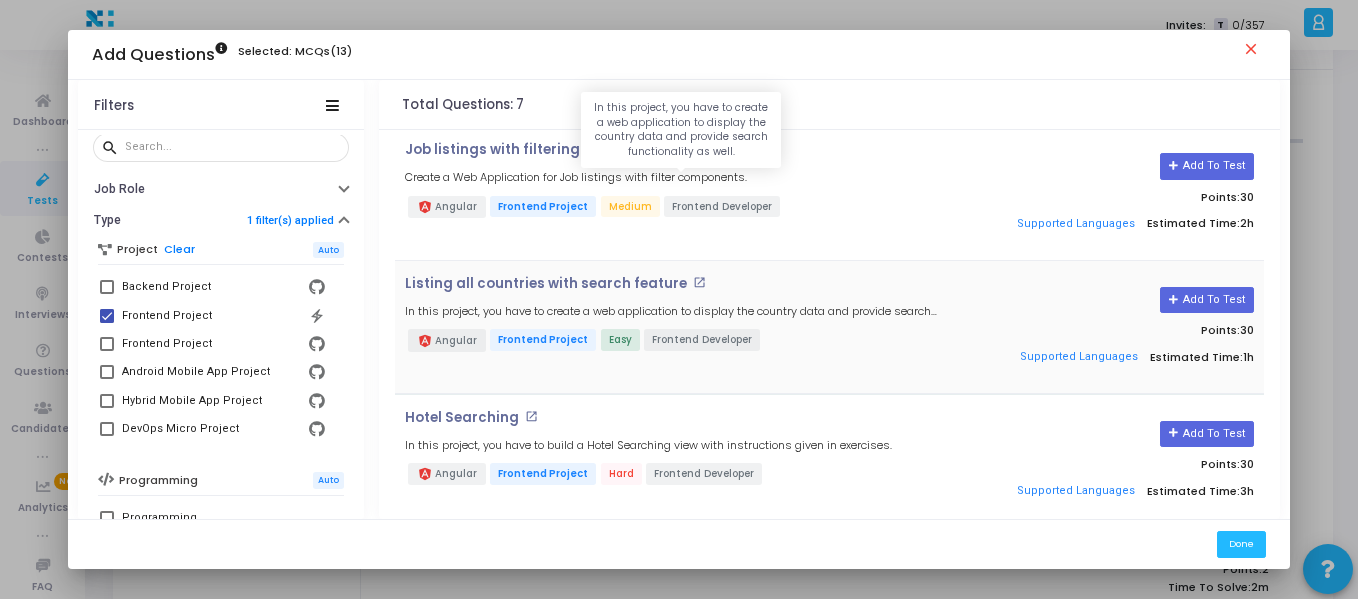 scroll, scrollTop: 0, scrollLeft: 0, axis: both 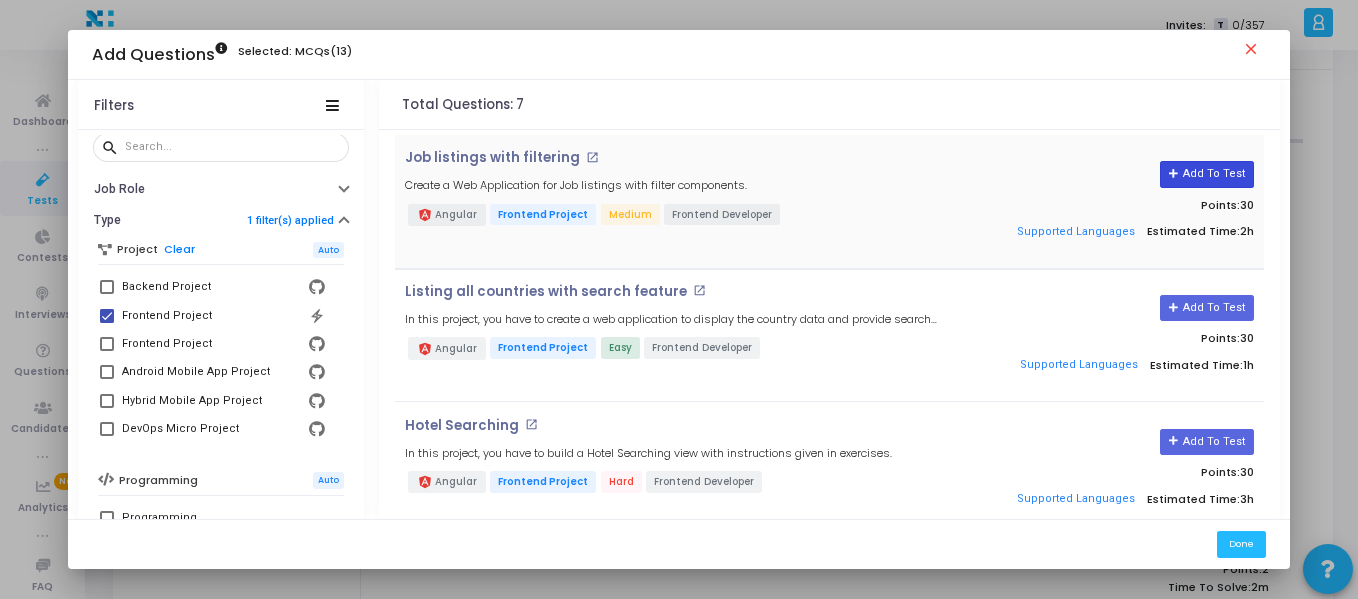 click on "Add To Test" at bounding box center [1206, 174] 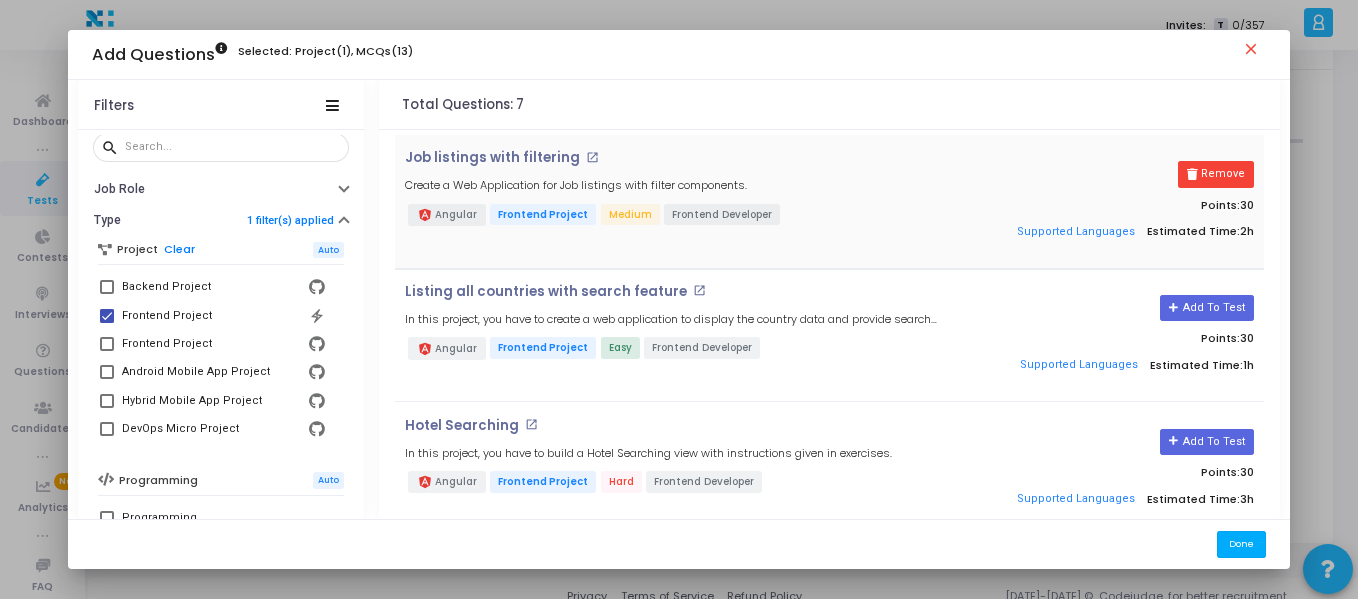 click on "Done" at bounding box center (1241, 544) 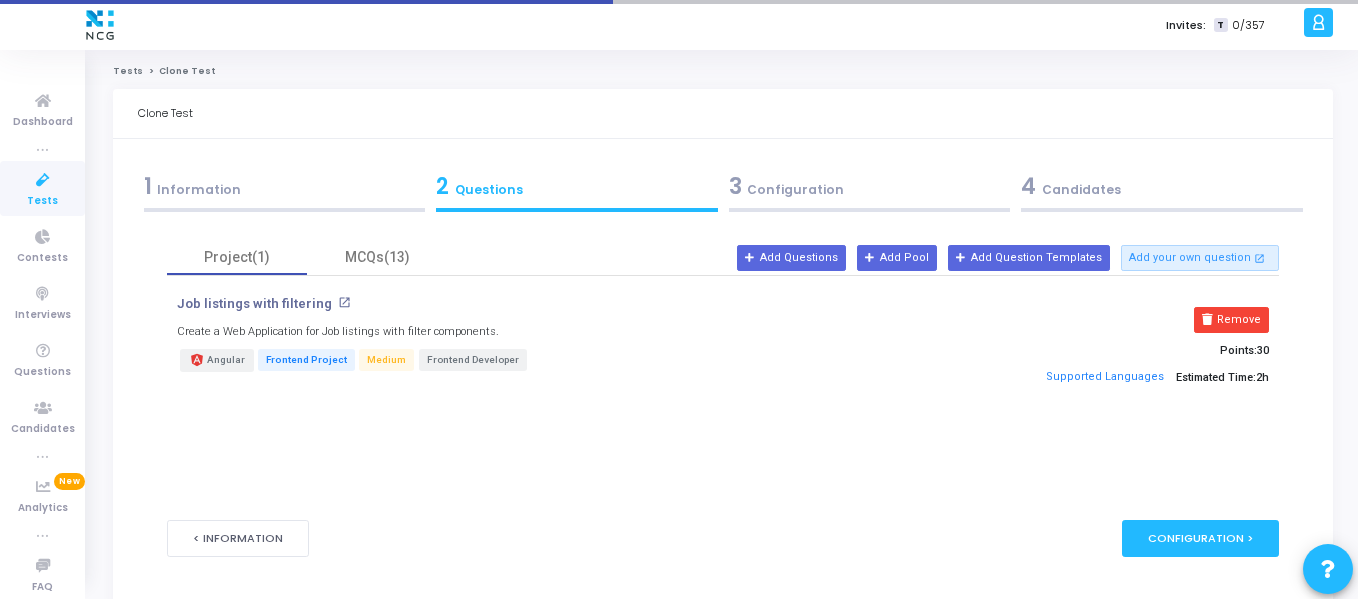 scroll, scrollTop: 69, scrollLeft: 0, axis: vertical 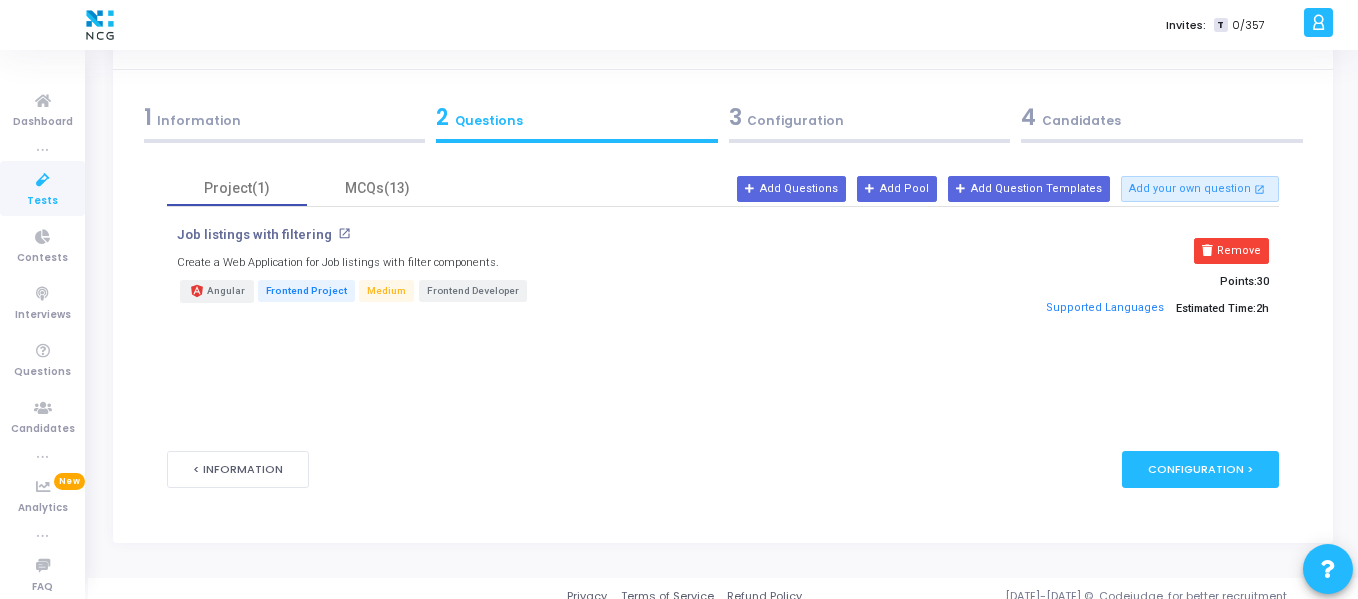 click on "1  Information" at bounding box center [285, 117] 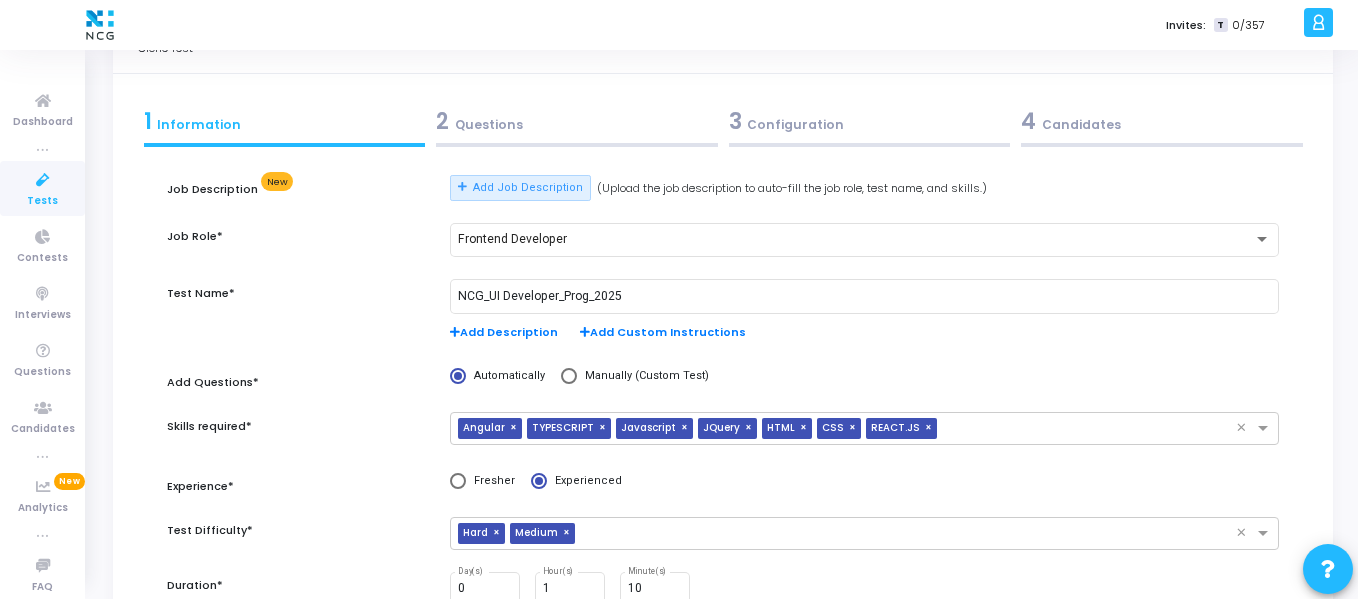 scroll, scrollTop: 0, scrollLeft: 0, axis: both 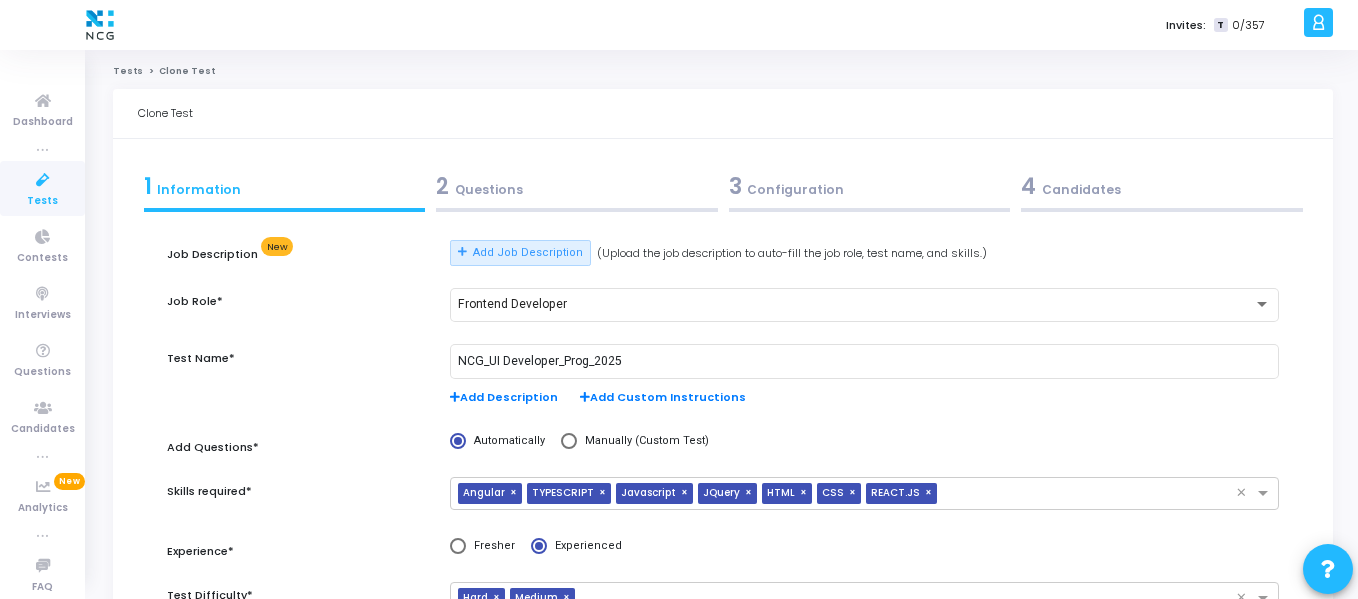 click on "2  Questions" at bounding box center [577, 186] 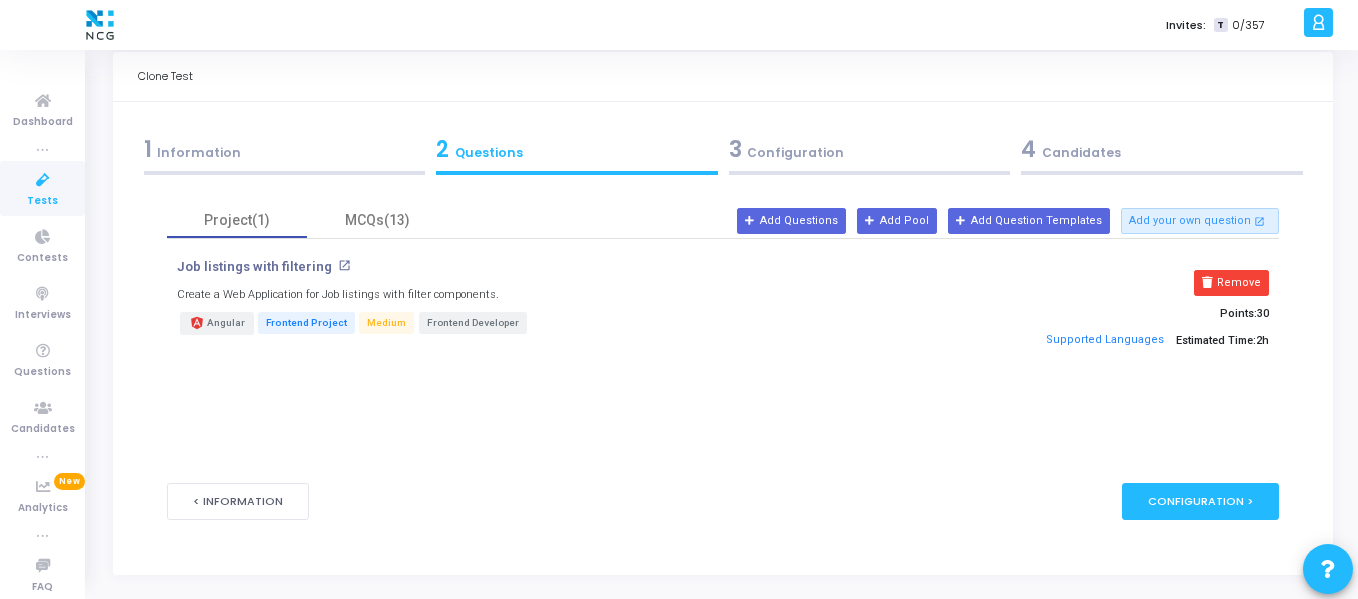 scroll, scrollTop: 39, scrollLeft: 0, axis: vertical 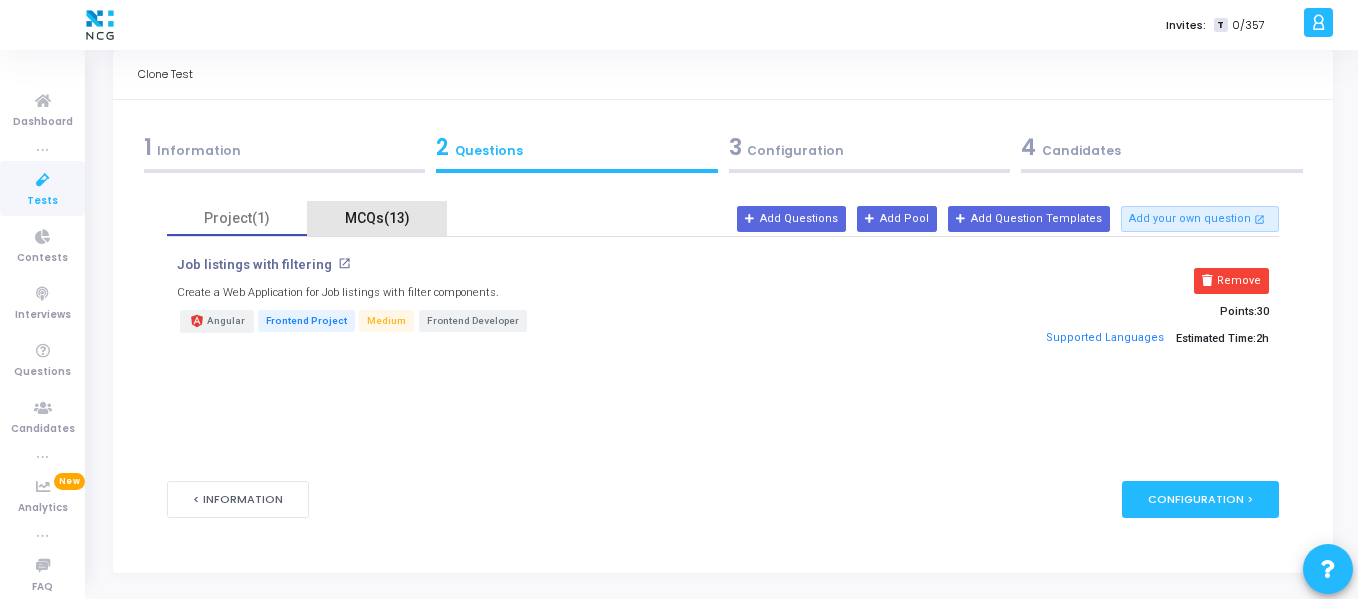 click on "MCQs(13)" at bounding box center (377, 218) 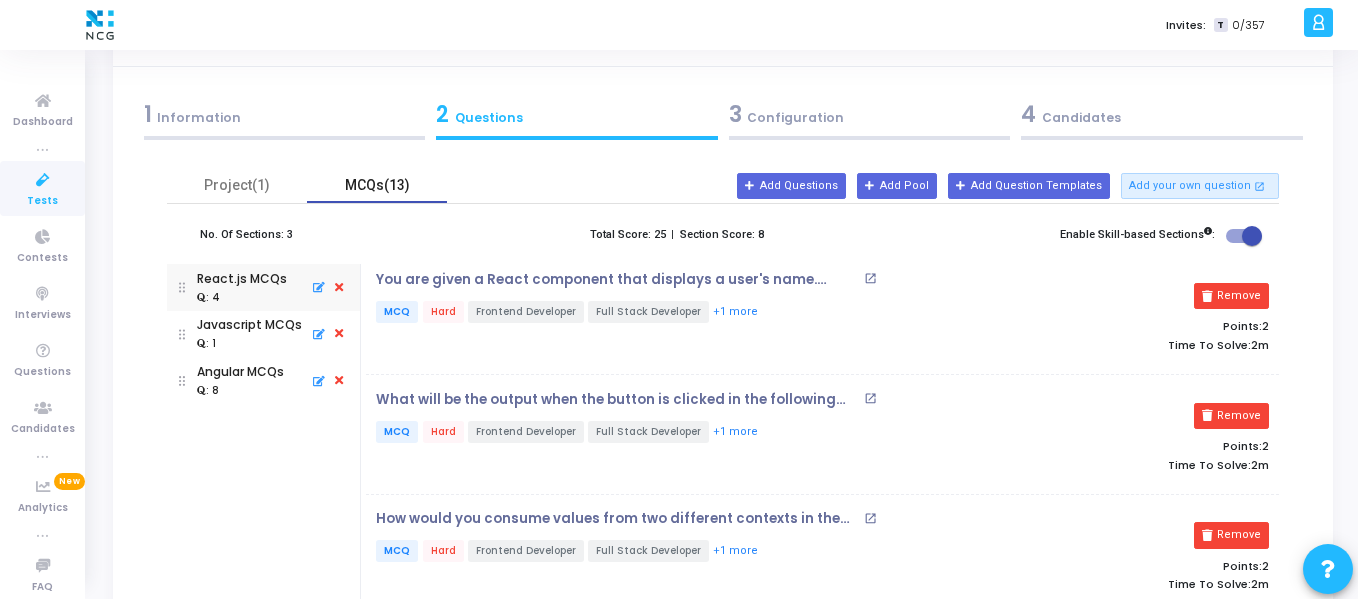 scroll, scrollTop: 0, scrollLeft: 0, axis: both 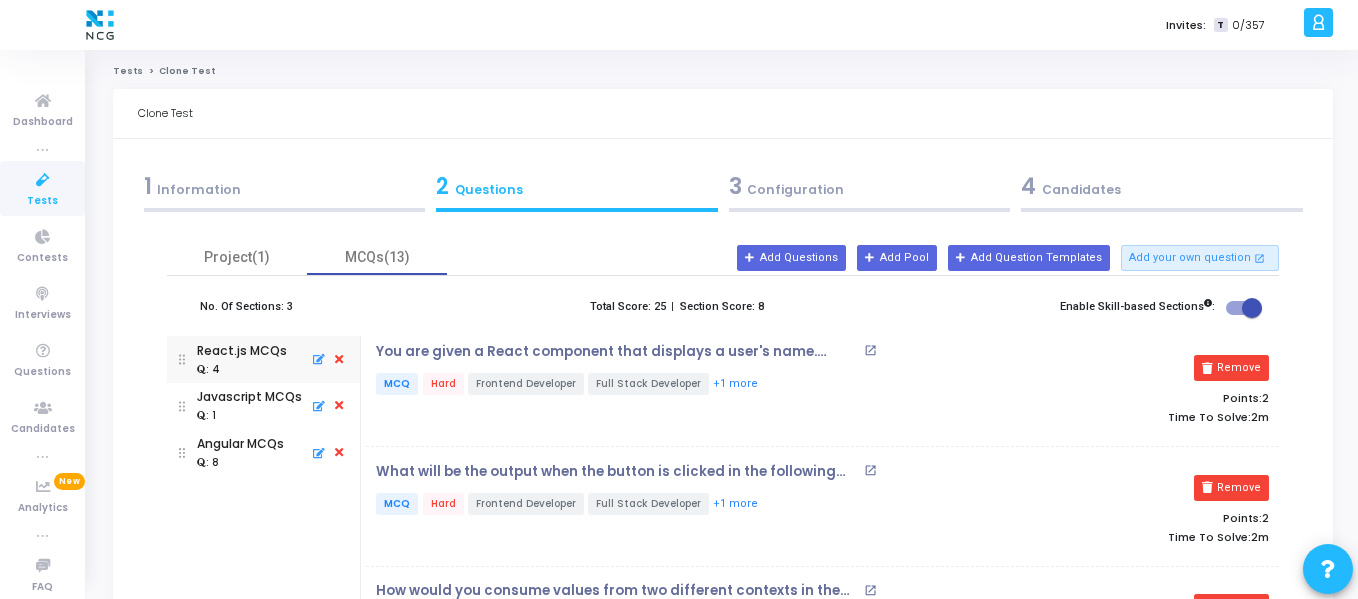 click on "3  Configuration" at bounding box center [870, 186] 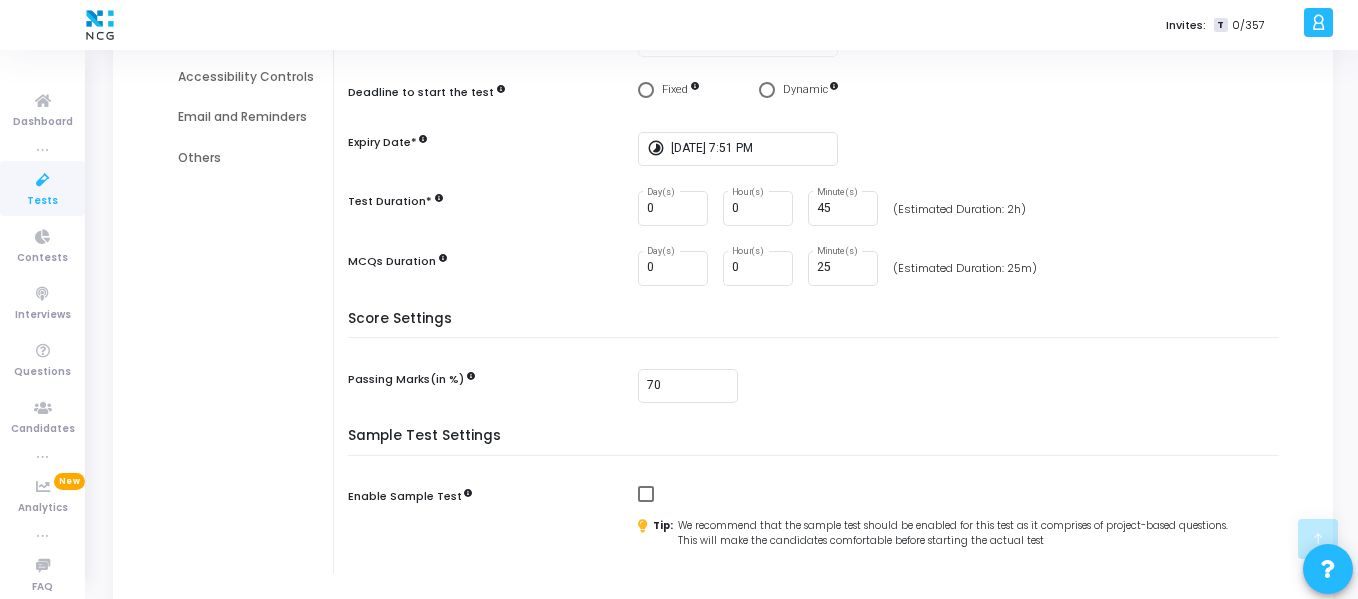 scroll, scrollTop: 344, scrollLeft: 0, axis: vertical 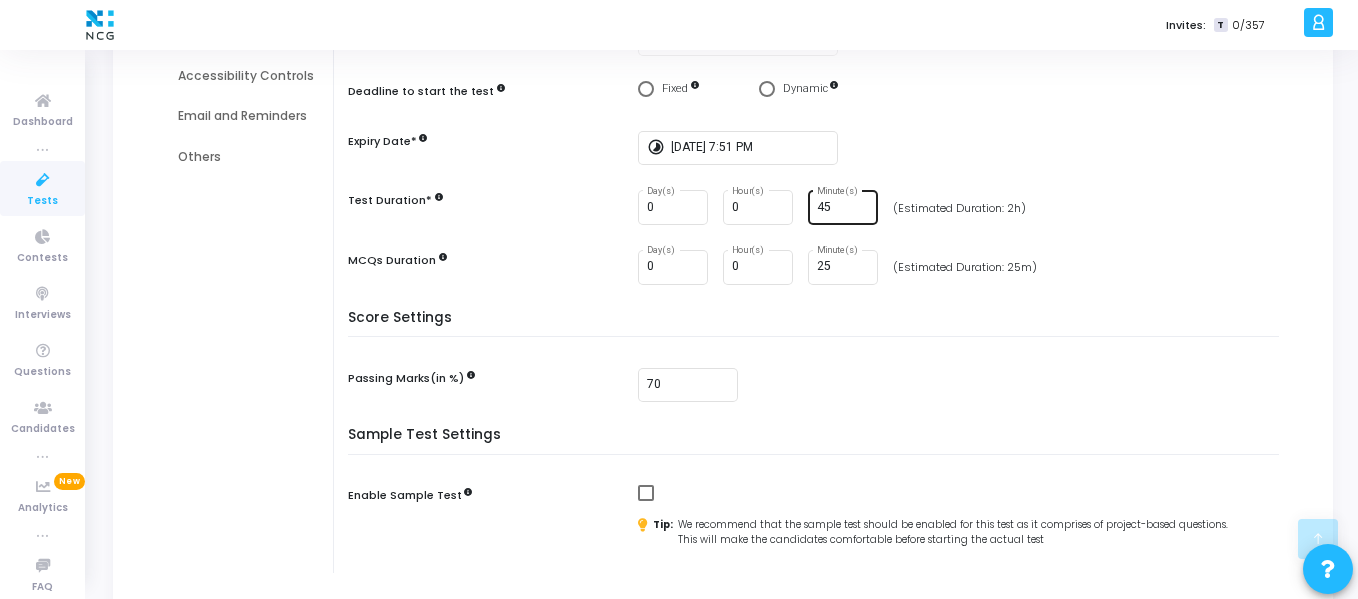 click on "45" at bounding box center (844, 208) 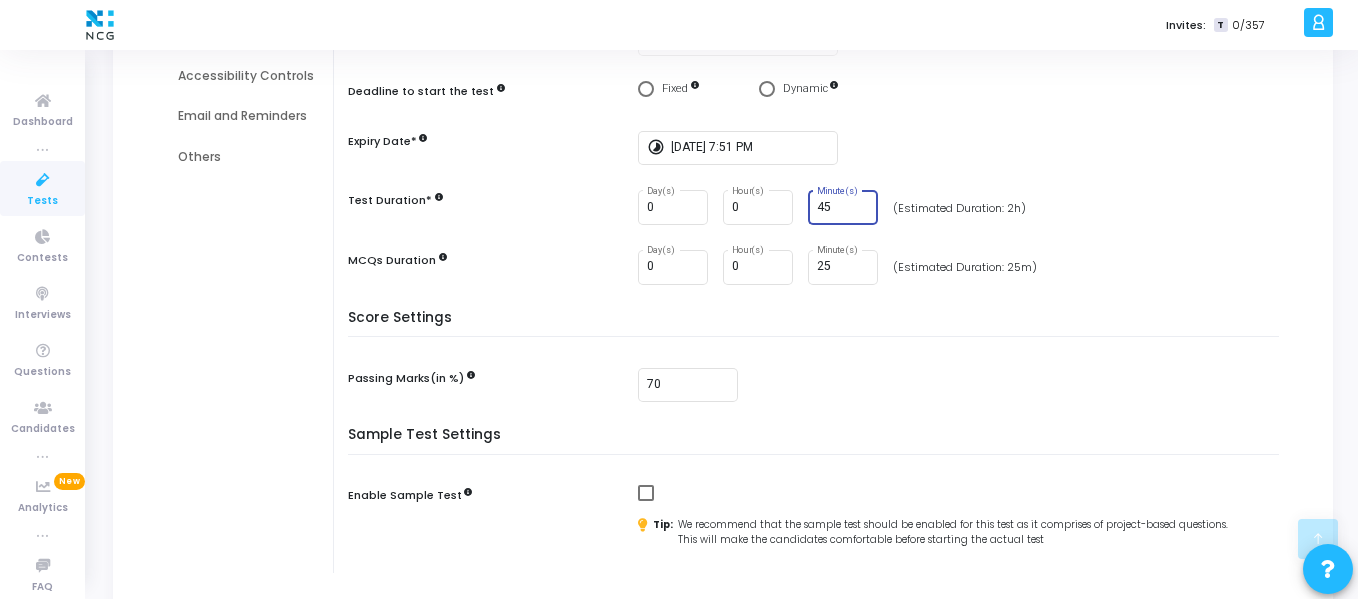 click on "45" at bounding box center [844, 208] 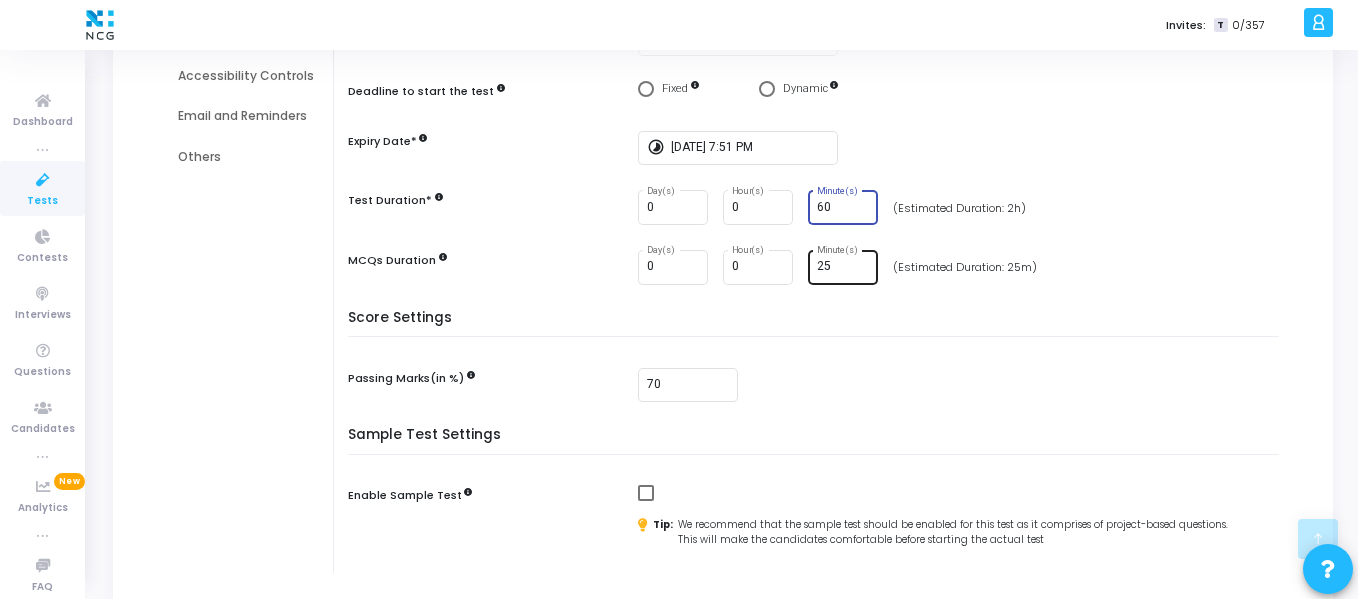 type on "60" 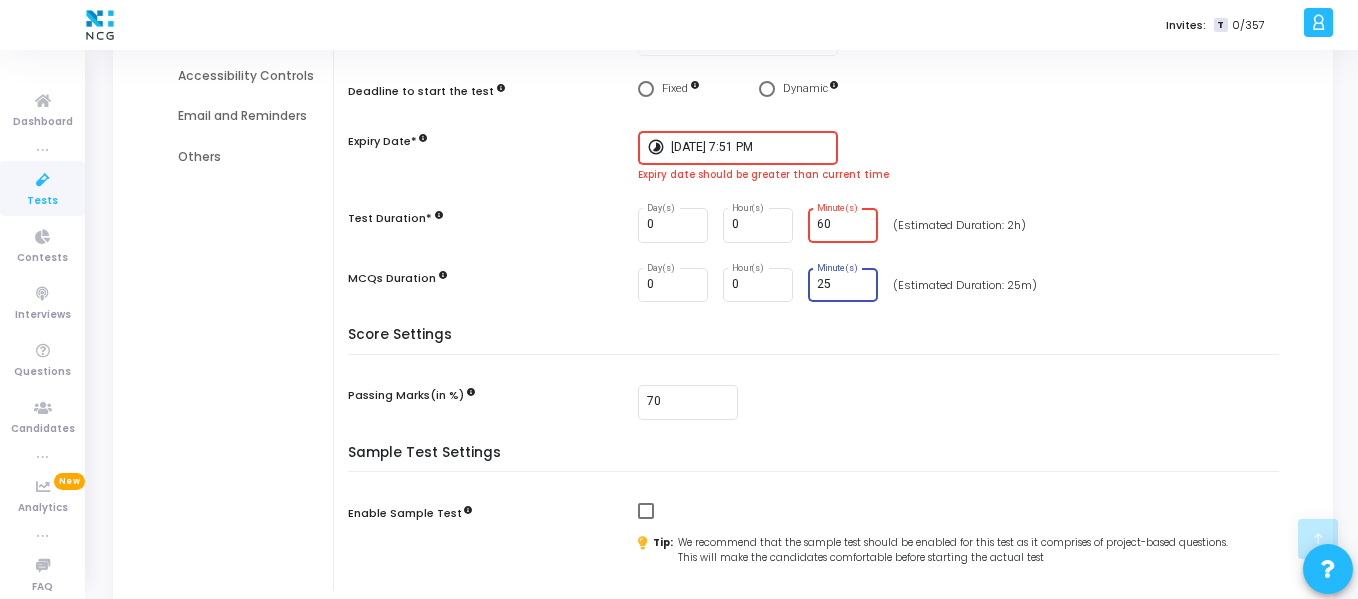 click on "25 Minute(s)" at bounding box center (844, 283) 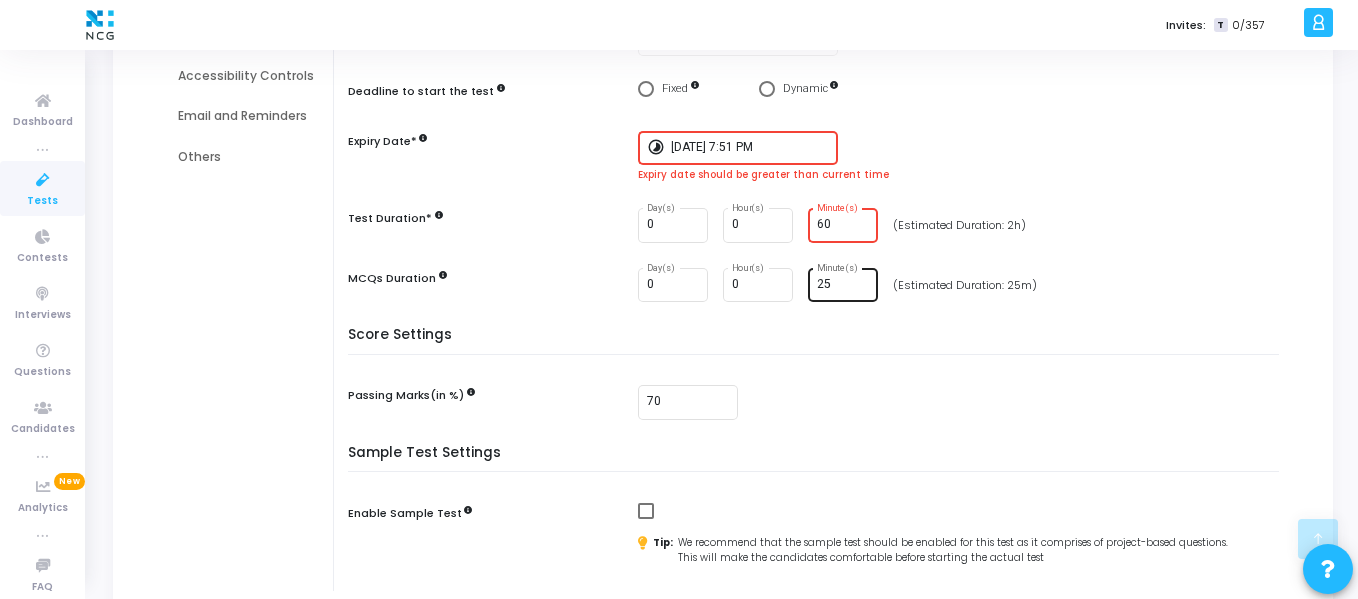 click on "25 Minute(s)" at bounding box center [844, 283] 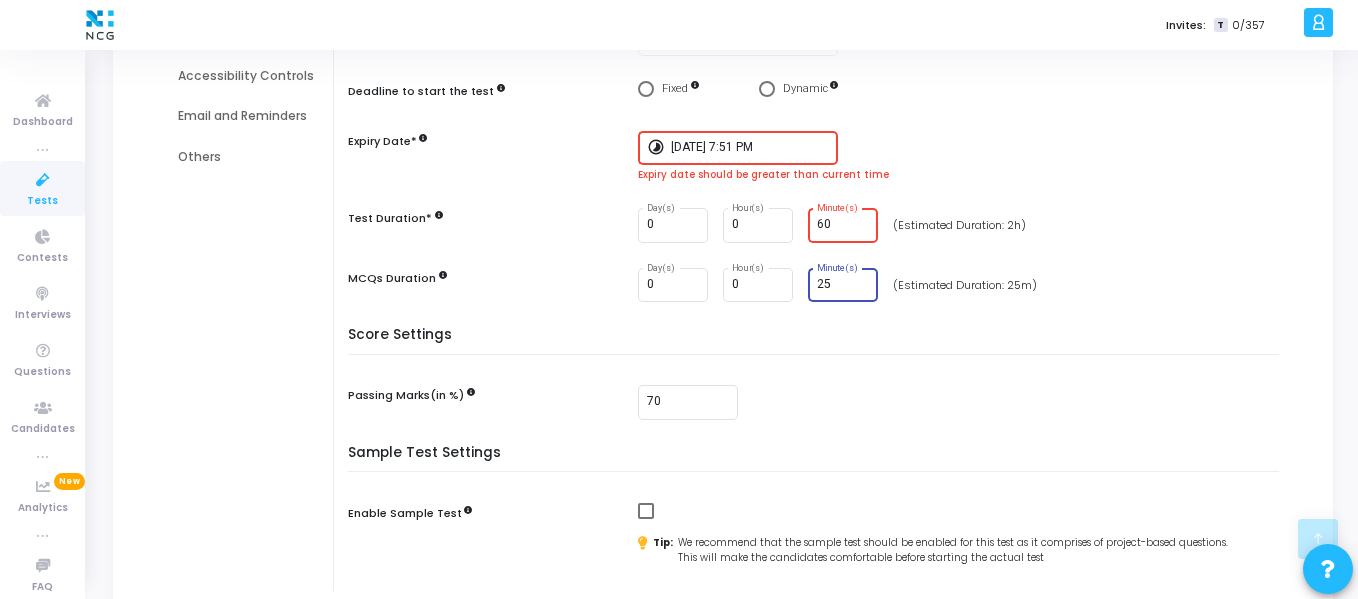 click on "25 Minute(s)" at bounding box center [844, 283] 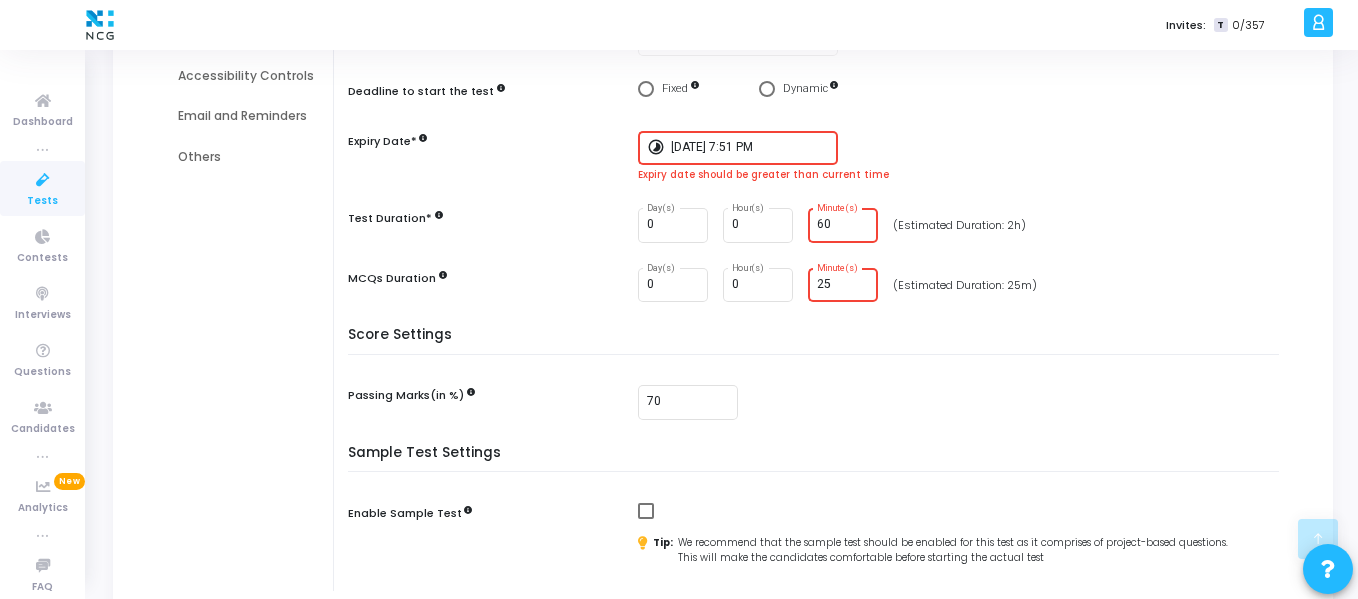 type on "2" 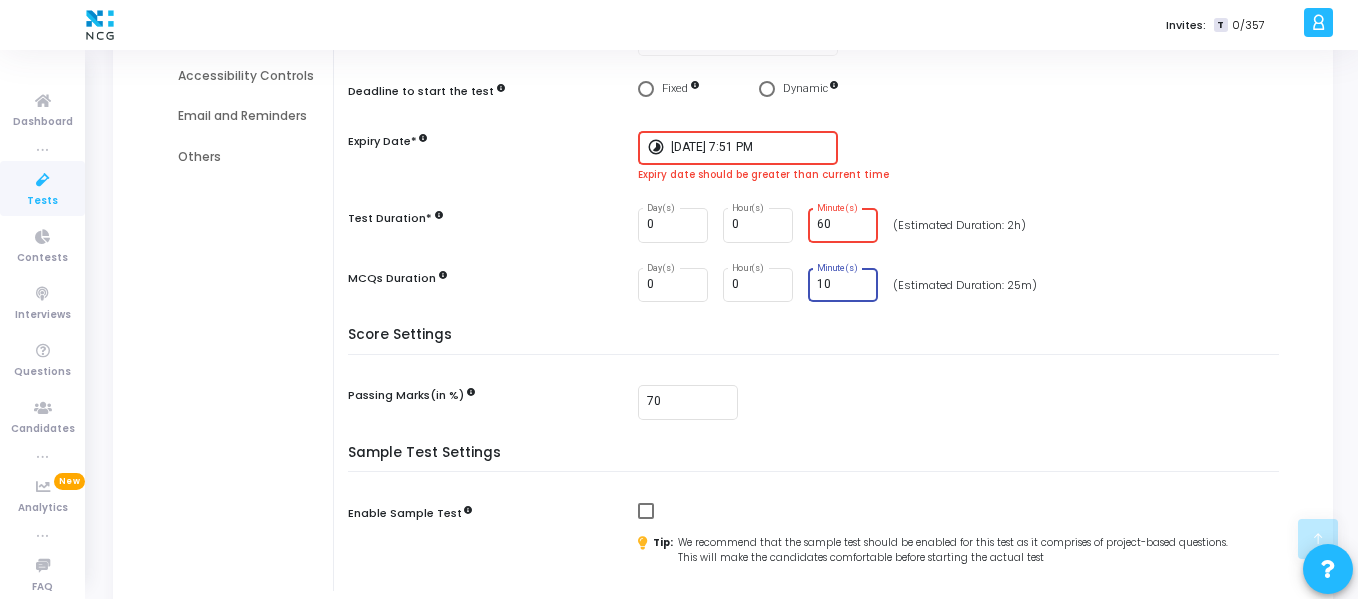 type on "10" 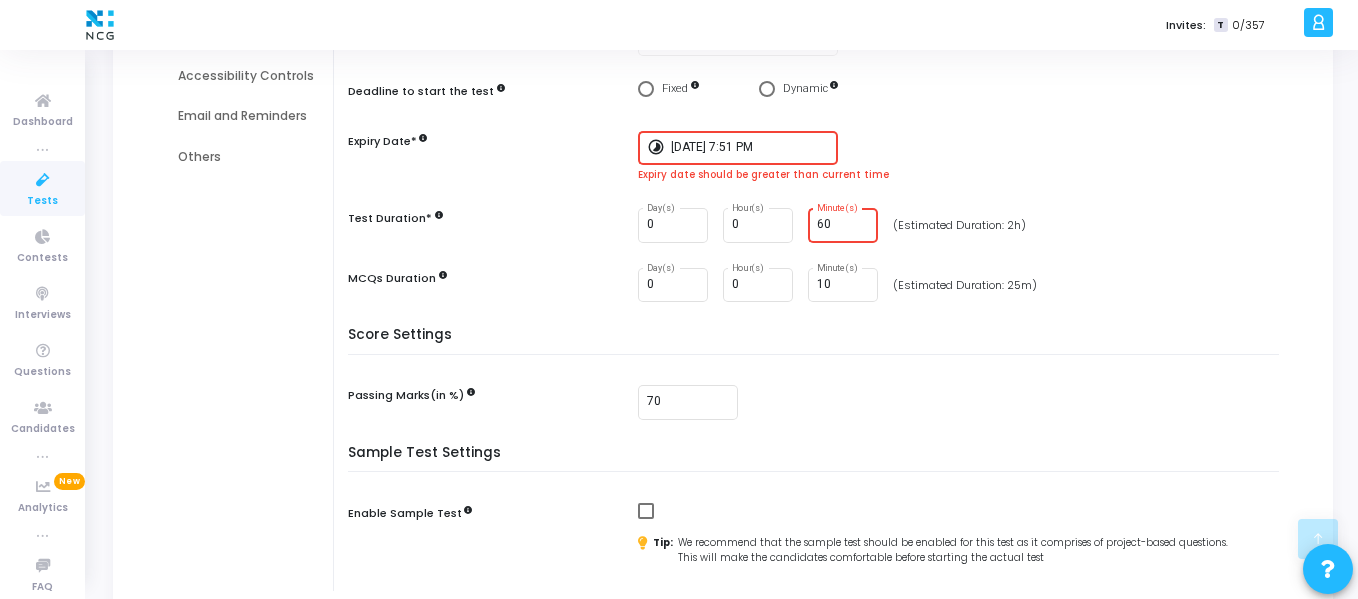 click on "6/19/2025, 7:51 PM" at bounding box center (751, 148) 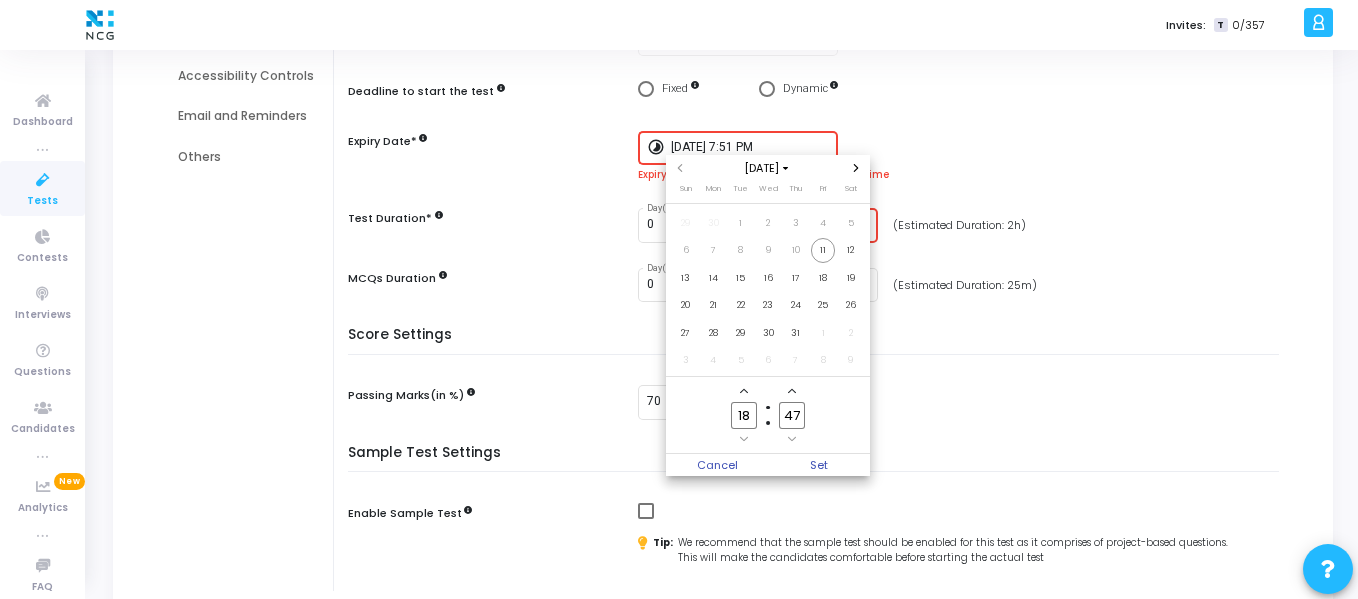 scroll, scrollTop: 0, scrollLeft: 0, axis: both 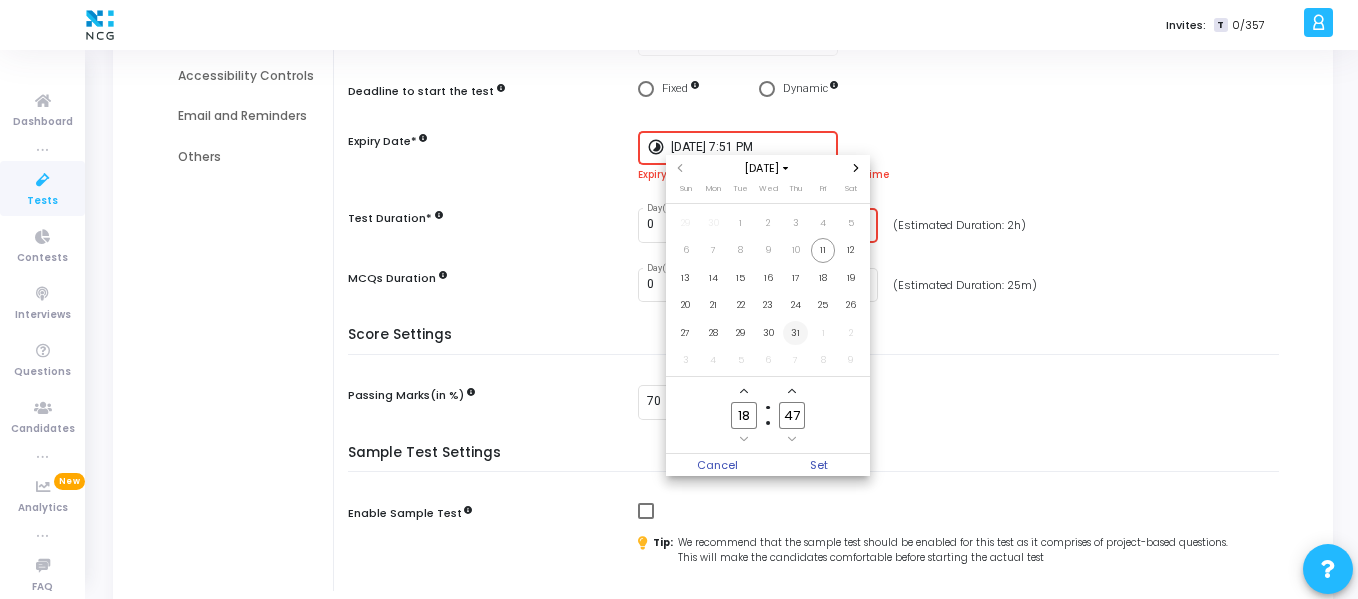 click on "31" at bounding box center (795, 333) 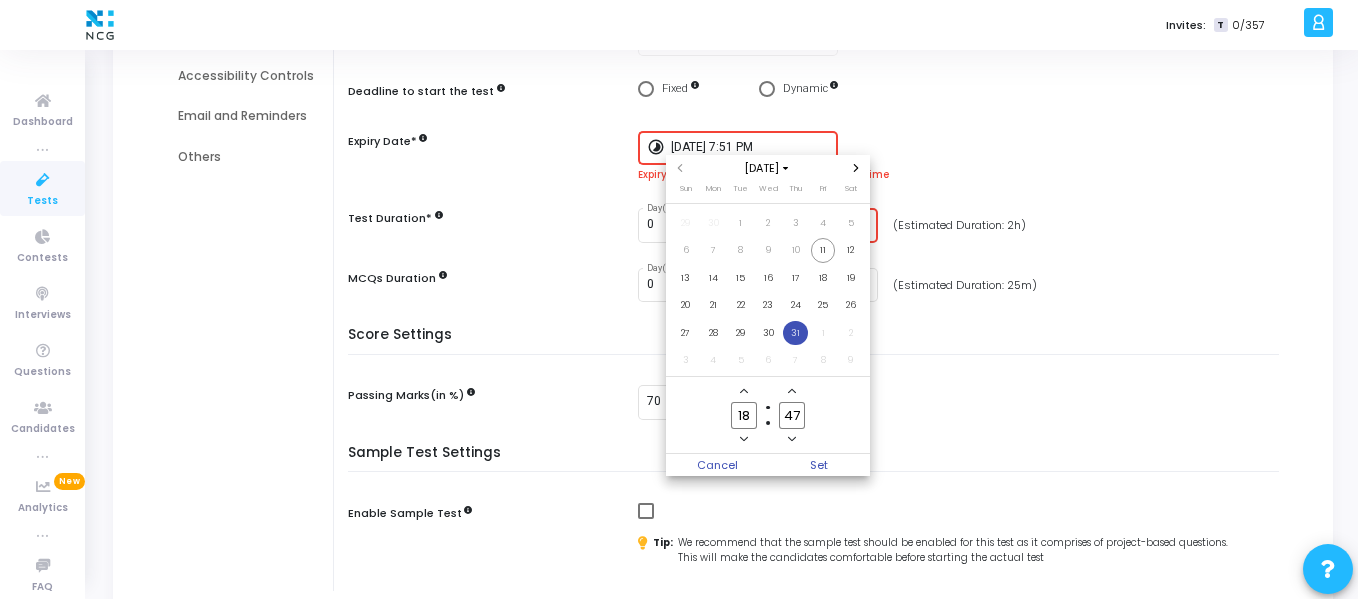 click 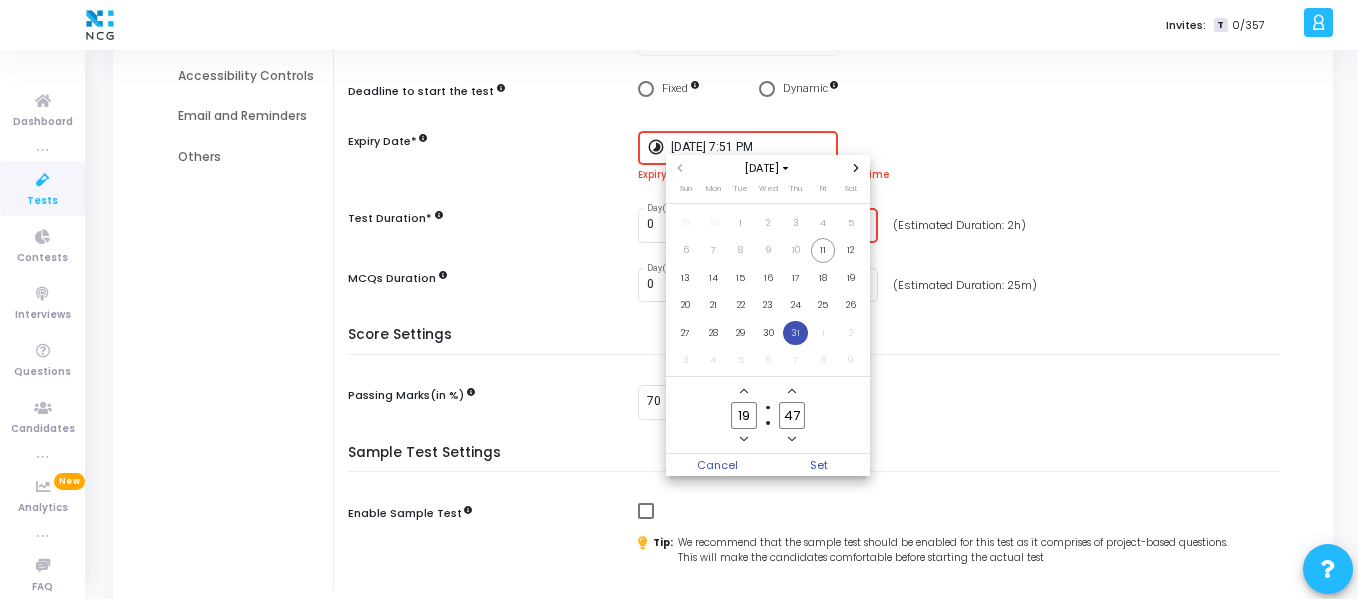 click 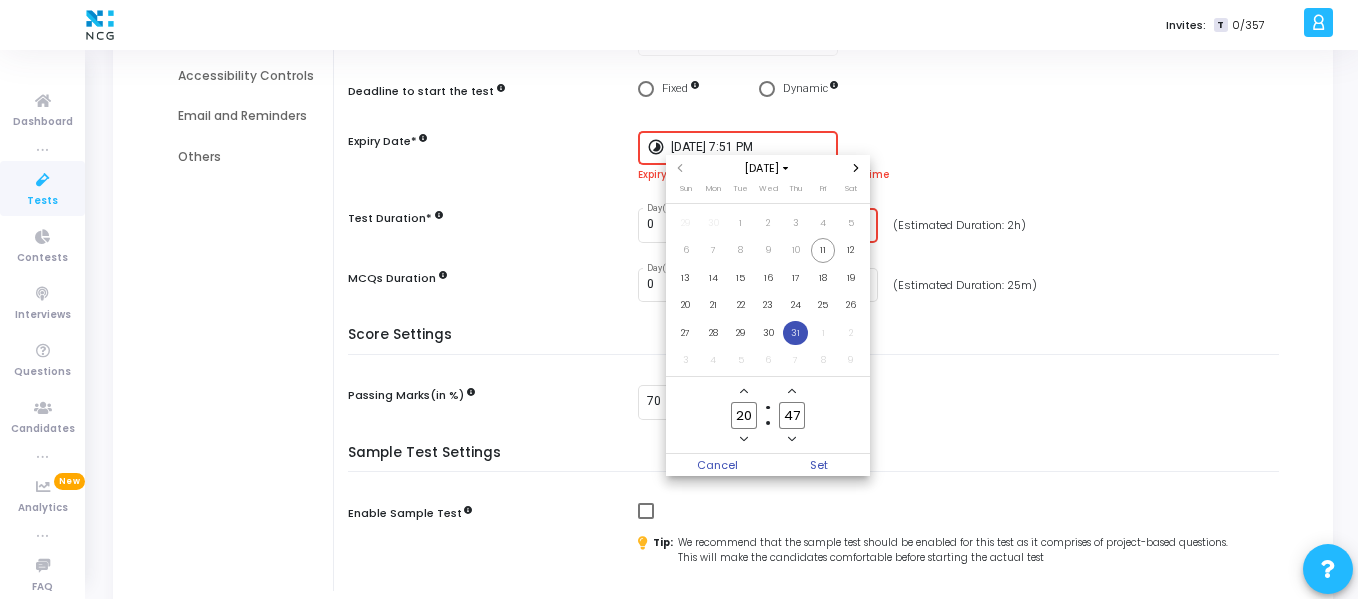 click 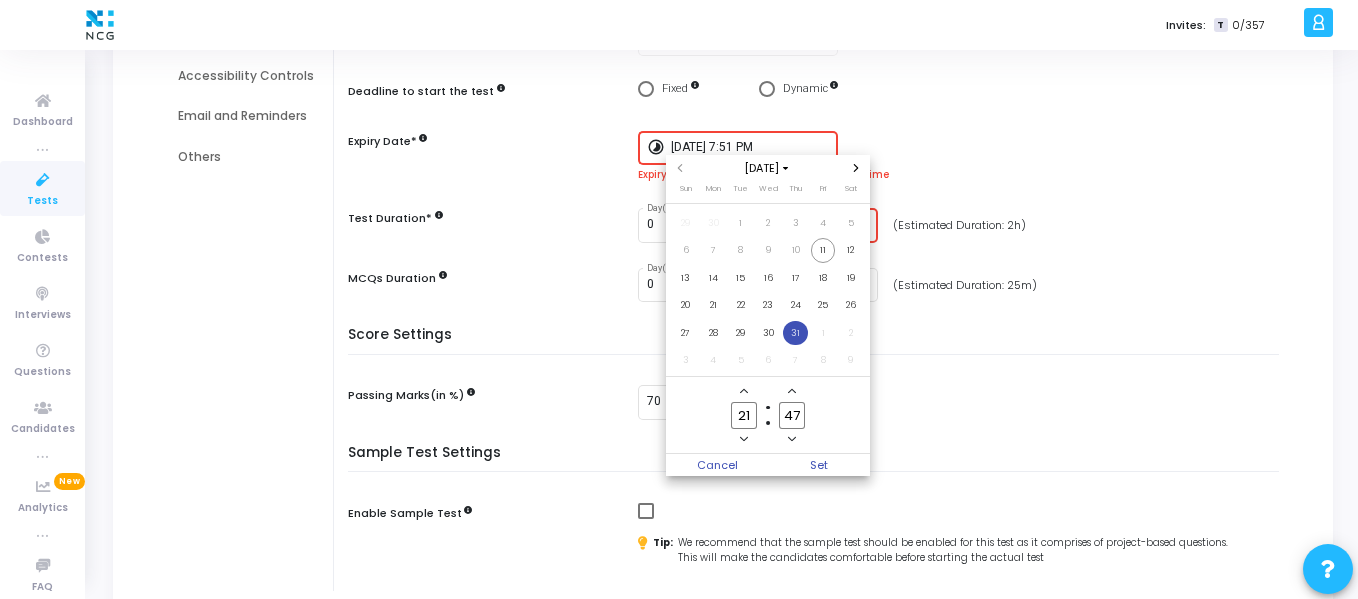 click 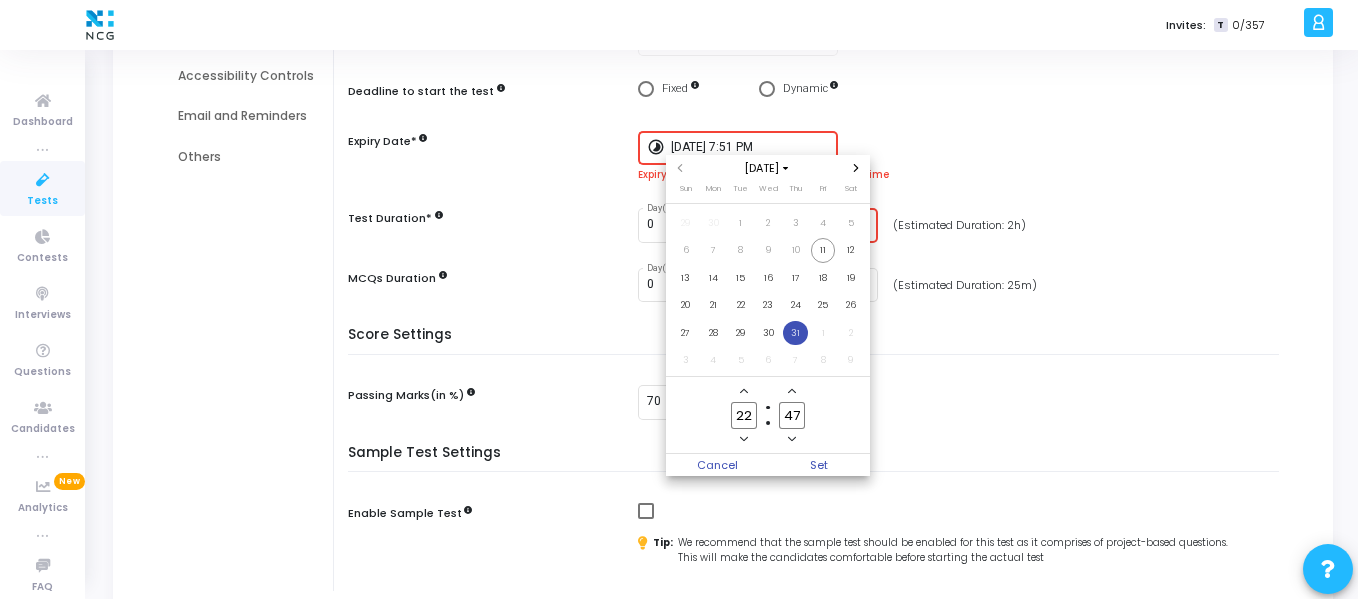 click 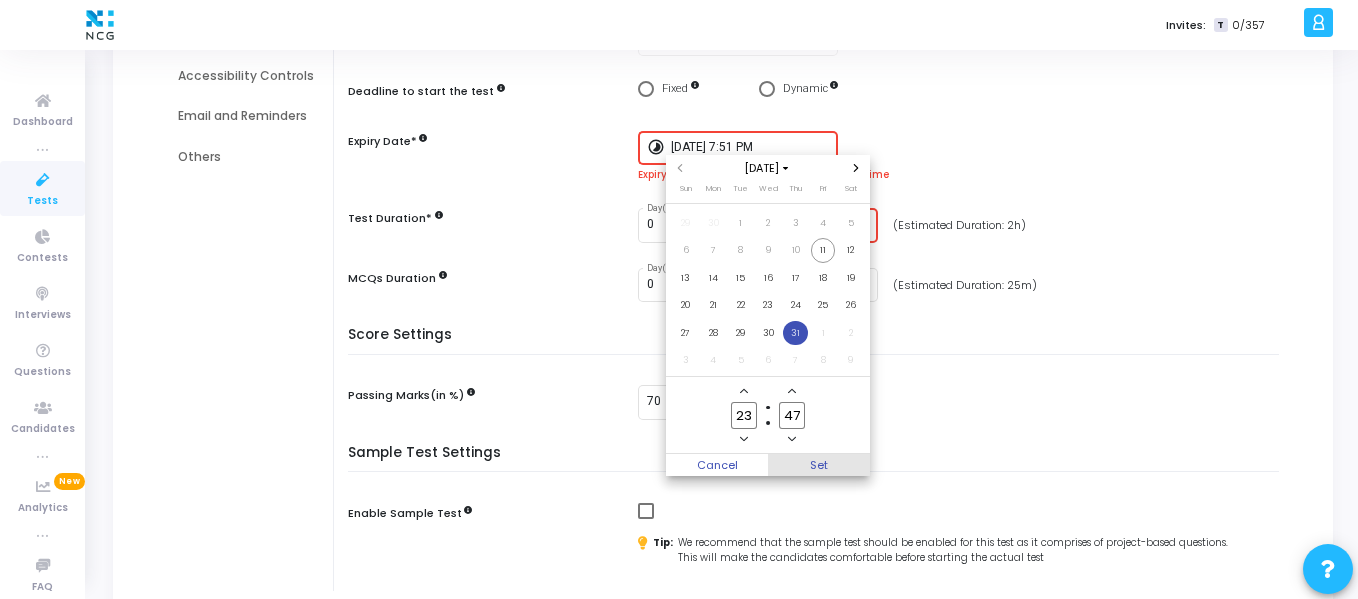 click on "Set" at bounding box center [819, 465] 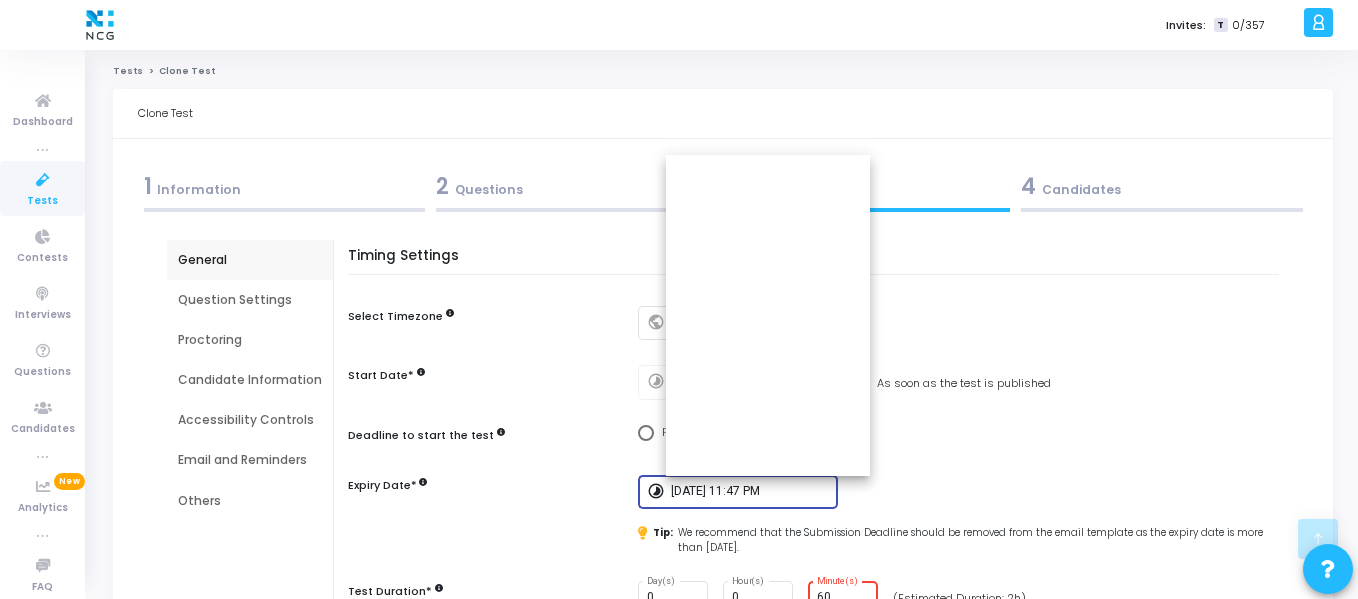 scroll, scrollTop: 344, scrollLeft: 0, axis: vertical 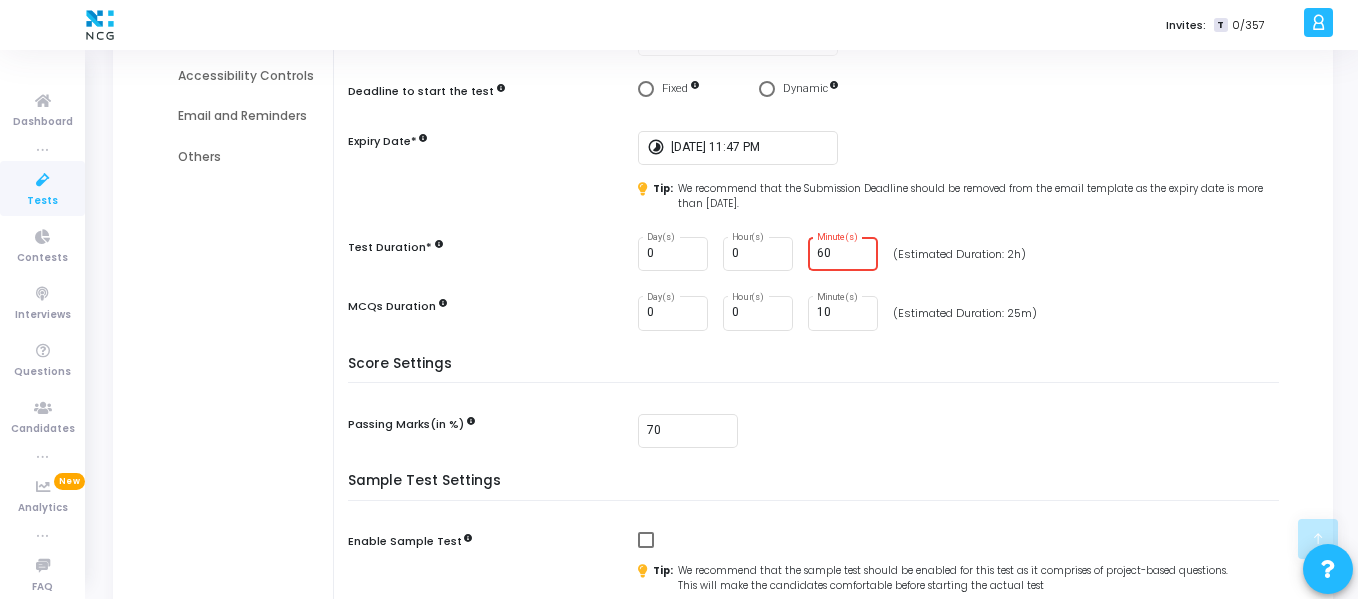 click on "Score Settings" at bounding box center [818, 370] 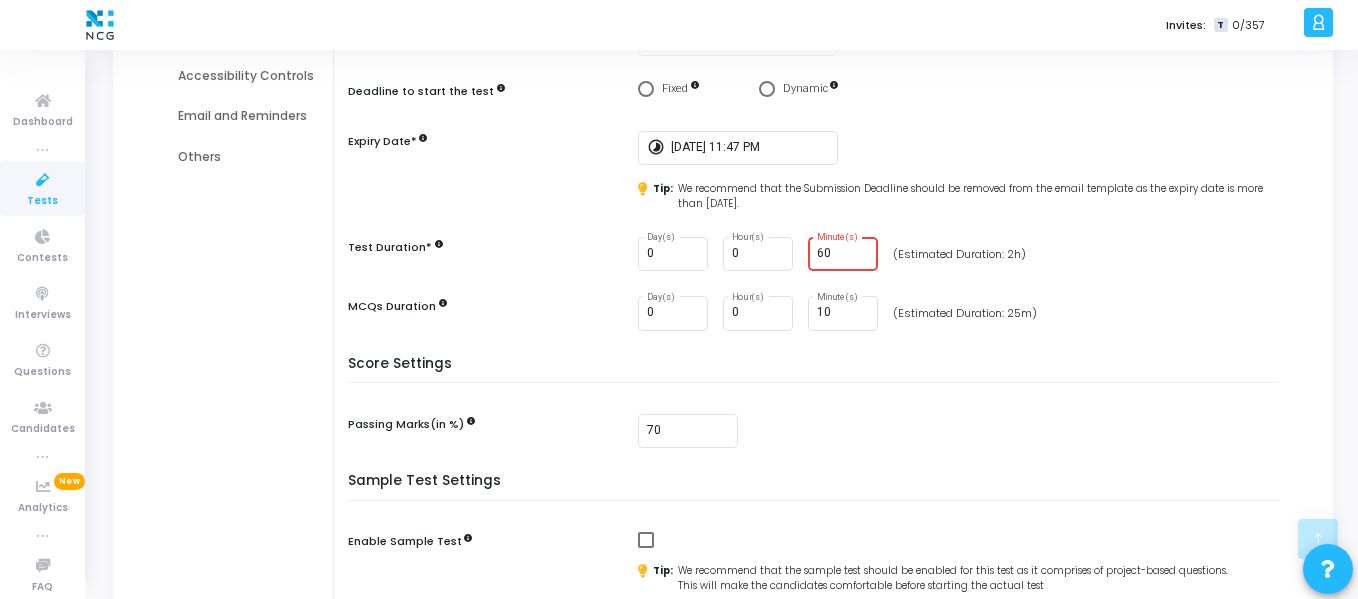 click on "60" at bounding box center [844, 254] 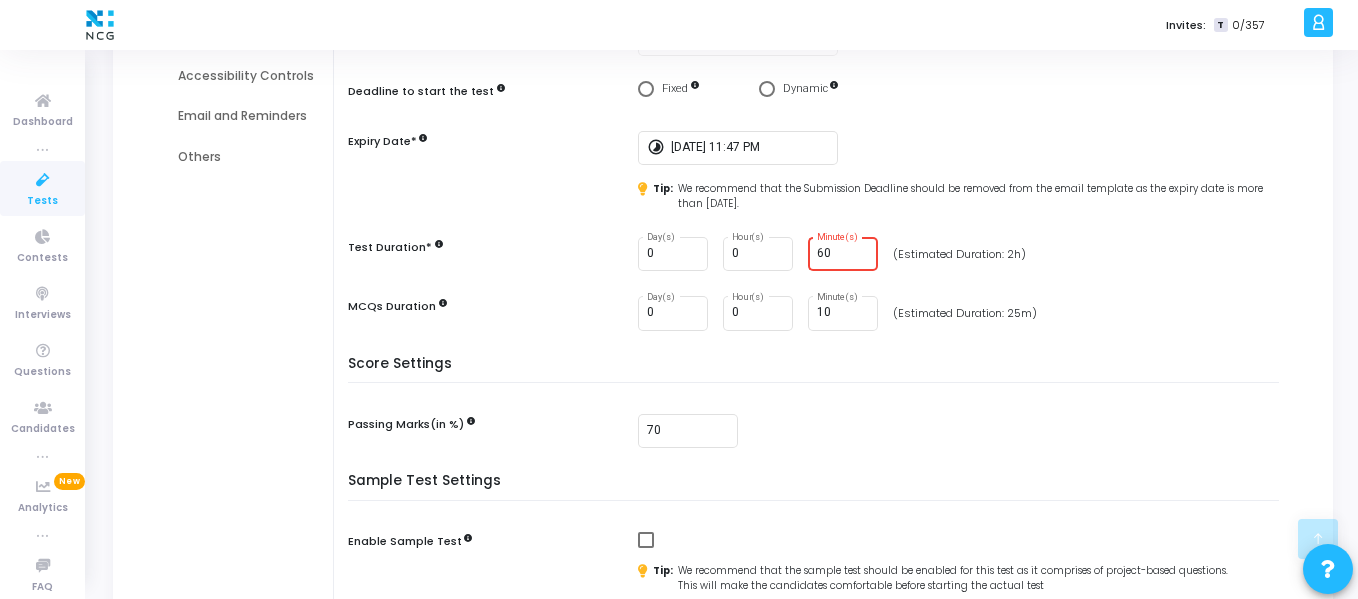 click on "0 Day(s) 0 Hour(s) 60 Minute(s)  (Estimated Duration: 2h)" at bounding box center (963, 254) 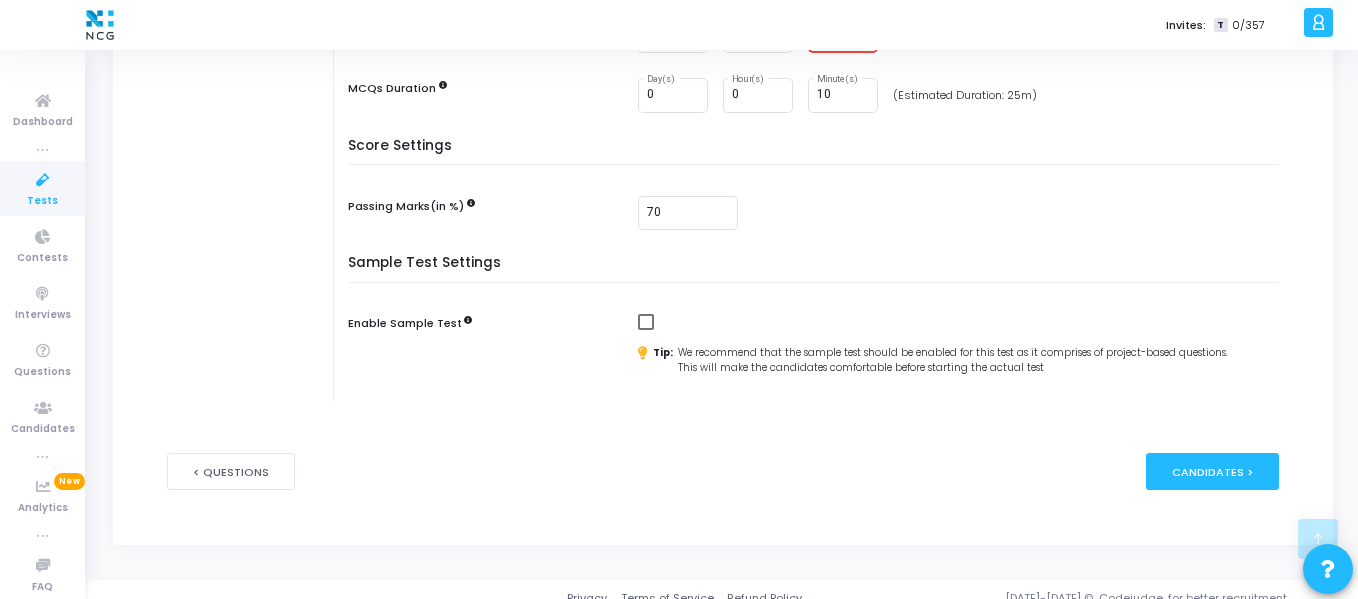 scroll, scrollTop: 563, scrollLeft: 0, axis: vertical 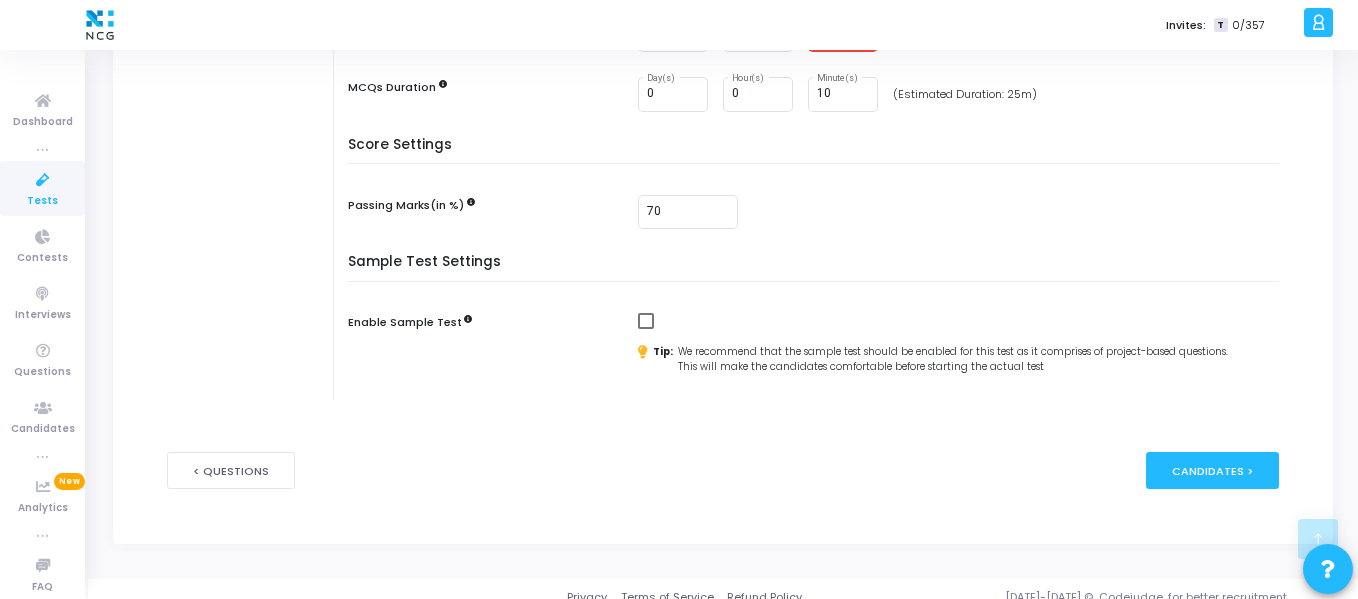 click on "Score Settings Passing Marks(in %) 70" at bounding box center [818, 196] 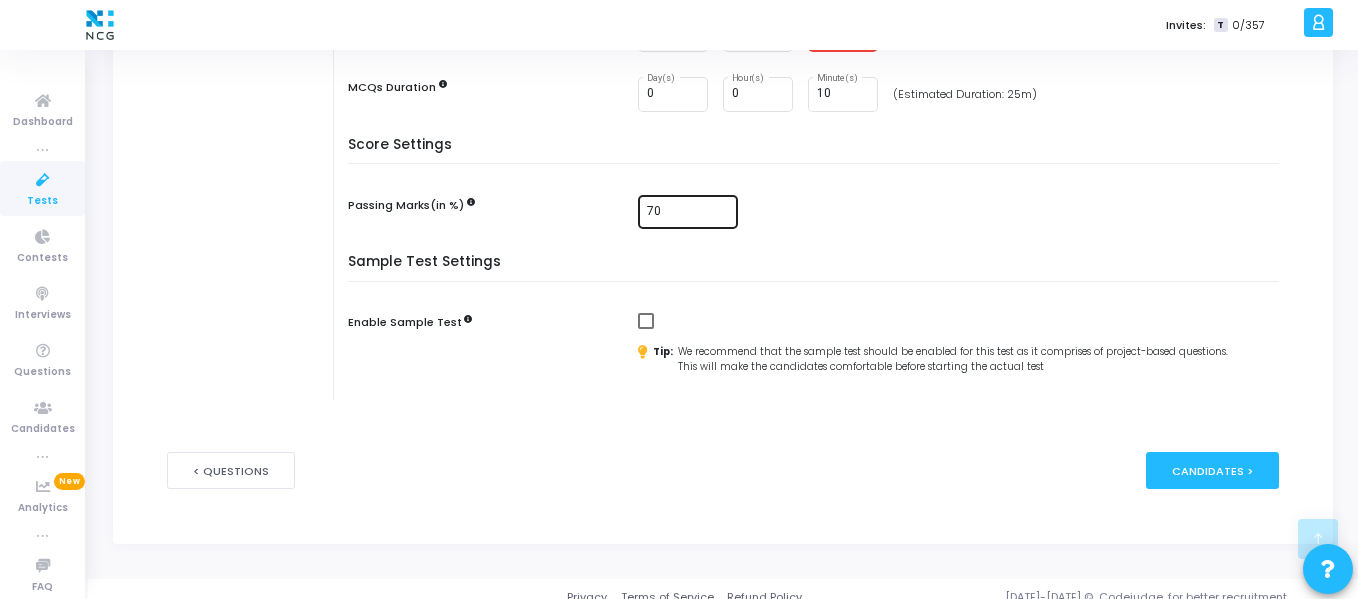 click on "70" at bounding box center [689, 210] 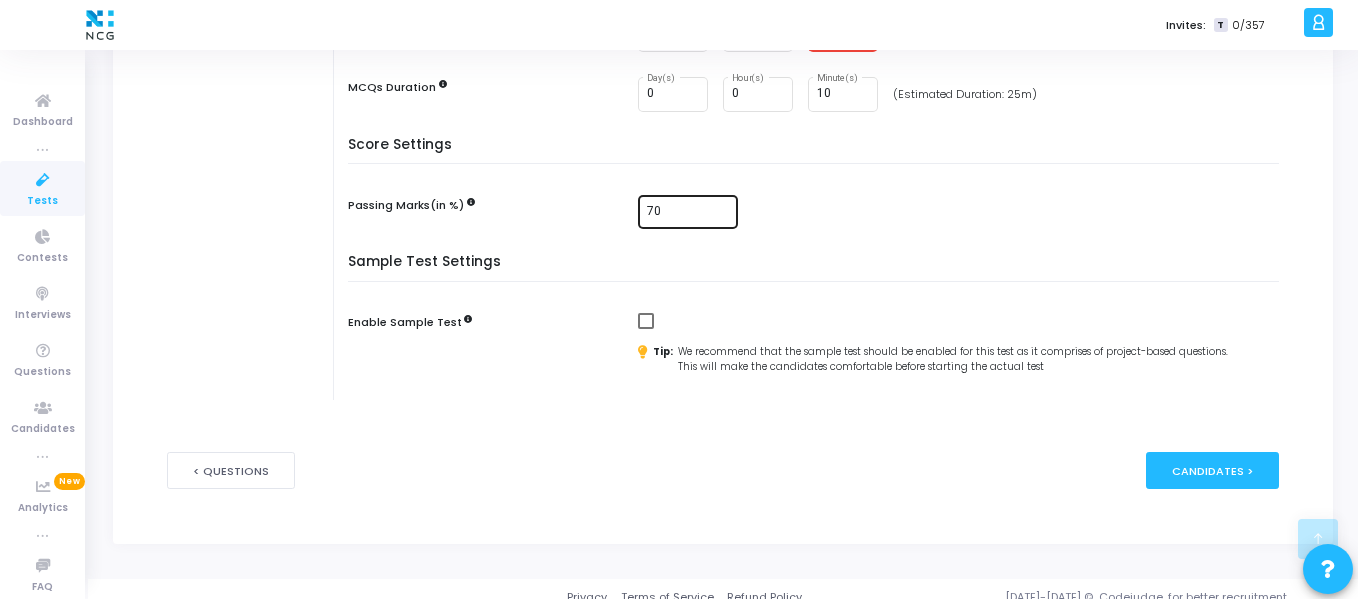 click on "70" at bounding box center [689, 210] 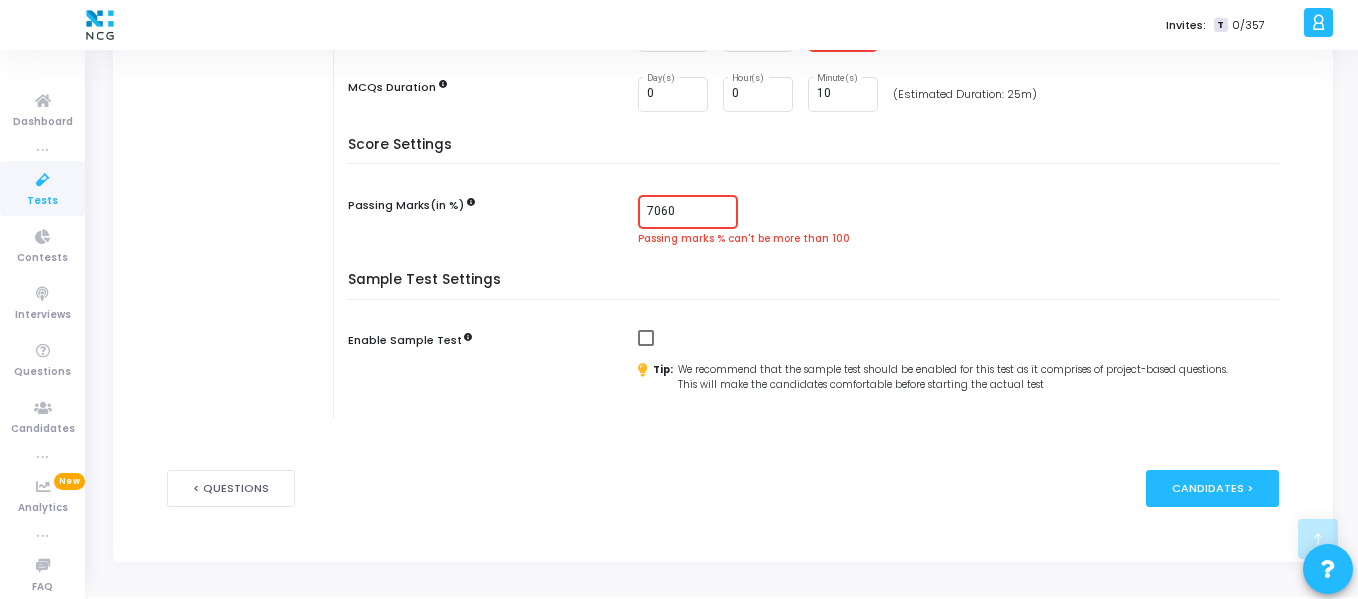 click on "Score Settings Passing Marks(in %) 7060  Passing marks % can't be more than 100" at bounding box center (818, 204) 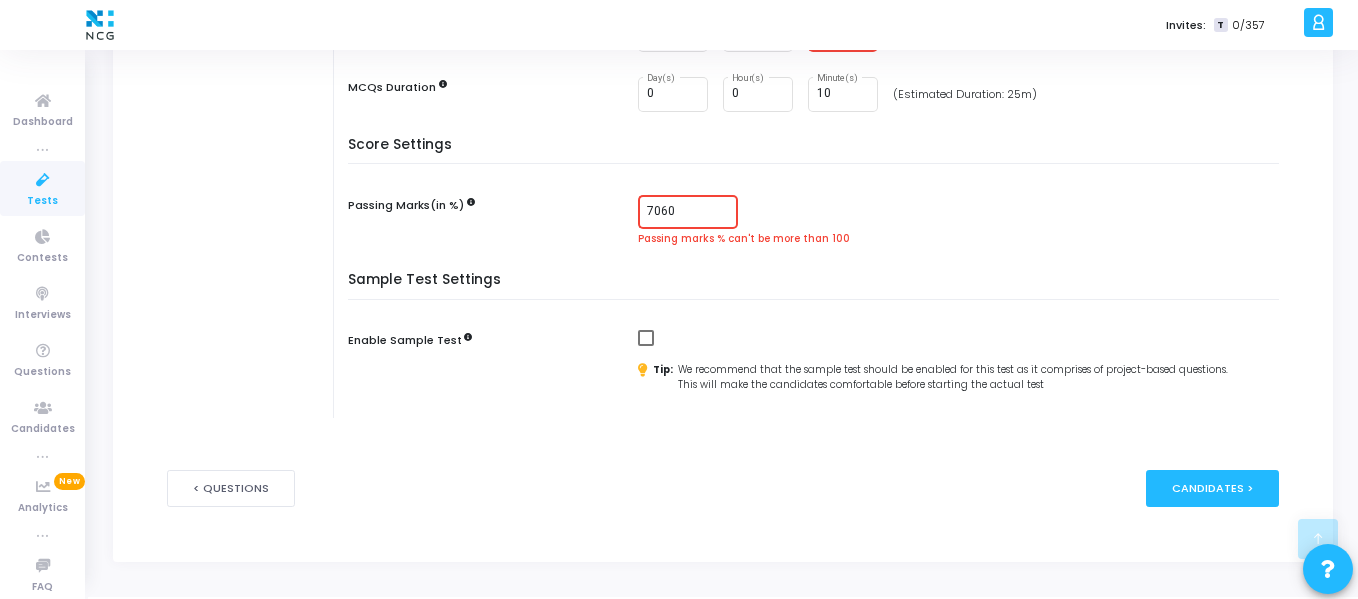 click on "7060" at bounding box center [689, 212] 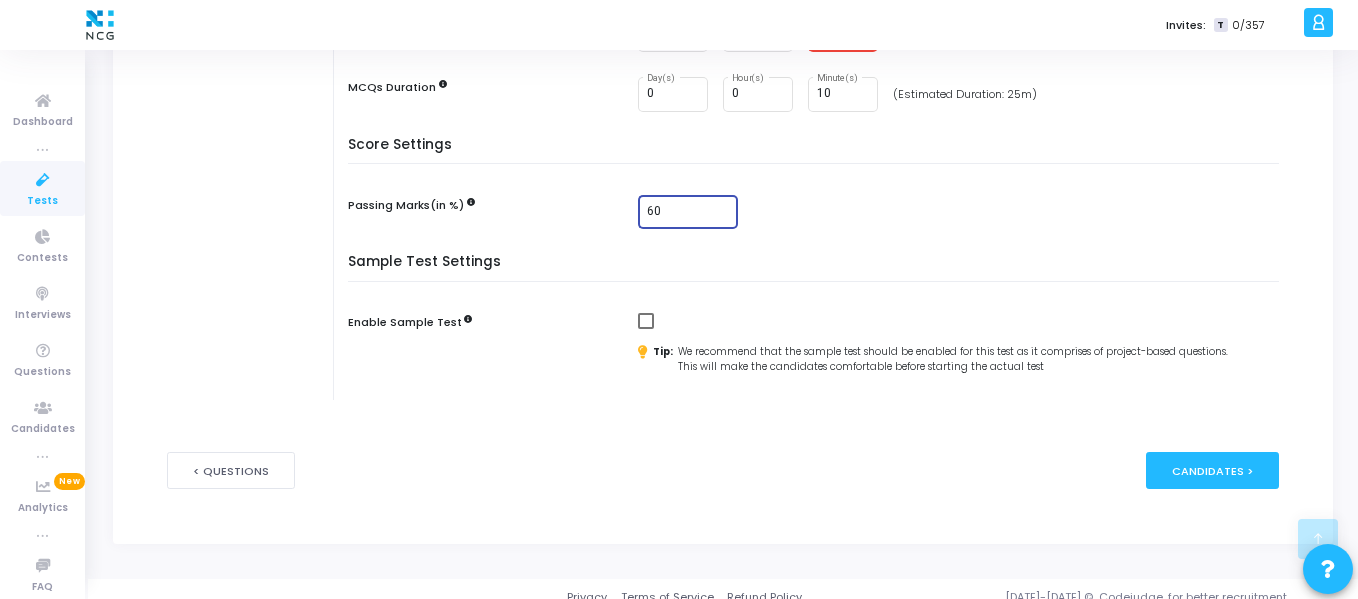 type on "60" 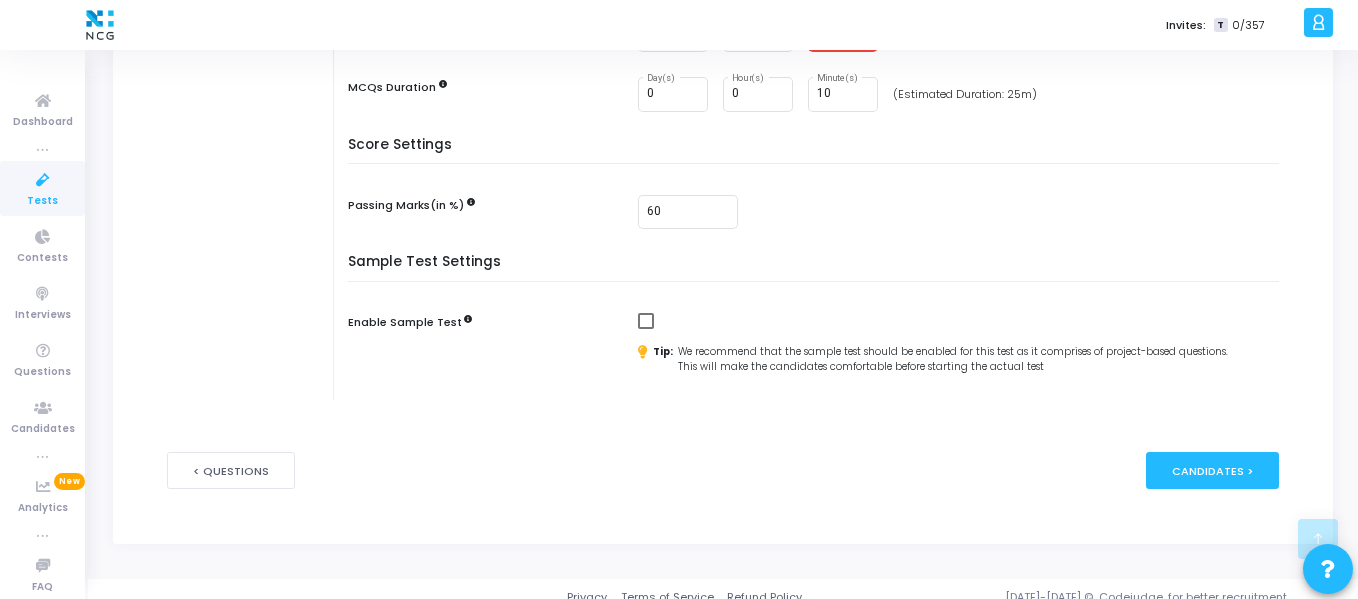 click on "Score Settings Passing Marks(in %) 60" at bounding box center [818, 196] 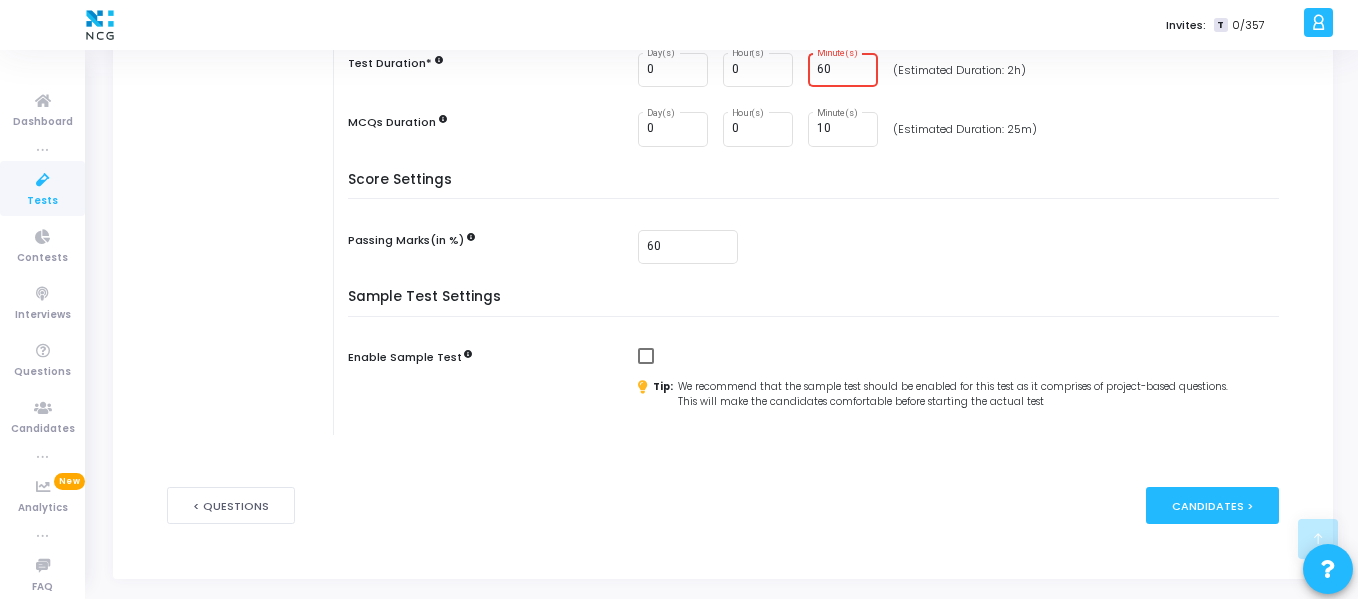 scroll, scrollTop: 580, scrollLeft: 0, axis: vertical 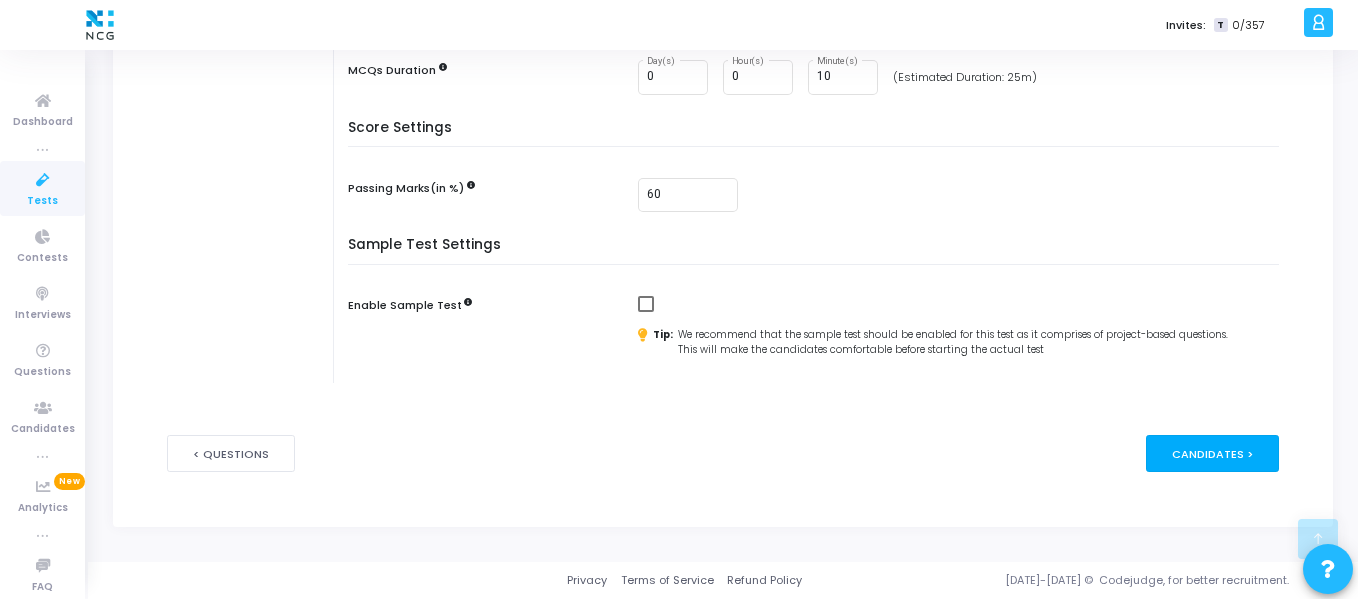 click on "Candidates >" at bounding box center (1212, 453) 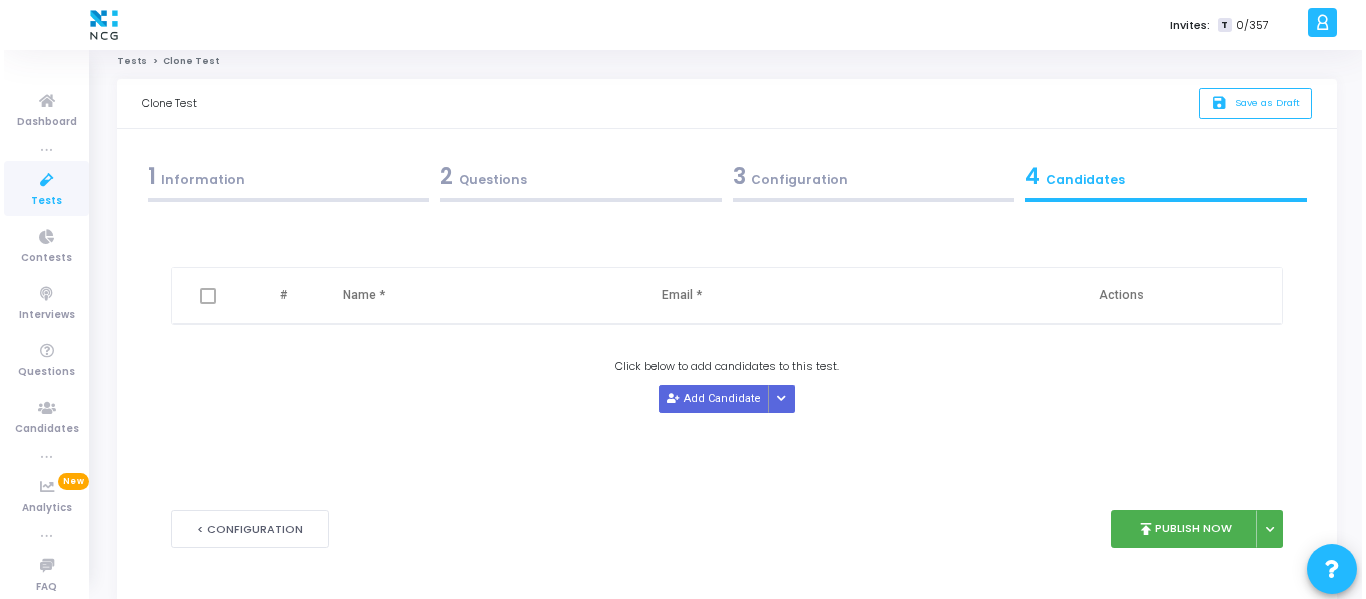 scroll, scrollTop: 0, scrollLeft: 0, axis: both 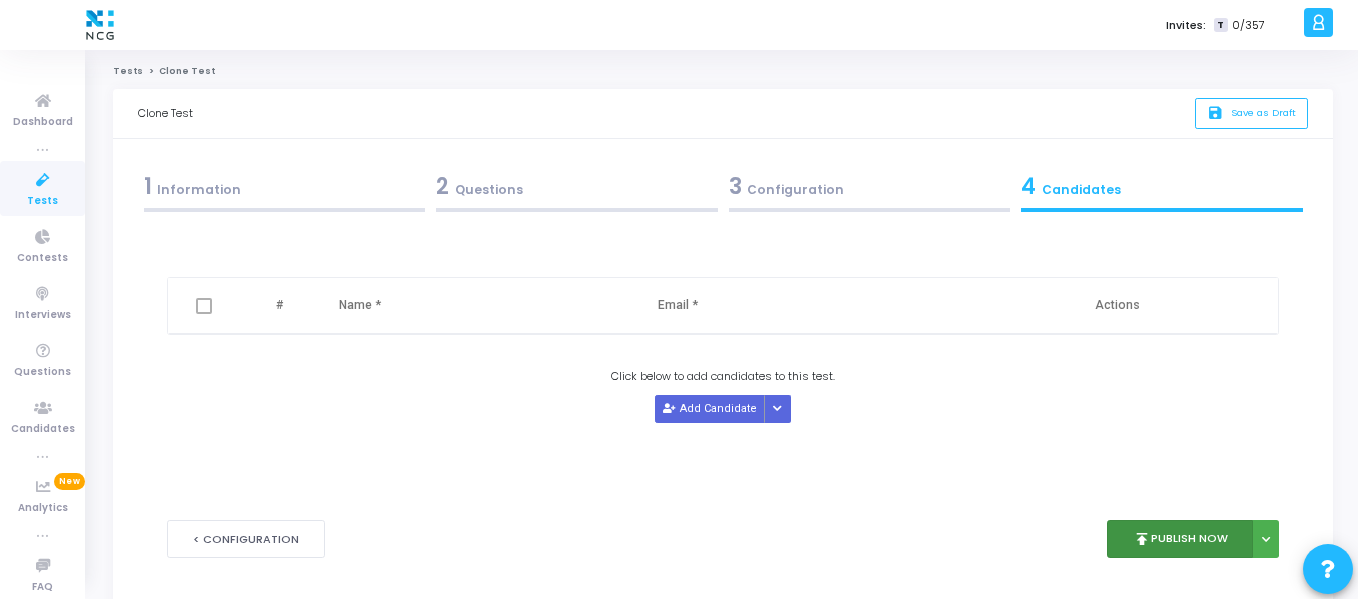 click on "publish  Publish Now" at bounding box center (1180, 539) 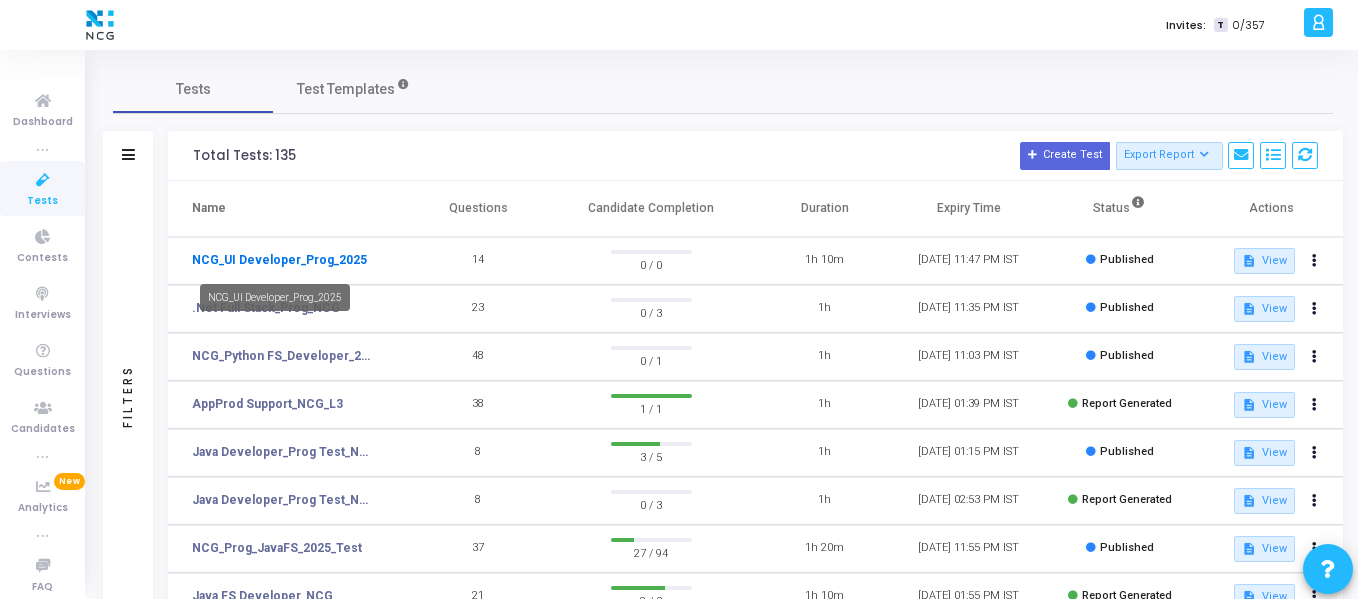 click on "NCG_UI Developer_Prog_2025" at bounding box center [279, 260] 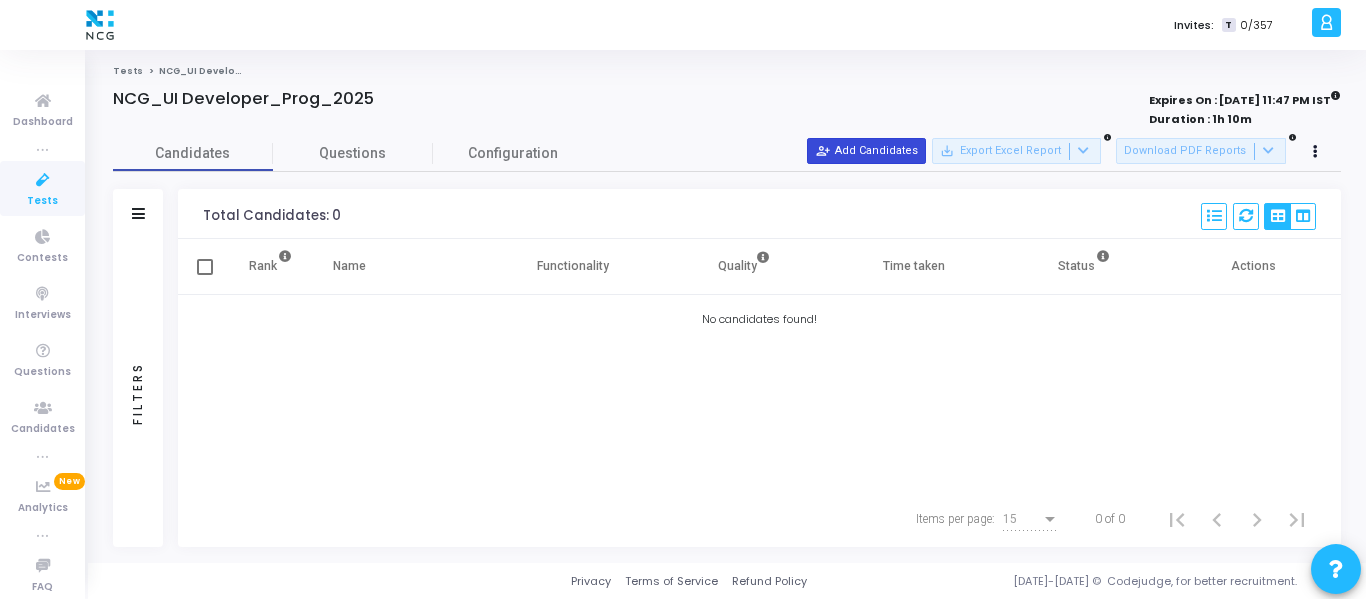 click on "person_add_alt  Add Candidates" at bounding box center (866, 151) 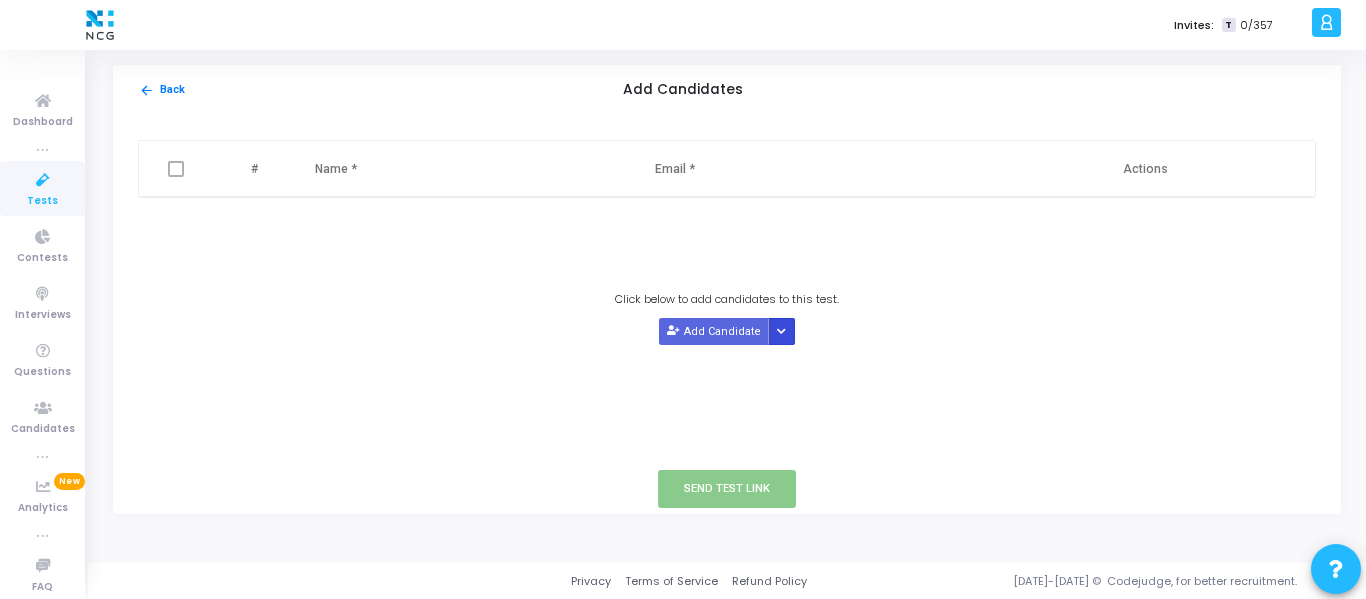 click at bounding box center [782, 331] 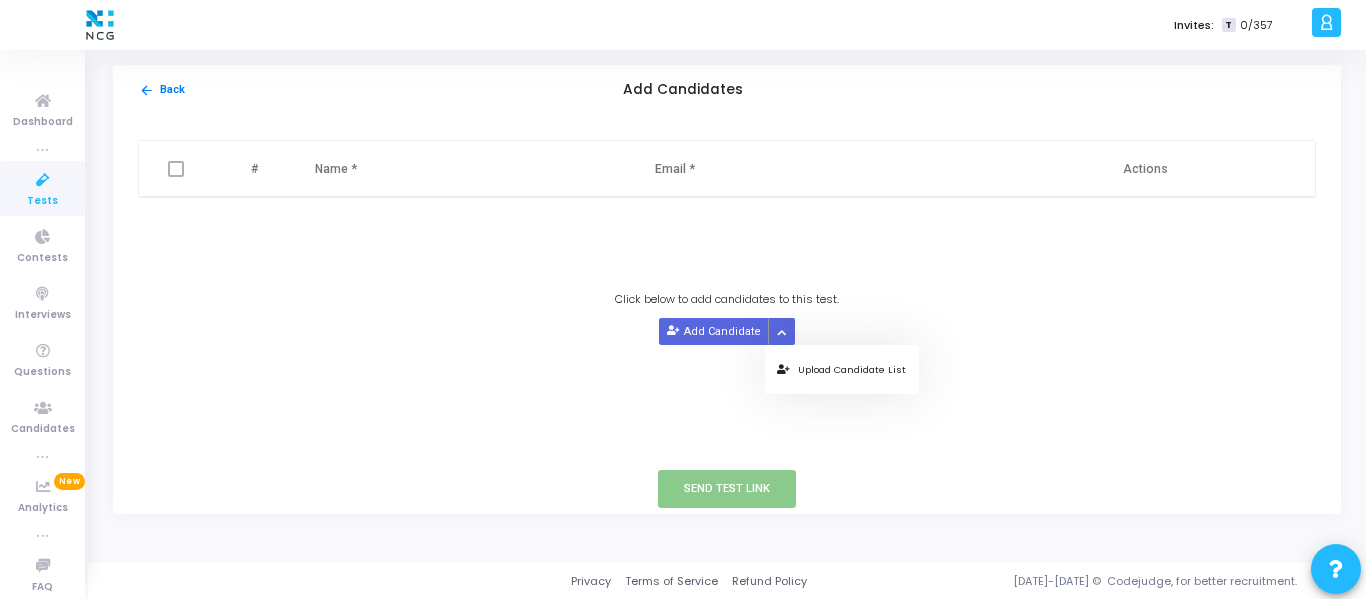 click on "Upload Candidate List" at bounding box center (841, 369) 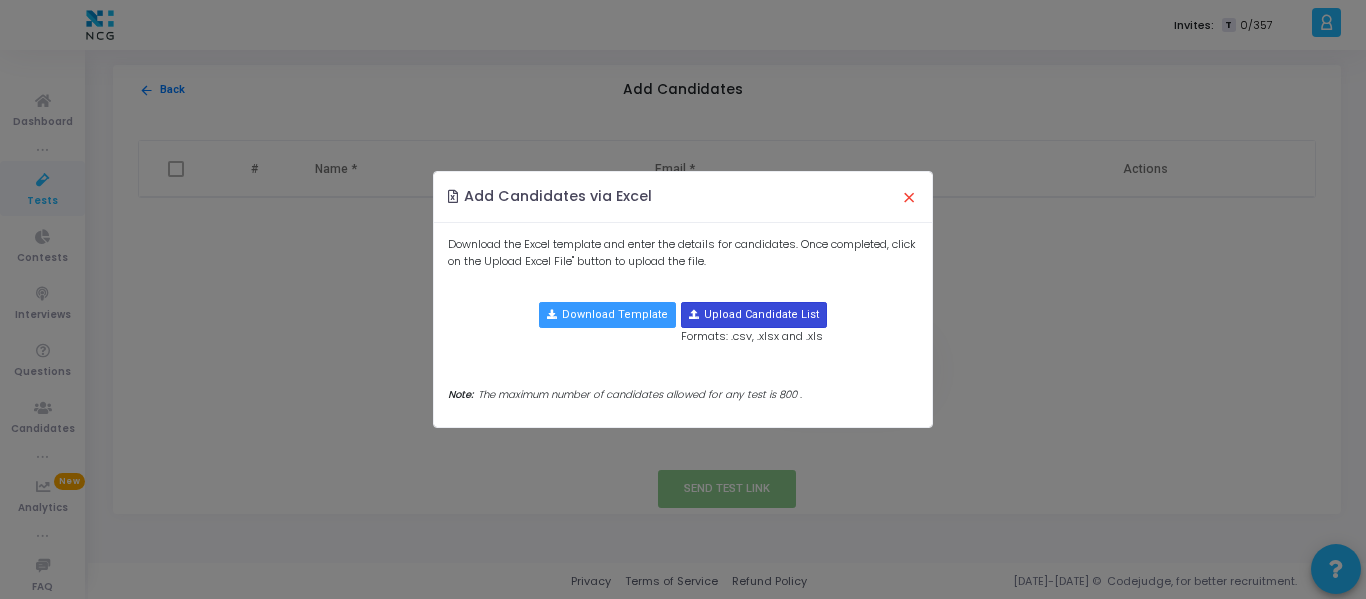 click at bounding box center [754, 315] 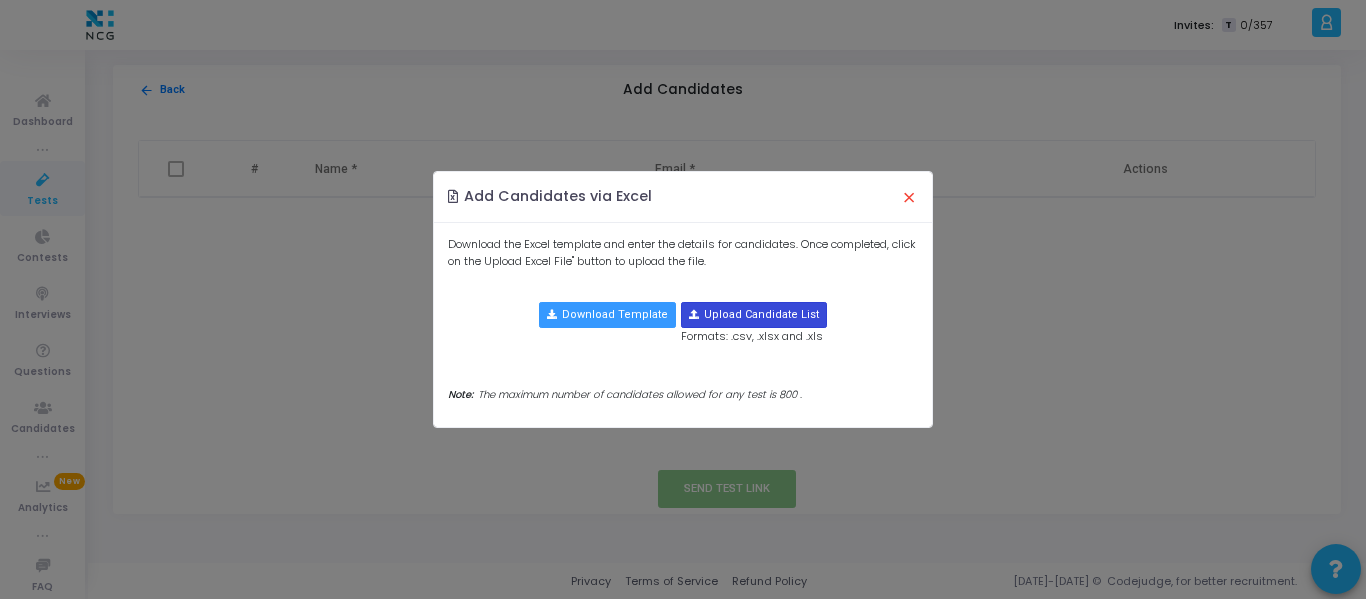 type on "C:\fakepath\CodeJudge Test _Non Java.csv" 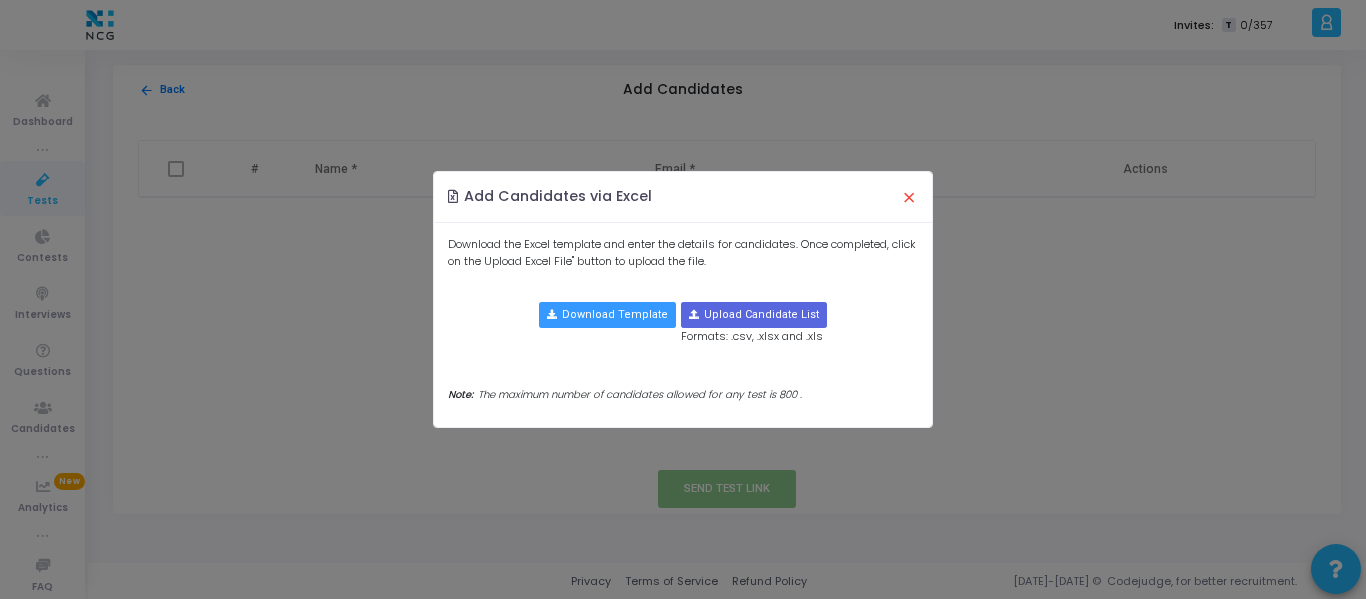 type 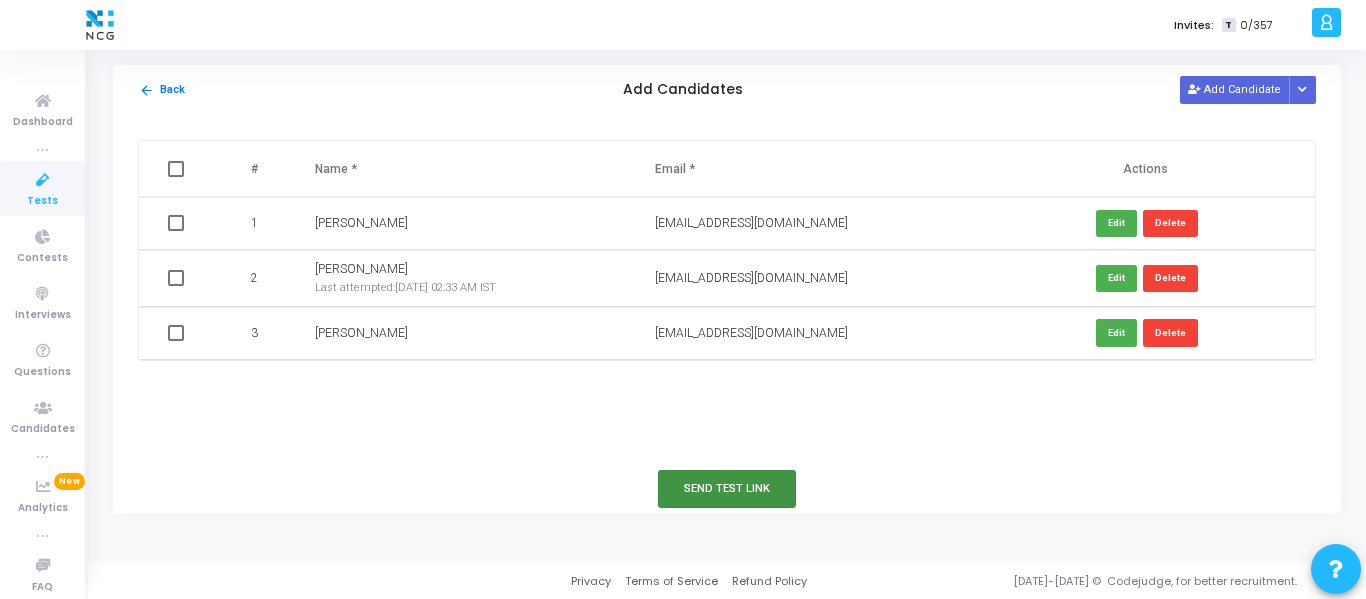 click on "Send Test Link" at bounding box center [727, 488] 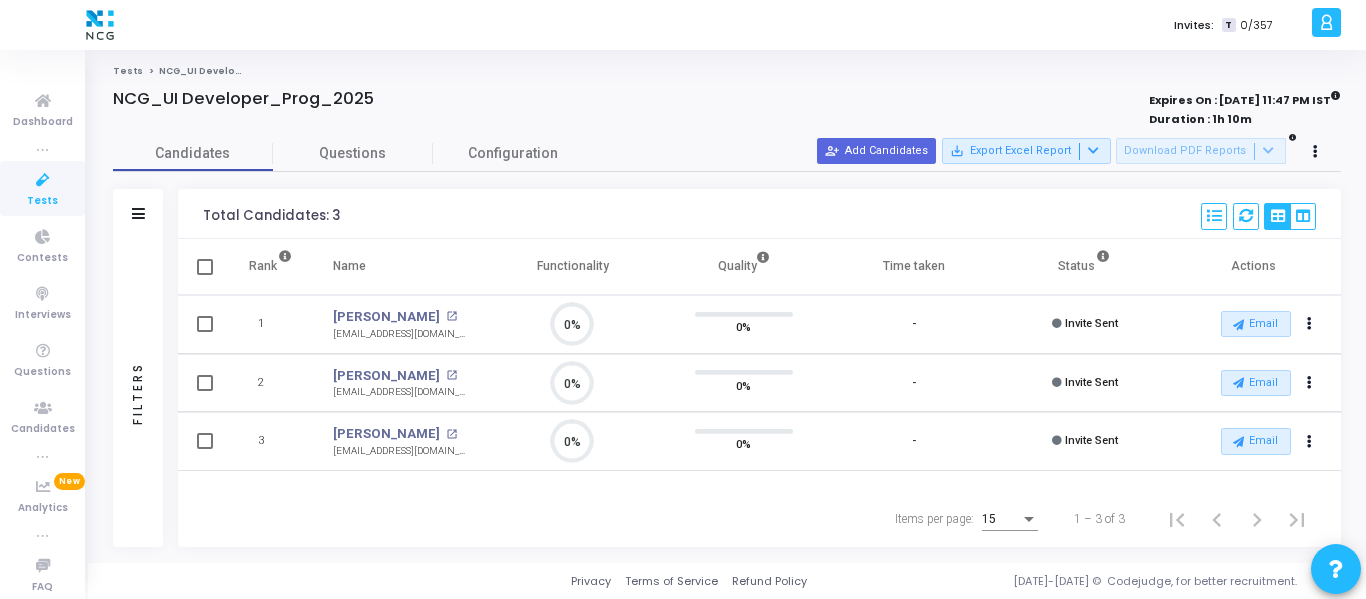 scroll, scrollTop: 9, scrollLeft: 9, axis: both 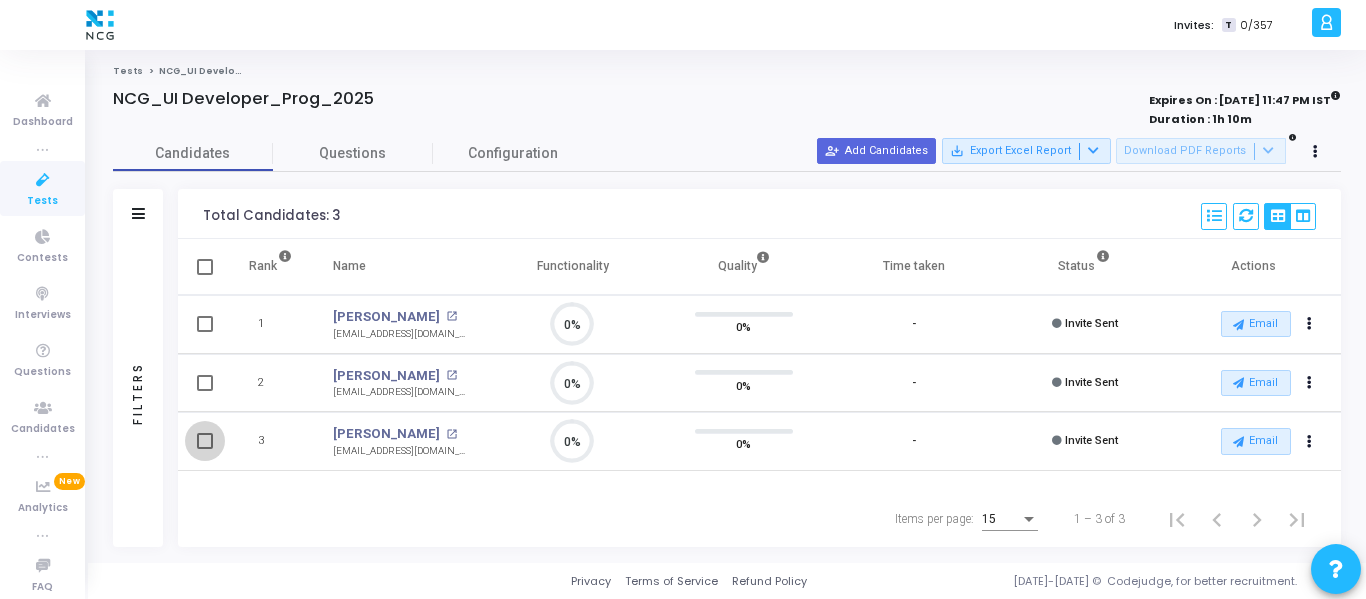 click at bounding box center [205, 441] 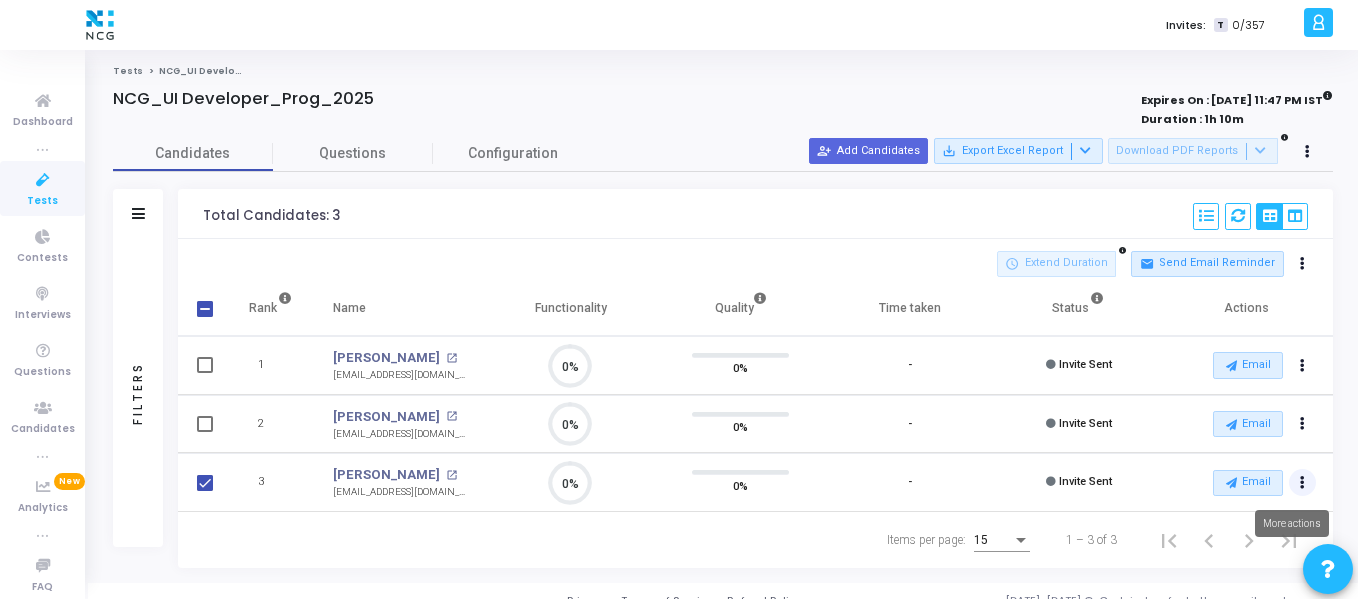 click at bounding box center (1303, 483) 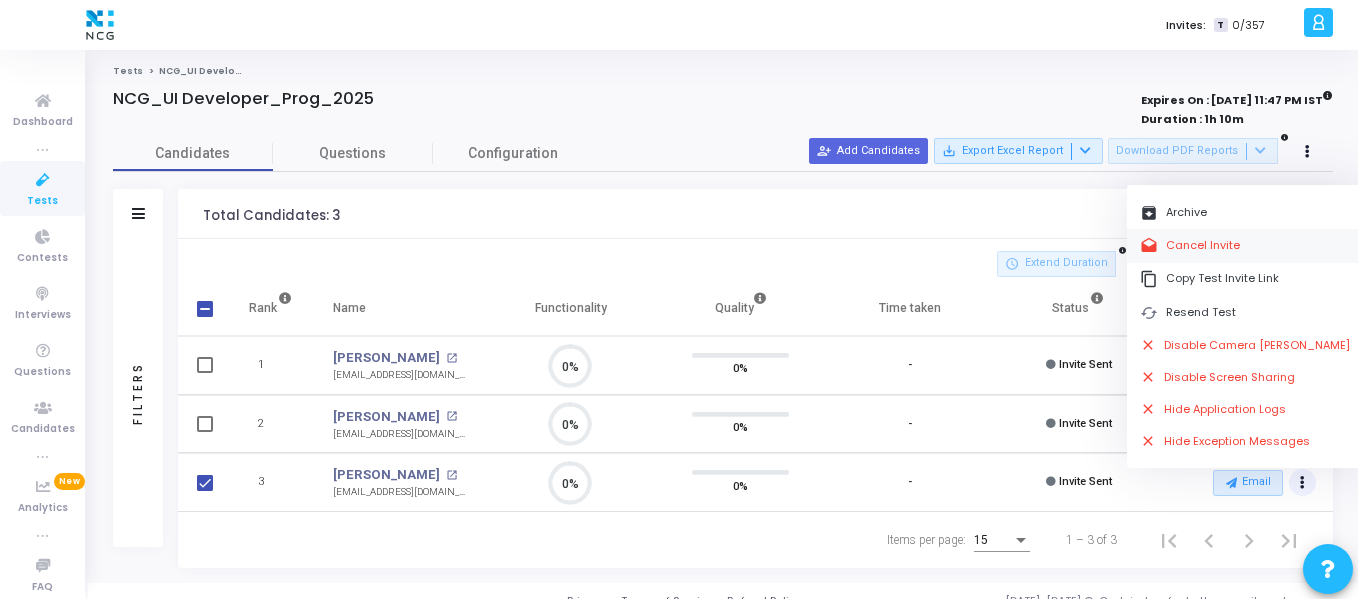 click on "drafts  Cancel Invite" at bounding box center [1245, 245] 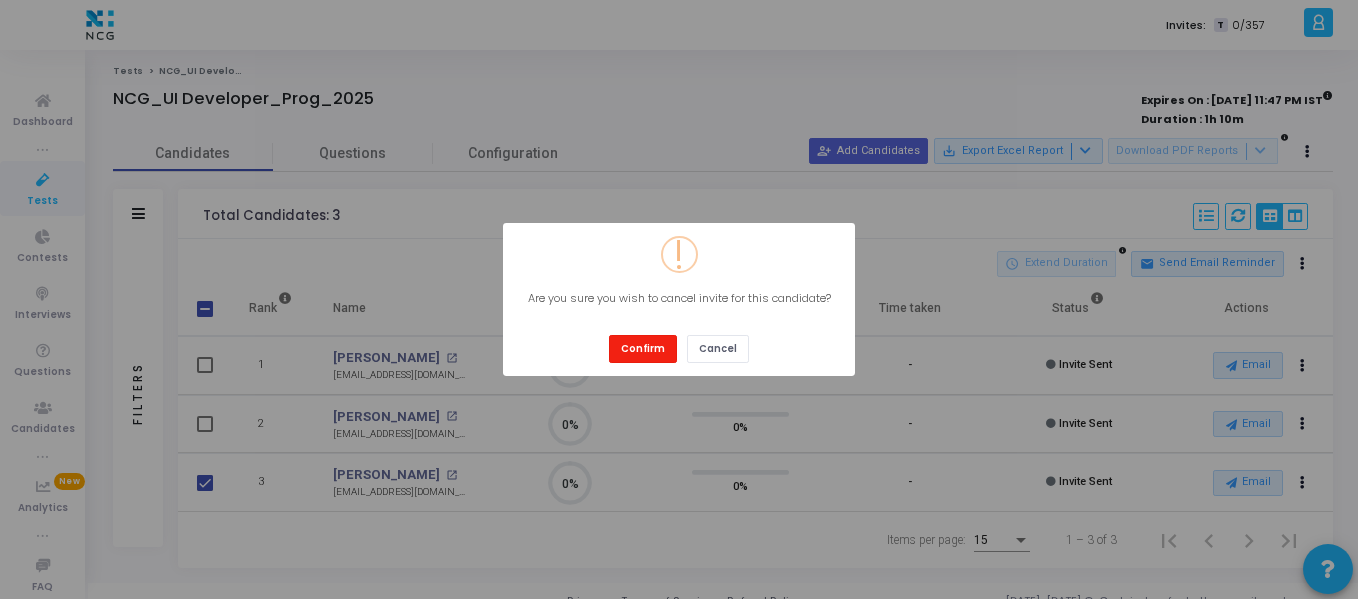click on "Confirm" at bounding box center [643, 348] 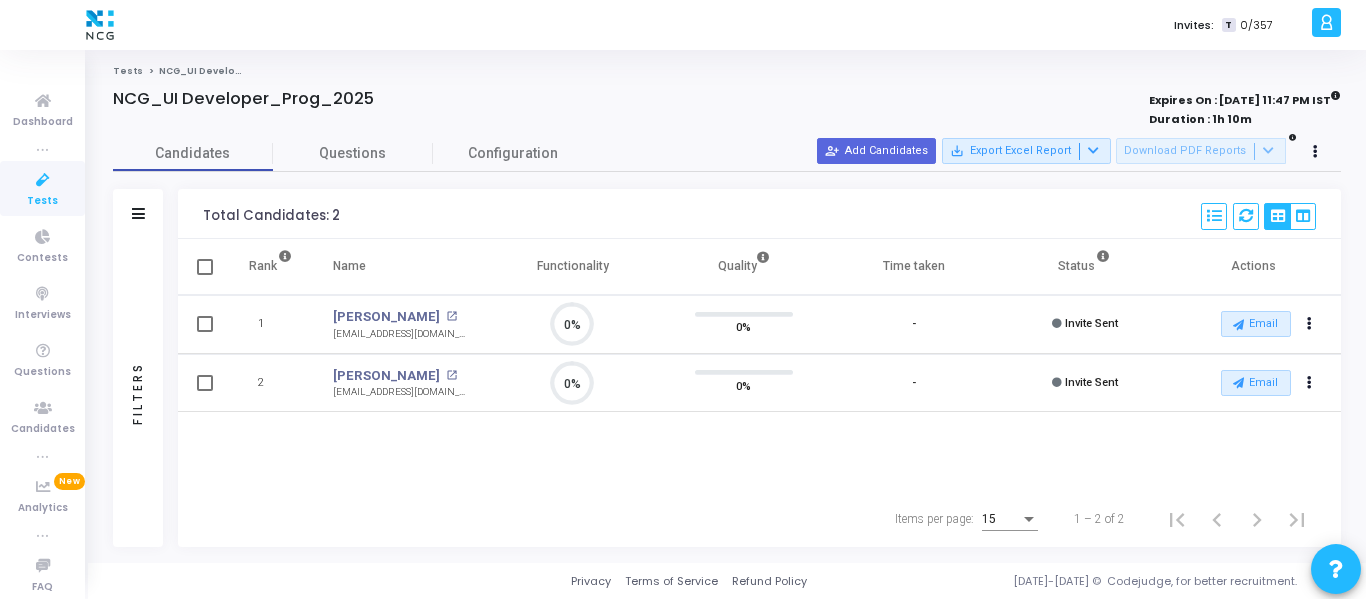 scroll, scrollTop: 9, scrollLeft: 9, axis: both 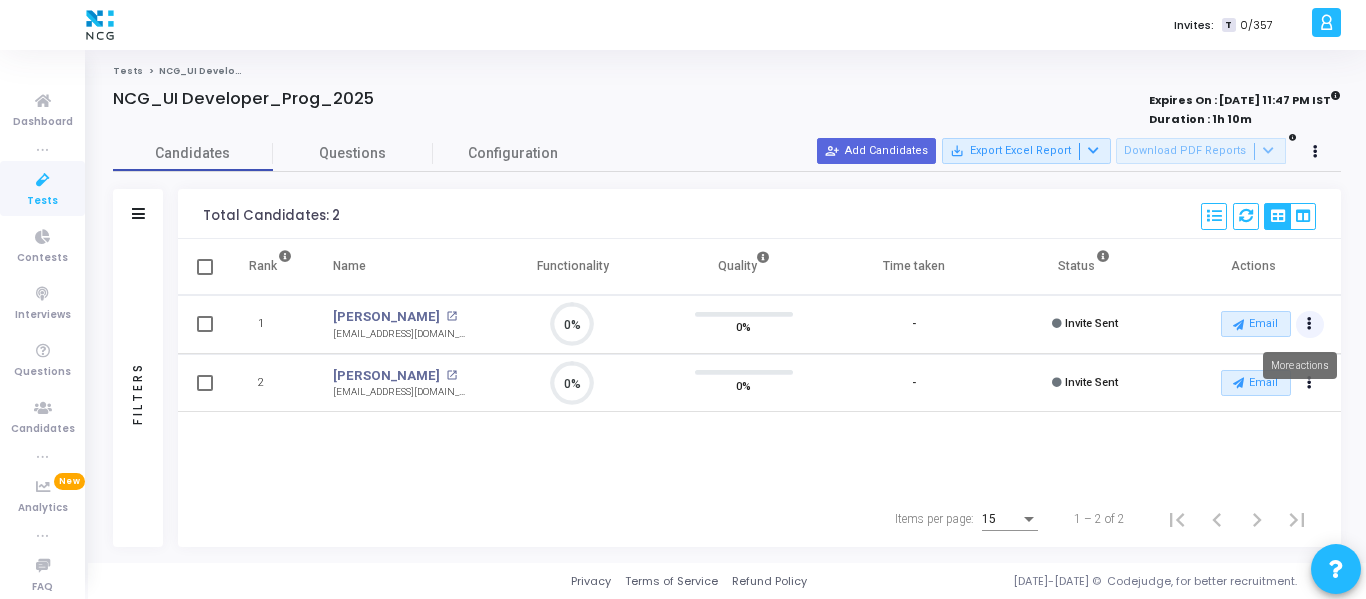 click at bounding box center (1309, 324) 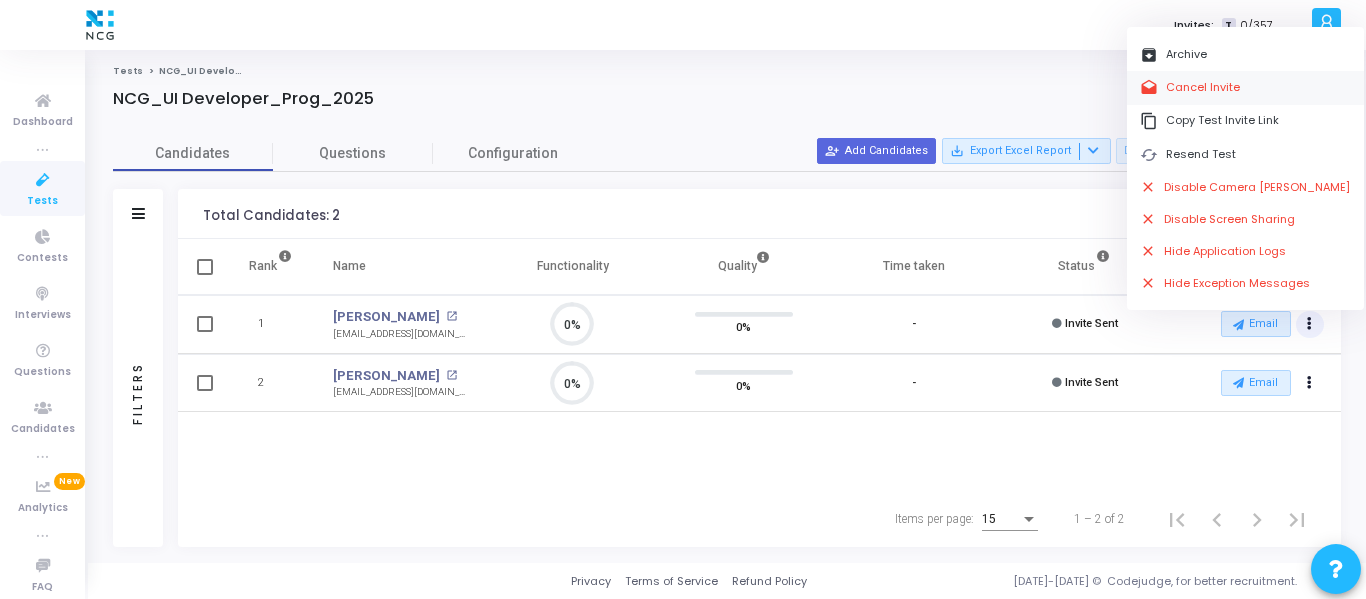 click on "drafts  Cancel Invite" at bounding box center (1245, 87) 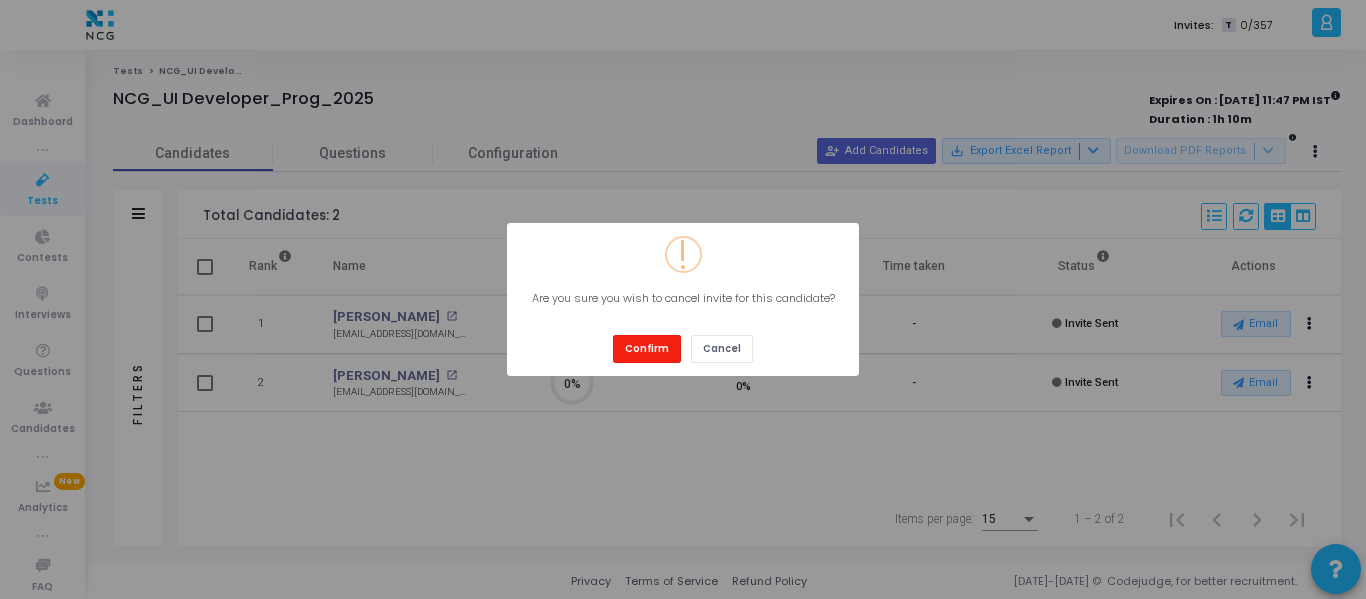 click on "Confirm" at bounding box center [647, 348] 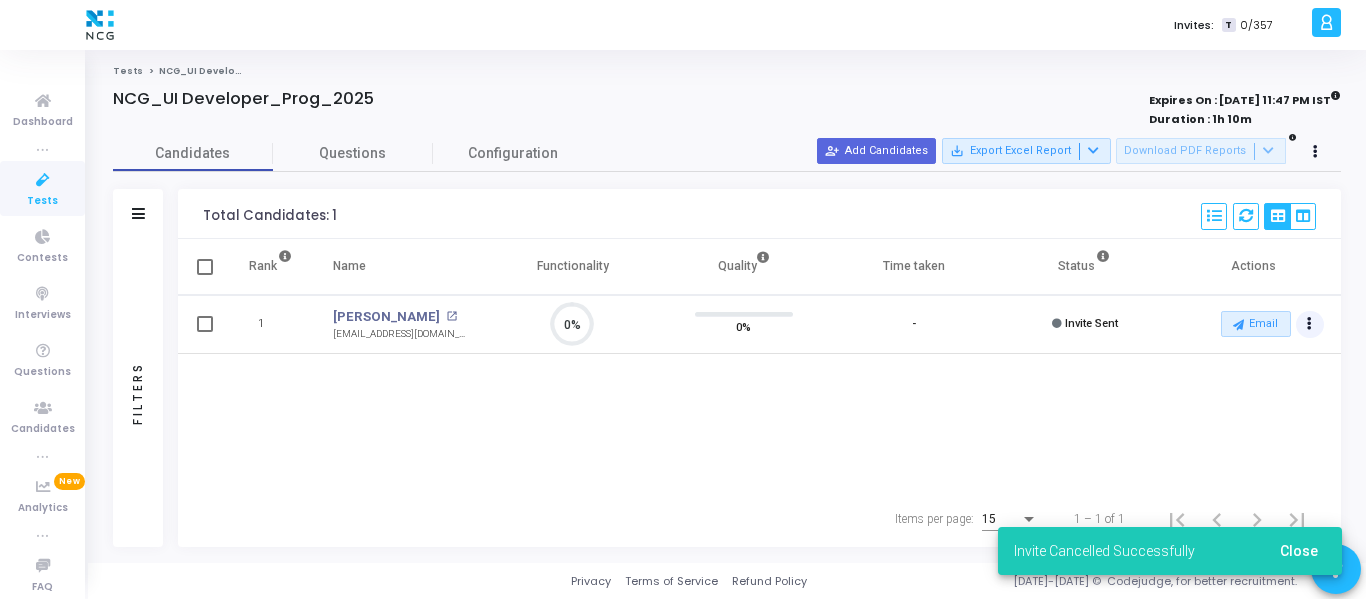 scroll, scrollTop: 9, scrollLeft: 9, axis: both 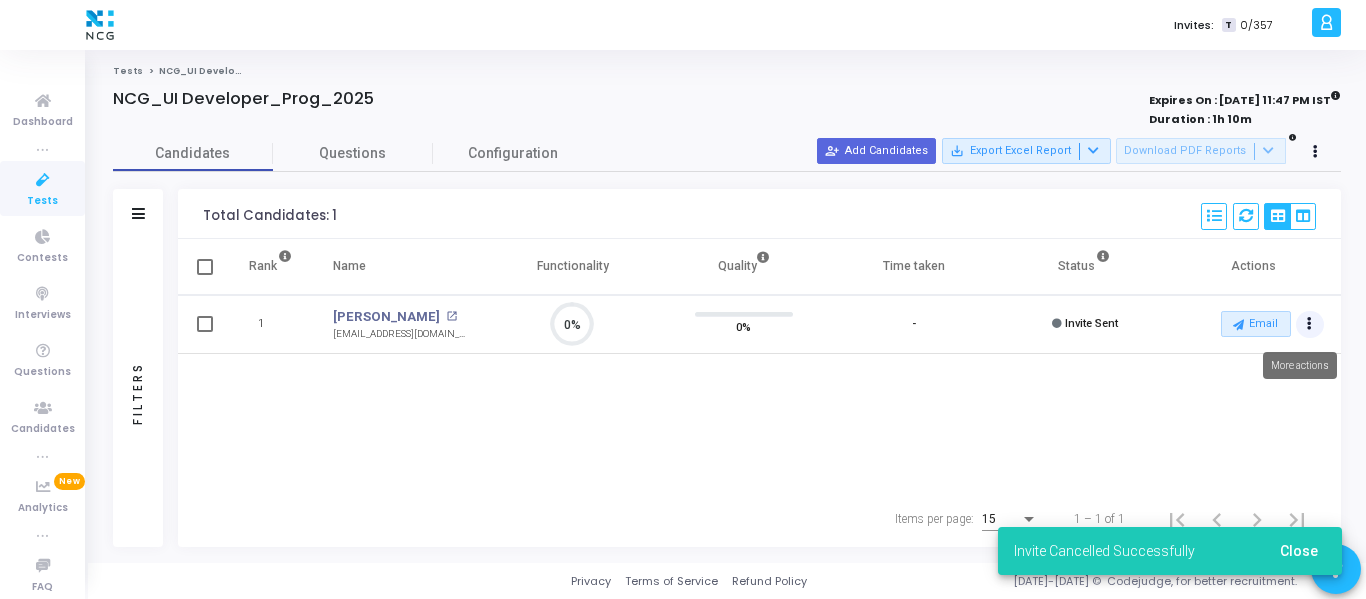 click at bounding box center (1310, 325) 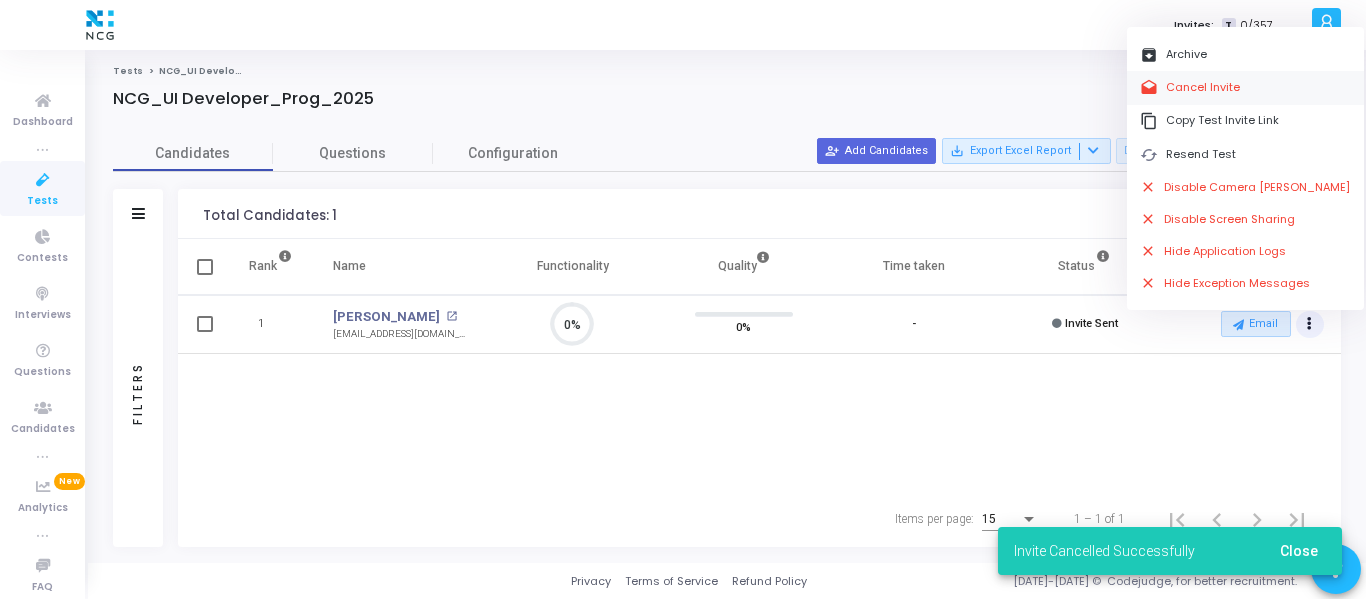 click on "drafts  Cancel Invite" at bounding box center [1245, 87] 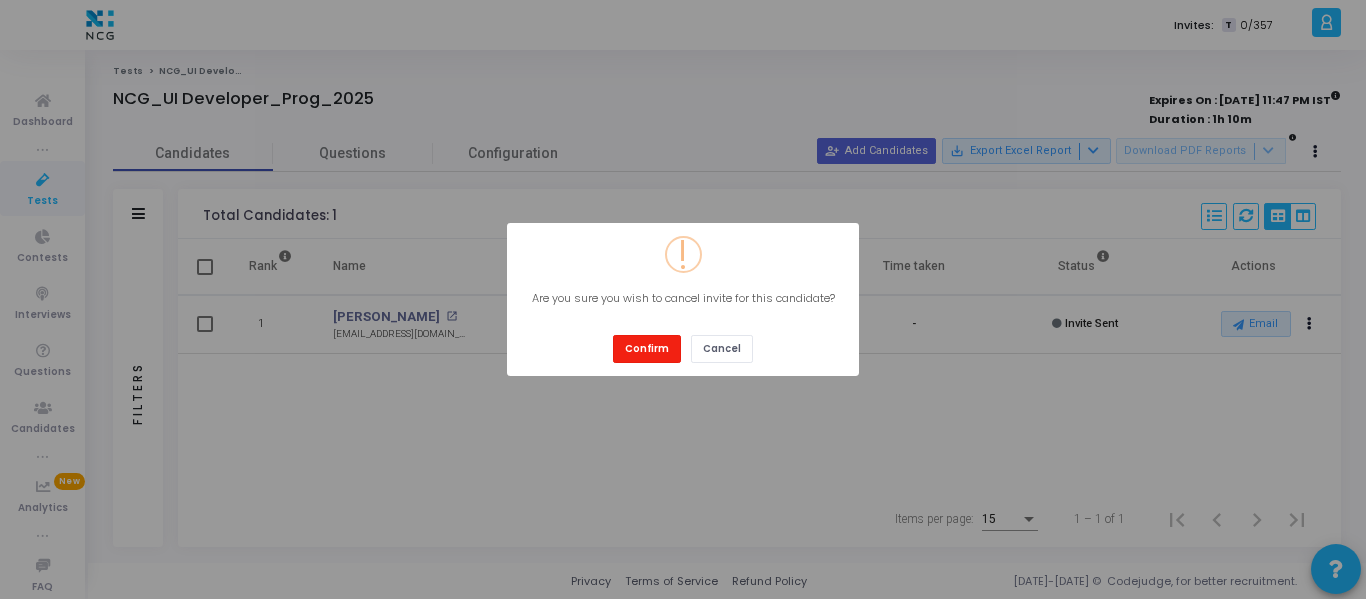 click on "Confirm" at bounding box center [647, 348] 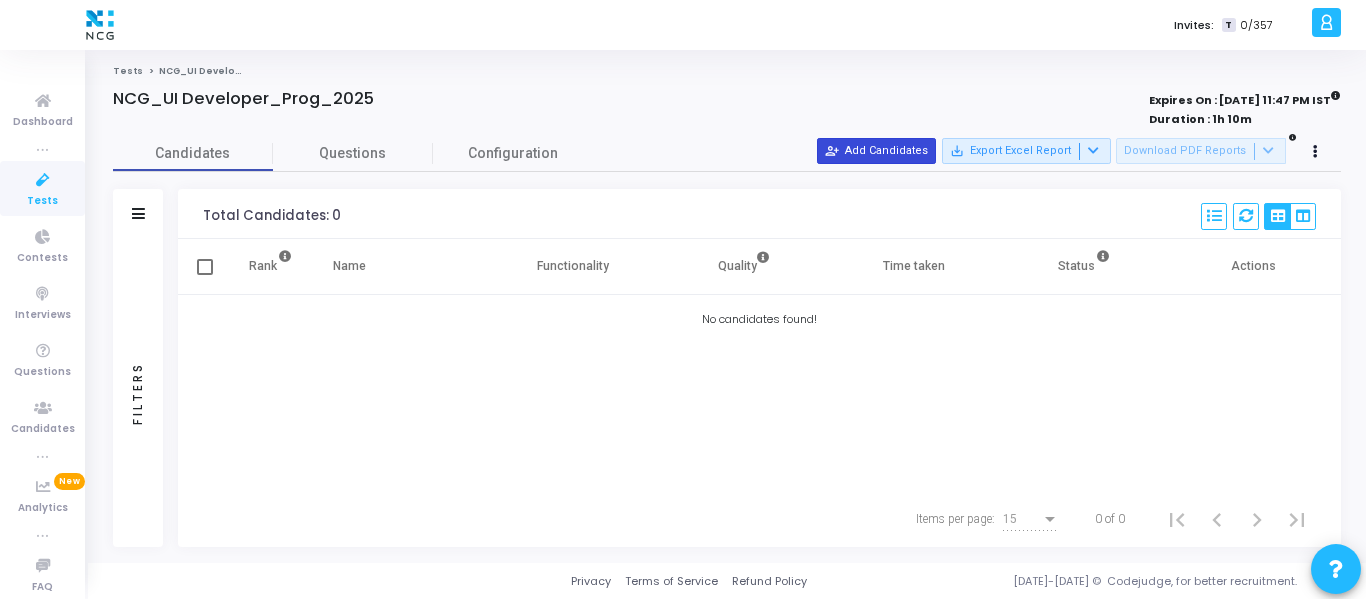 click on "person_add_alt  Add Candidates" at bounding box center [876, 151] 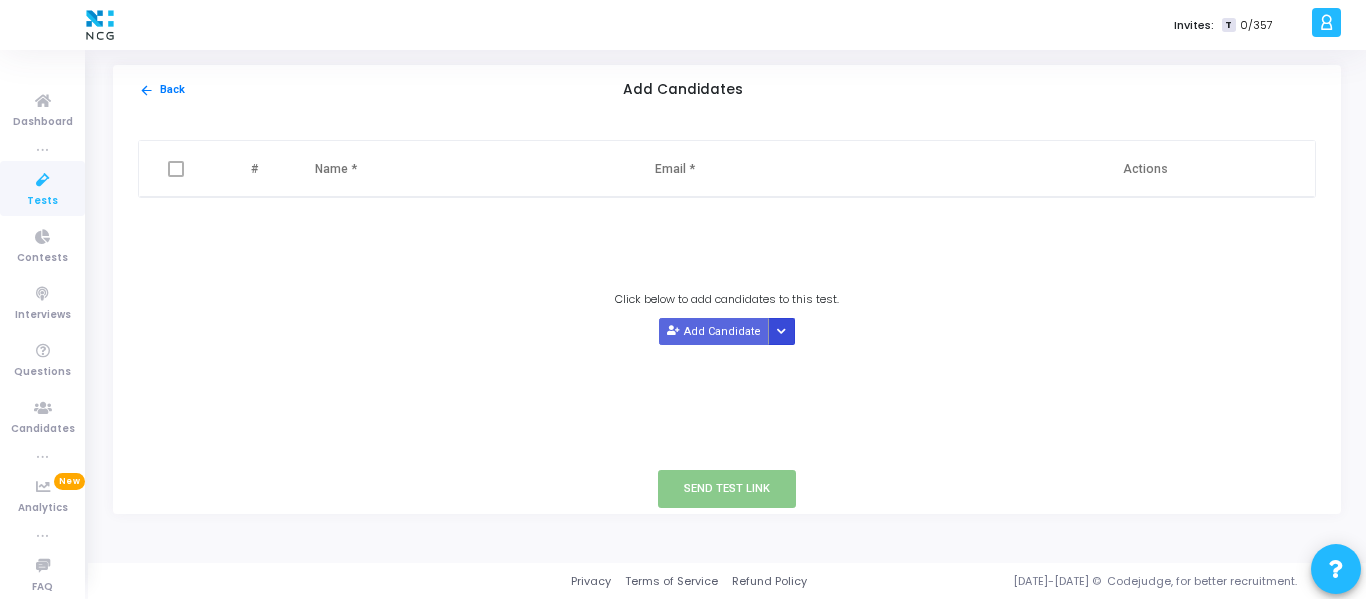 click at bounding box center [782, 331] 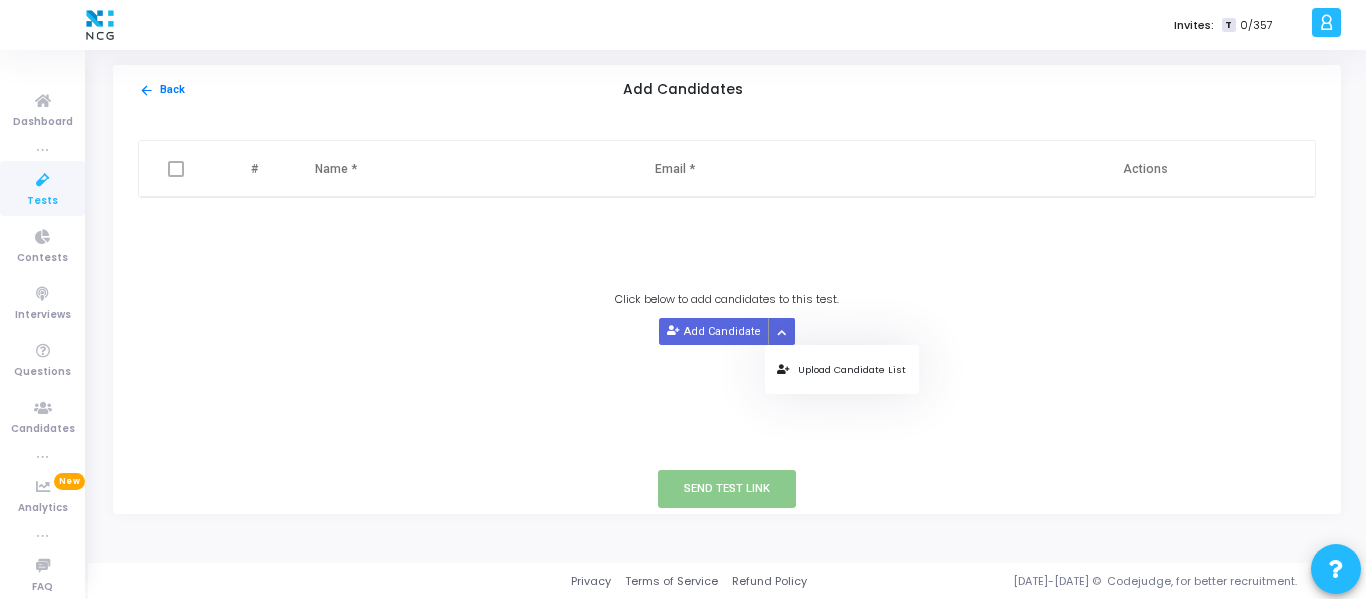 click on "Upload Candidate List" at bounding box center (841, 369) 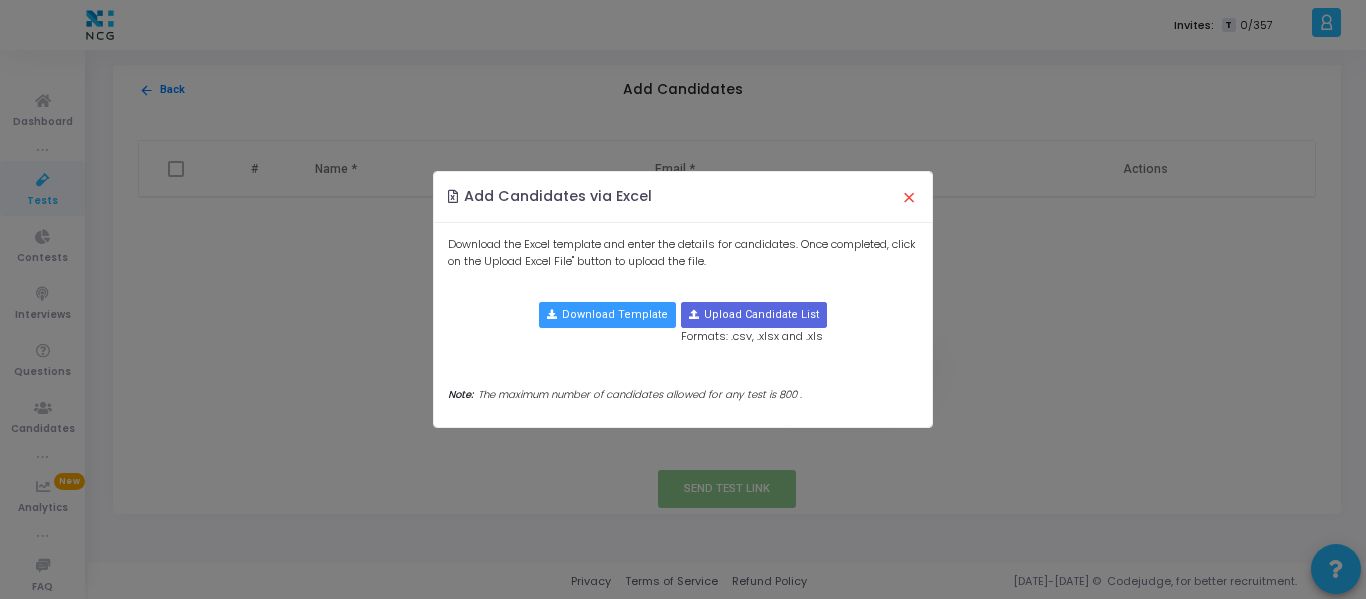 click on "Download the Excel template and enter the details for candidates. Once completed, click on the Upload Excel File" button to upload the file.  Download Template   Upload Candidate List   Formats: .csv, .xlsx and .xls   Note: The maximum number of candidates allowed for any test is 800 ." 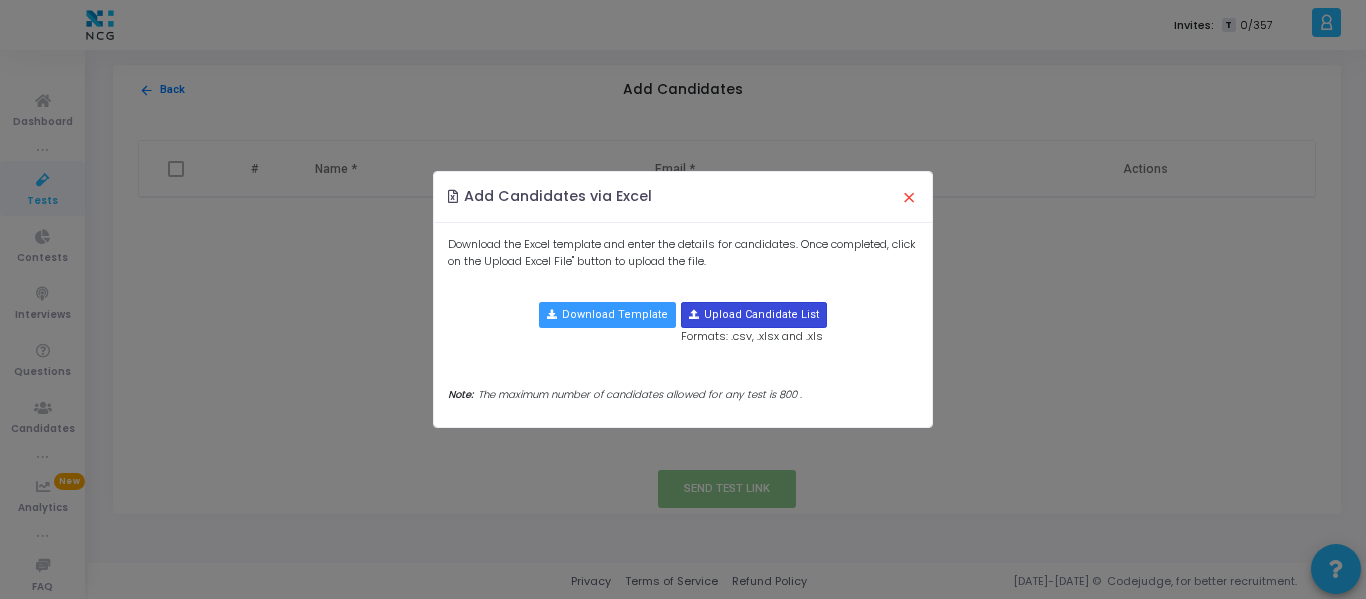 click at bounding box center [754, 315] 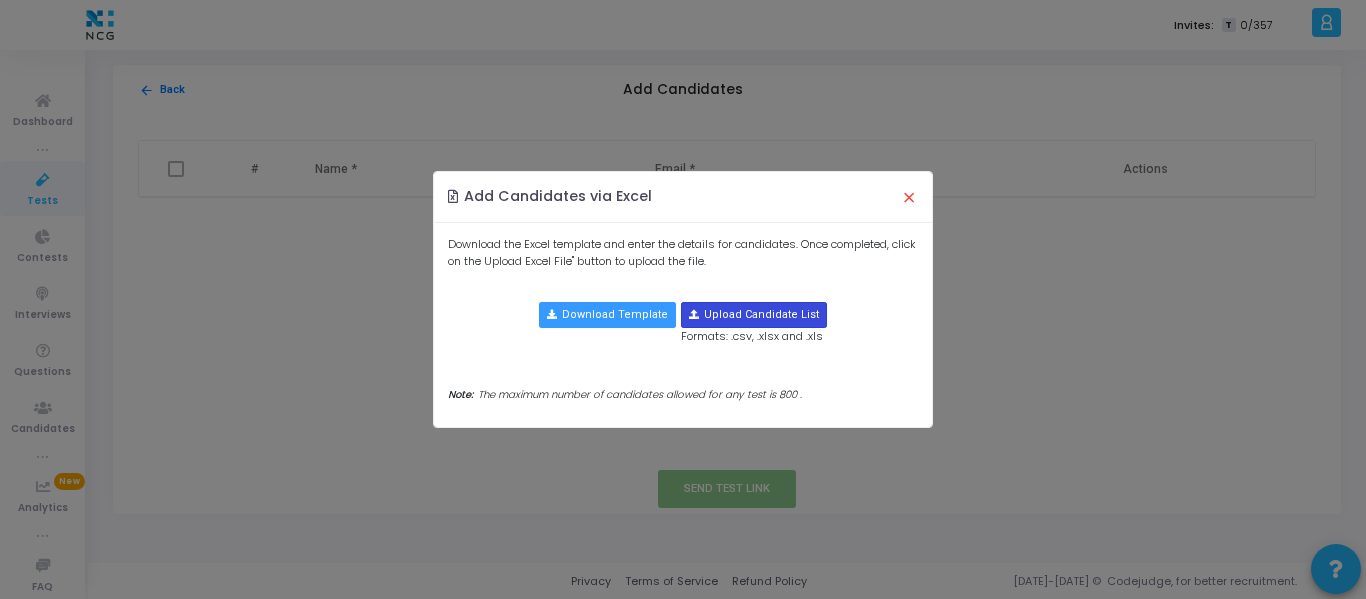 type on "C:\fakepath\CodeJudge Test _Non Java.csv" 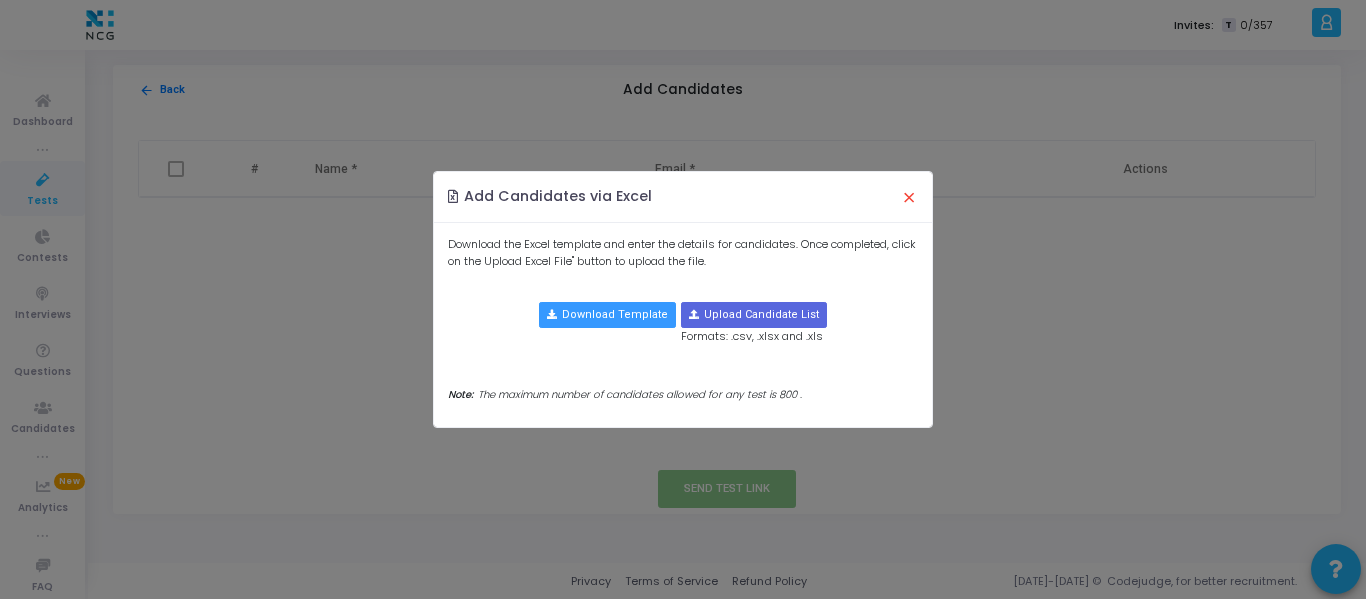 type 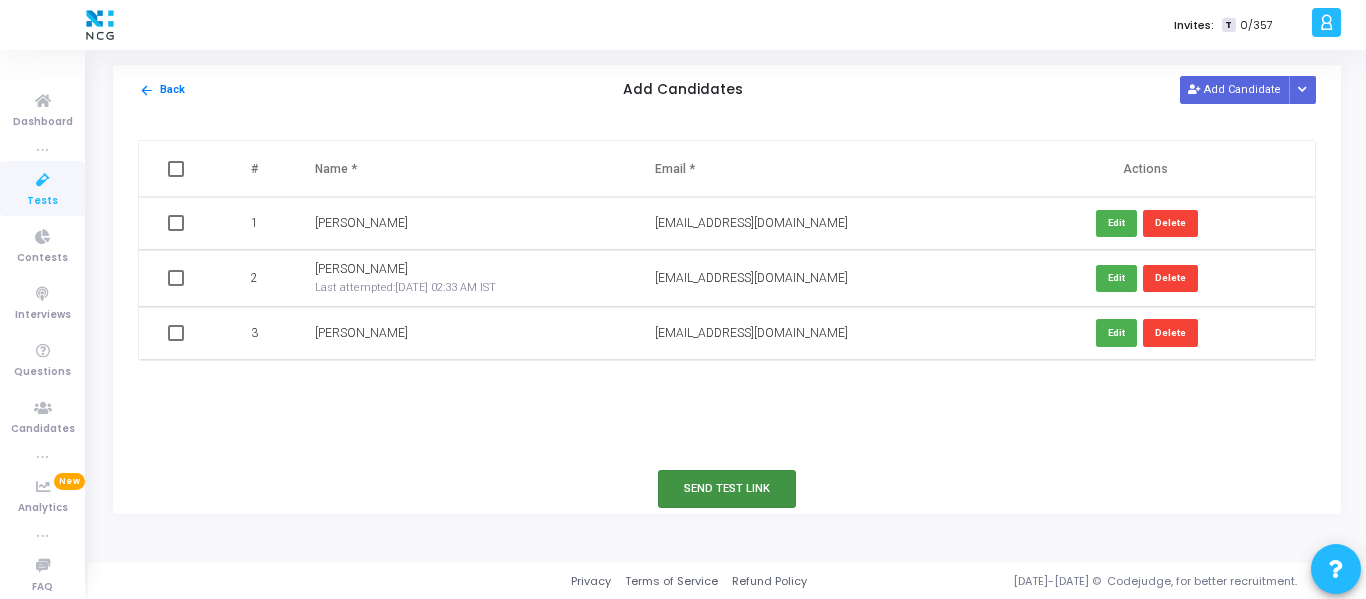 click on "Send Test Link" at bounding box center [727, 488] 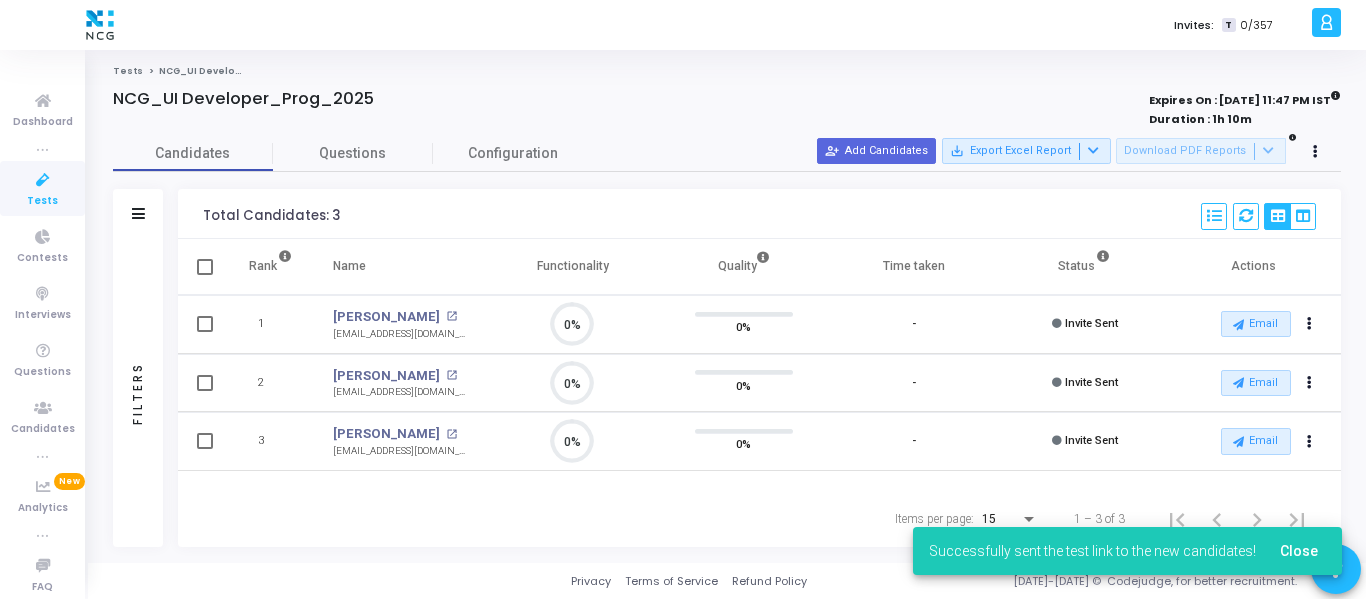 scroll, scrollTop: 9, scrollLeft: 9, axis: both 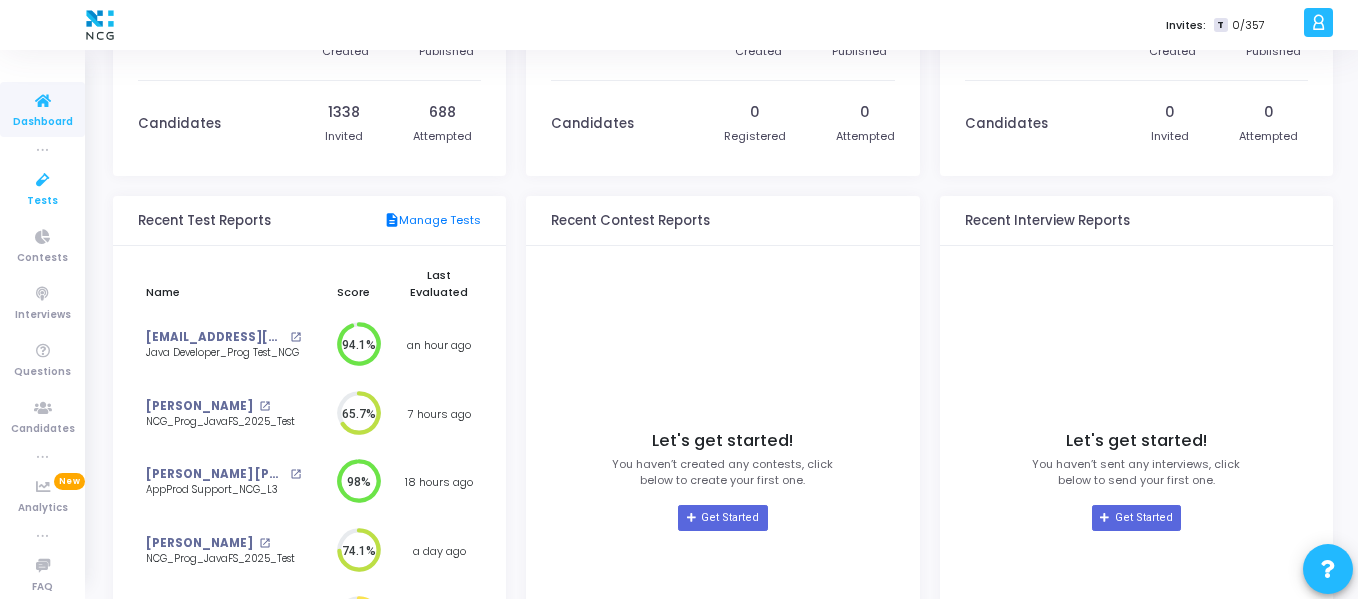 click at bounding box center [43, 180] 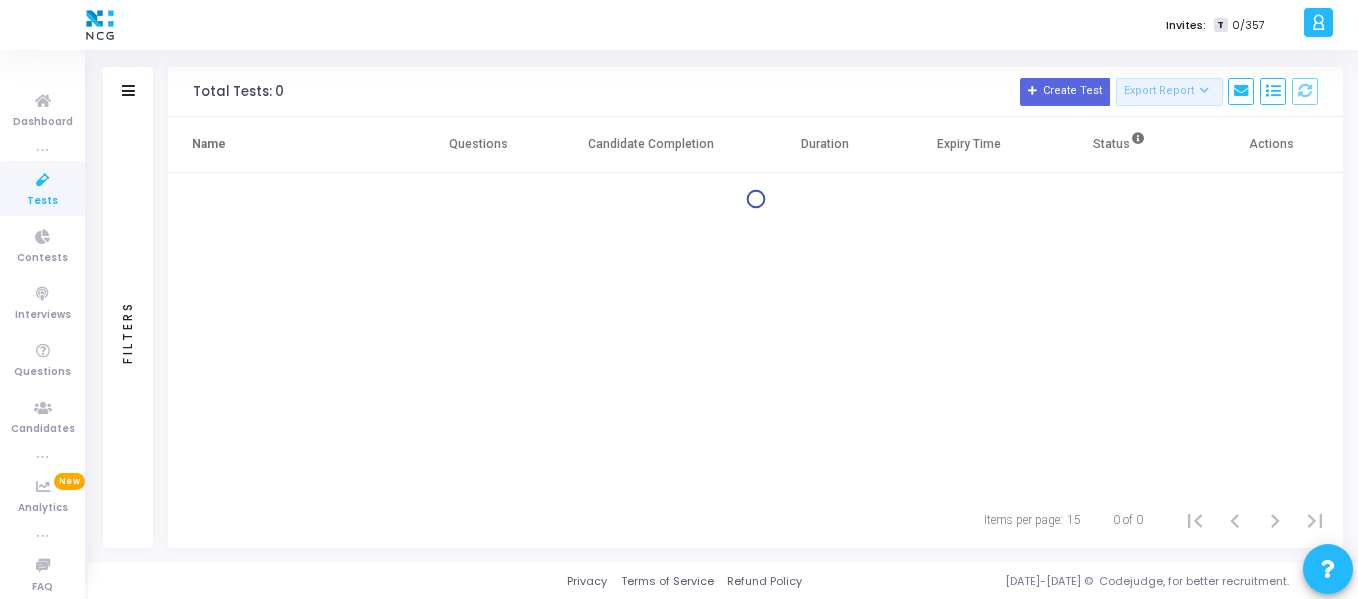 scroll, scrollTop: 0, scrollLeft: 0, axis: both 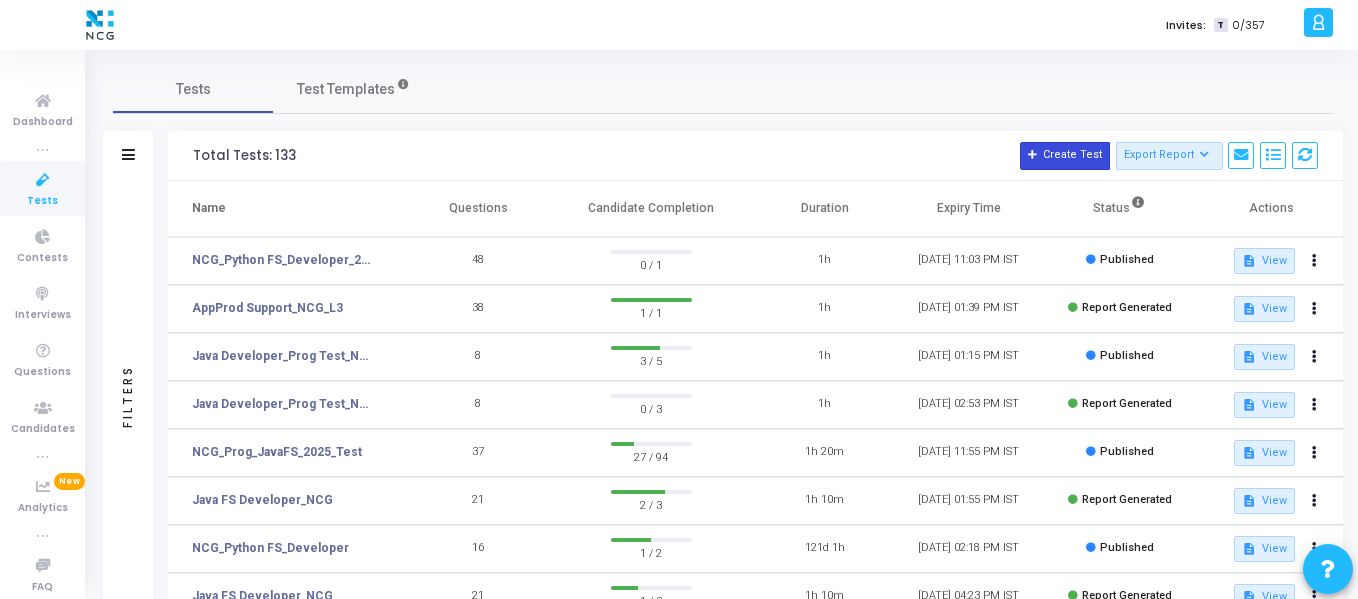click on "Create Test" at bounding box center [1065, 156] 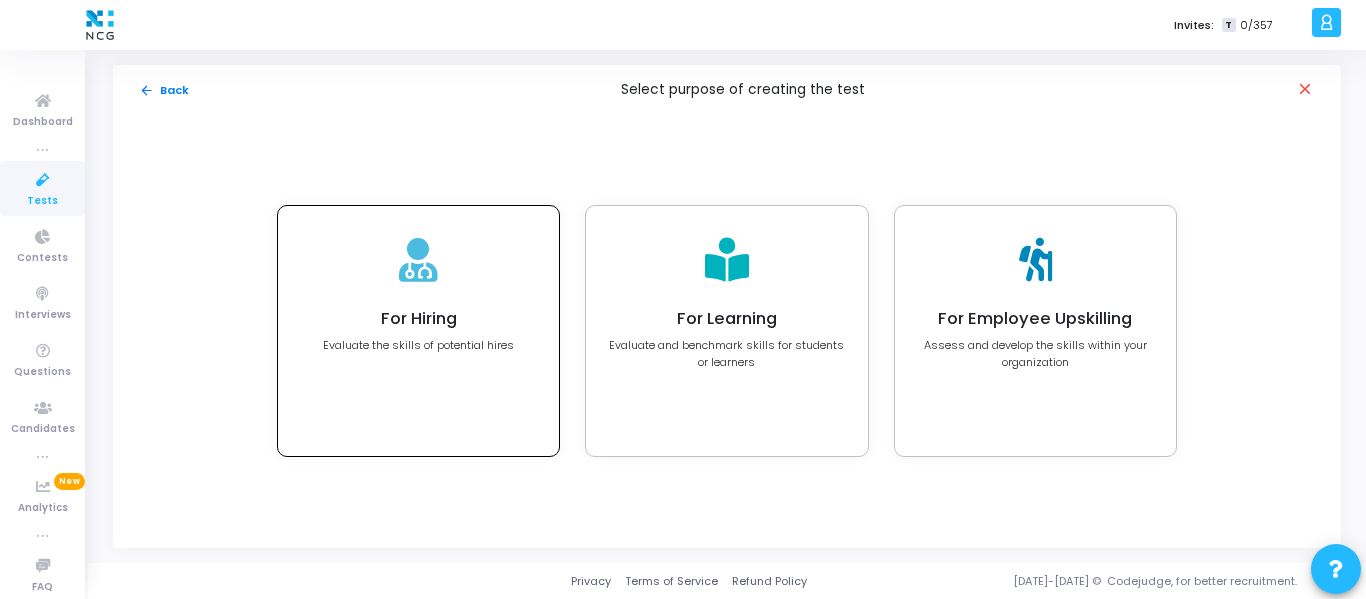 click on "Evaluate the skills of potential hires" 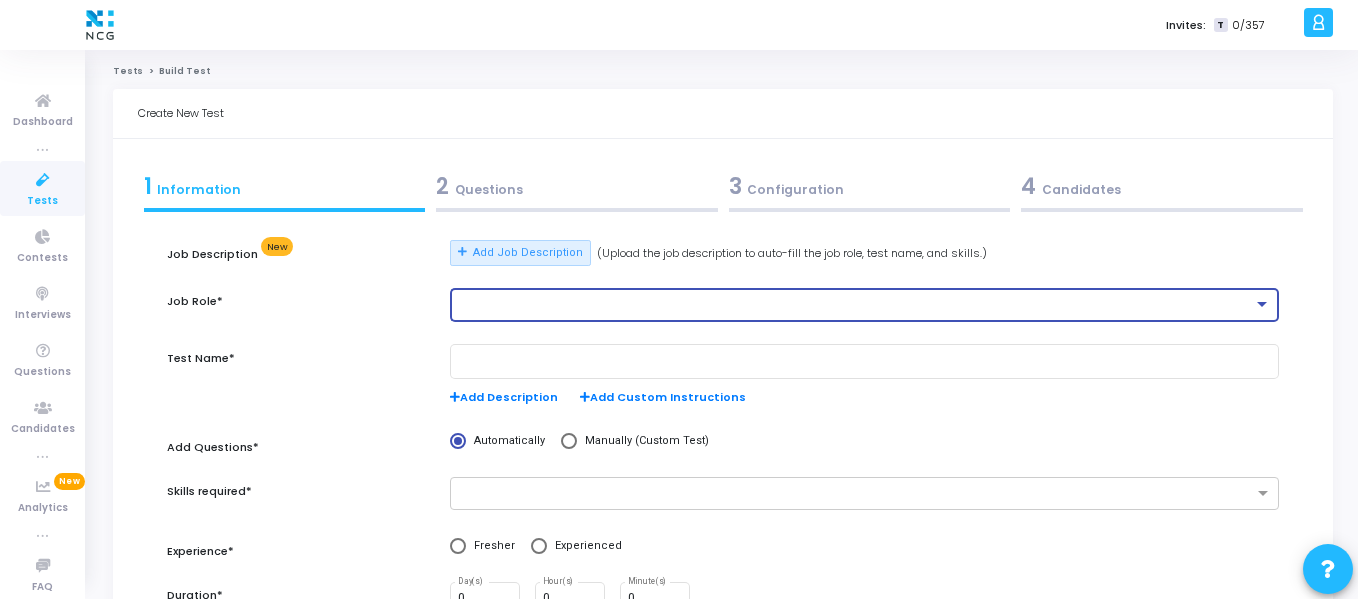 click at bounding box center [855, 305] 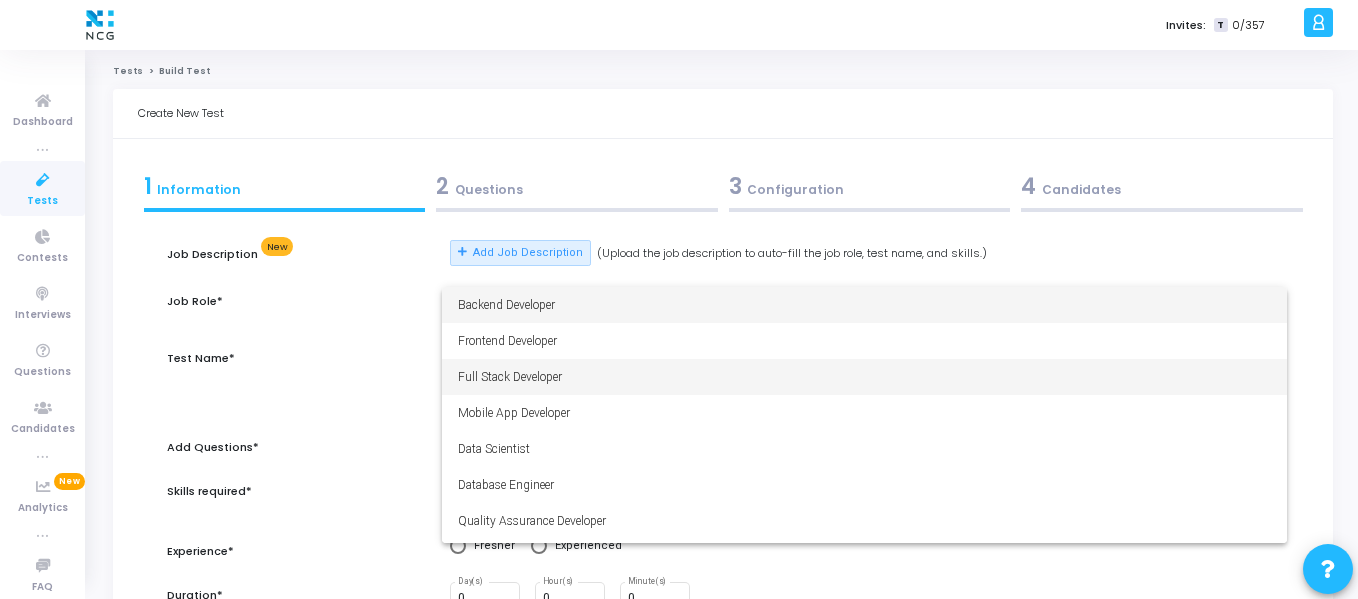 click on "Full Stack Developer" at bounding box center [864, 377] 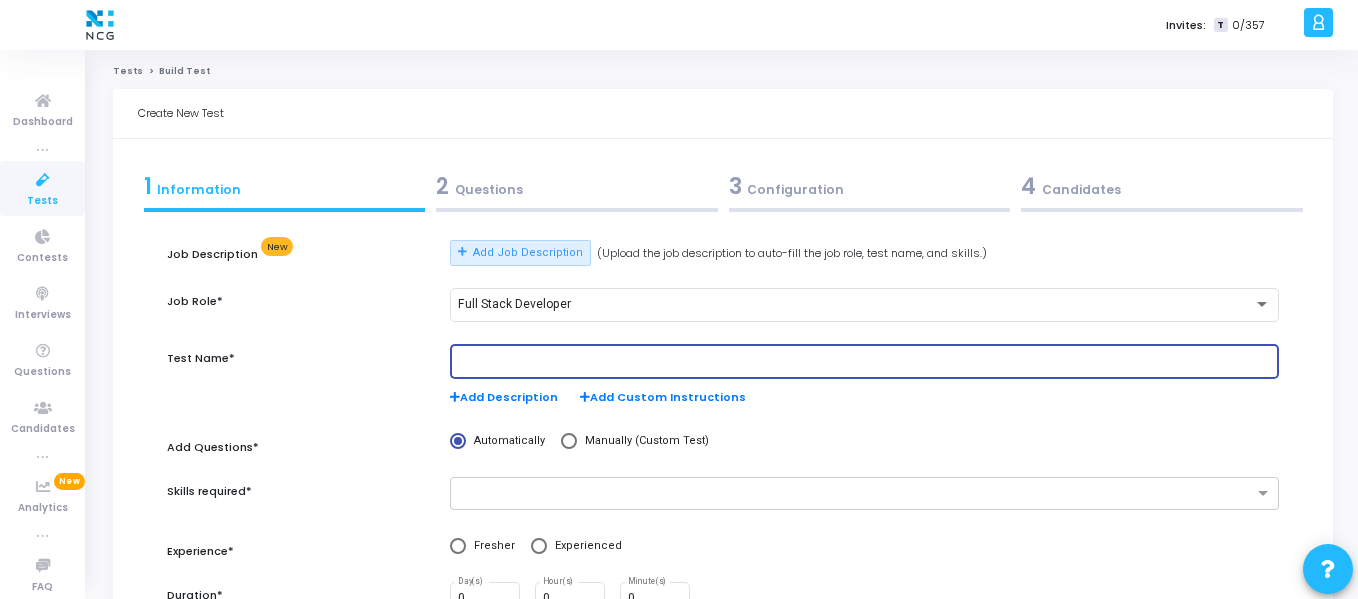 click at bounding box center (864, 362) 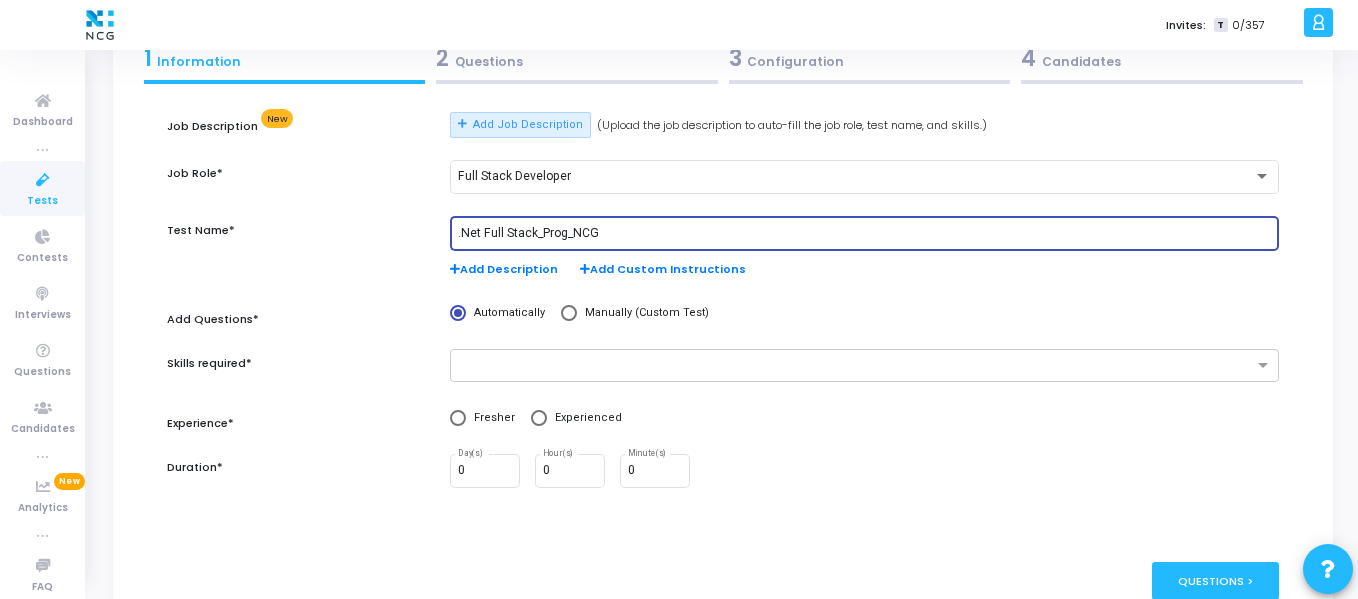 scroll, scrollTop: 129, scrollLeft: 0, axis: vertical 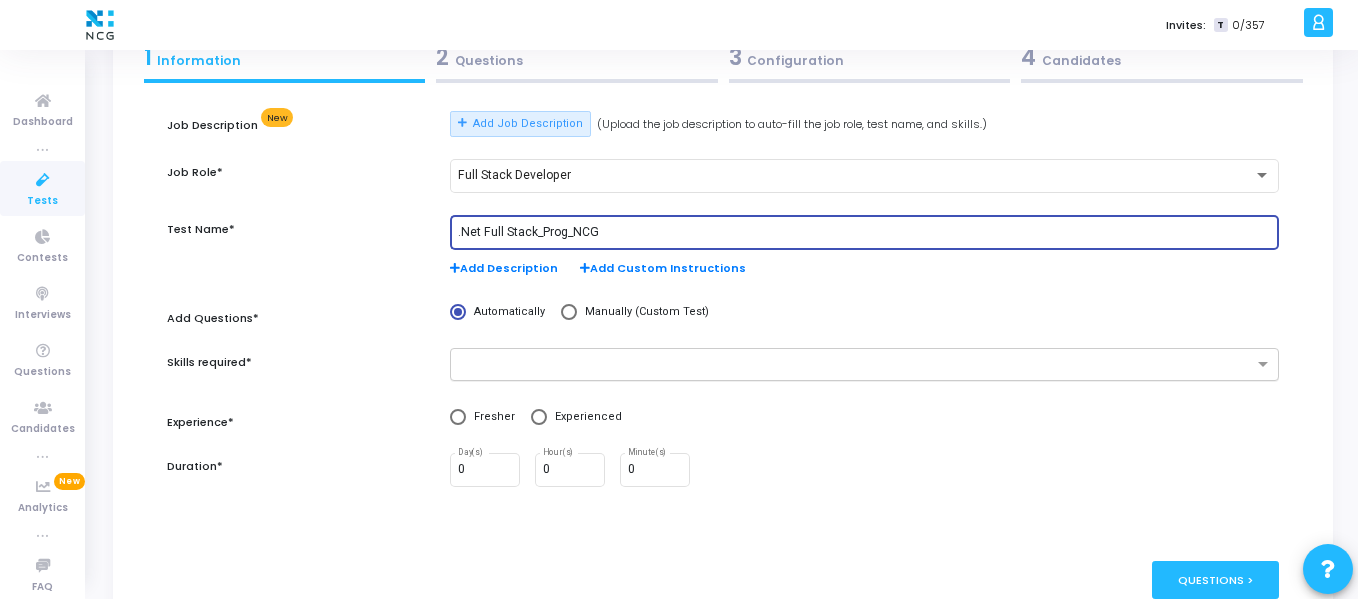 type on ".Net Full Stack_Prog_NCG" 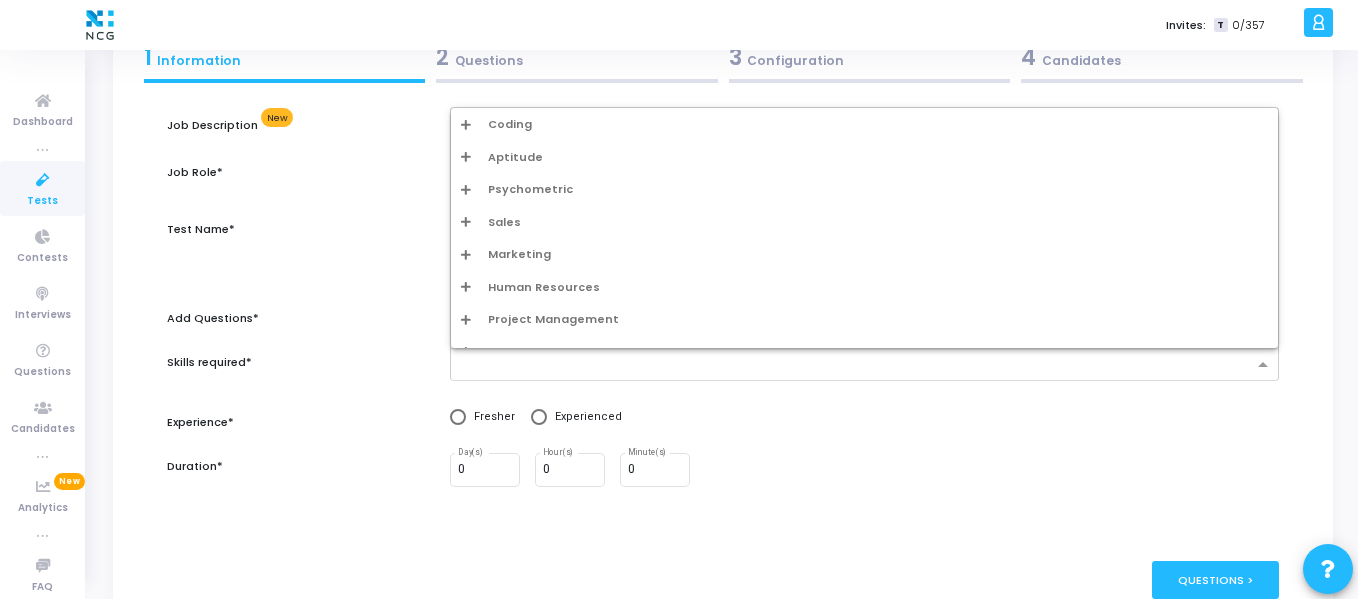 click at bounding box center [857, 365] 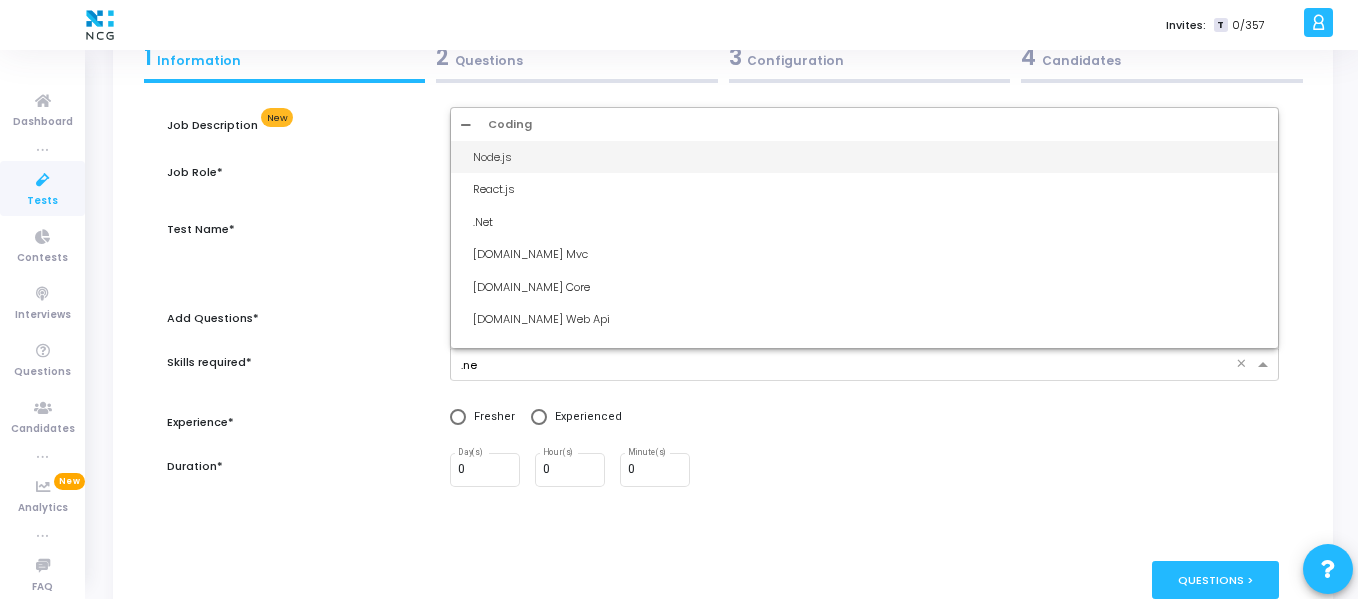 type on ".net" 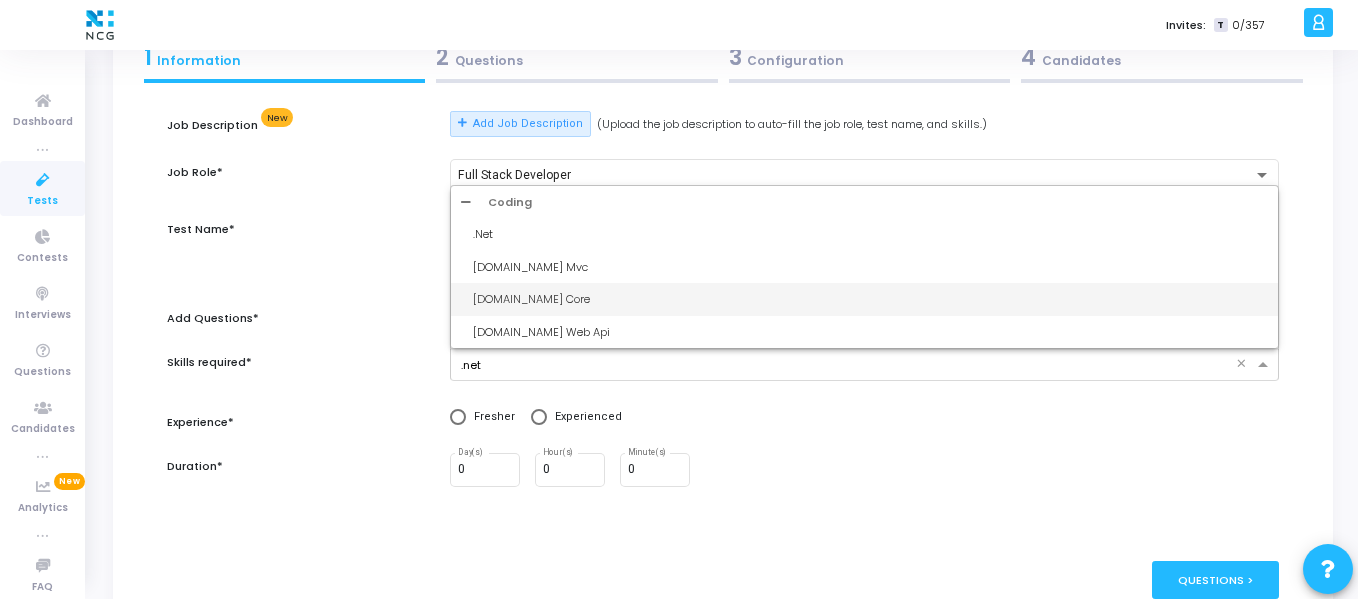 click on "Asp.net Core" at bounding box center (870, 299) 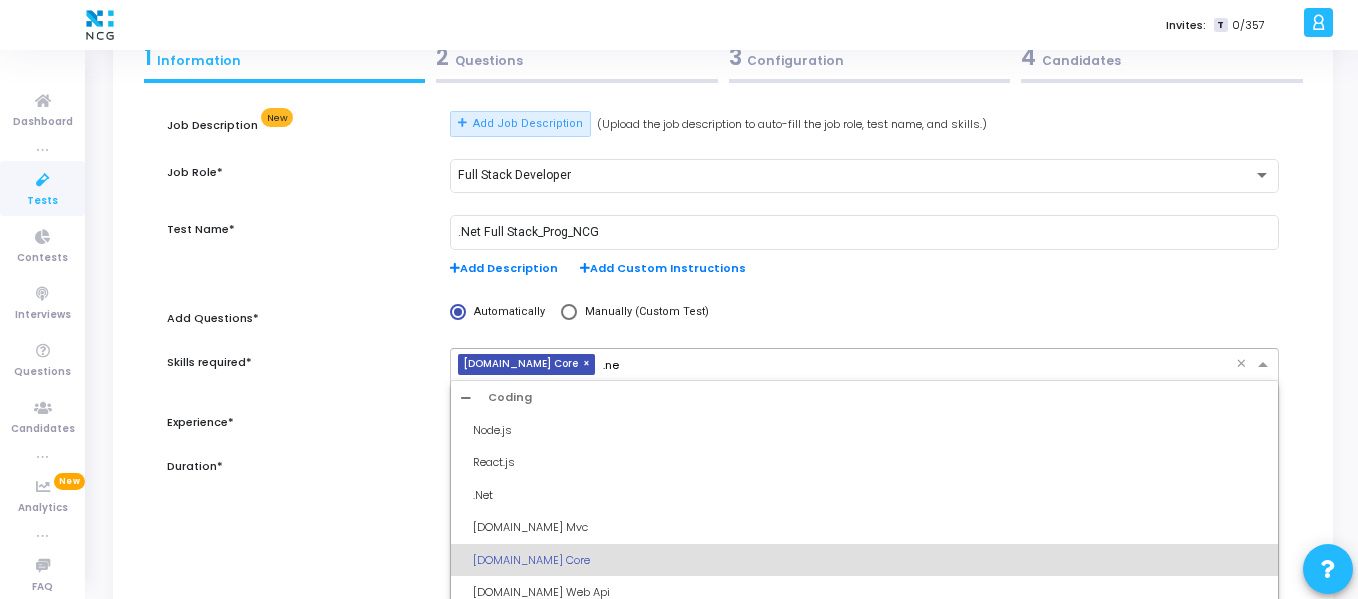 type on ".net" 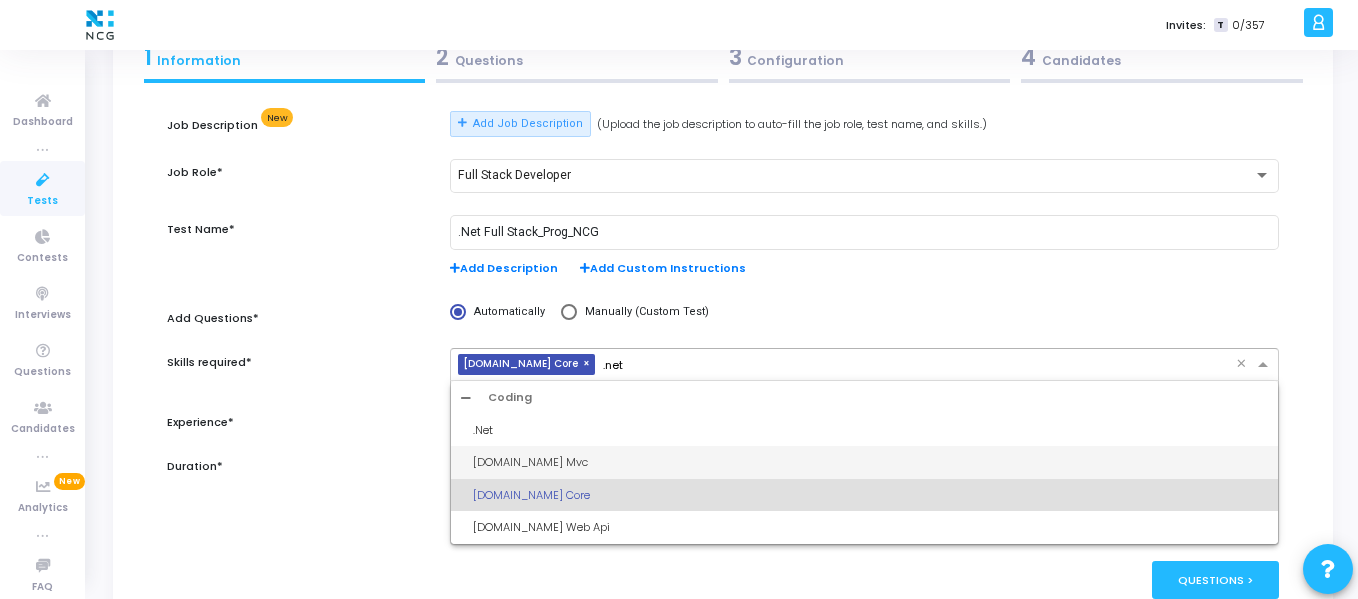 click on "Asp.net Mvc" at bounding box center [870, 462] 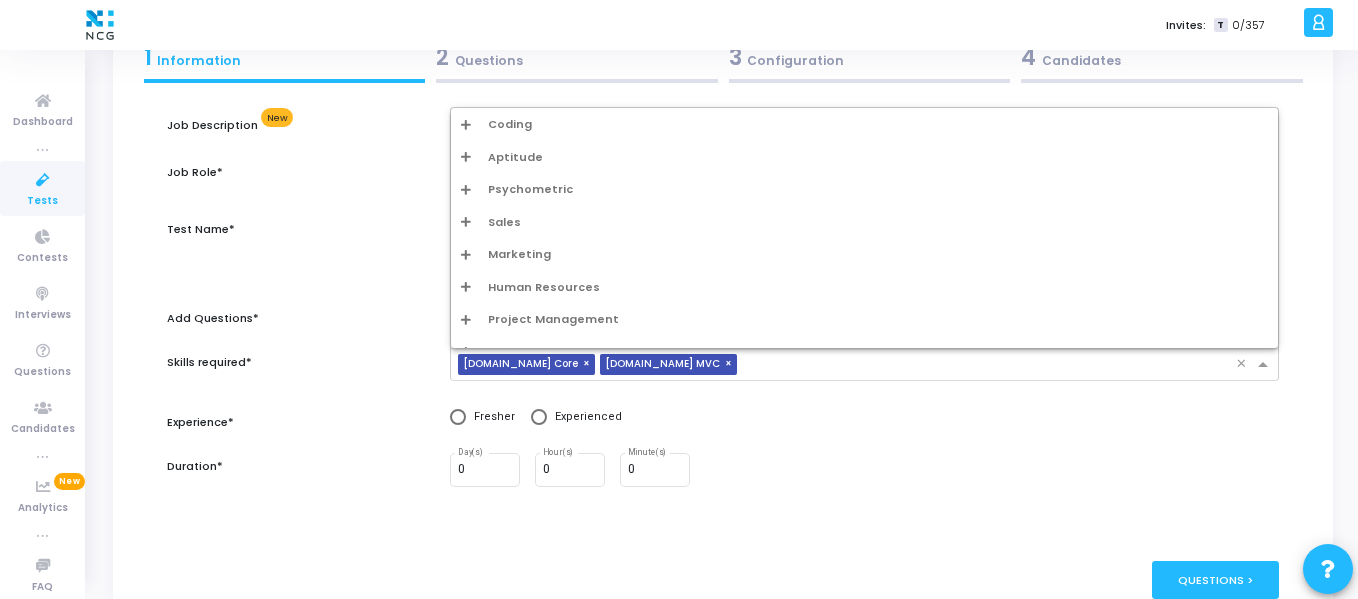 click at bounding box center [990, 365] 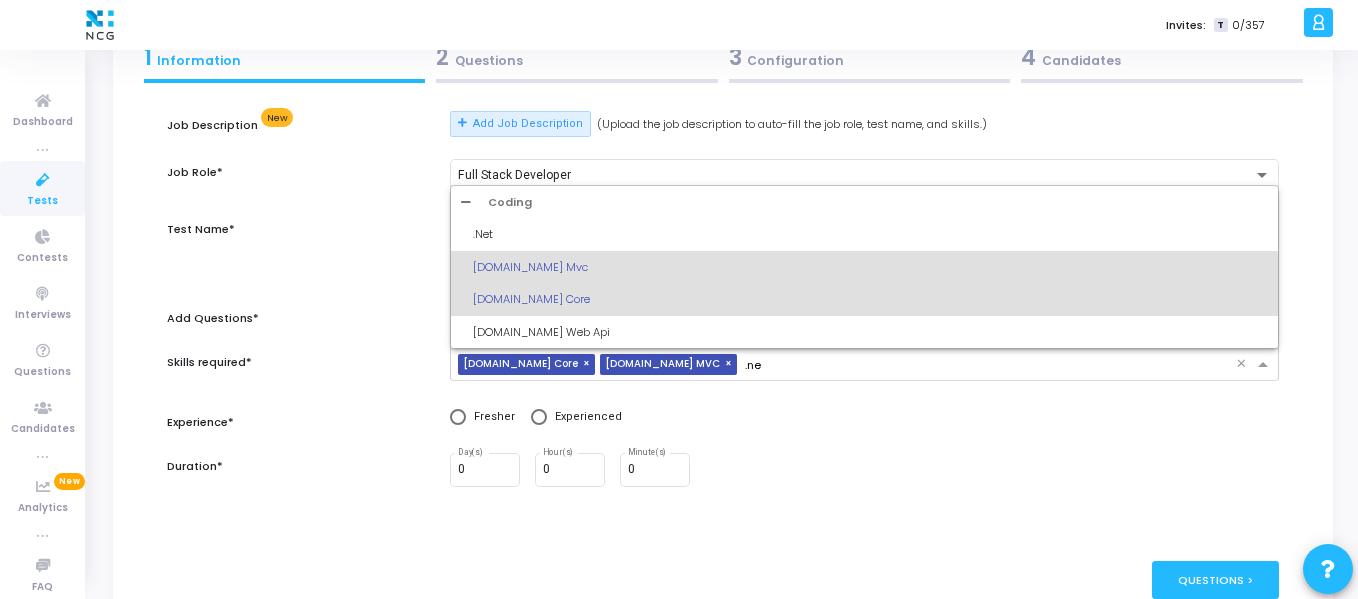 type on ".net" 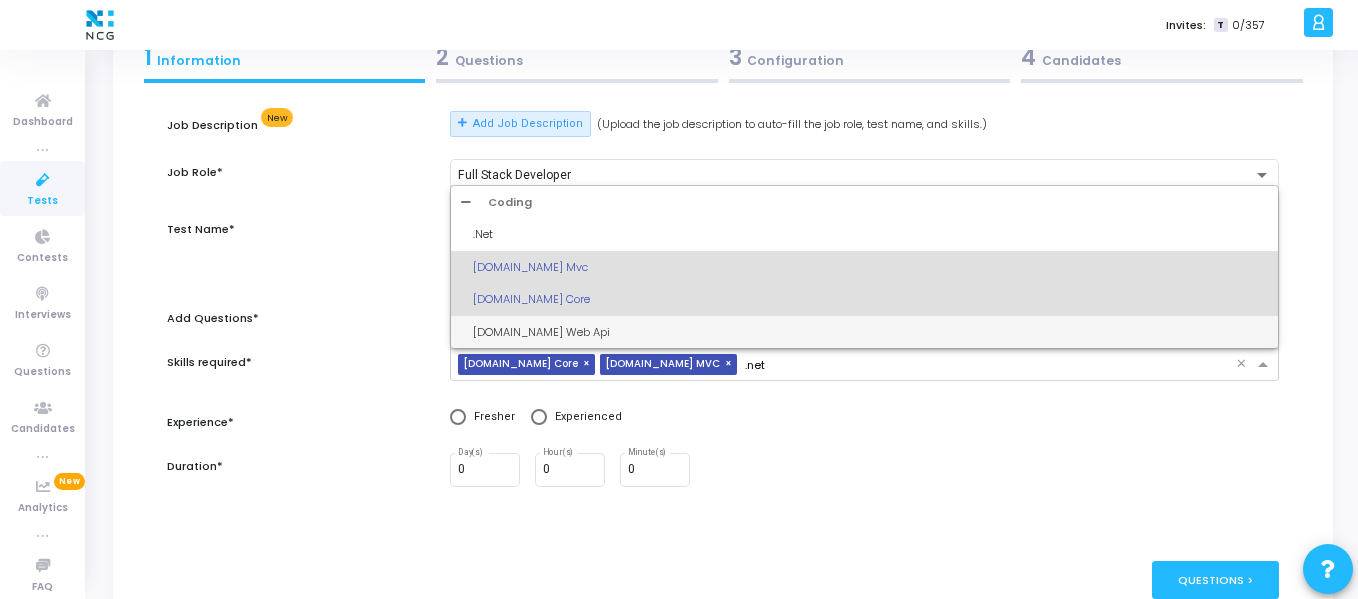 click on "Asp.net Web Api" at bounding box center (870, 332) 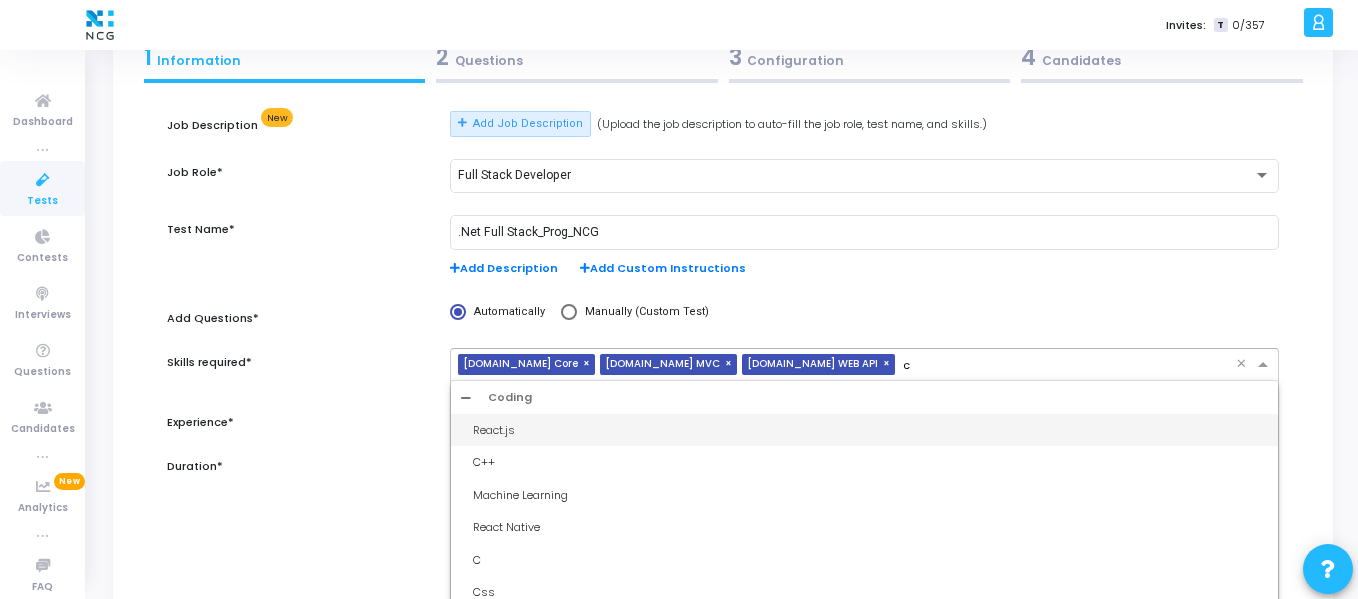 type on "c#" 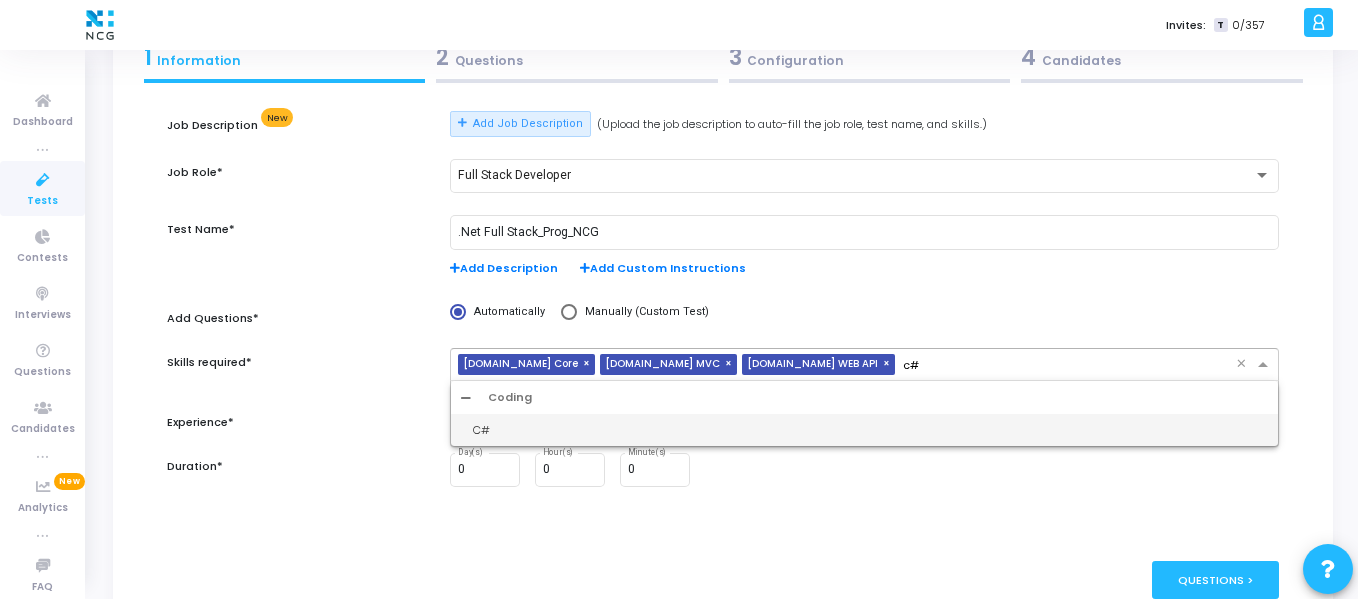 click on "C#" at bounding box center (870, 430) 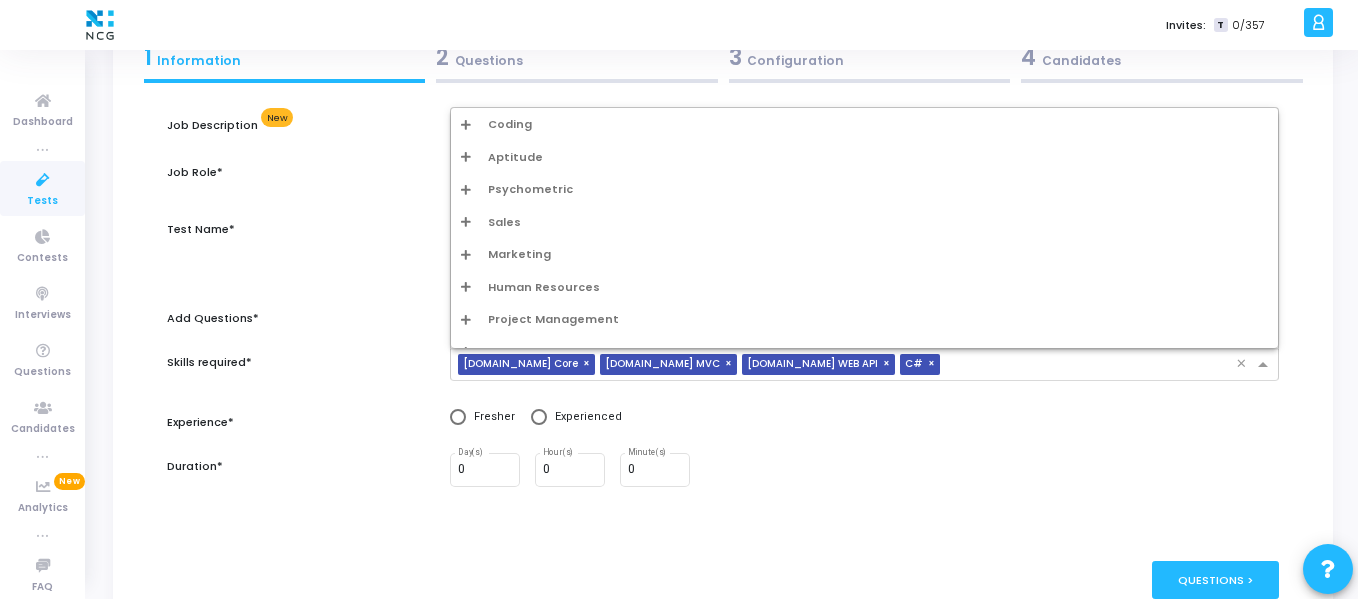 click at bounding box center (1092, 365) 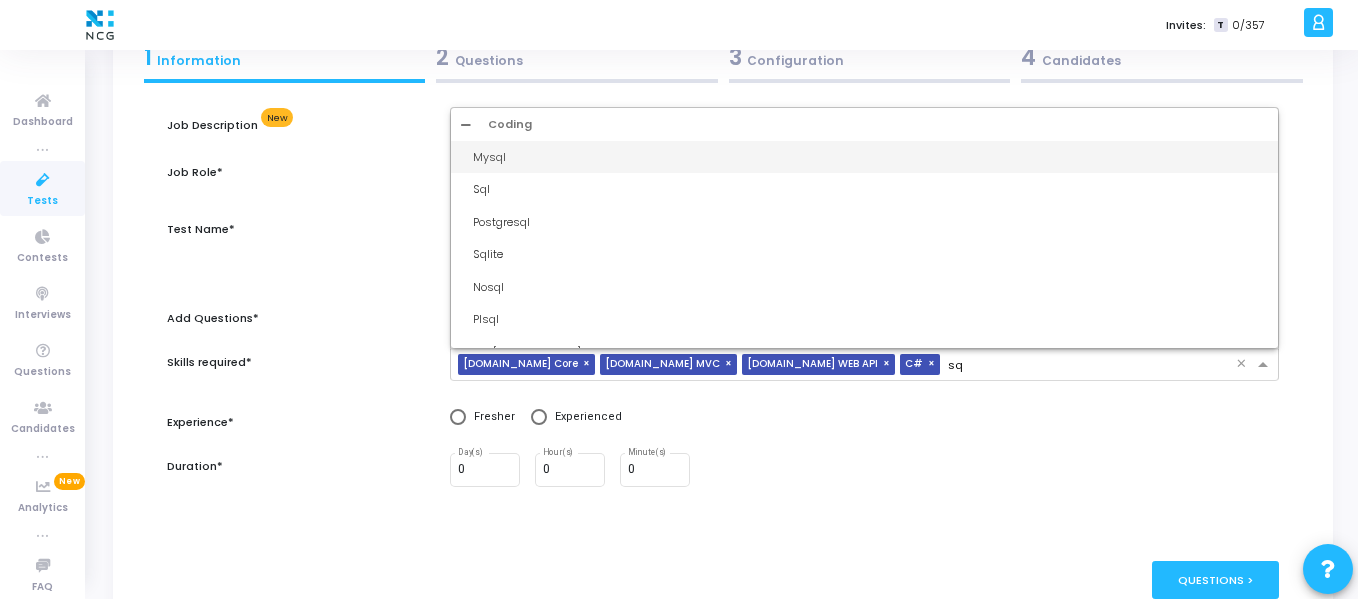 type on "sql" 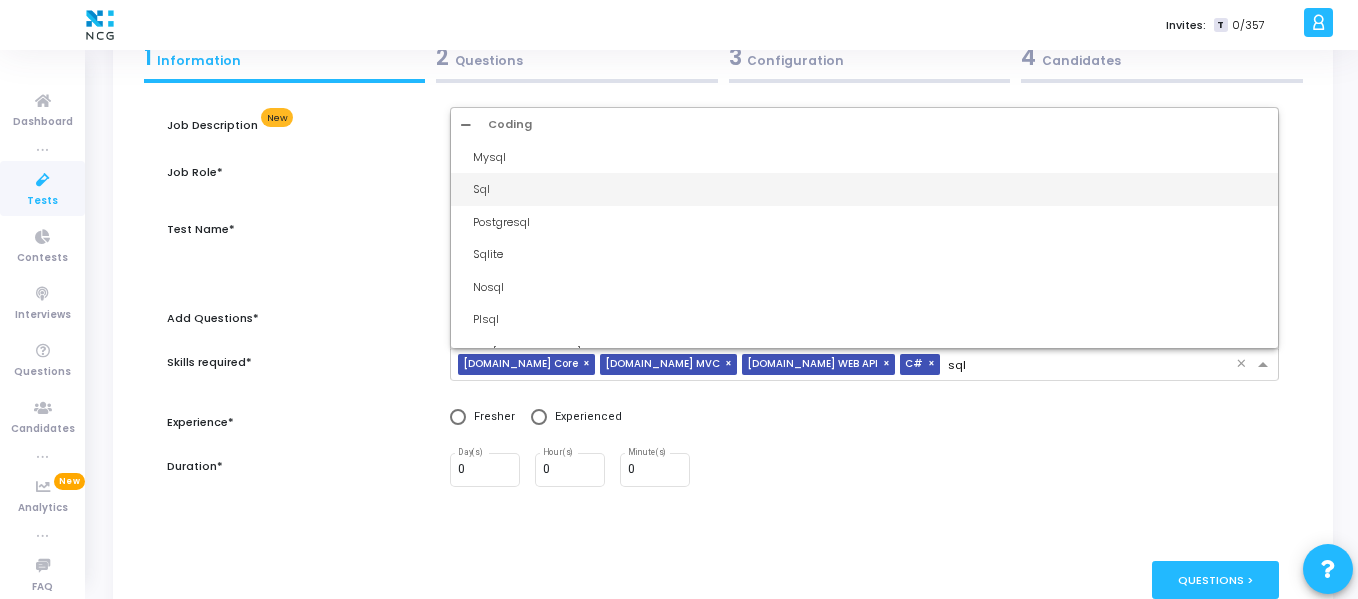 click on "Sql" at bounding box center [870, 189] 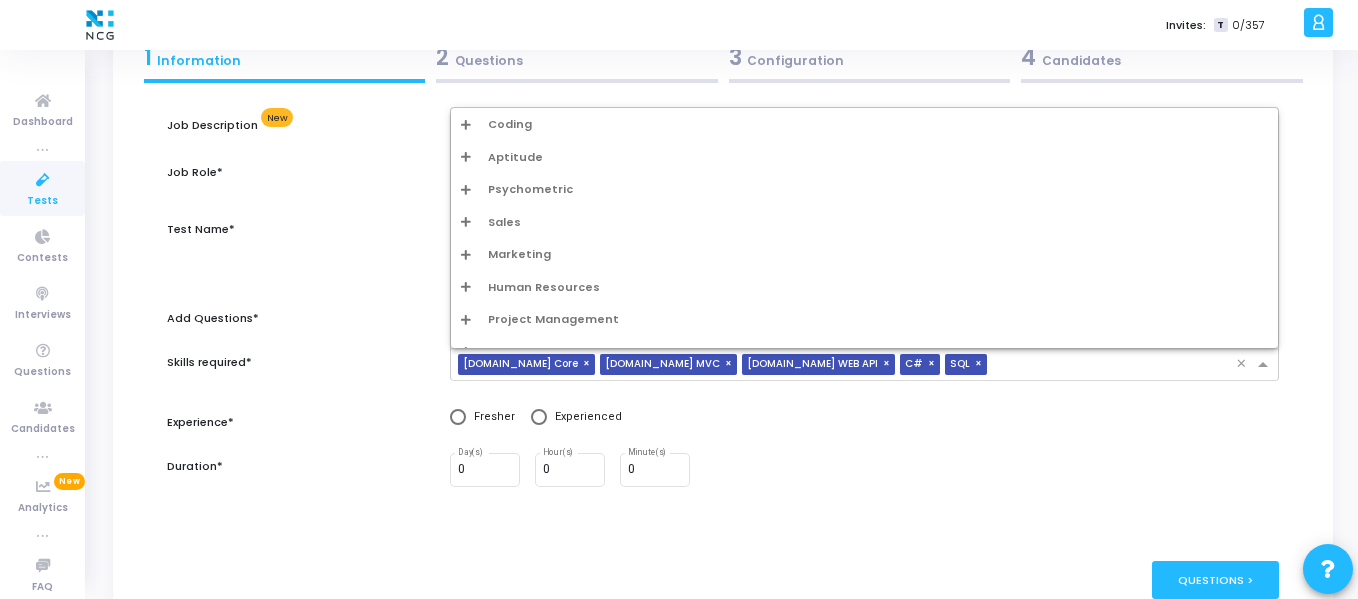click at bounding box center [1115, 365] 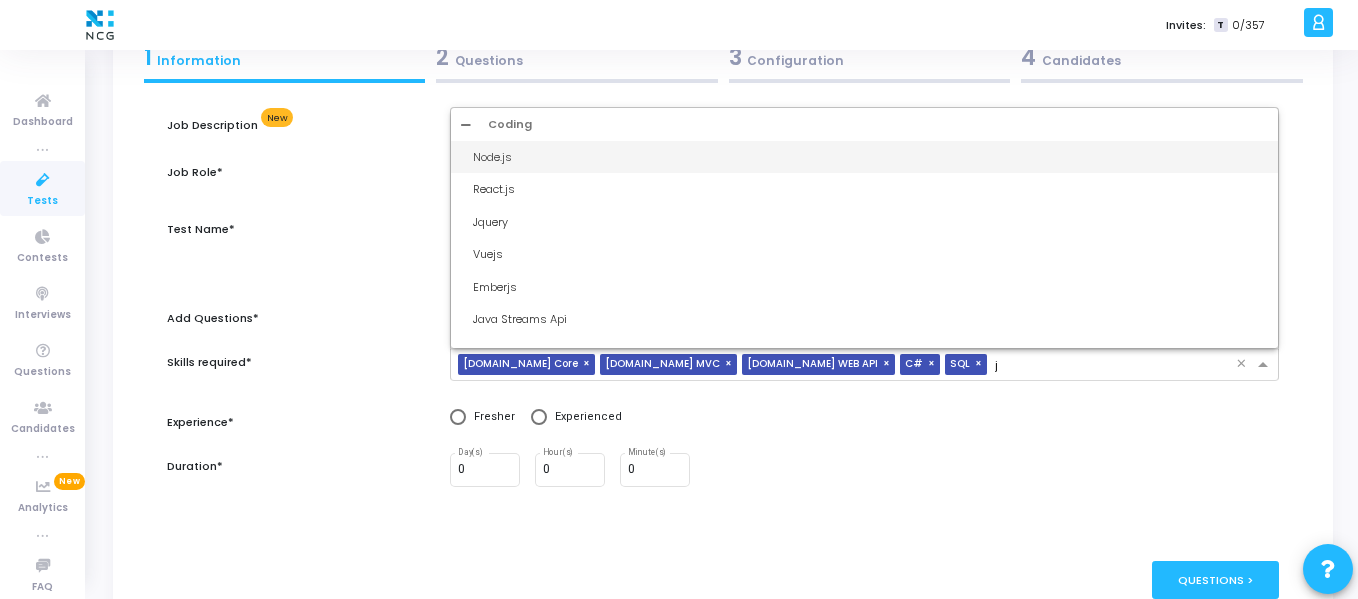 type on "jq" 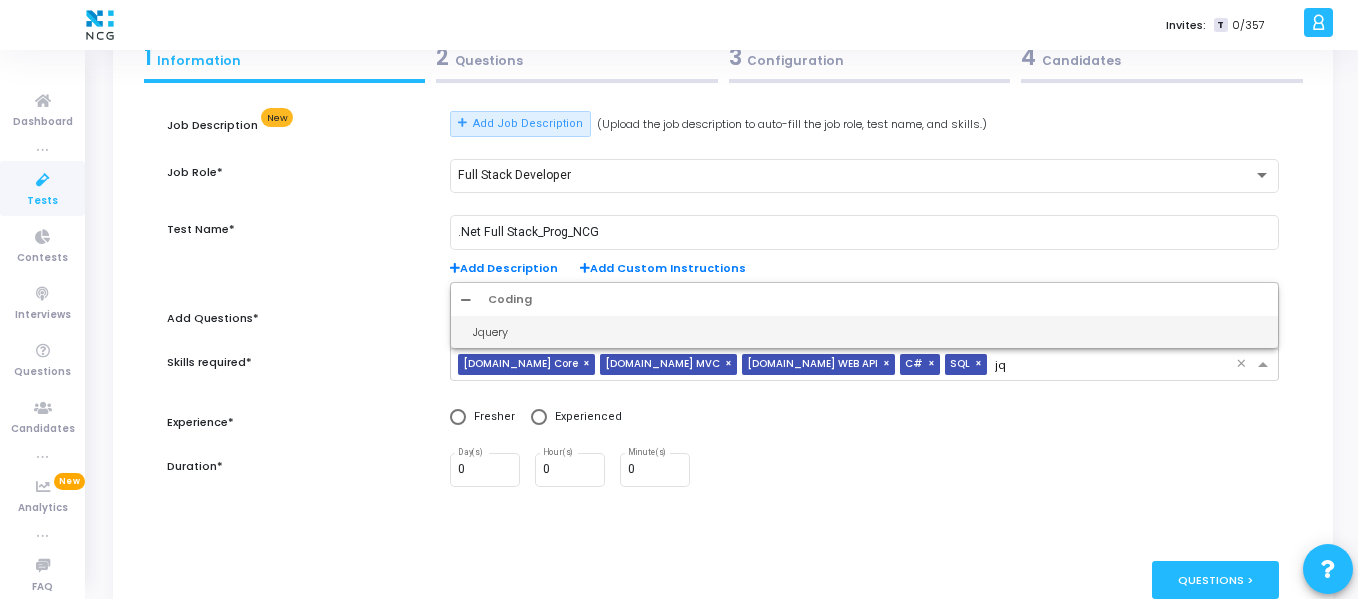 click on "Jquery" at bounding box center (870, 332) 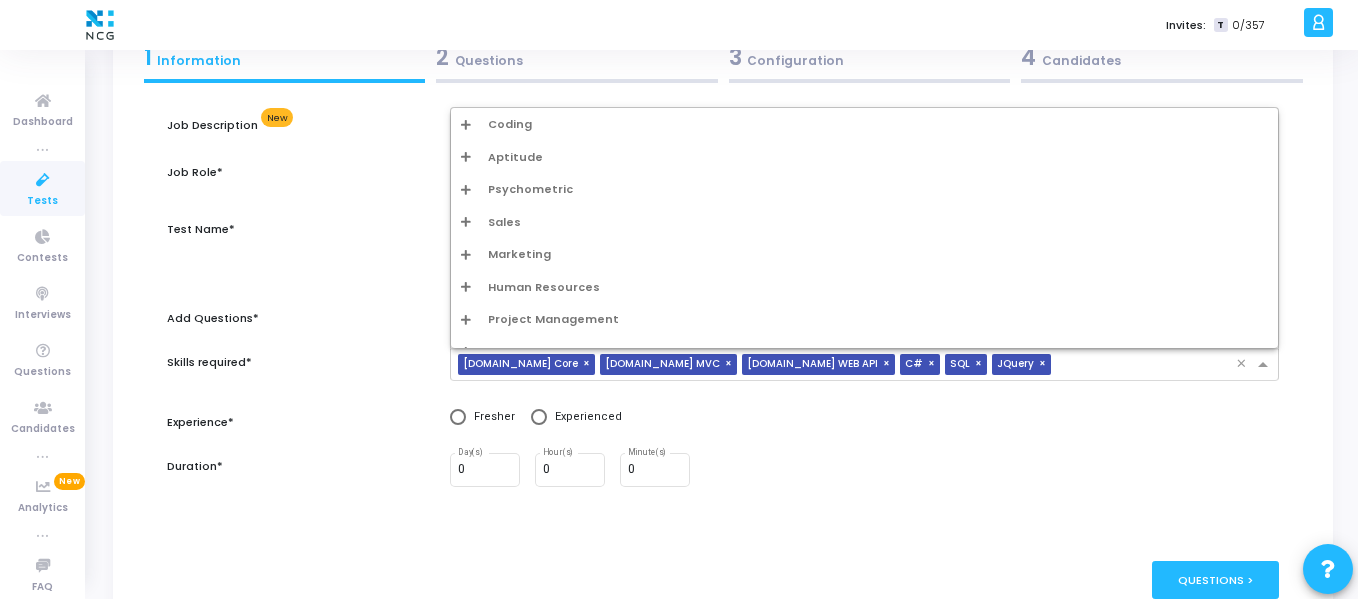 click at bounding box center (1147, 365) 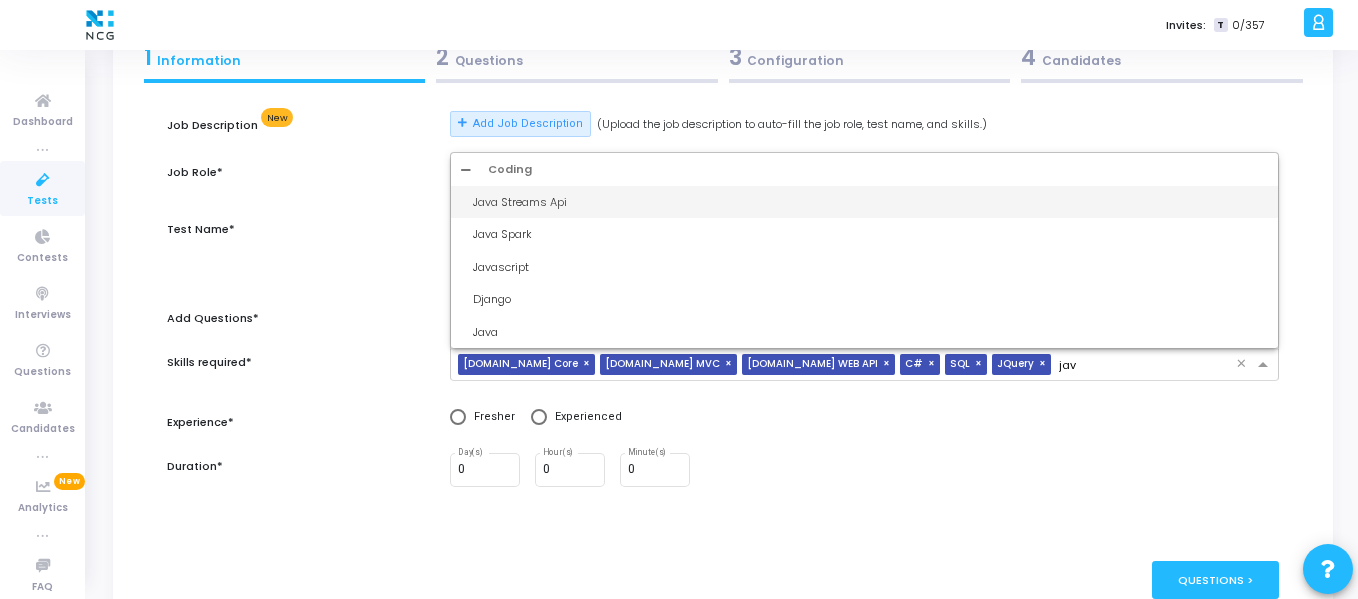 type on "java" 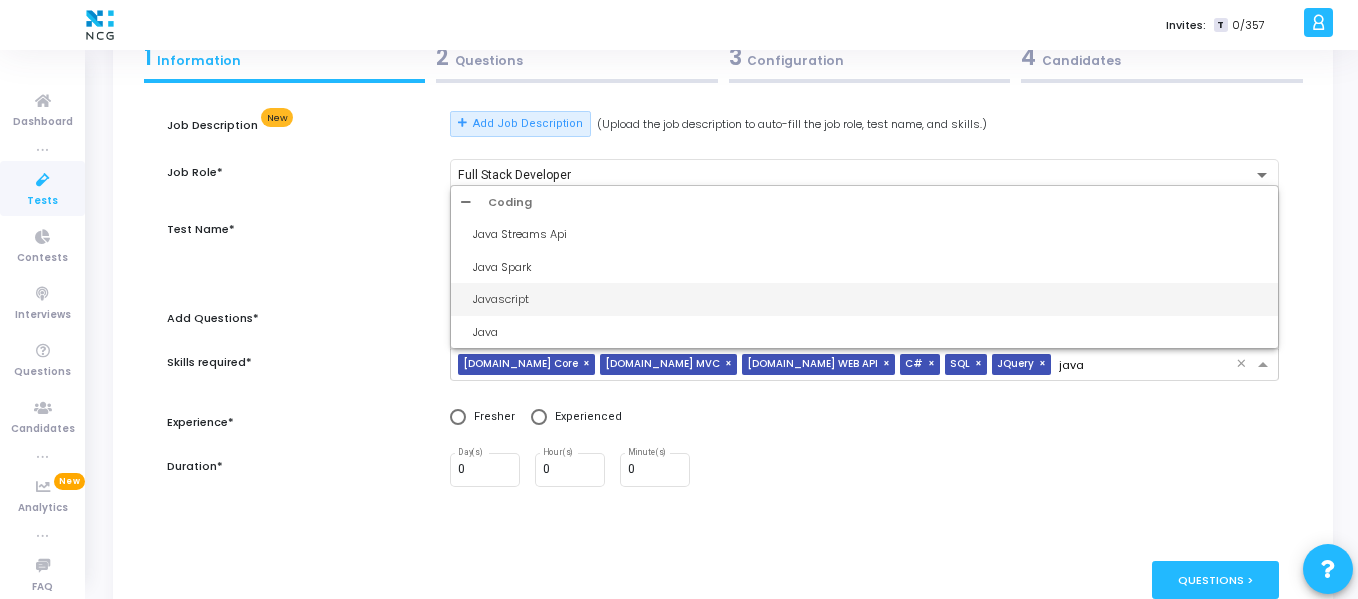 click on "Javascript" at bounding box center (870, 299) 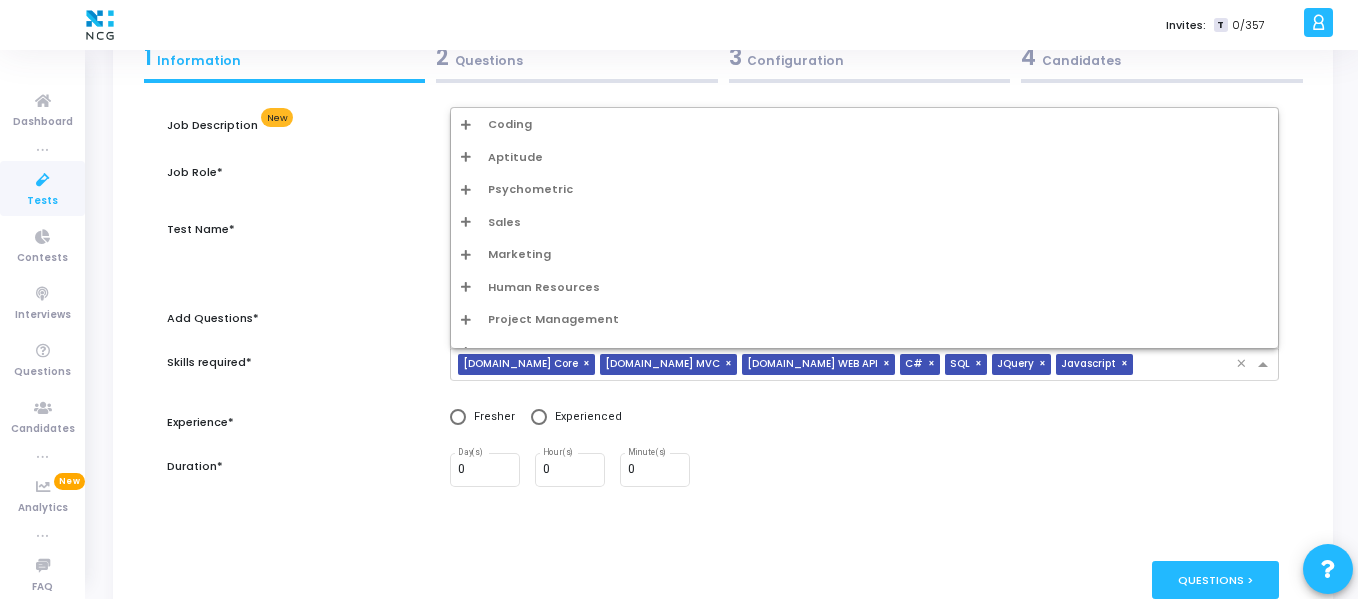 click at bounding box center [1188, 365] 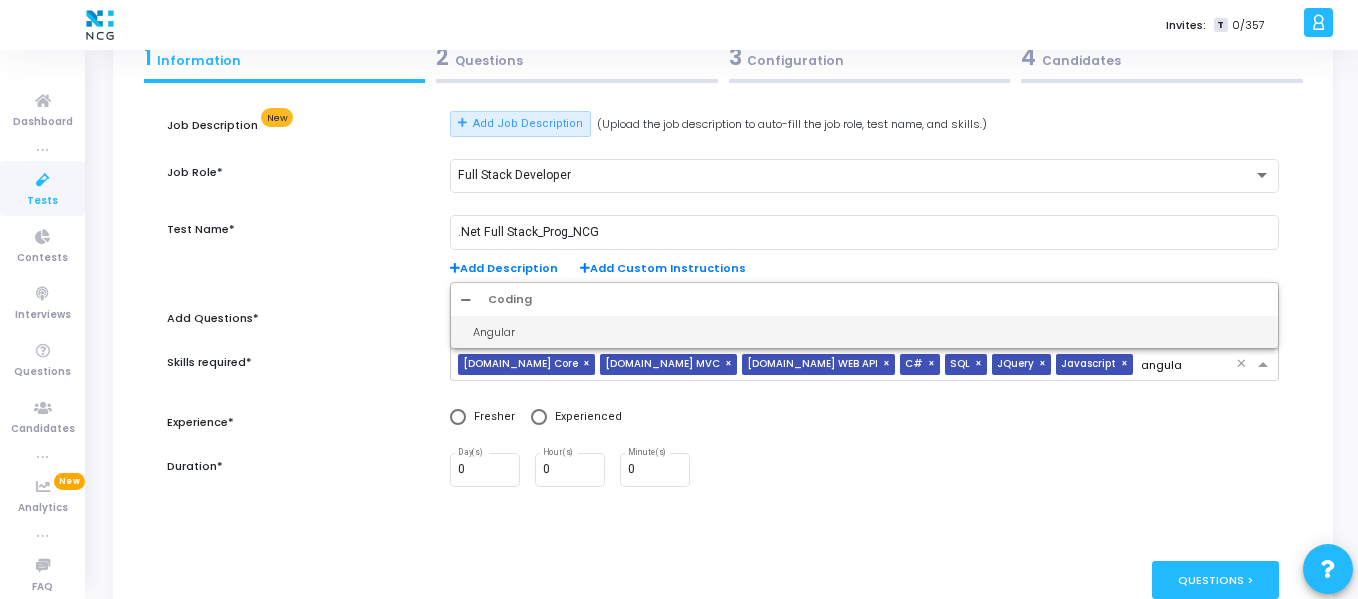 type on "angular" 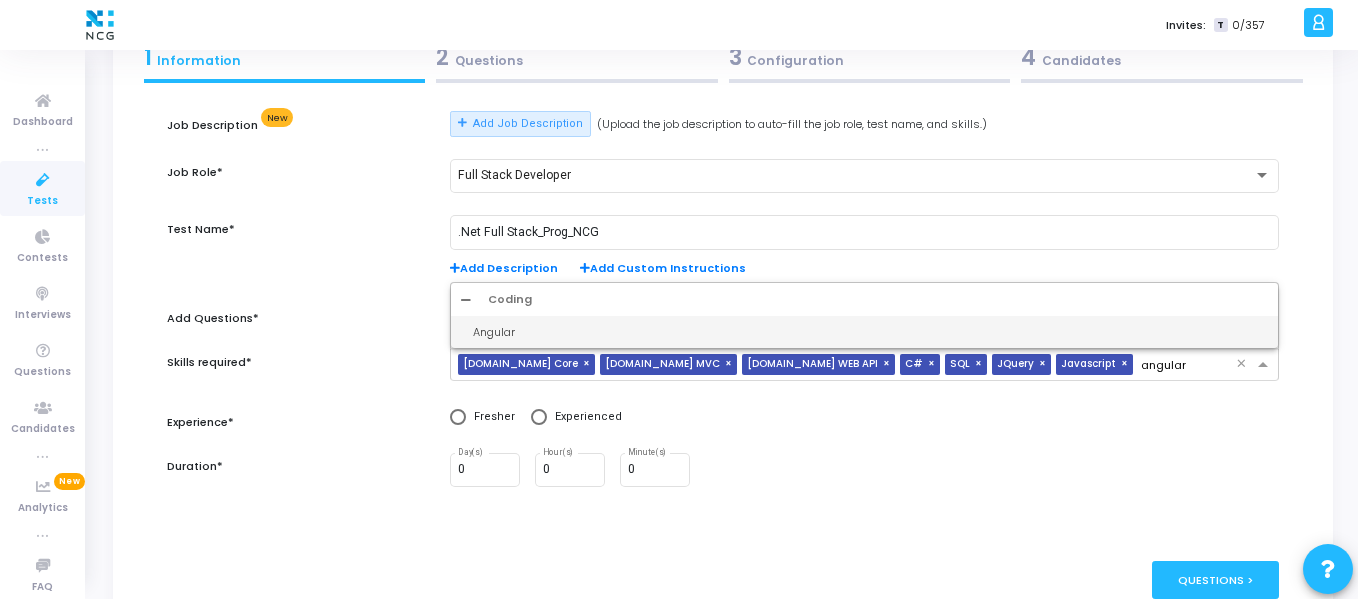click on "Angular" at bounding box center [870, 332] 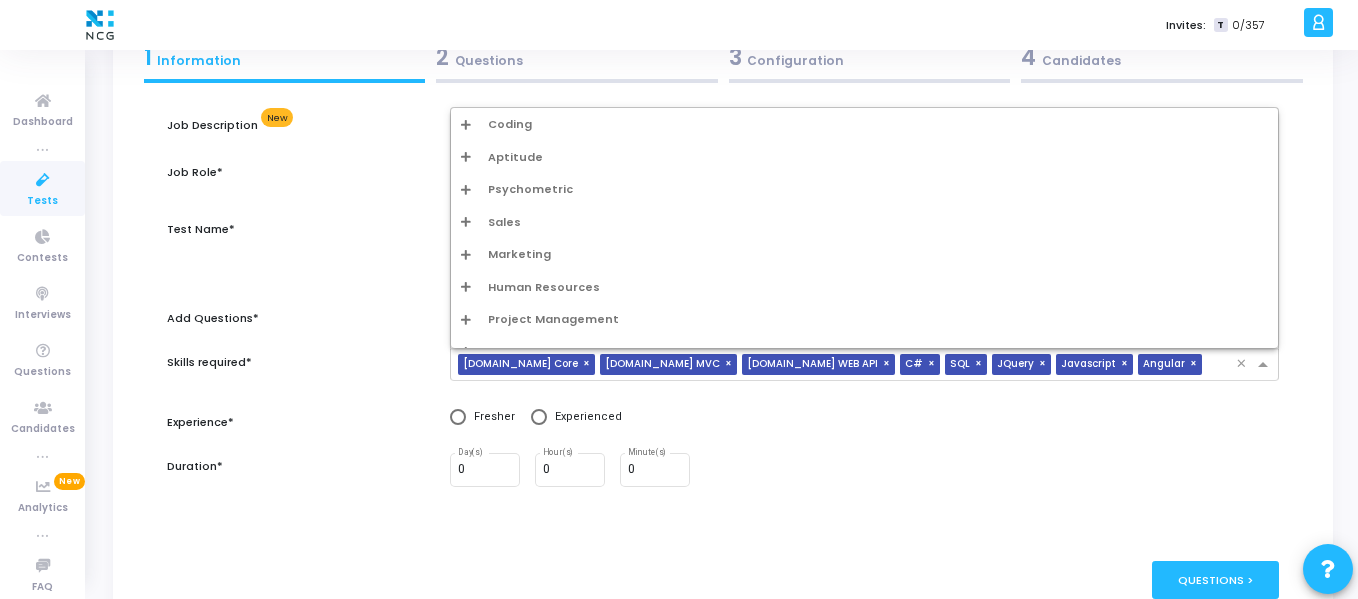 click at bounding box center [1223, 365] 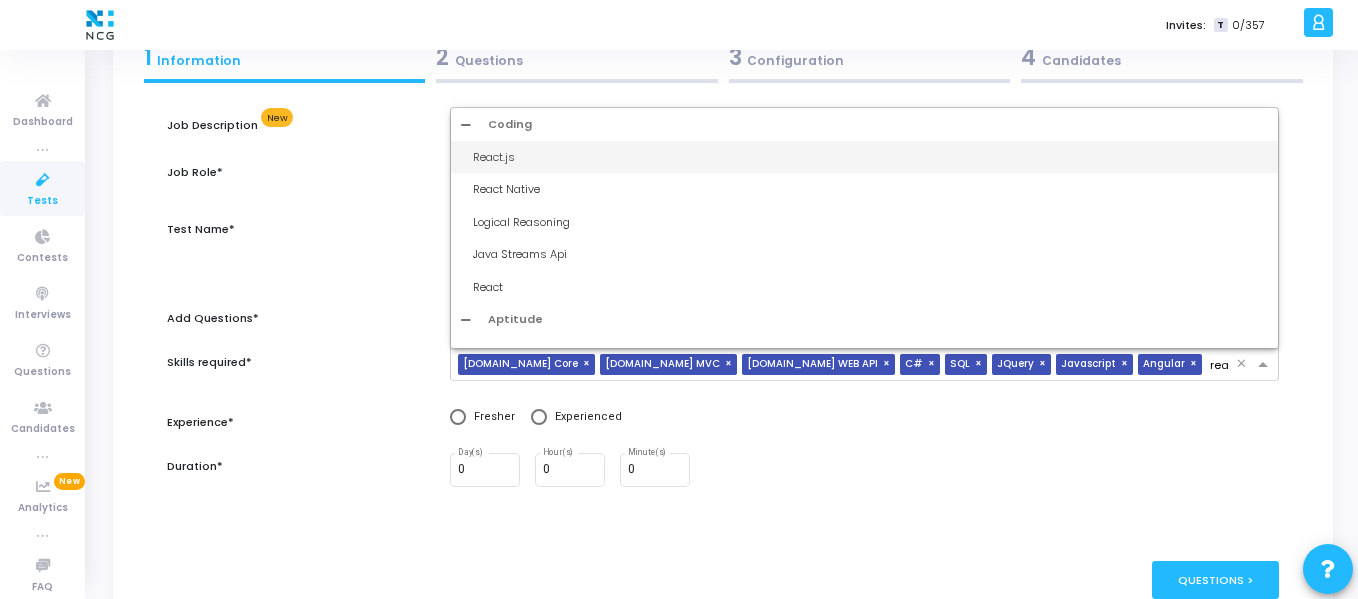 type on "reac" 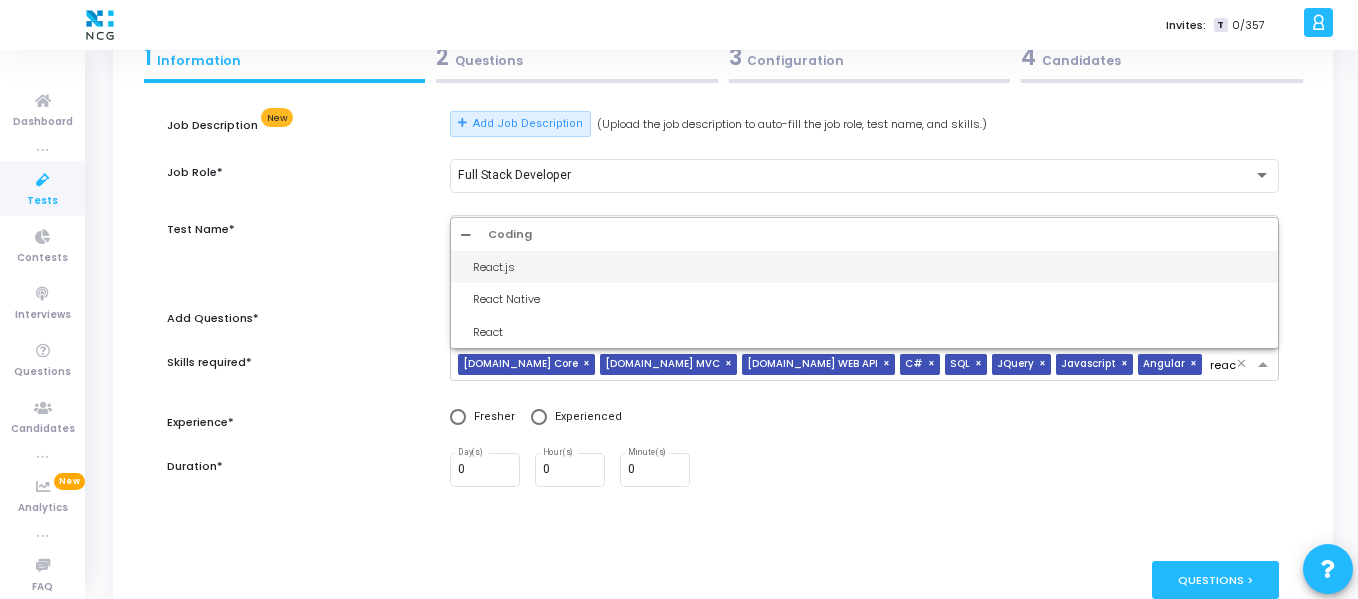 click on "React.js" at bounding box center [870, 267] 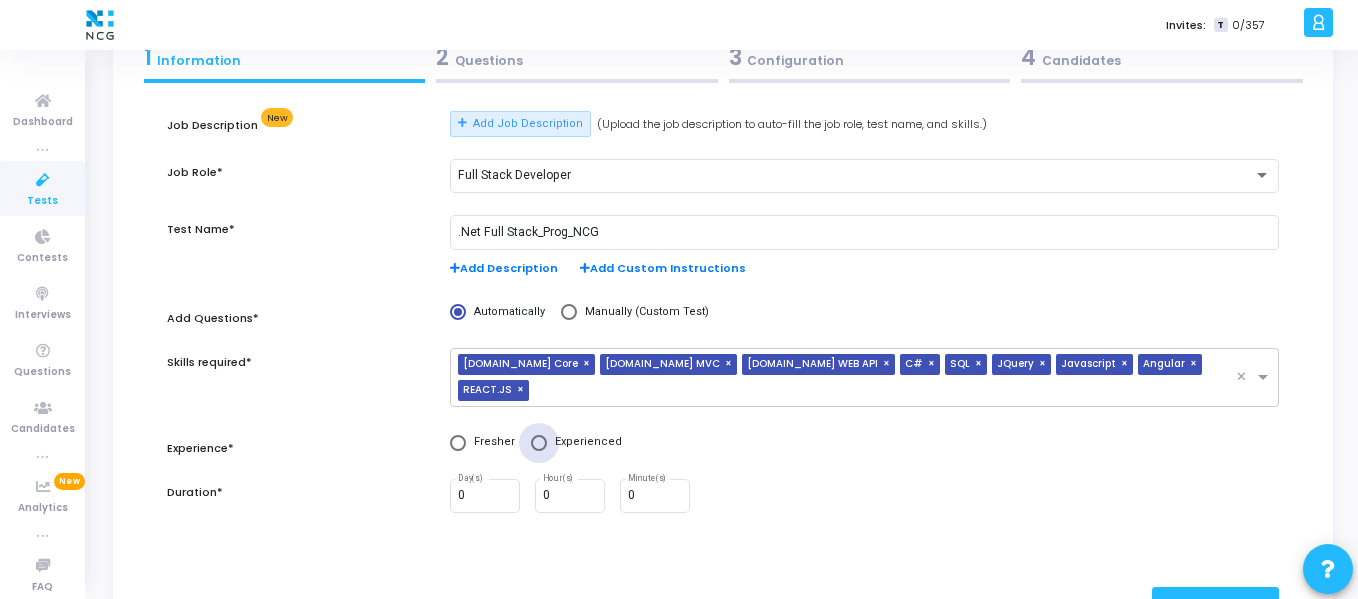 click at bounding box center [539, 443] 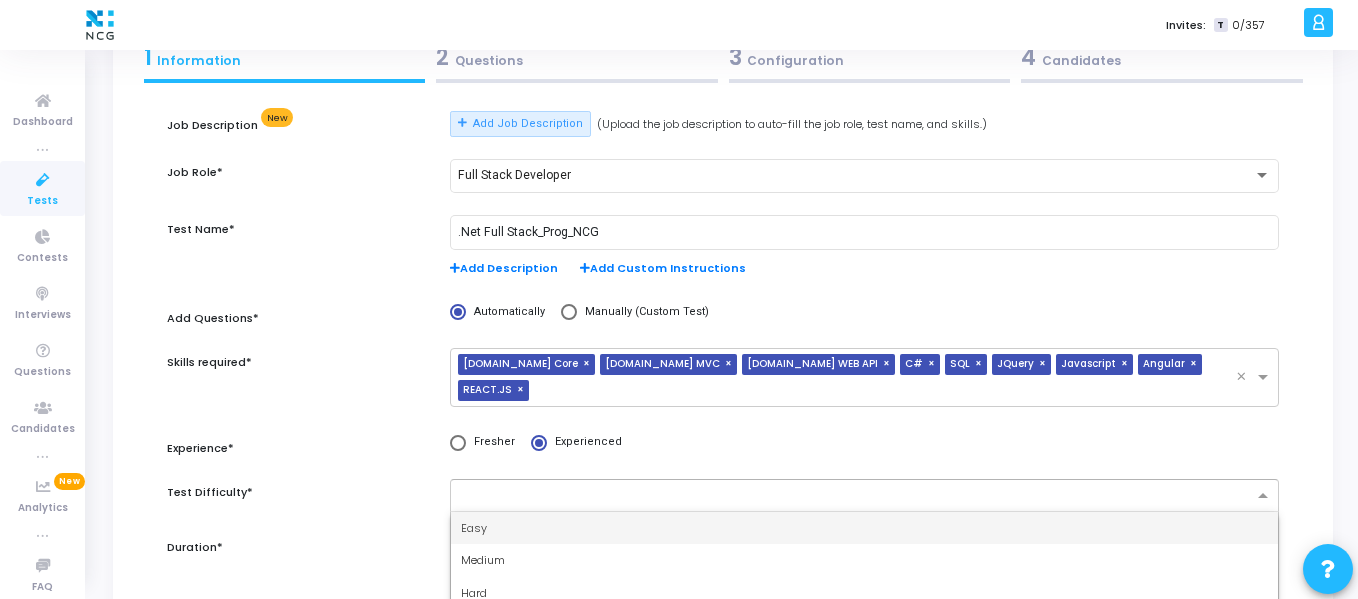 click at bounding box center (857, 496) 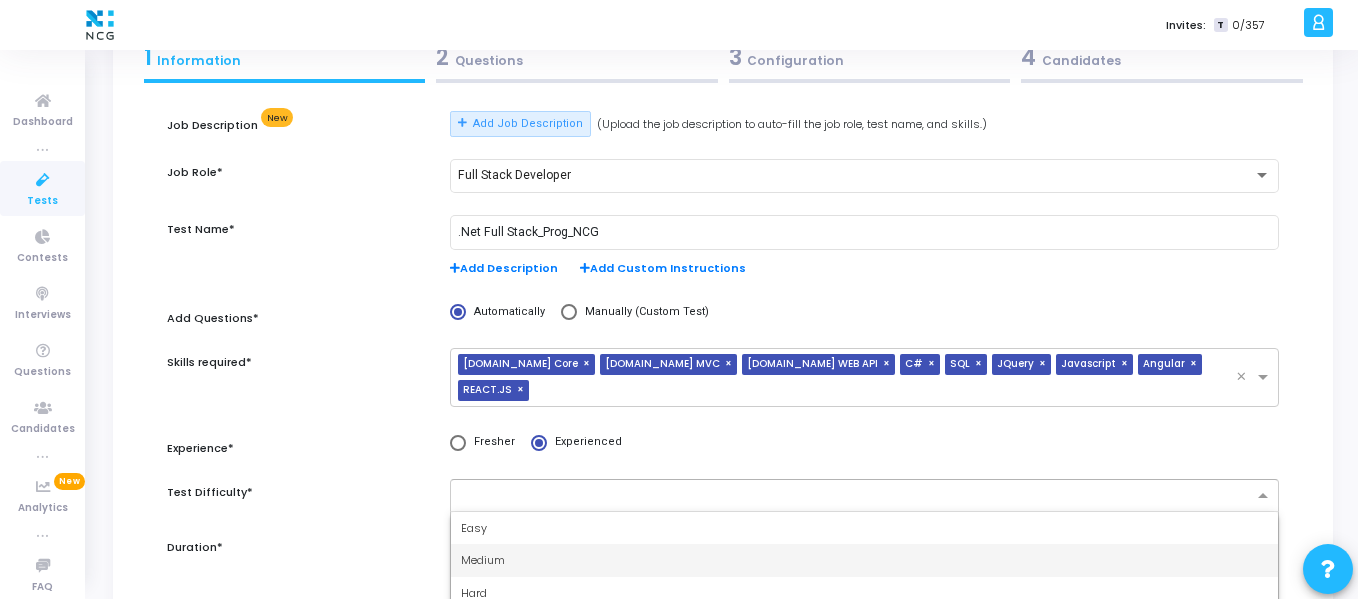 click on "Medium" at bounding box center (864, 560) 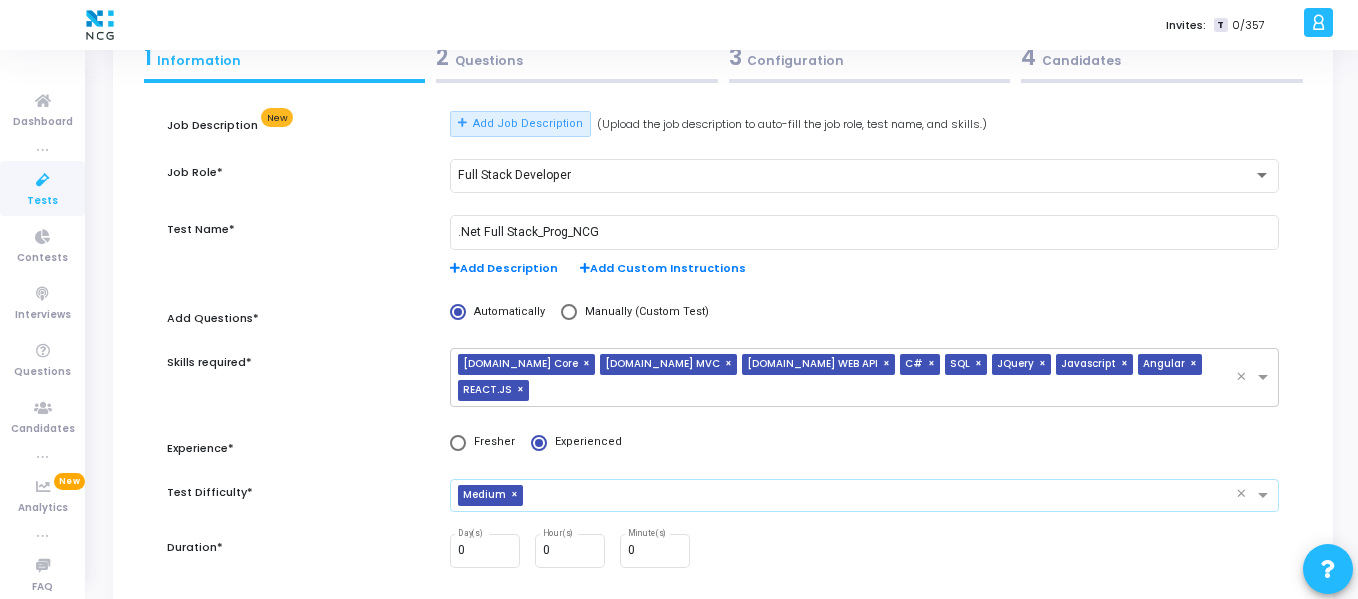 click at bounding box center [883, 496] 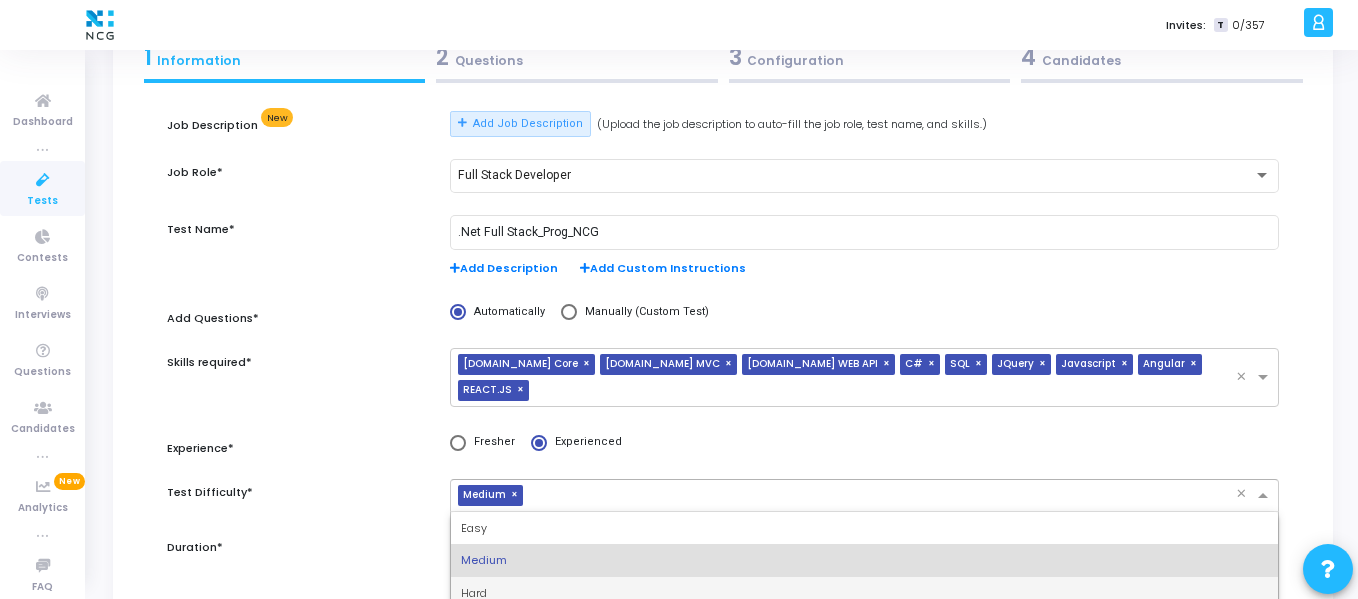 click on "Hard" at bounding box center [864, 593] 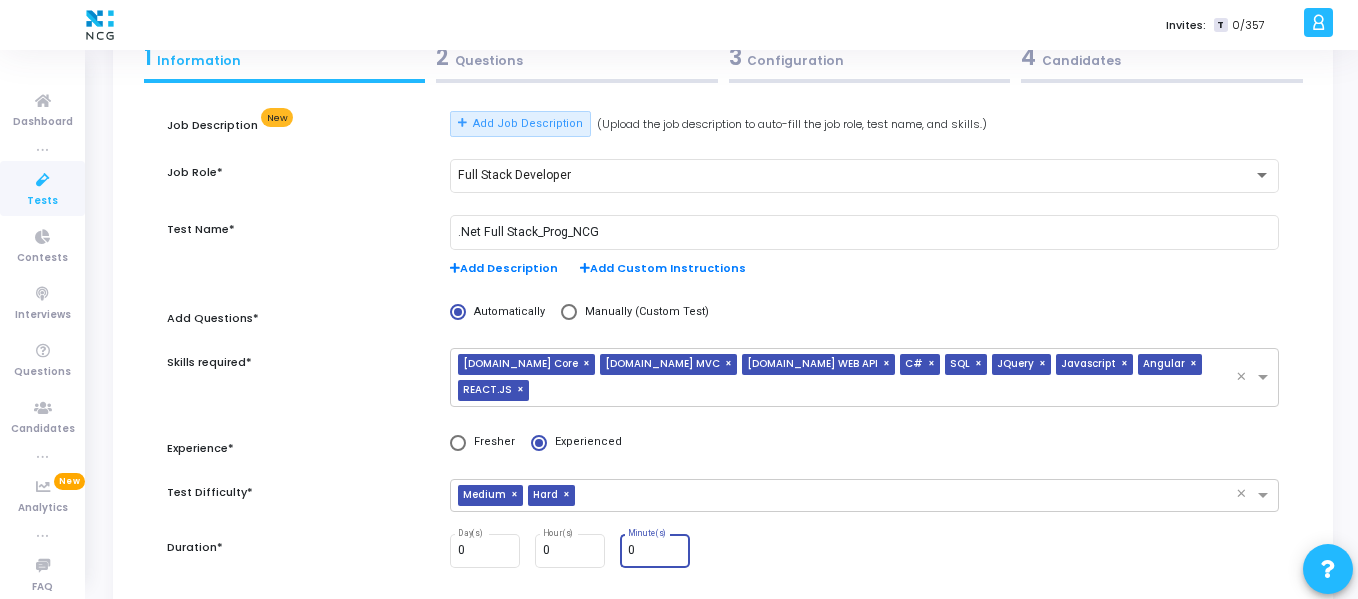 click on "0" at bounding box center [655, 551] 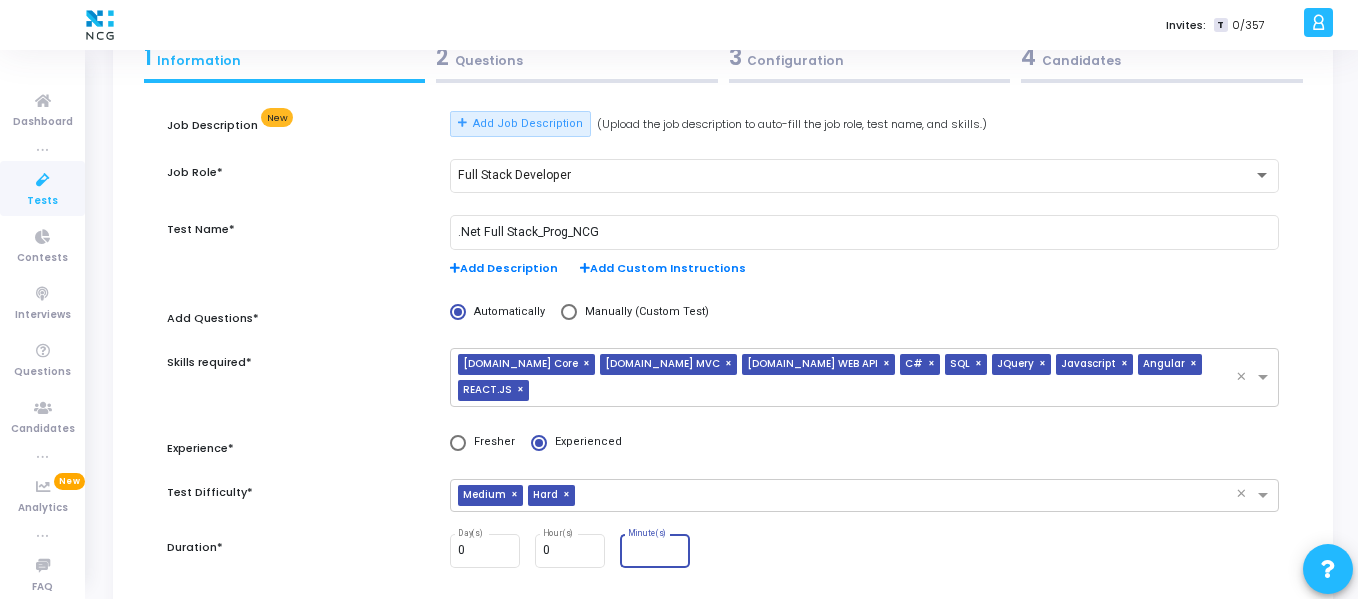 type 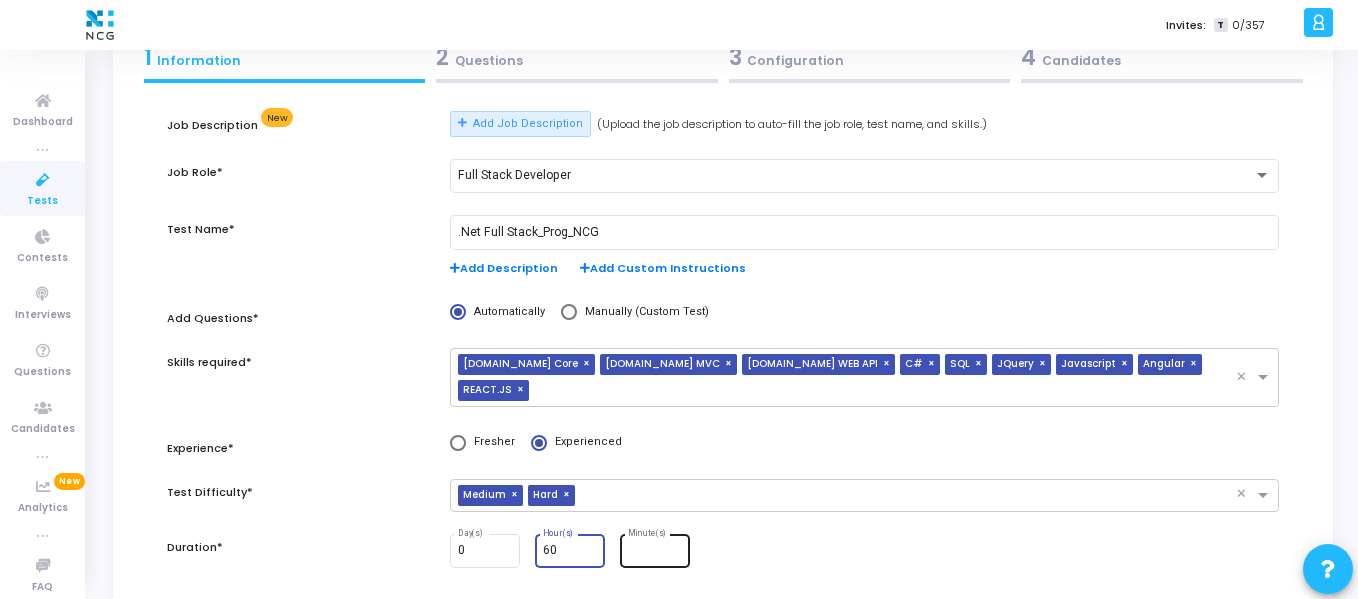 type on "6" 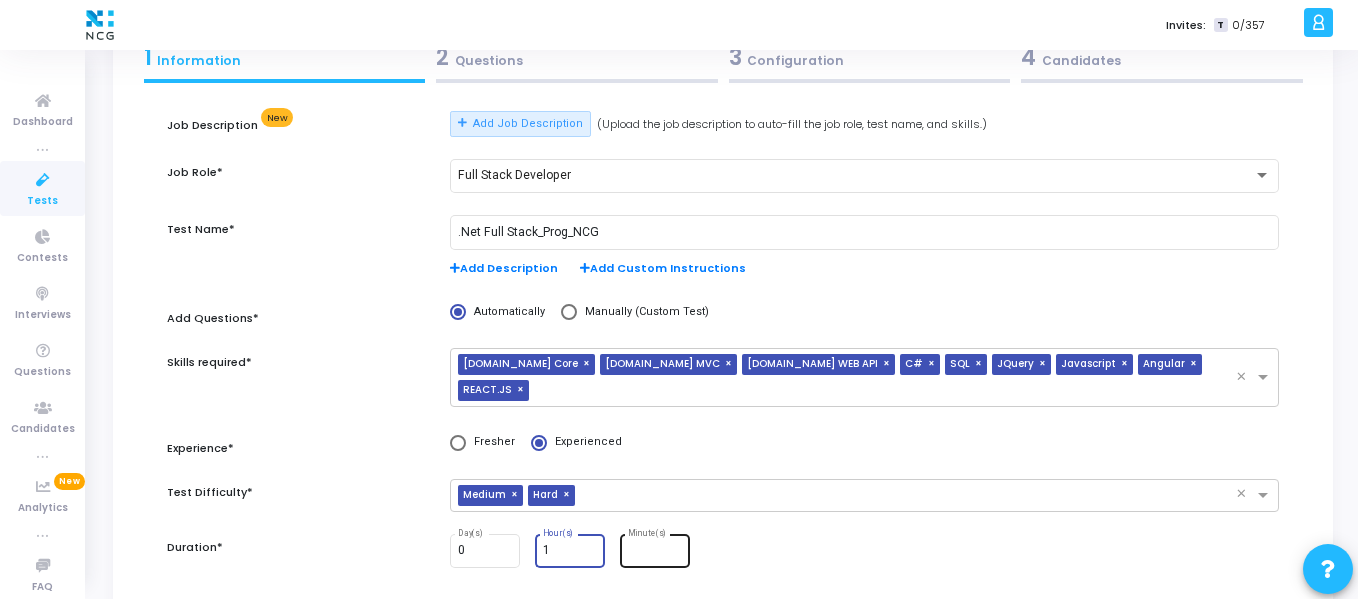 type on "1" 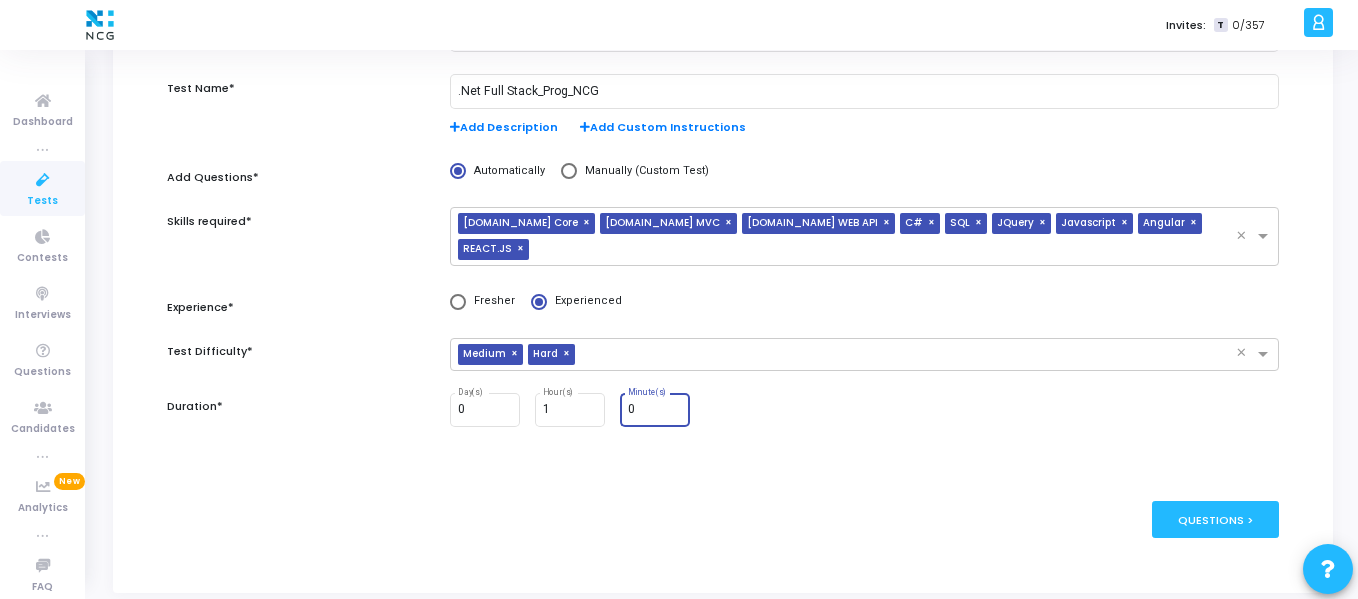 scroll, scrollTop: 271, scrollLeft: 0, axis: vertical 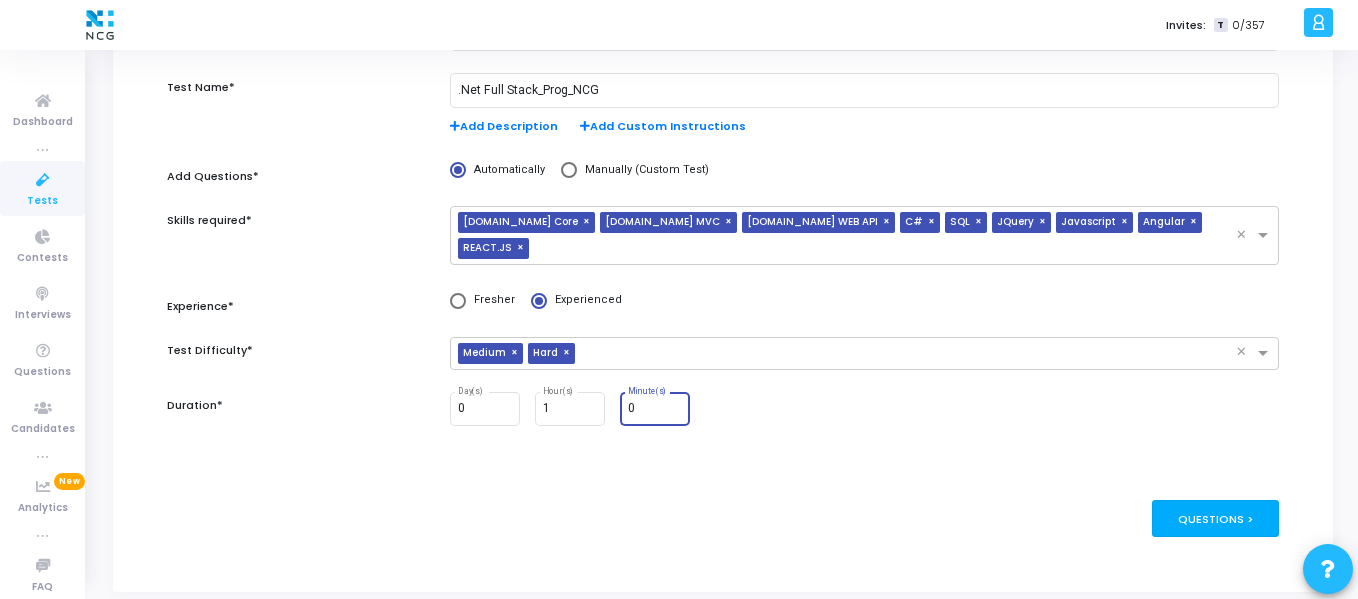 type on "0" 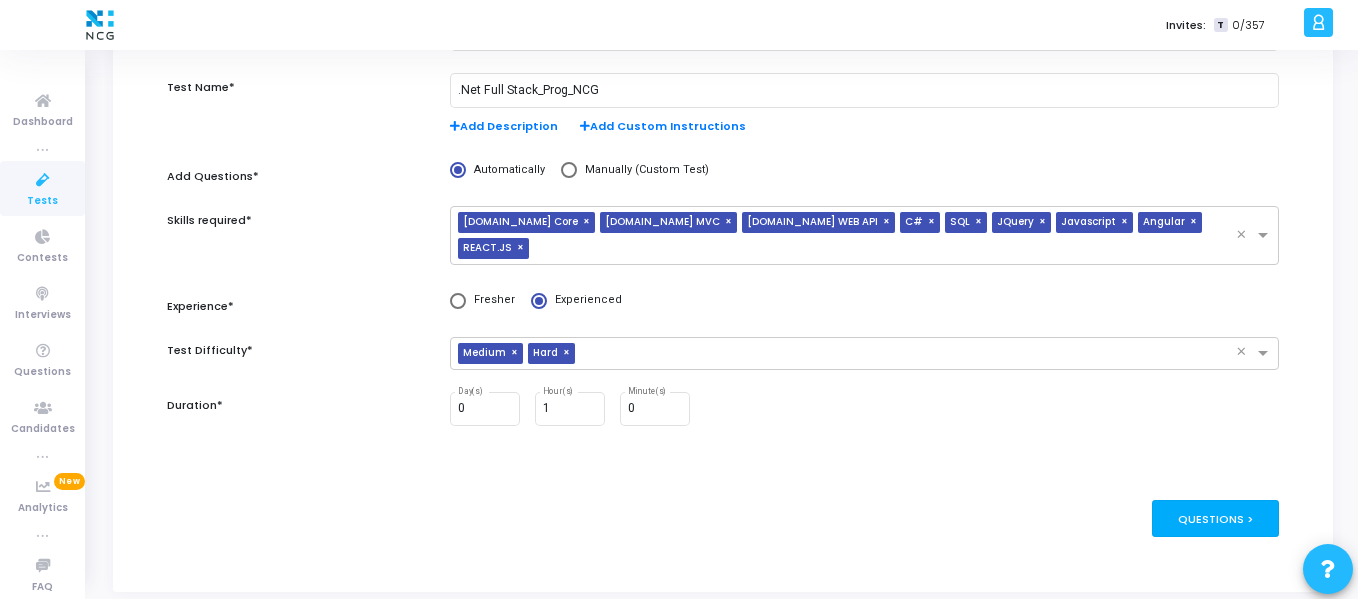 click on "Questions >" at bounding box center (1215, 518) 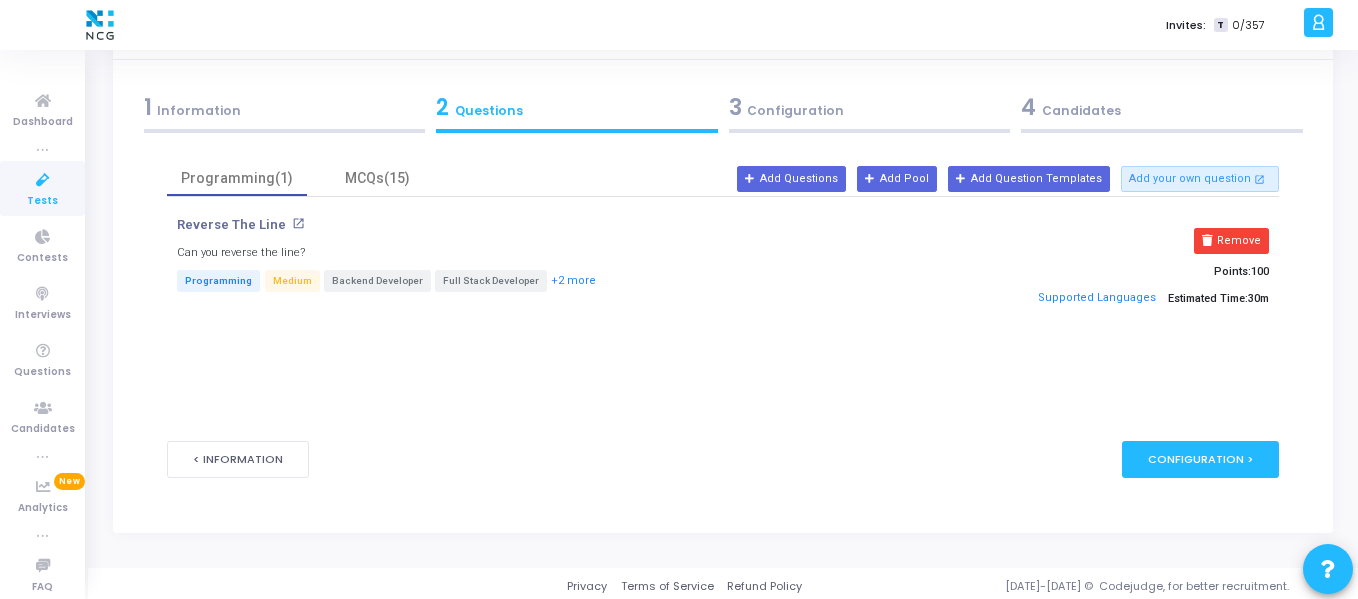 scroll, scrollTop: 80, scrollLeft: 0, axis: vertical 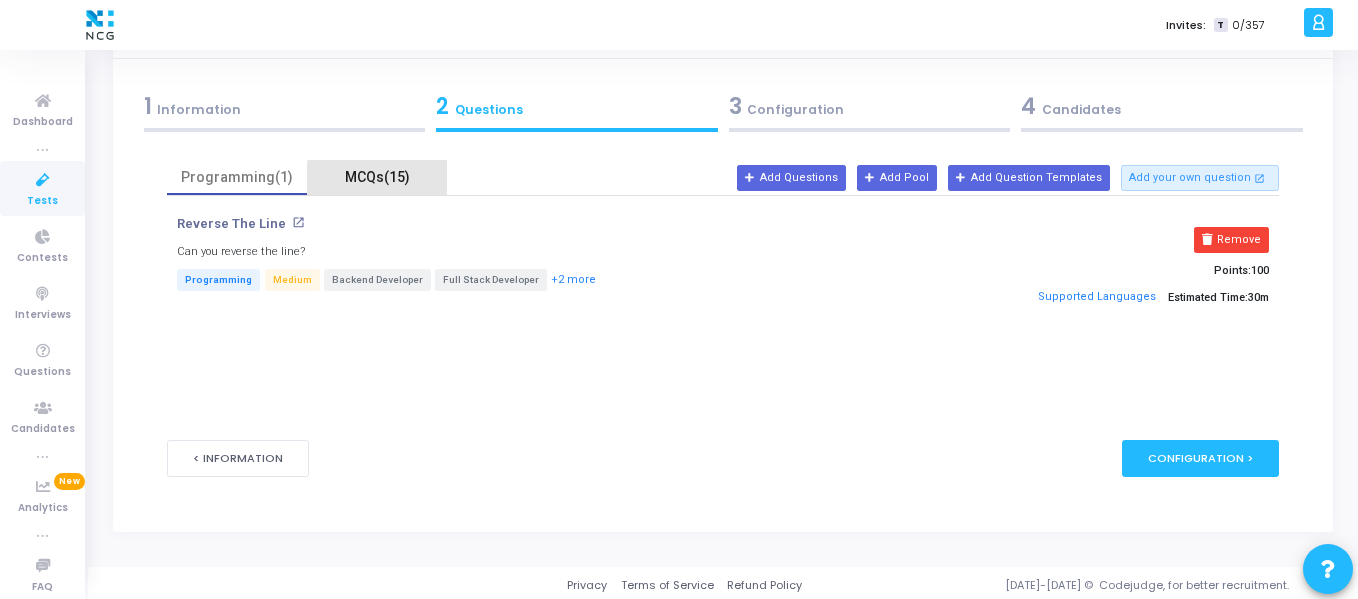 click on "MCQs(15)" at bounding box center [377, 177] 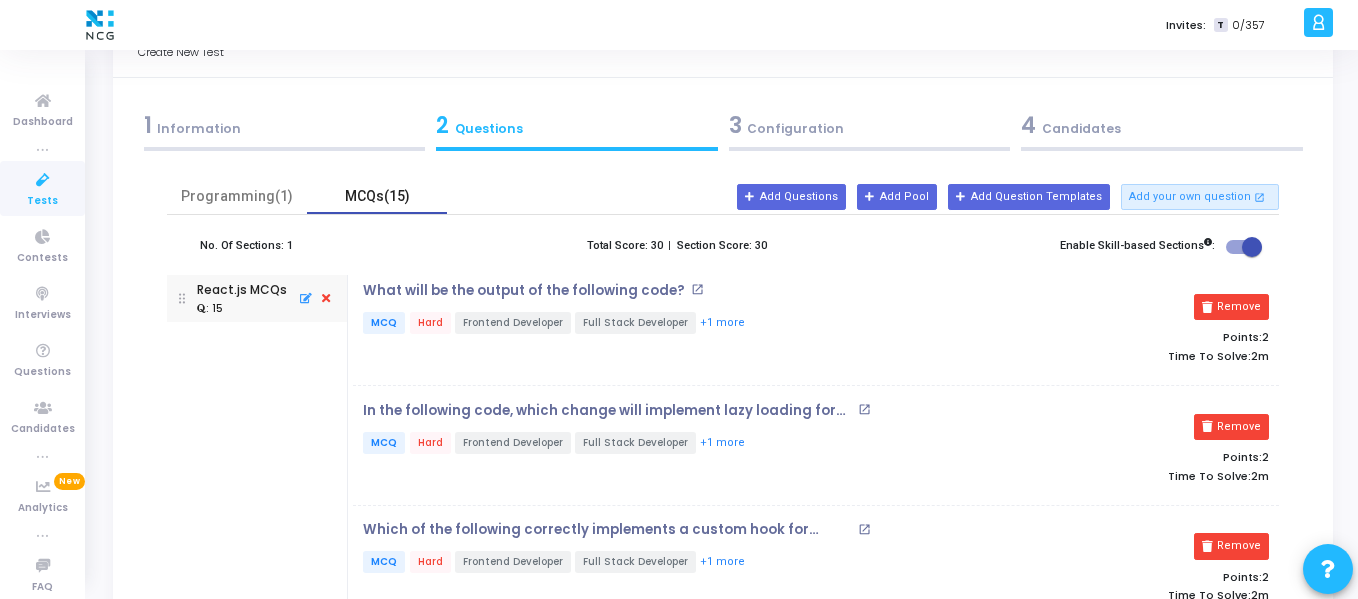 scroll, scrollTop: 0, scrollLeft: 0, axis: both 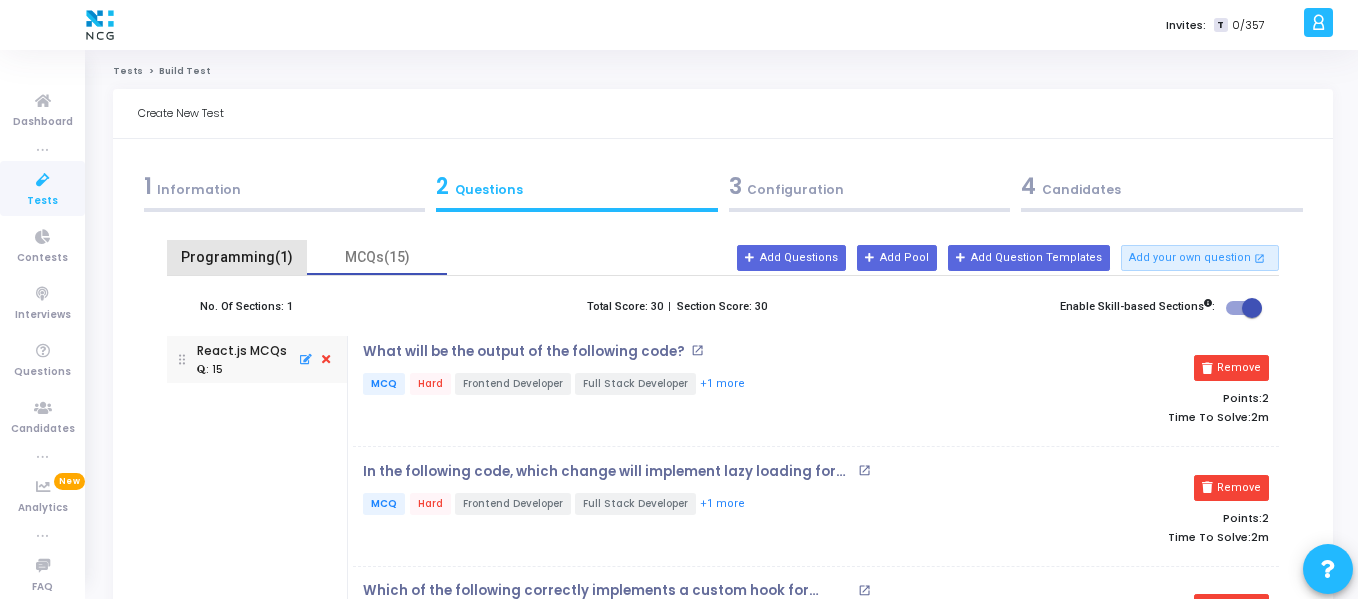 click on "Programming(1)" at bounding box center (237, 257) 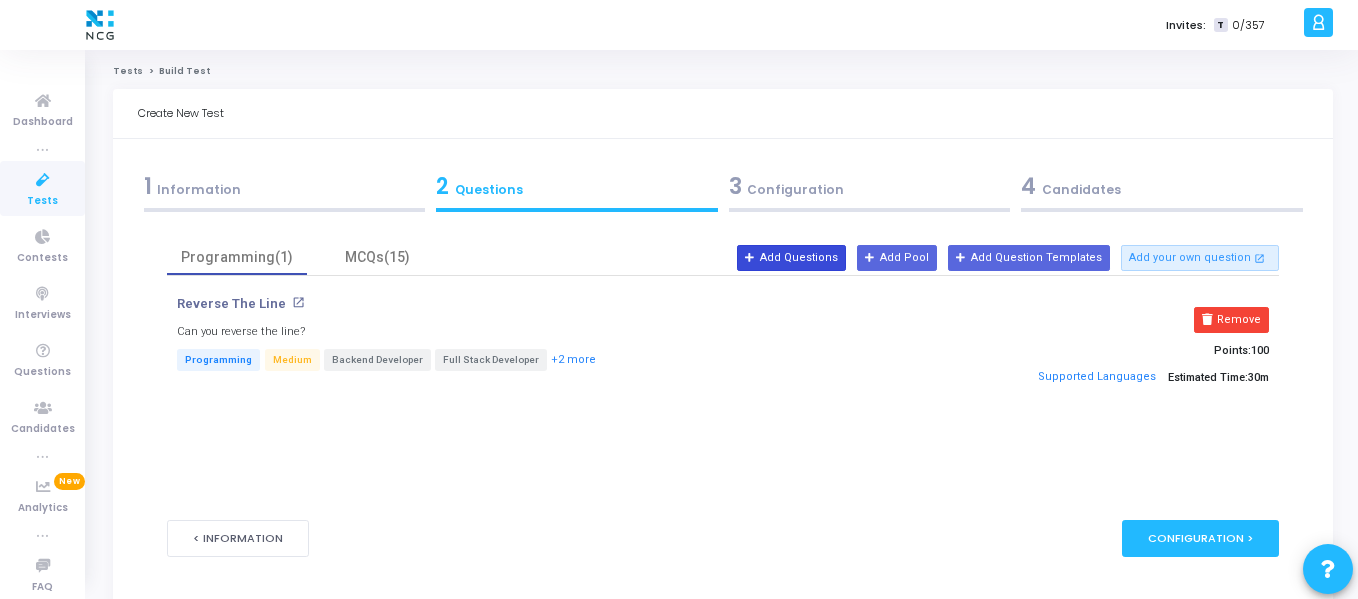 click on "Add Questions" at bounding box center (791, 258) 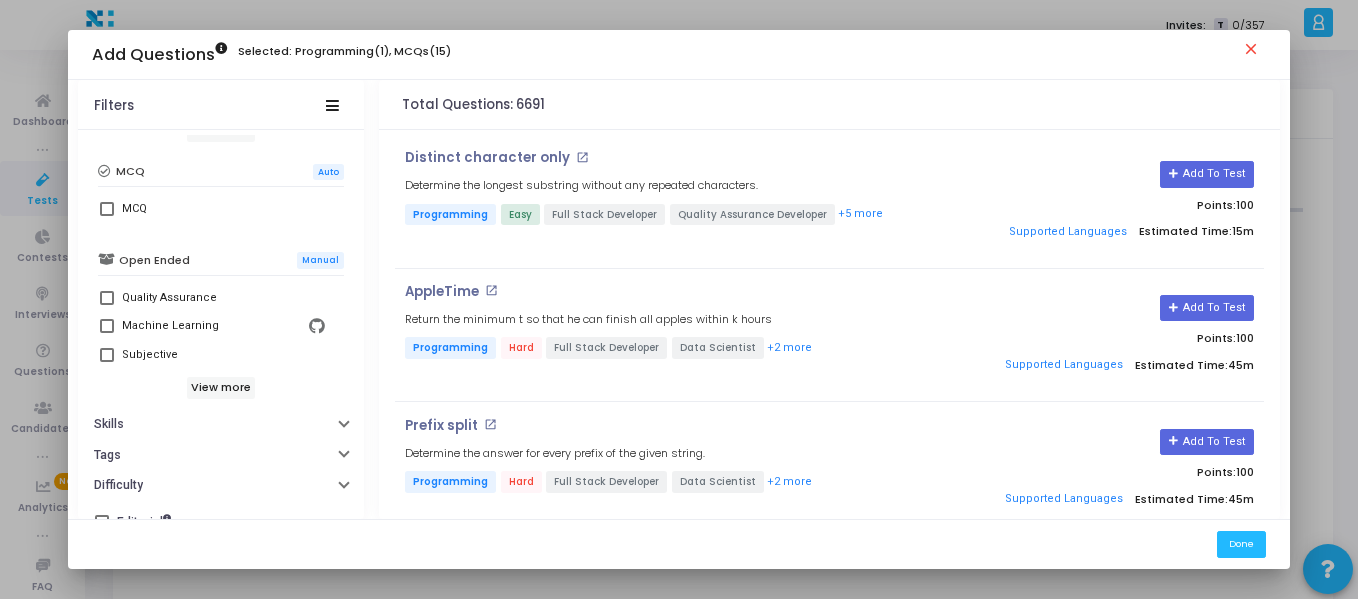scroll, scrollTop: 533, scrollLeft: 0, axis: vertical 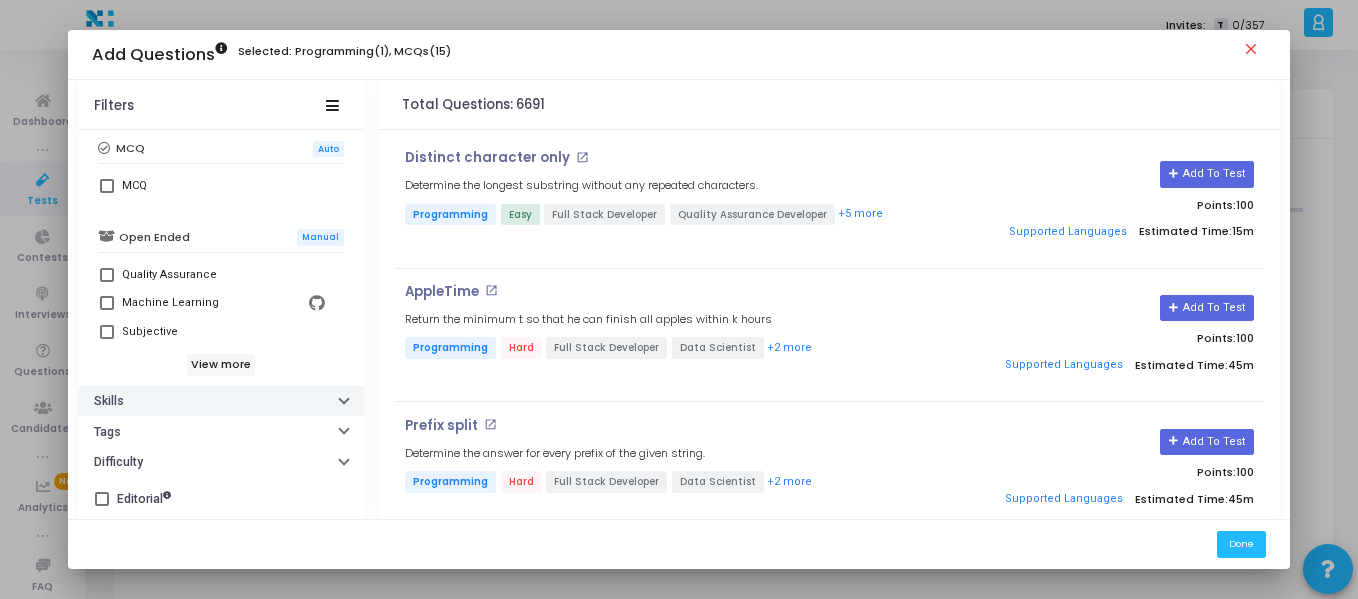 click on "Skills" at bounding box center [221, 401] 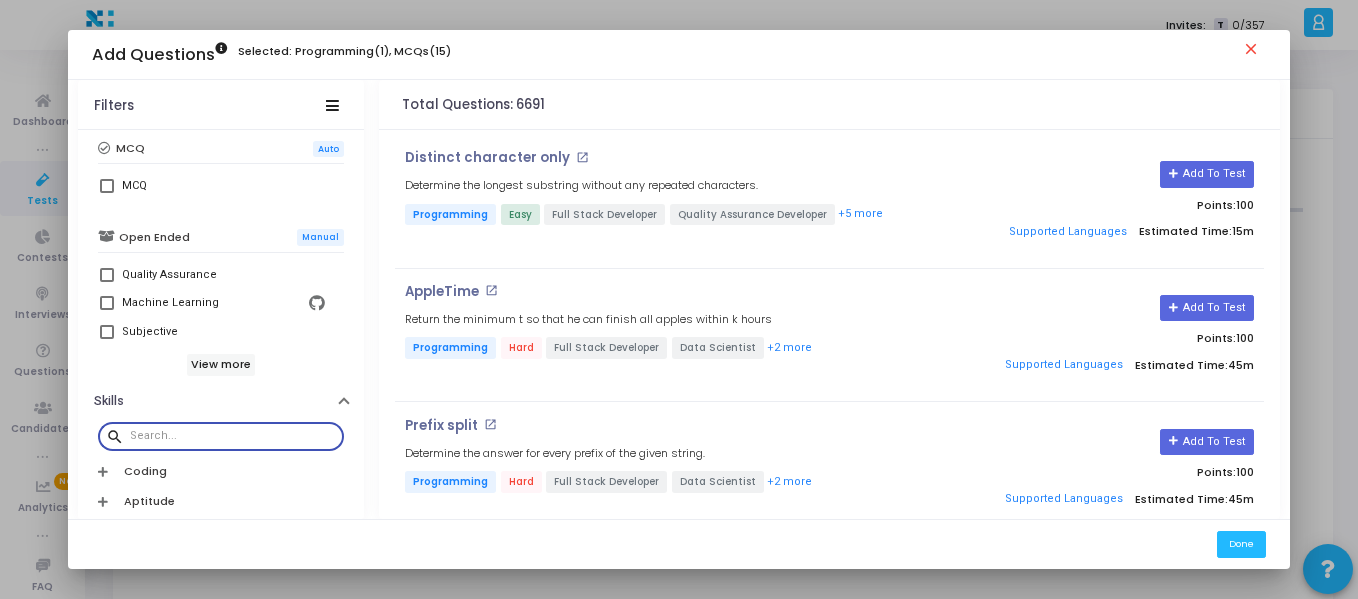click at bounding box center (233, 436) 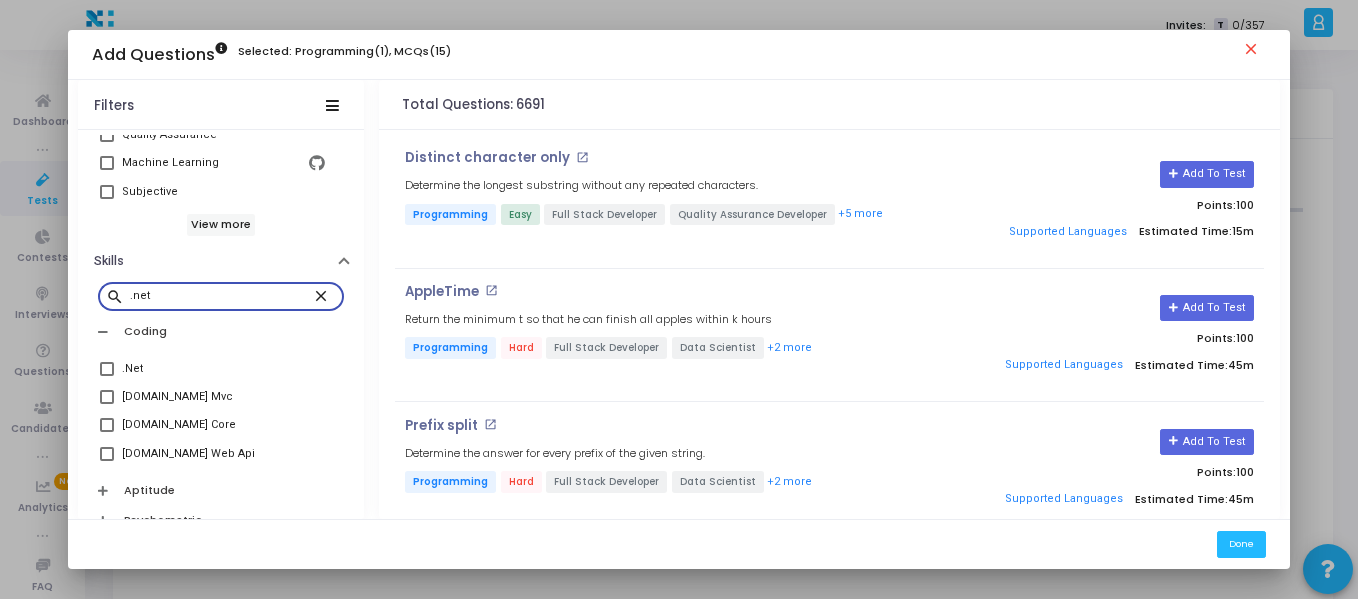 scroll, scrollTop: 680, scrollLeft: 0, axis: vertical 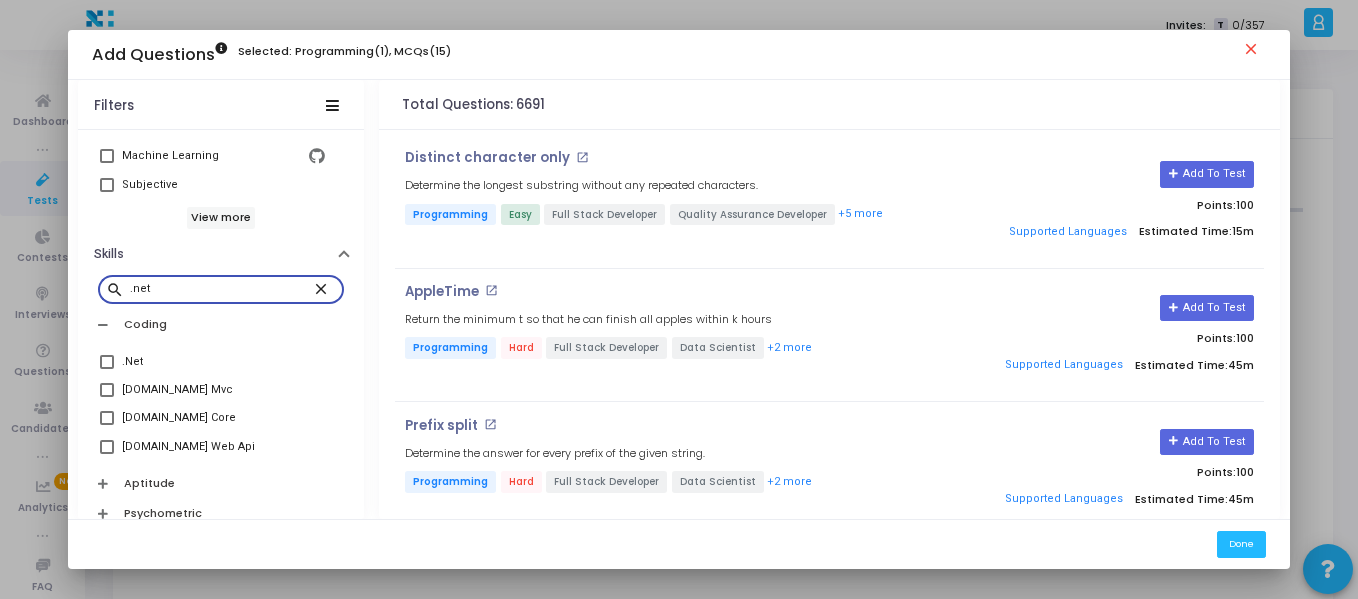 type on ".net" 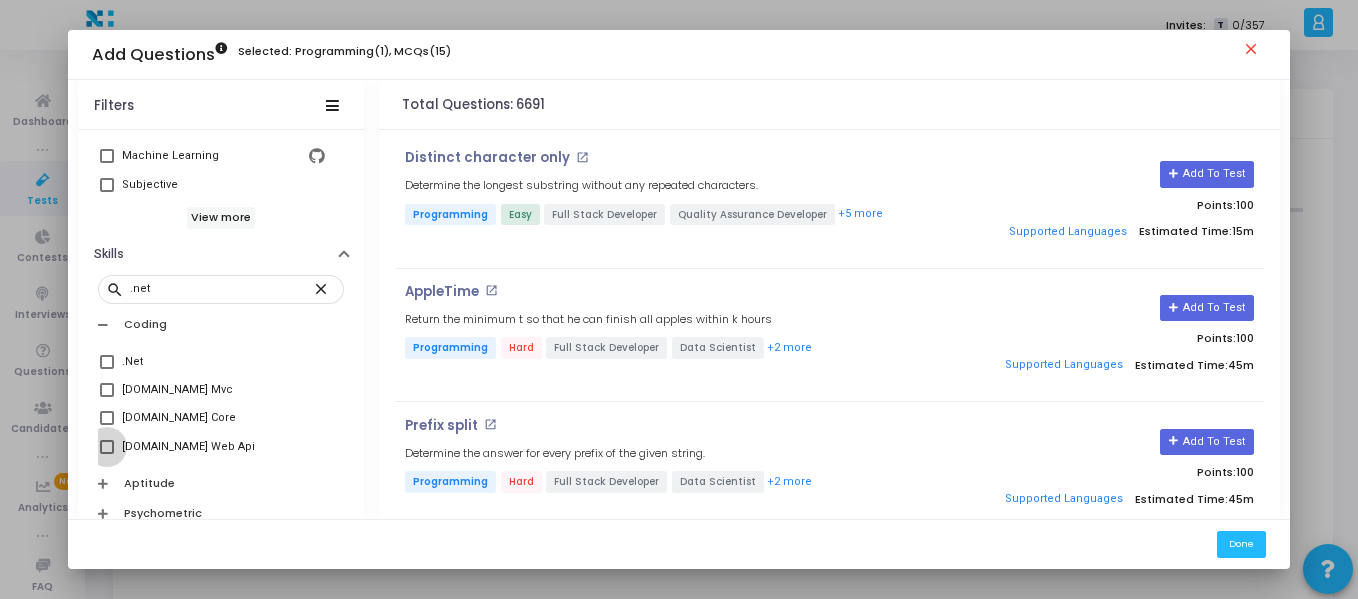 click at bounding box center [107, 447] 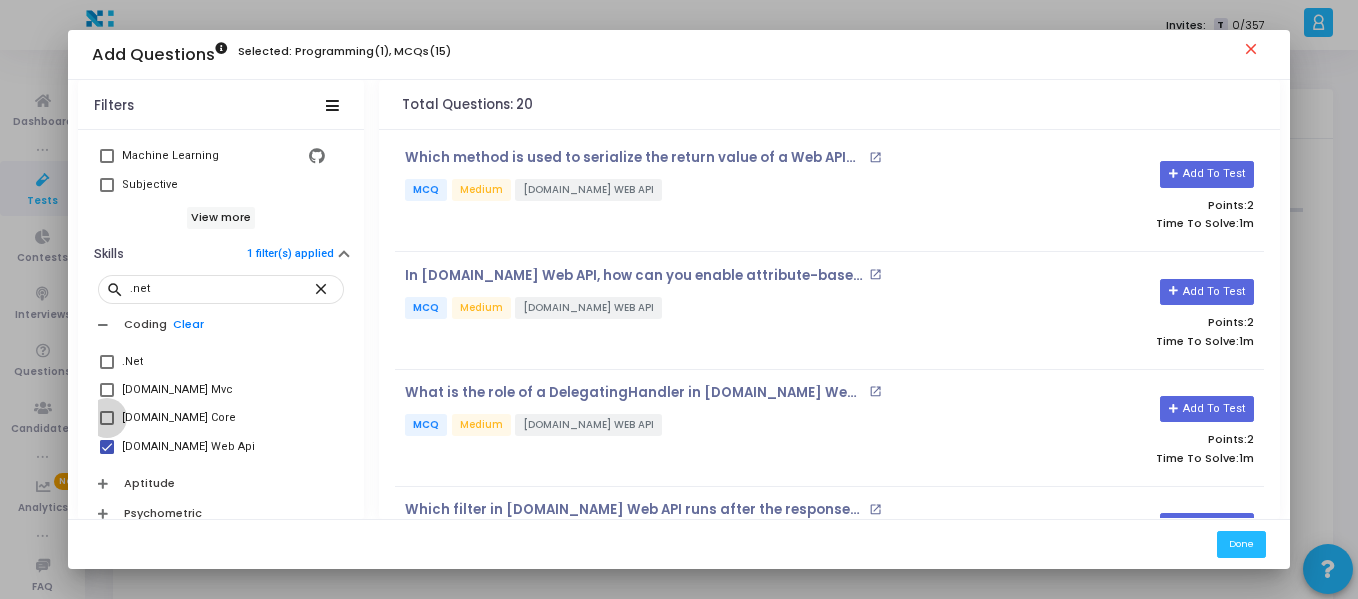 click on "Asp.net Core" at bounding box center (221, 418) 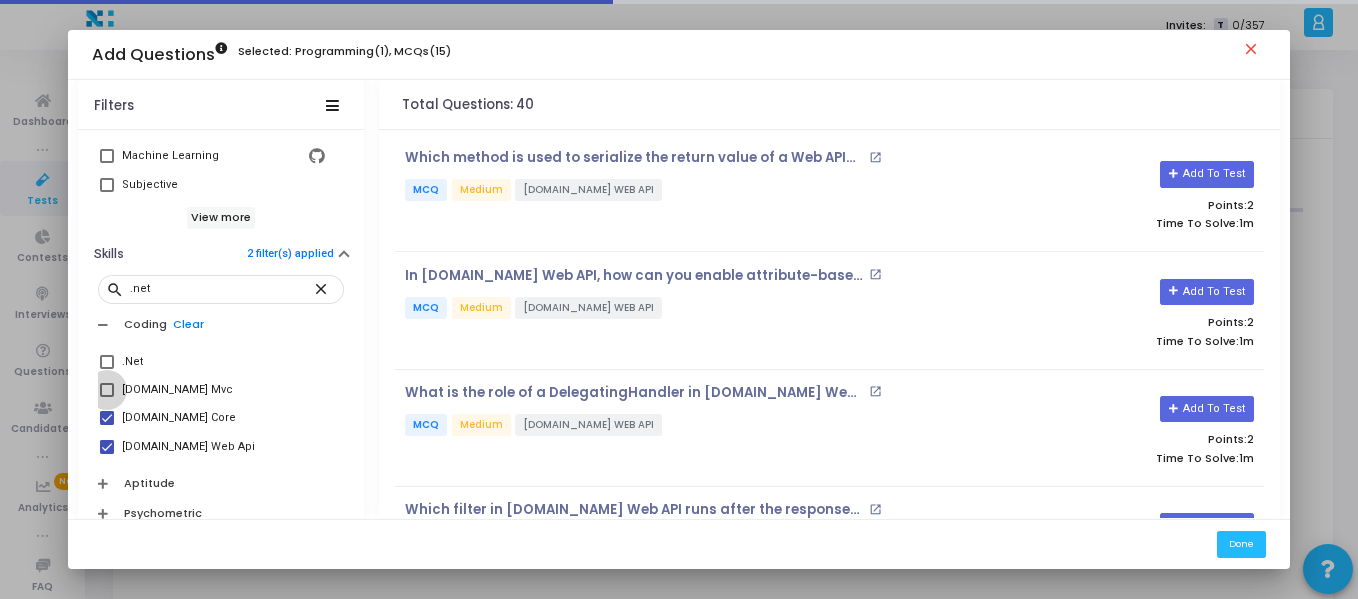 click at bounding box center [107, 390] 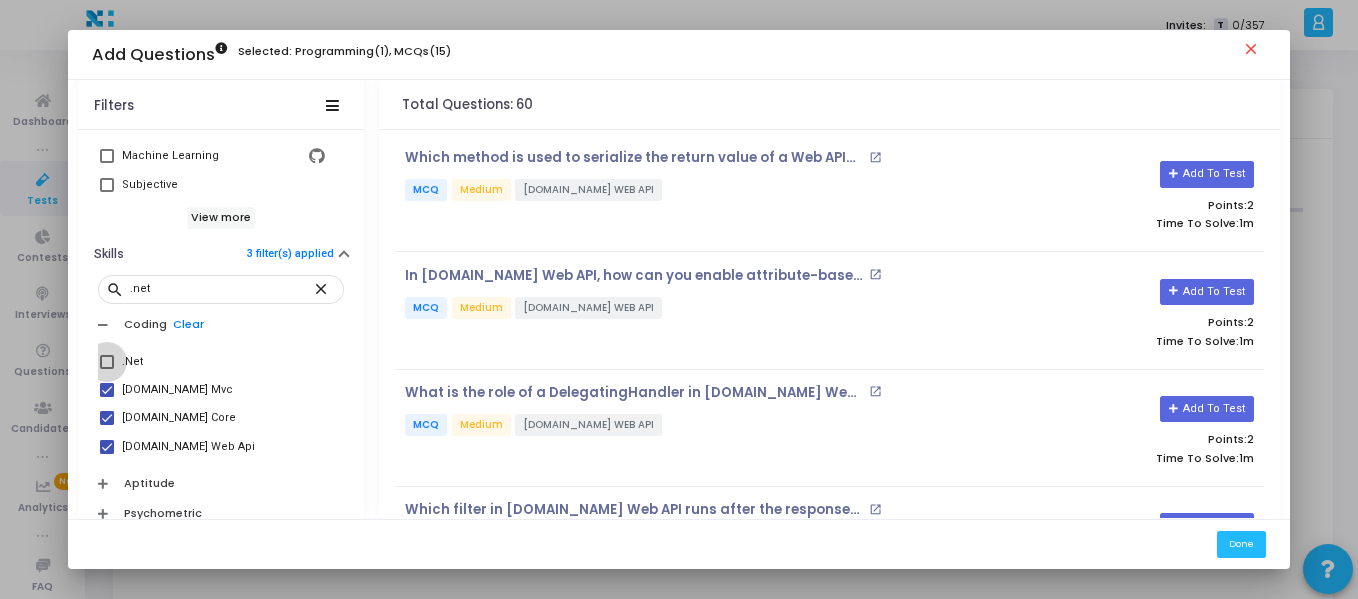 click at bounding box center (107, 362) 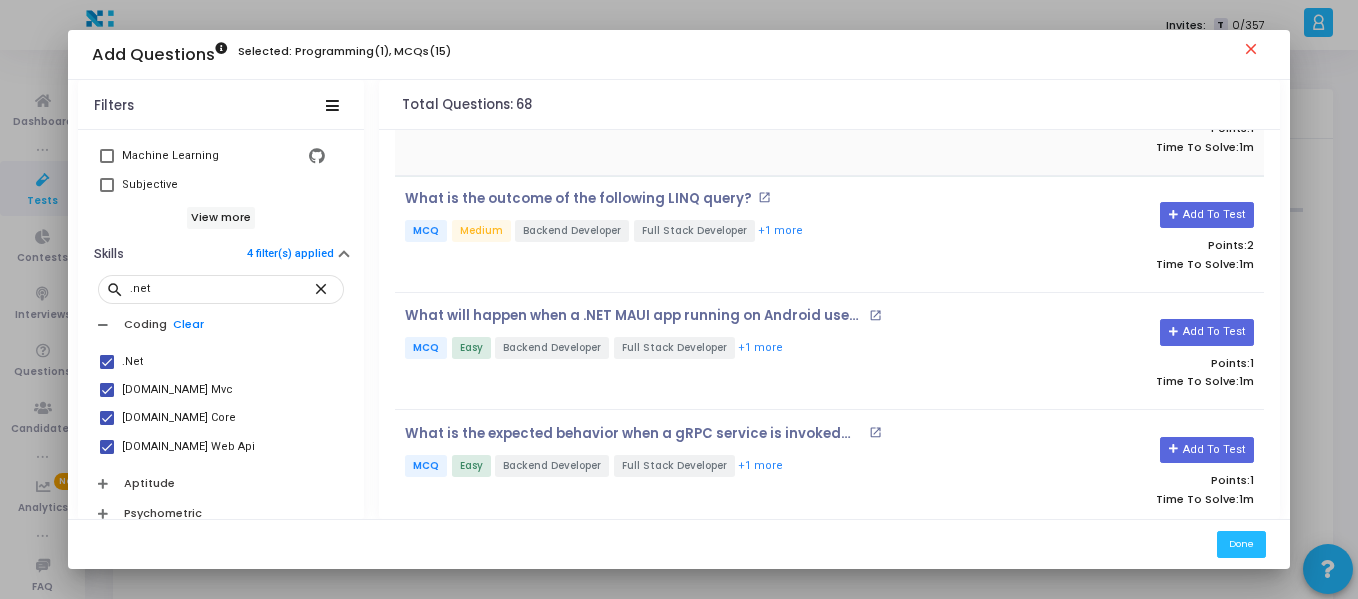 scroll, scrollTop: 195, scrollLeft: 0, axis: vertical 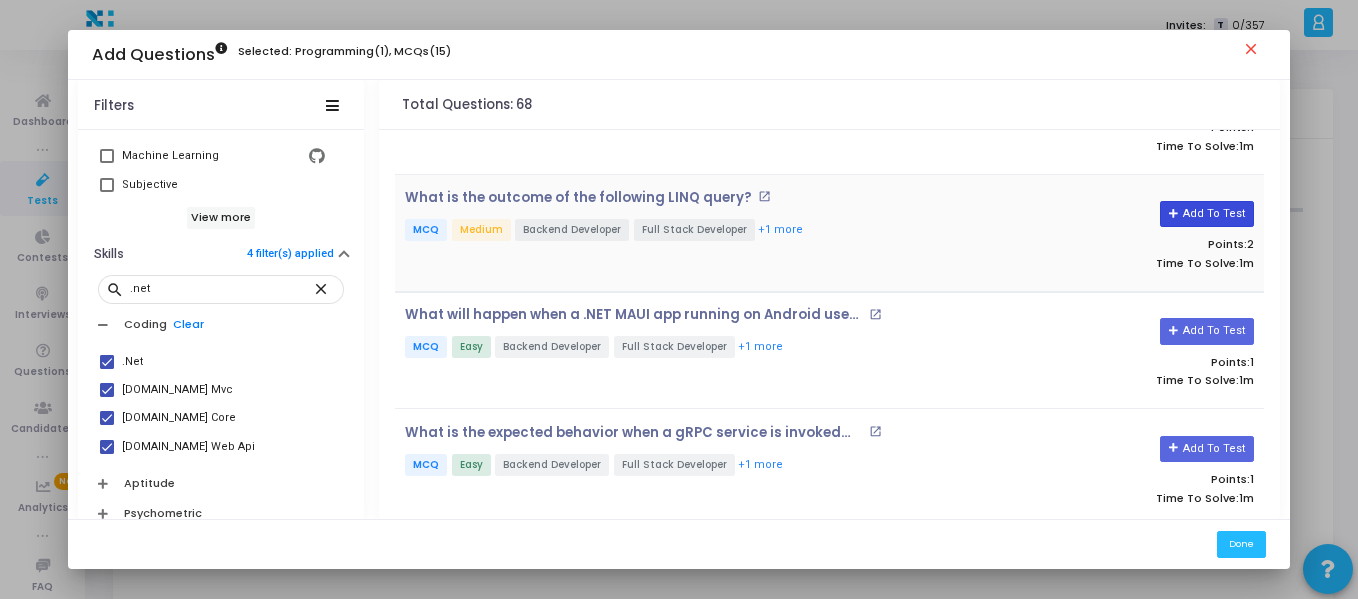 click on "Add To Test" at bounding box center [1206, 214] 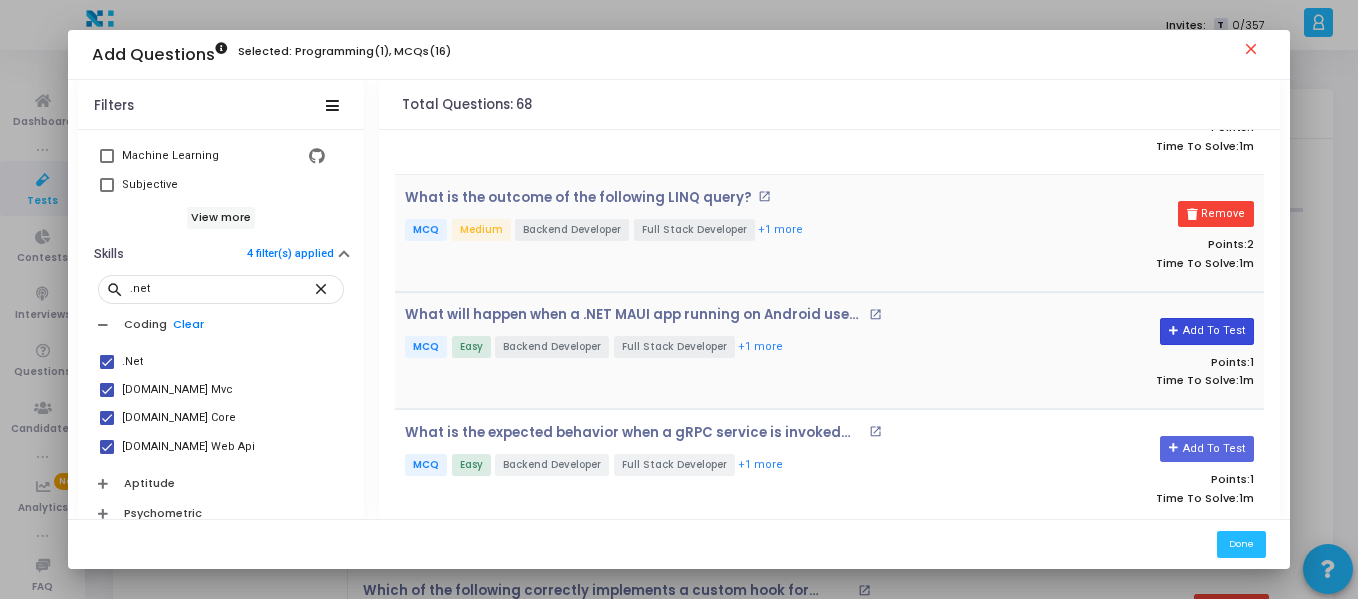 click on "Add To Test" at bounding box center (1206, 331) 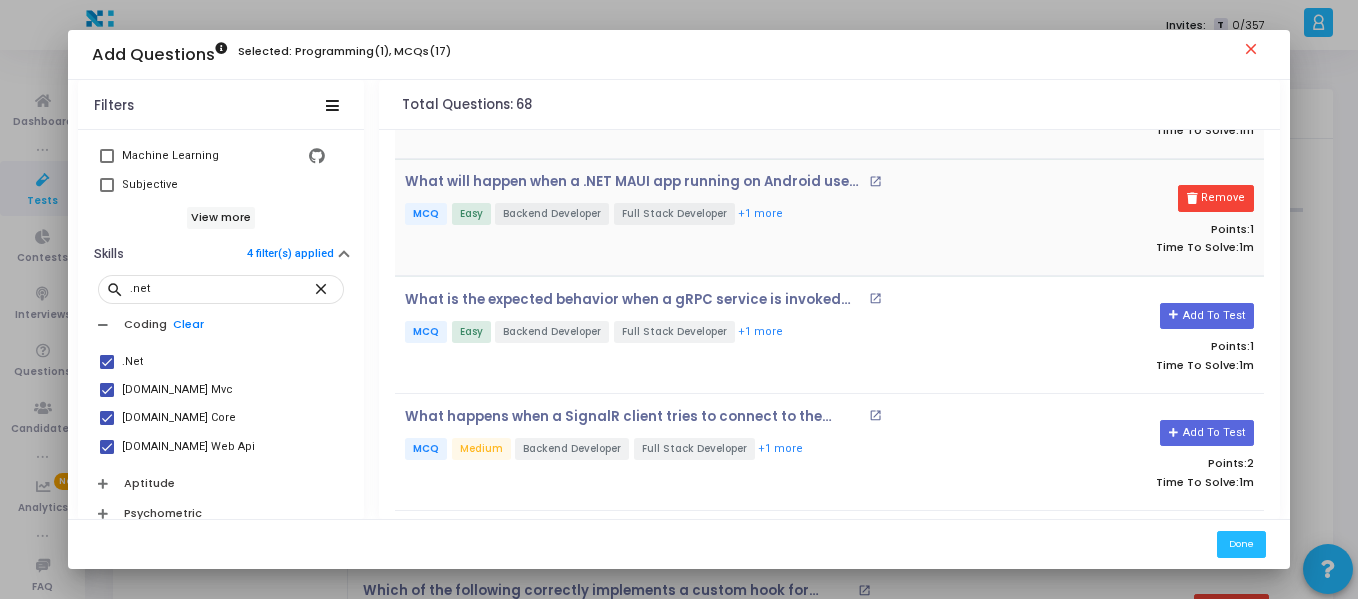 scroll, scrollTop: 365, scrollLeft: 0, axis: vertical 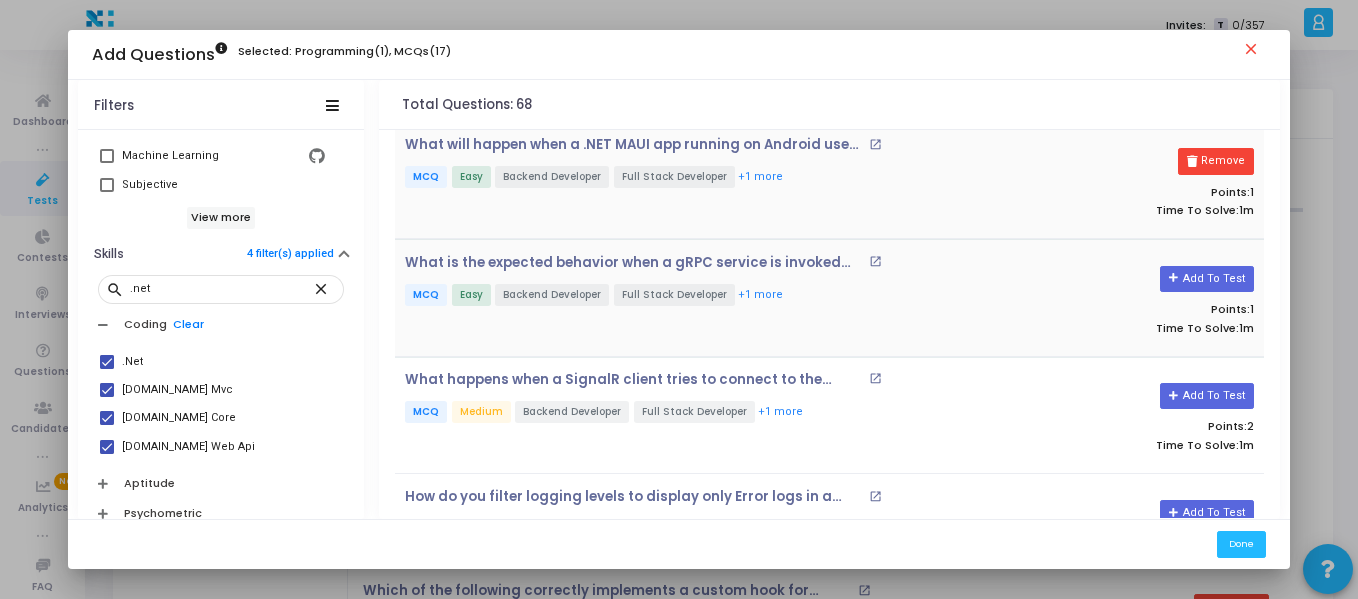 click on "Add To Test   Points:  1  Time To Solve:      1m" at bounding box center [1118, 298] 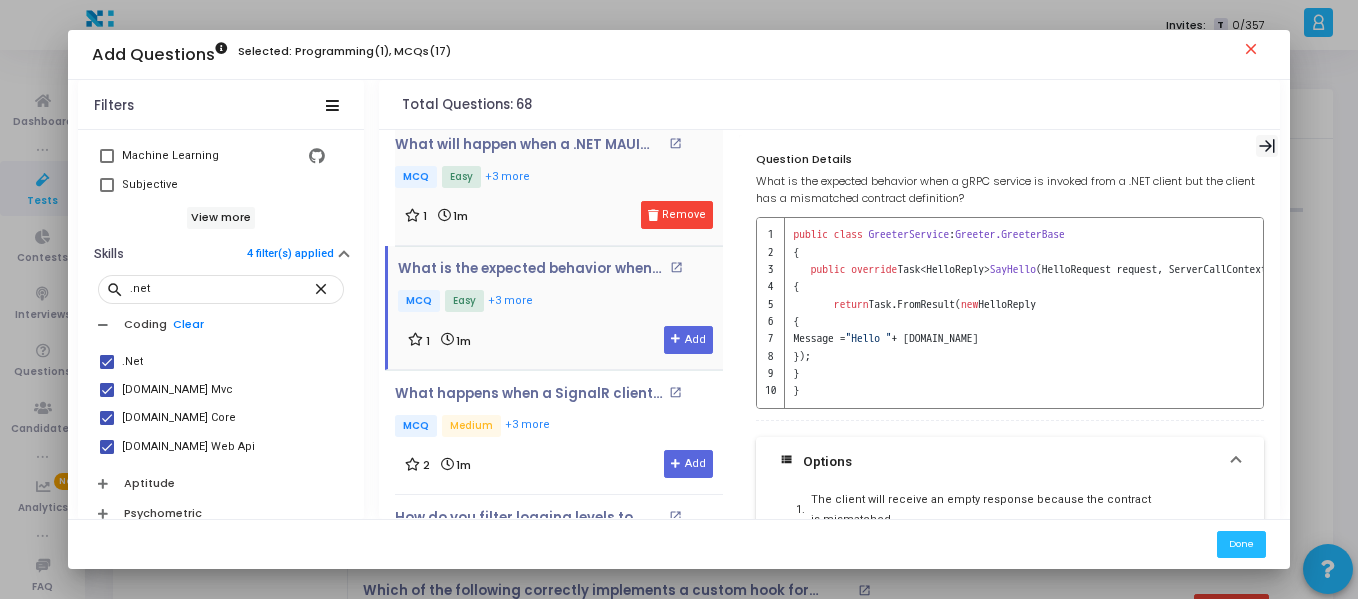 click at bounding box center [1267, 146] 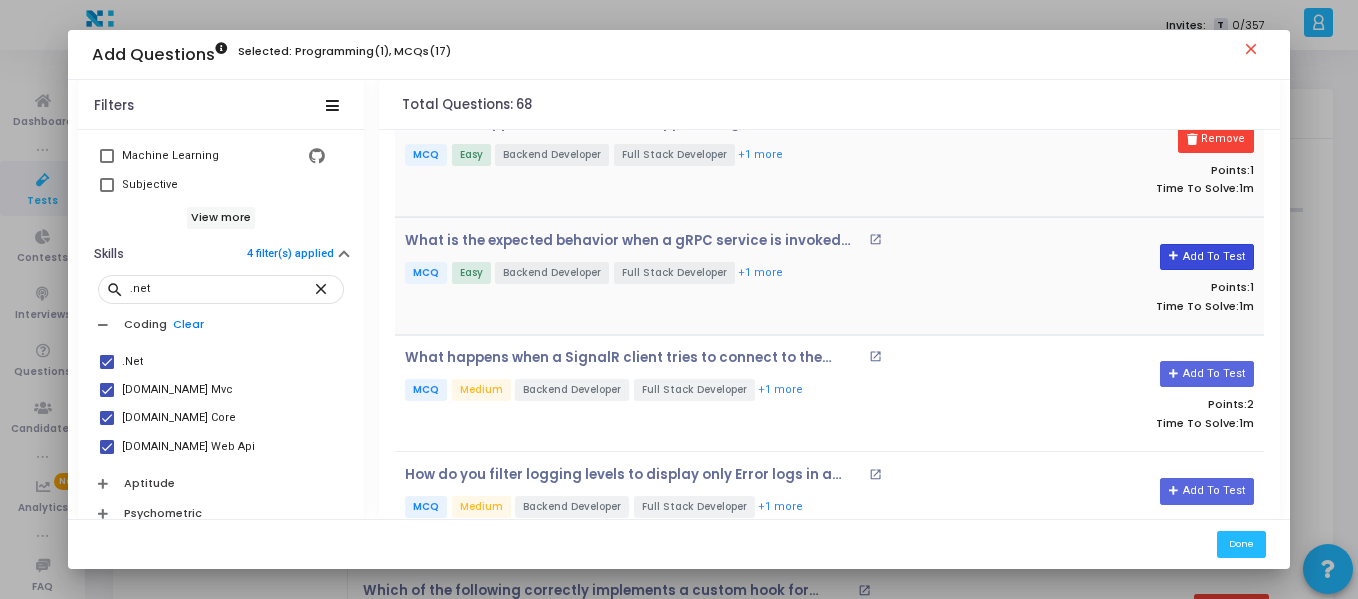 click on "Add To Test" at bounding box center (1206, 257) 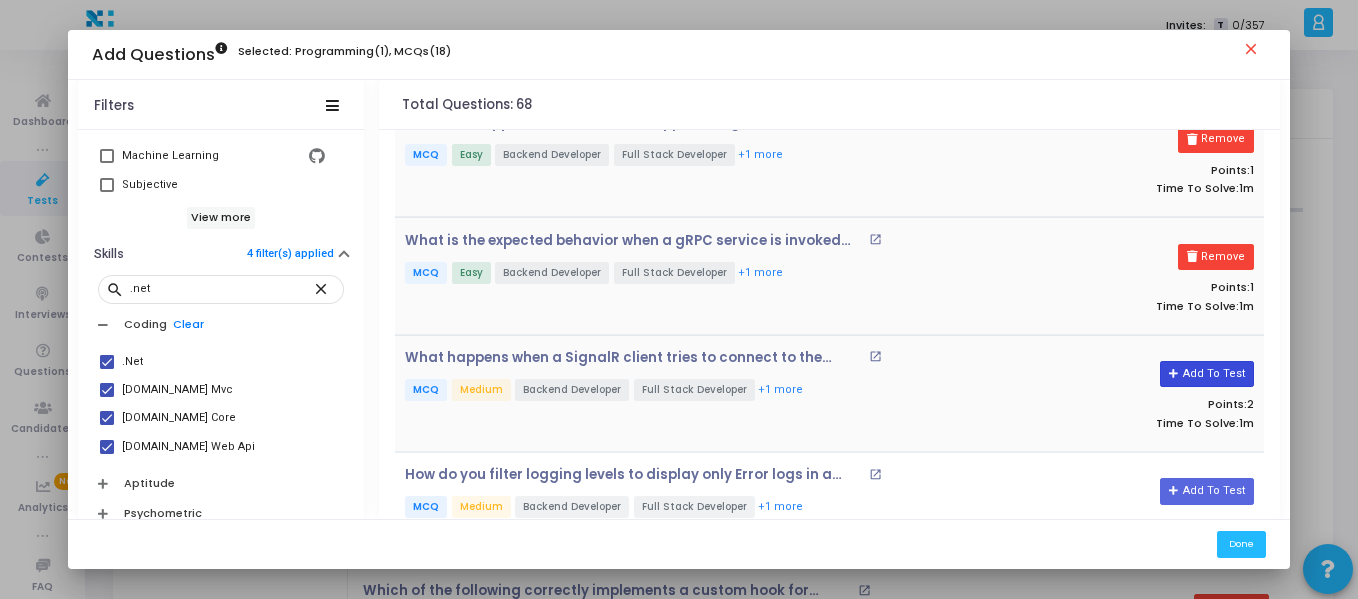 click on "Add To Test" at bounding box center [1206, 374] 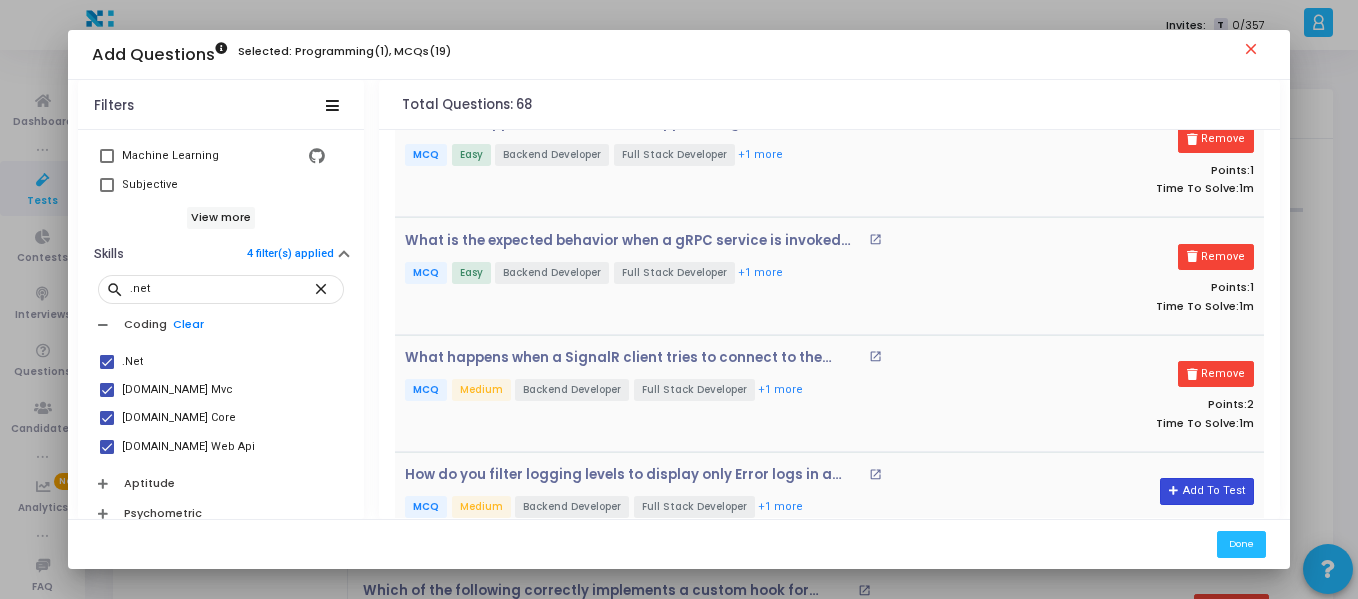click on "Add To Test" at bounding box center (1206, 491) 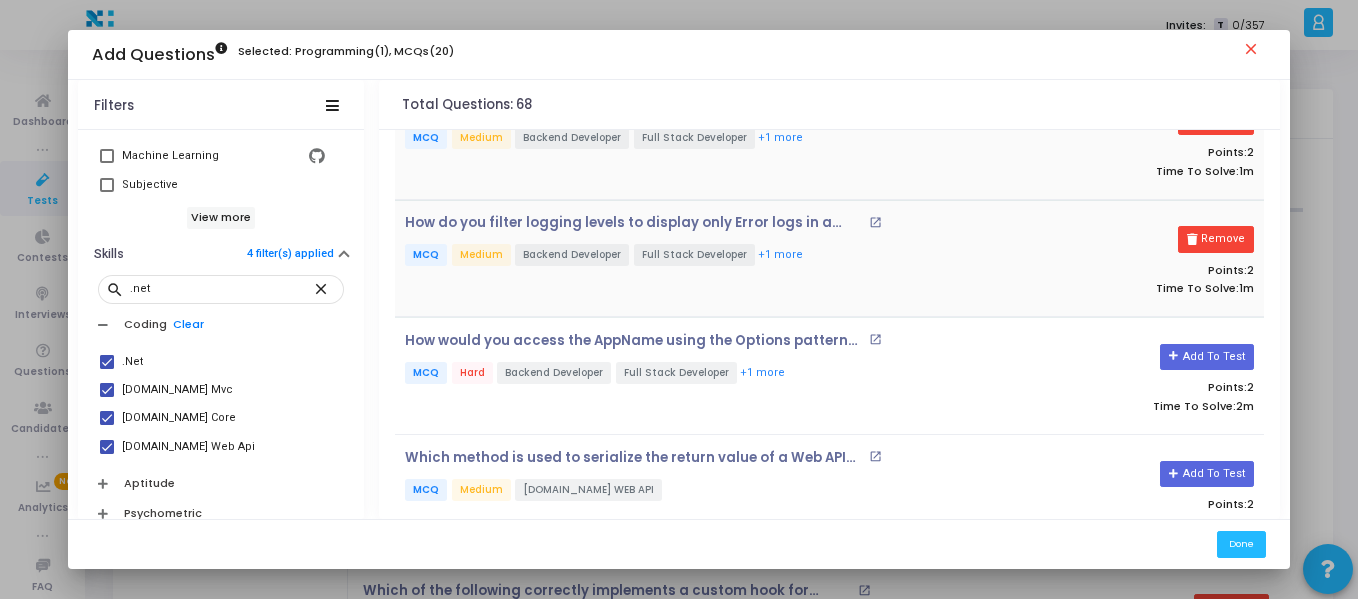 scroll, scrollTop: 641, scrollLeft: 0, axis: vertical 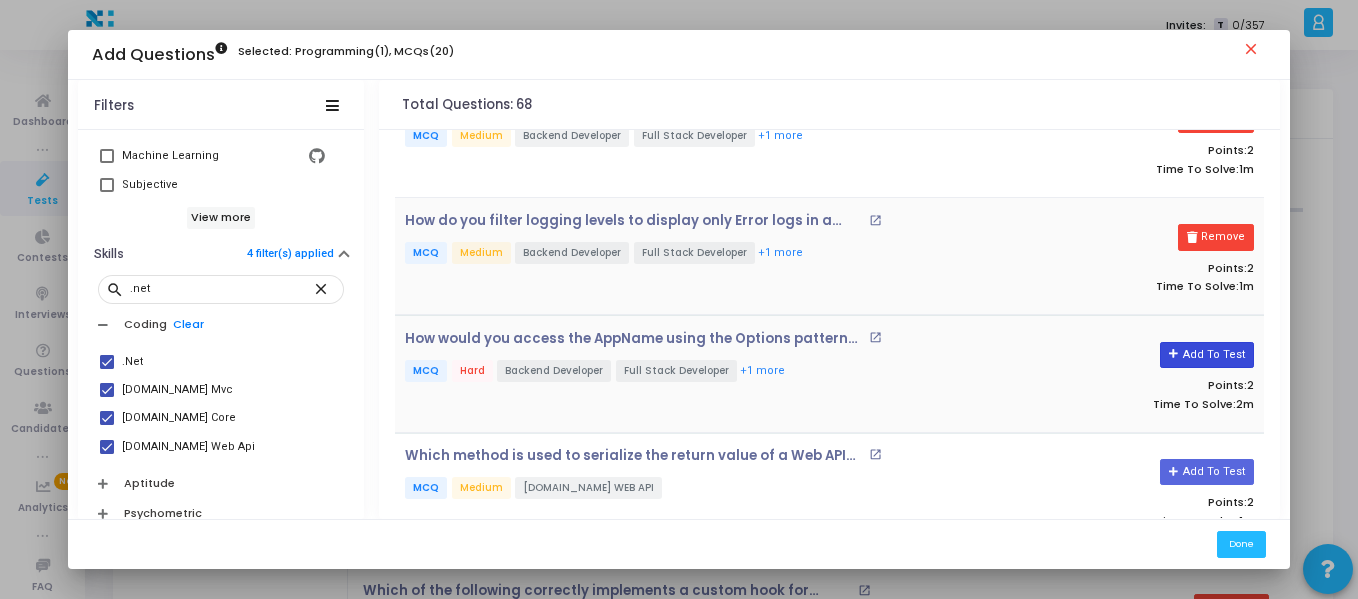 click at bounding box center [1174, 354] 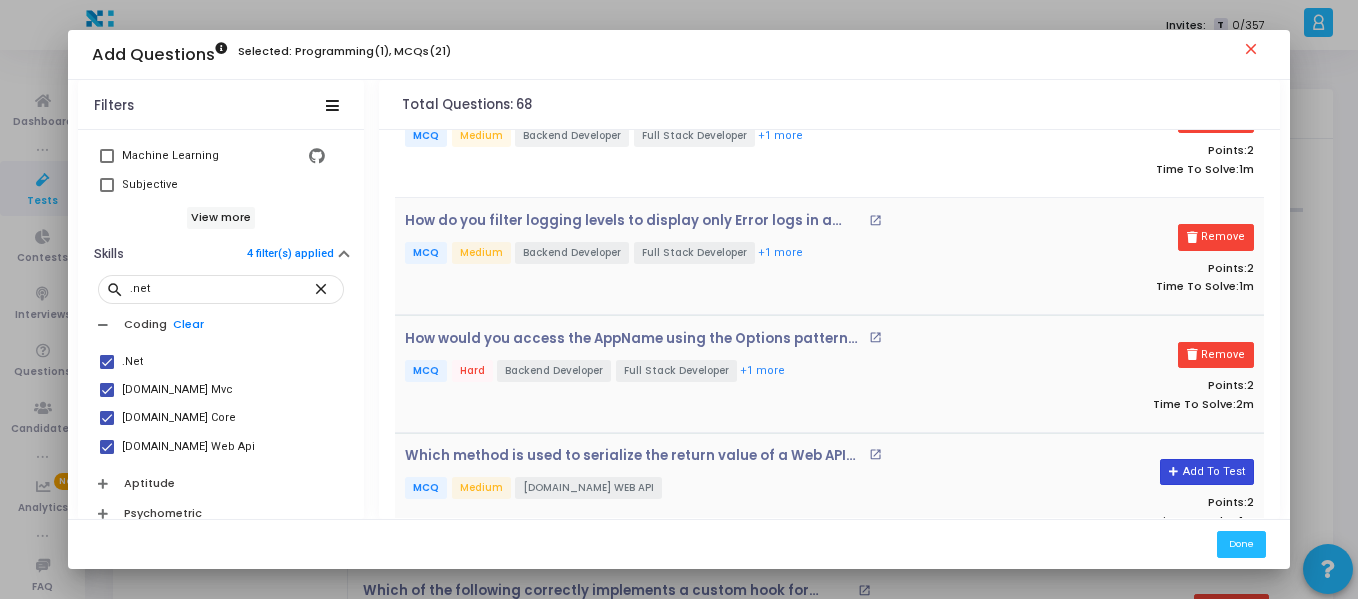 click on "Add To Test" at bounding box center [1206, 472] 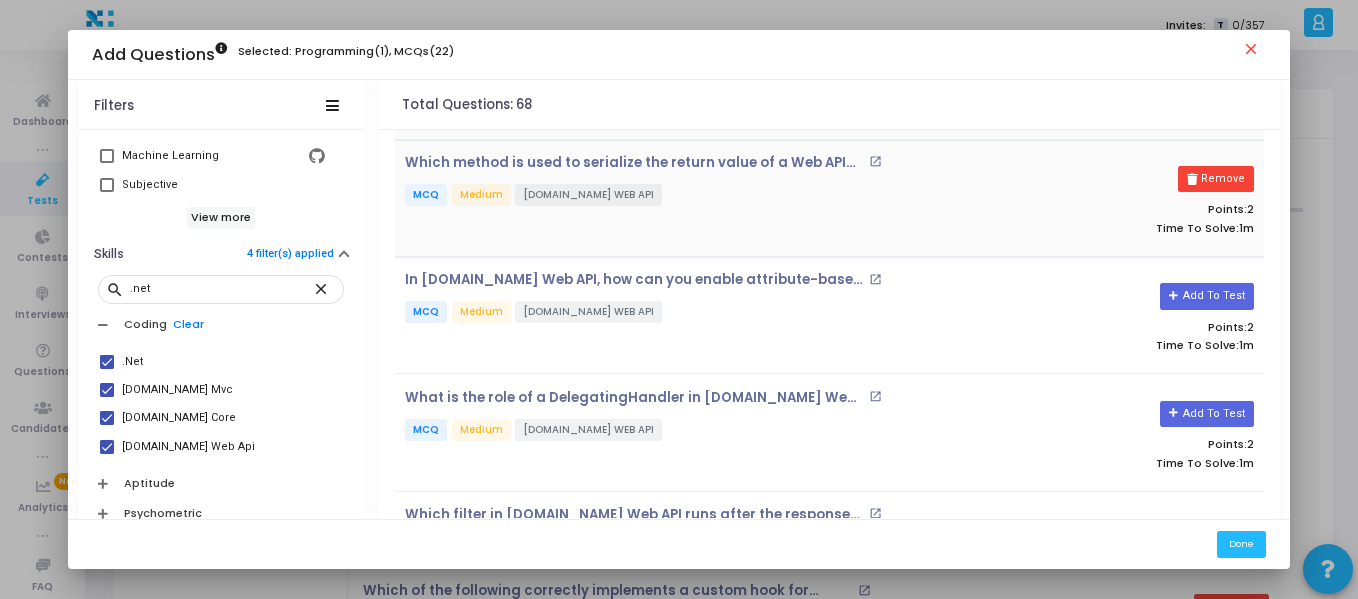 scroll, scrollTop: 936, scrollLeft: 0, axis: vertical 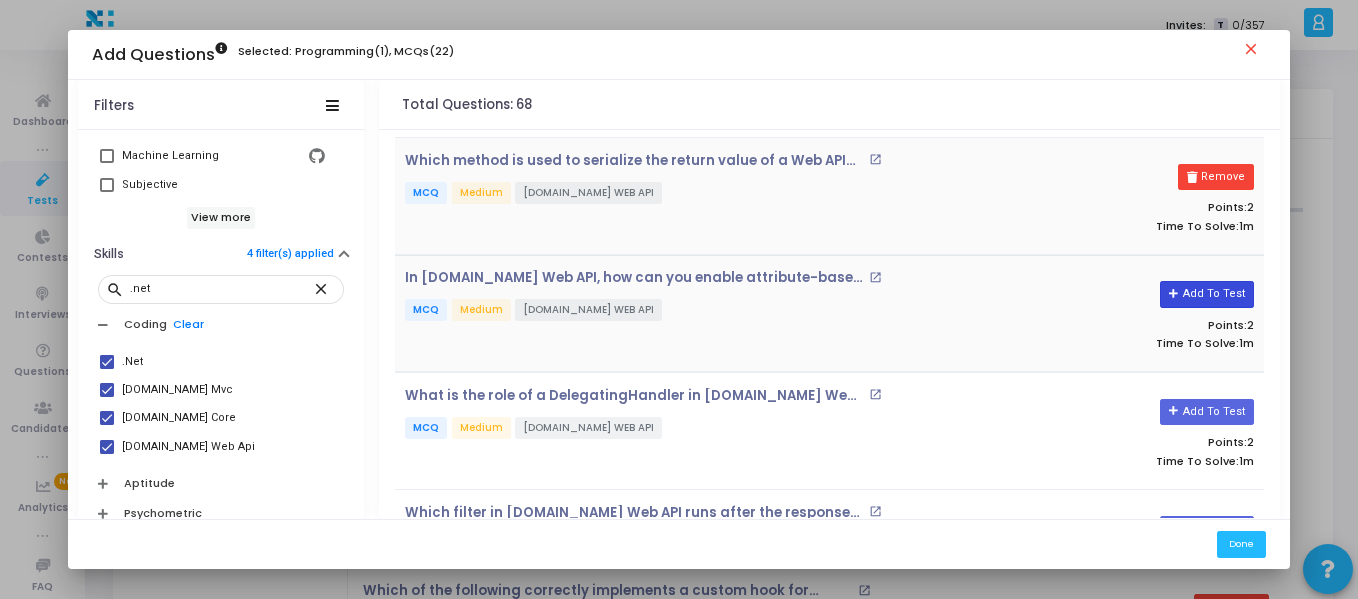 click on "Add To Test" at bounding box center (1206, 294) 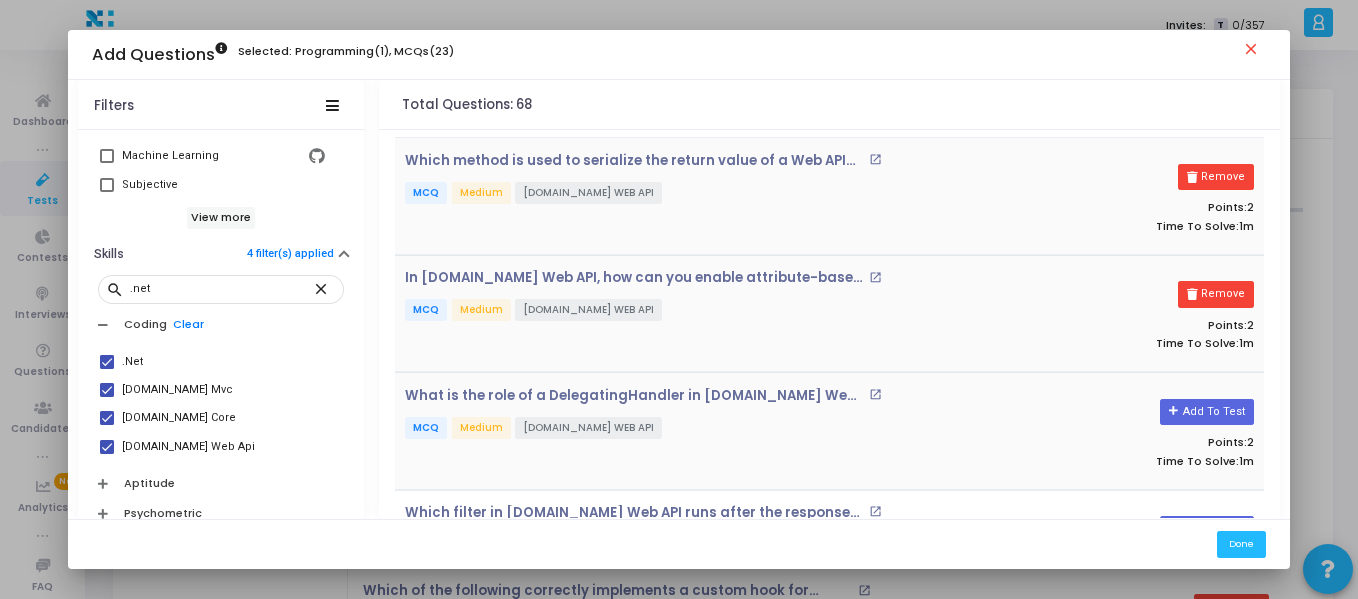 click on "Add To Test   Points:  2  Time To Solve:      1m" at bounding box center [1118, 431] 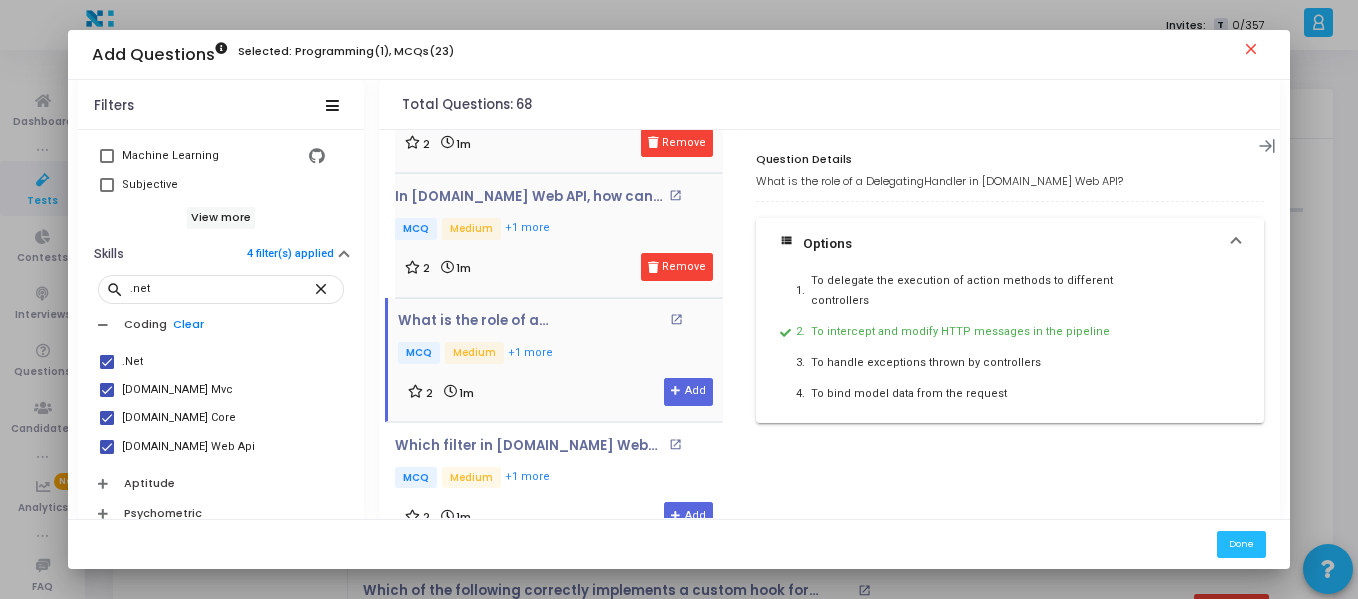 scroll, scrollTop: 1083, scrollLeft: 0, axis: vertical 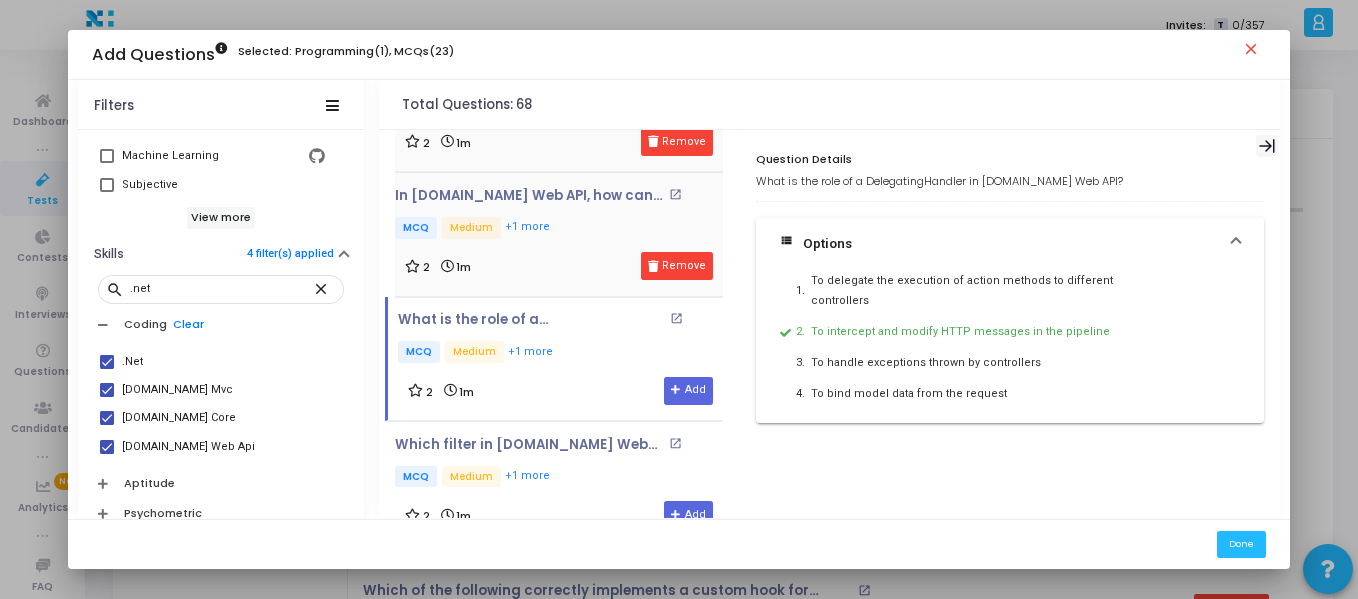 click 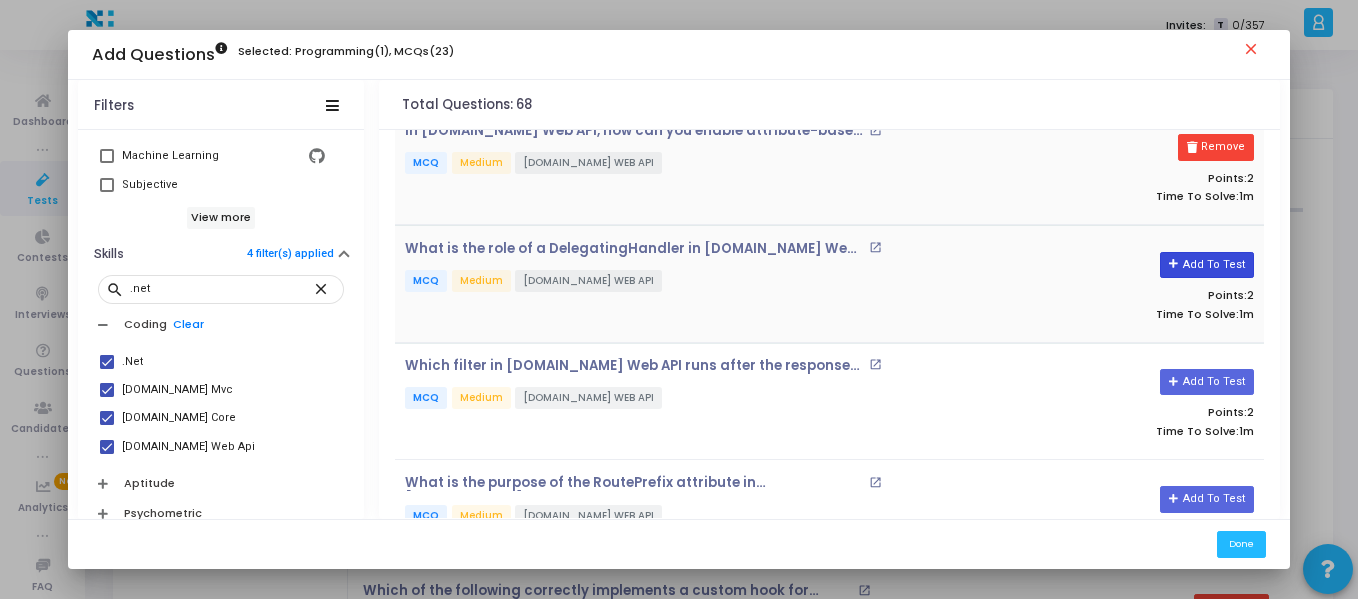click on "Add To Test" at bounding box center (1206, 265) 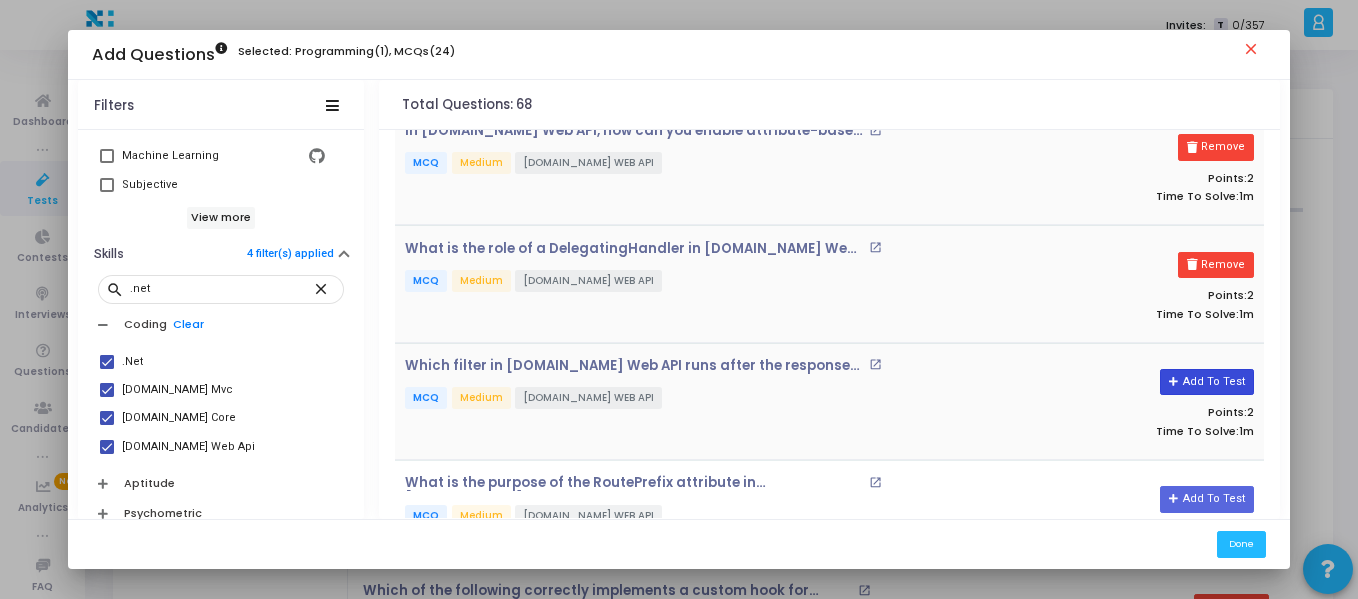 click on "Add To Test" at bounding box center [1206, 382] 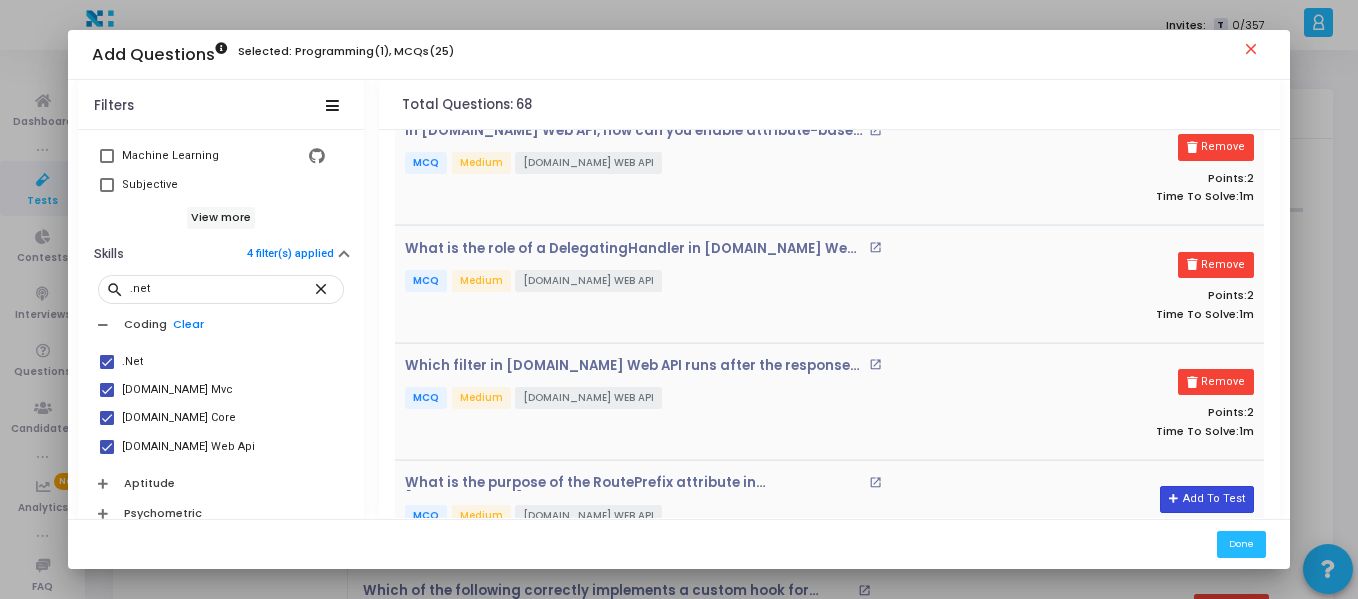 click on "Add To Test" at bounding box center (1206, 499) 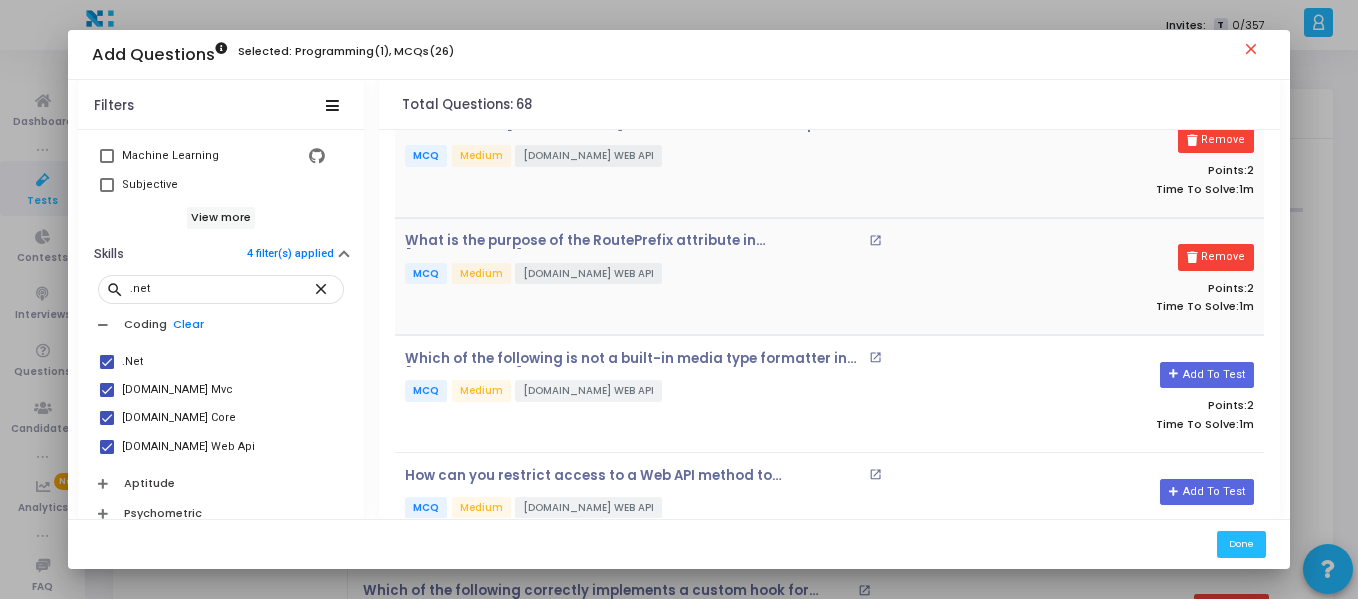 scroll, scrollTop: 1326, scrollLeft: 0, axis: vertical 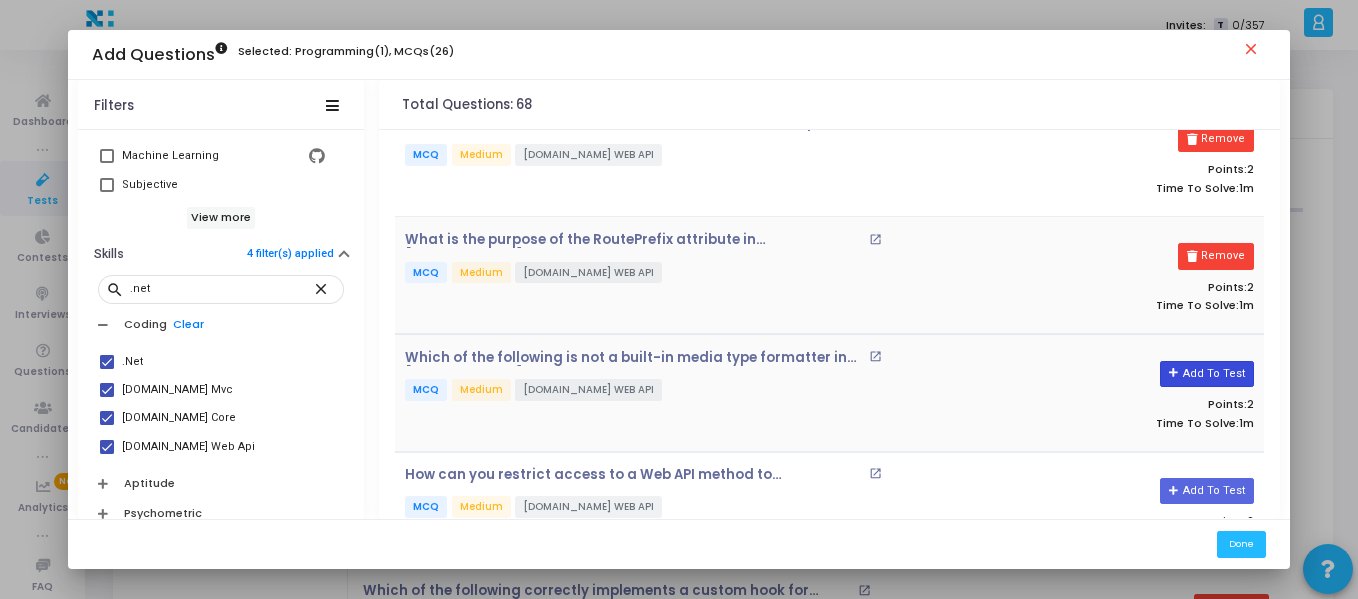 click on "Add To Test" at bounding box center [1206, 374] 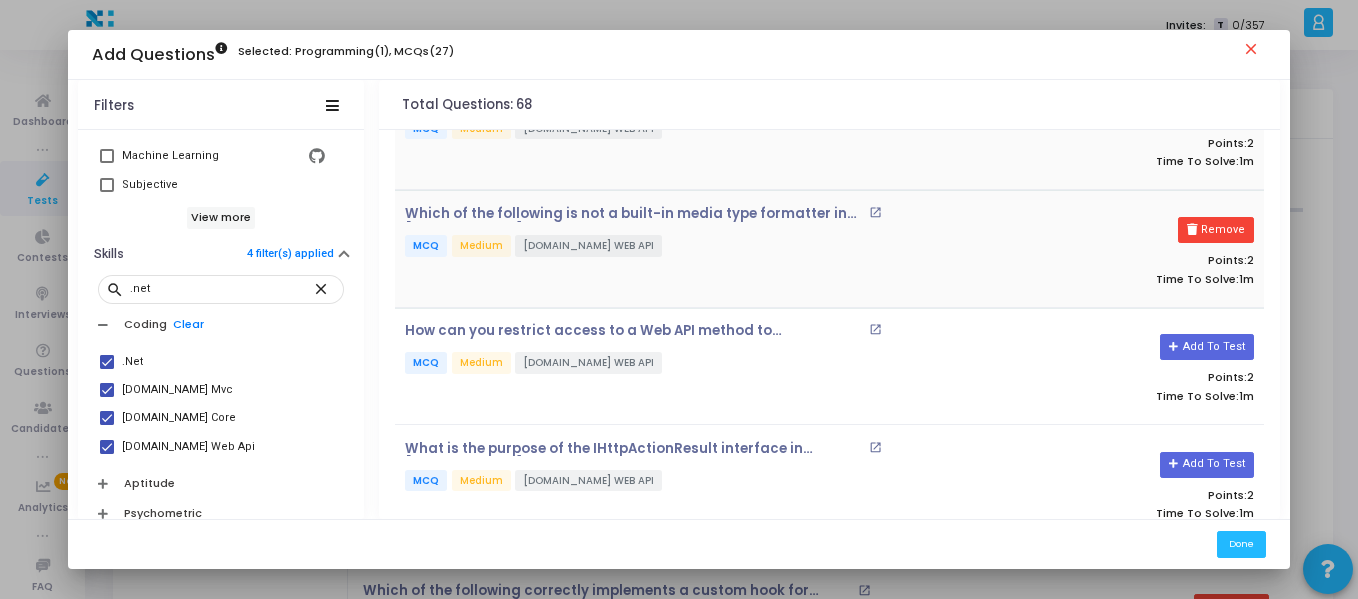 scroll, scrollTop: 1471, scrollLeft: 0, axis: vertical 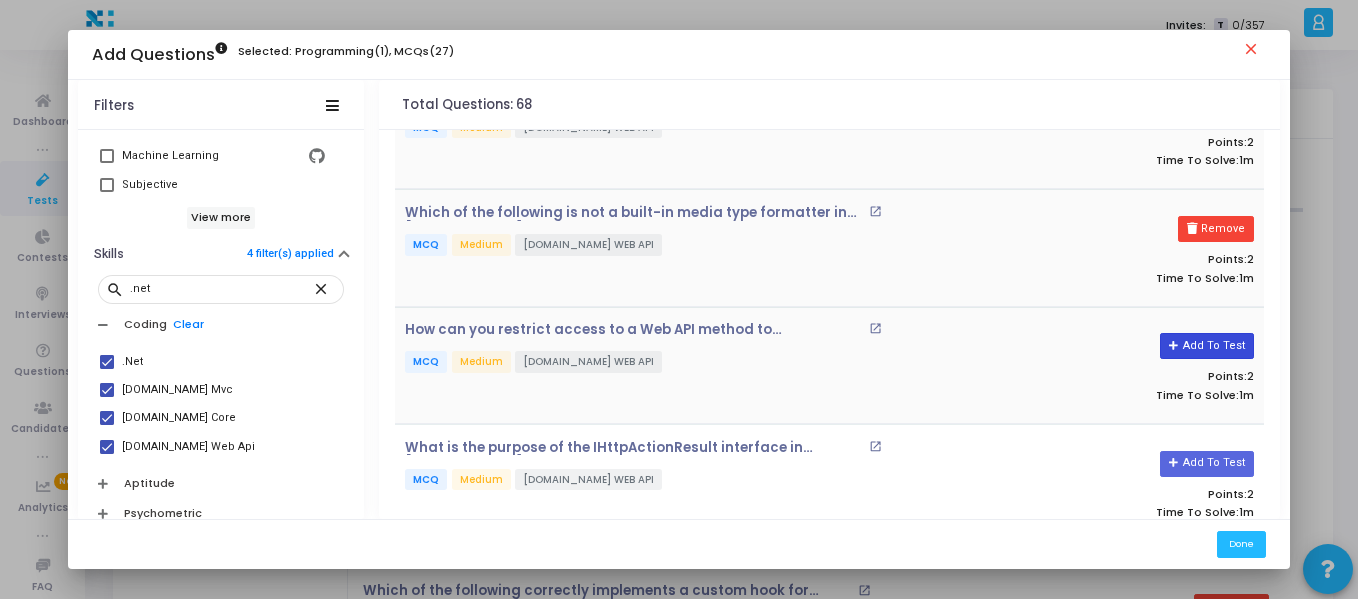 click on "Add To Test" at bounding box center [1206, 346] 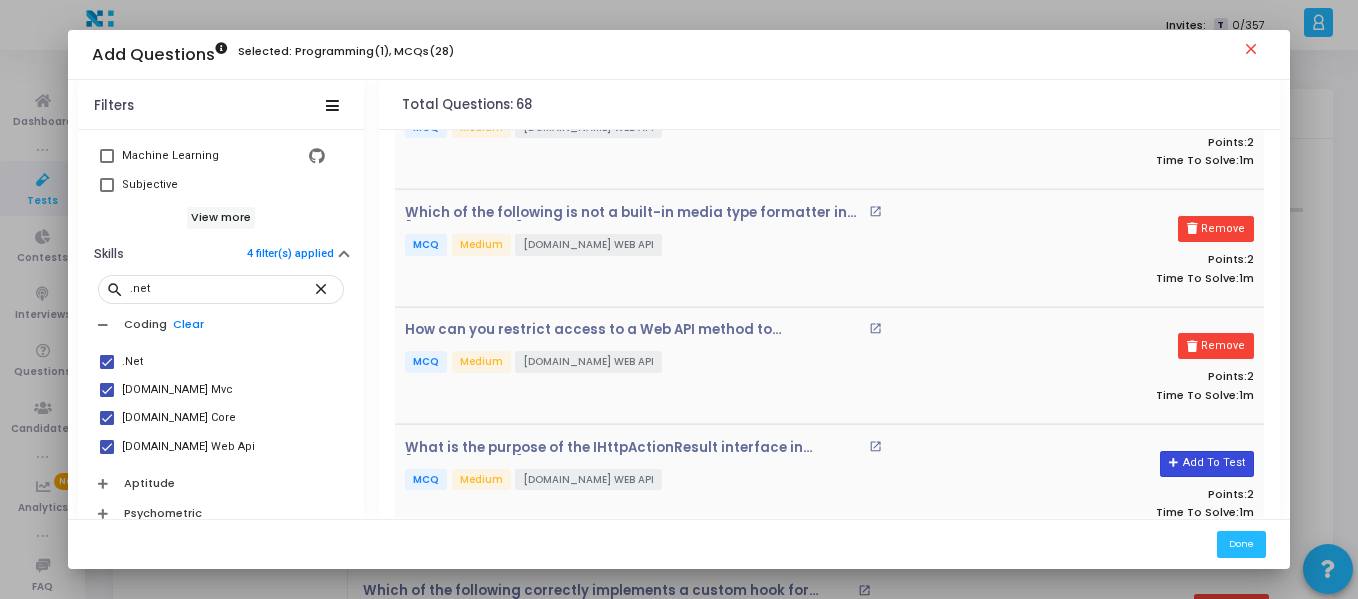 click on "Add To Test" at bounding box center [1206, 464] 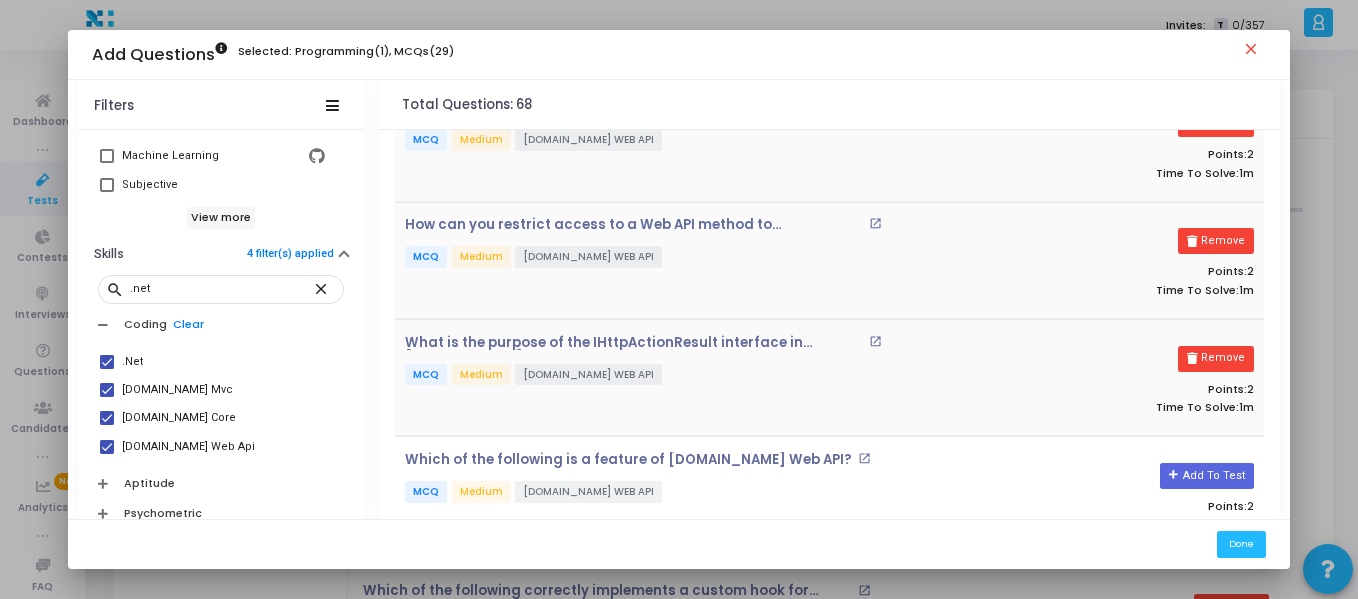 scroll, scrollTop: 1577, scrollLeft: 0, axis: vertical 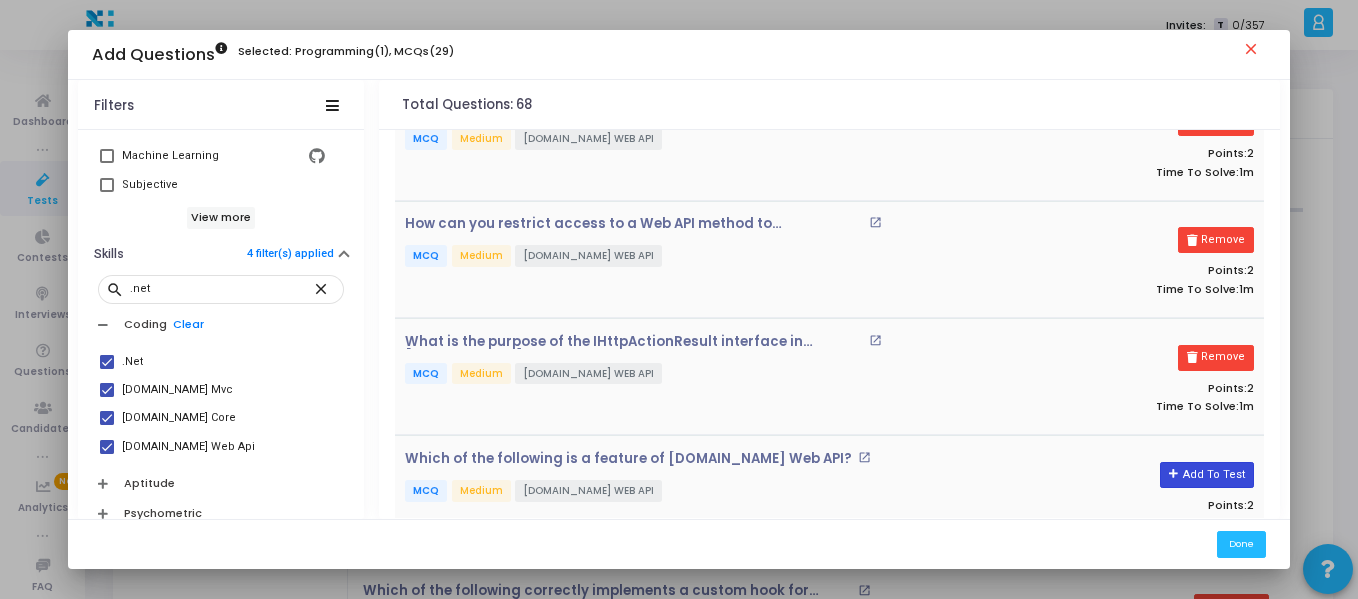 click on "Add To Test" at bounding box center (1206, 475) 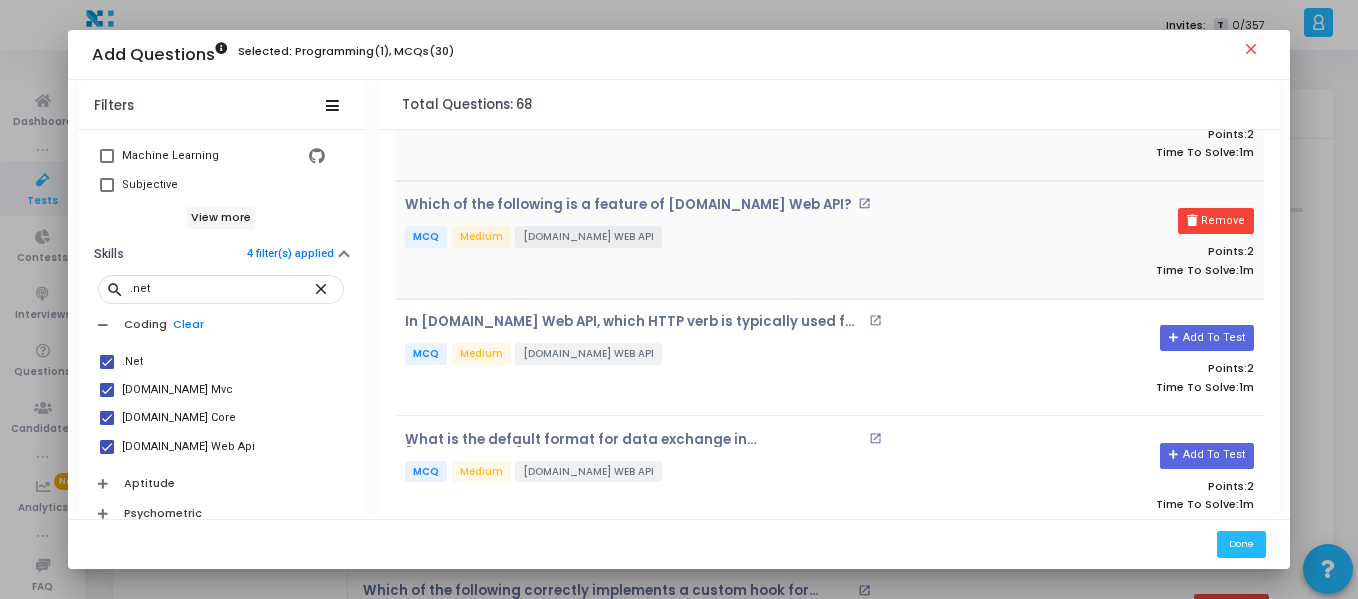scroll, scrollTop: 1834, scrollLeft: 0, axis: vertical 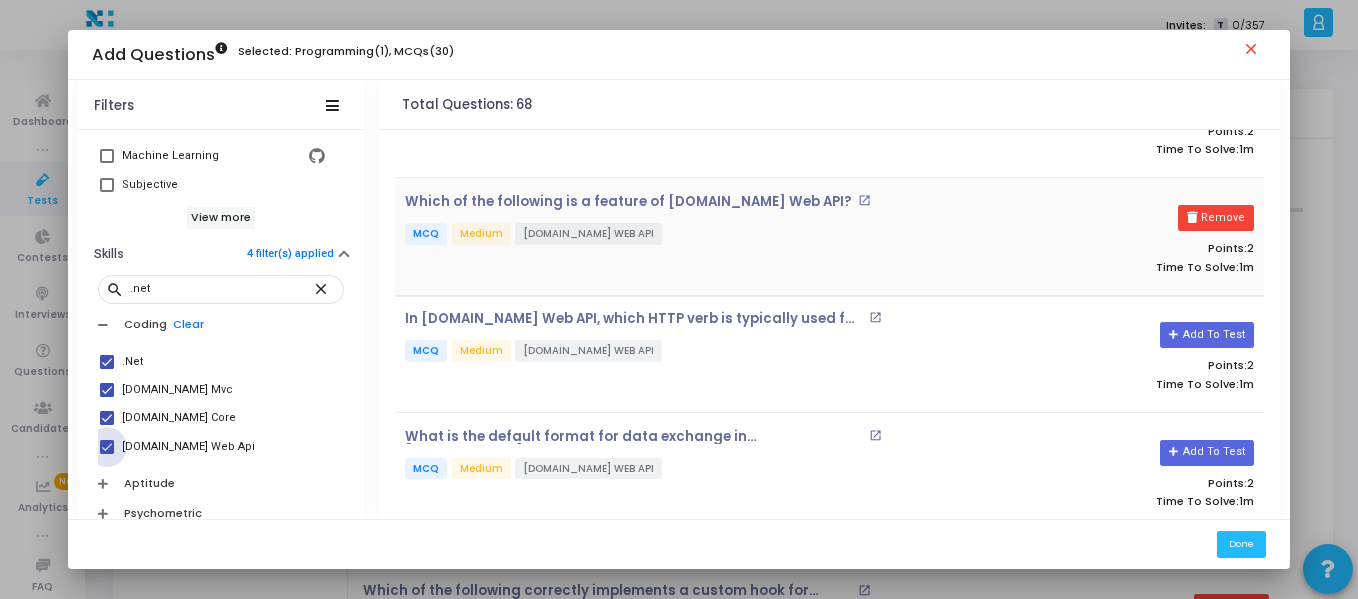 click at bounding box center (107, 447) 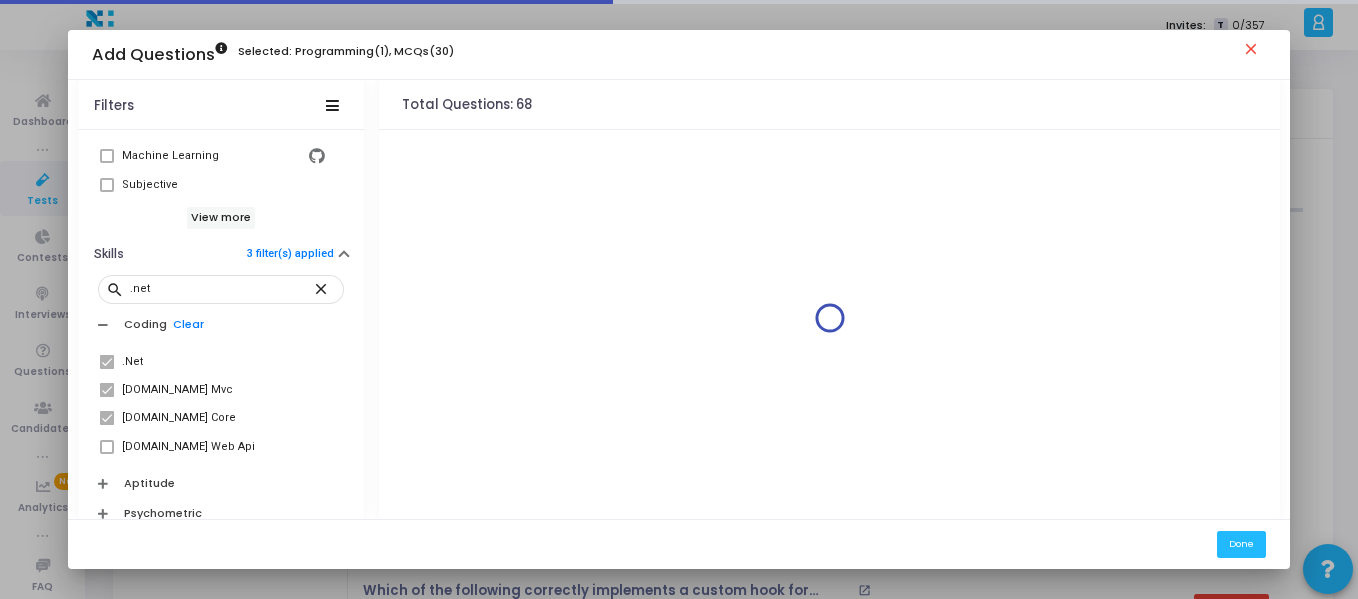 scroll, scrollTop: 0, scrollLeft: 0, axis: both 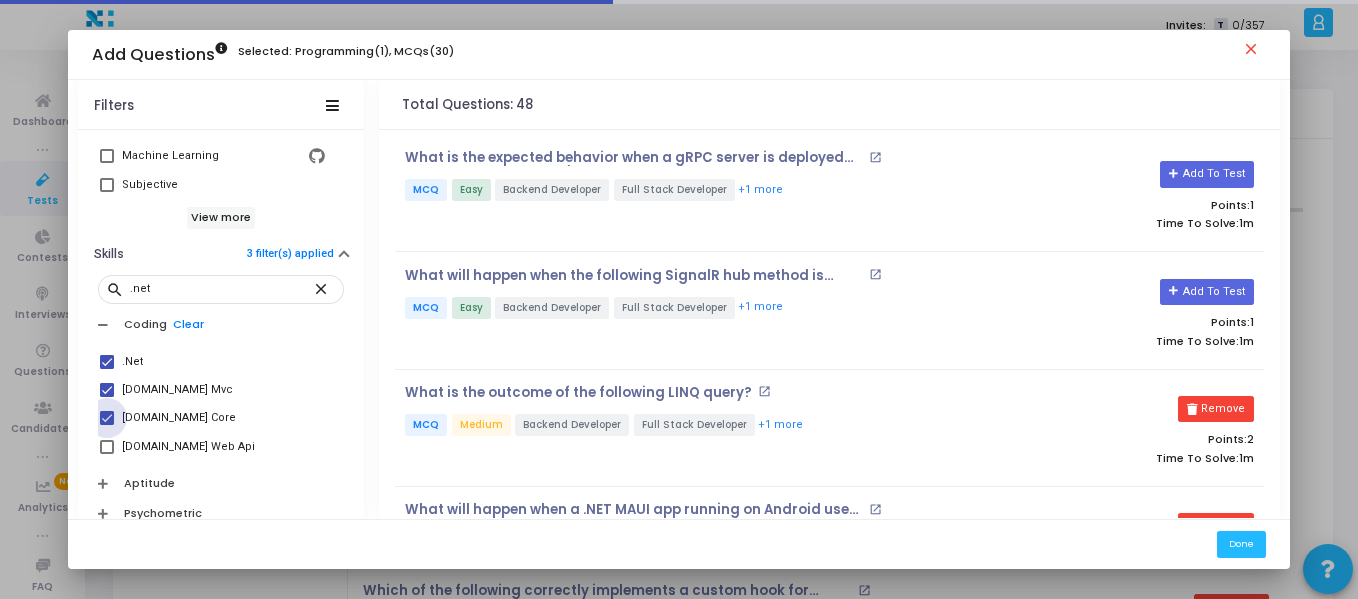 click at bounding box center [107, 418] 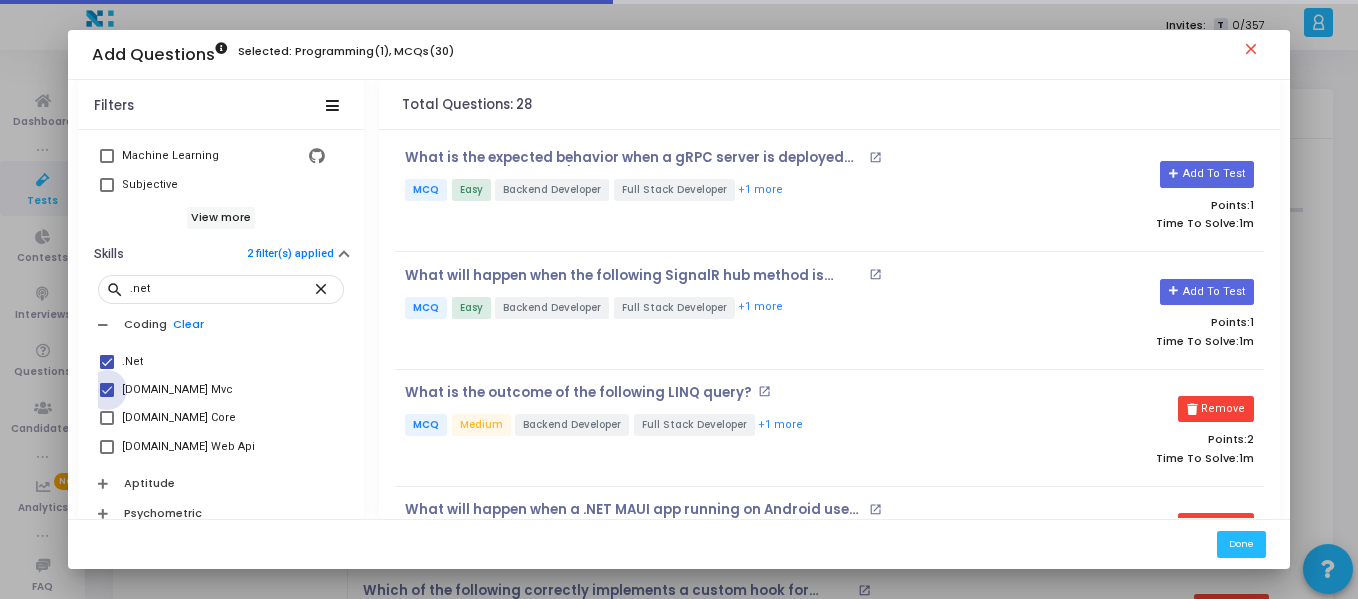 click at bounding box center (107, 390) 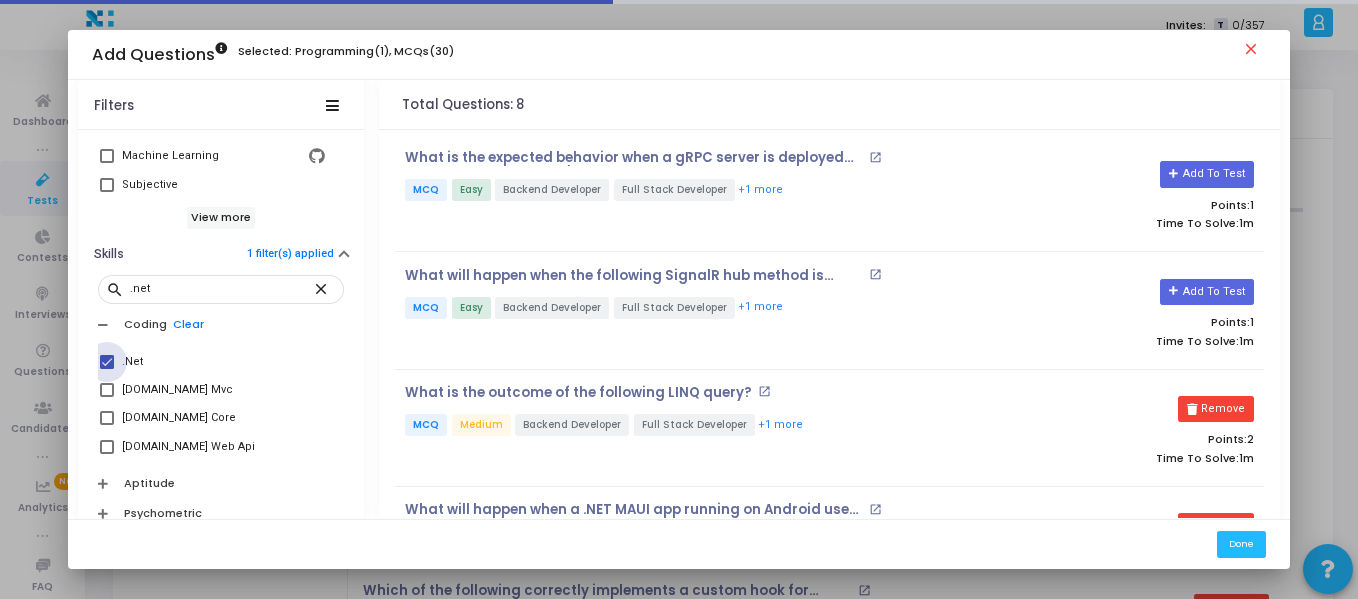 click at bounding box center (107, 362) 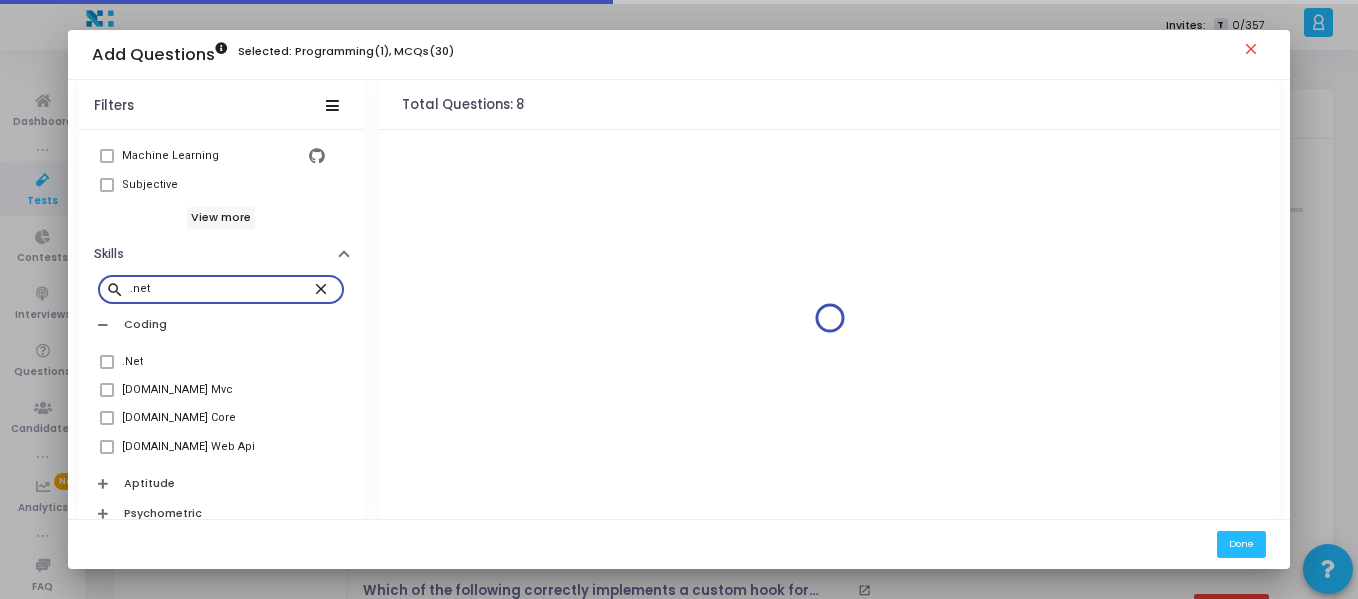 click on ".net" at bounding box center [221, 289] 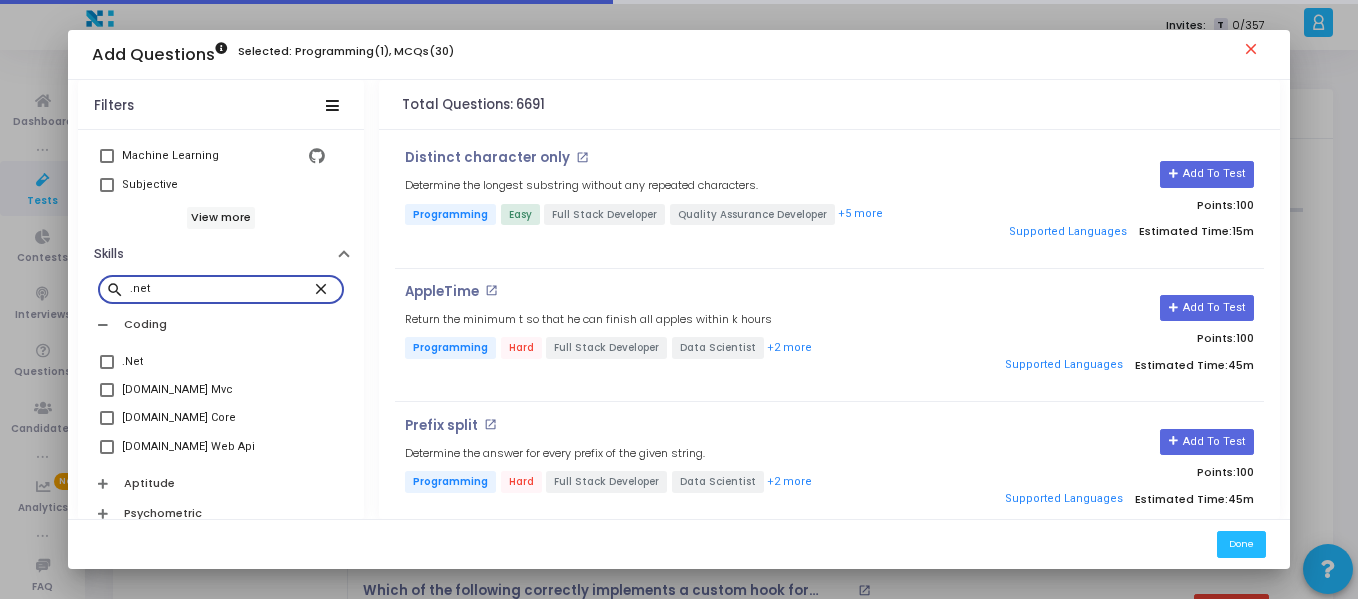 click on ".net" at bounding box center [221, 289] 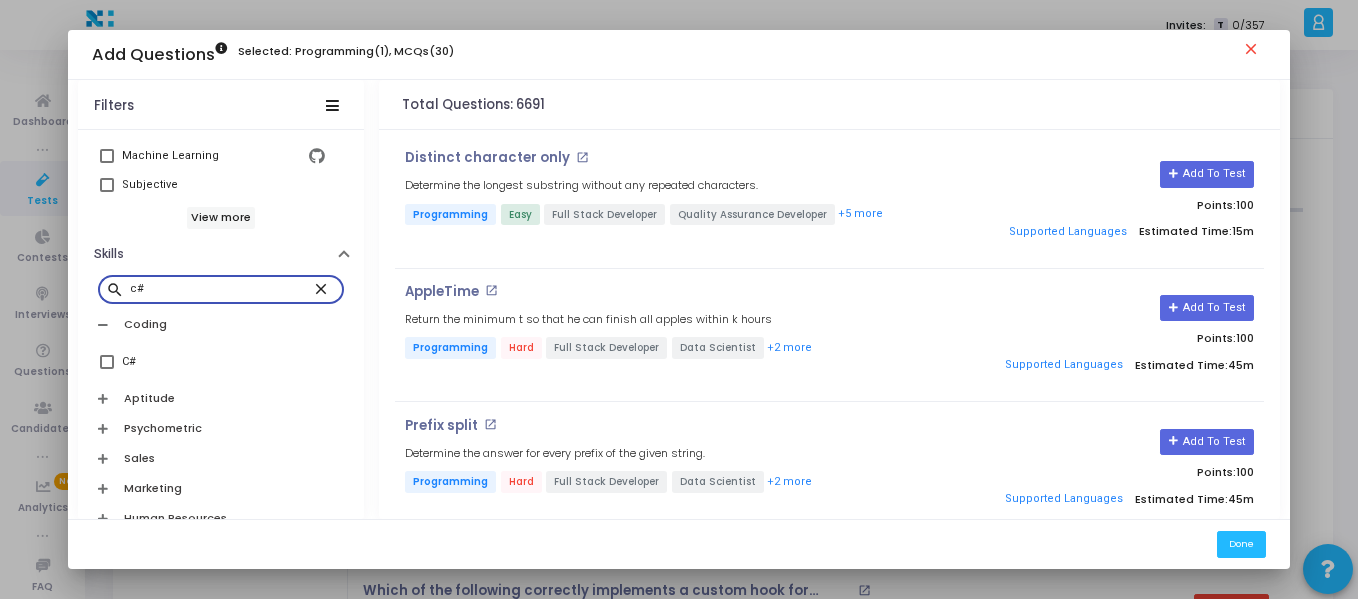 type on "c#" 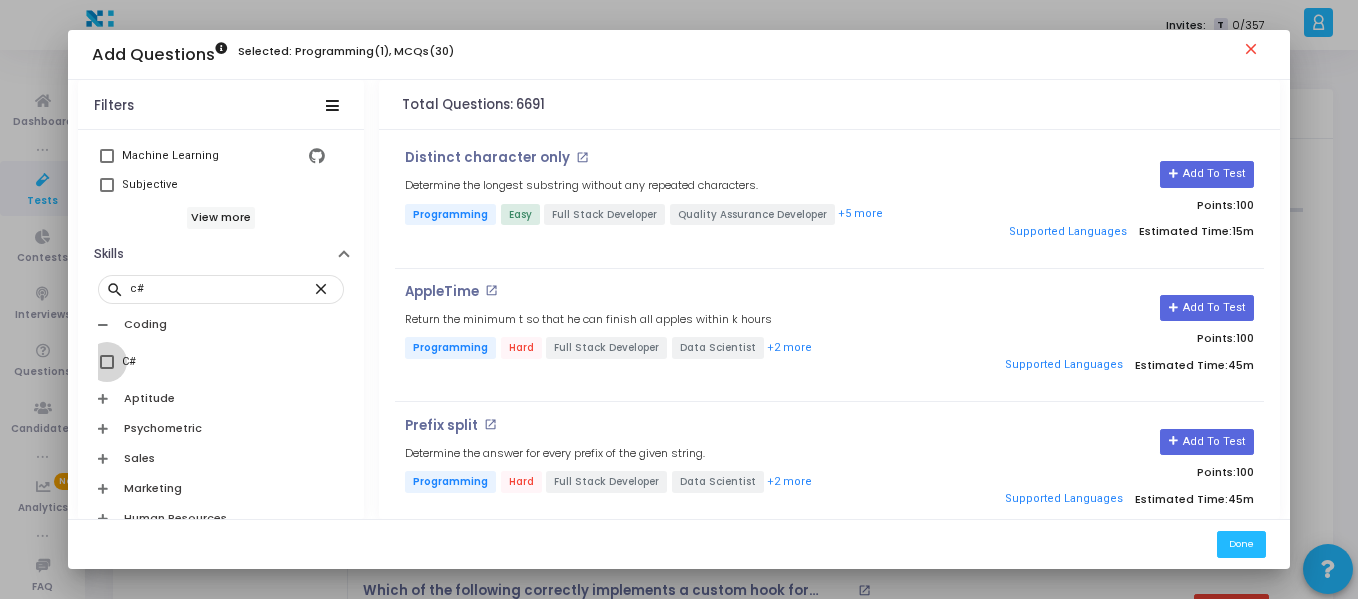 click at bounding box center (107, 362) 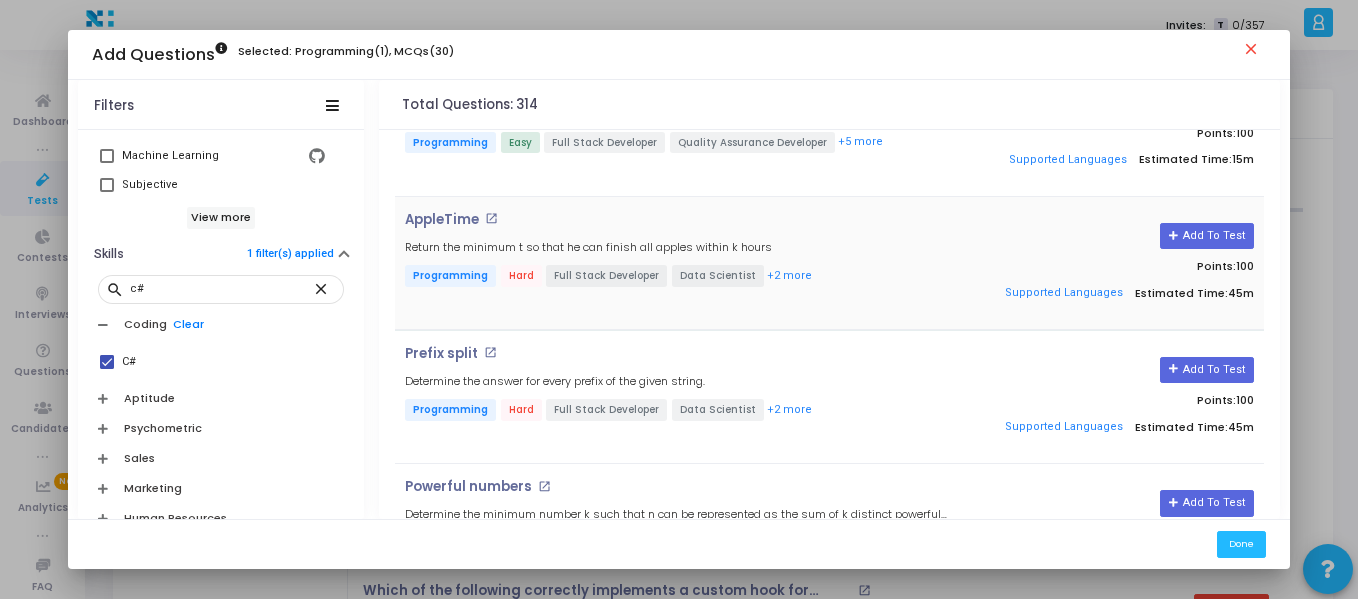 scroll, scrollTop: 0, scrollLeft: 0, axis: both 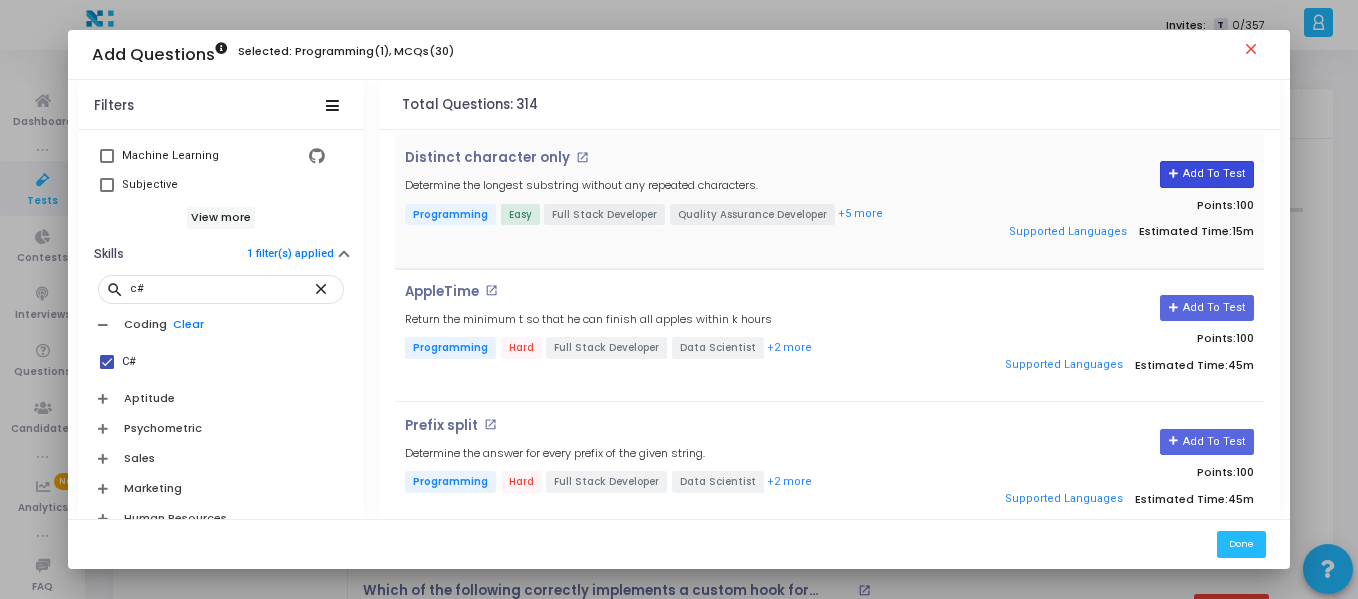 click on "Add To Test" at bounding box center [1206, 174] 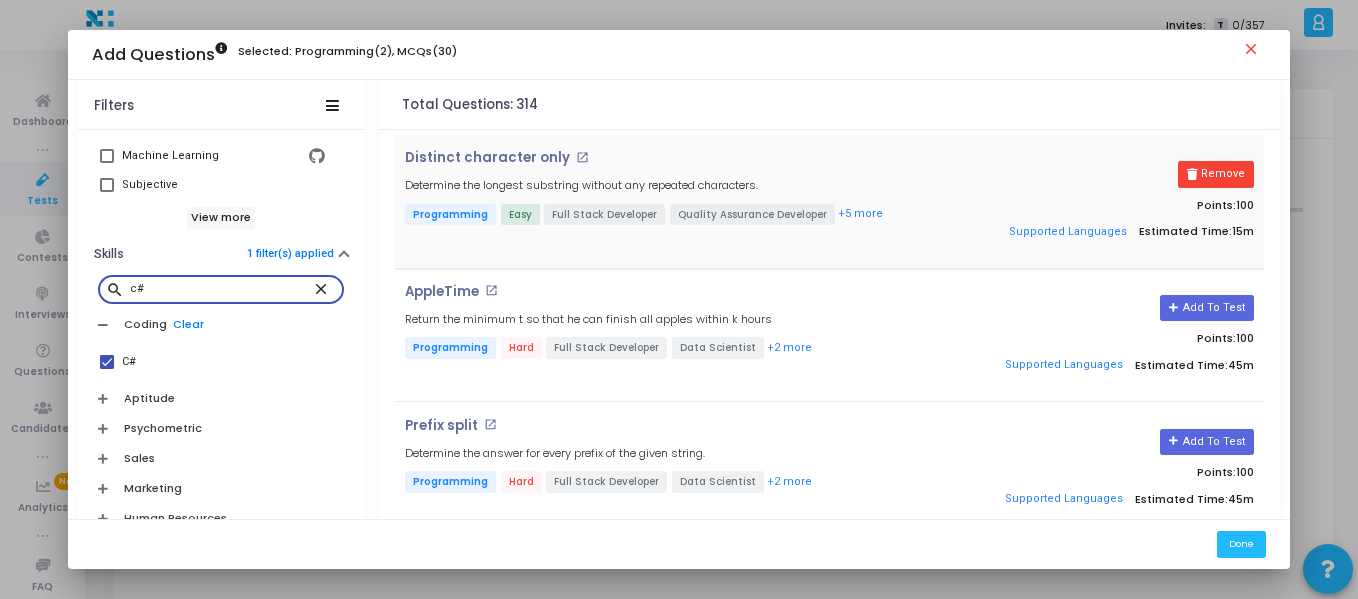 click on "c#" at bounding box center [221, 289] 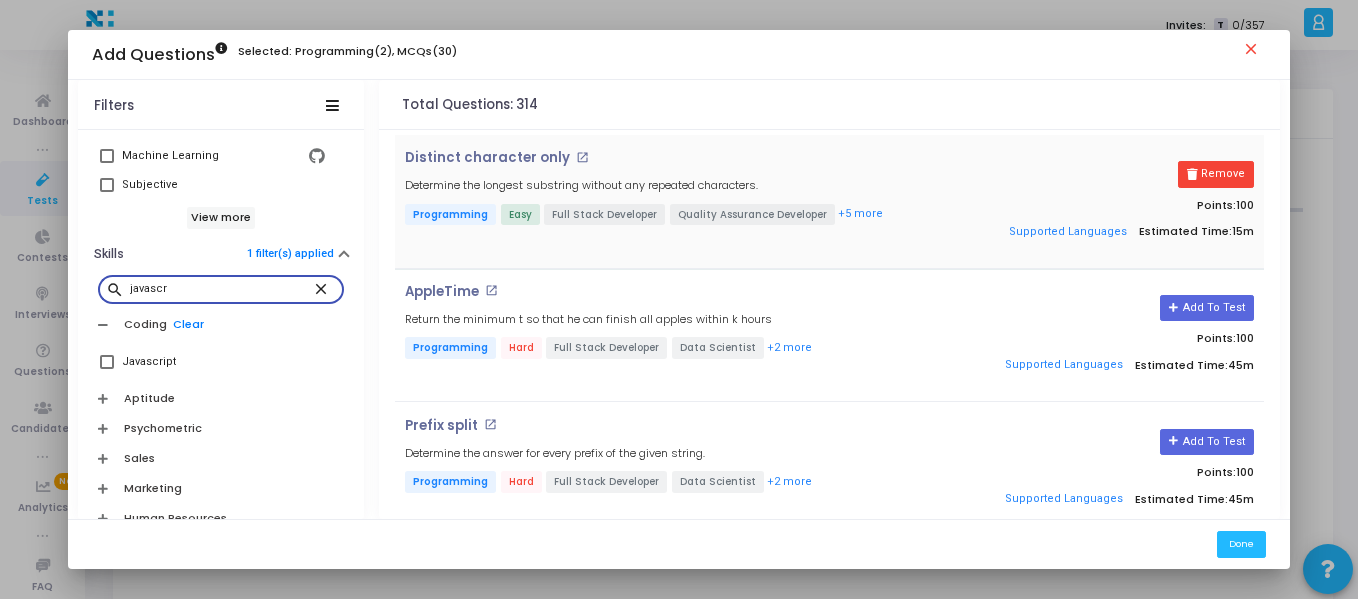 type on "javascr" 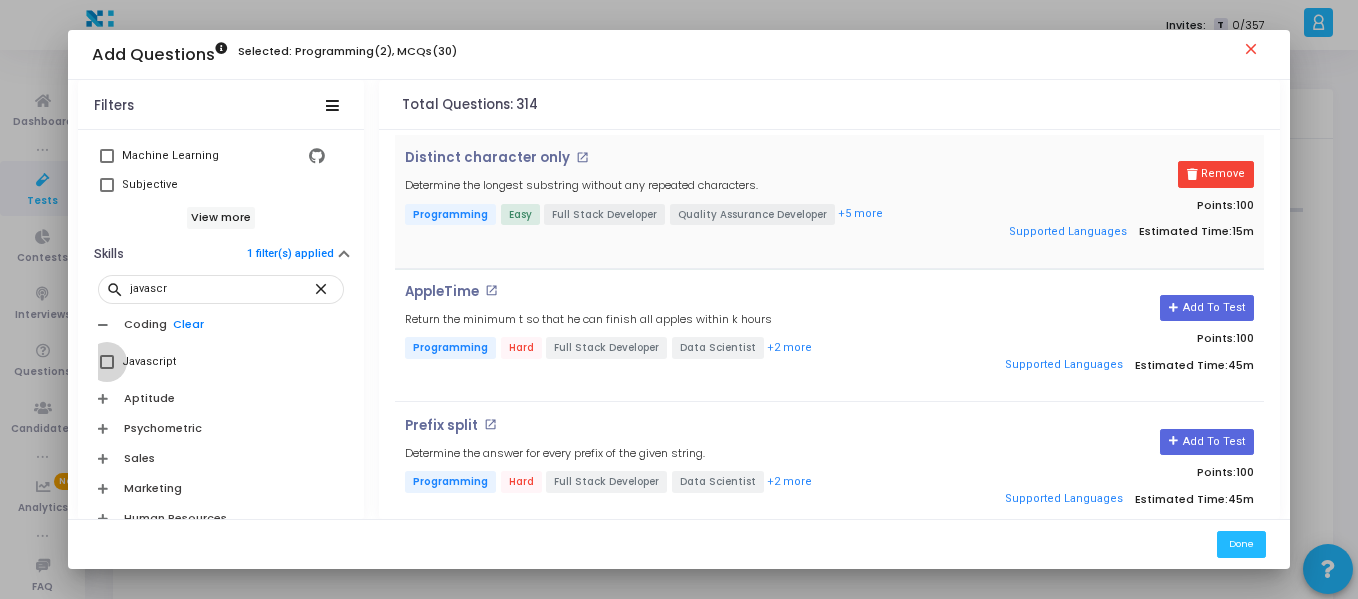 click at bounding box center [107, 362] 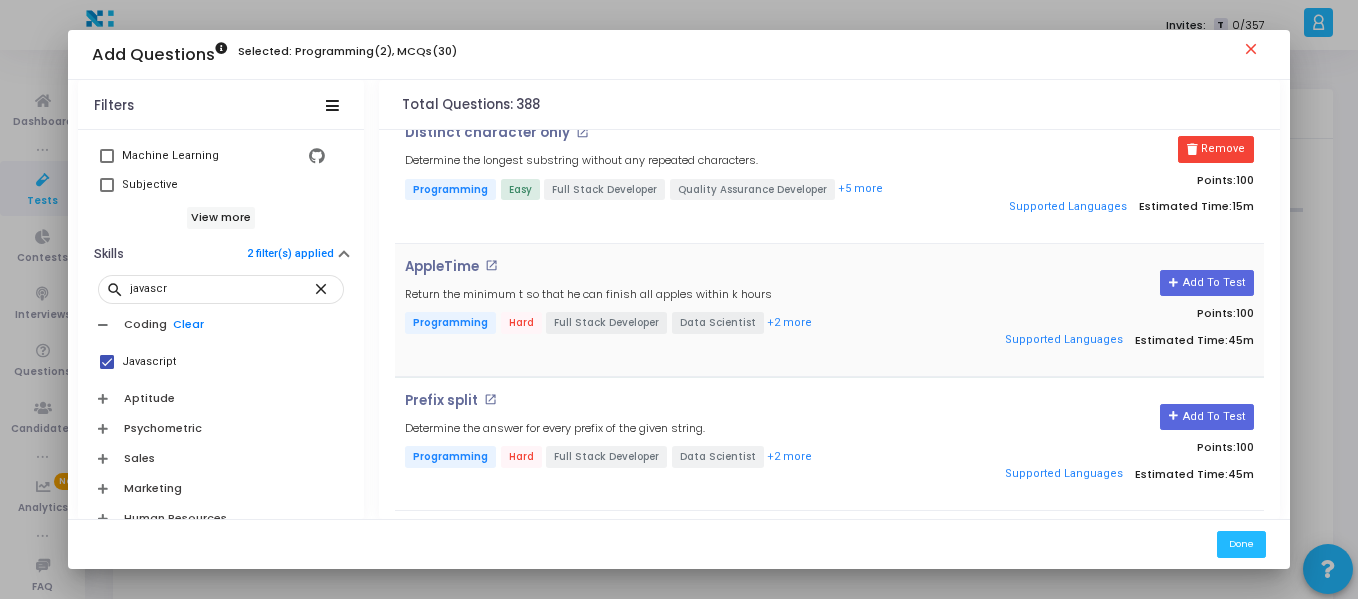 scroll, scrollTop: 26, scrollLeft: 0, axis: vertical 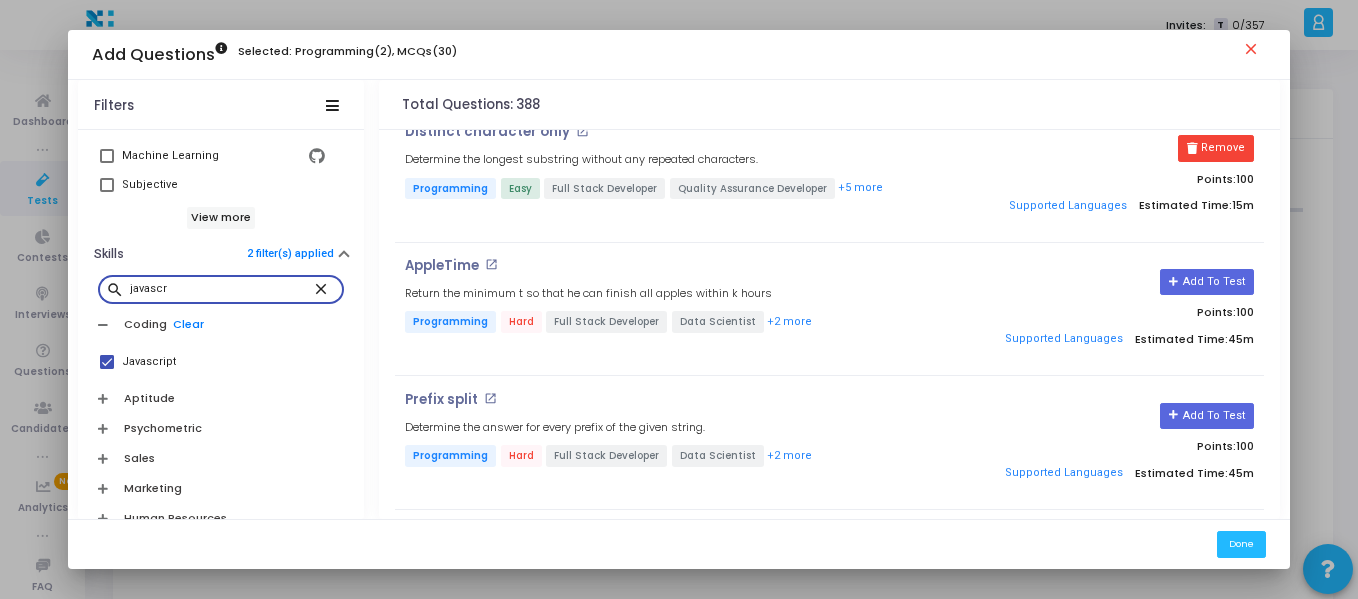 click on "javascr" at bounding box center (221, 289) 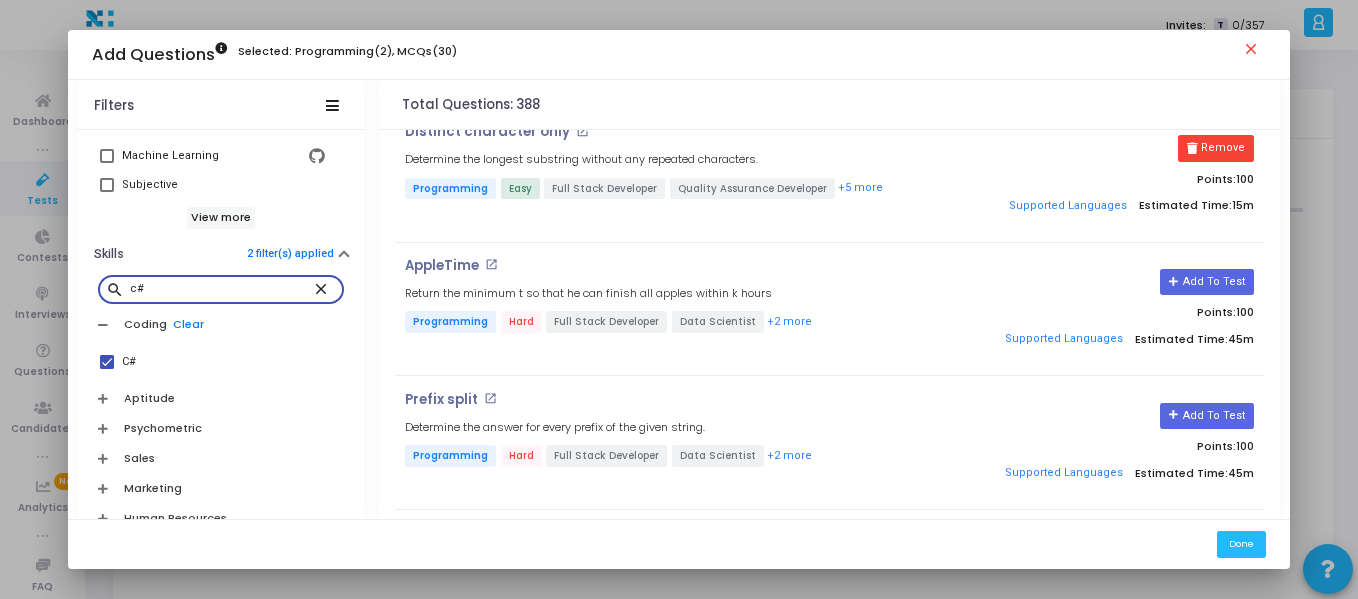 type on "c#" 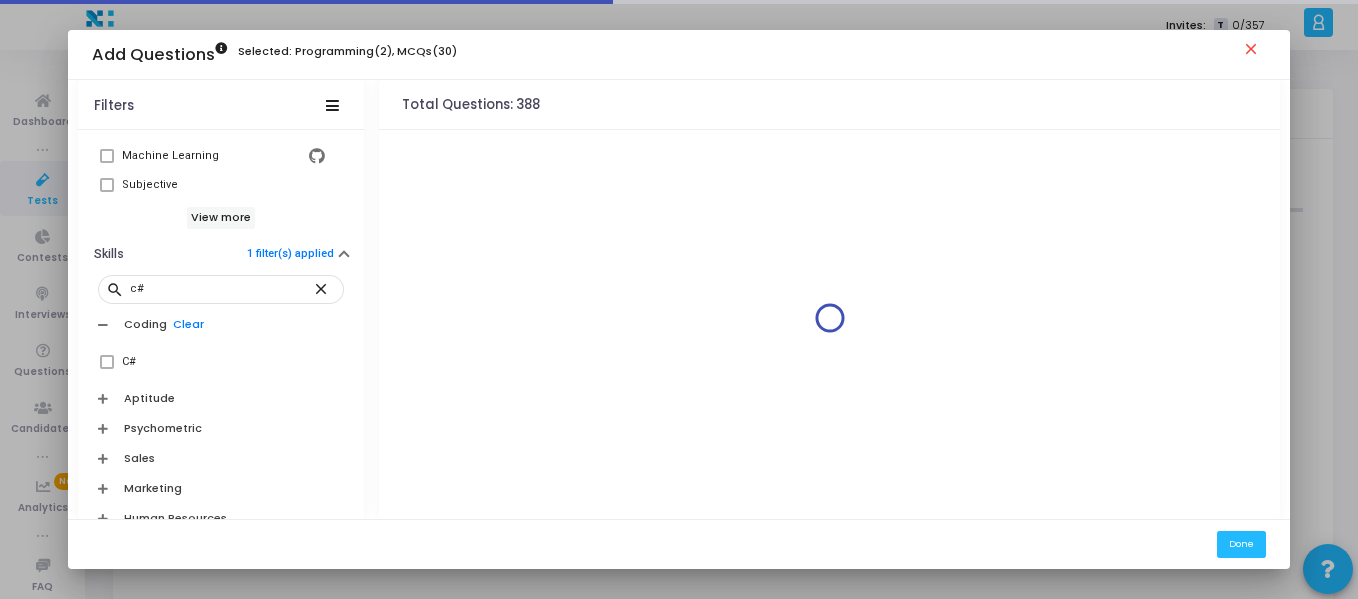 scroll, scrollTop: 0, scrollLeft: 0, axis: both 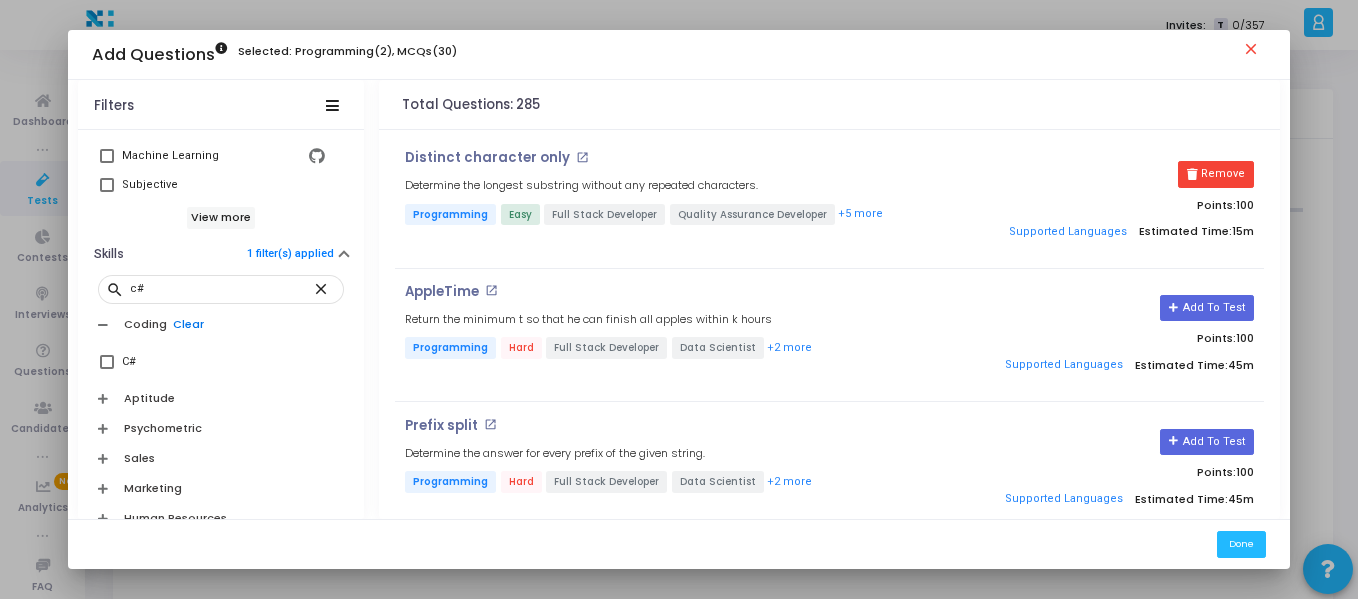 click on "Clear" at bounding box center (188, 324) 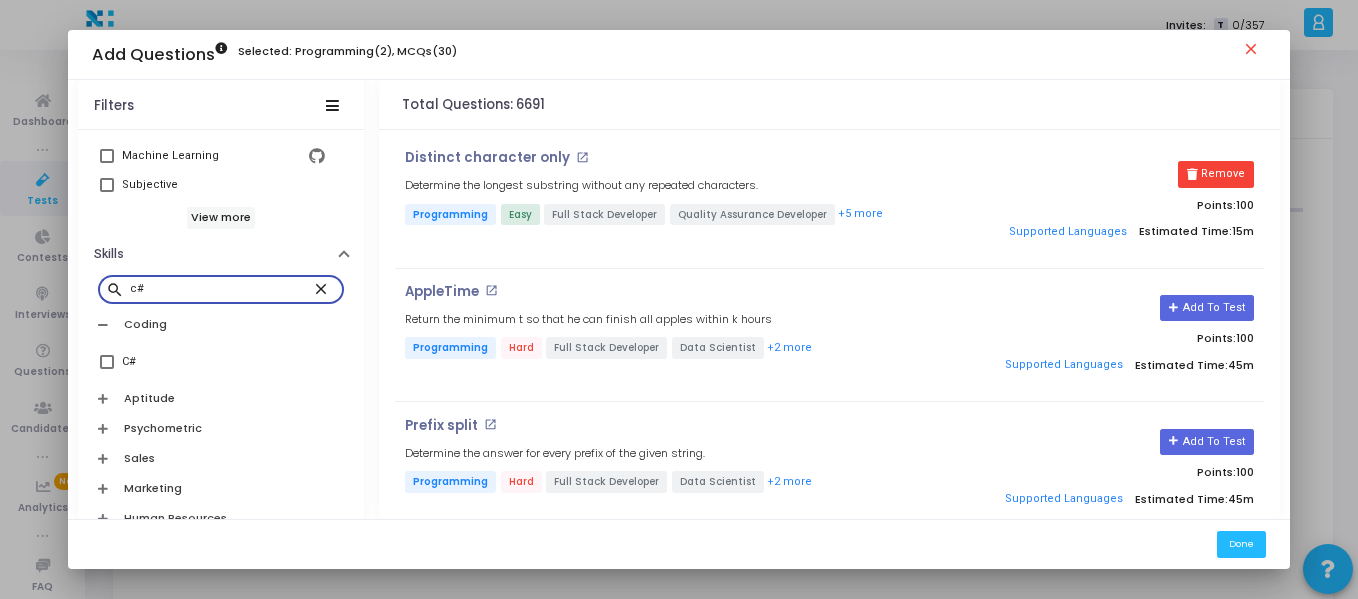 click on "c#" at bounding box center [221, 289] 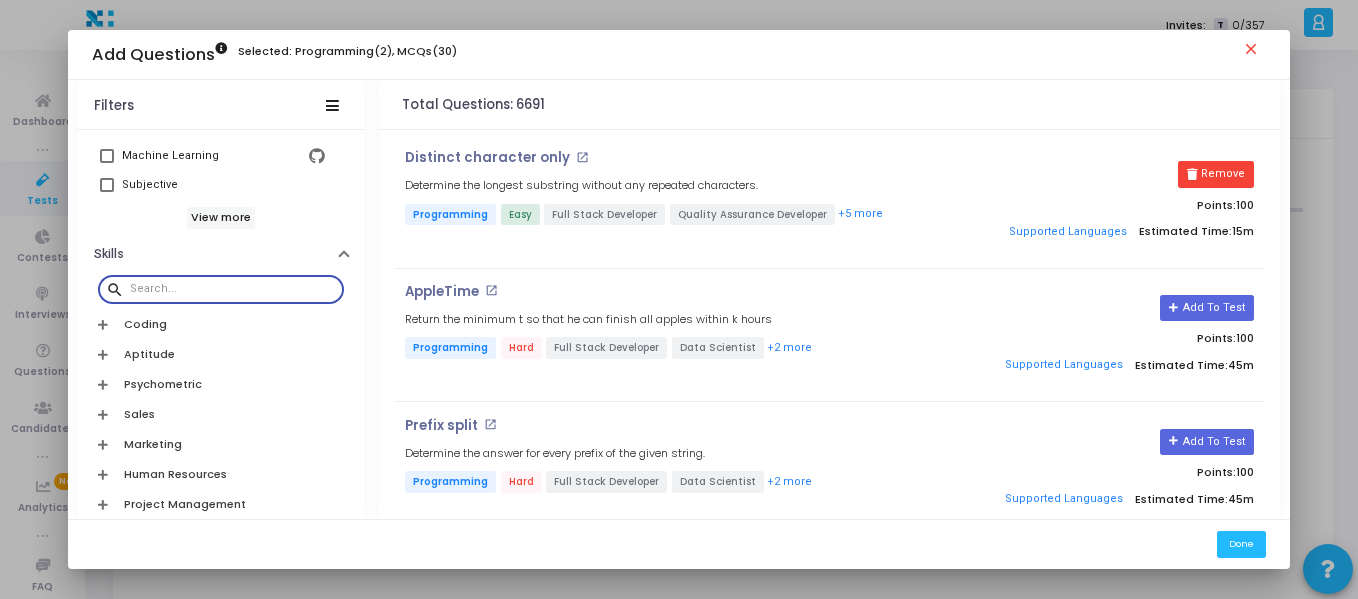 click at bounding box center [233, 289] 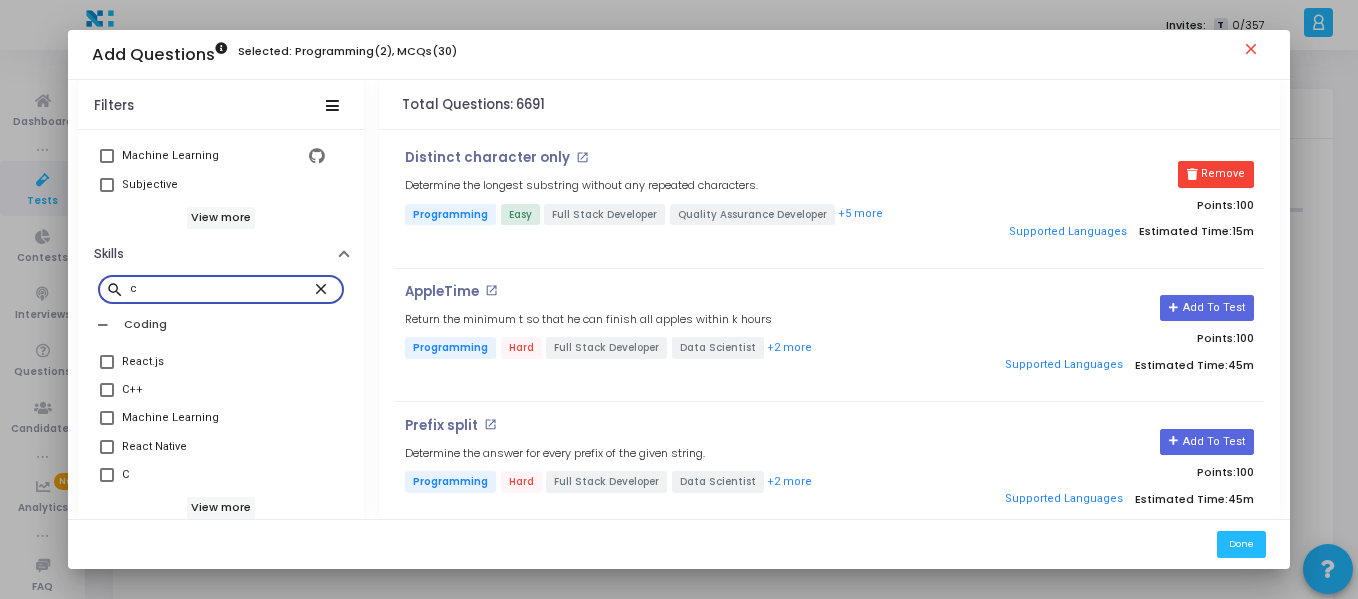 type on "c#" 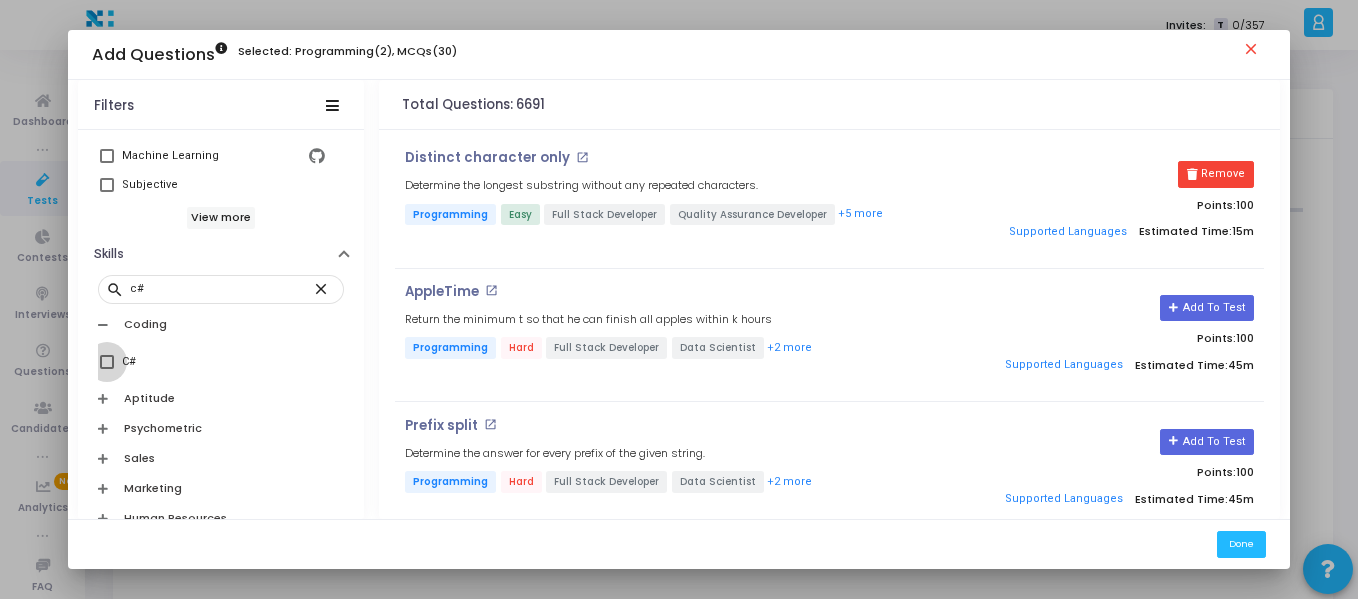 click at bounding box center (107, 362) 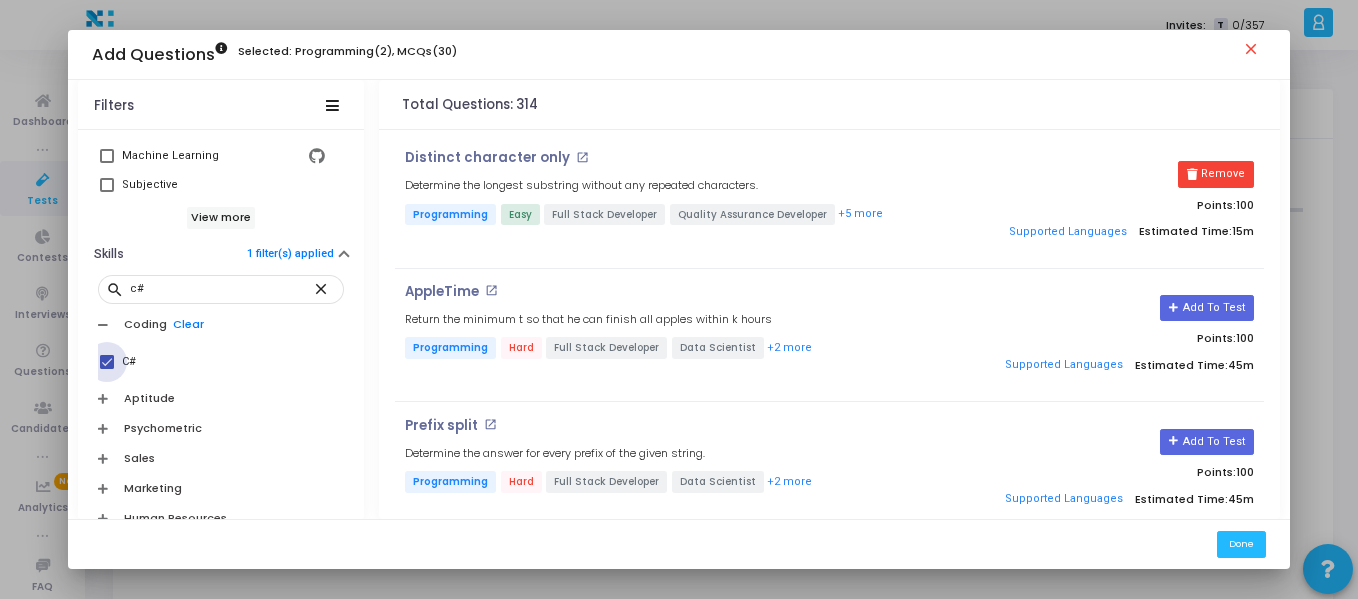 click at bounding box center [107, 362] 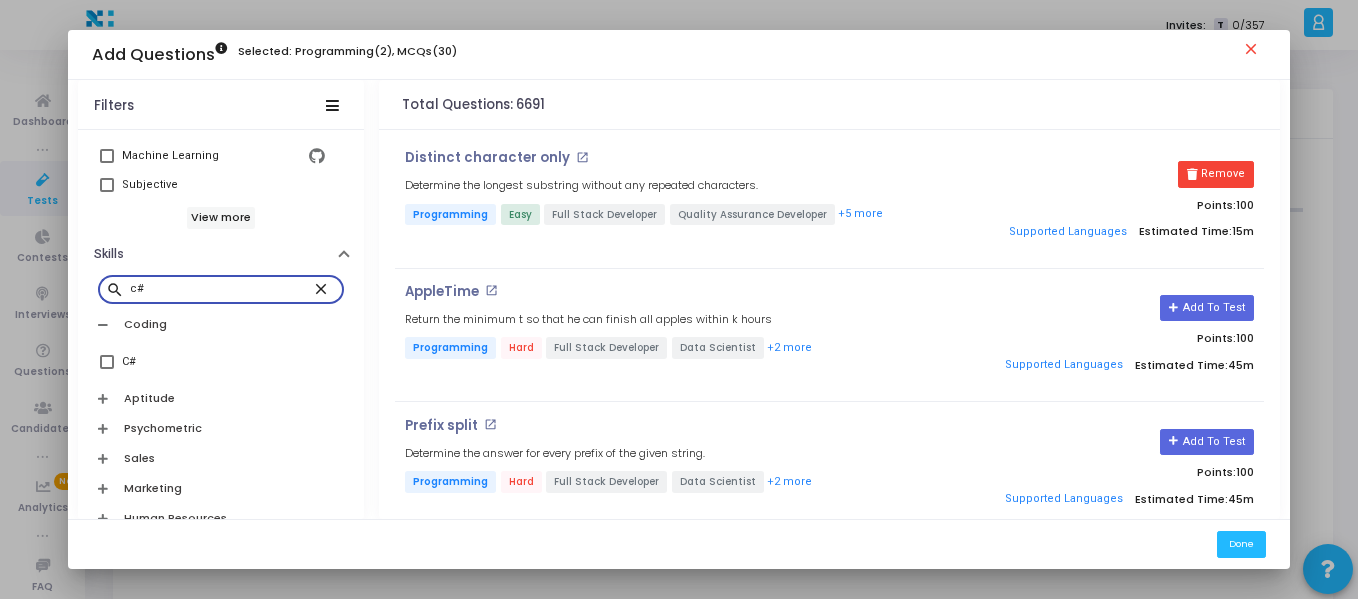 click on "c#" at bounding box center (221, 289) 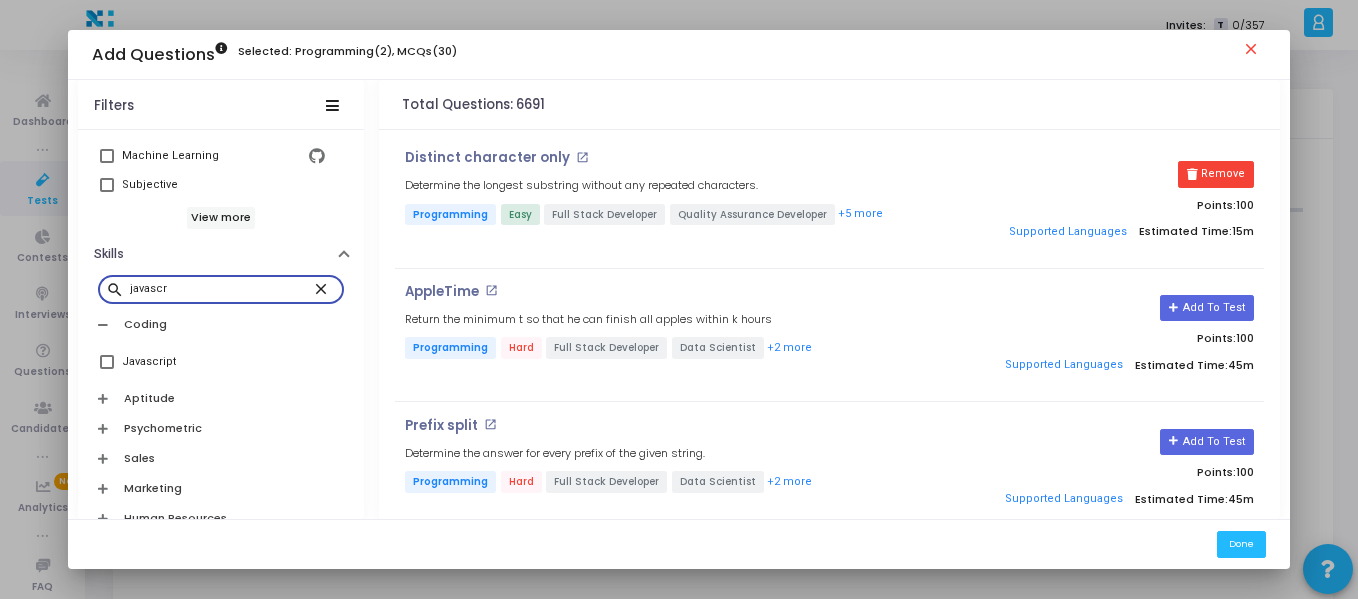 type on "javascr" 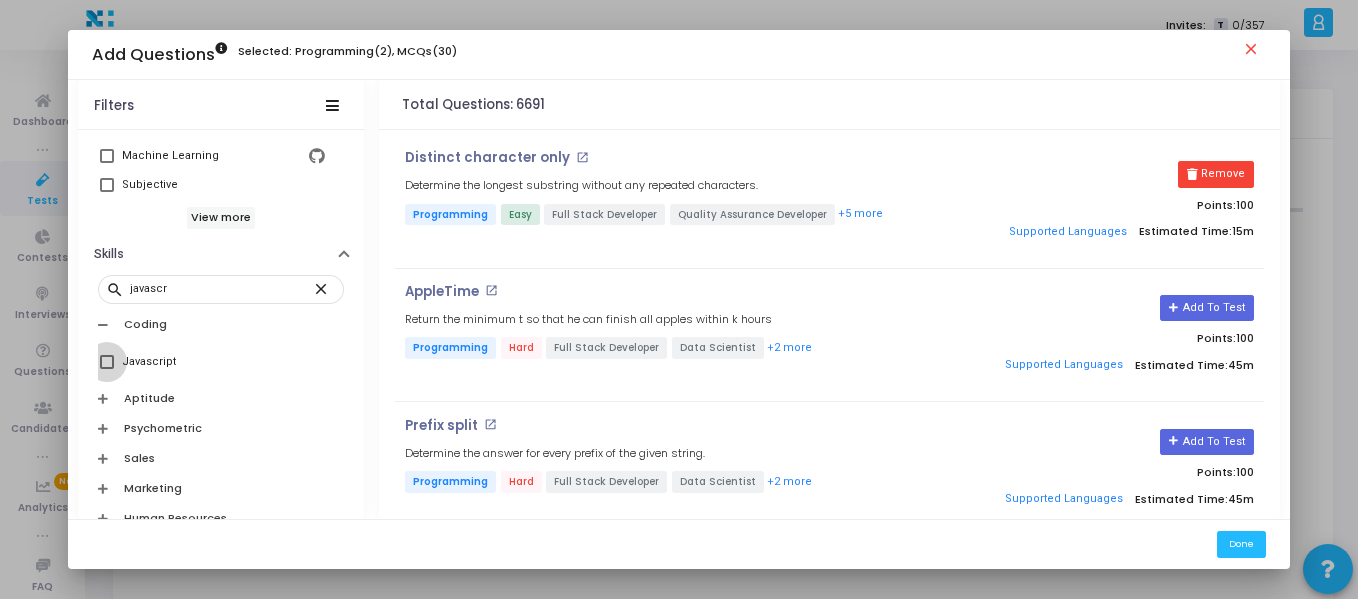 click at bounding box center (107, 362) 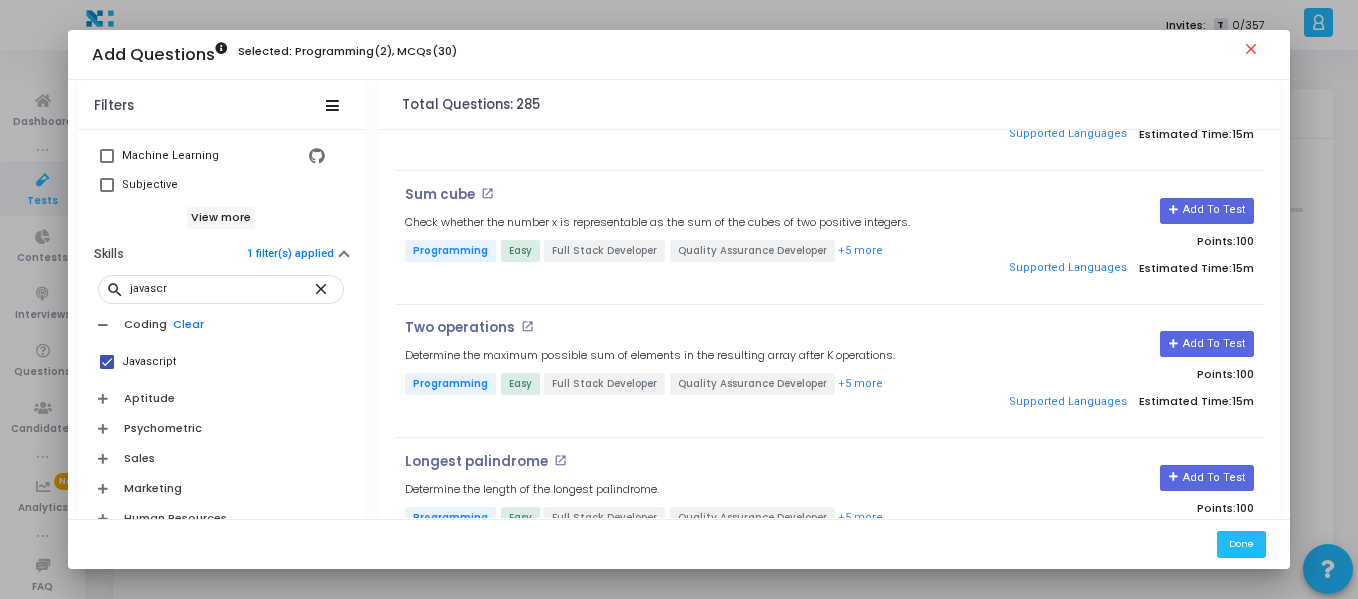 scroll, scrollTop: 1402, scrollLeft: 0, axis: vertical 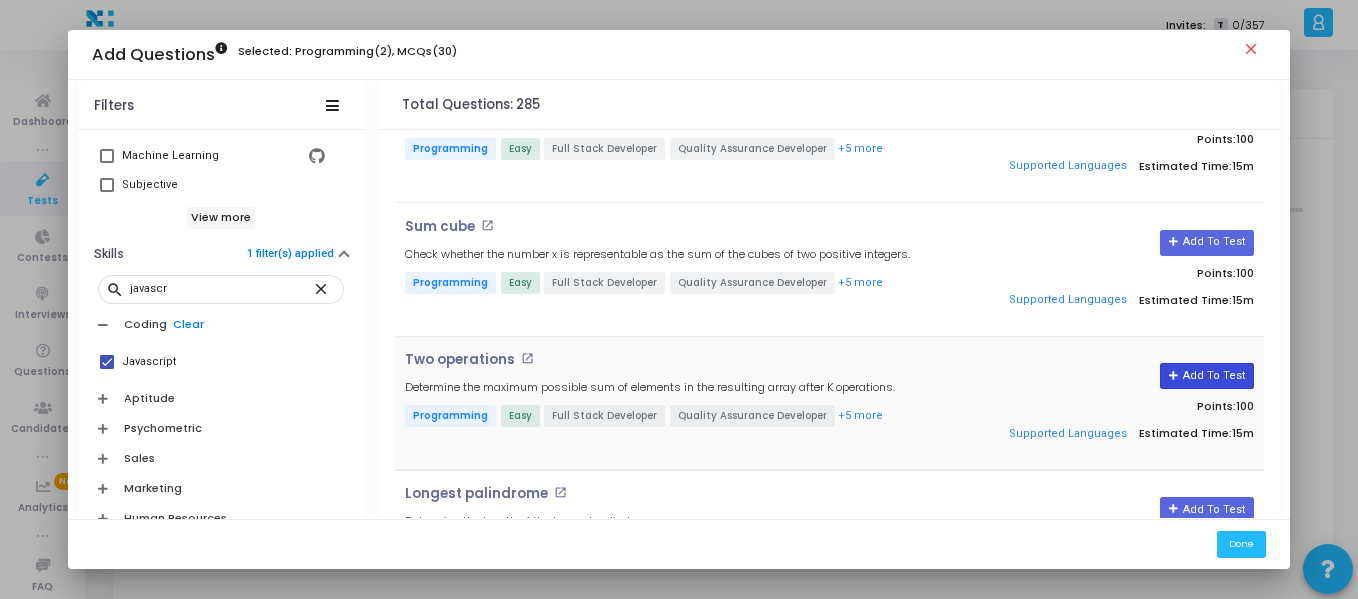 click on "Add To Test" at bounding box center (1206, 376) 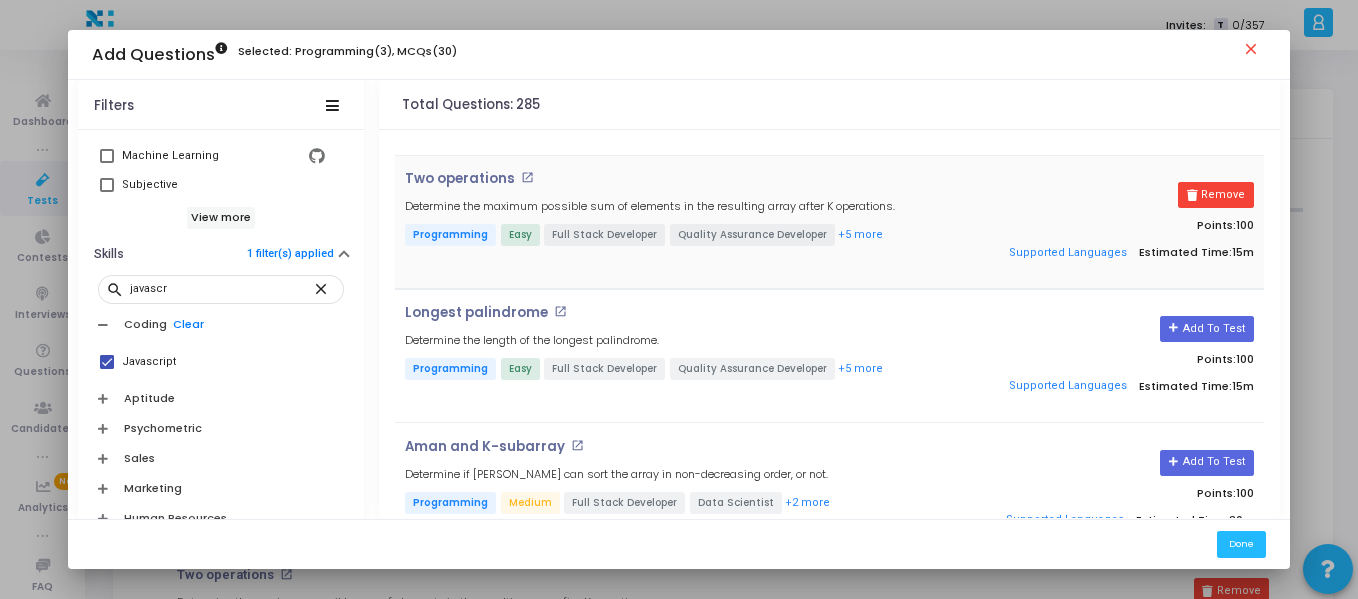 scroll, scrollTop: 1584, scrollLeft: 0, axis: vertical 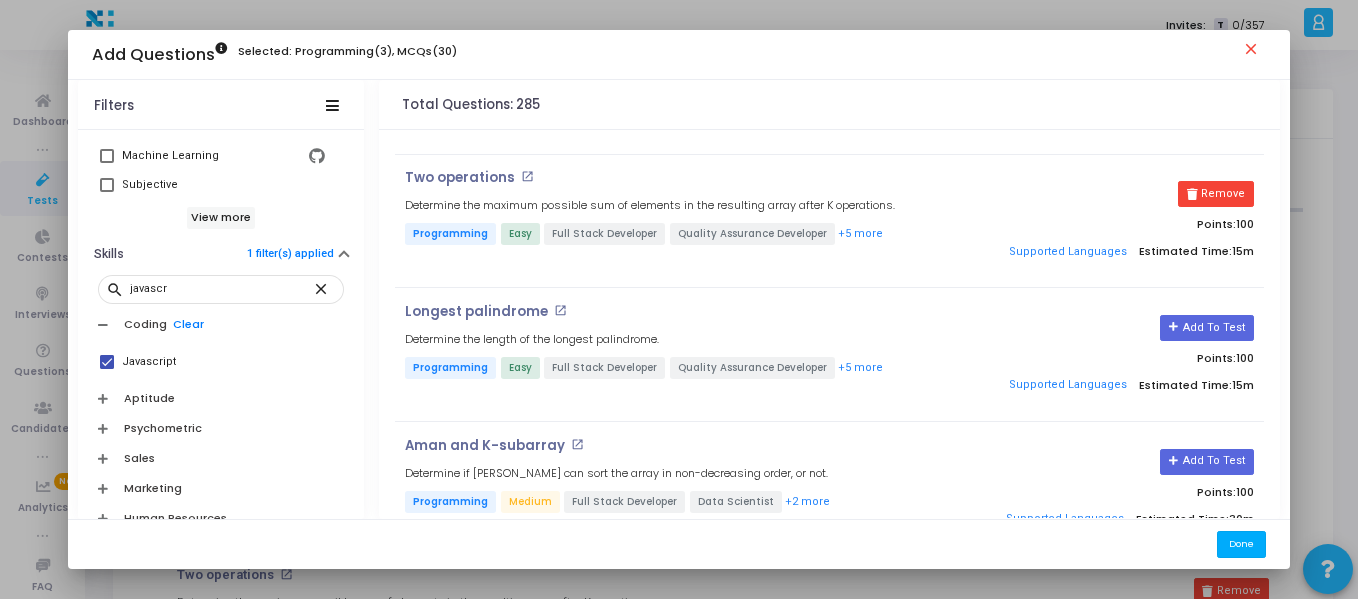 click on "Done" at bounding box center (1241, 544) 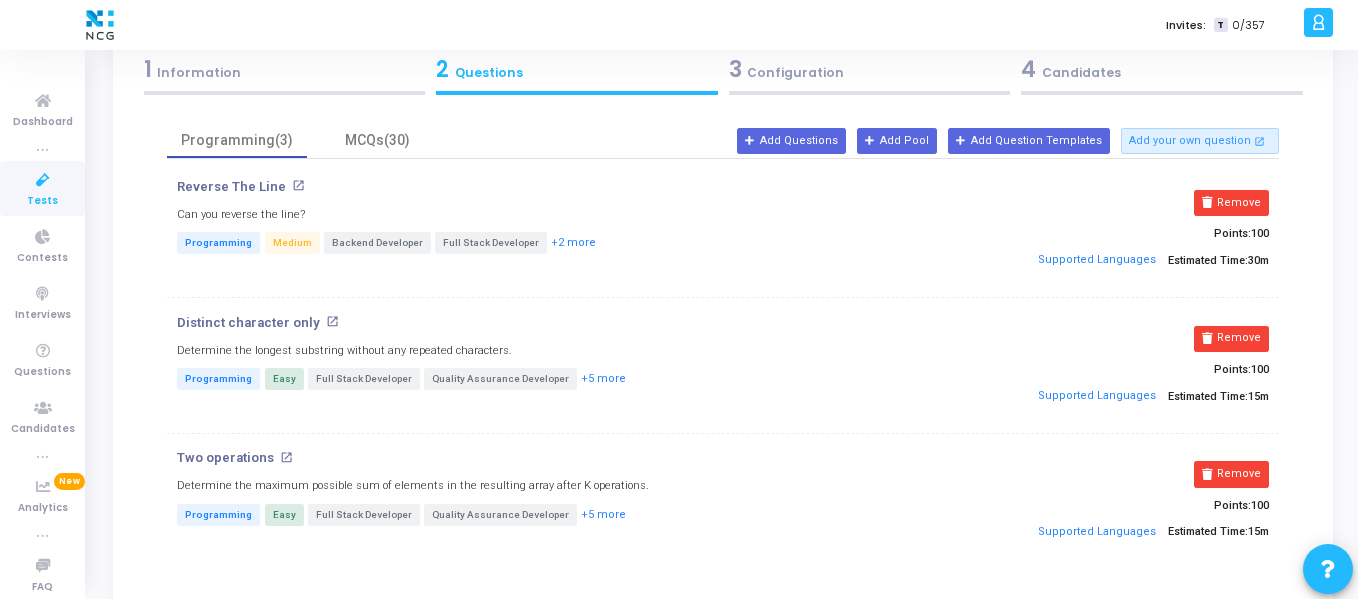 scroll, scrollTop: 118, scrollLeft: 0, axis: vertical 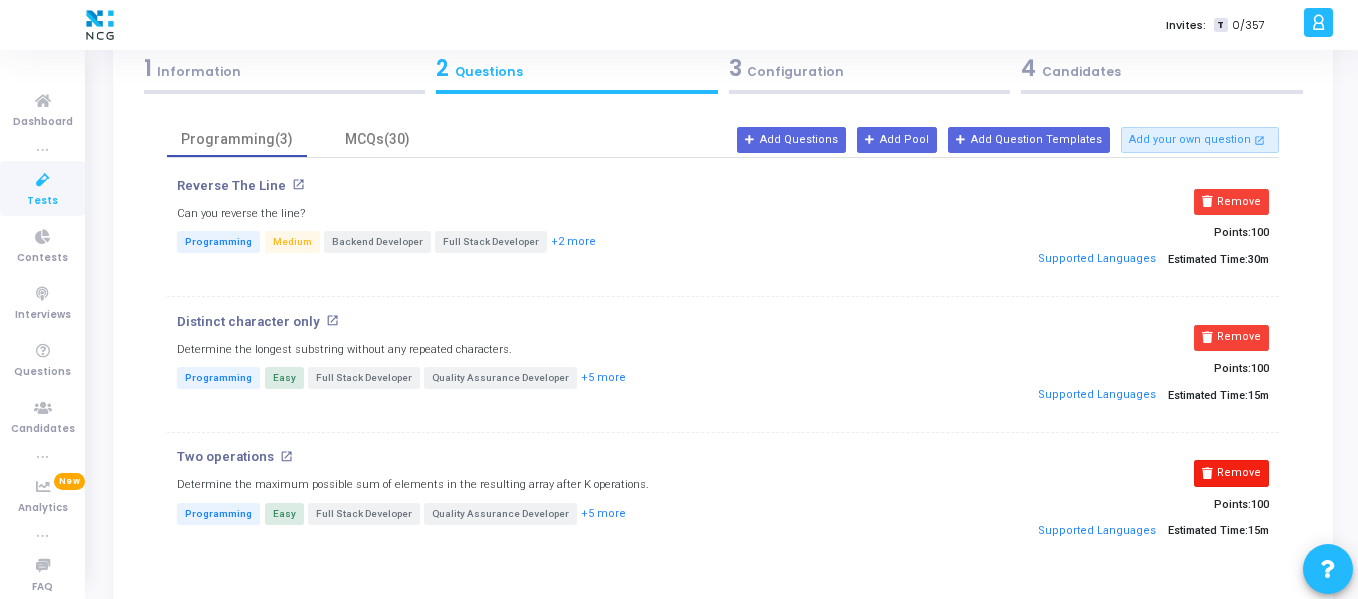 click on "Remove" at bounding box center [1231, 473] 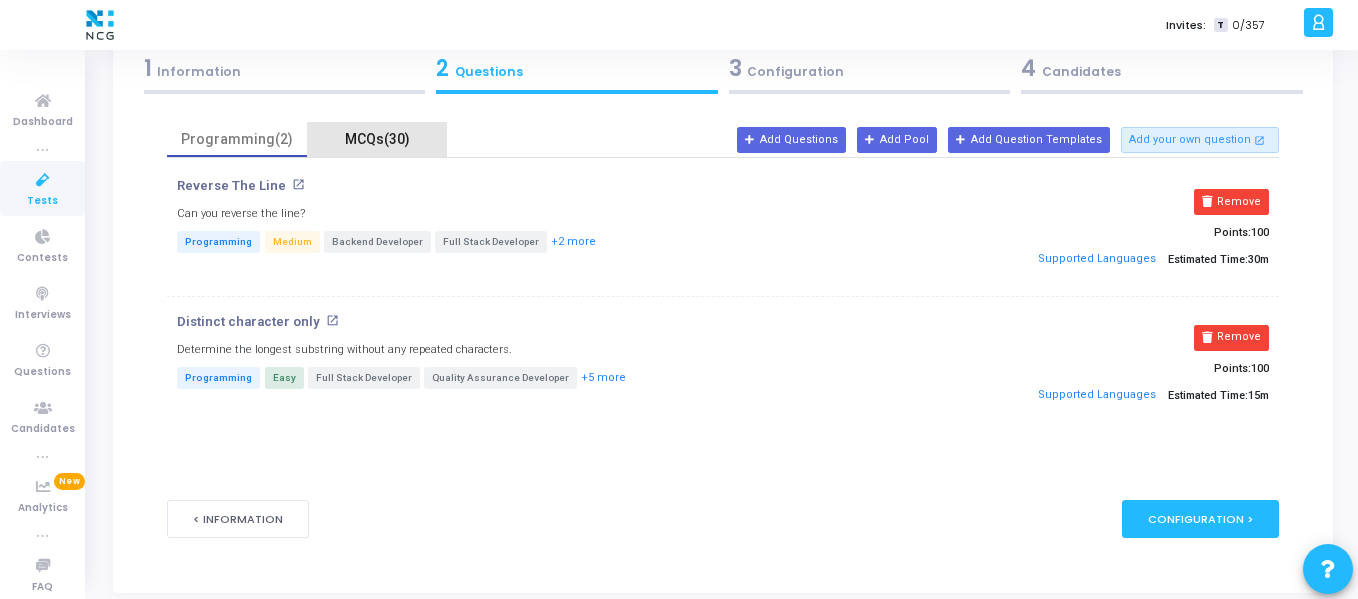 click on "MCQs(30)" at bounding box center [377, 139] 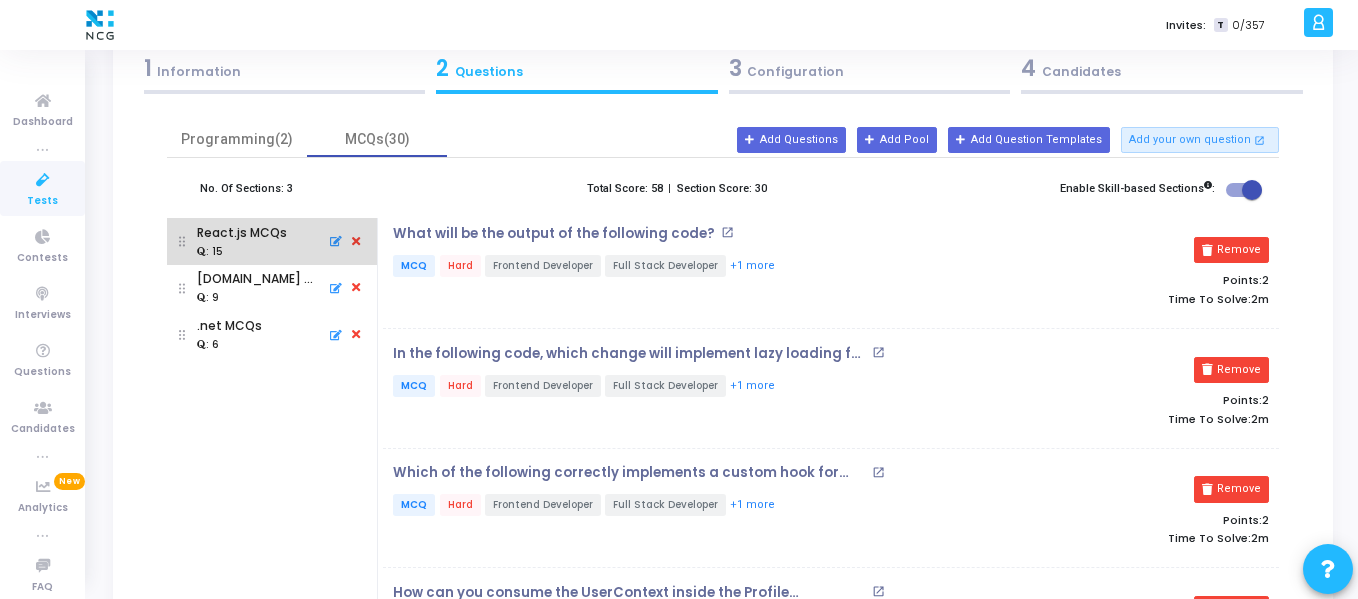 click on "React.js MCQs  : 15" at bounding box center [242, 241] 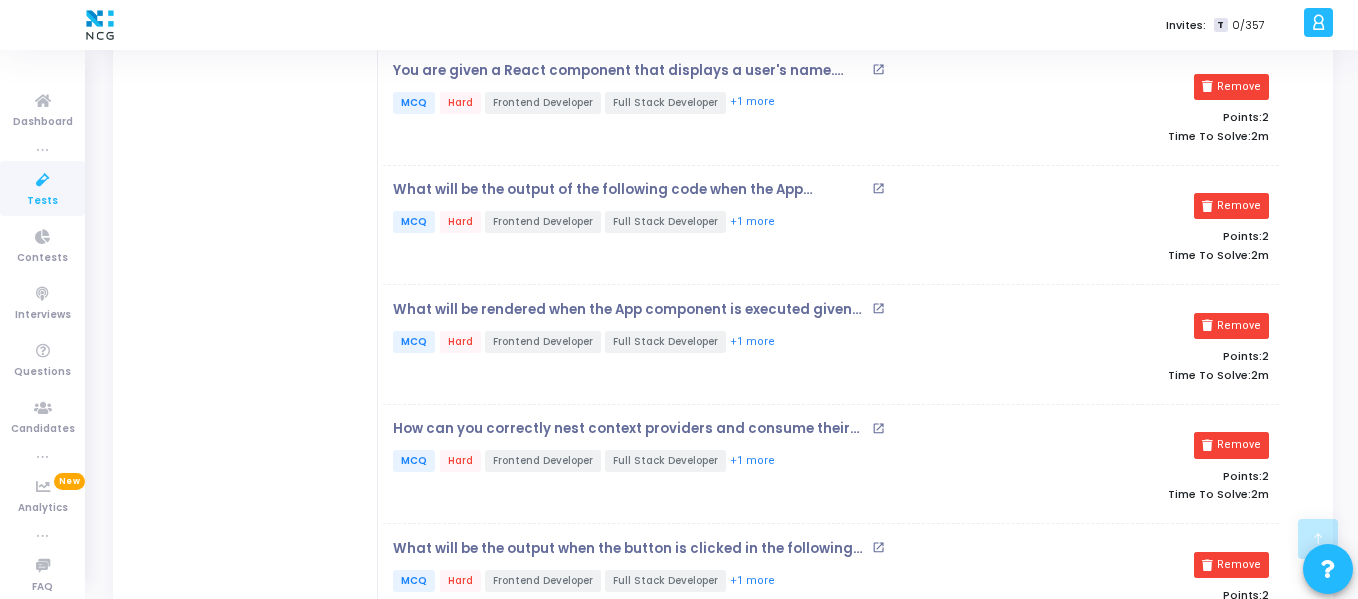 scroll, scrollTop: 1239, scrollLeft: 0, axis: vertical 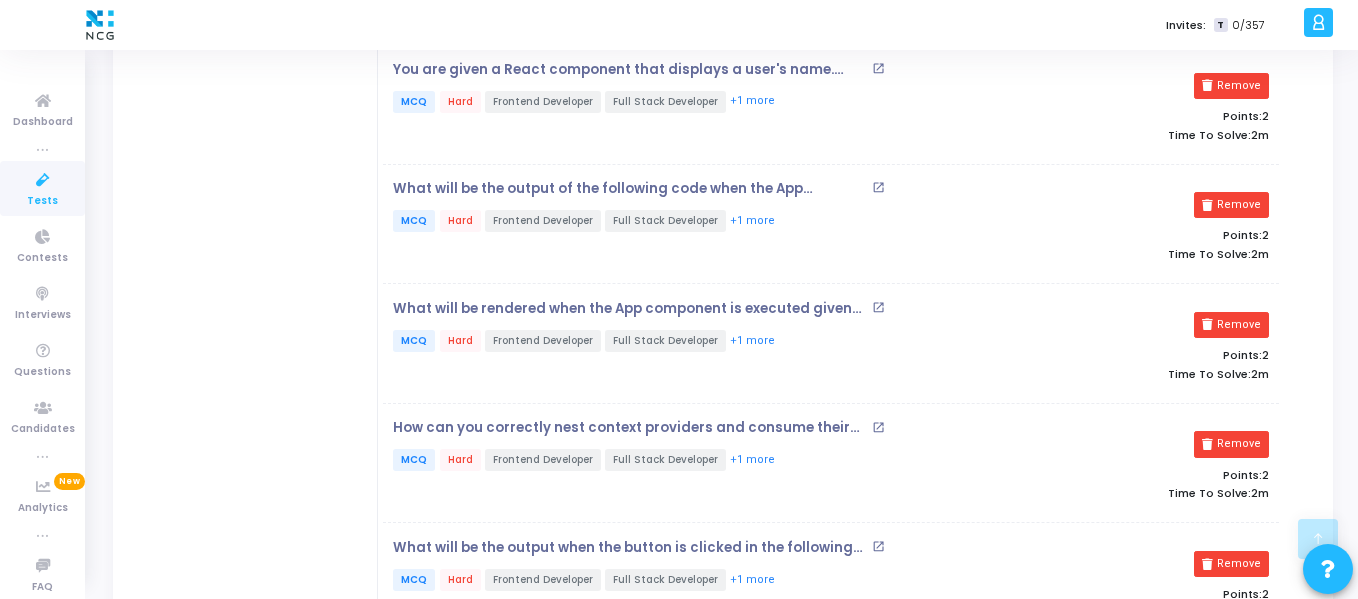 click on "MCQ   Hard   Frontend Developer   Full Stack Developer   +1 more" at bounding box center (681, 222) 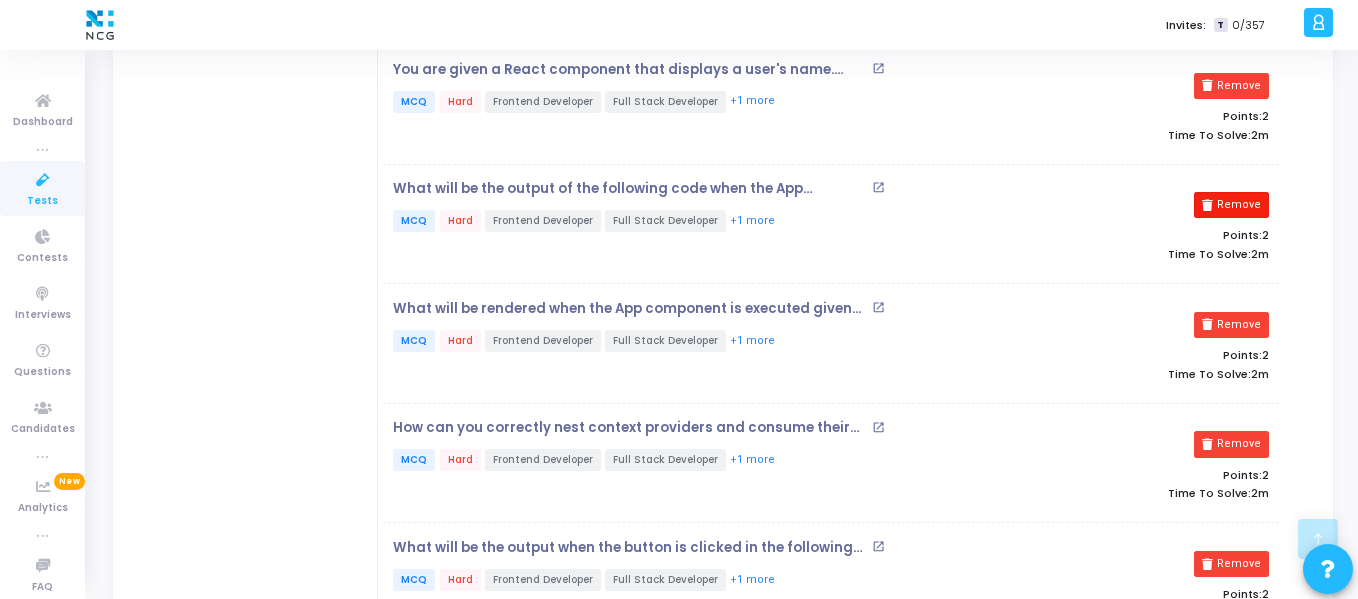 click on "Remove" at bounding box center [1231, 205] 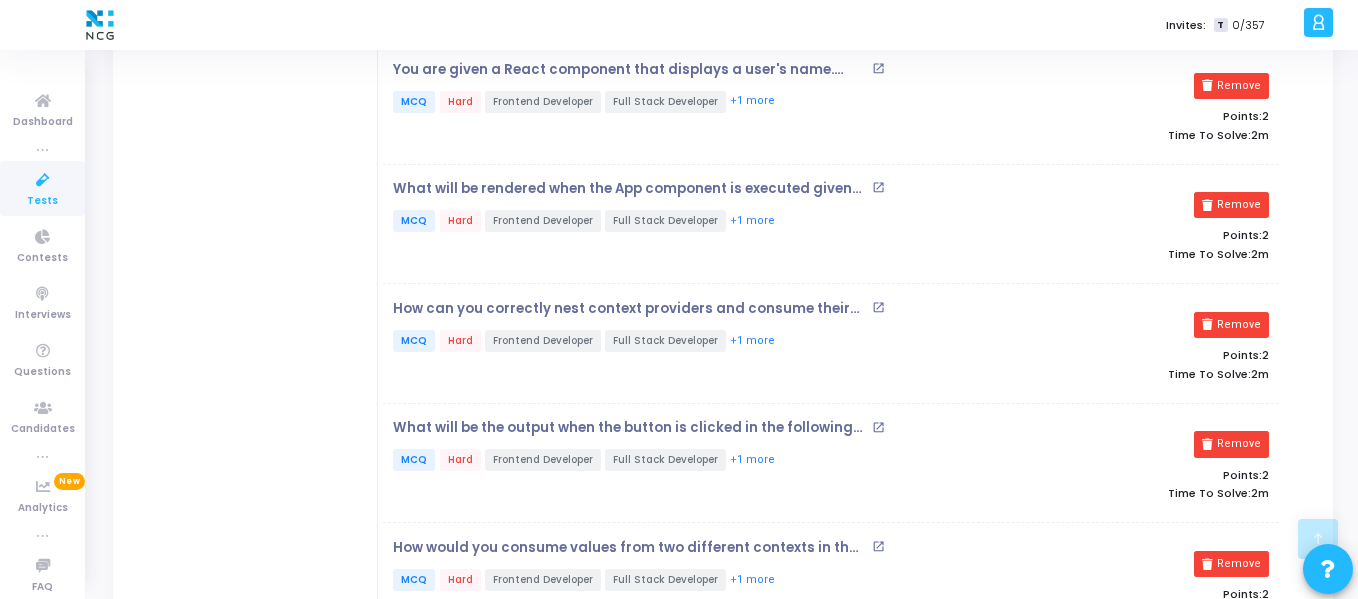 click on "Remove" at bounding box center [1231, 205] 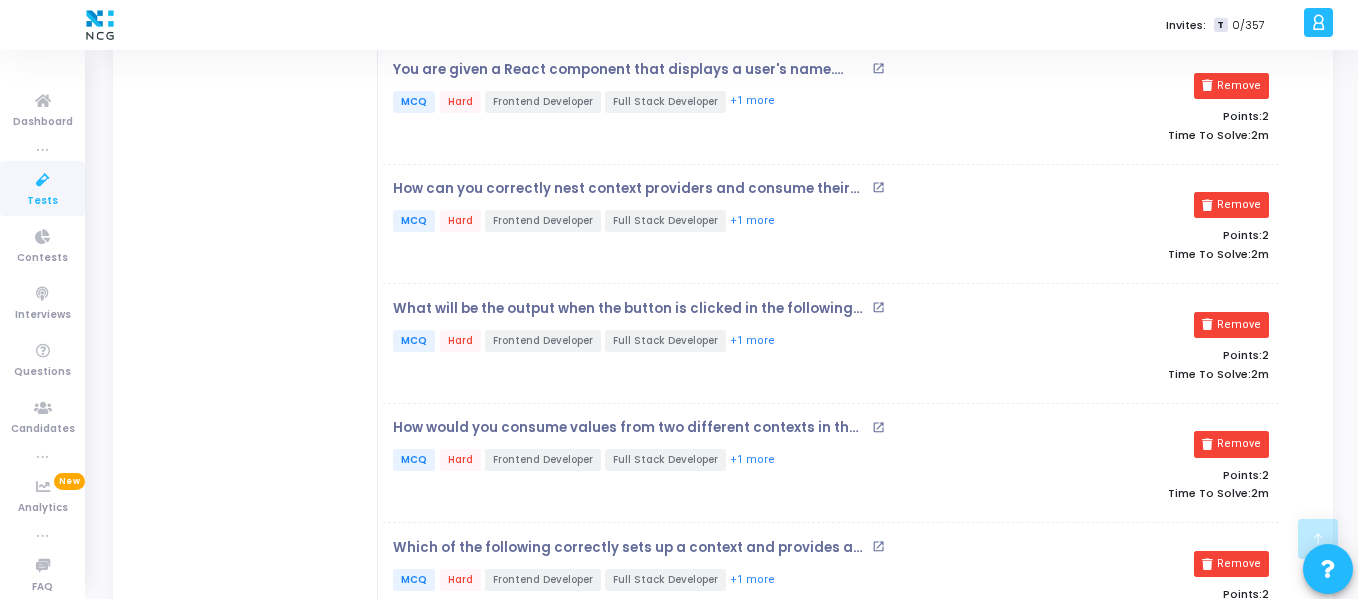 click on "Remove" at bounding box center (1231, 205) 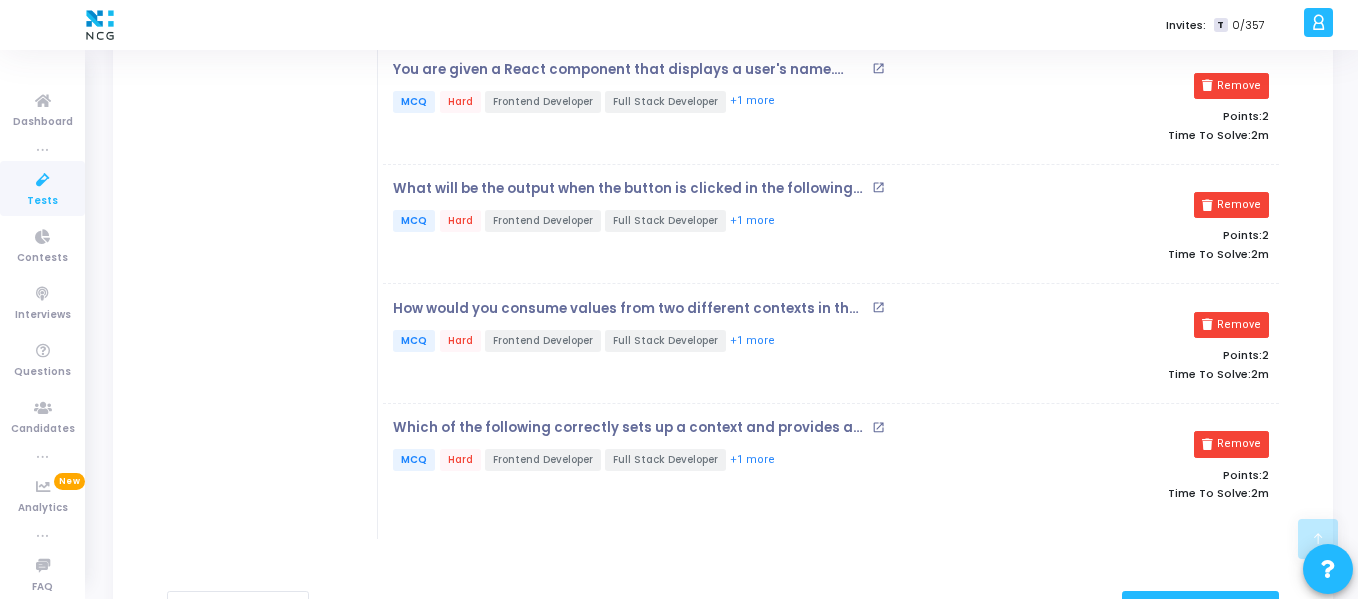 click on "Remove" at bounding box center [1231, 205] 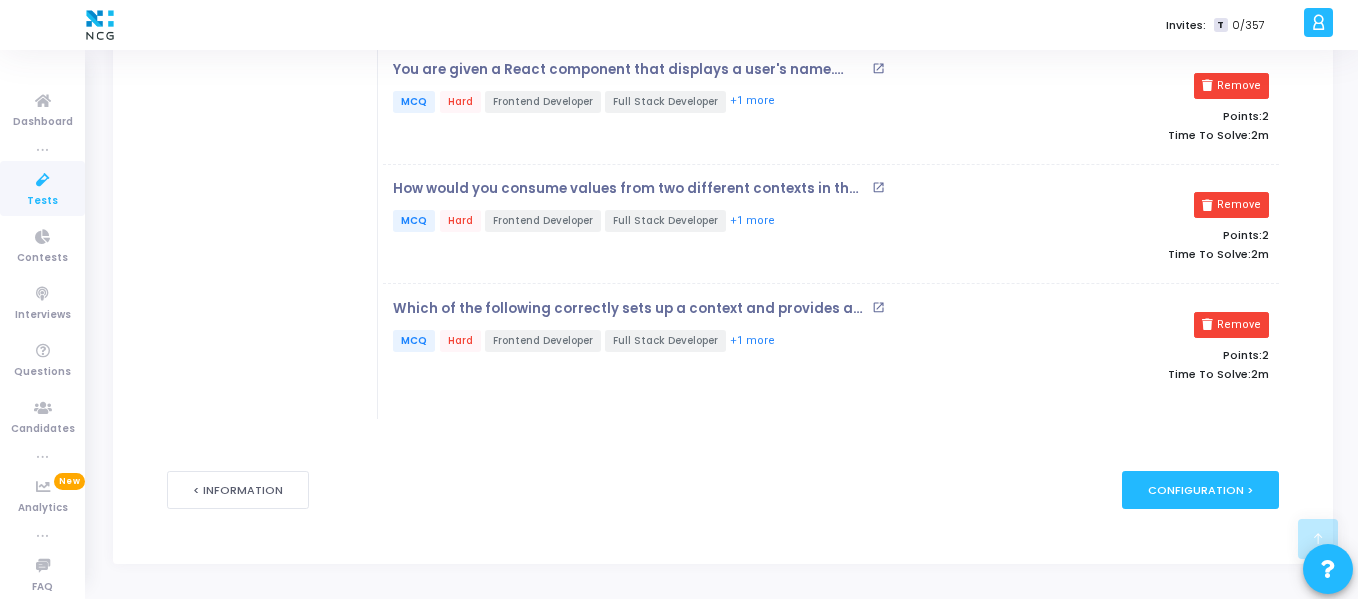 click on "Remove" at bounding box center [1231, 205] 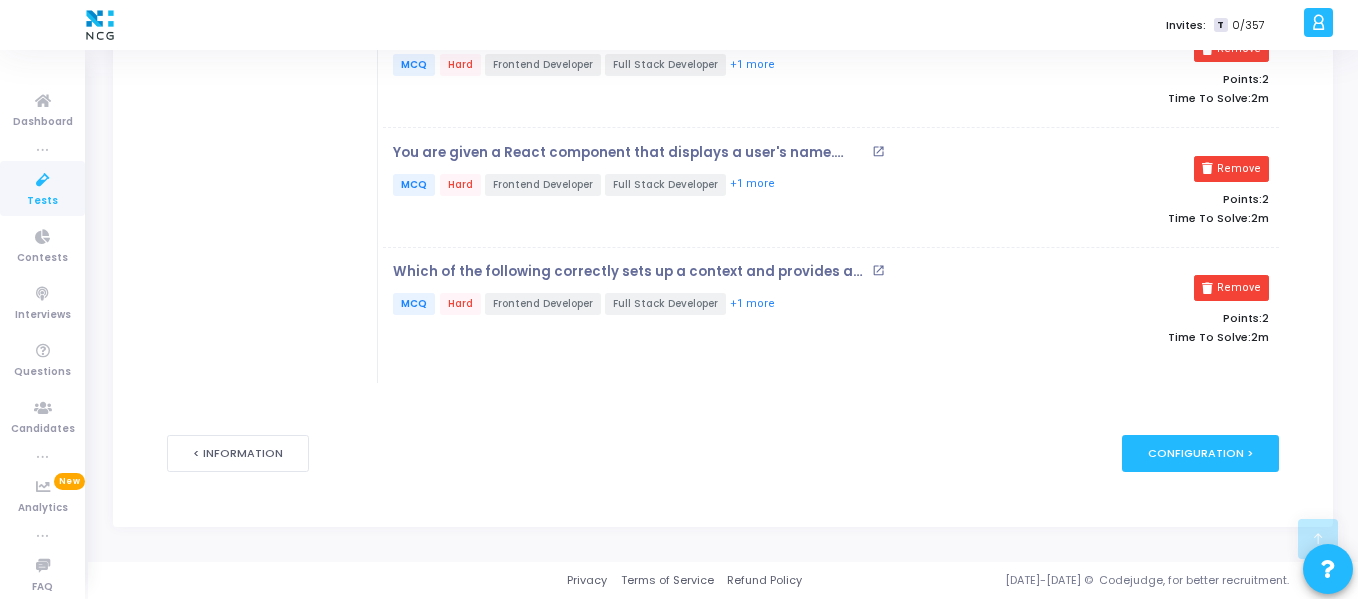 click on "2m" at bounding box center [1260, 218] 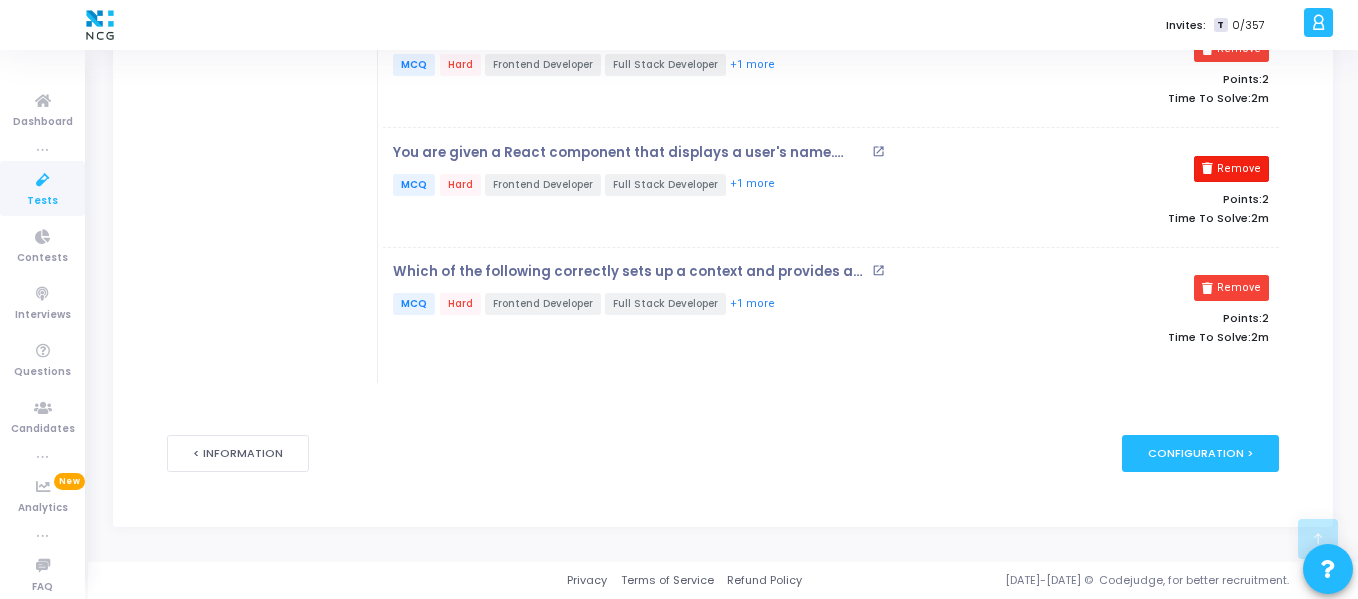 click on "Remove" at bounding box center (1231, 169) 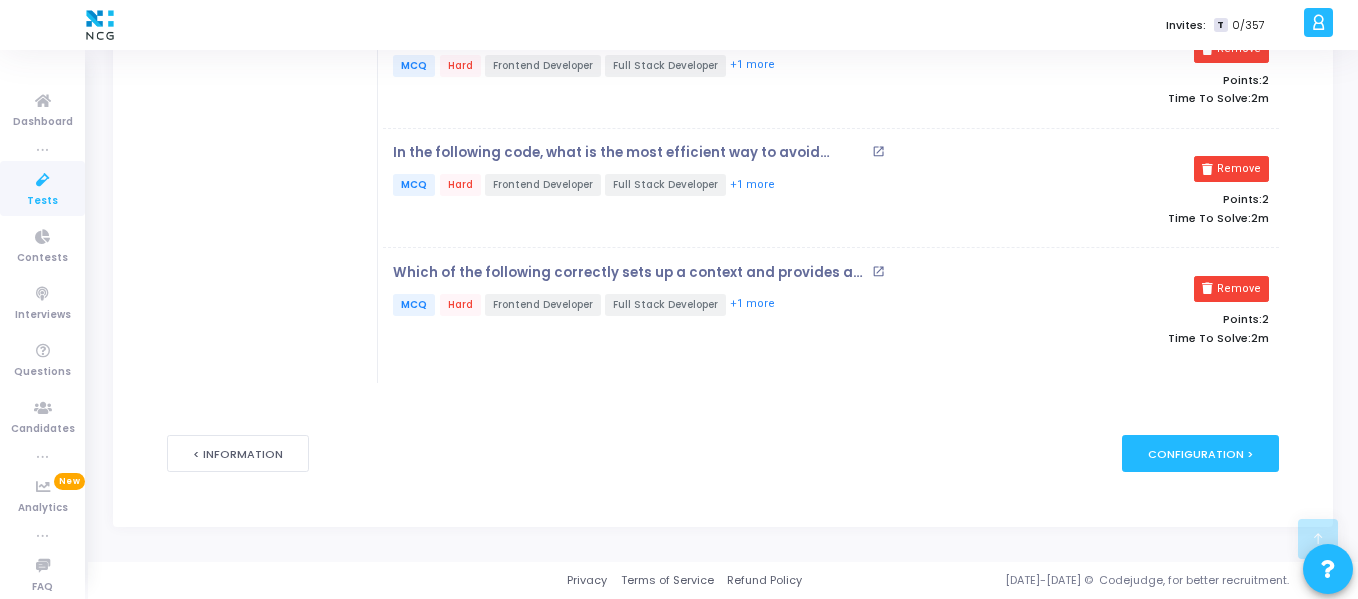 click on "Remove" at bounding box center (1231, 169) 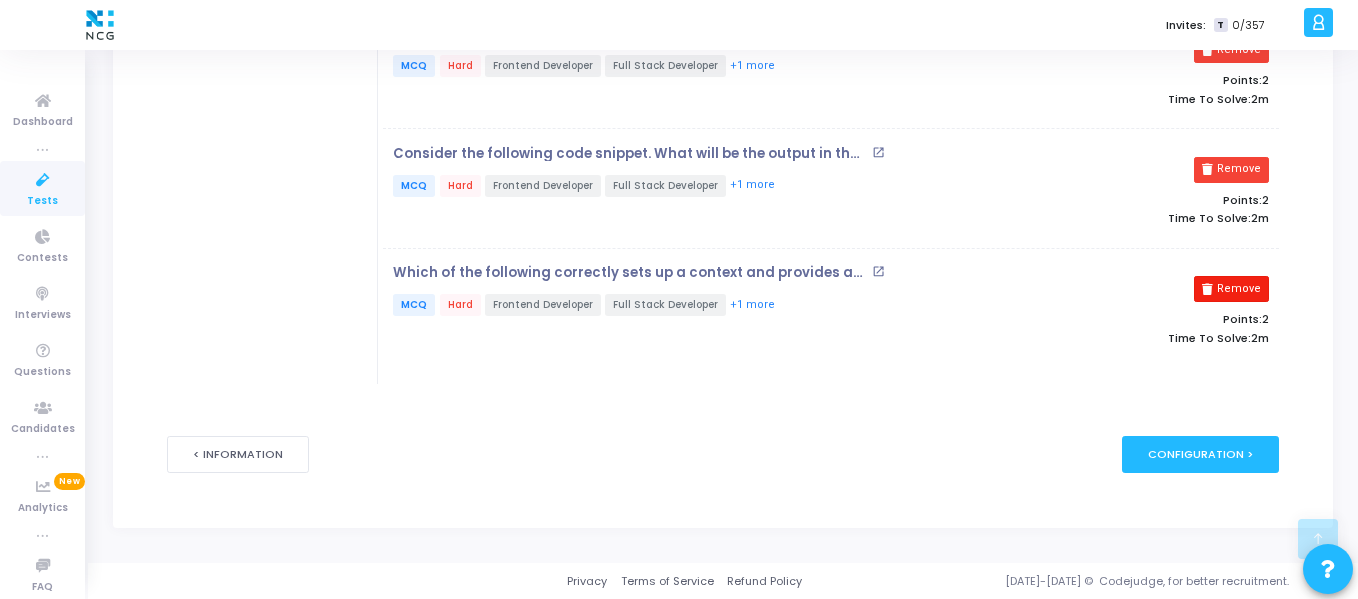 click on "Remove" at bounding box center [1231, 289] 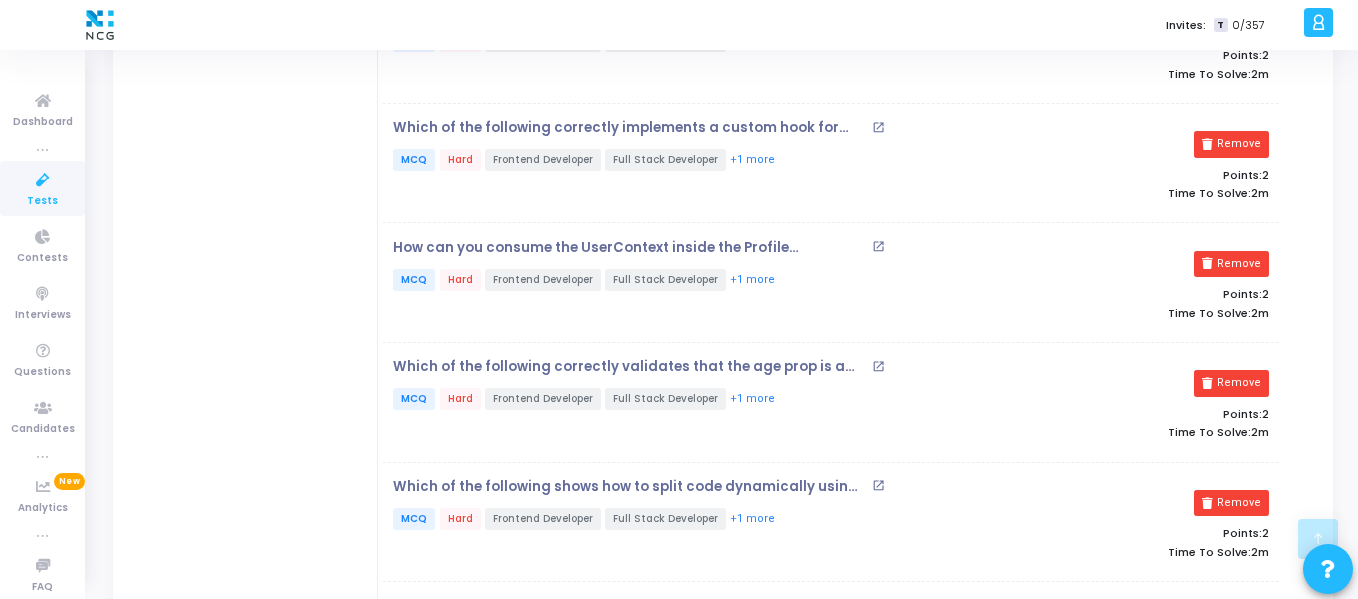 scroll, scrollTop: 509, scrollLeft: 0, axis: vertical 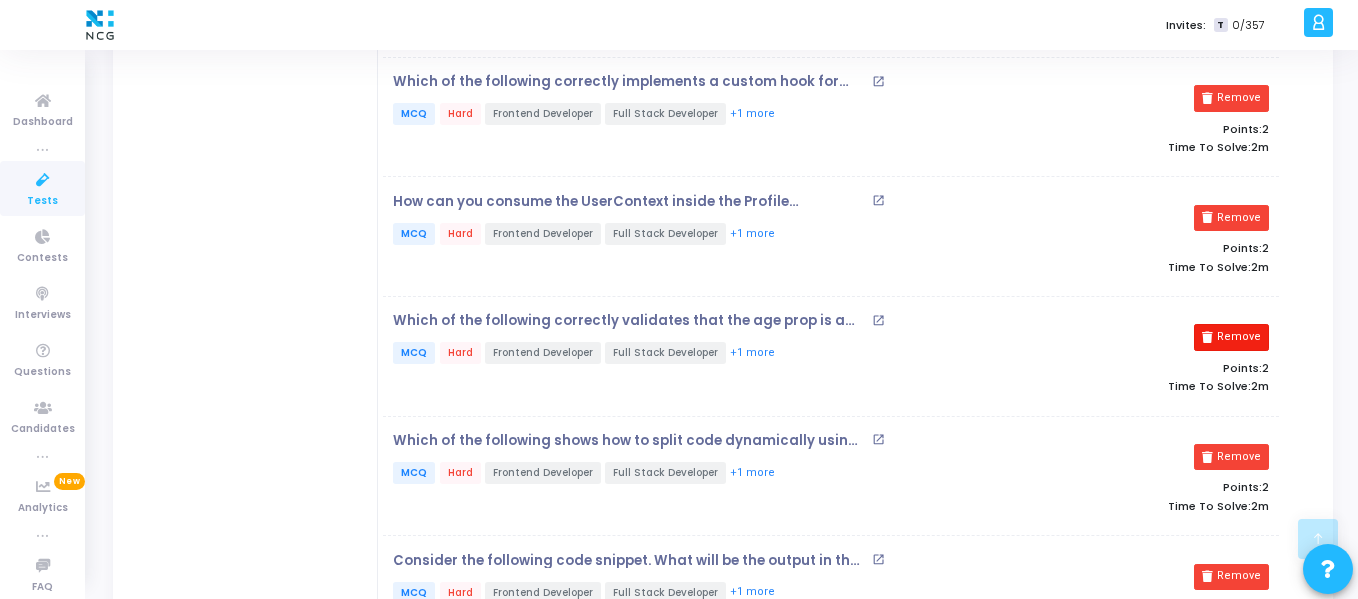 click on "Remove" at bounding box center (1231, 337) 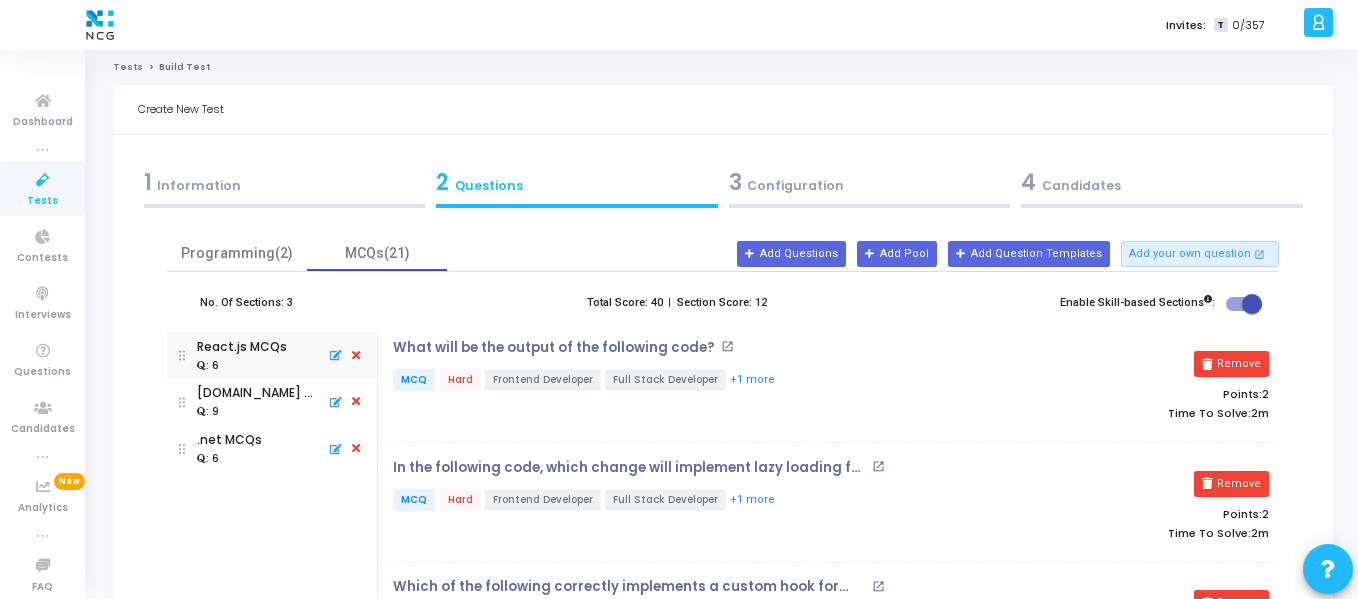scroll, scrollTop: 0, scrollLeft: 0, axis: both 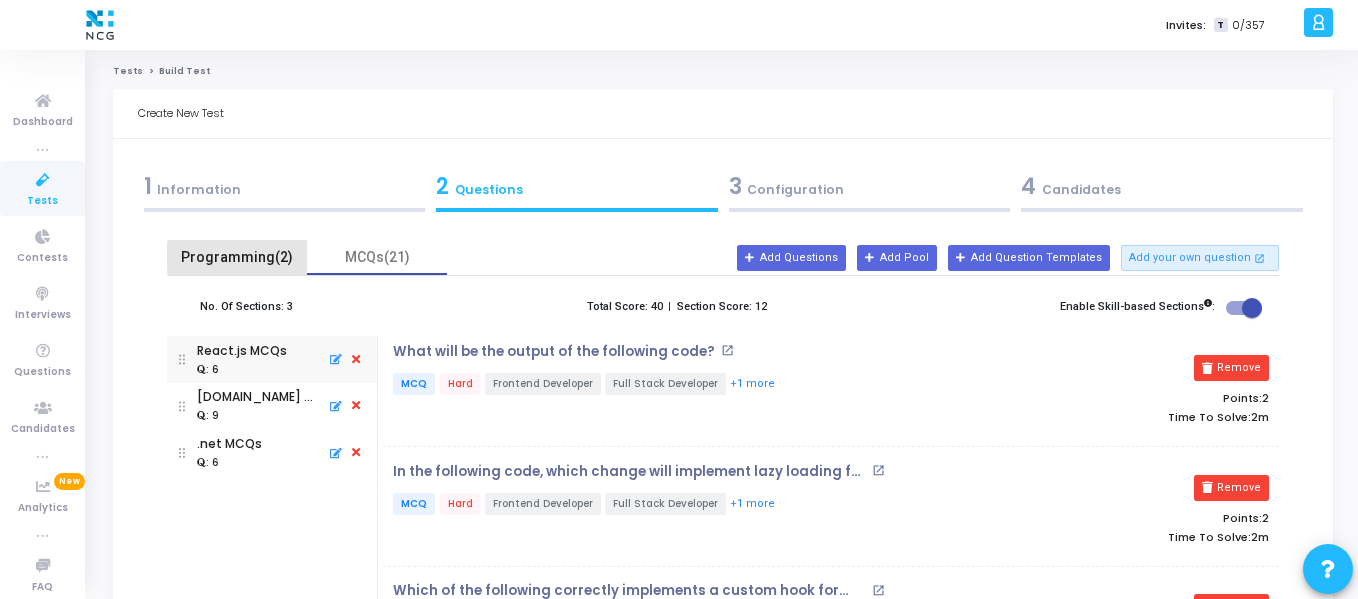 click on "Programming(2)" at bounding box center [237, 257] 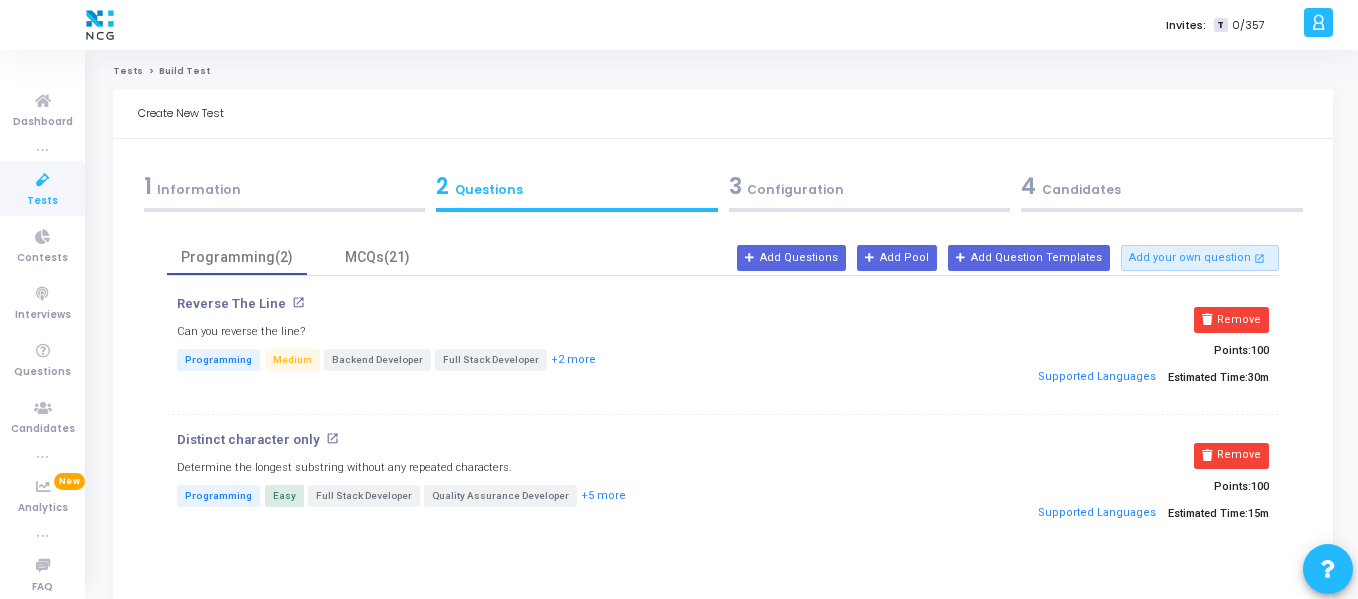 click on "3  Configuration" at bounding box center [869, 191] 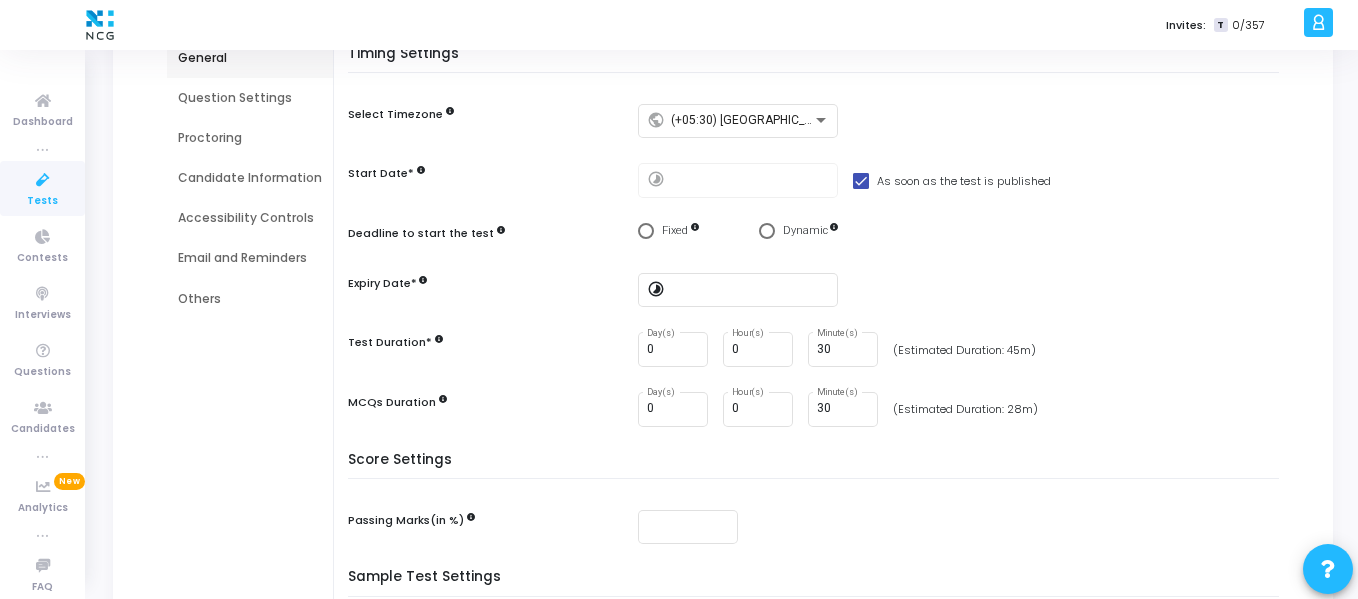 scroll, scrollTop: 203, scrollLeft: 0, axis: vertical 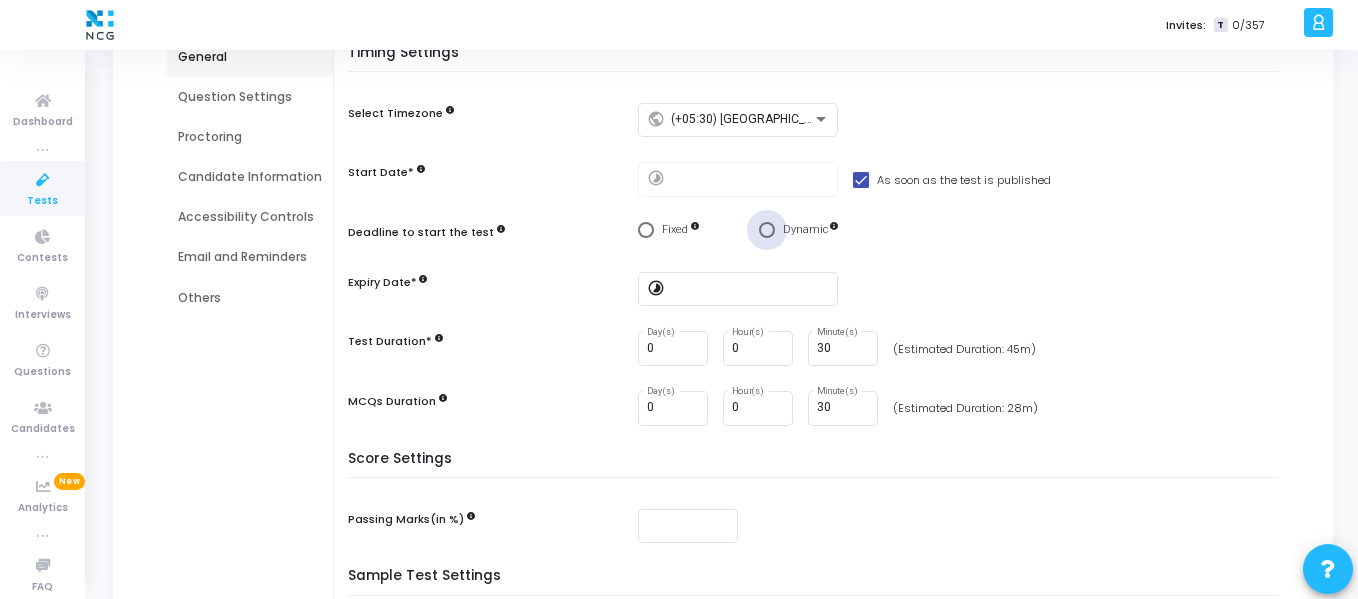 click at bounding box center [767, 230] 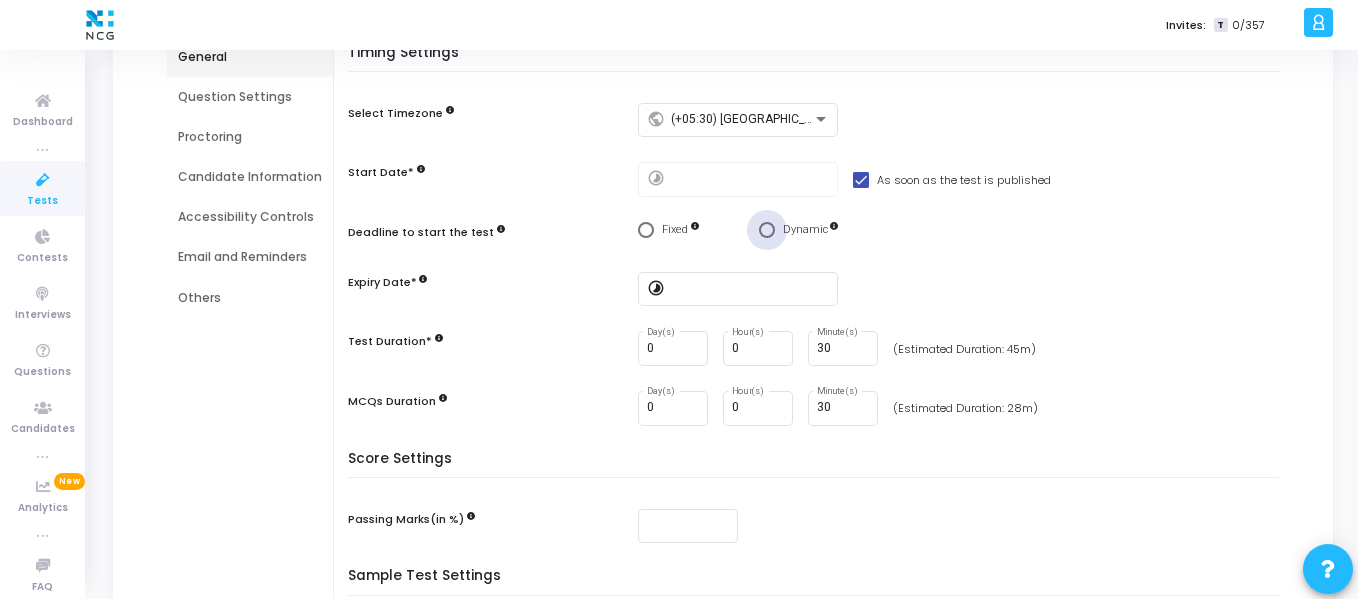 click on "Dynamic" at bounding box center [767, 230] 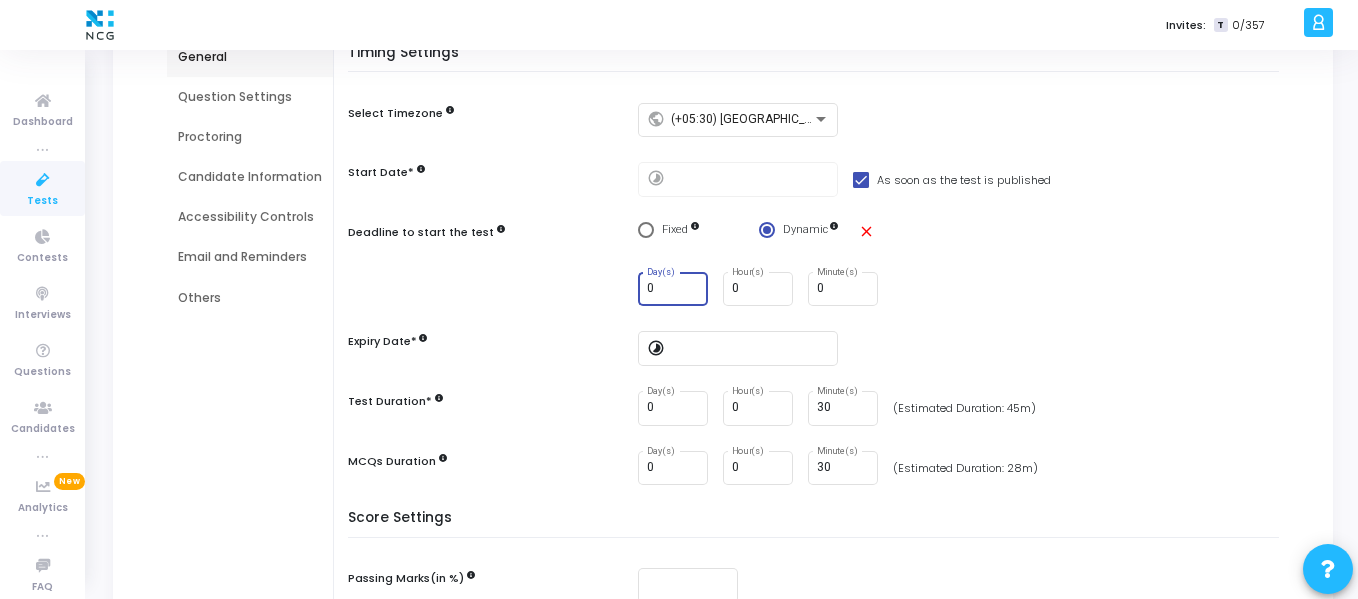 click on "0" at bounding box center (674, 289) 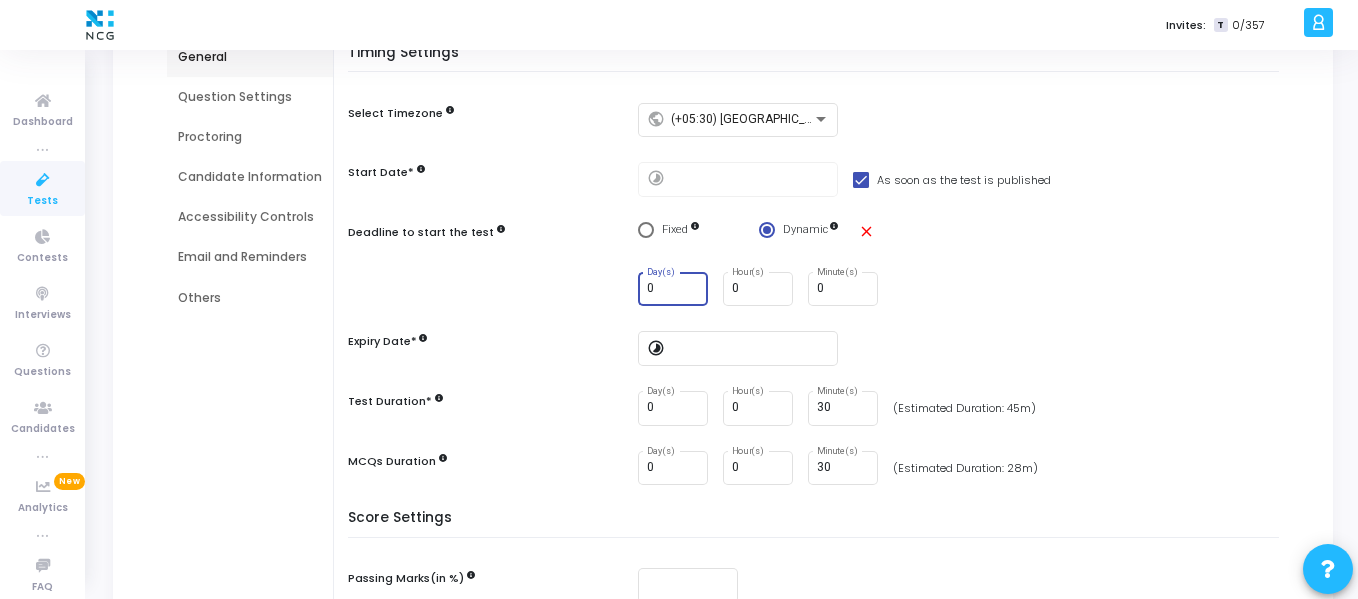 click on "0" at bounding box center [674, 289] 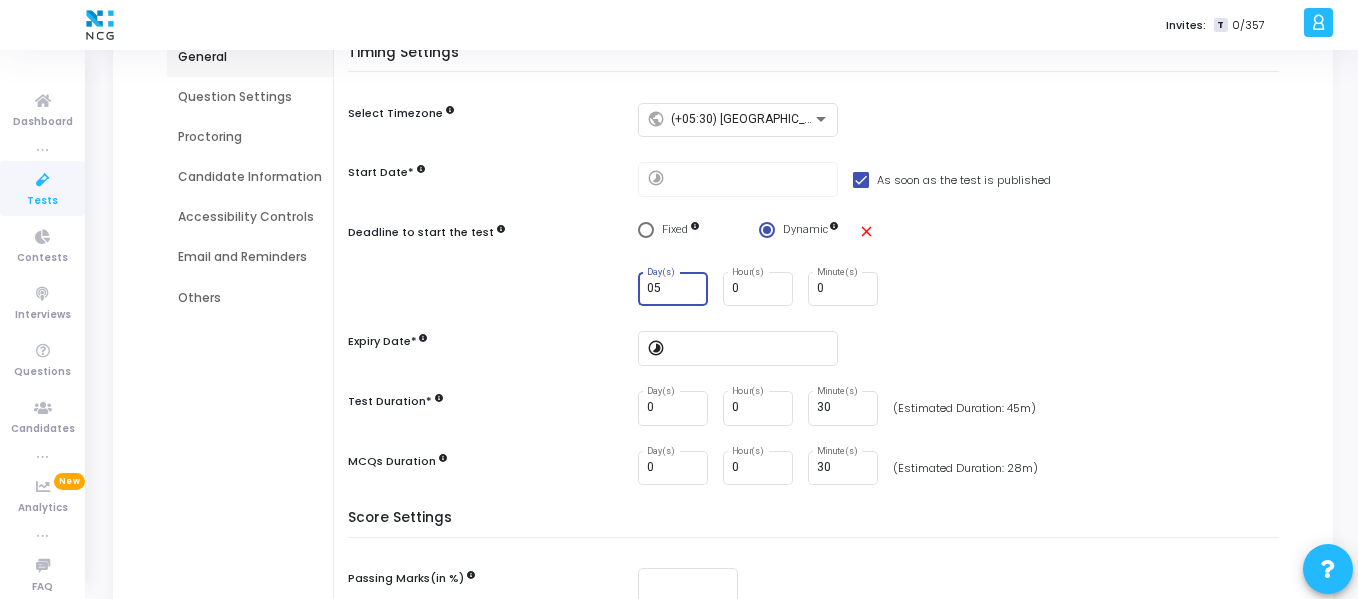 type on "05" 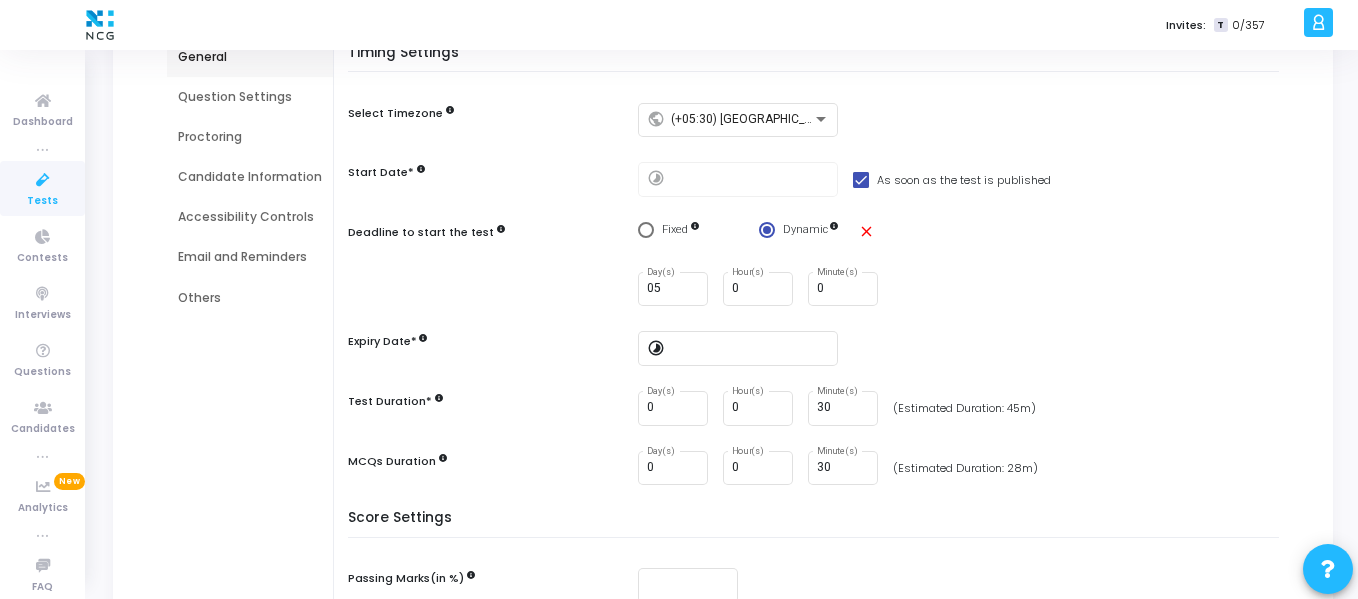 click on "05 Day(s) 0 Hour(s) 0 Minute(s)" at bounding box center [963, 289] 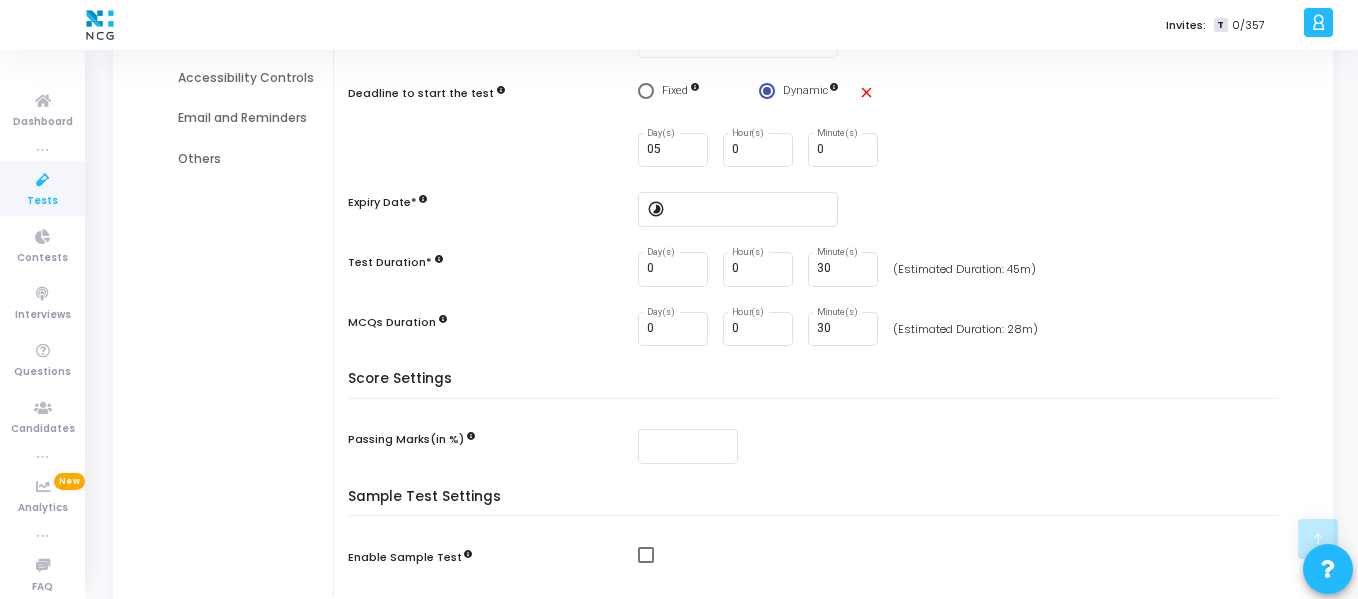 scroll, scrollTop: 344, scrollLeft: 0, axis: vertical 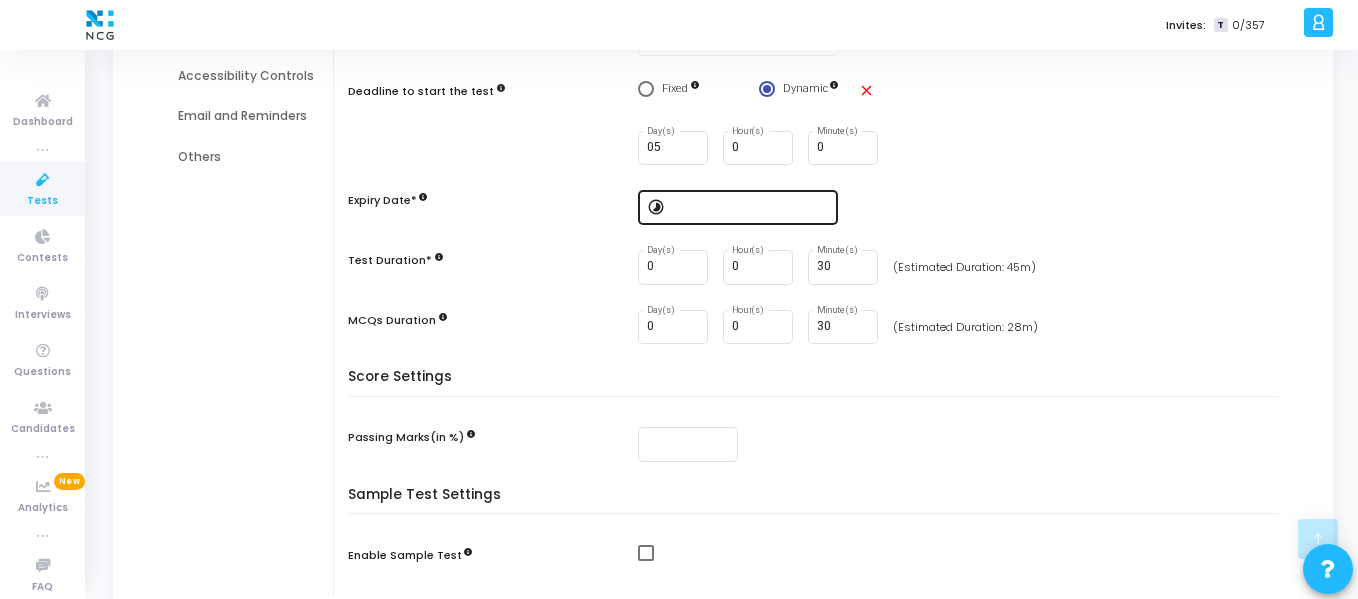 click at bounding box center [751, 206] 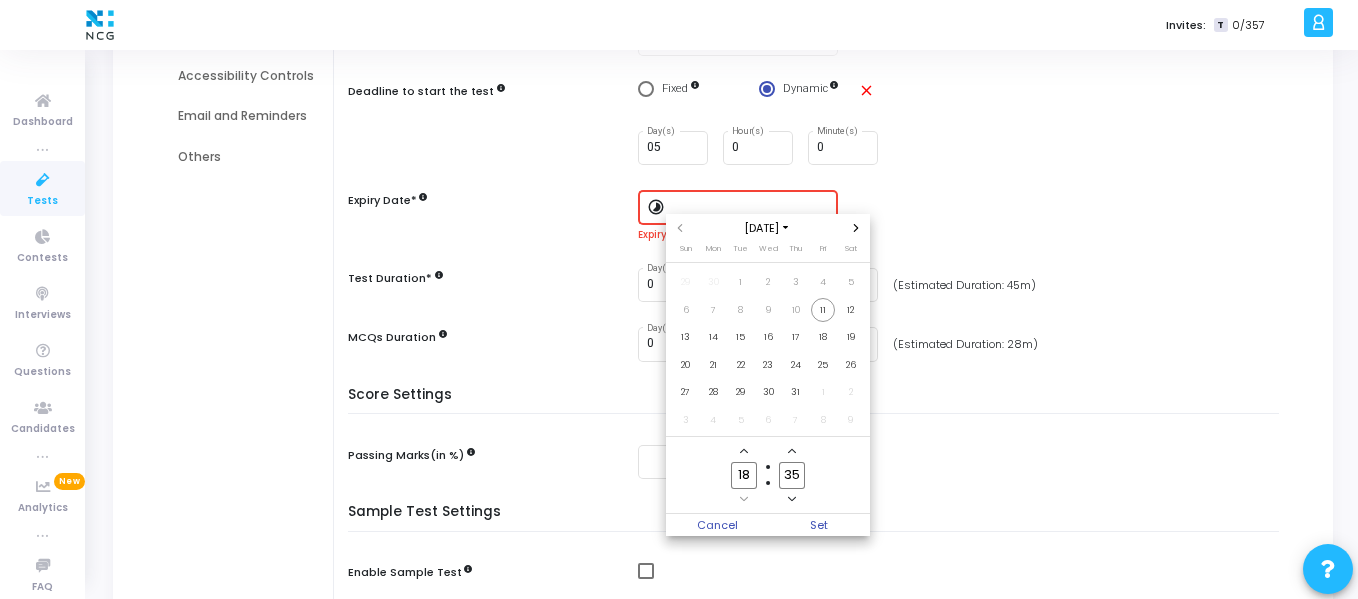 scroll, scrollTop: 0, scrollLeft: 0, axis: both 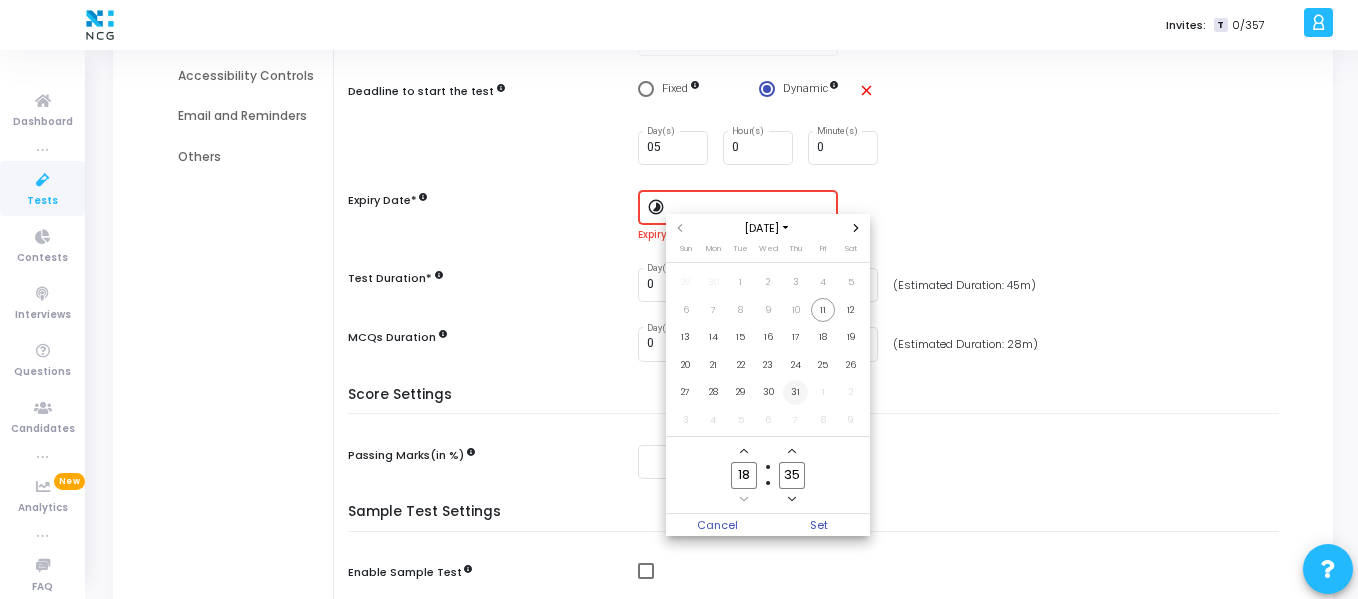 click on "31" at bounding box center (795, 392) 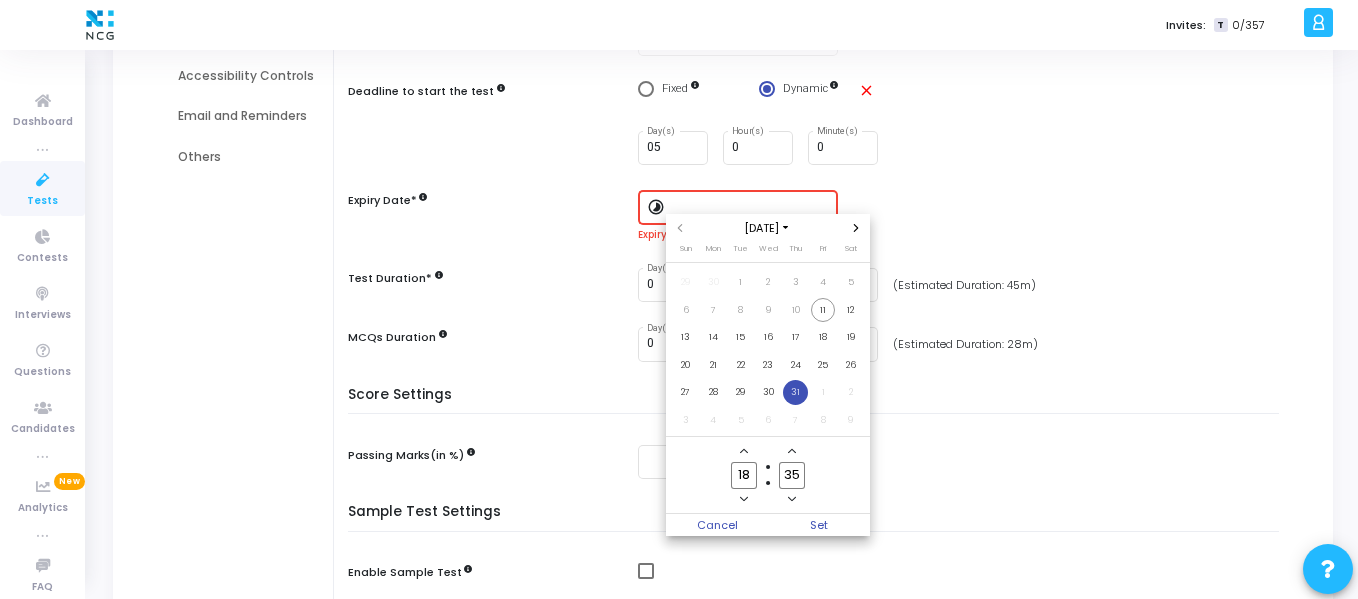 click 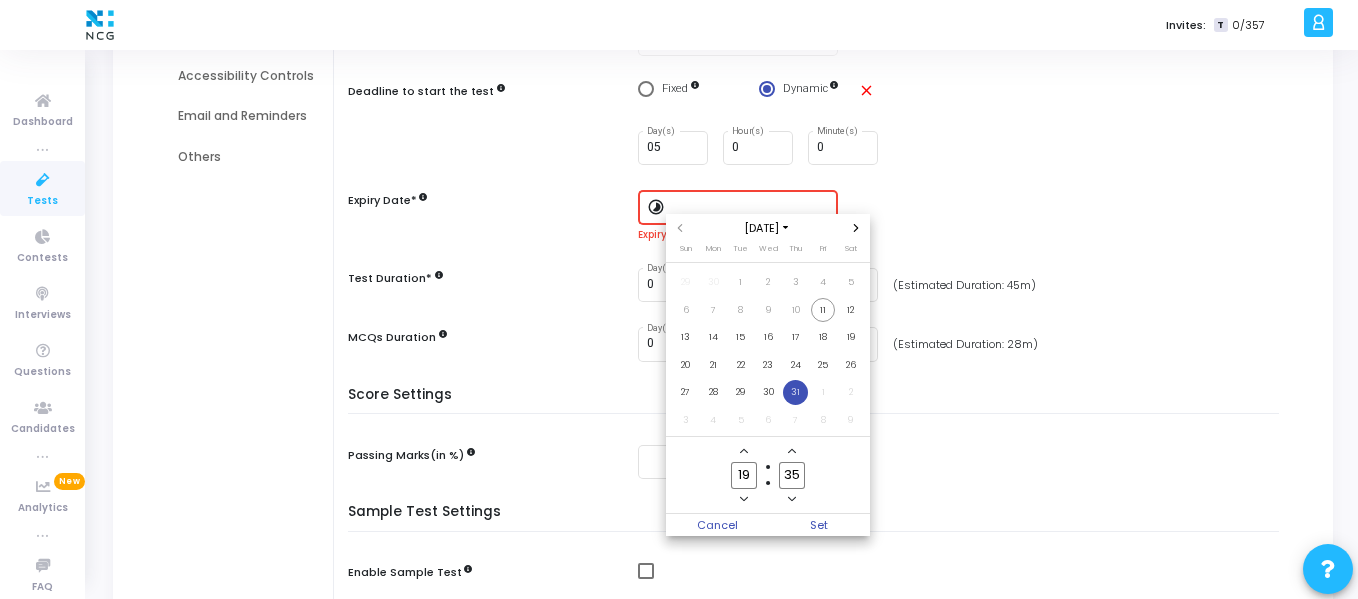 click 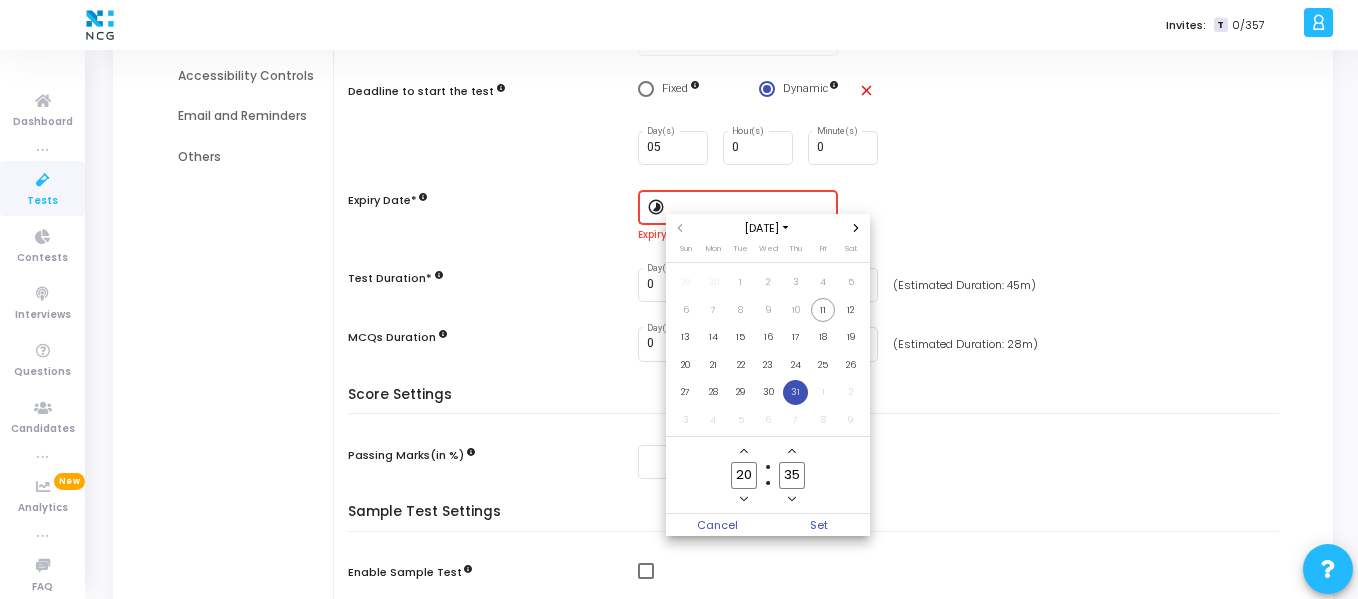 click 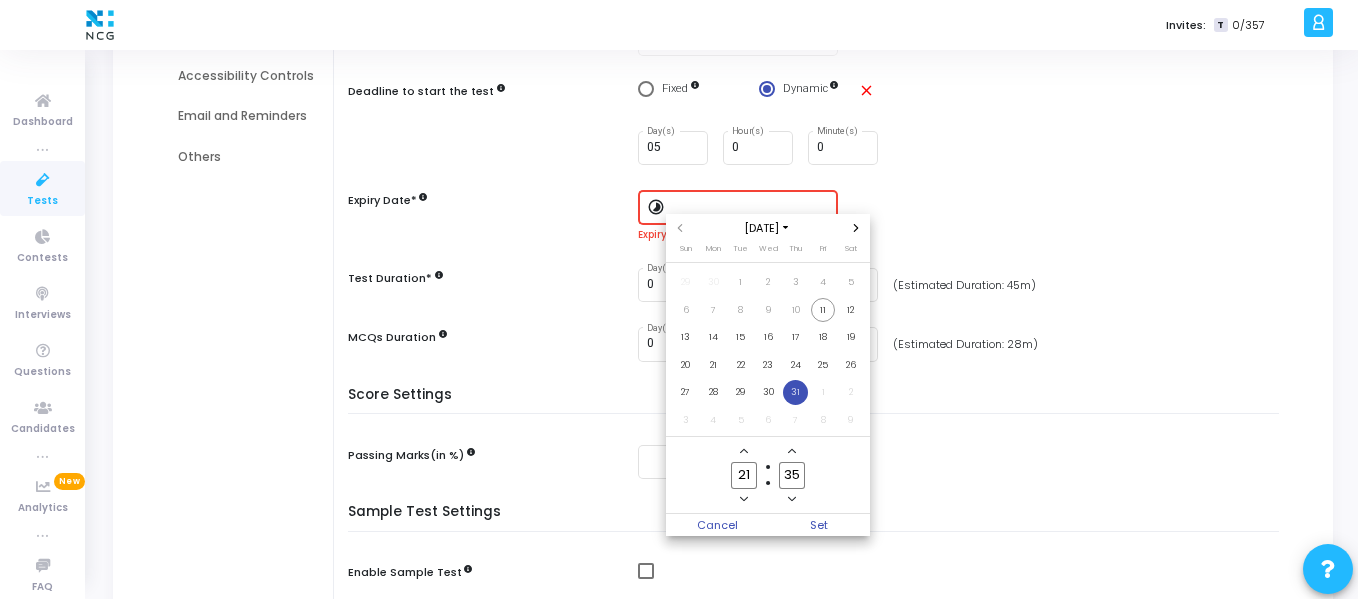click on "21 Hour" 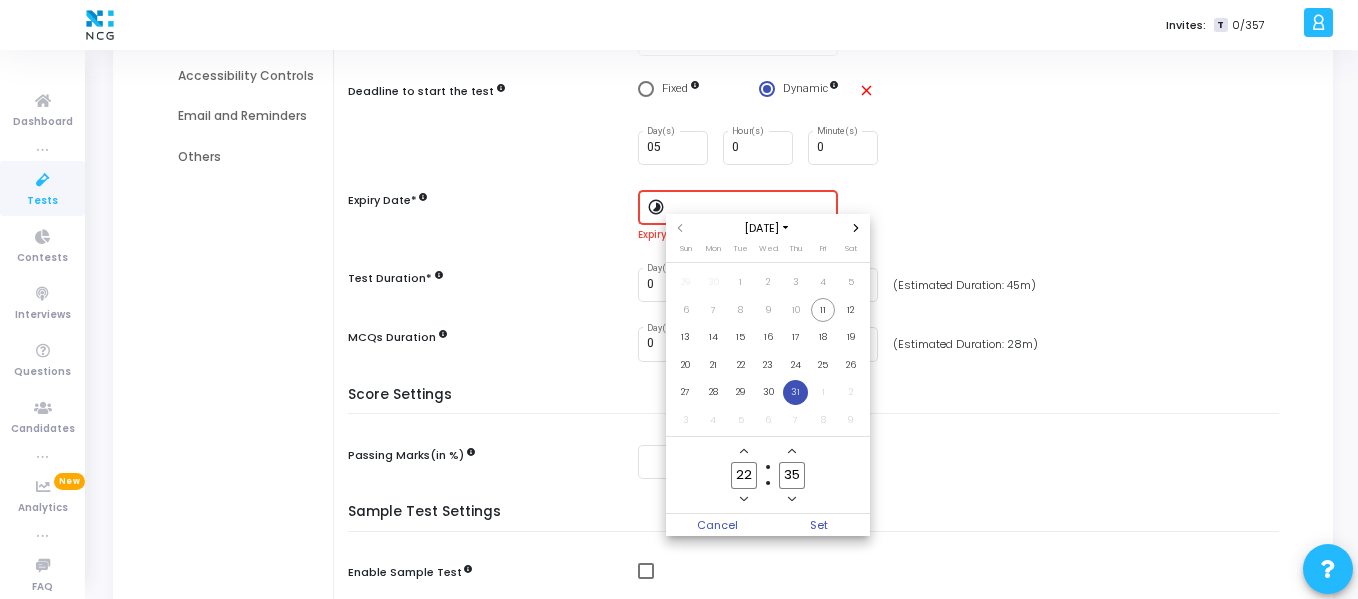 click 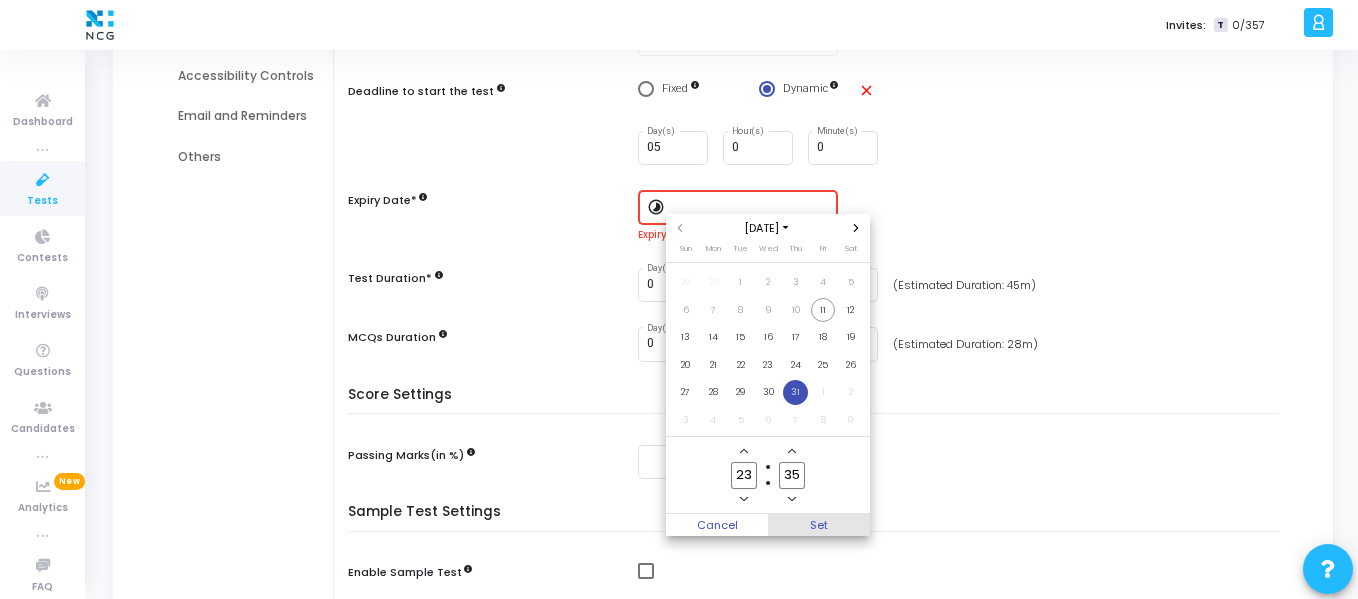 click on "Set" at bounding box center (819, 525) 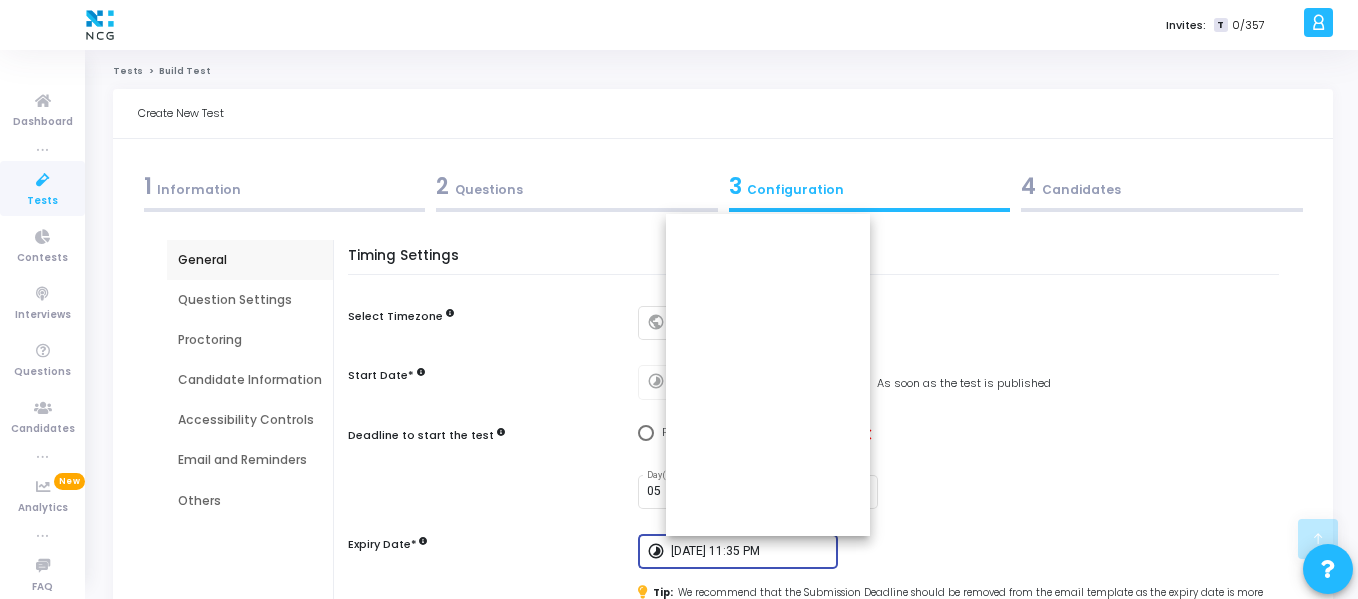 scroll, scrollTop: 344, scrollLeft: 0, axis: vertical 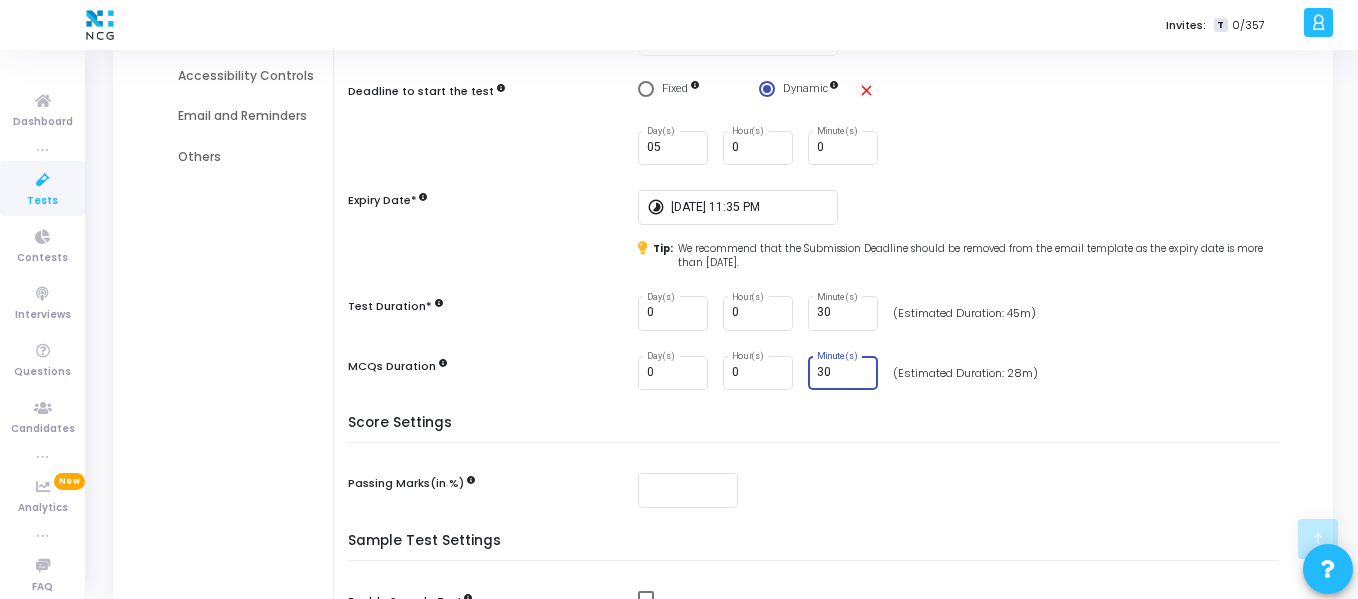 click on "30" at bounding box center [844, 373] 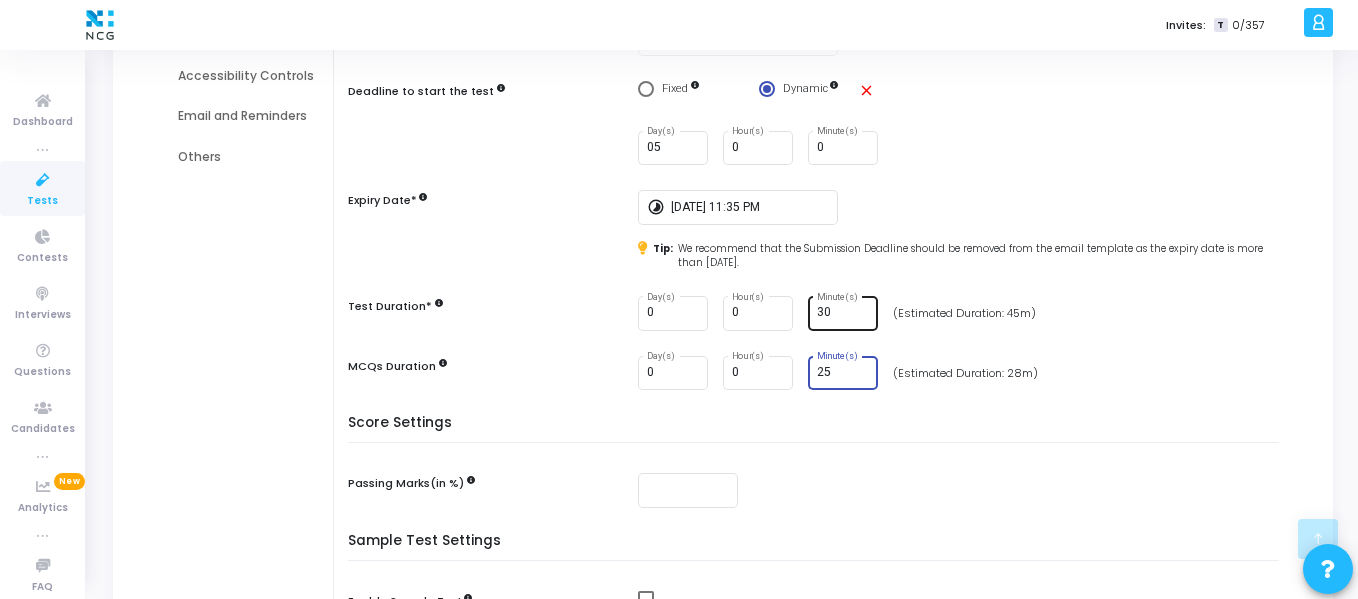 type on "25" 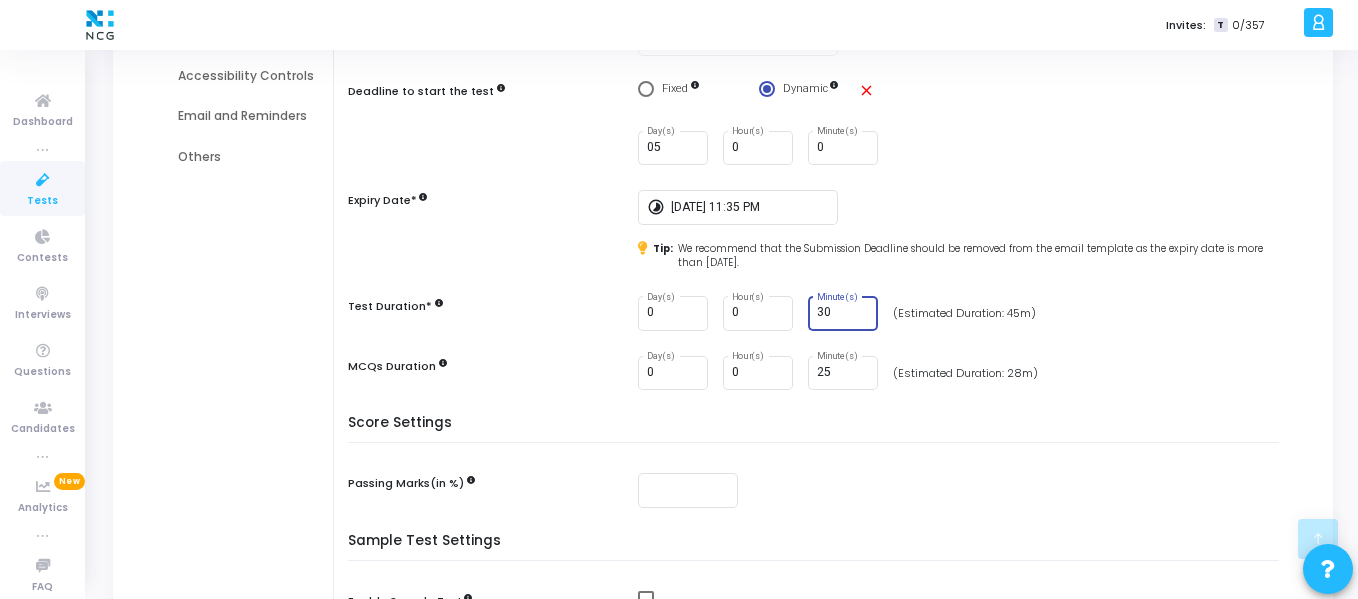 click on "30" at bounding box center (844, 313) 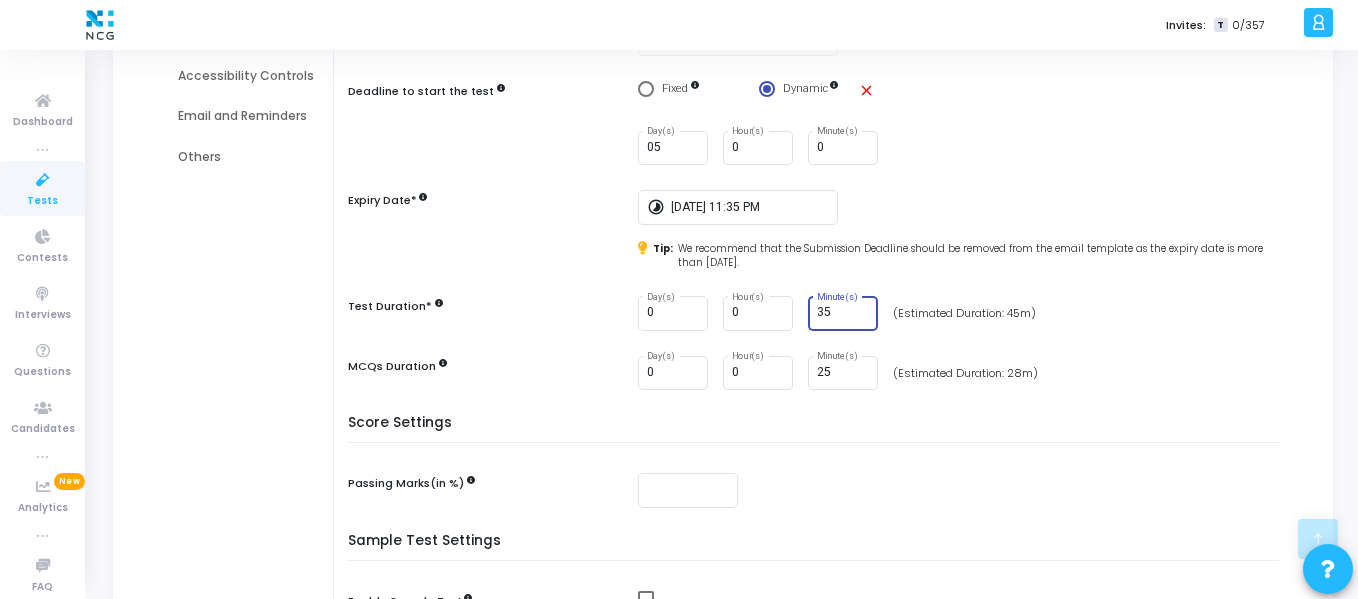 type on "35" 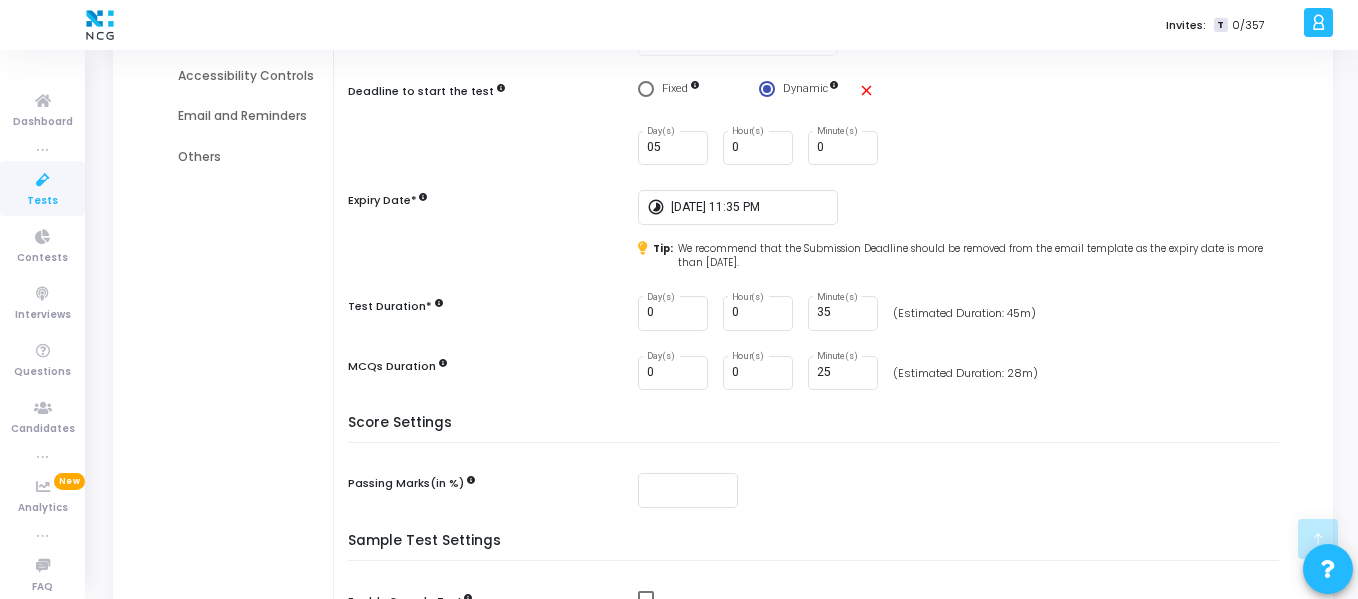 click on "Timing Settings   Select Timezone  public (+05:30) Asia/Calcutta Start Date* timelapse    As soon as the test is published  Deadline to start the test   Fixed   Dynamic close 05 Day(s) 0 Hour(s) 0 Minute(s)  Expiry Date*  timelapse 7/31/2025, 11:35 PM Tip:  We recommend that the Submission Deadline should be removed from the email template as the expiry date is more than 2 weeks from now.   Test Duration*  0 Day(s) 0 Hour(s) 35 Minute(s)  (Estimated Duration: 45m)   MCQs Duration  0 Day(s) 0 Hour(s) 25 Minute(s)  (Estimated Duration: 28m)" at bounding box center (818, 160) 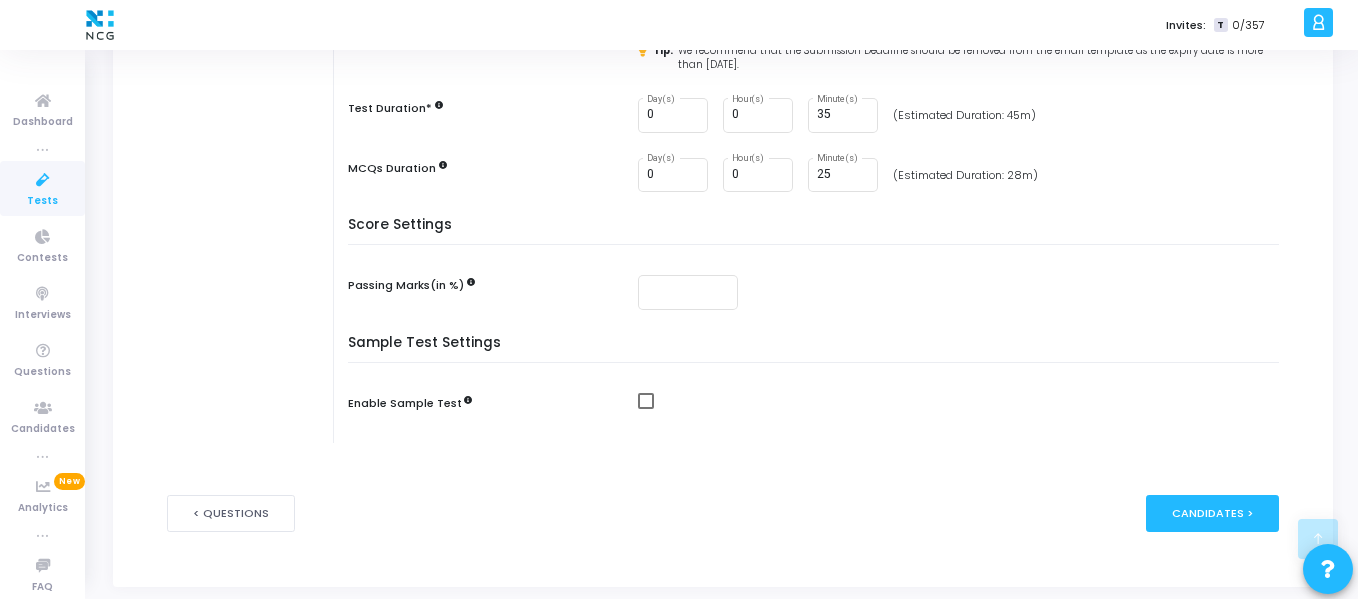 scroll, scrollTop: 543, scrollLeft: 0, axis: vertical 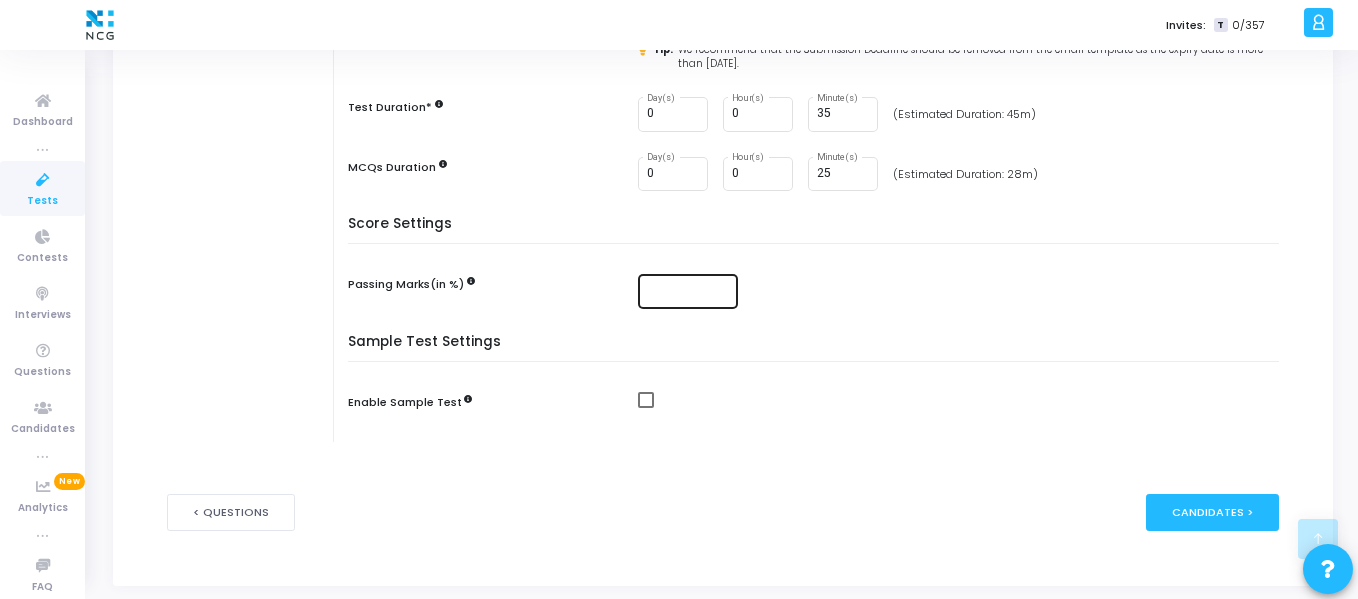 click at bounding box center [689, 292] 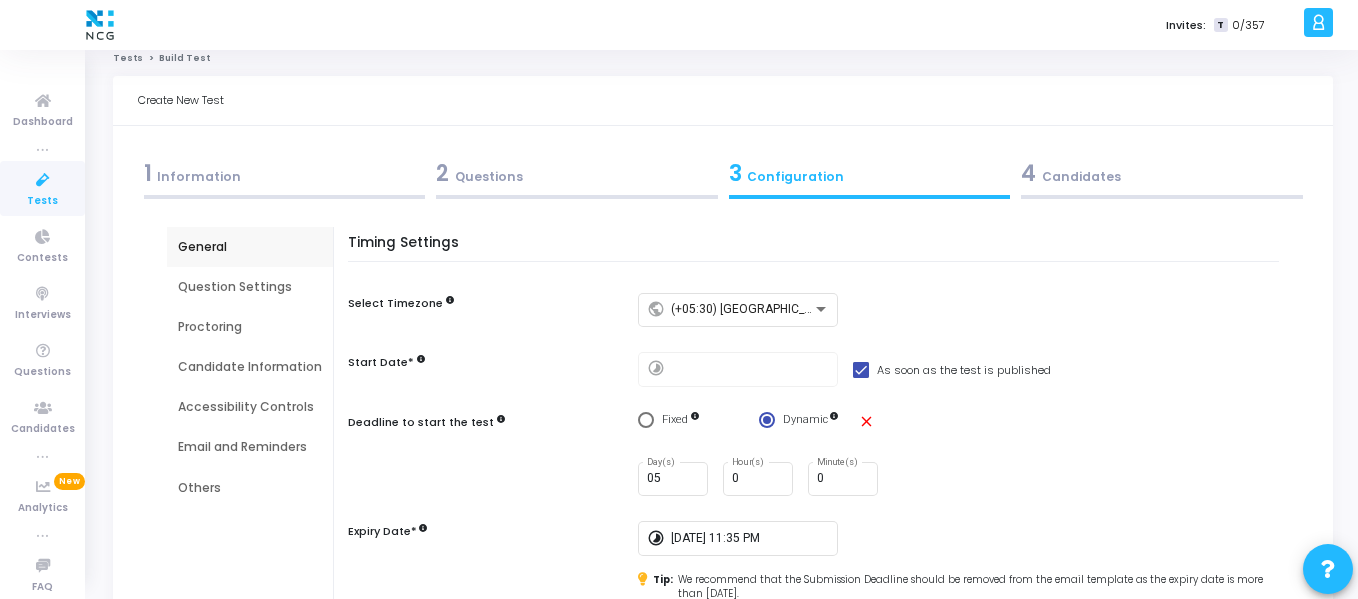 scroll, scrollTop: 0, scrollLeft: 0, axis: both 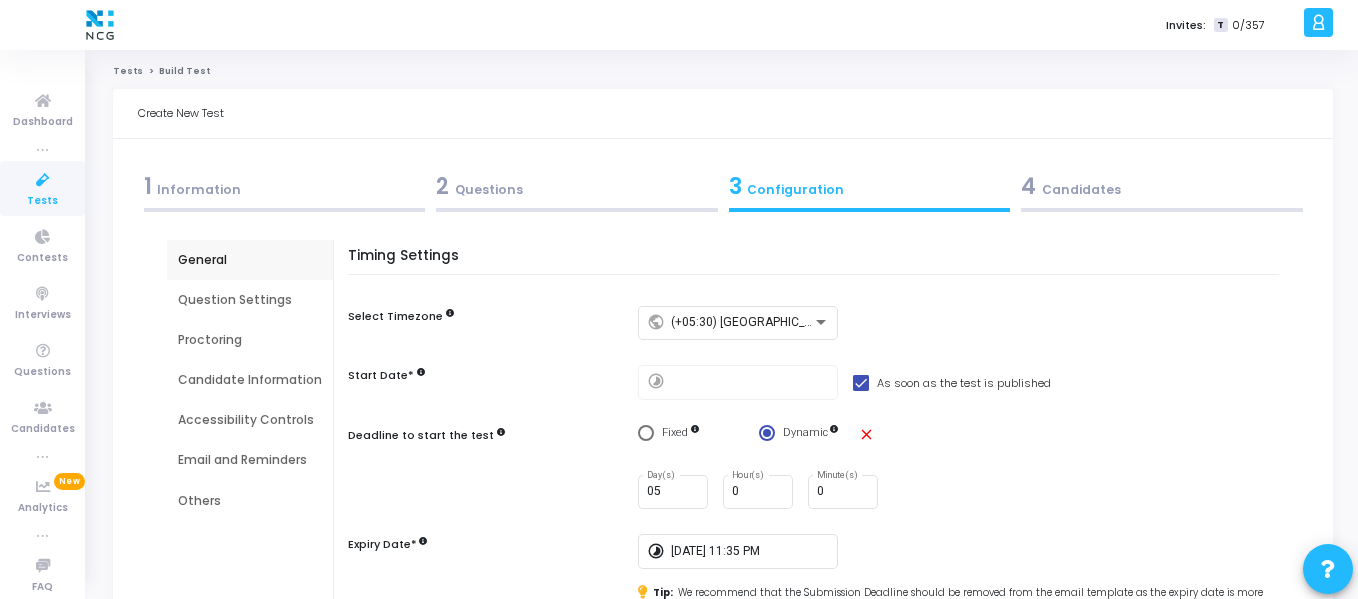 type on "60" 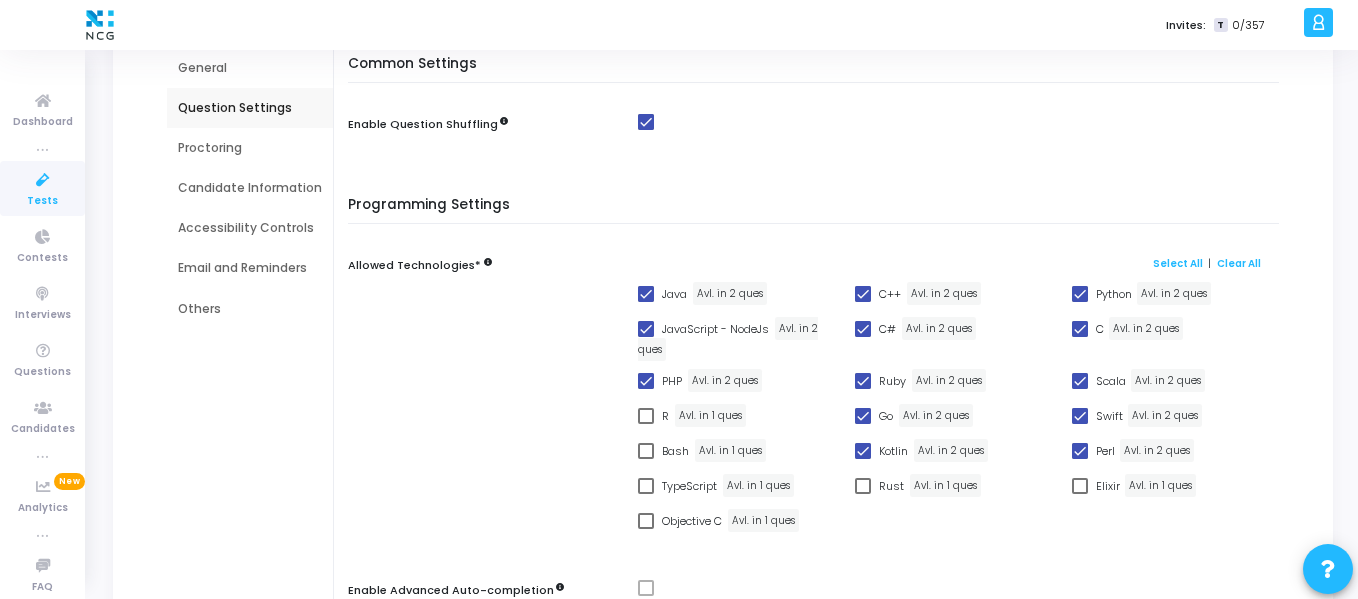 scroll, scrollTop: 194, scrollLeft: 0, axis: vertical 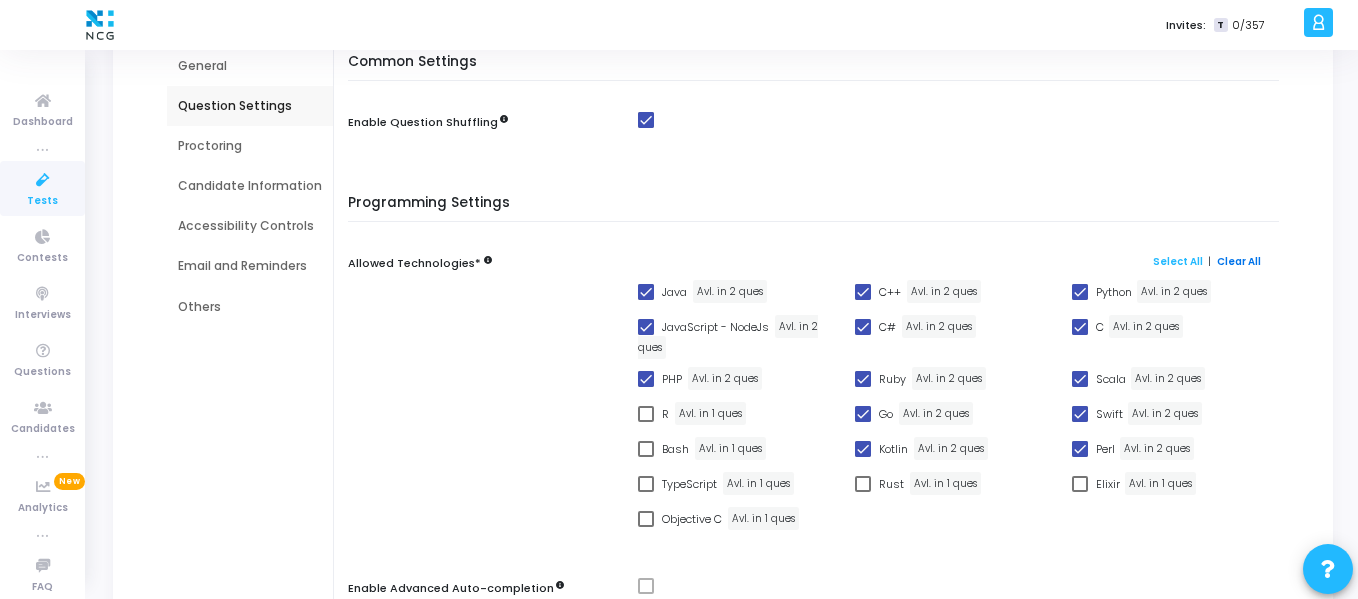click on "Clear All" at bounding box center [1239, 261] 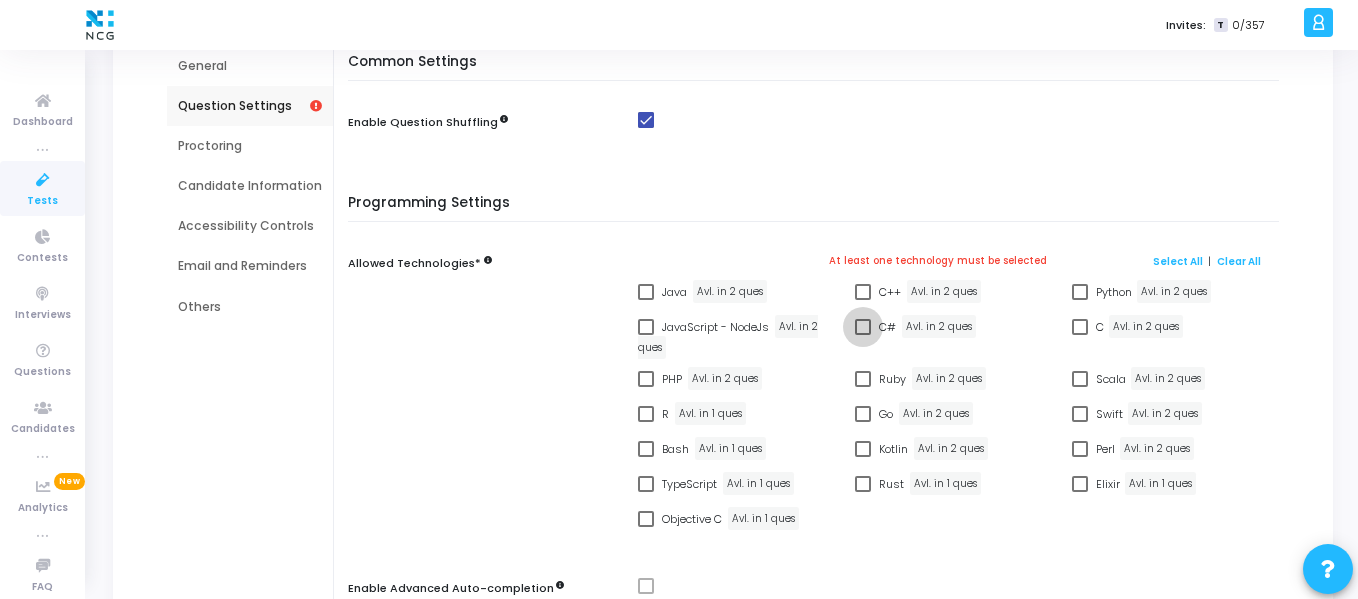 click at bounding box center [863, 327] 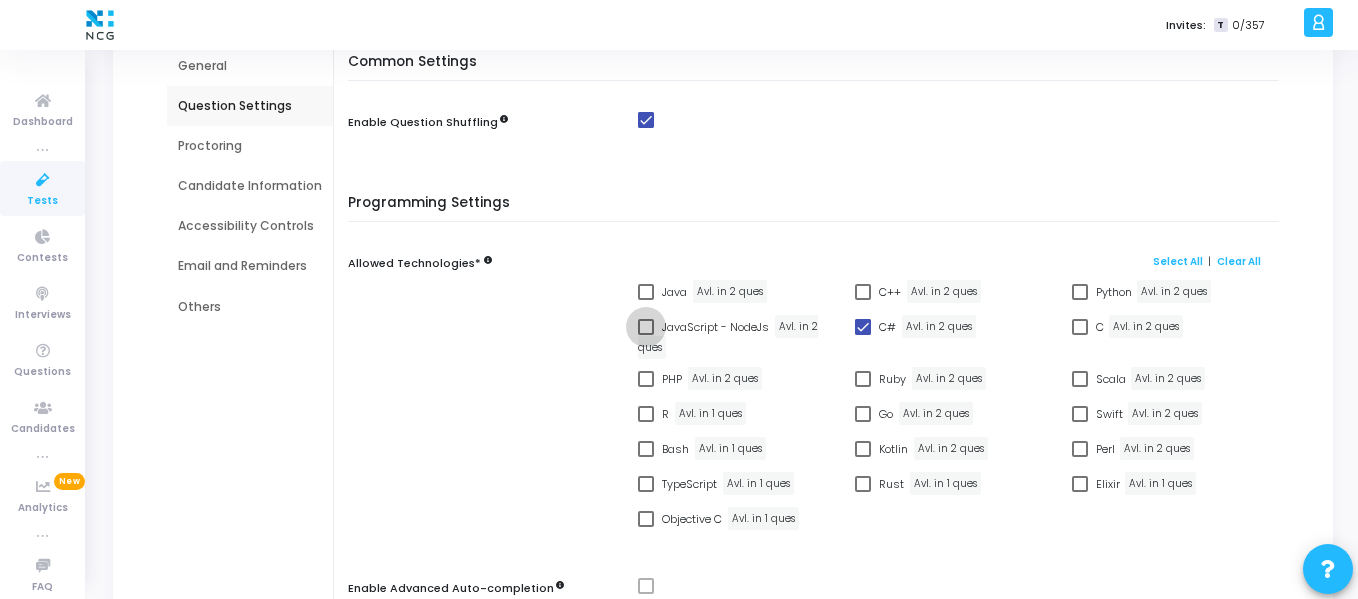 click at bounding box center (646, 327) 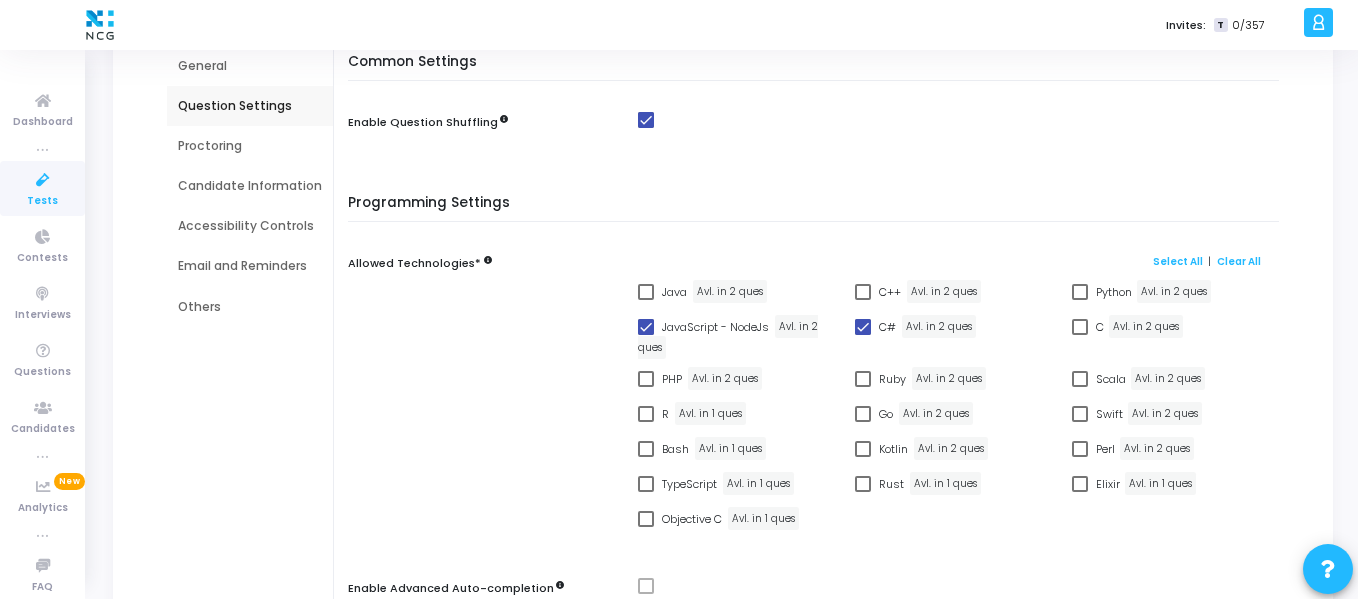 click at bounding box center [646, 484] 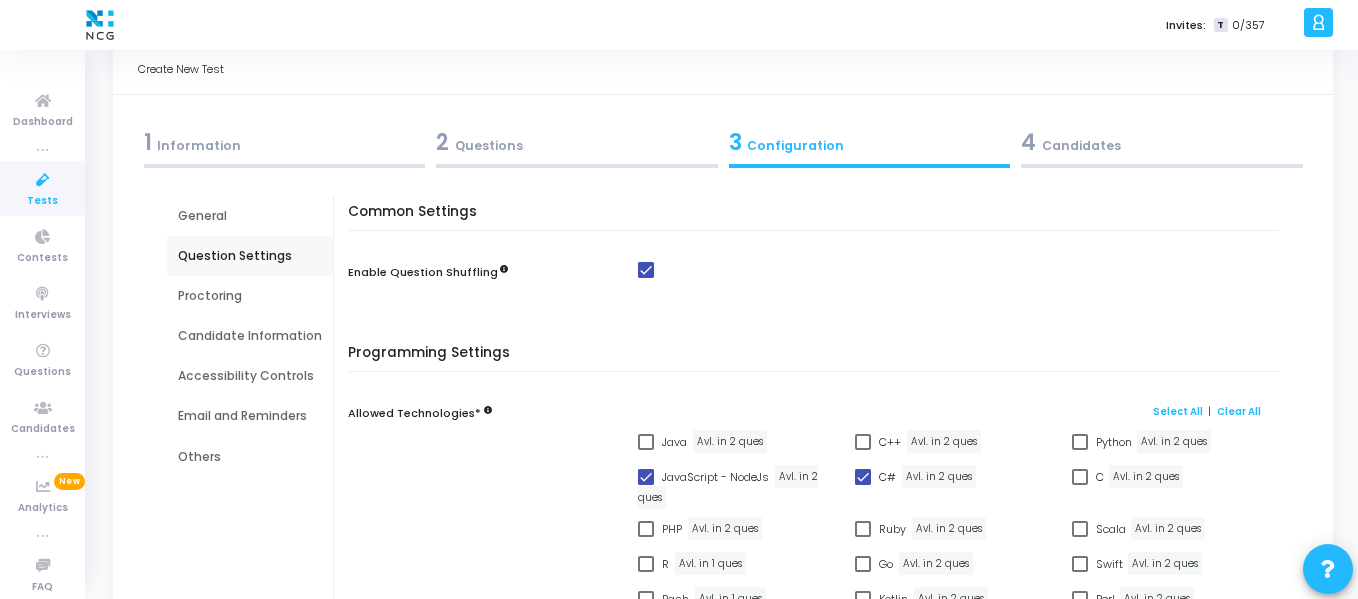 scroll, scrollTop: 37, scrollLeft: 0, axis: vertical 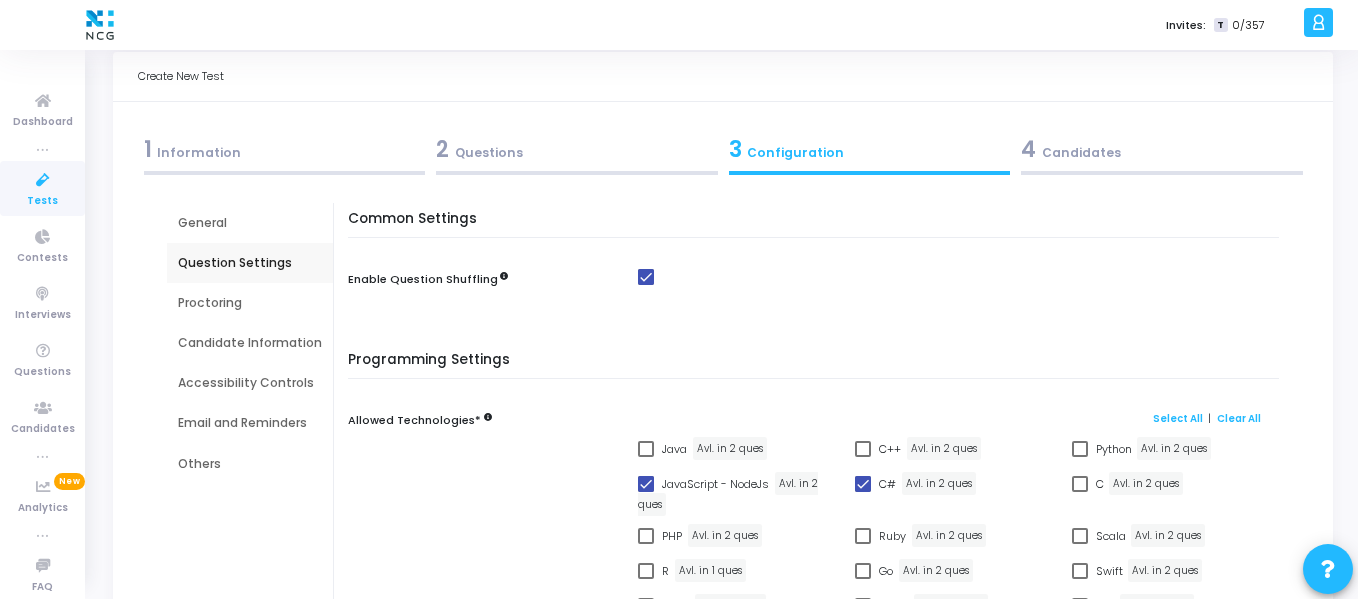 click on "Proctoring" at bounding box center (250, 303) 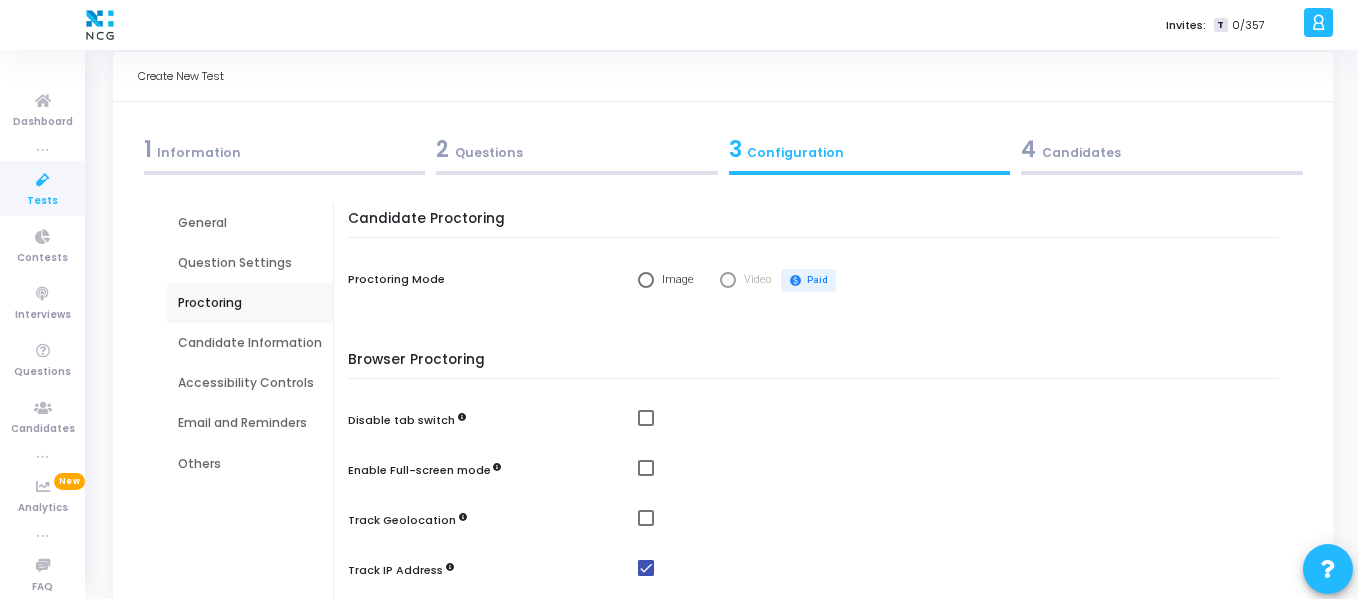 click at bounding box center (646, 280) 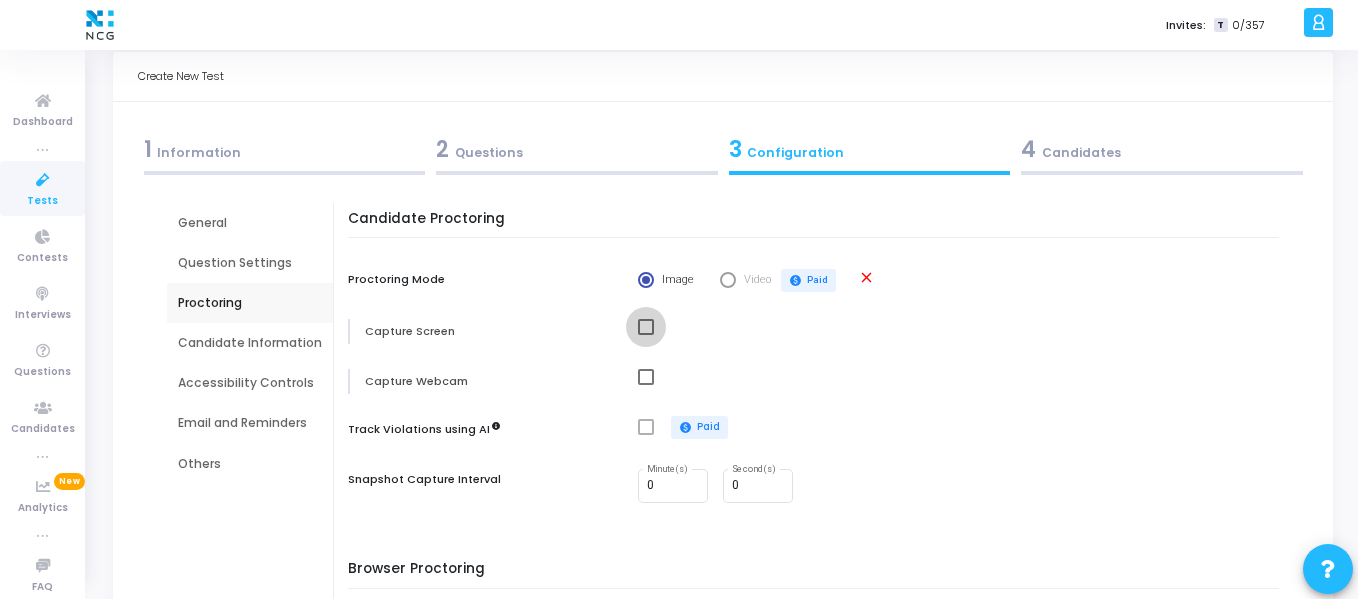 click at bounding box center [646, 327] 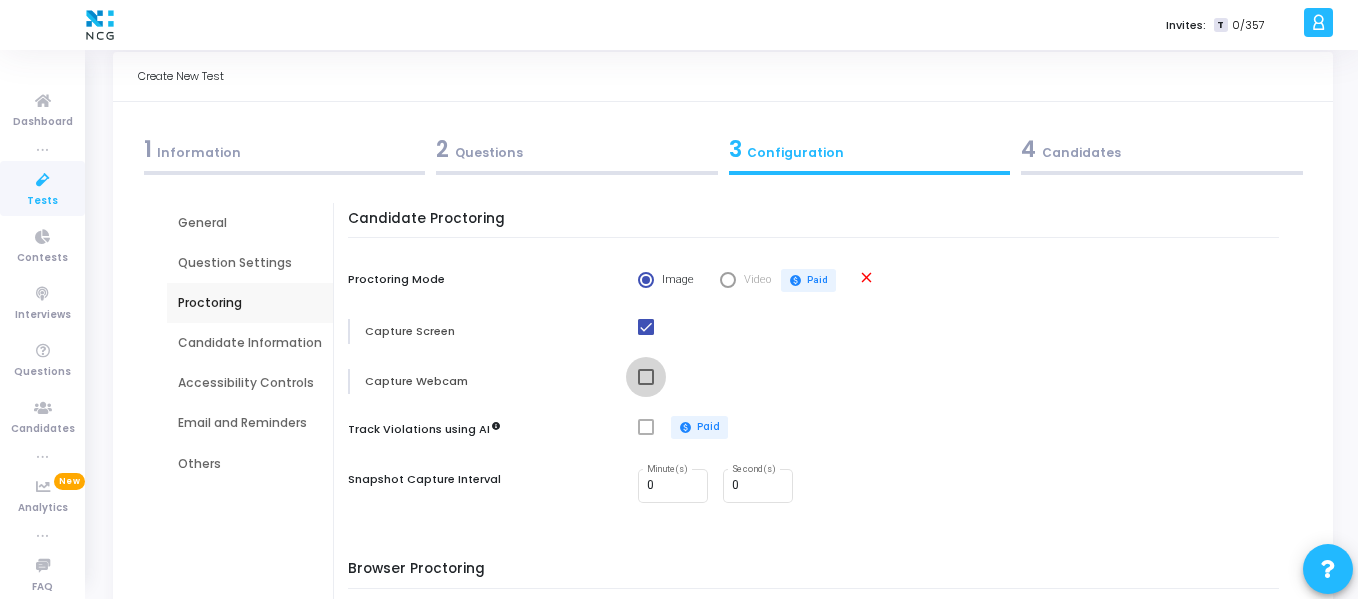 click at bounding box center [646, 377] 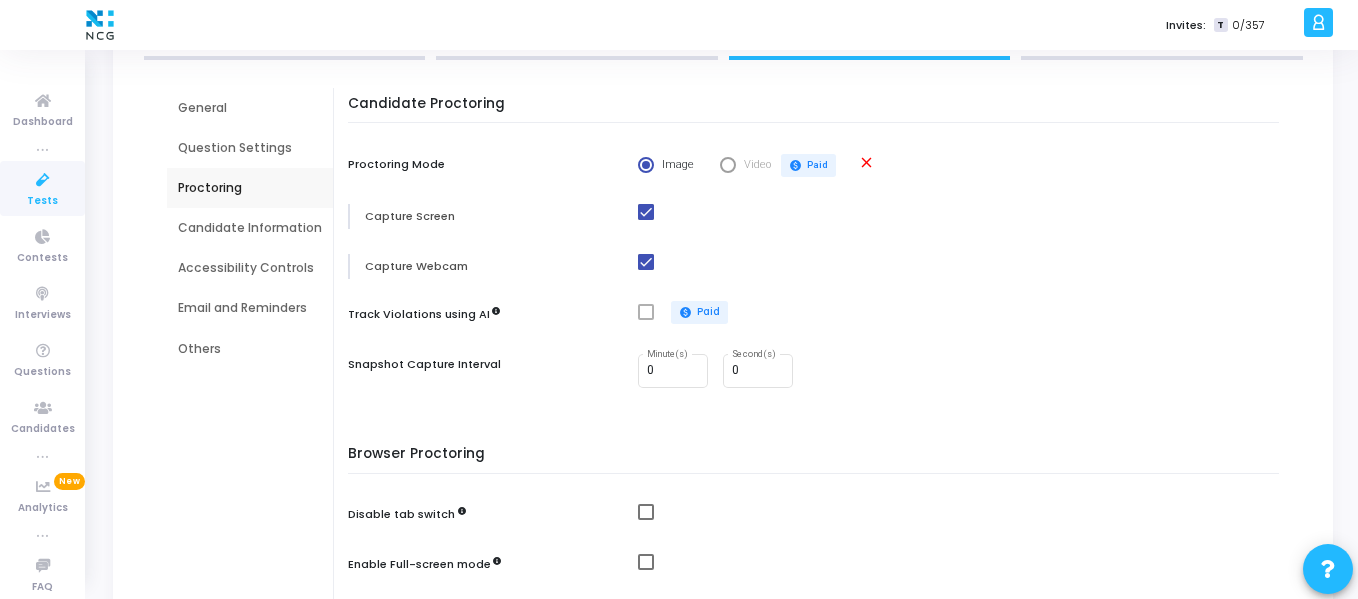 scroll, scrollTop: 153, scrollLeft: 0, axis: vertical 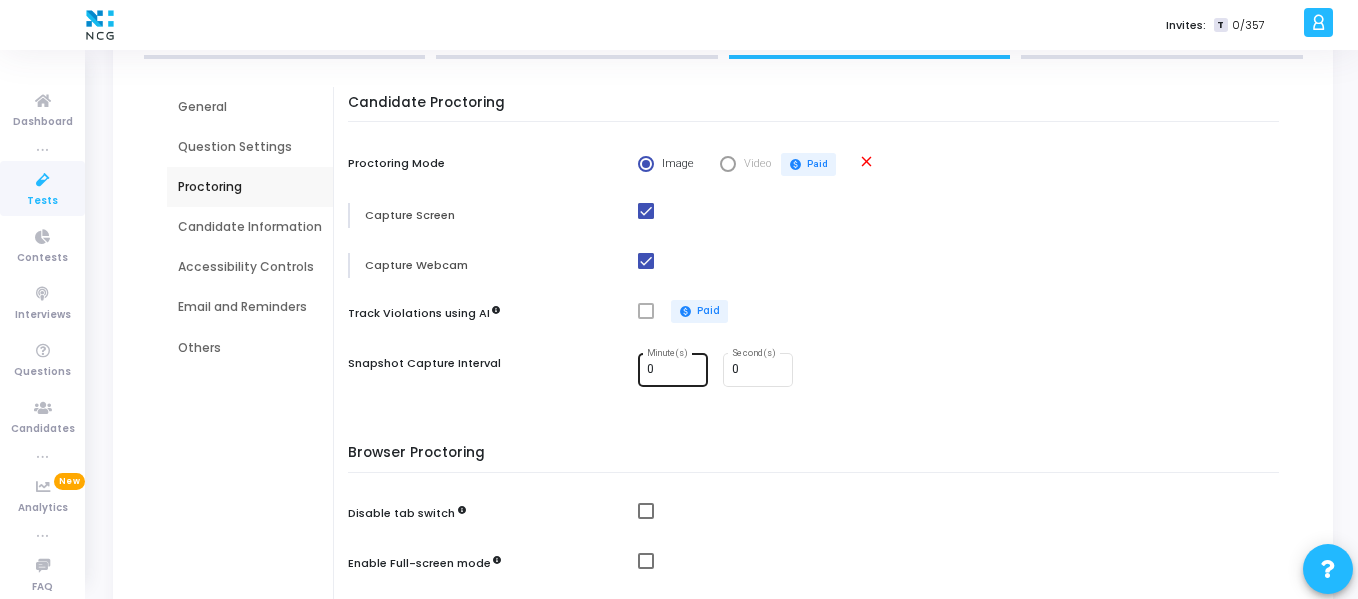 click on "0 Minute(s)" at bounding box center [674, 368] 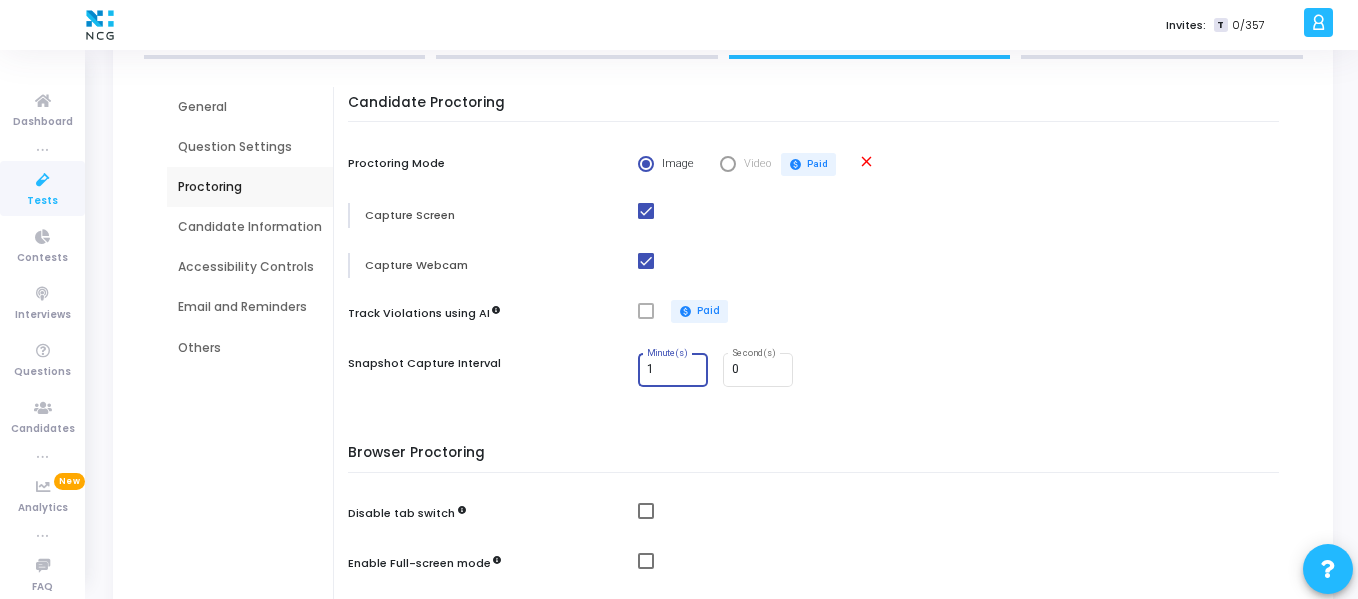 type on "1" 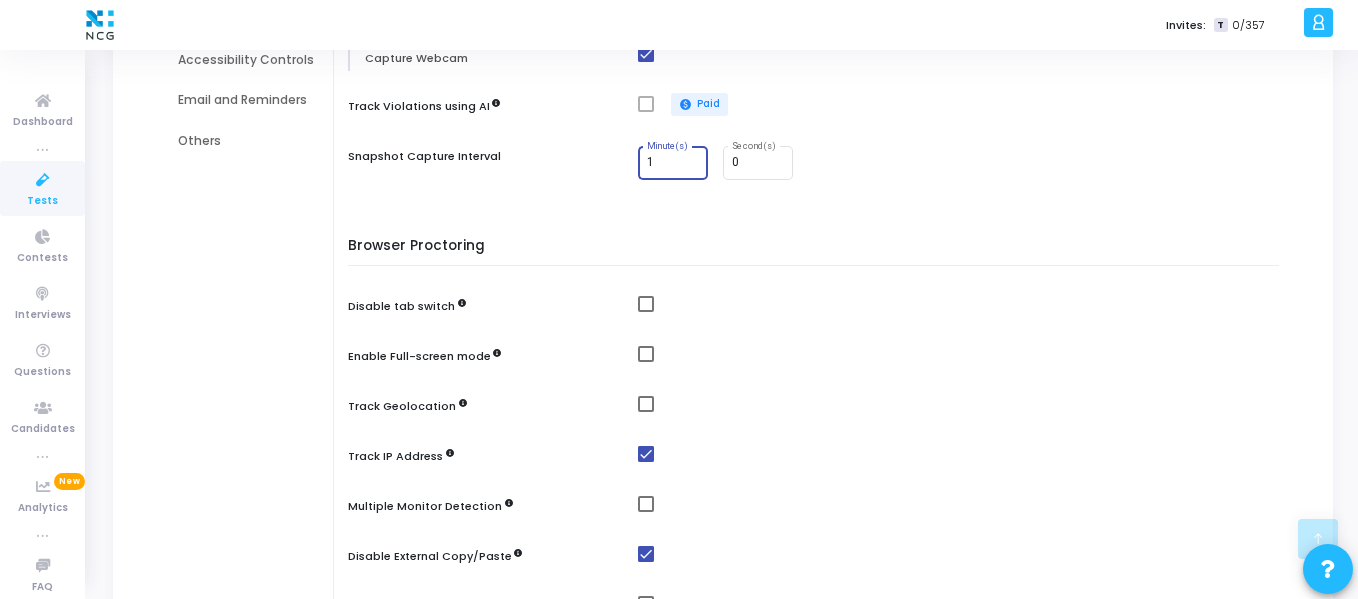 scroll, scrollTop: 365, scrollLeft: 0, axis: vertical 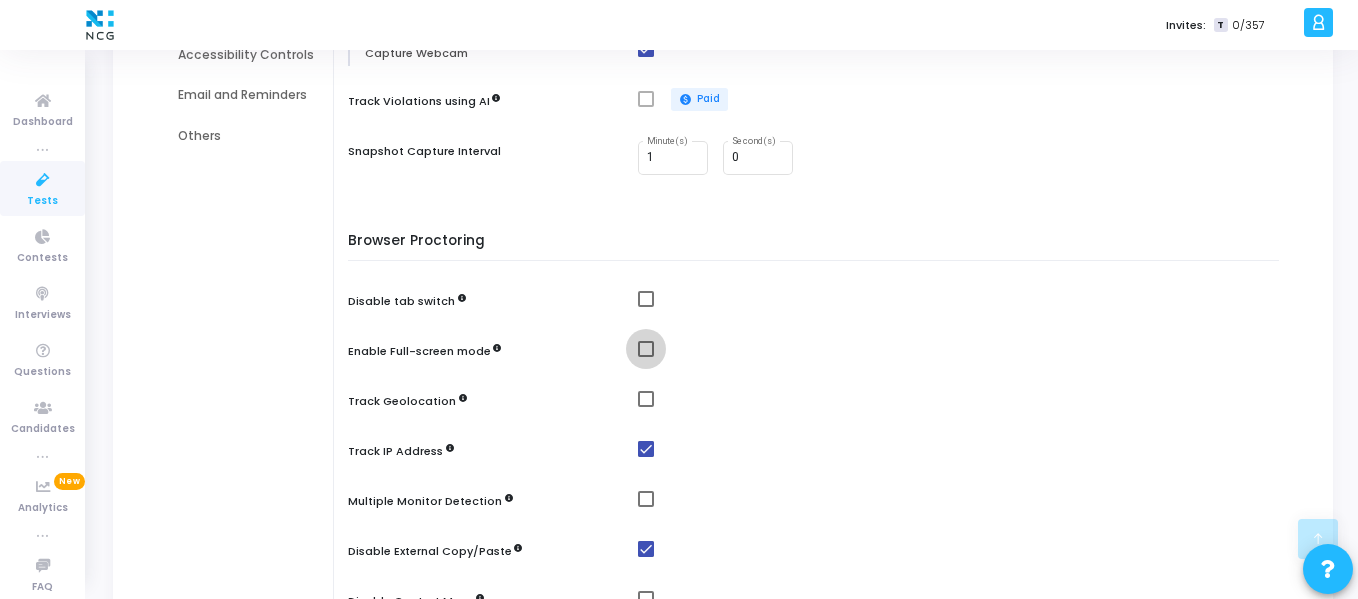 click at bounding box center [646, 349] 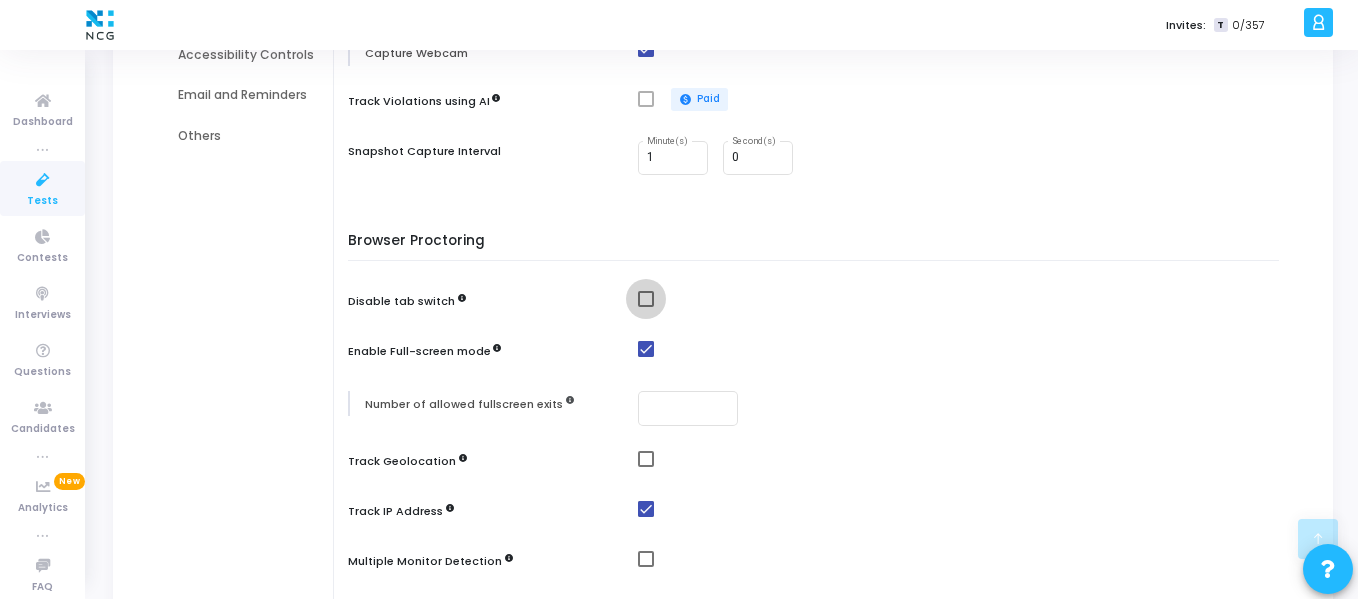 click at bounding box center (646, 299) 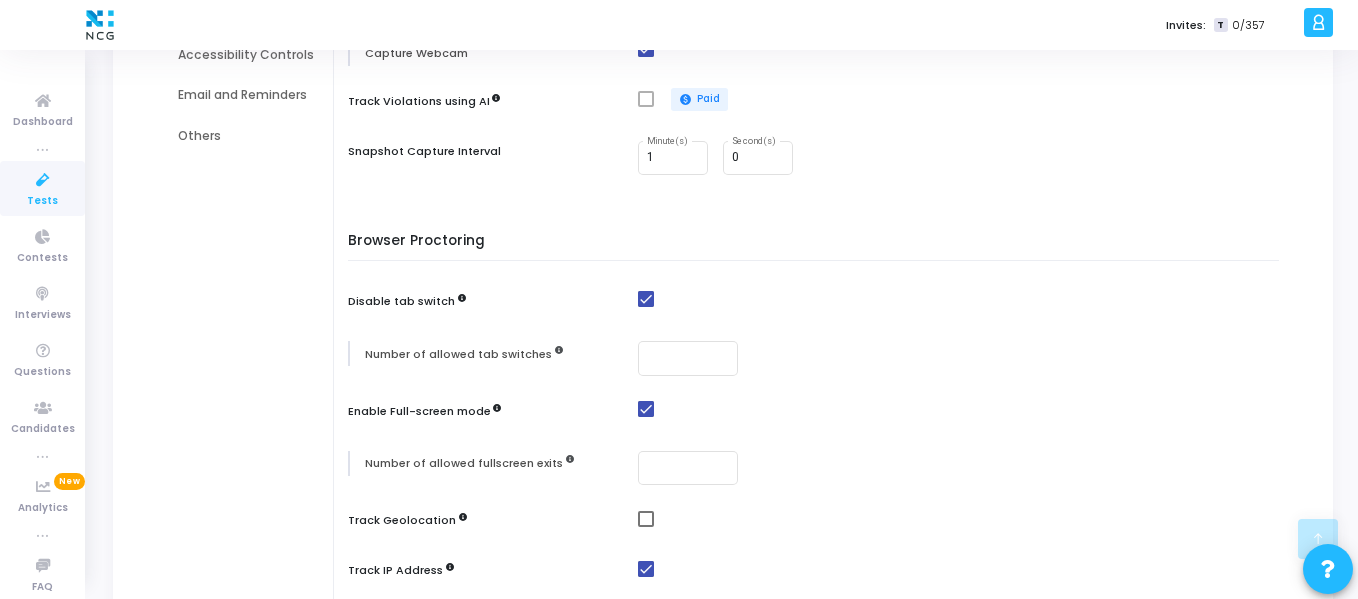 click at bounding box center (646, 519) 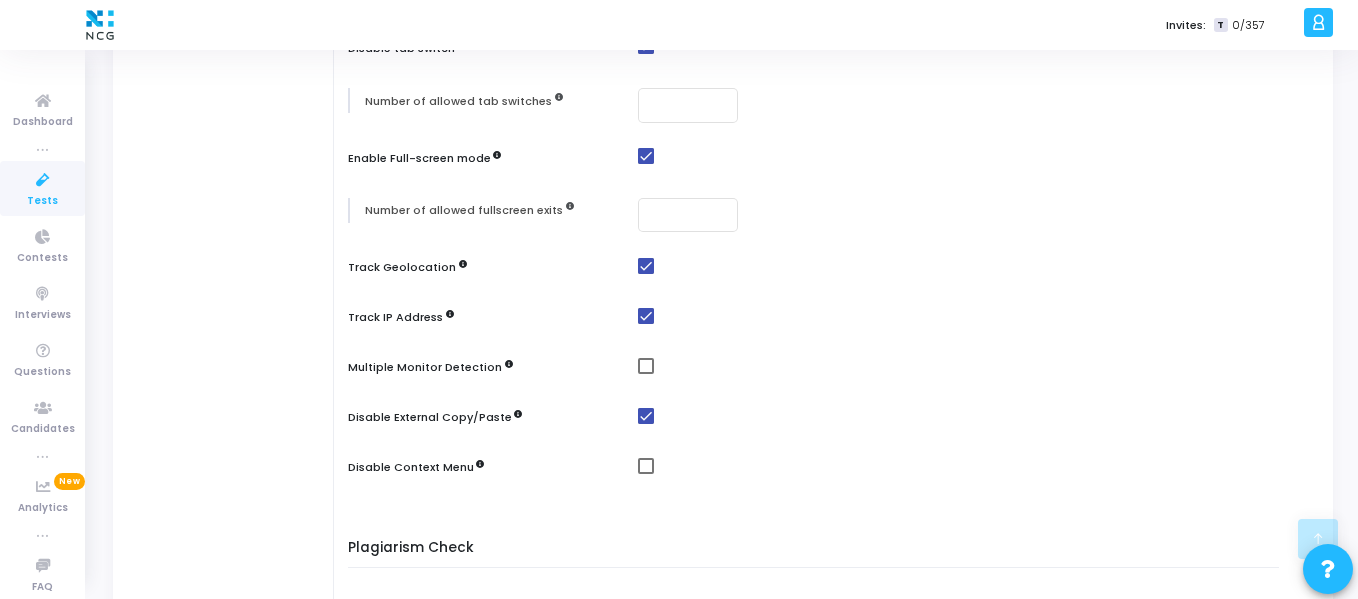 scroll, scrollTop: 620, scrollLeft: 0, axis: vertical 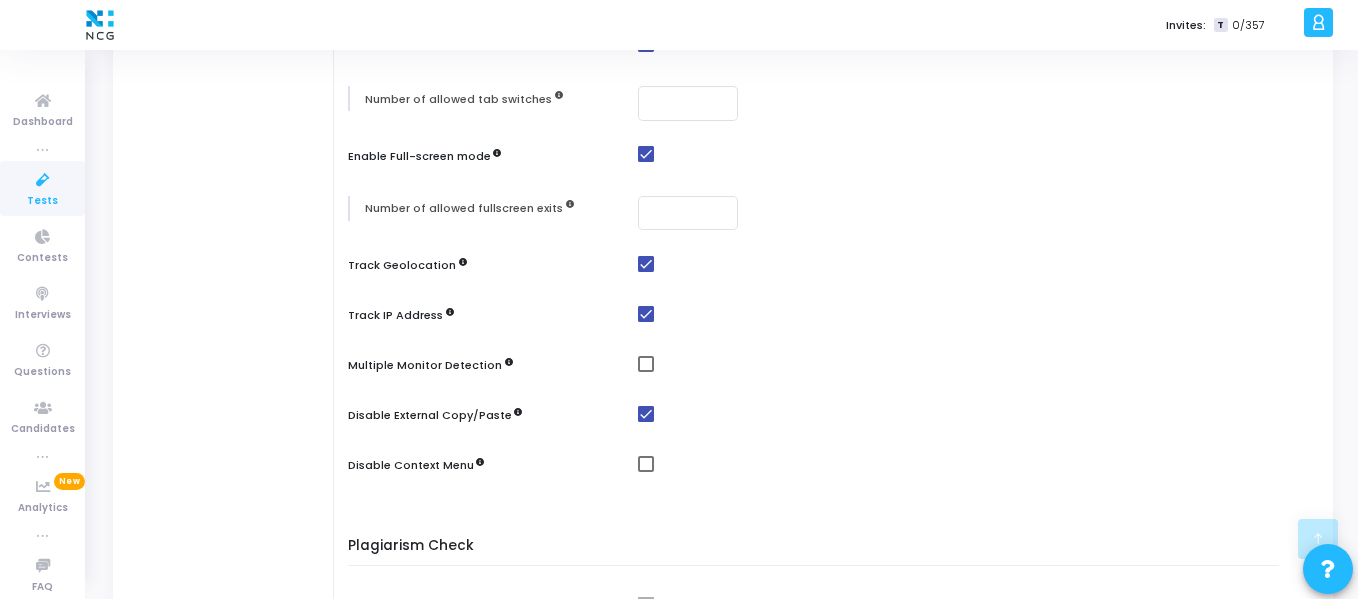 click at bounding box center (646, 364) 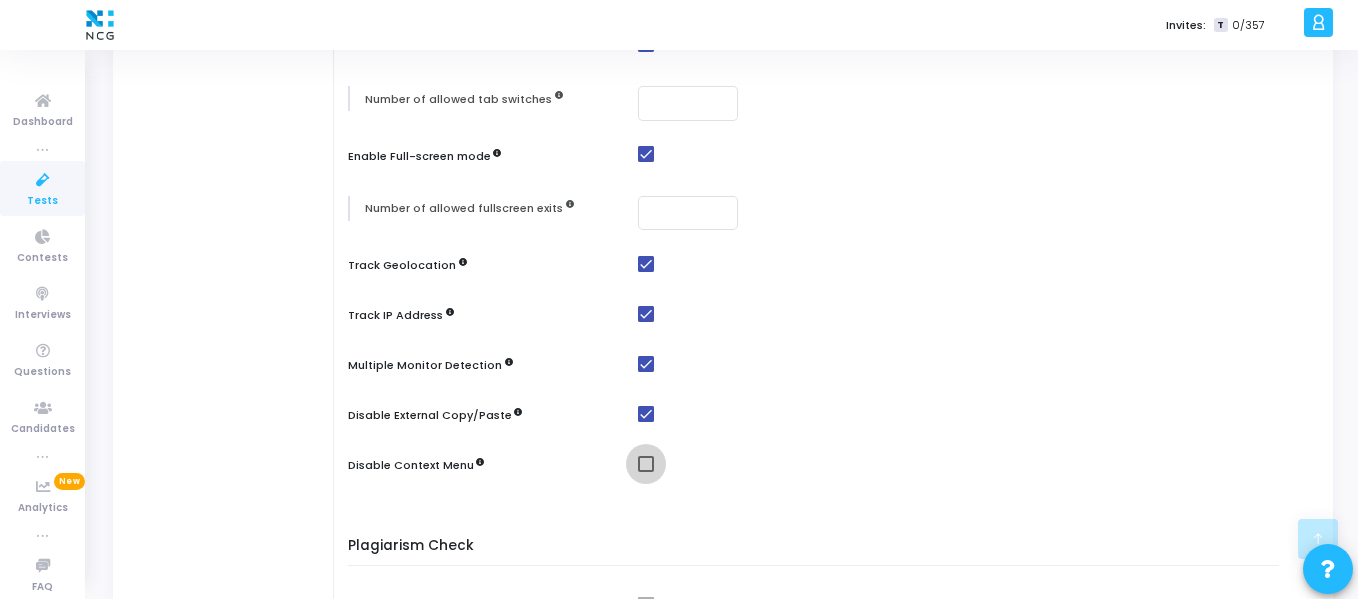 click at bounding box center (646, 464) 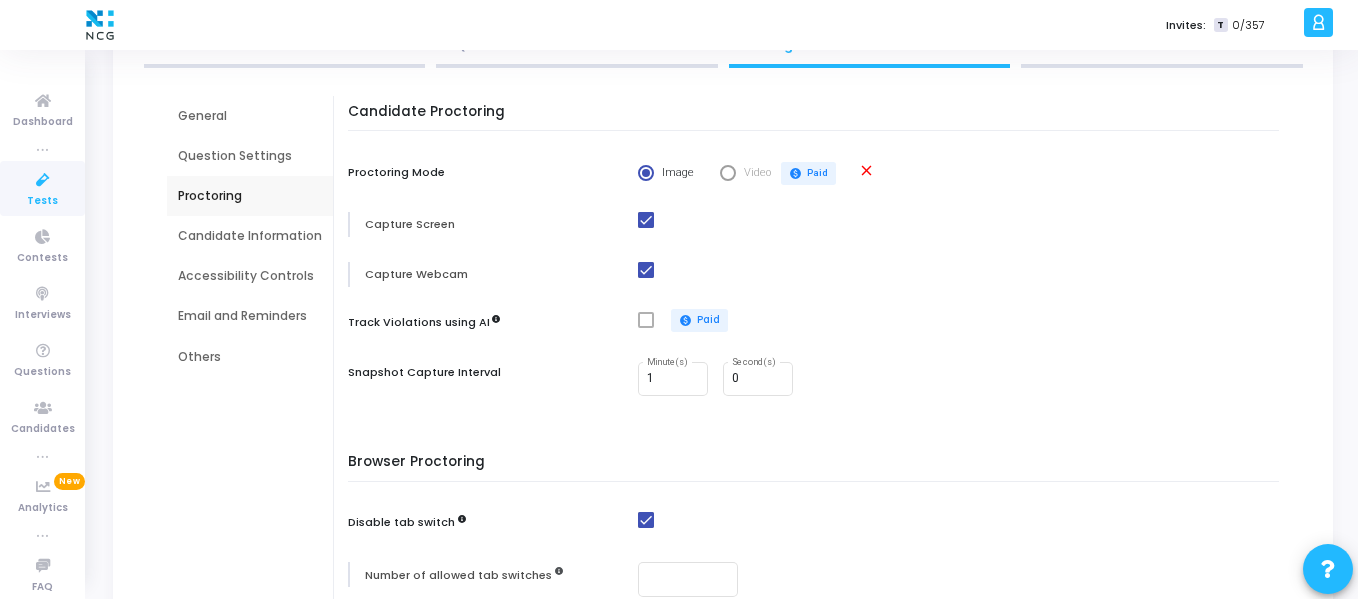 scroll, scrollTop: 142, scrollLeft: 0, axis: vertical 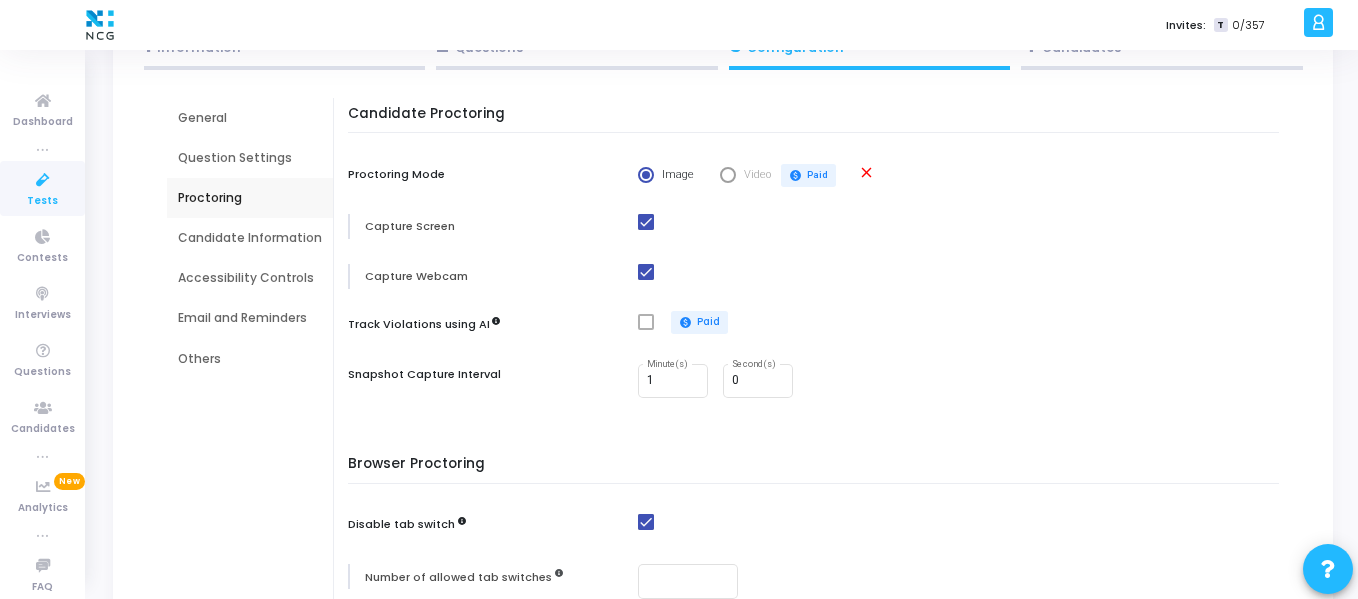 click on "Candidate Information" at bounding box center (250, 238) 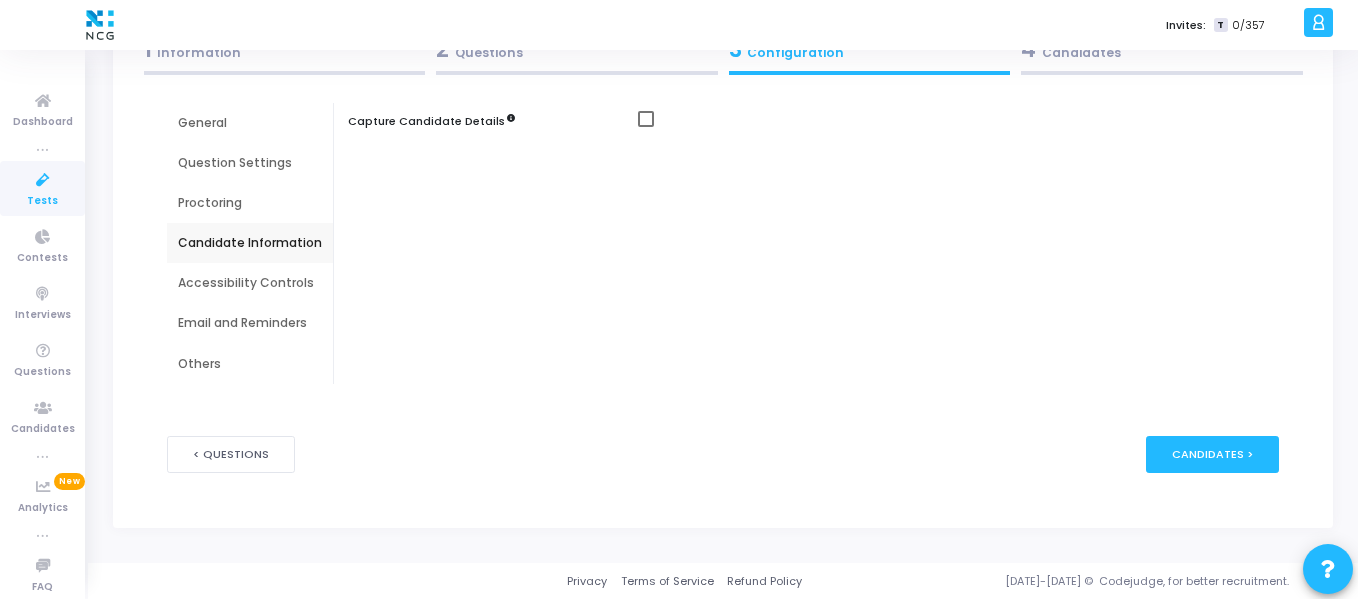 scroll, scrollTop: 137, scrollLeft: 0, axis: vertical 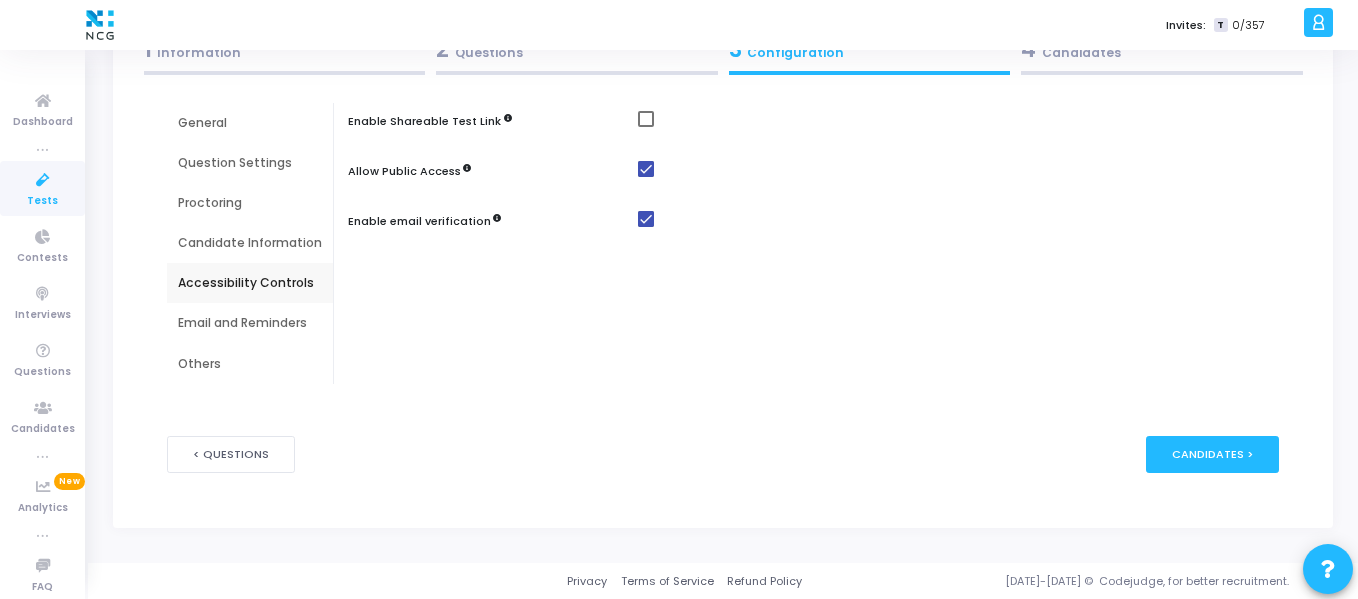 click on "Email and Reminders" at bounding box center (250, 323) 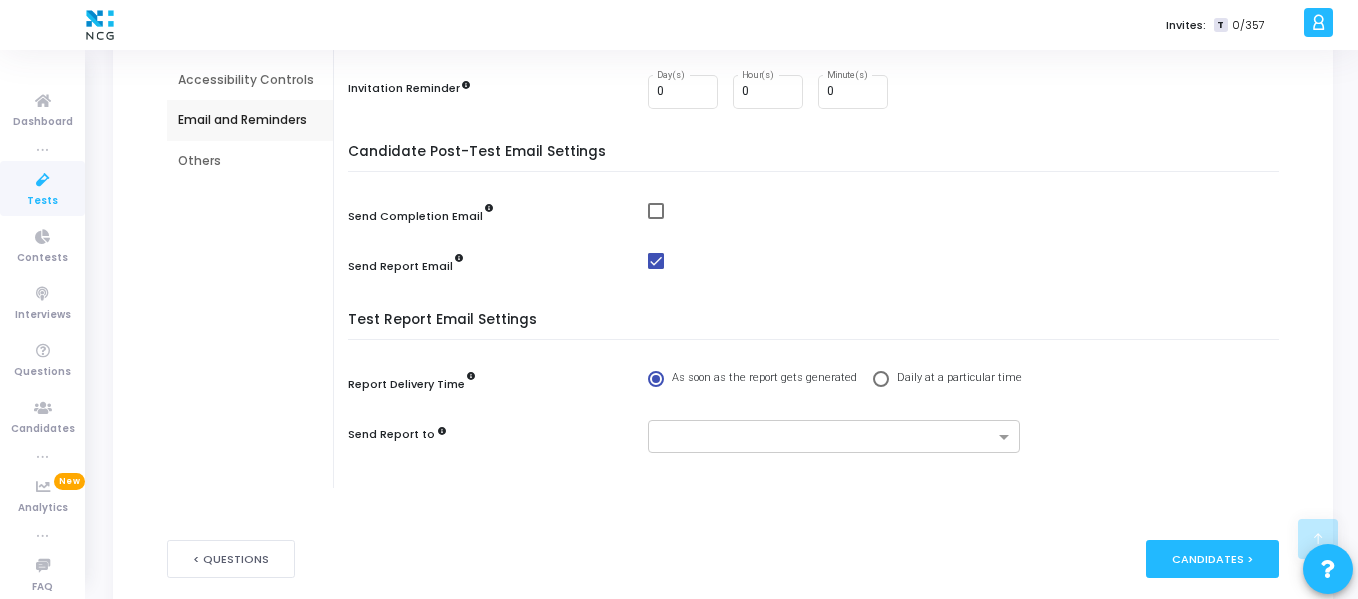 scroll, scrollTop: 342, scrollLeft: 0, axis: vertical 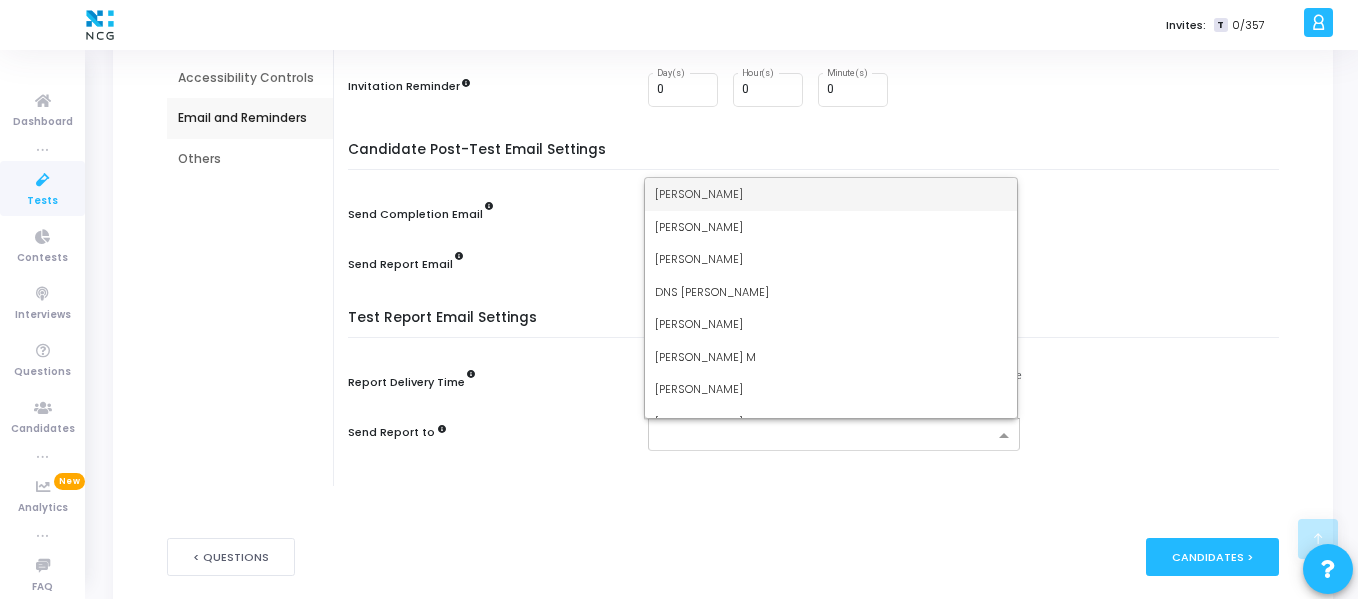 click at bounding box center [826, 436] 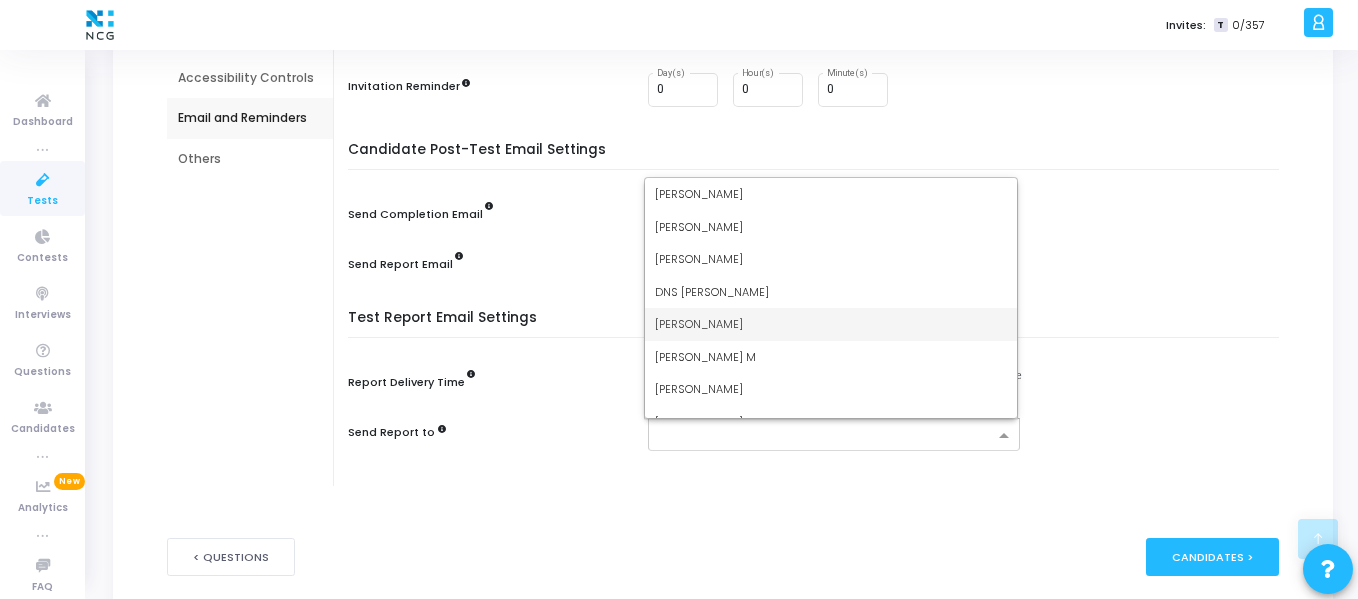 scroll, scrollTop: 53, scrollLeft: 0, axis: vertical 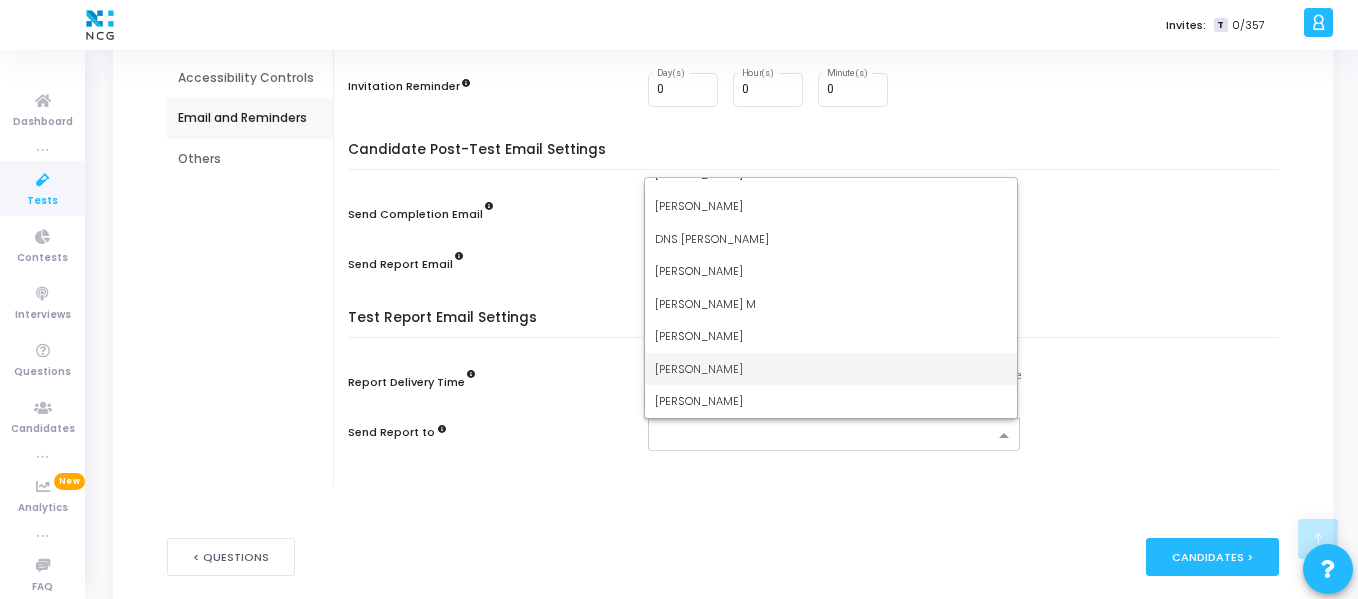 click on "Kajal Gajbhiye" at bounding box center [831, 369] 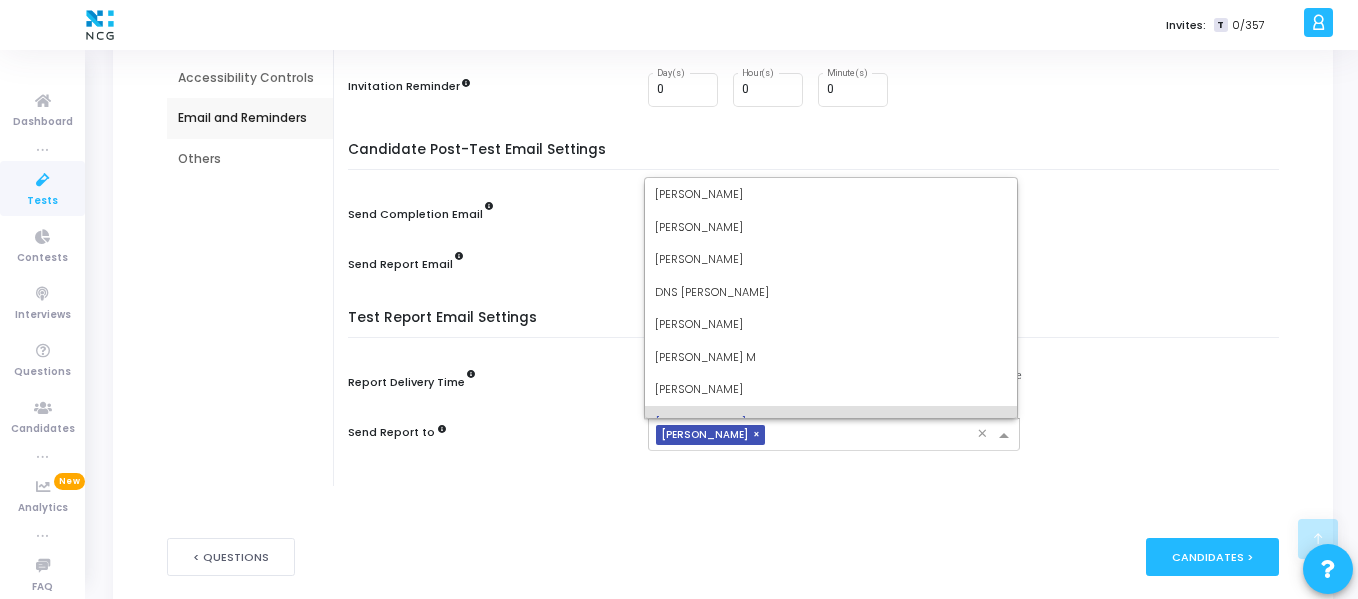 scroll, scrollTop: 53, scrollLeft: 0, axis: vertical 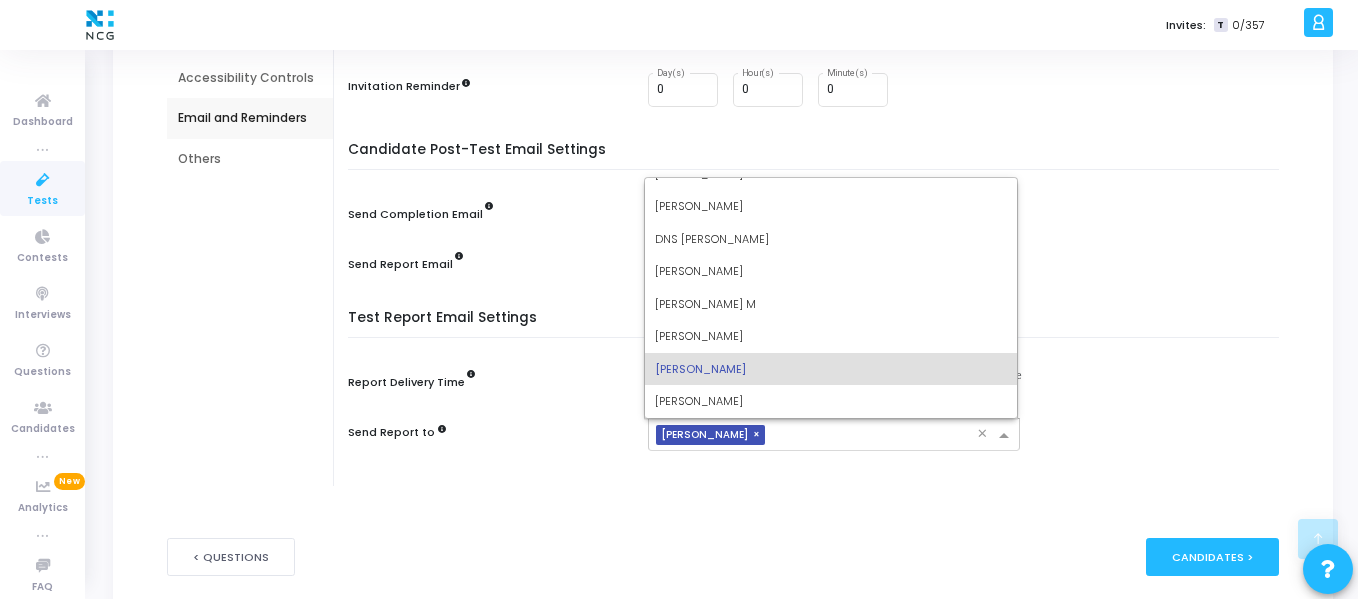 click at bounding box center [875, 436] 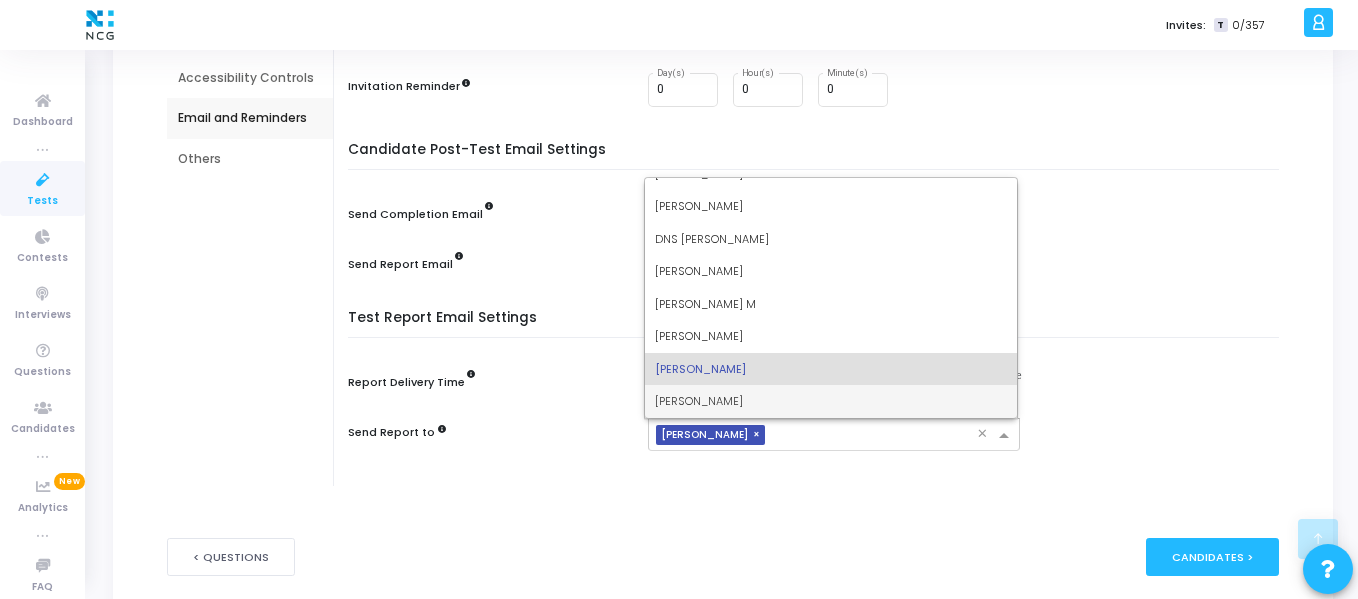 click on "Smriti Mishra" at bounding box center (831, 401) 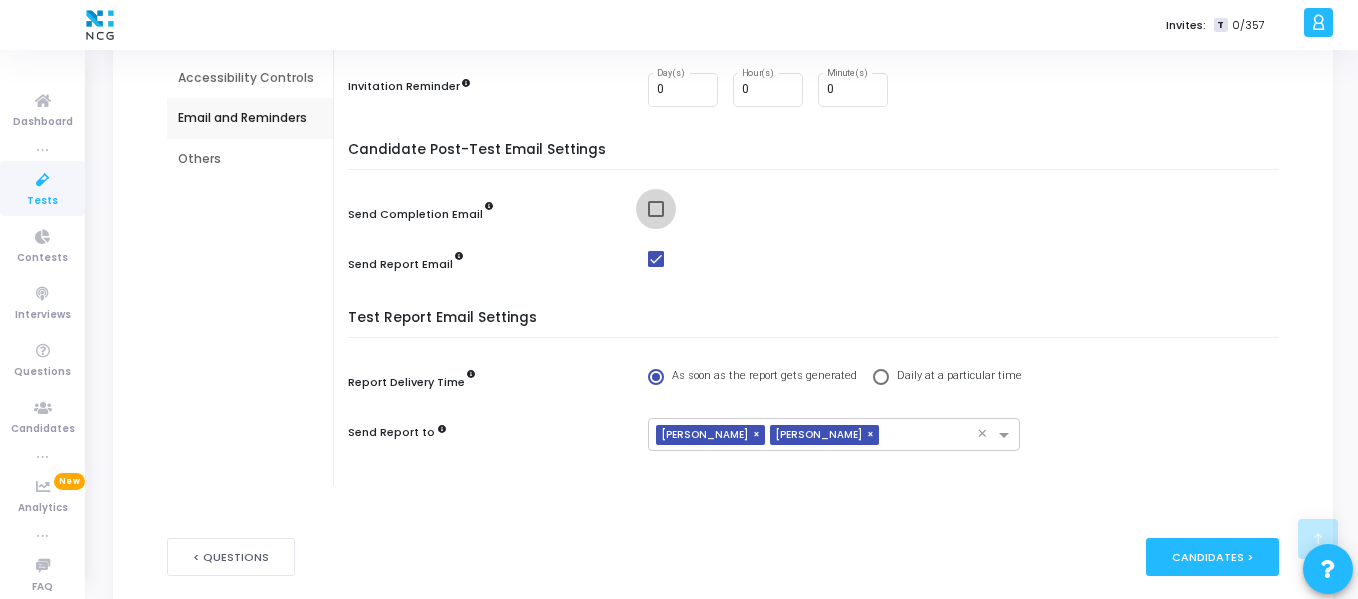 click at bounding box center (656, 209) 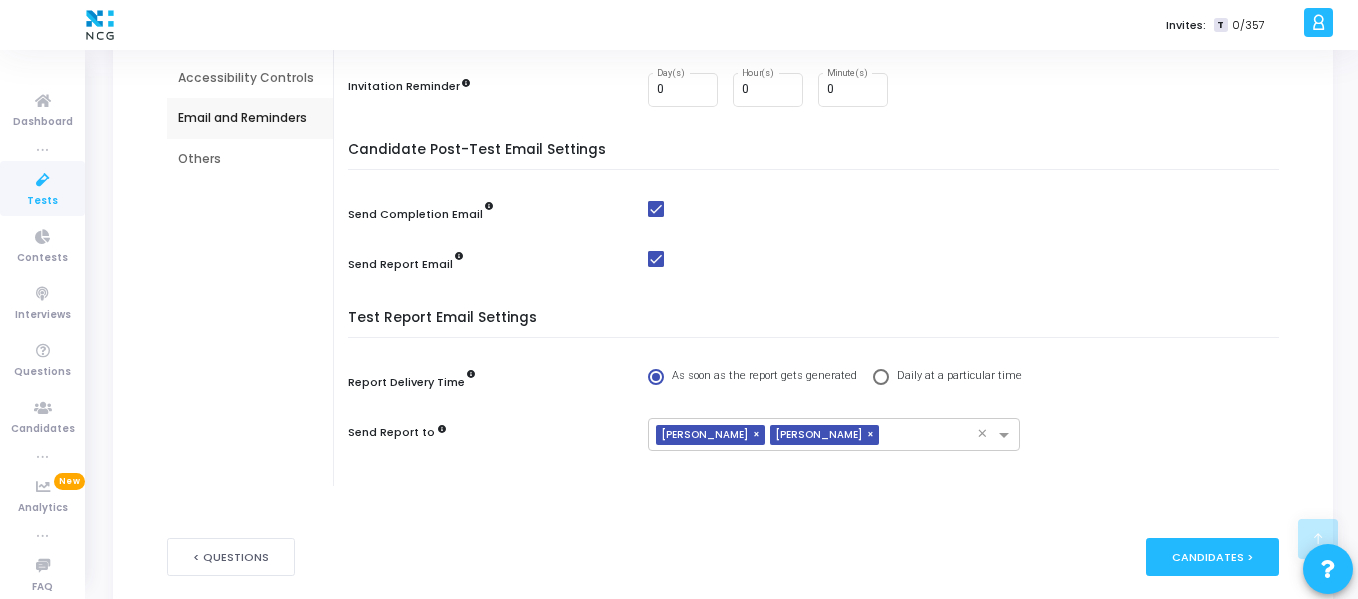 click on "Others" at bounding box center [250, 159] 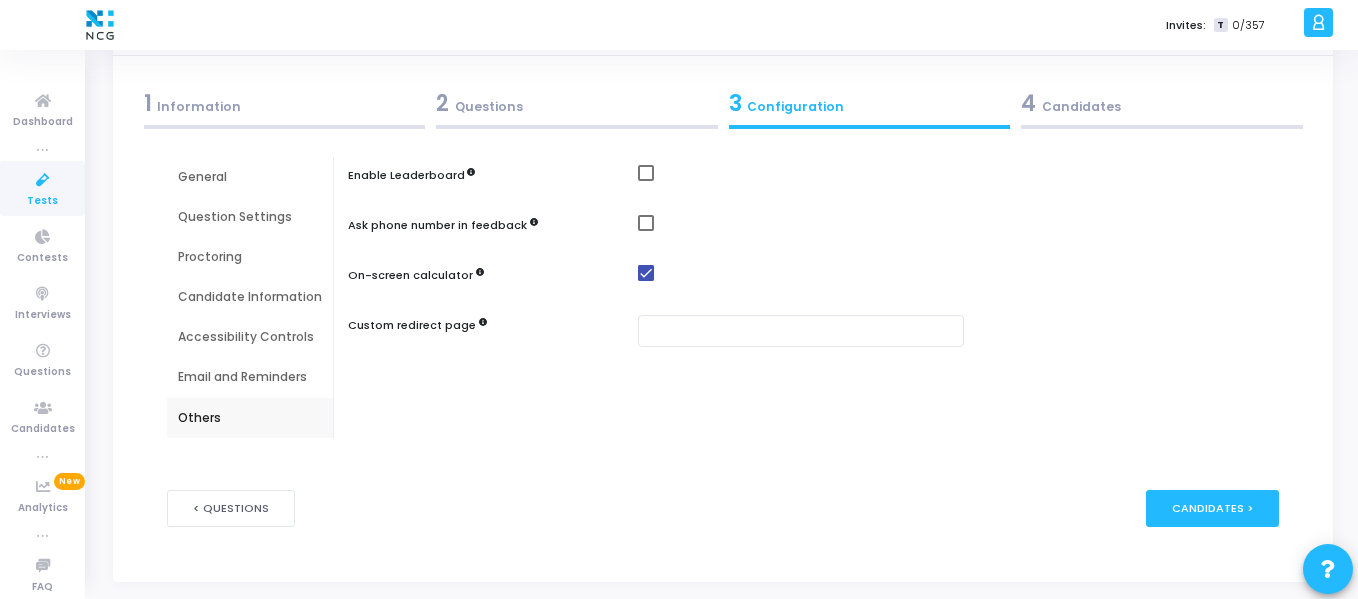 scroll, scrollTop: 82, scrollLeft: 0, axis: vertical 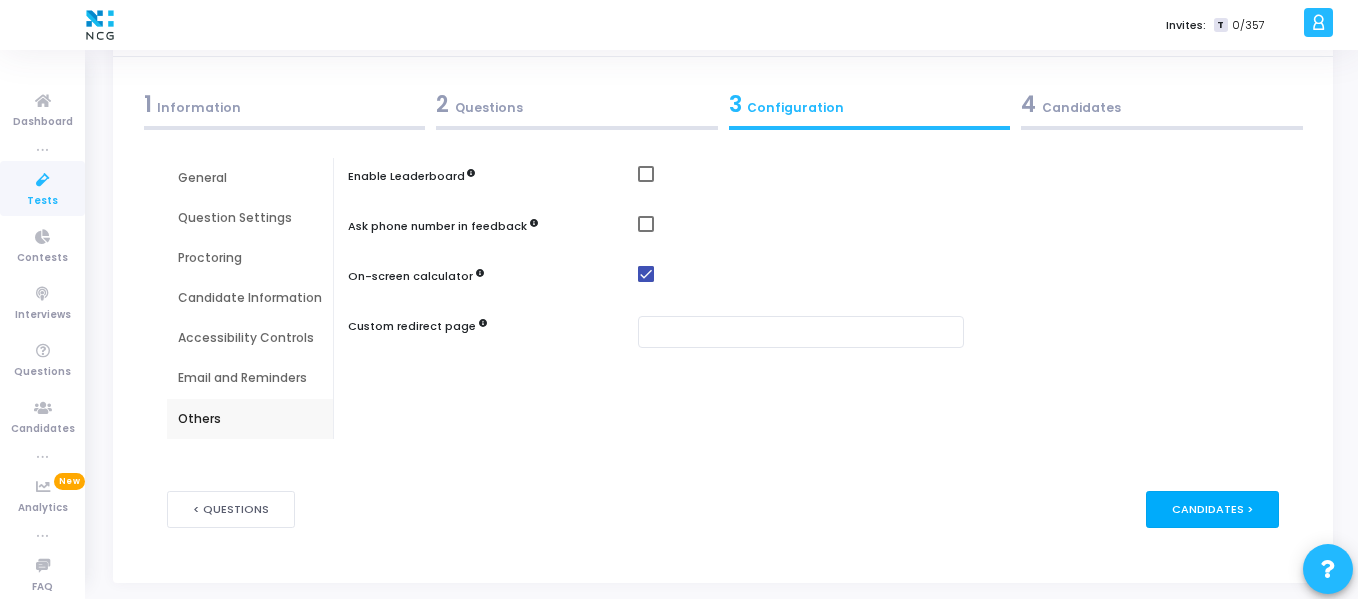 click on "Candidates >" at bounding box center (1212, 509) 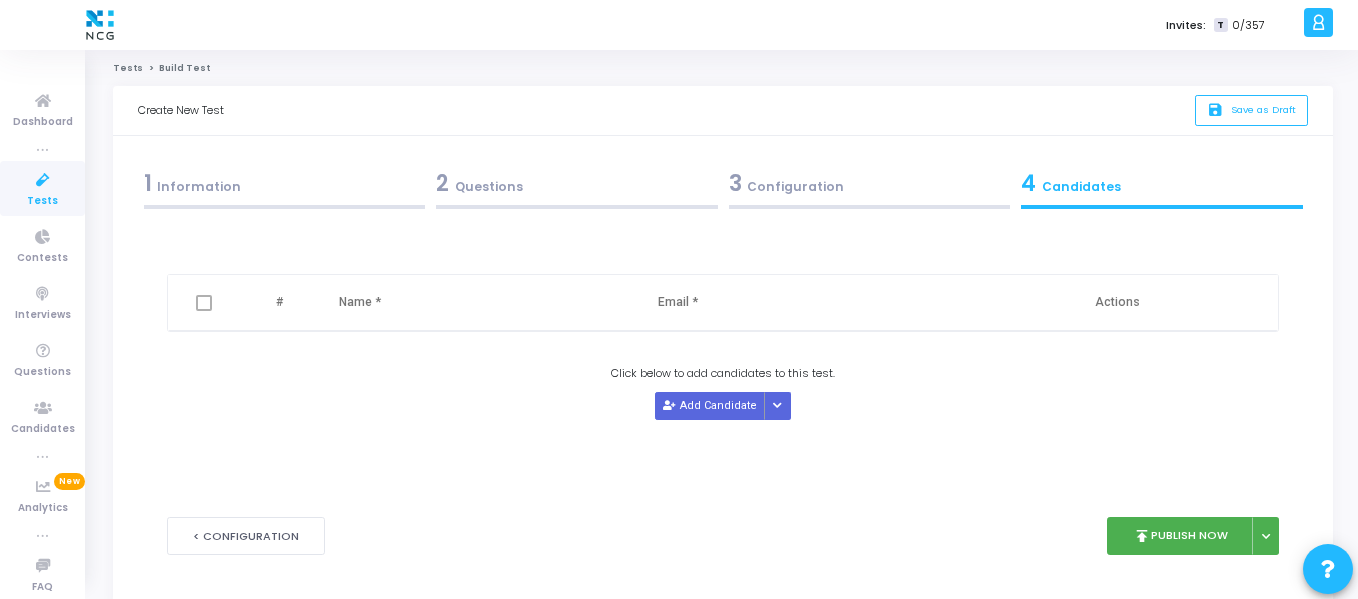 scroll, scrollTop: 0, scrollLeft: 0, axis: both 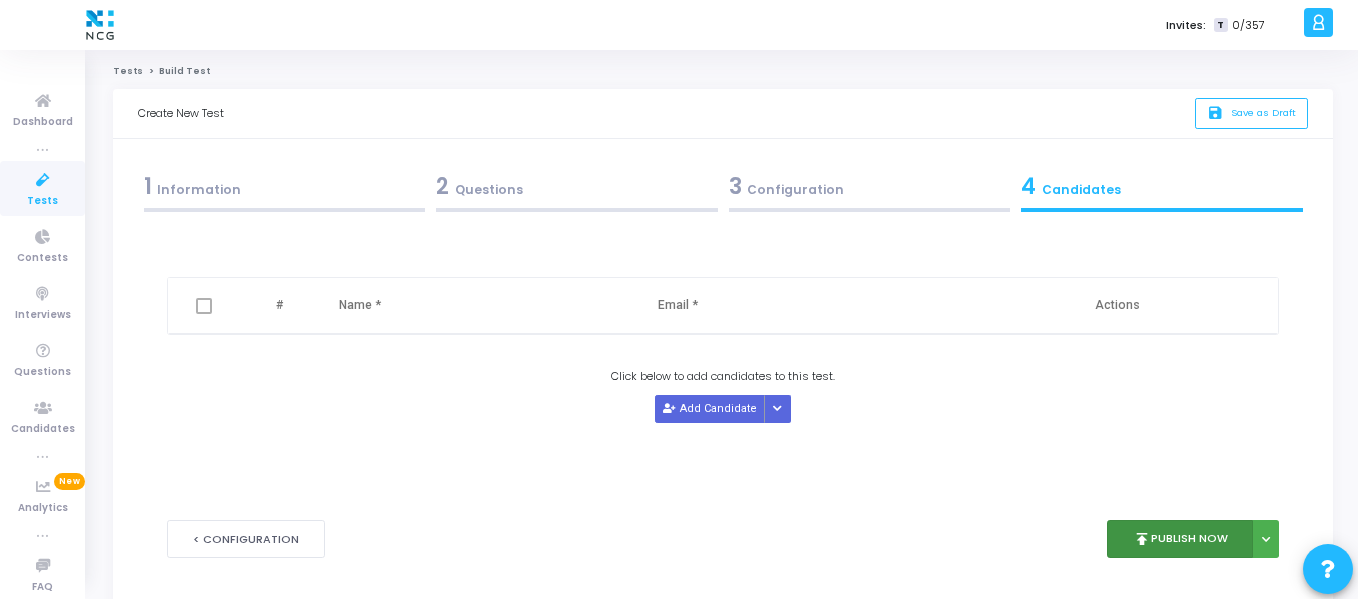 click on "publish  Publish Now" at bounding box center [1180, 539] 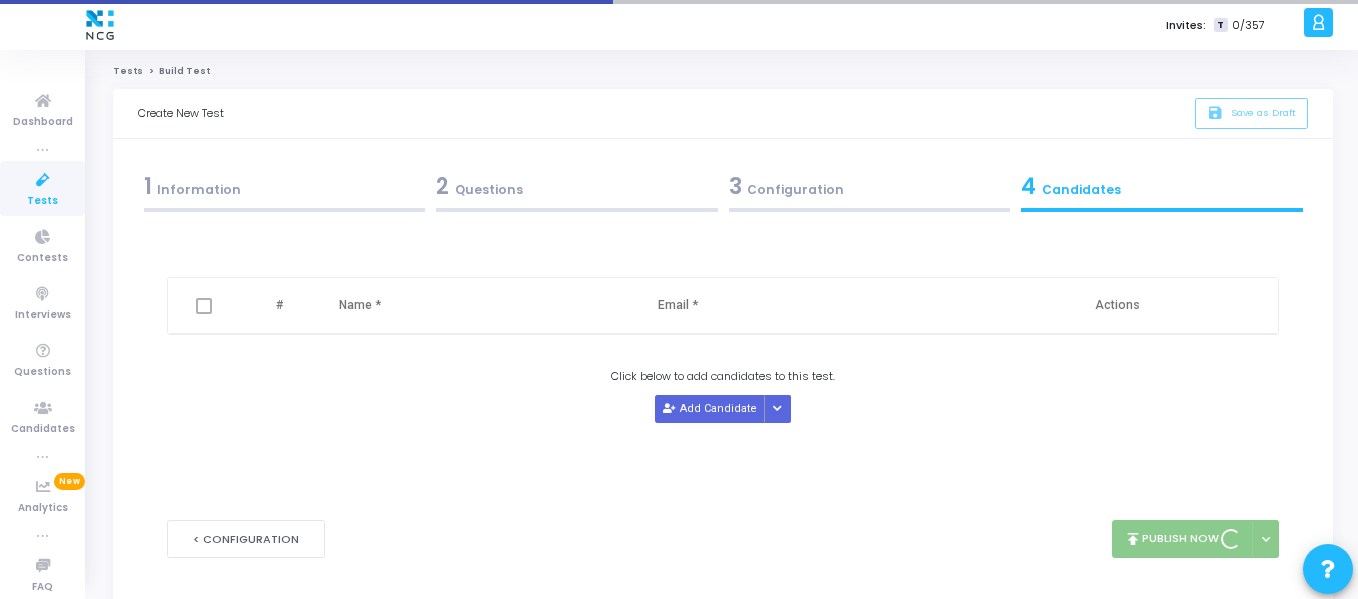 scroll, scrollTop: 86, scrollLeft: 0, axis: vertical 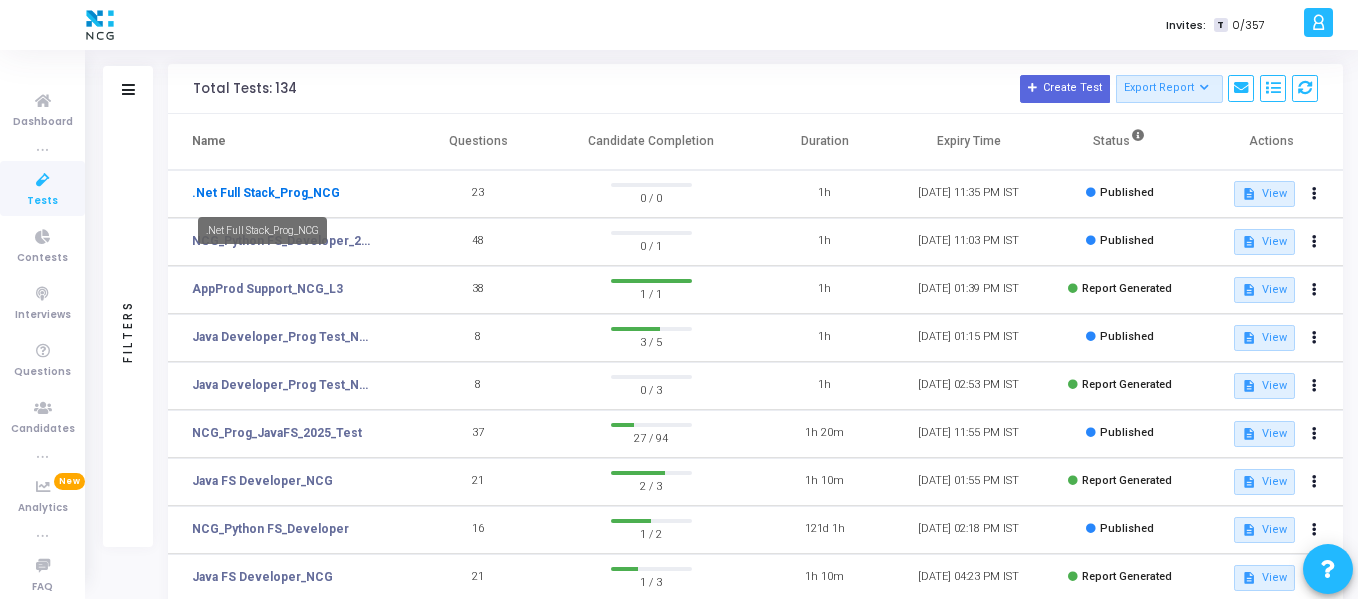 click on ".Net Full Stack_Prog_NCG" at bounding box center (266, 193) 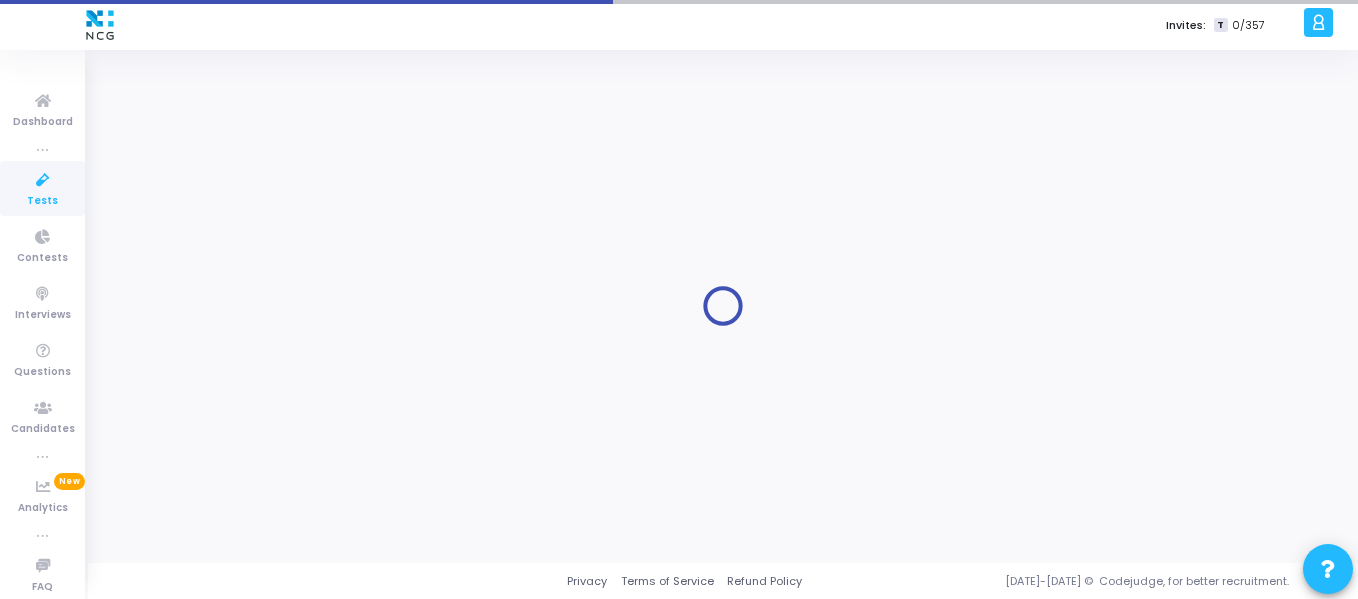 scroll, scrollTop: 0, scrollLeft: 0, axis: both 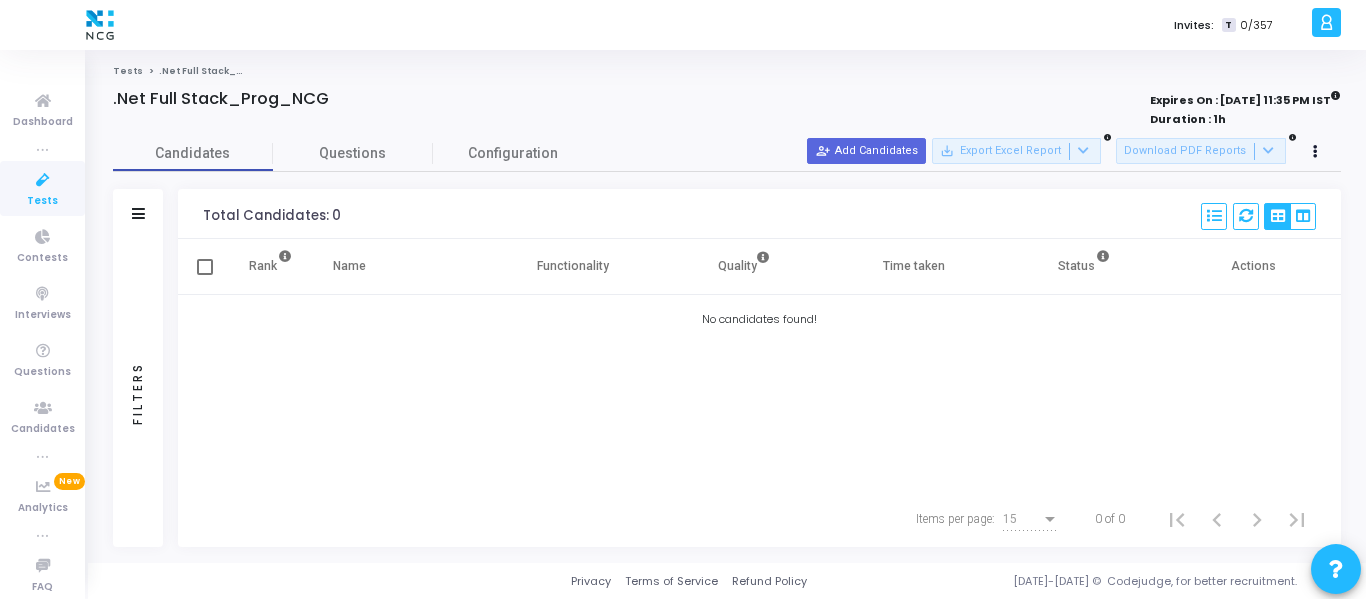 click on "Rank   Name   Functionality   Quality   Time taken   Status   Actions   No candidates found!" at bounding box center (759, 365) 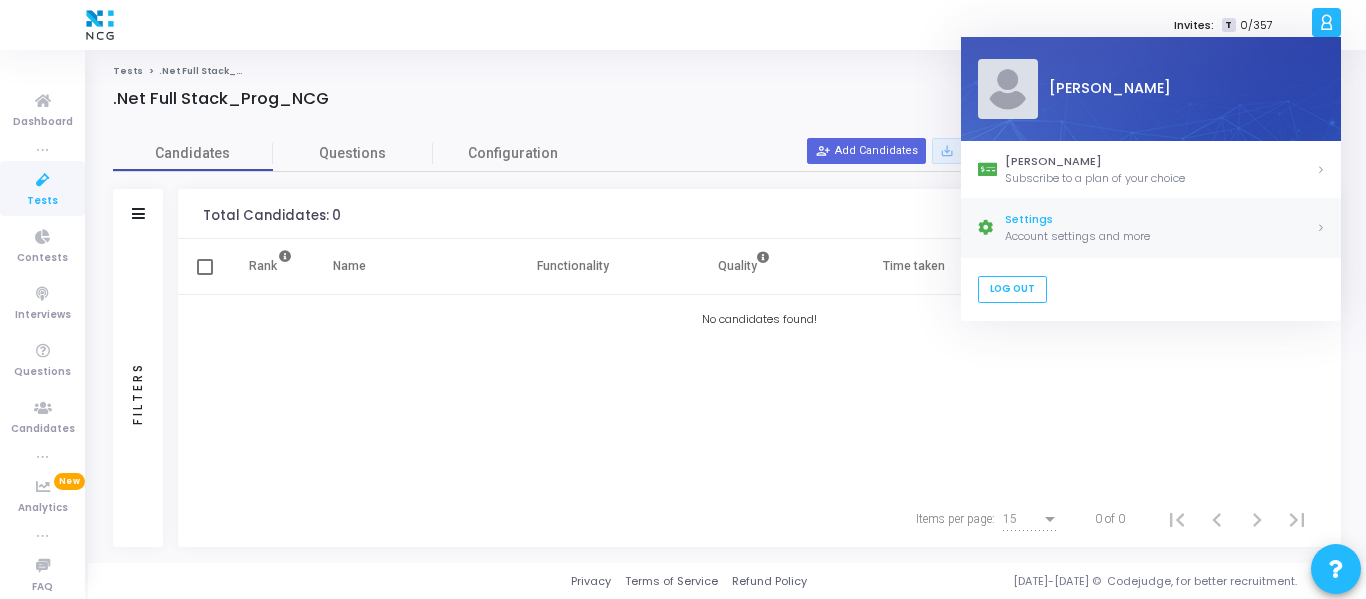 click on "Account settings and more" 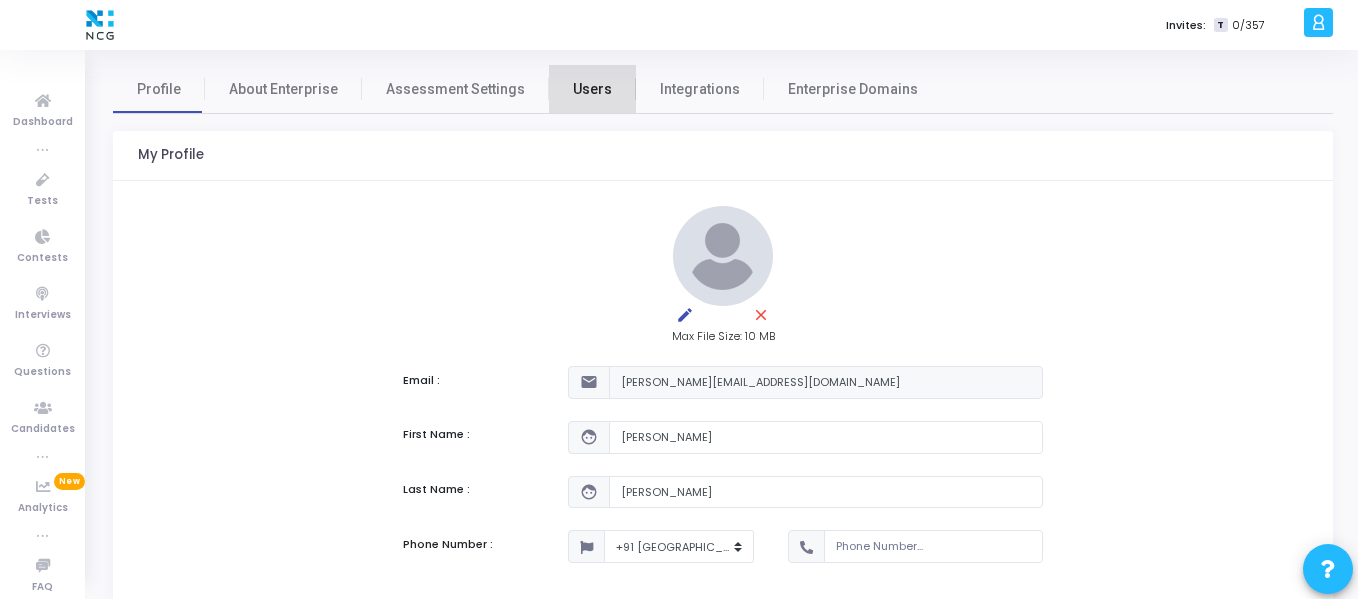 click on "Users" at bounding box center [592, 89] 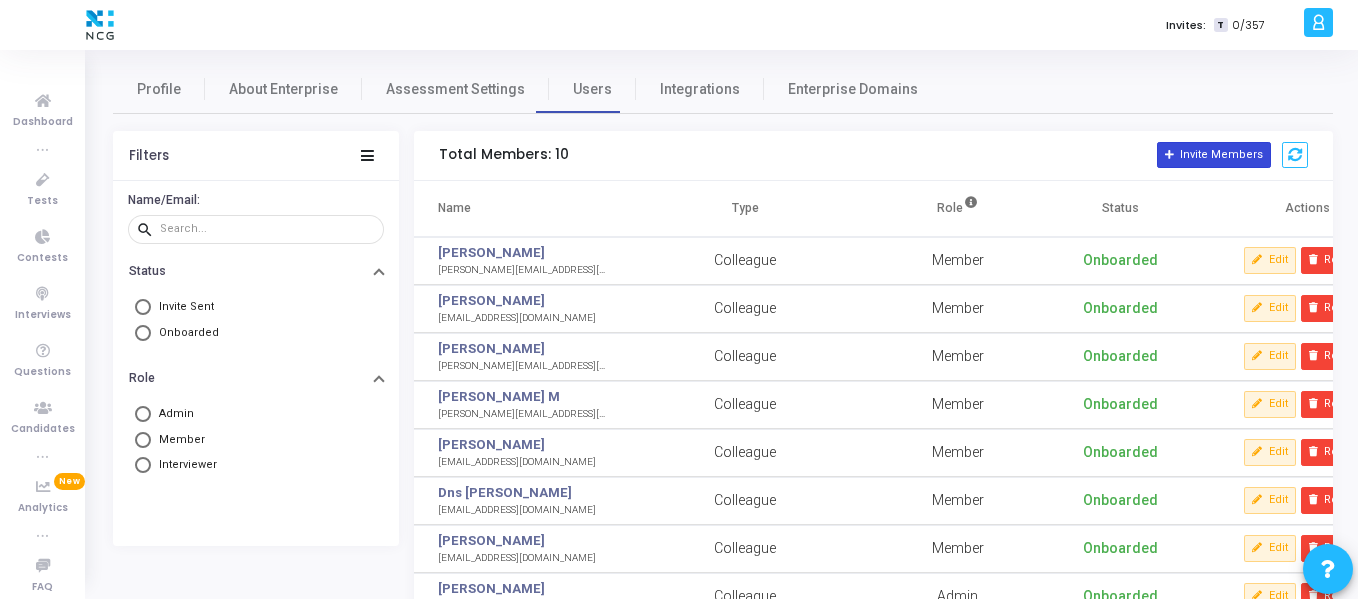 click on "Invite Members" 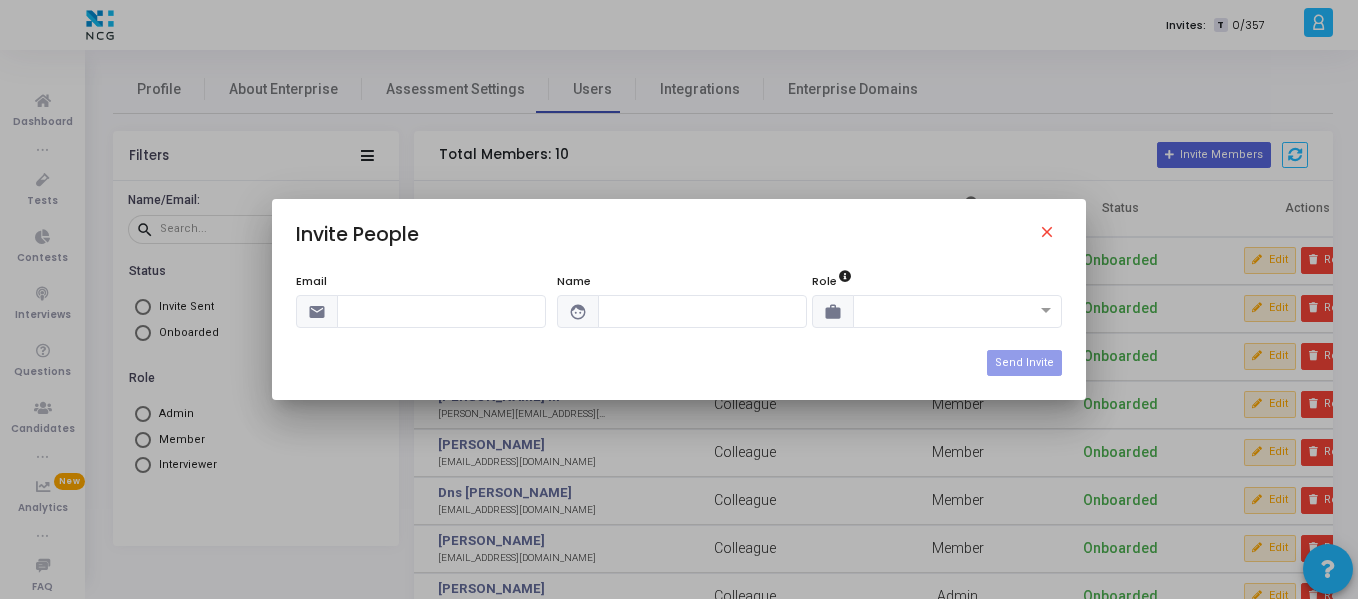 click at bounding box center (441, 311) 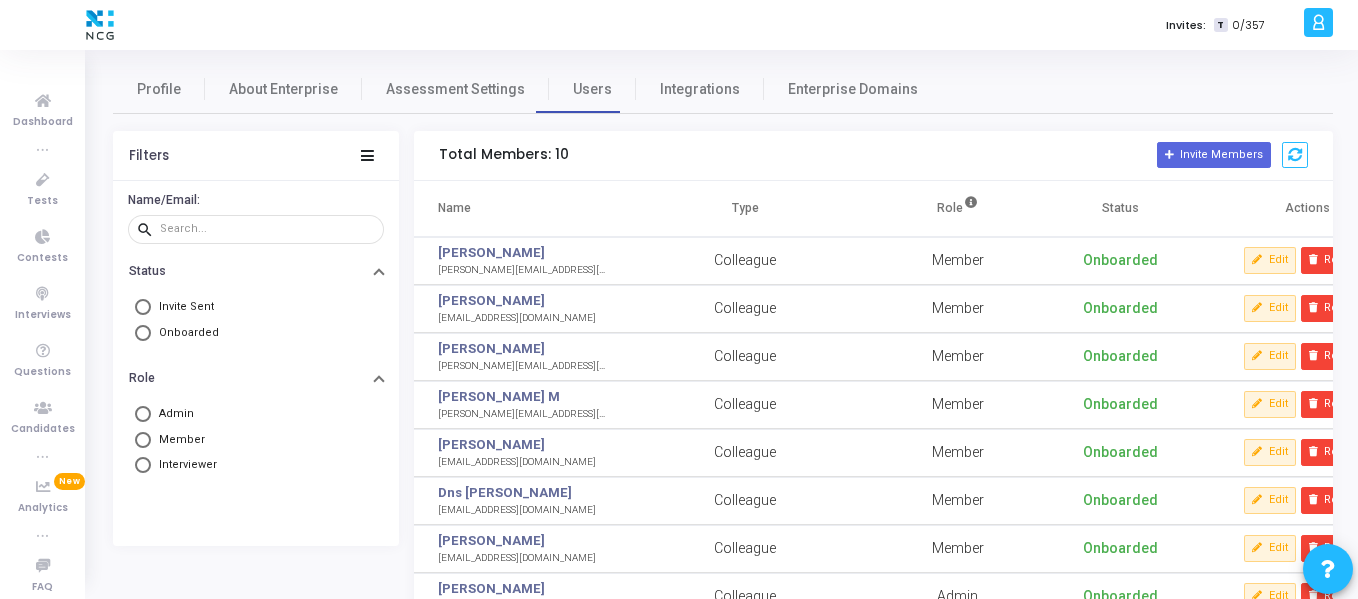 type 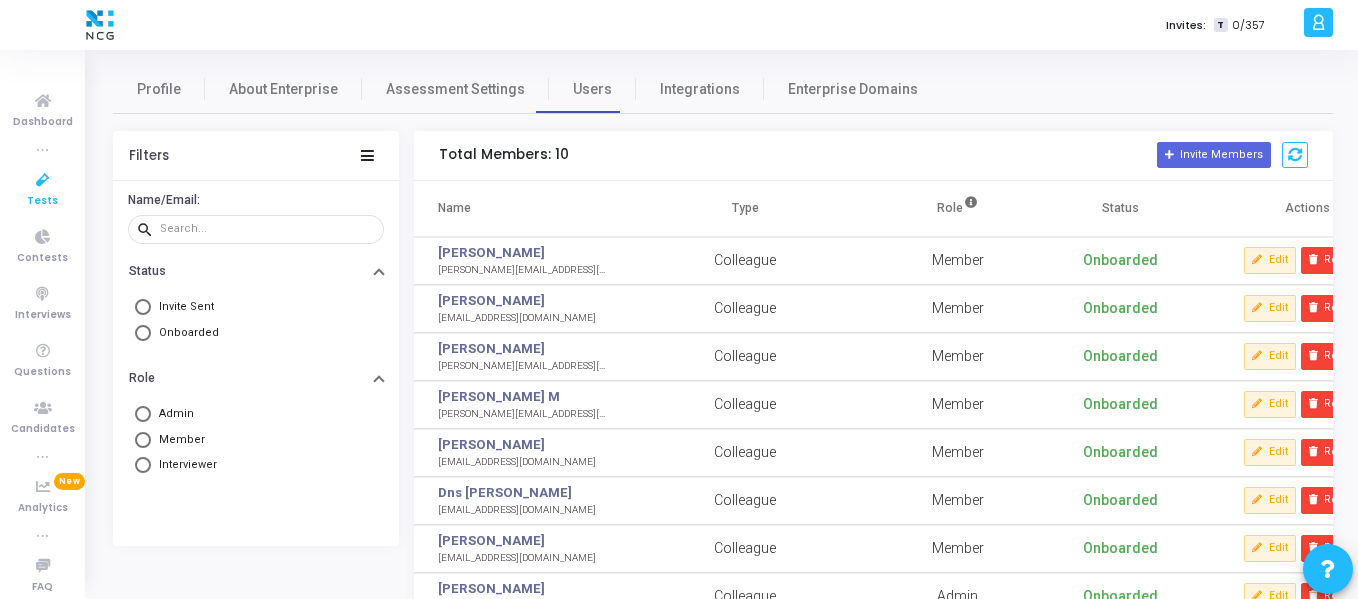 click at bounding box center (43, 180) 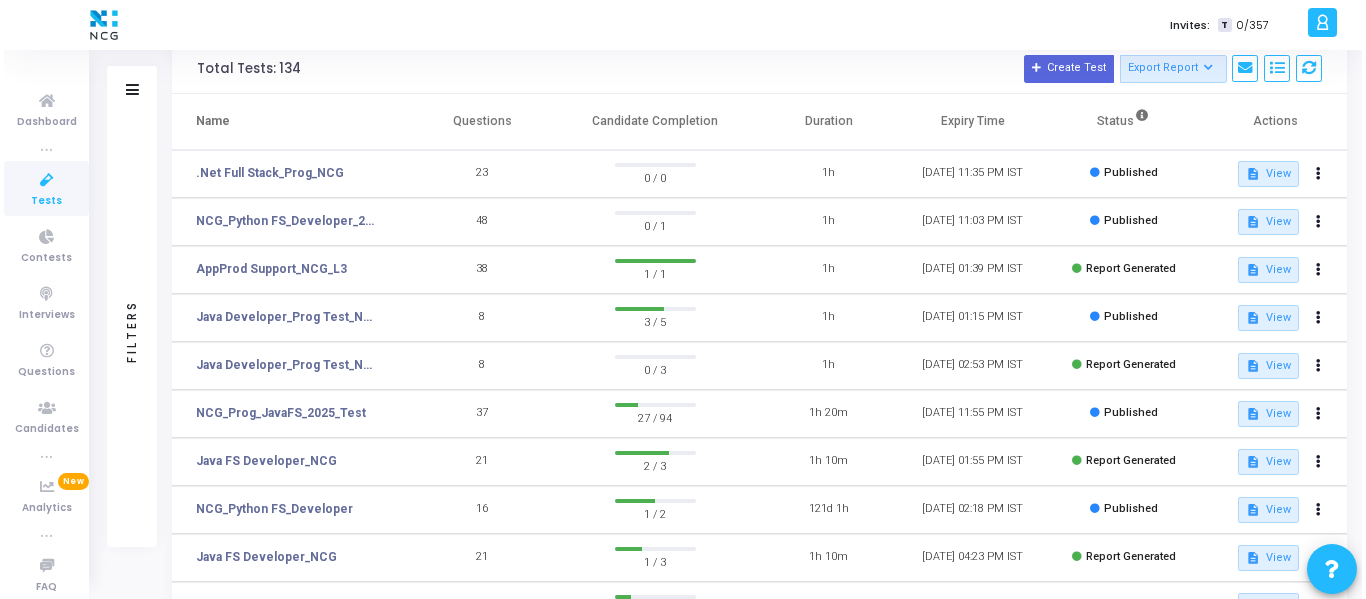 scroll, scrollTop: 0, scrollLeft: 0, axis: both 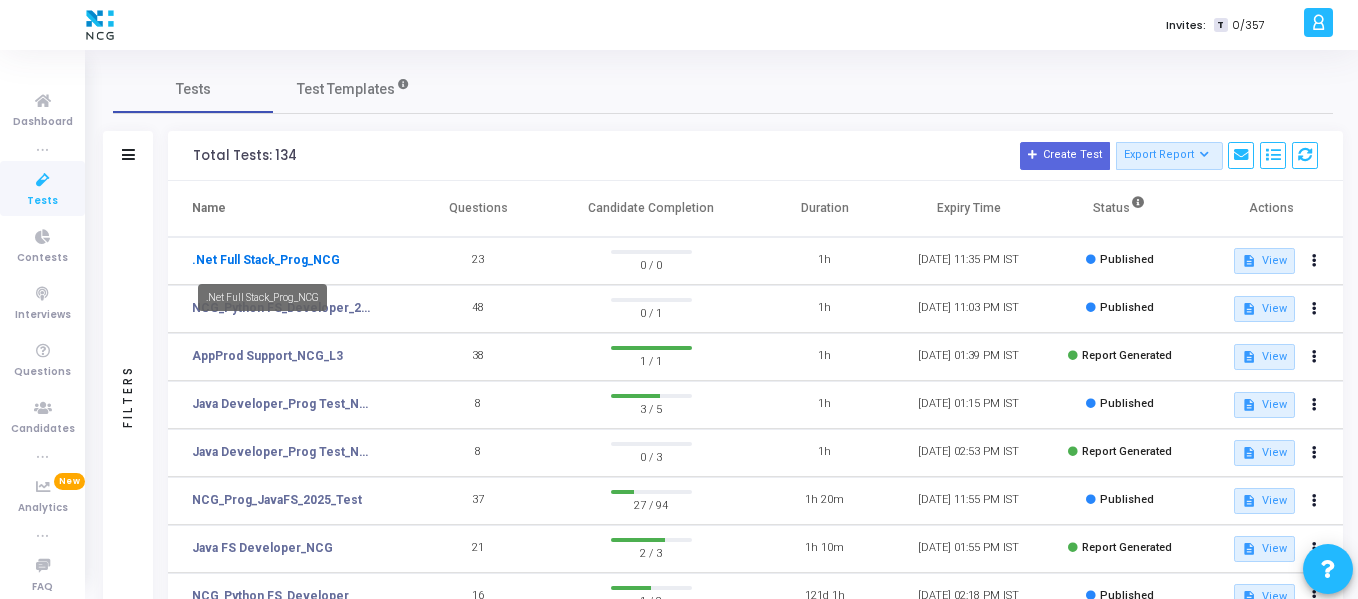 click on ".Net Full Stack_Prog_NCG" at bounding box center (266, 260) 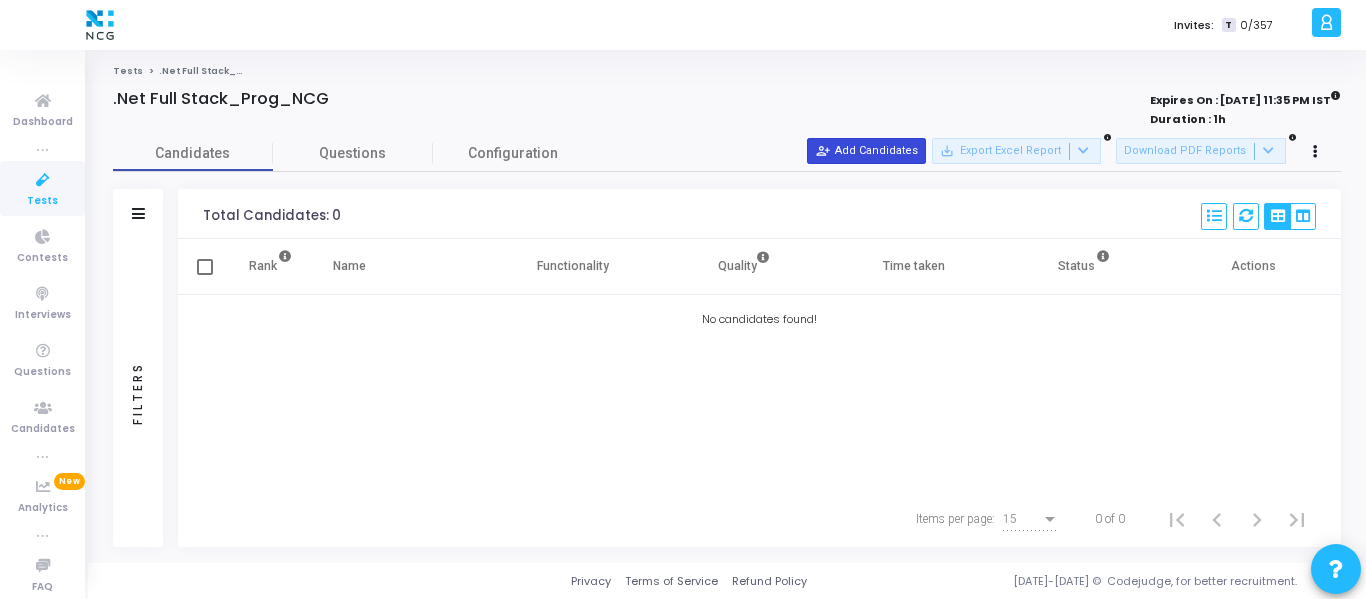 click on "person_add_alt  Add Candidates" at bounding box center [866, 151] 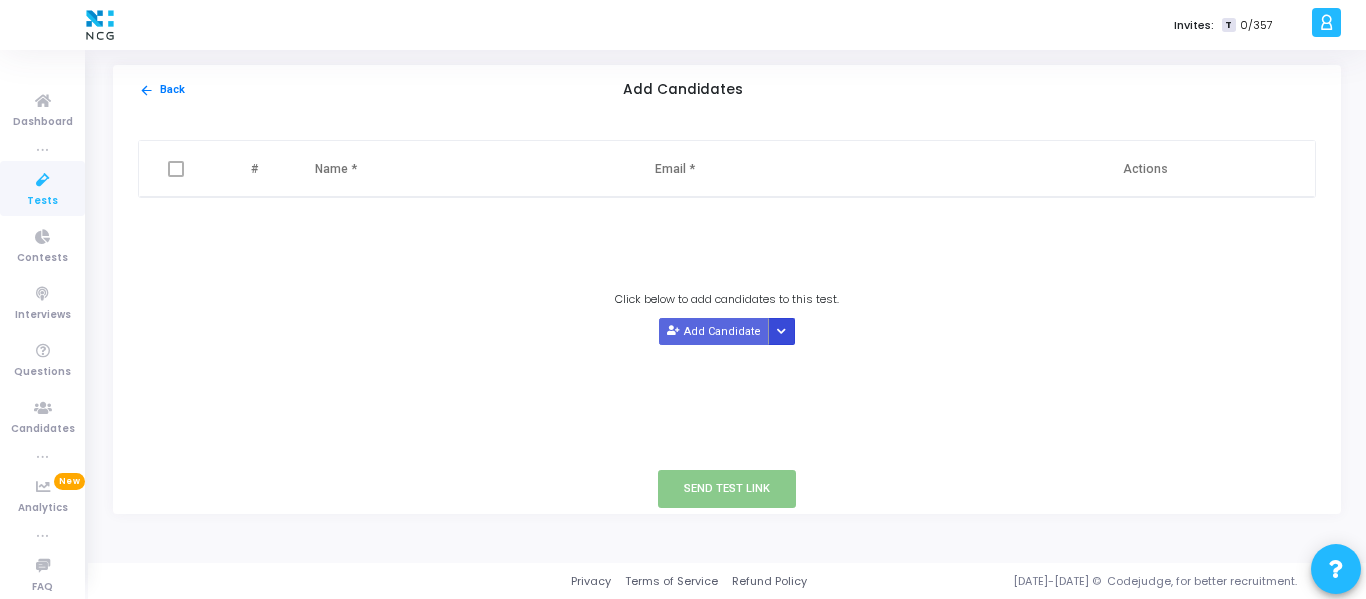 click at bounding box center [782, 331] 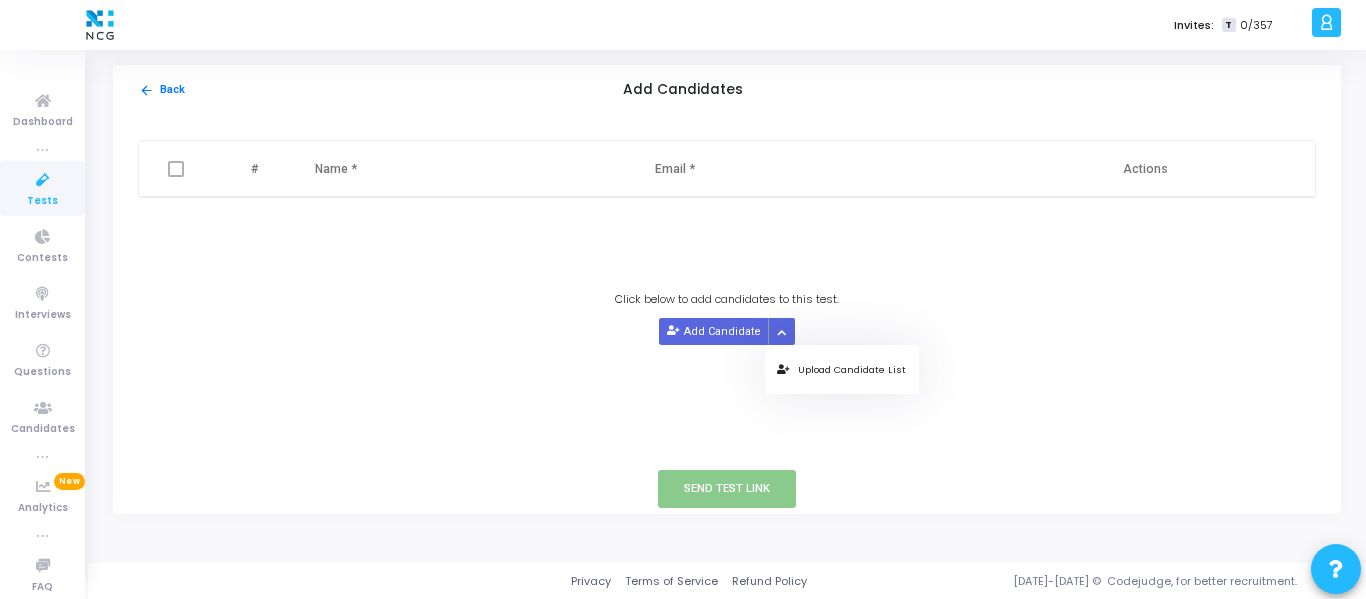 click on "Upload Candidate List" at bounding box center [841, 369] 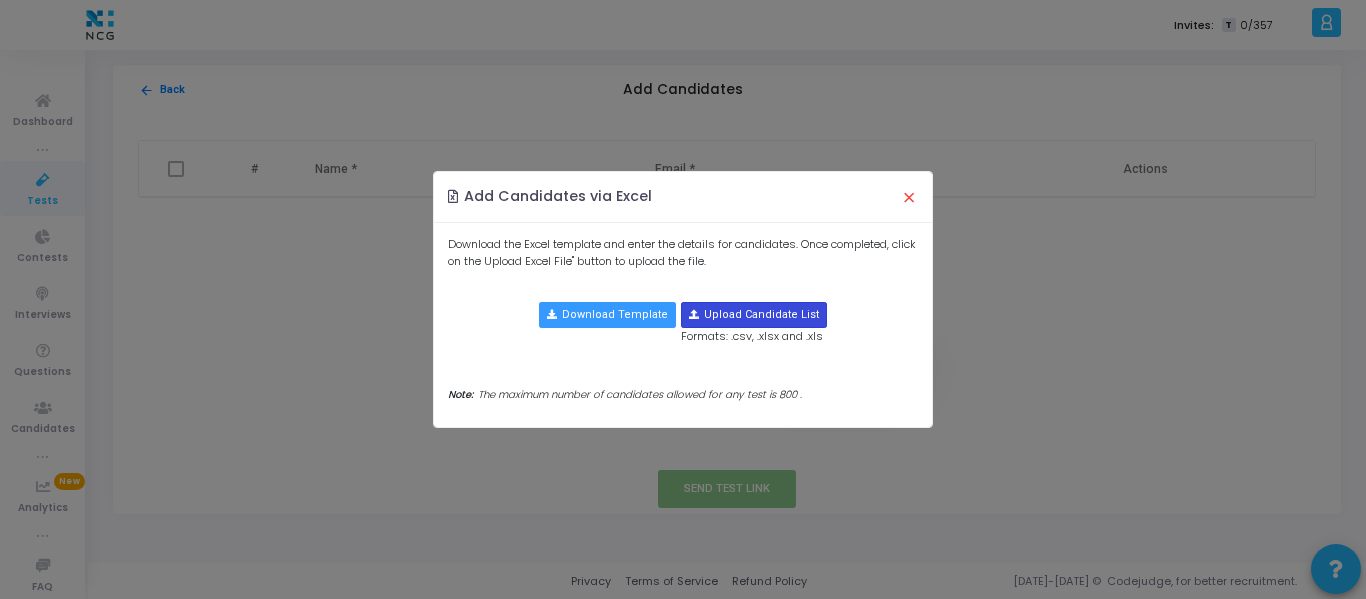 drag, startPoint x: 766, startPoint y: 333, endPoint x: 779, endPoint y: 322, distance: 17.029387 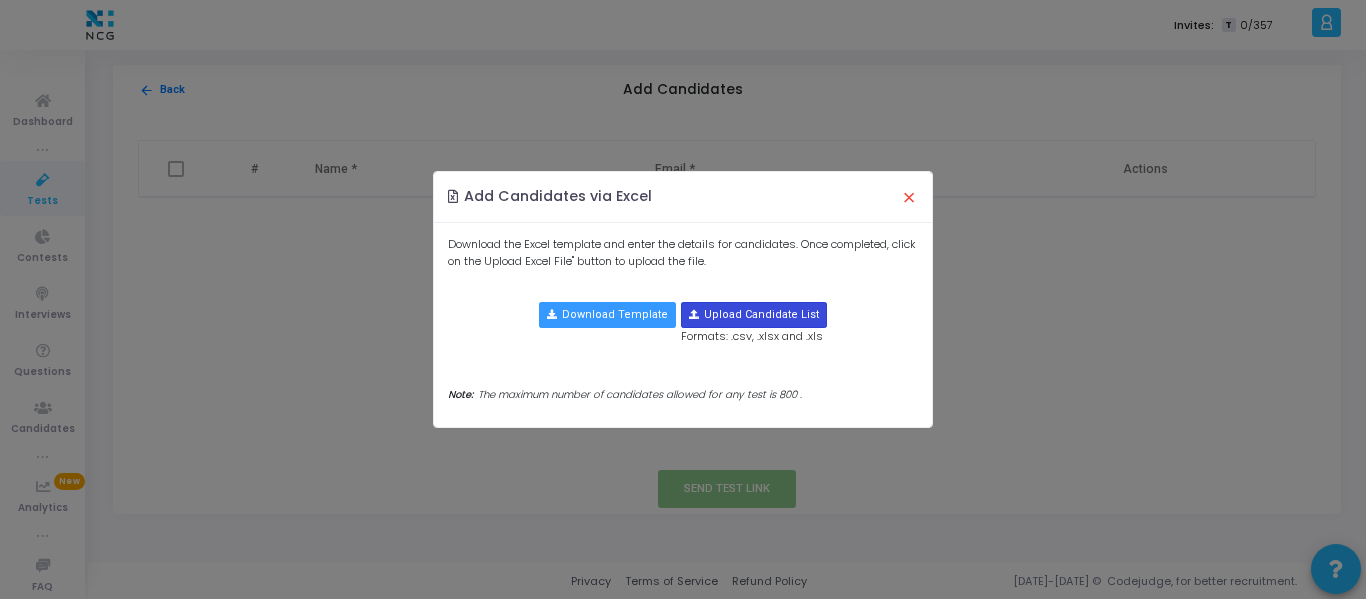 click at bounding box center [754, 315] 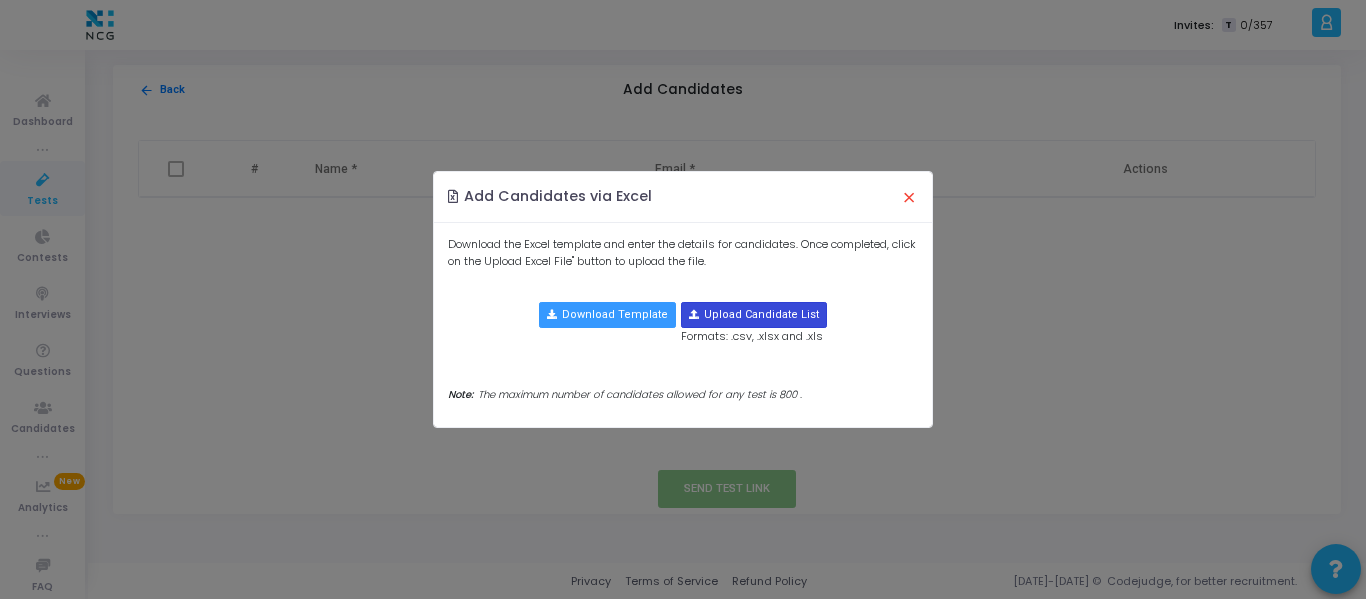 type on "C:\fakepath\CodeJudge Test _Non Java.csv" 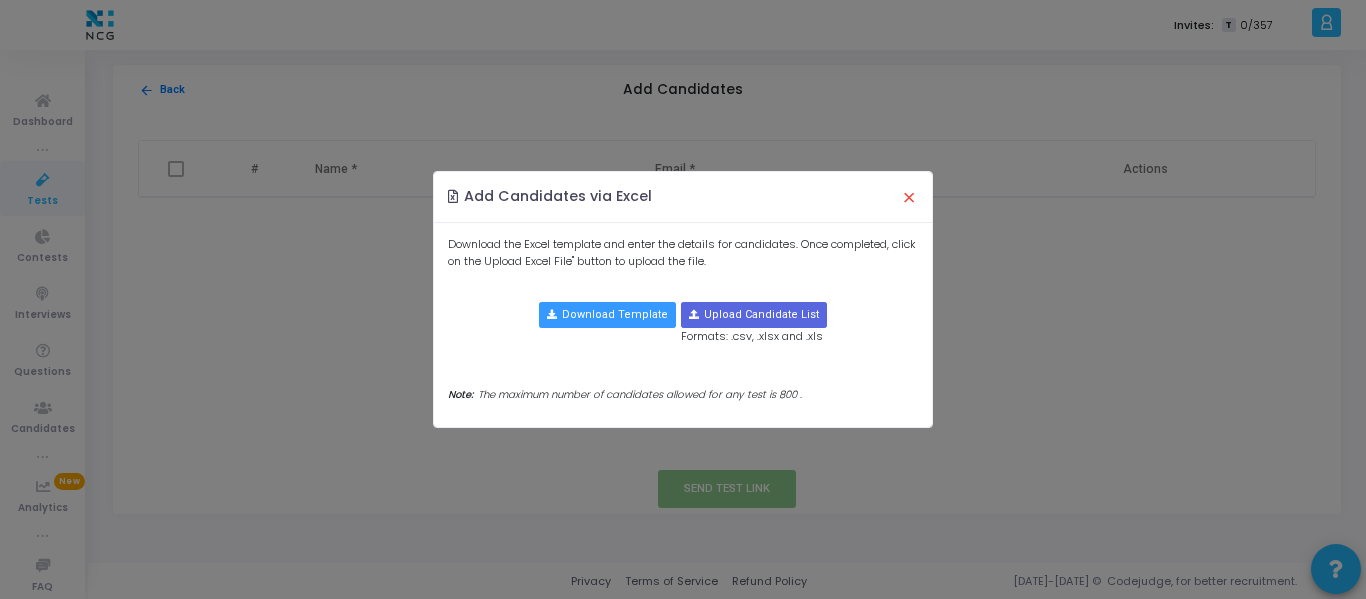 type 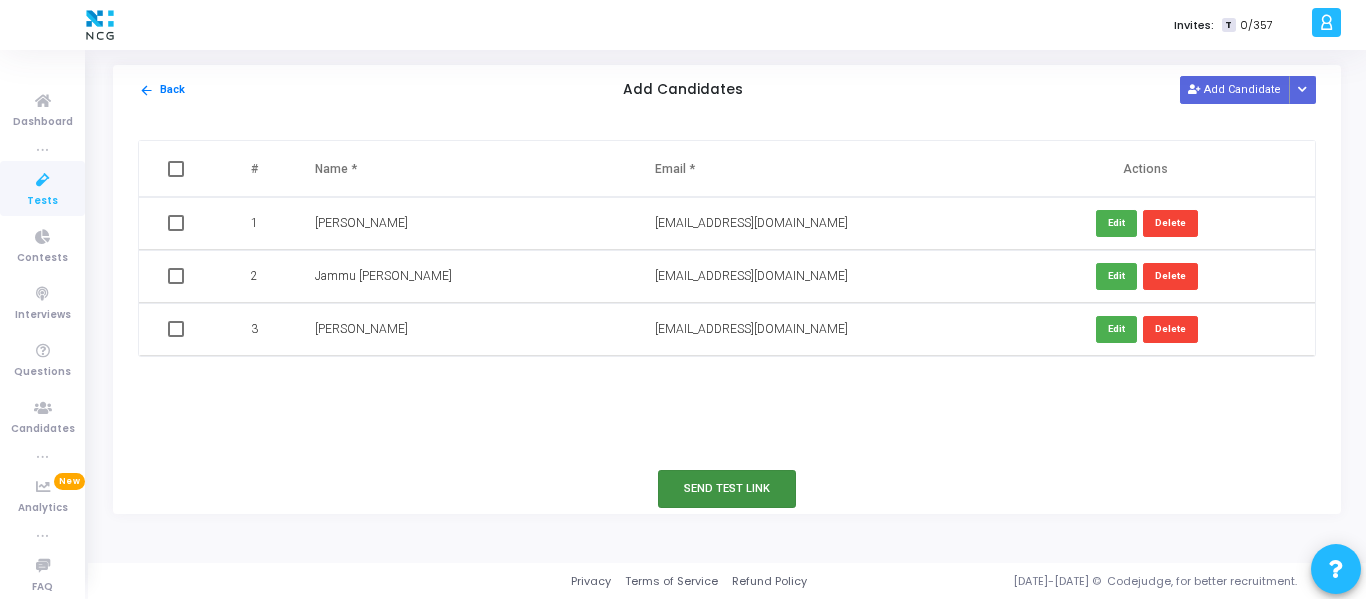 click on "Send Test Link" at bounding box center [727, 488] 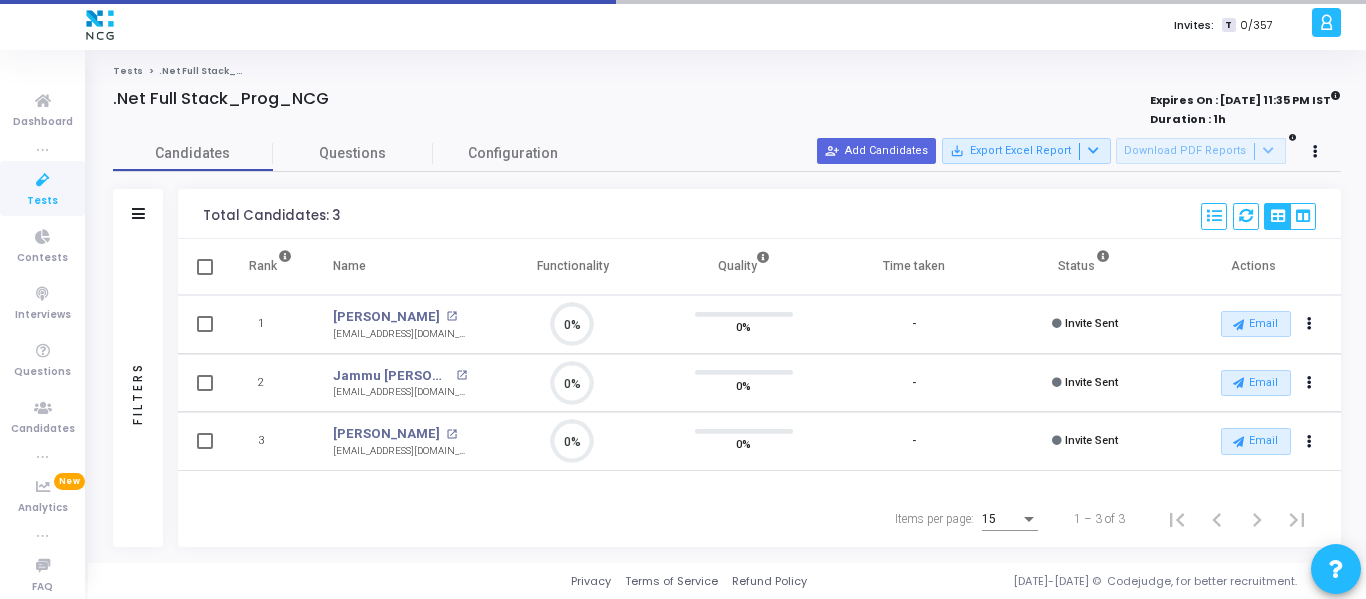 scroll, scrollTop: 9, scrollLeft: 9, axis: both 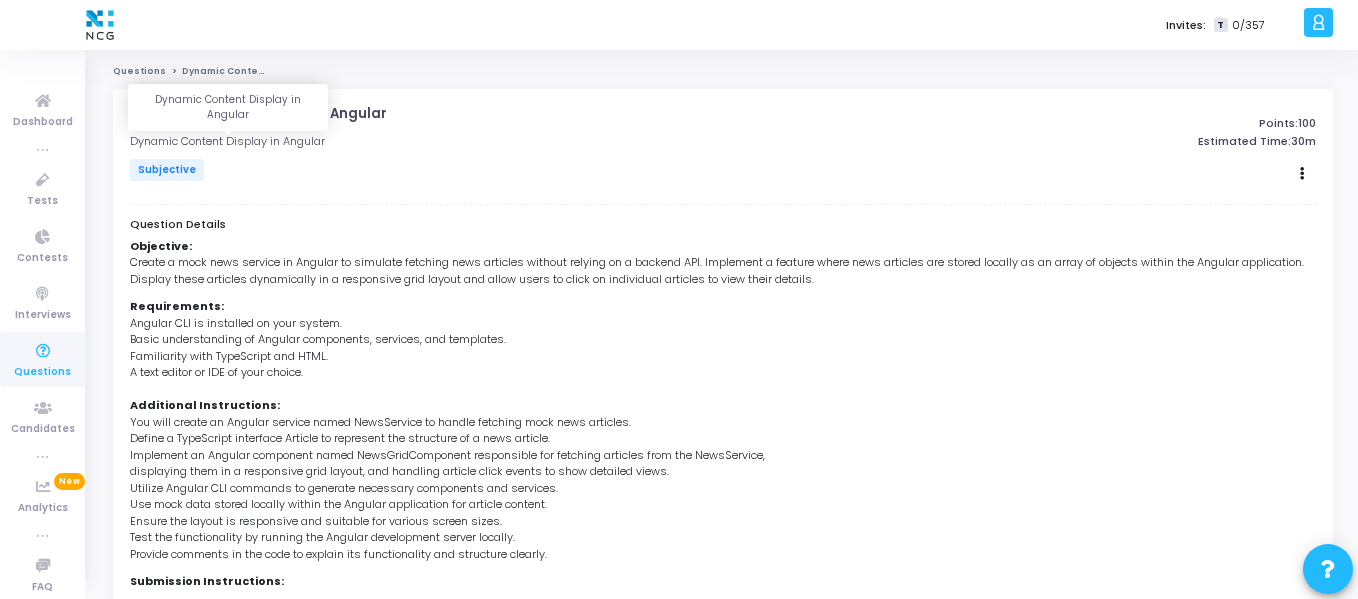 click on "Dynamic Content Display in Angular" 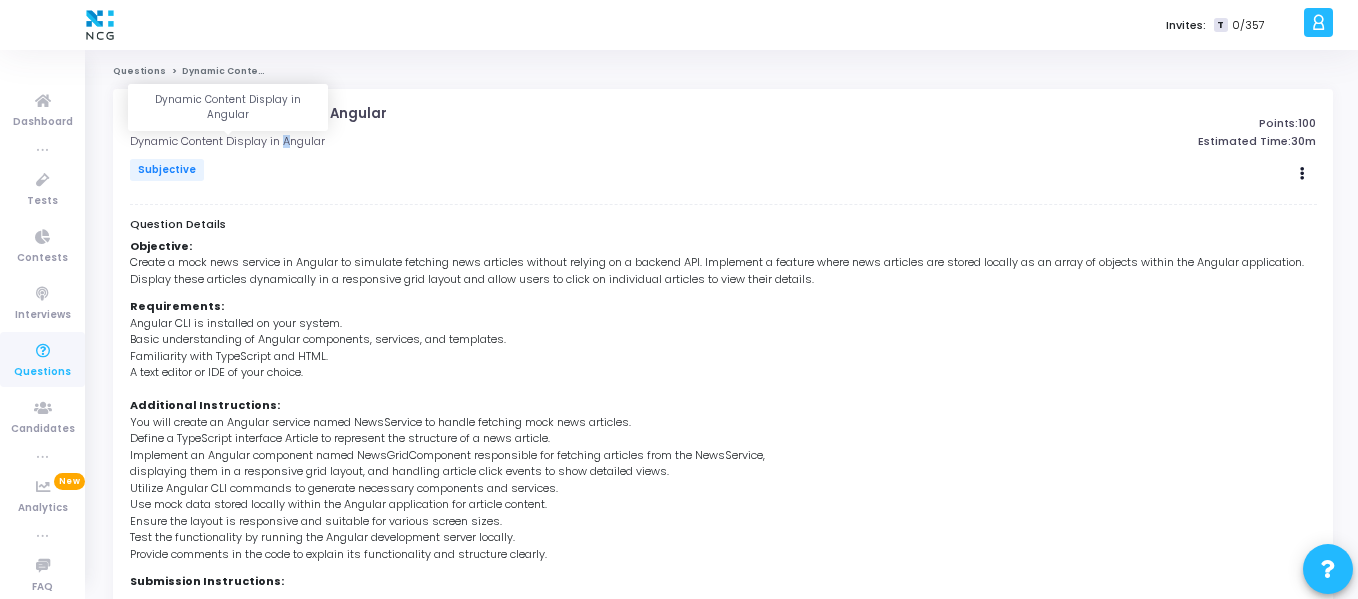 click on "Dynamic Content Display in Angular" 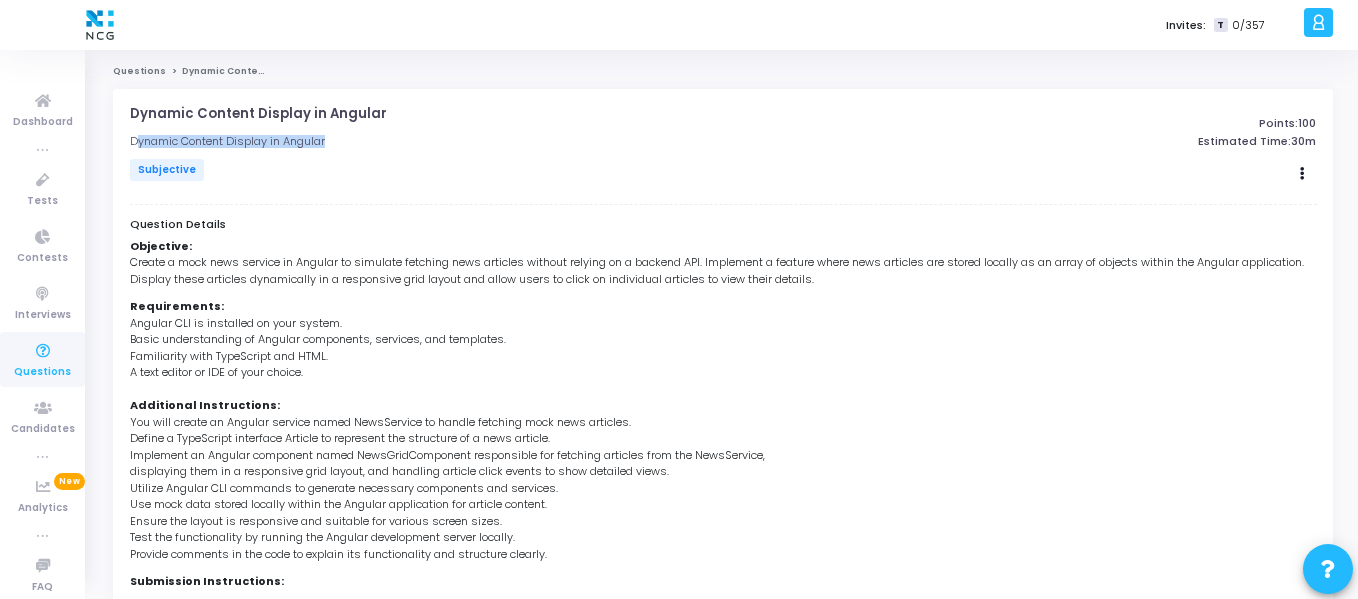 click on "Dynamic Content Display in Angular" 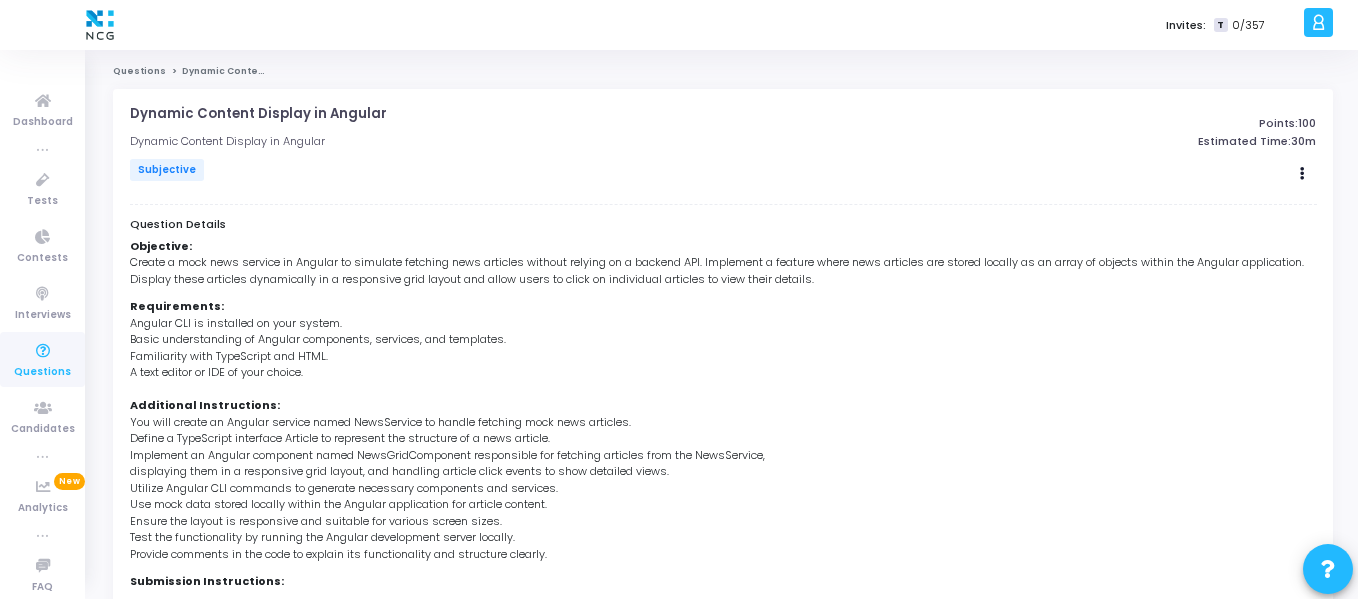 click on "Dynamic Content Display in Angular" 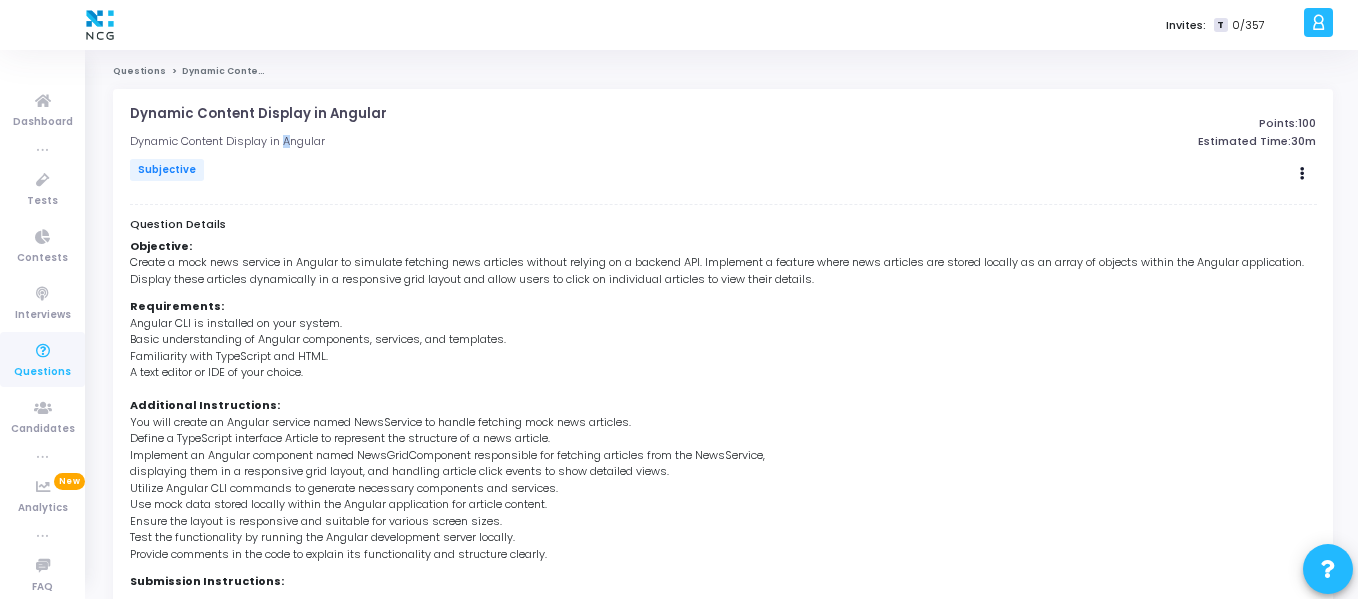 click on "Dynamic Content Display in Angular" 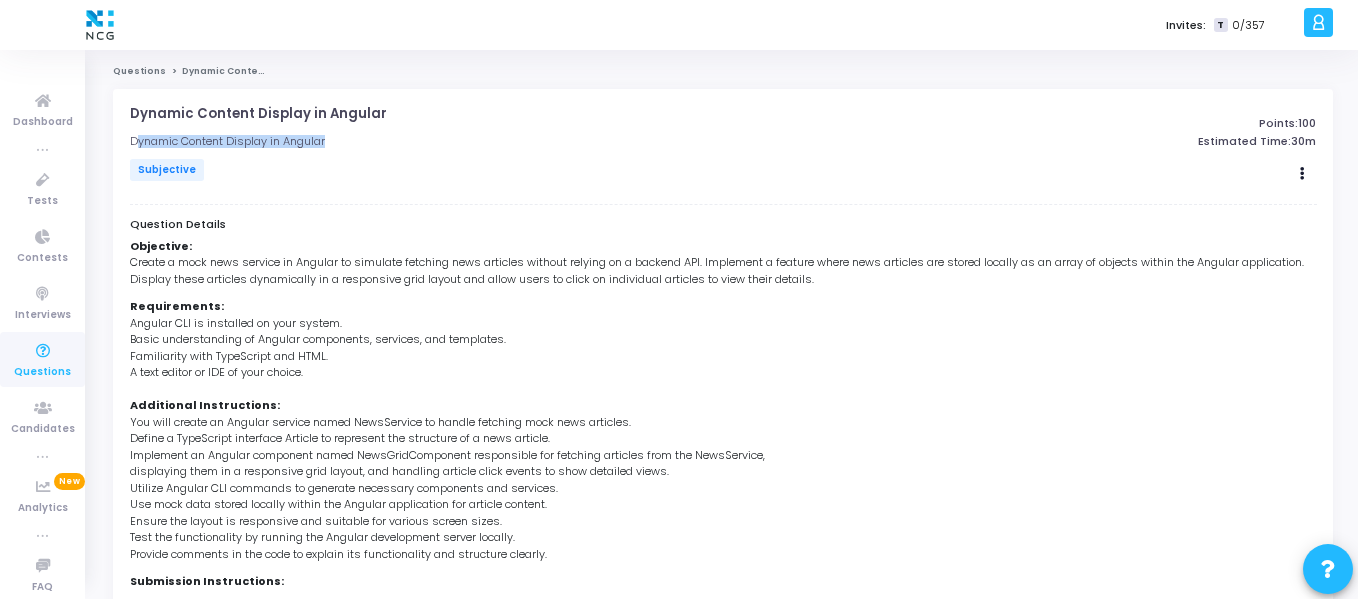 click on "Dynamic Content Display in Angular" 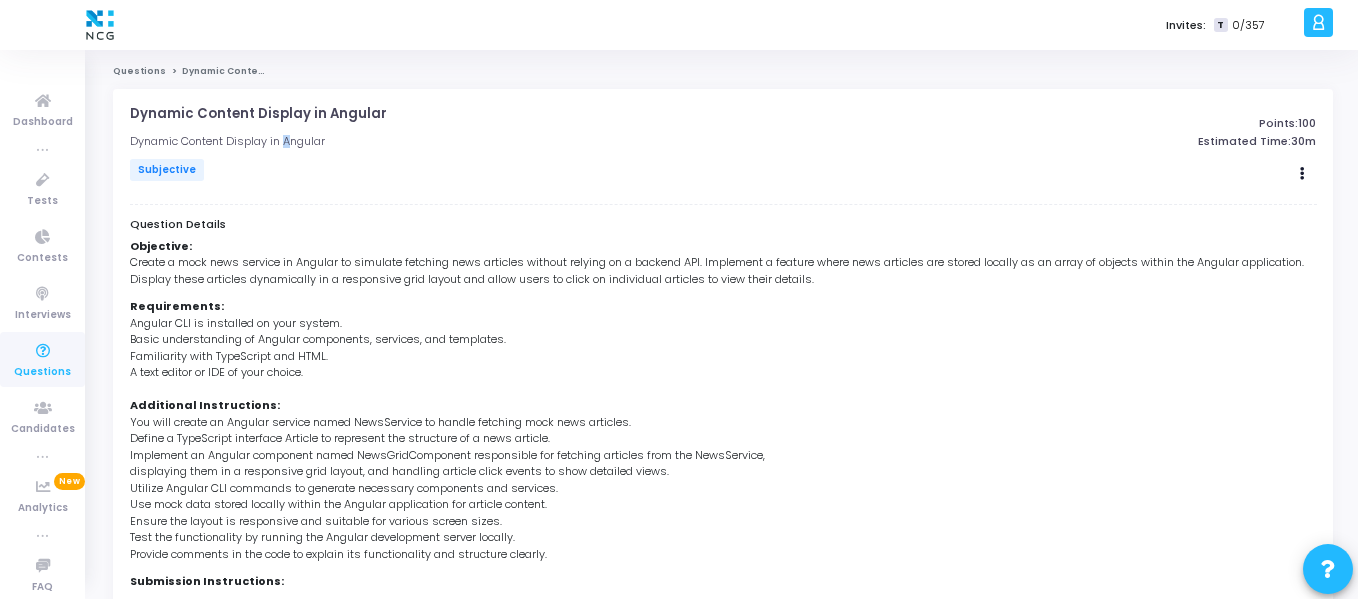 click on "Dynamic Content Display in Angular" 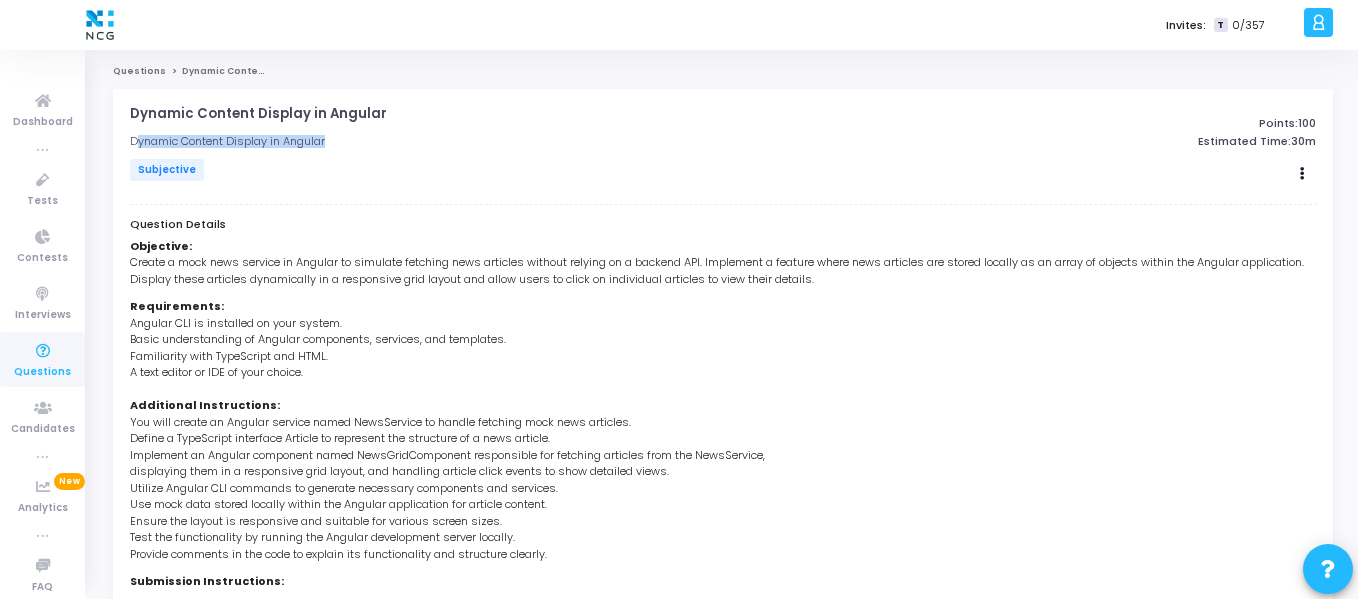 click on "Dynamic Content Display in Angular" 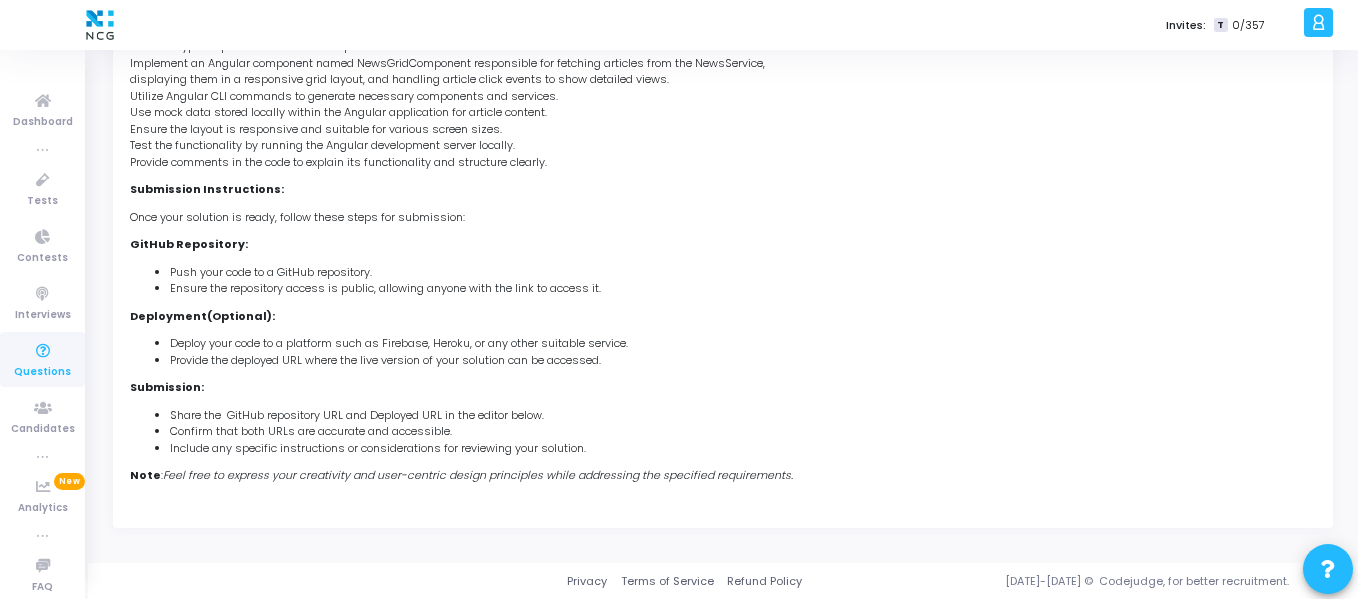scroll, scrollTop: 0, scrollLeft: 0, axis: both 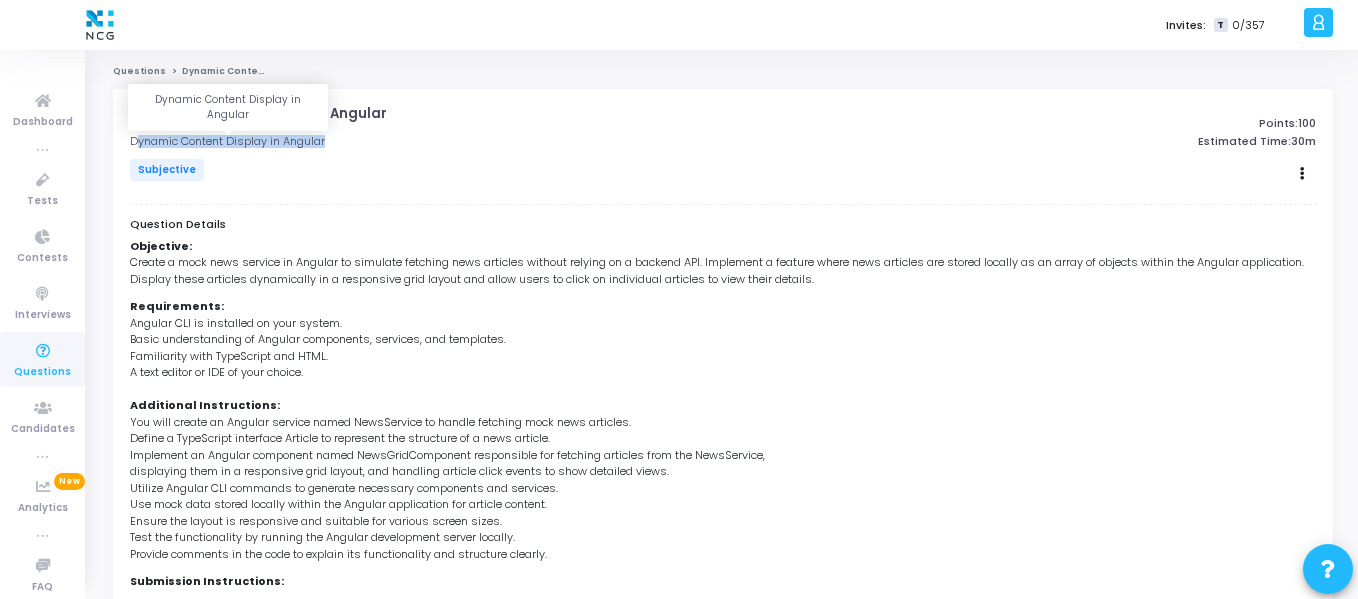 click on "Dynamic Content Display in Angular" 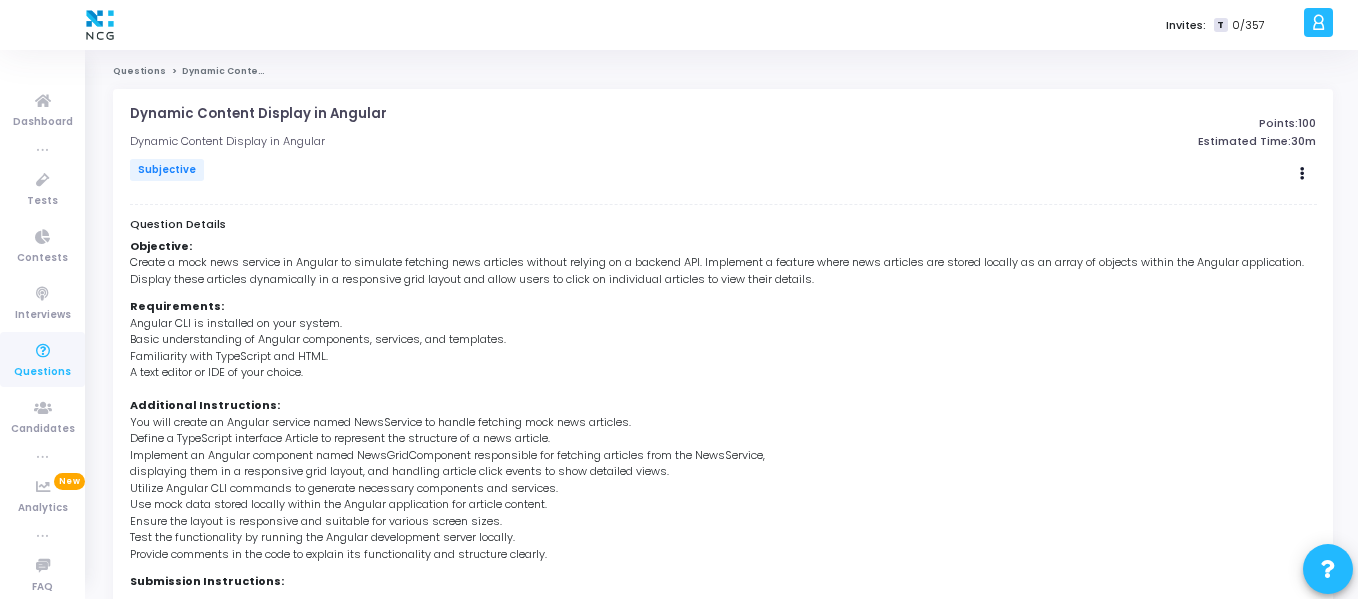 click on "Dynamic Content Display in Angular" 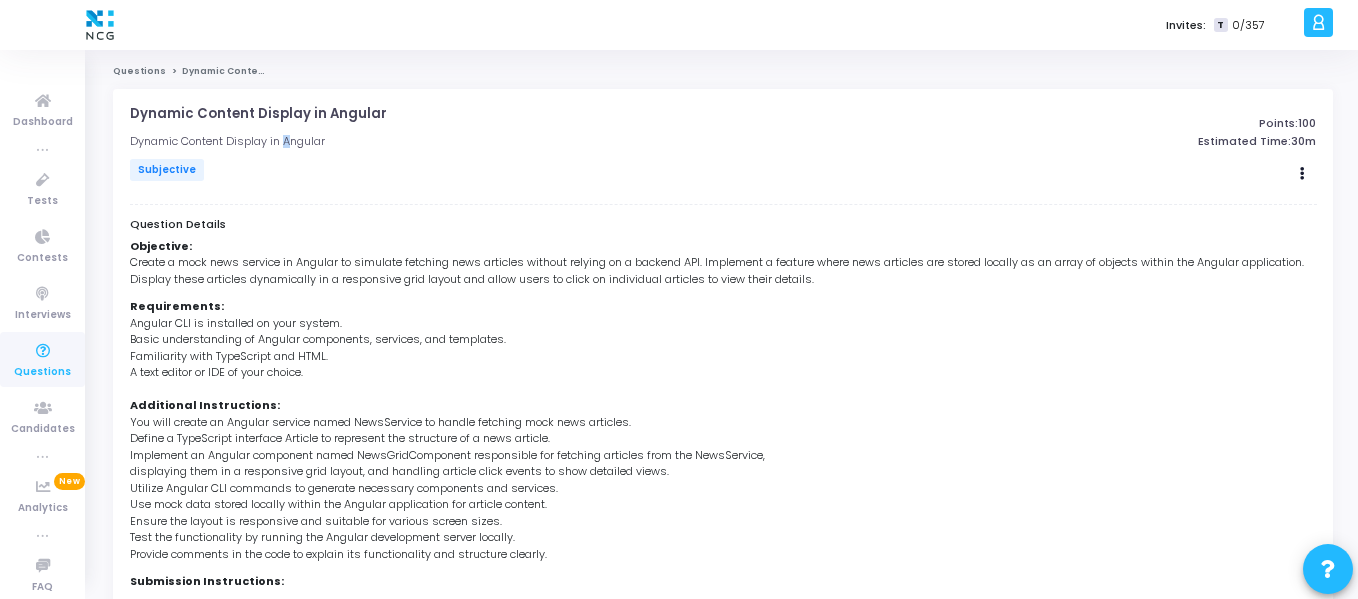 click on "Dynamic Content Display in Angular" 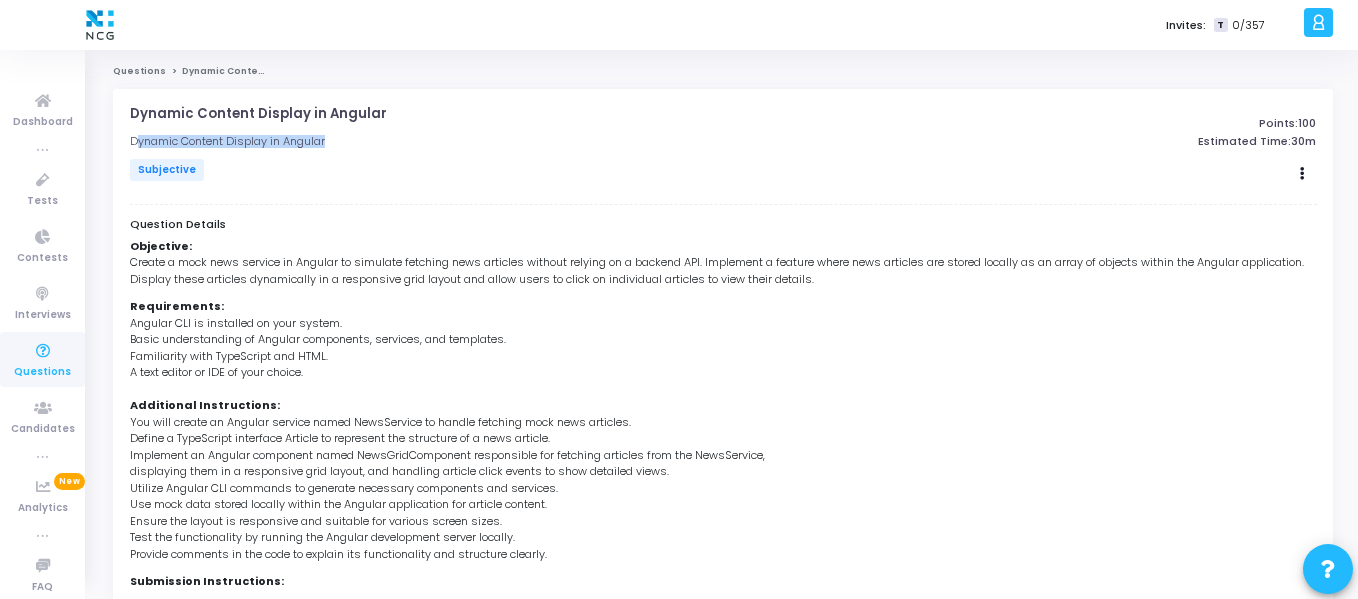 click on "Dynamic Content Display in Angular" 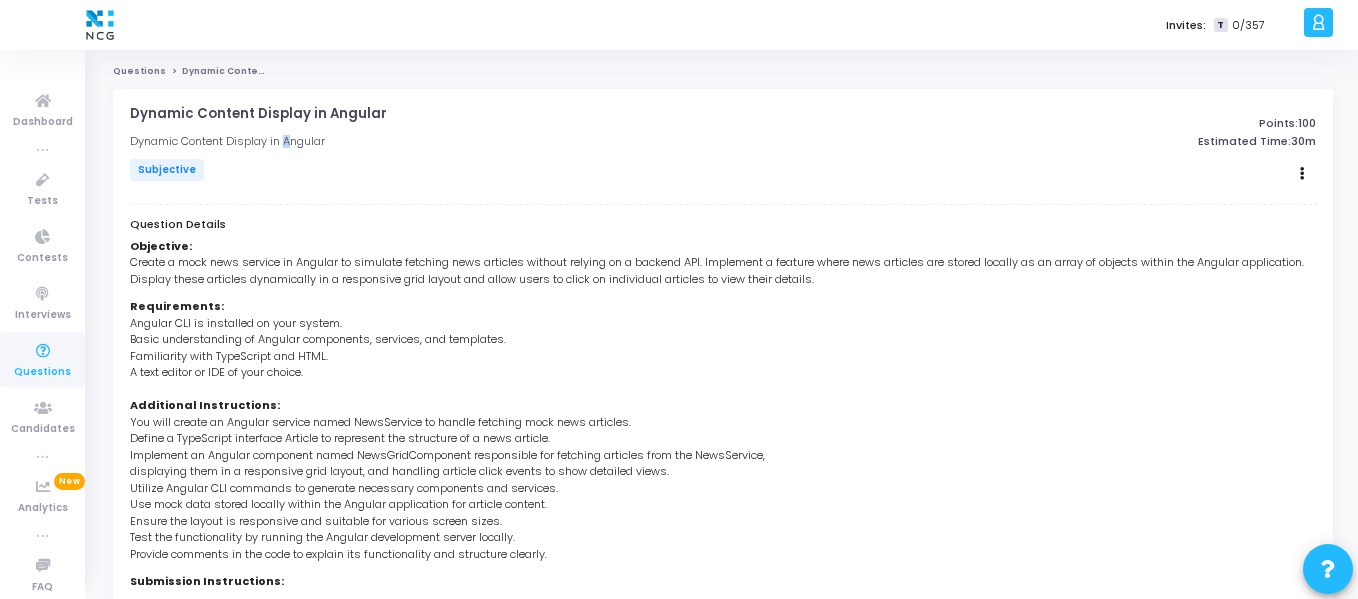 click on "Dynamic Content Display in Angular" 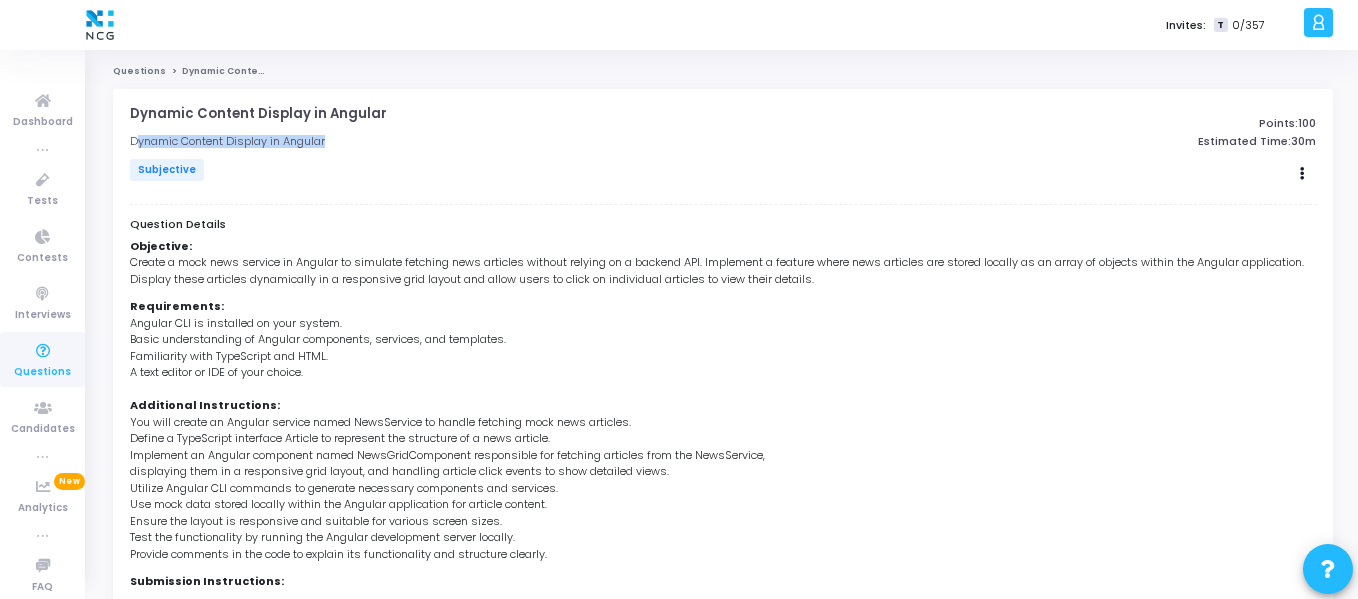 click on "Dynamic Content Display in Angular" 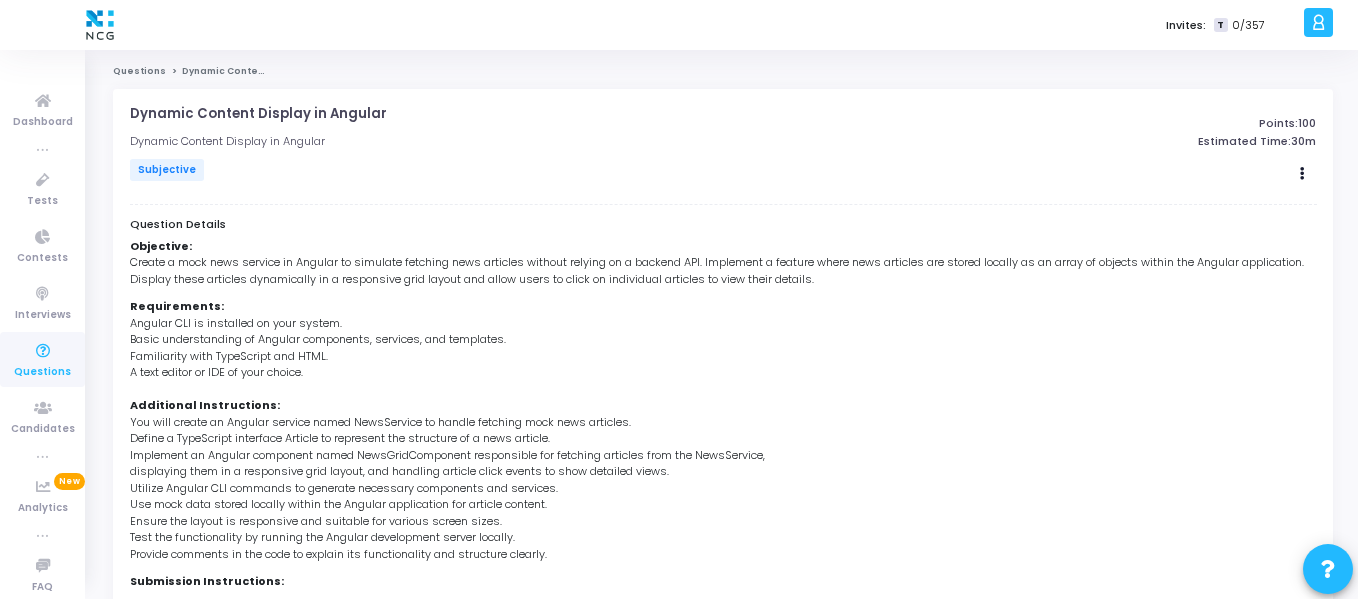 click on "Dynamic Content Display in Angular" 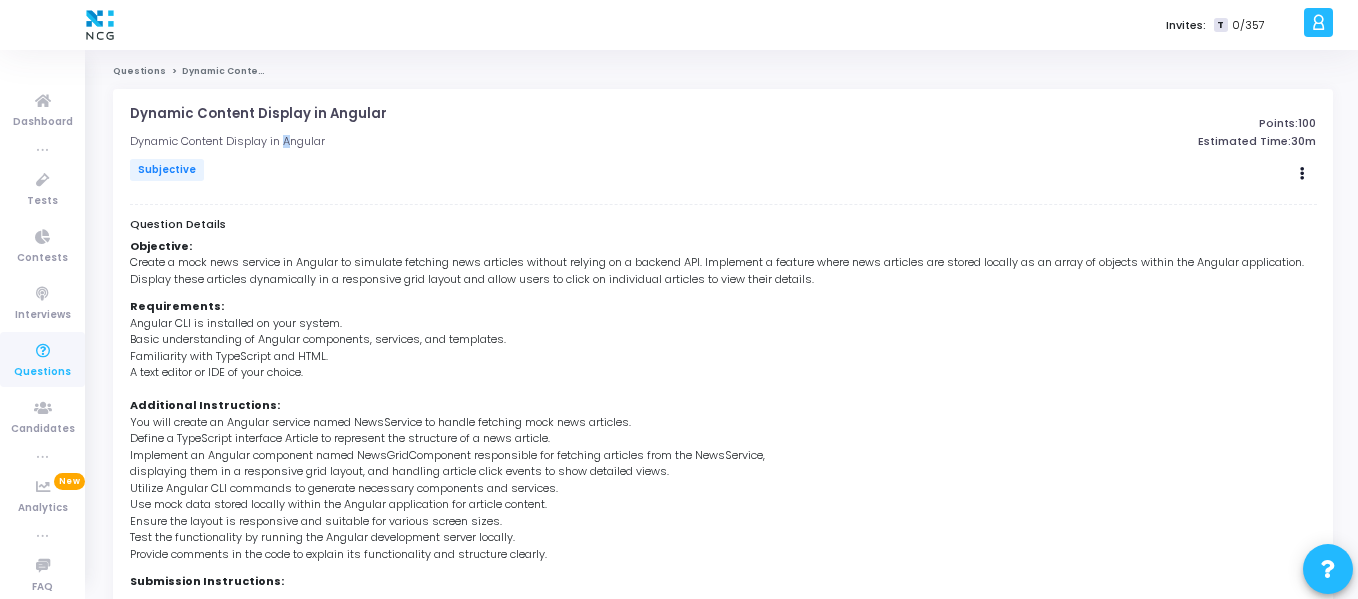click on "Dynamic Content Display in Angular" 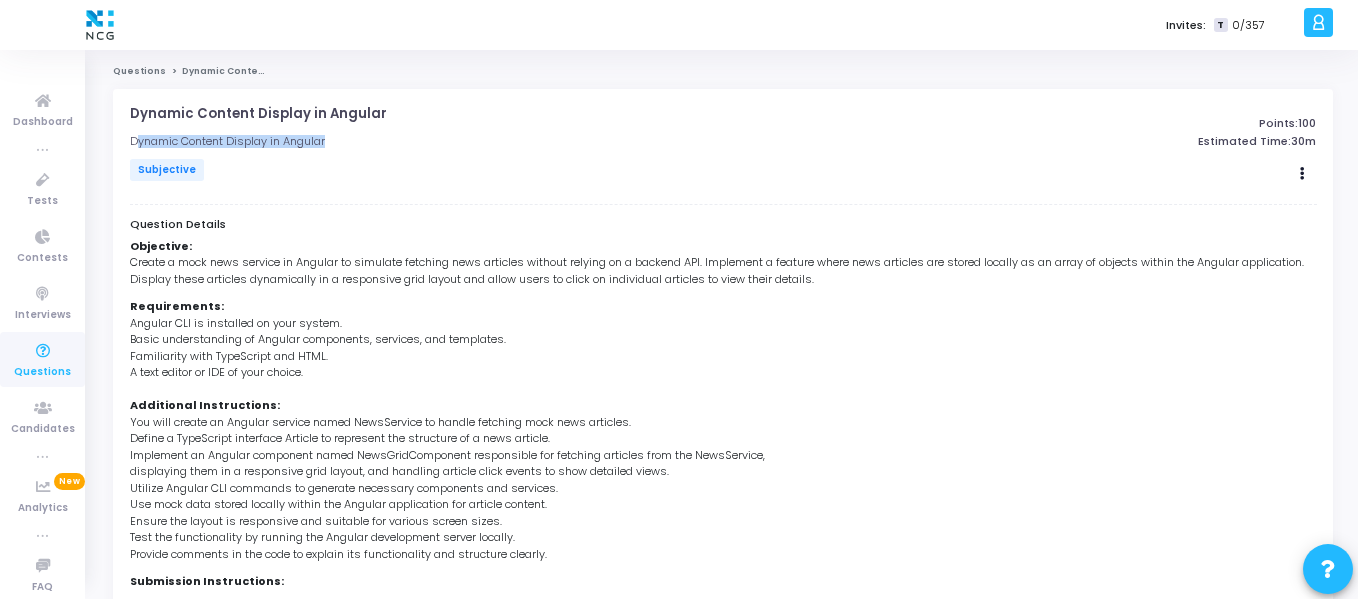 click on "Dynamic Content Display in Angular" 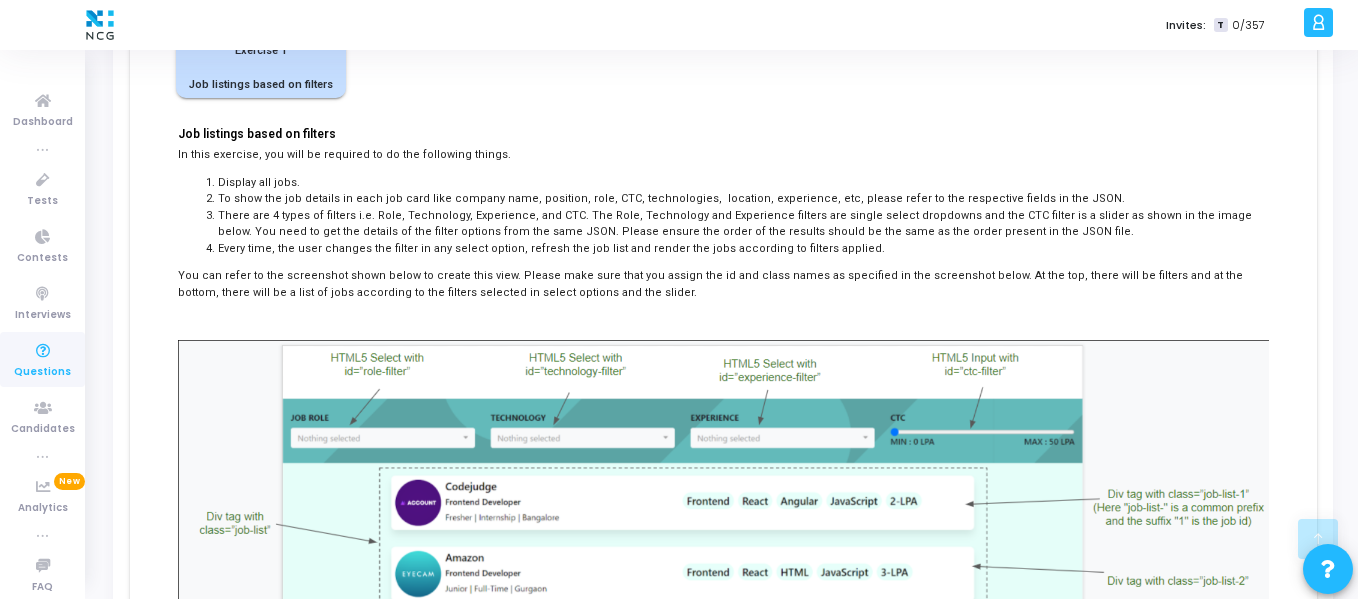 scroll, scrollTop: 345, scrollLeft: 0, axis: vertical 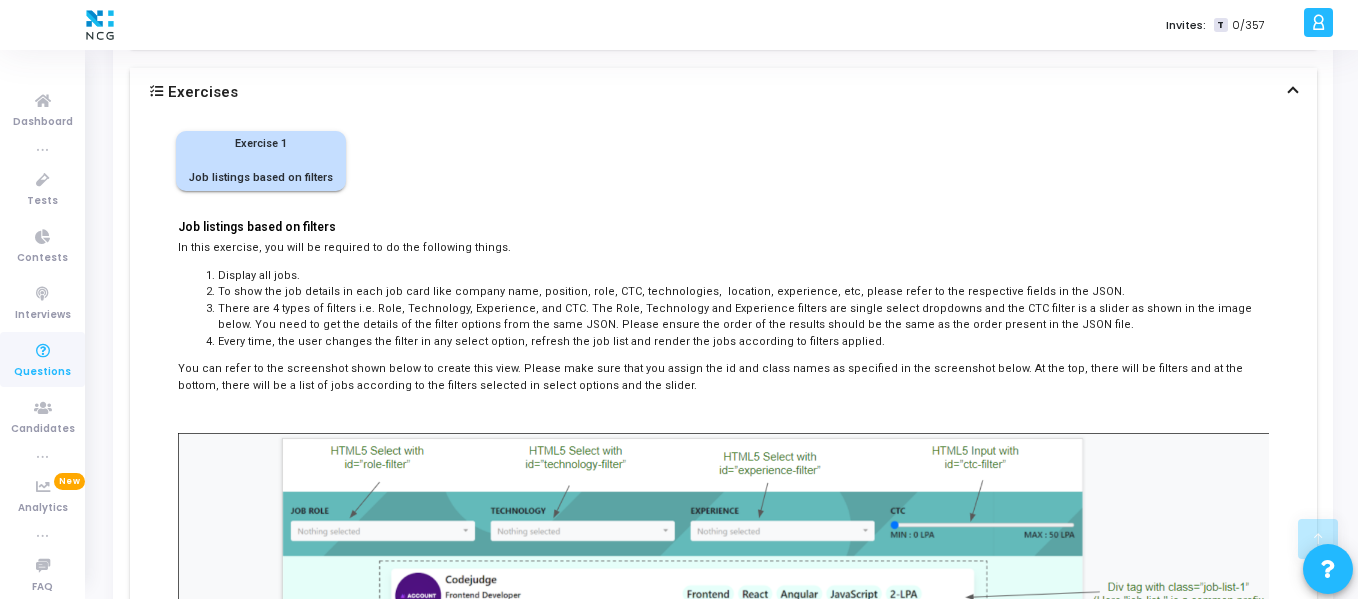 click on "You can refer to the screenshot shown below to create this view. Please make sure that you assign the id and class names as specified in the screenshot below. At the top, there will be filters and at the bottom, there will be a list of jobs according to the filters selected in select options and the slider." at bounding box center (723, 377) 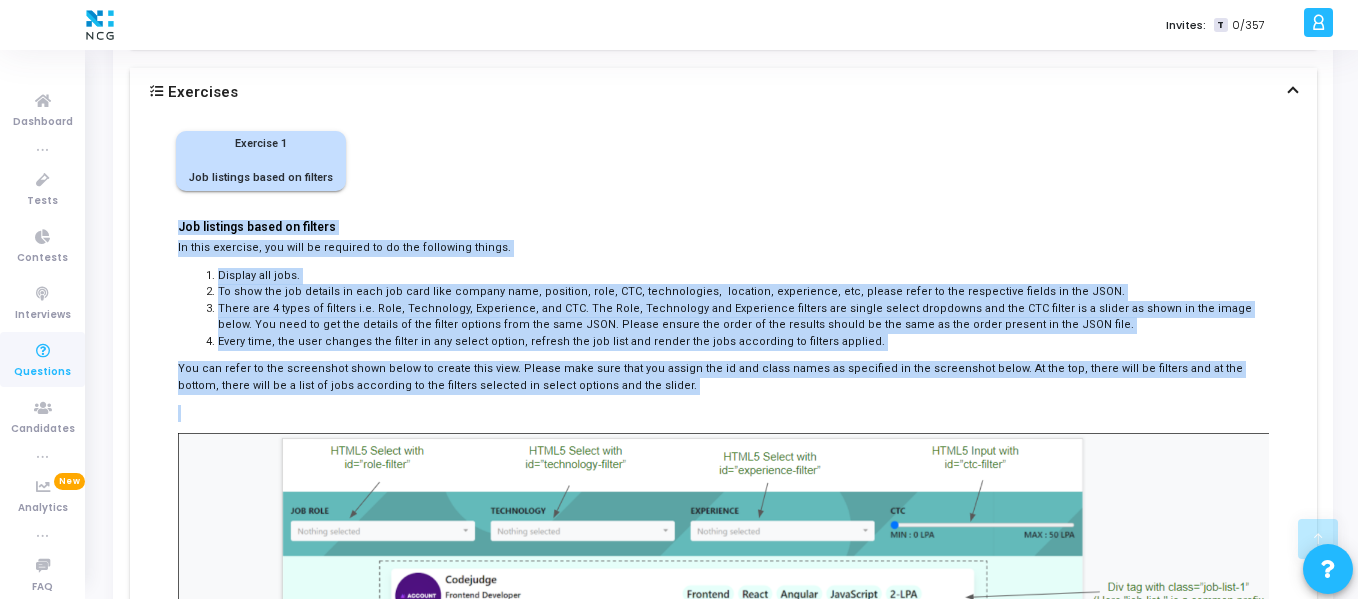 drag, startPoint x: 565, startPoint y: 384, endPoint x: 167, endPoint y: 217, distance: 431.61673 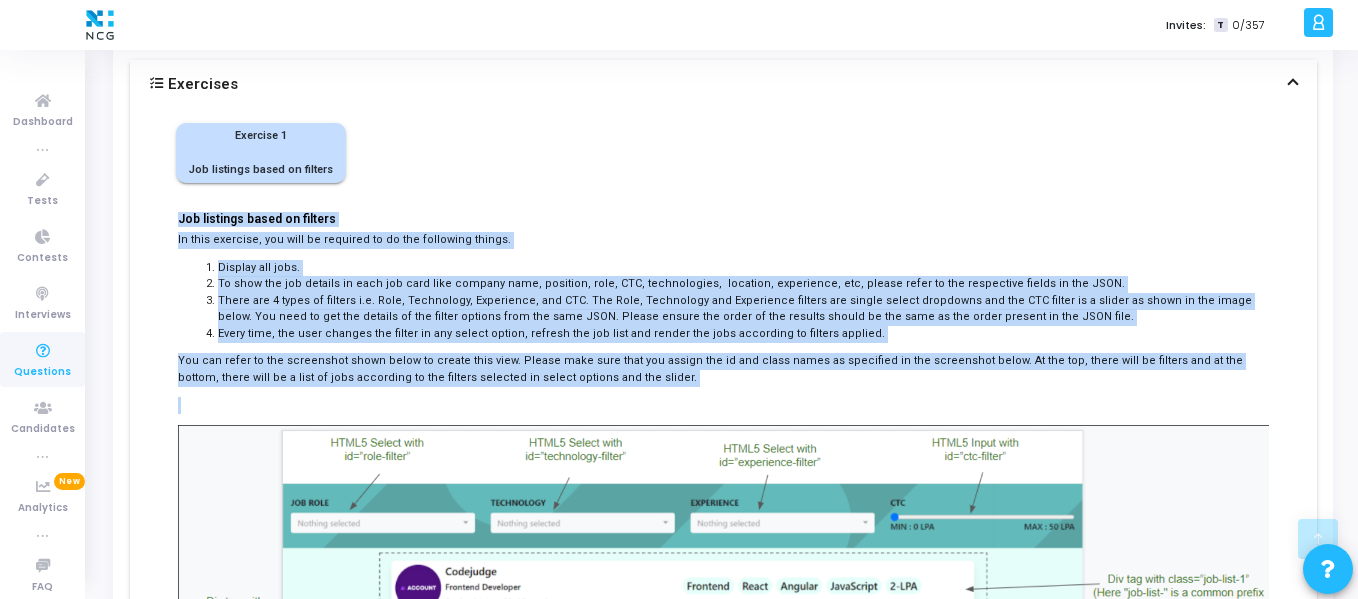 scroll, scrollTop: 354, scrollLeft: 0, axis: vertical 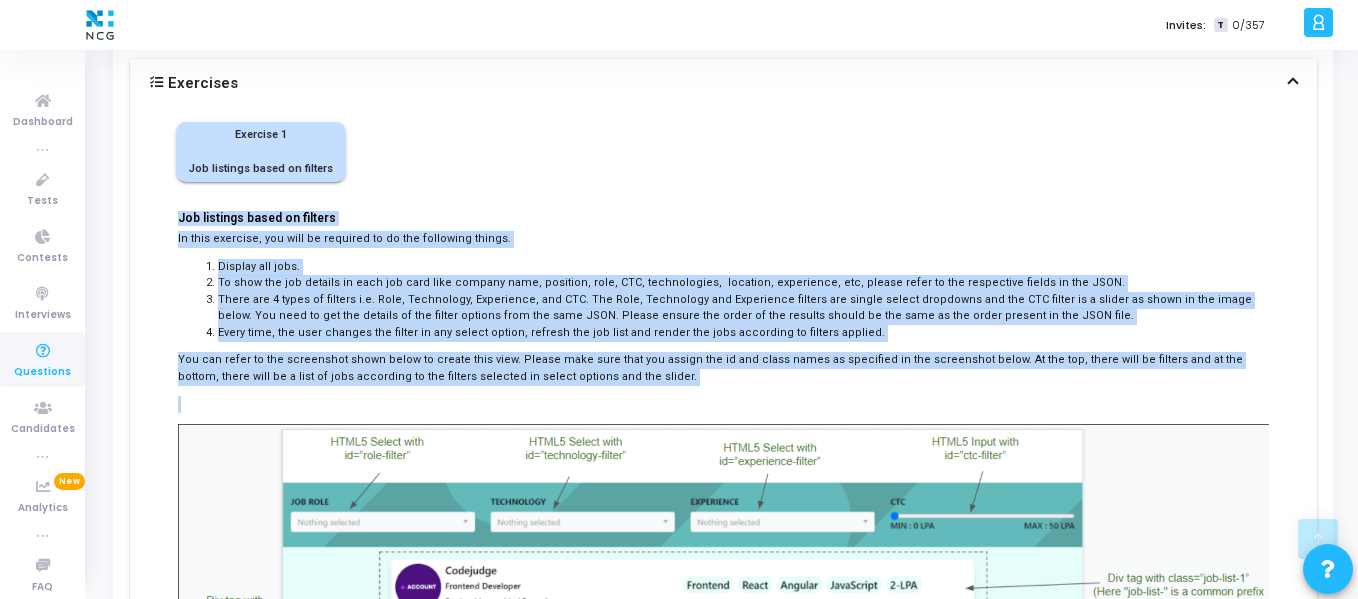 click on "Job listings based on filters  In this exercise, you will be required to do the following things. 	 Display all jobs. 	 To show the job details in each job card like company name, position, role, CTC, technologies,  location, experience, etc, please refer to the respective fields in the JSON. 	 There are 4 types of filters i.e. Role, Technology, Experience, and CTC. The Role, Technology and Experience filters are single select dropdowns and the CTC filter is a slider as shown in the image below. You need to get the details of the filter options from the same JSON. Please ensure the order of the results should be the same as the order present in the JSON file. 	 Every time, the user changes the filter in any select option, refresh the job list and render the jobs according to filters applied." at bounding box center (723, 533) 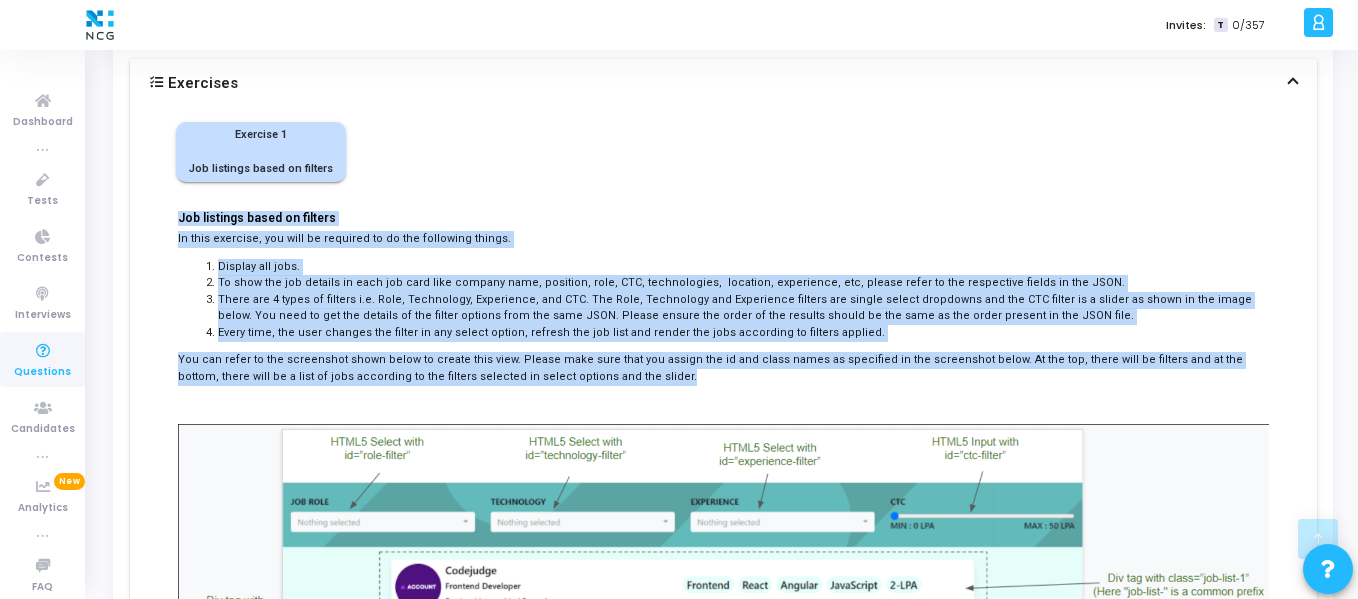 drag, startPoint x: 169, startPoint y: 204, endPoint x: 548, endPoint y: 358, distance: 409.0929 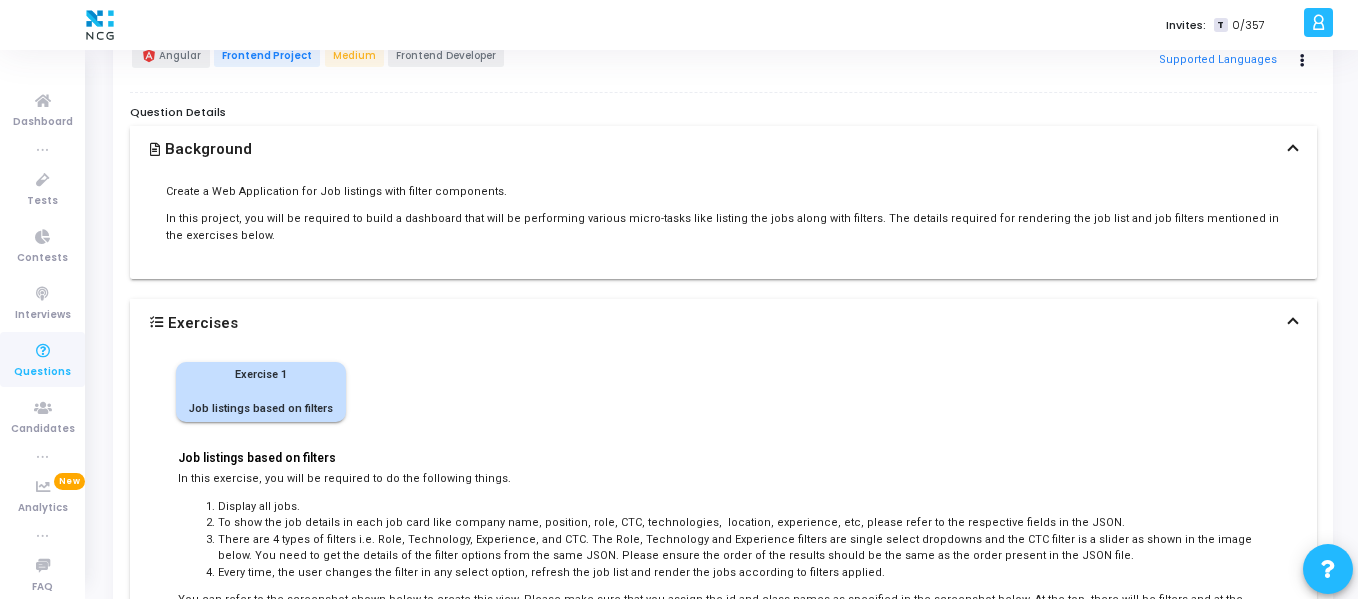 scroll, scrollTop: 80, scrollLeft: 0, axis: vertical 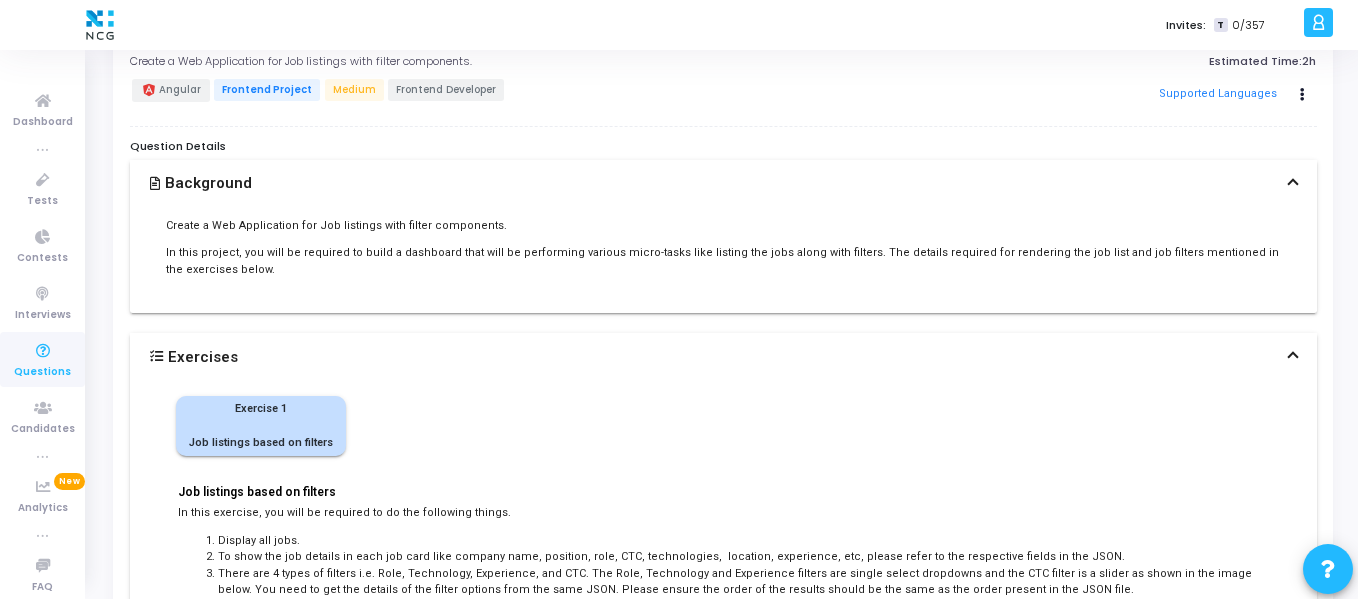 click at bounding box center [156, 356] 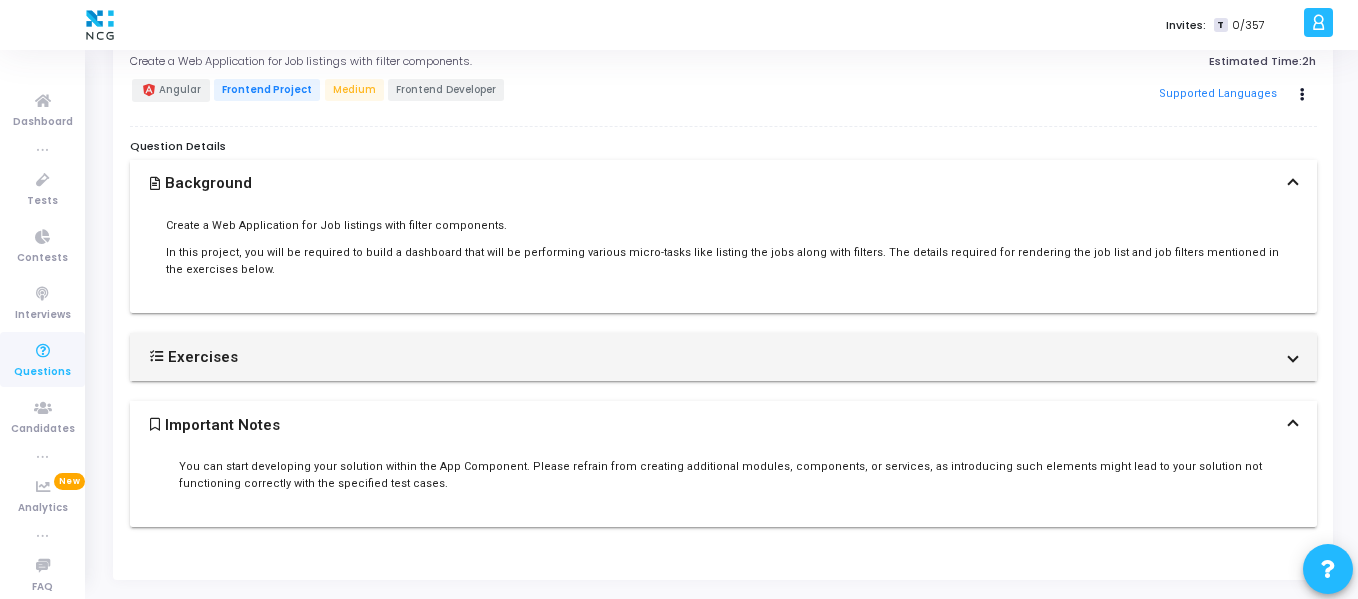 scroll, scrollTop: 0, scrollLeft: 0, axis: both 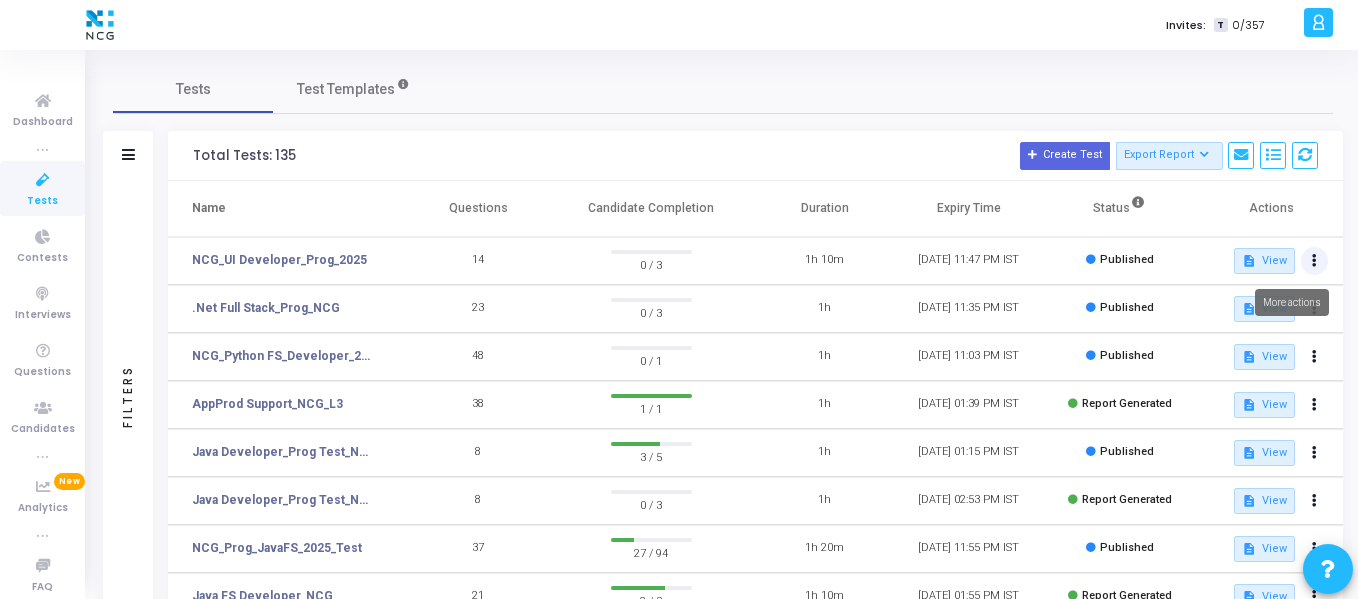 click at bounding box center (1315, 261) 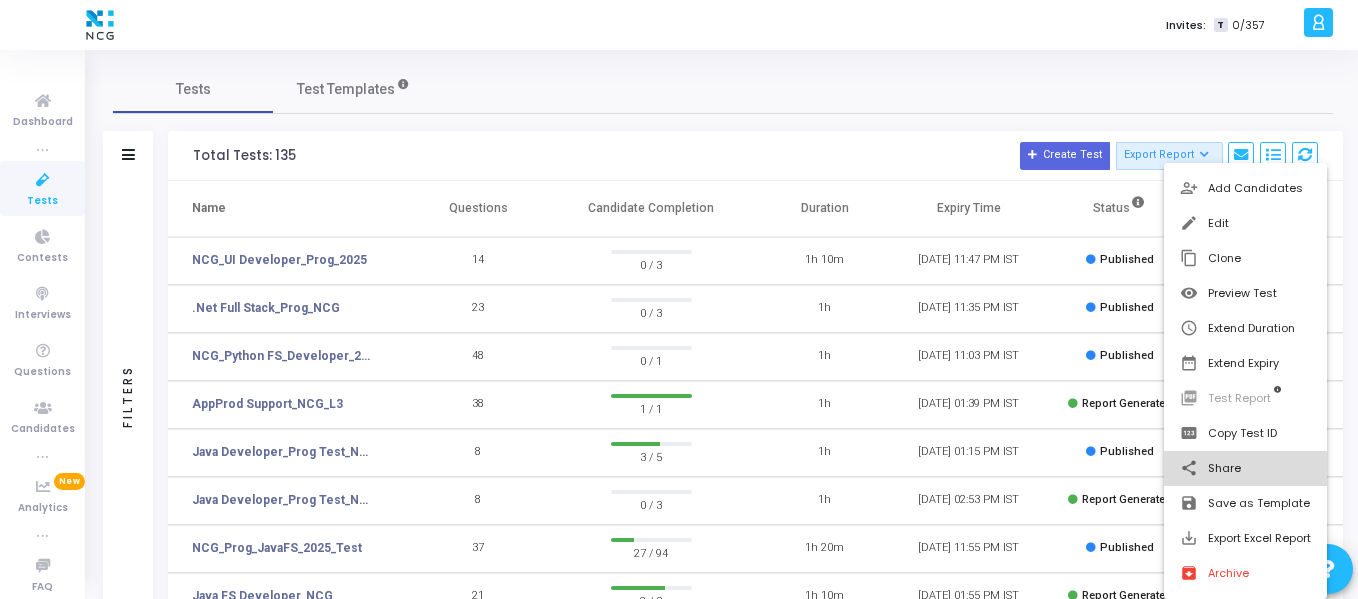 click on "share  Share" at bounding box center (1245, 468) 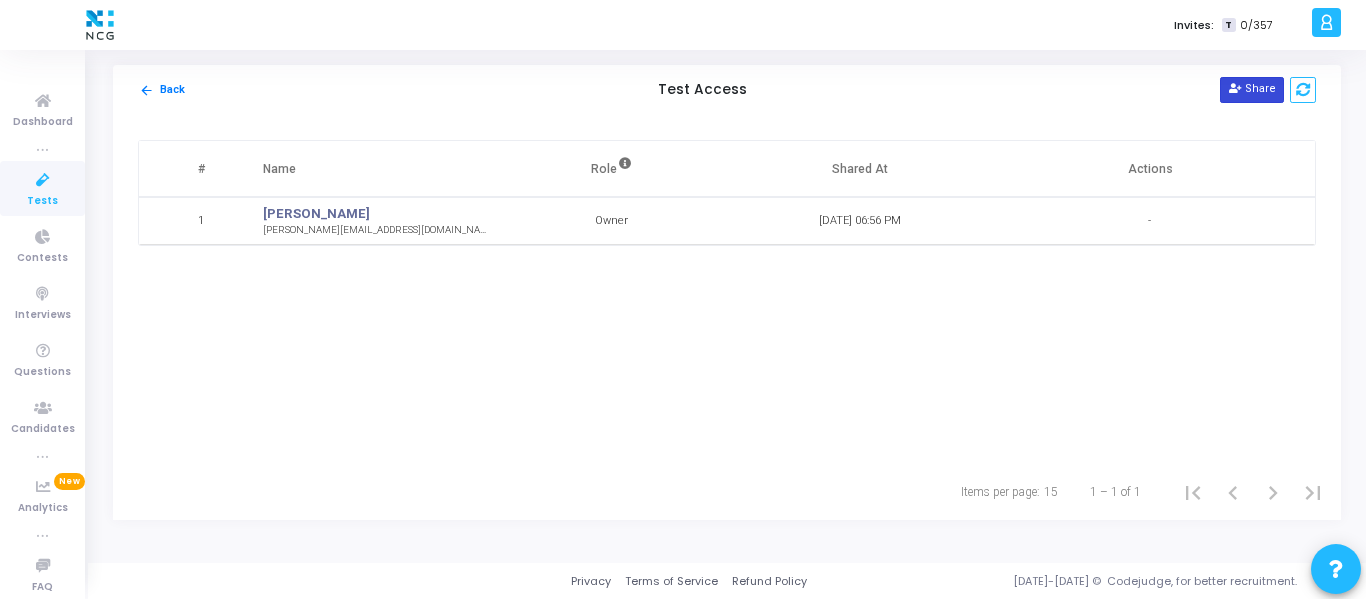 click on "Share" 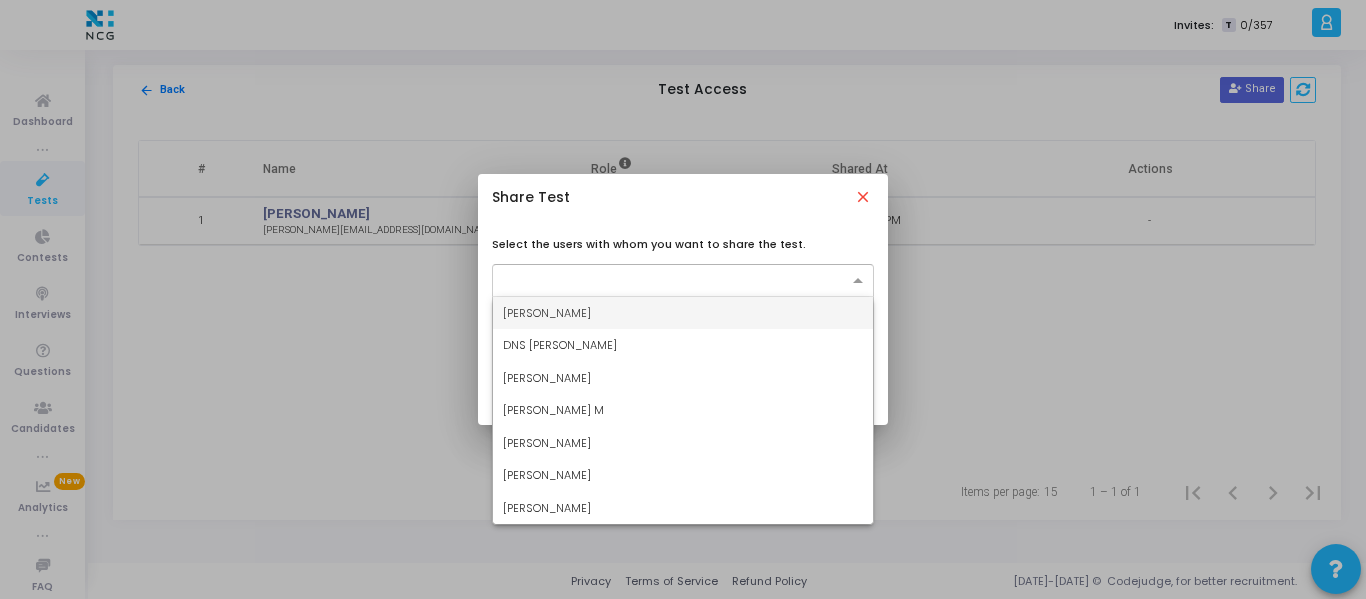 click at bounding box center [675, 281] 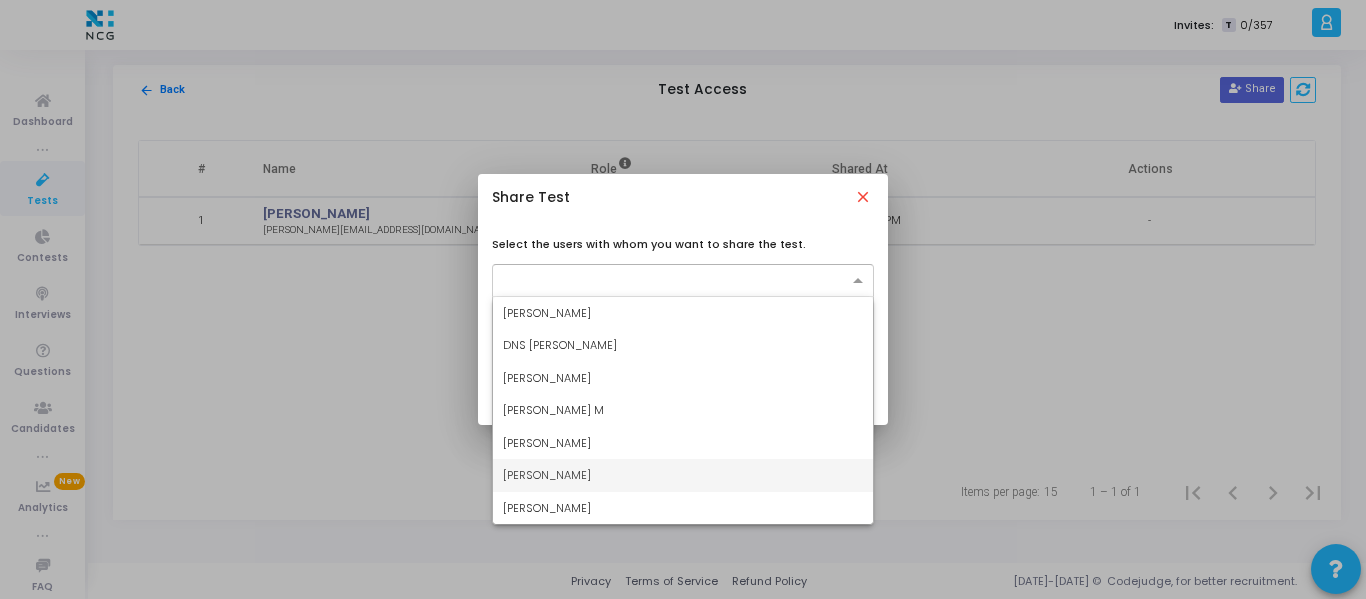 click on "[PERSON_NAME]" at bounding box center [683, 475] 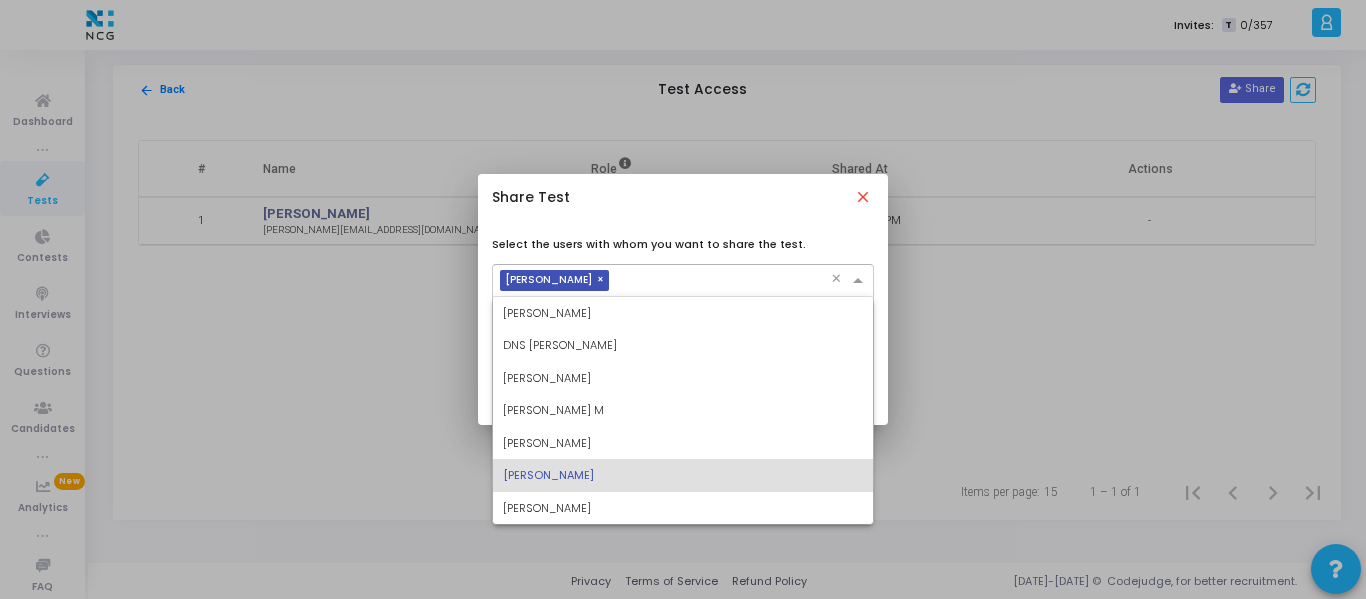 click at bounding box center [722, 283] 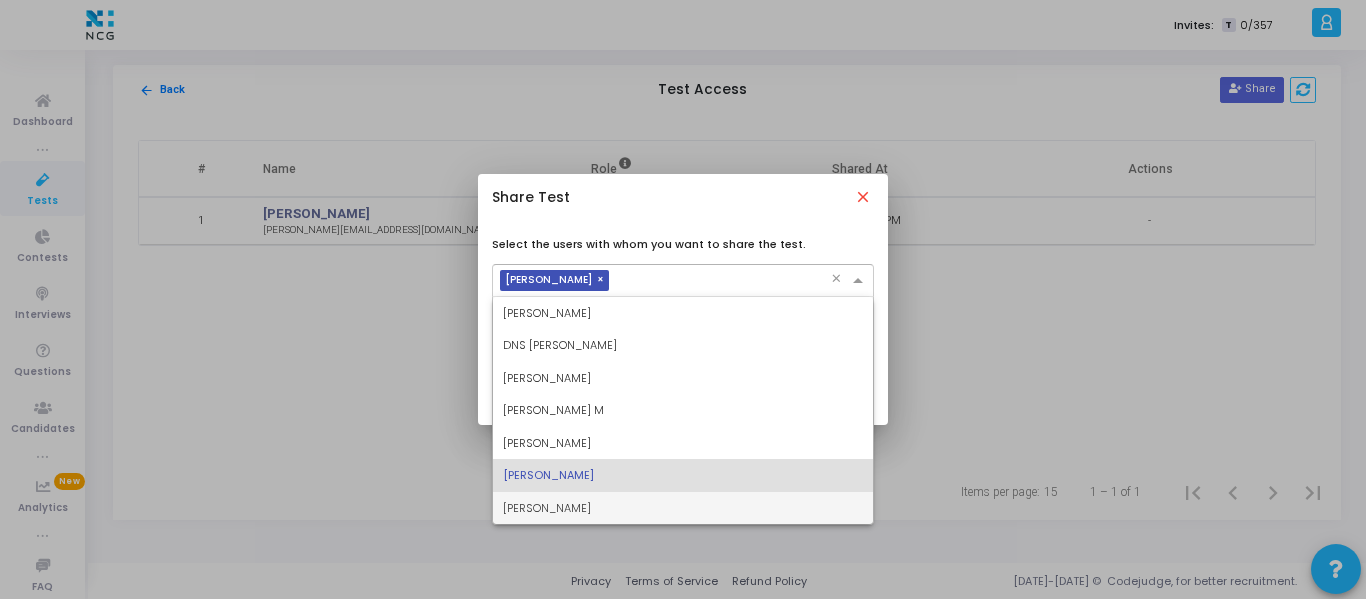 click on "[PERSON_NAME]" at bounding box center [683, 508] 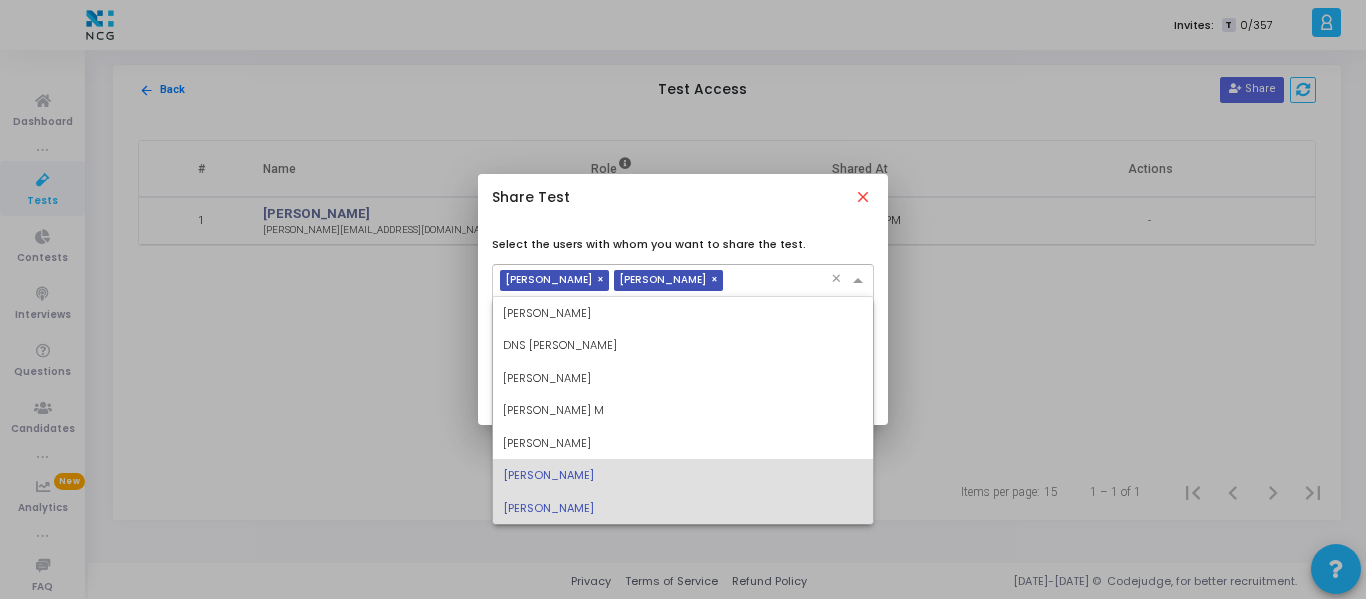 click at bounding box center [781, 281] 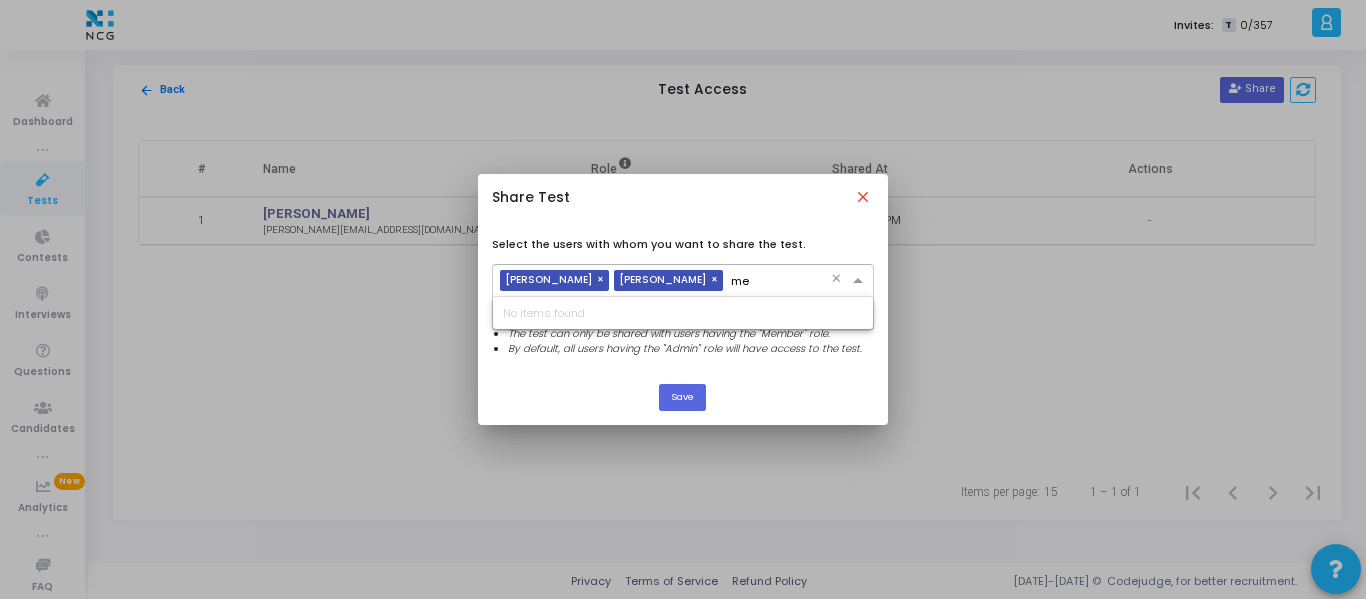type on "m" 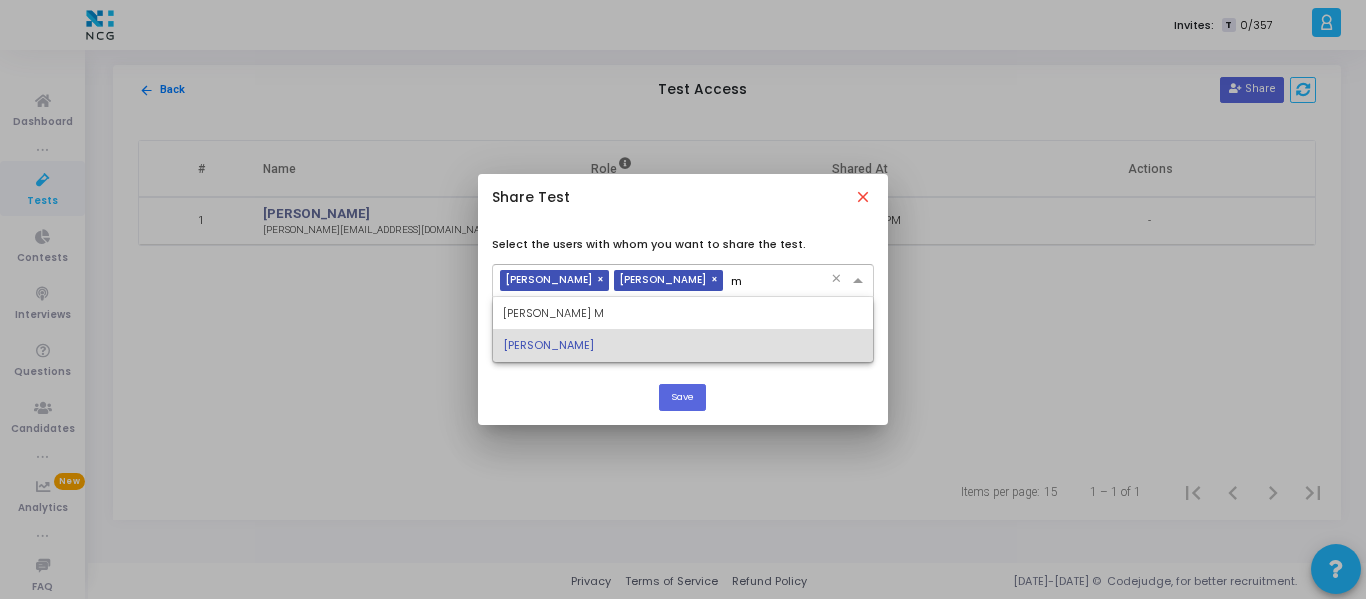 type 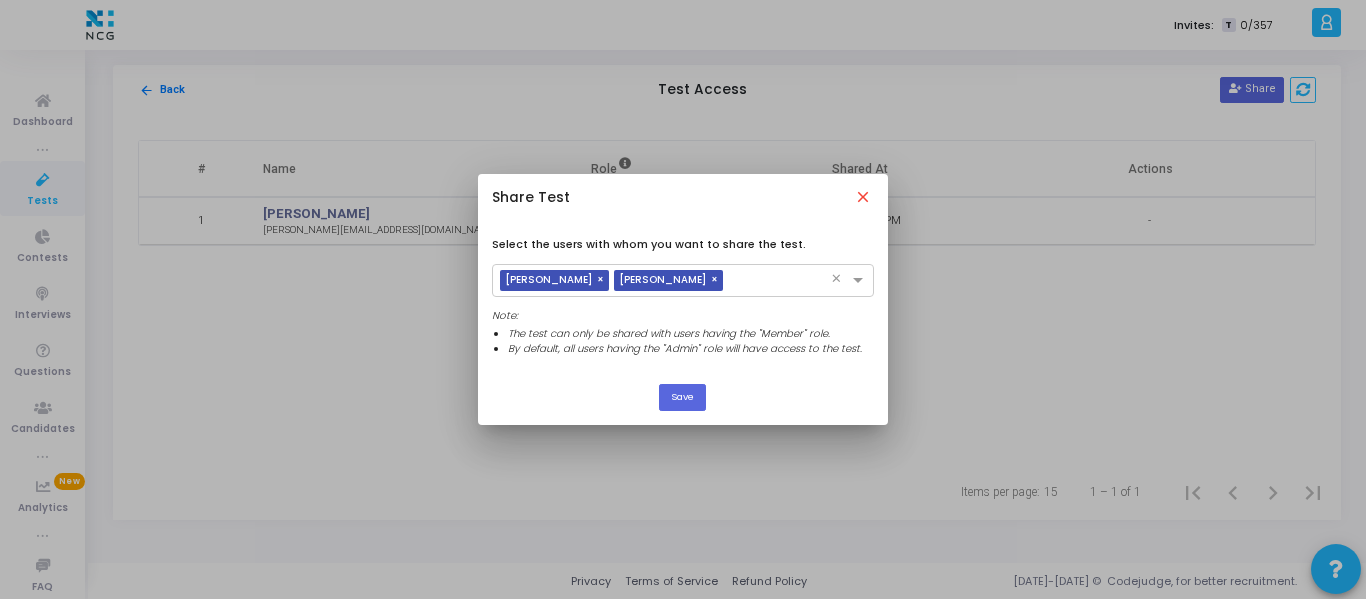 click on "Select the users with whom you want to share the test. × [PERSON_NAME] × [PERSON_NAME] ×  Note:  The test can only be shared with users having the "Member" role. By default, all users having the "Admin" role will have access to the test." at bounding box center (683, 296) 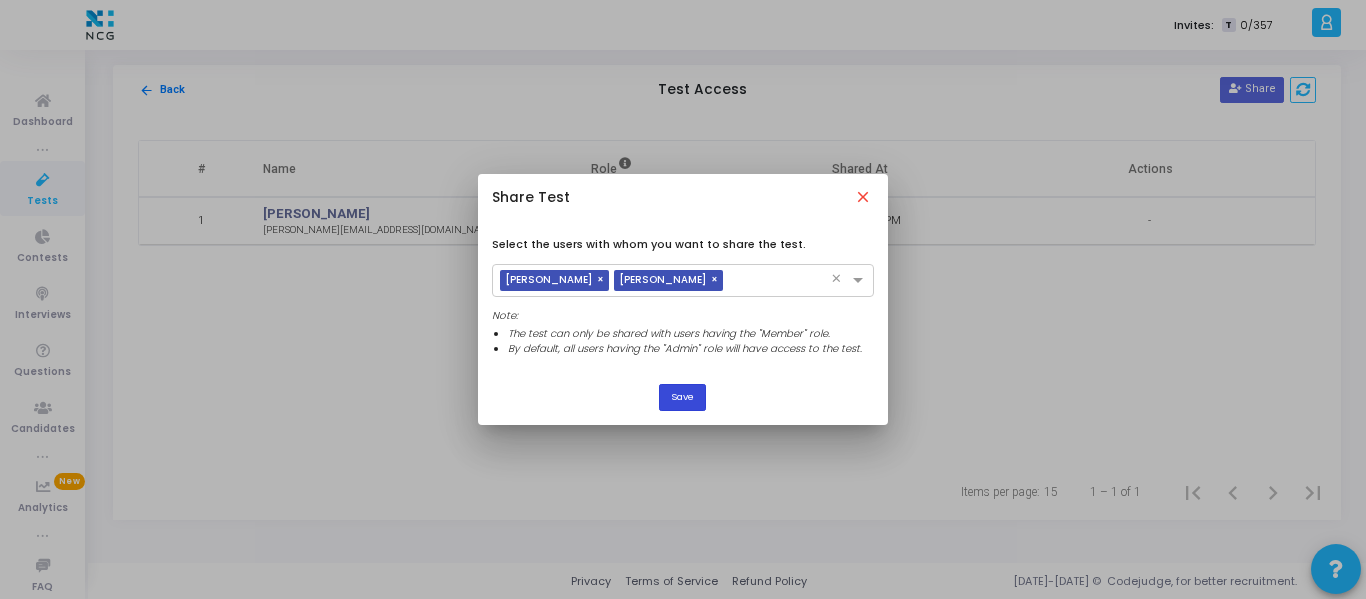 click on "Save" at bounding box center (682, 397) 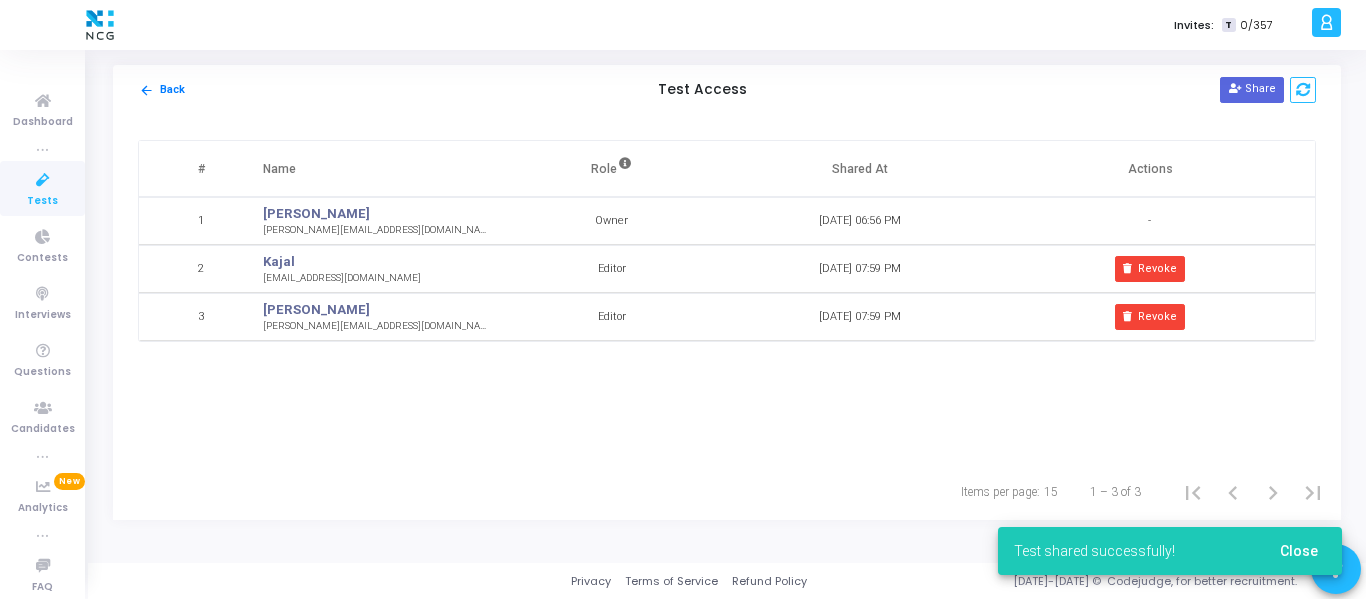 click at bounding box center (43, 180) 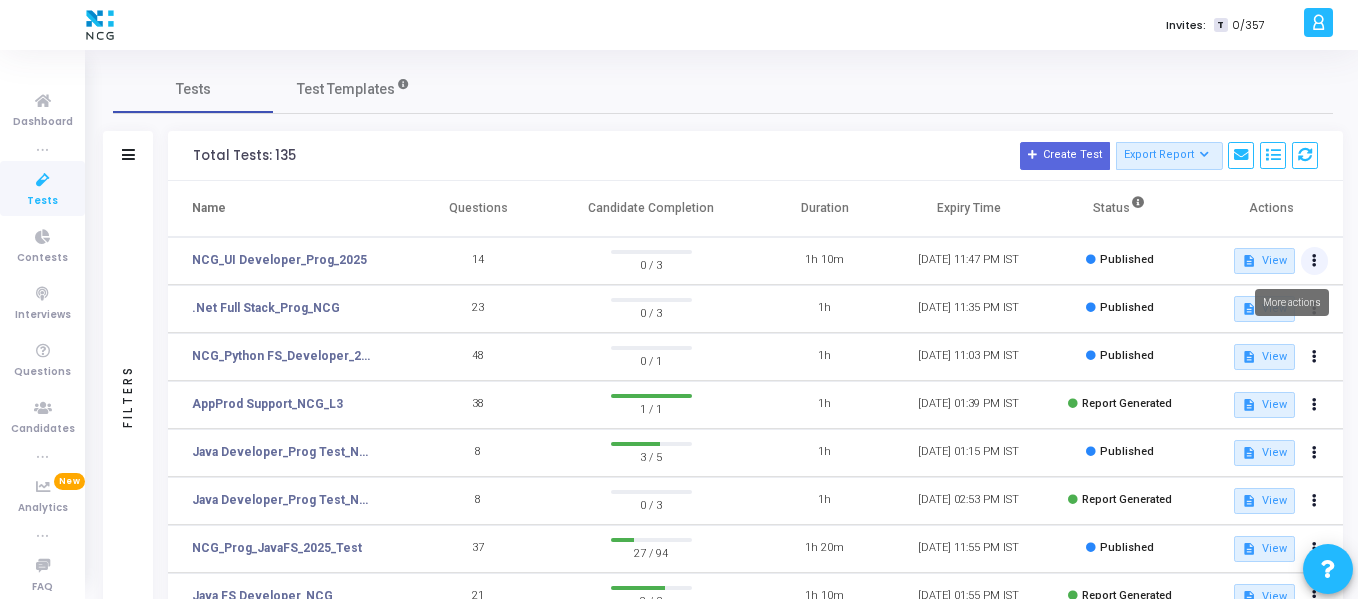click at bounding box center (1315, 261) 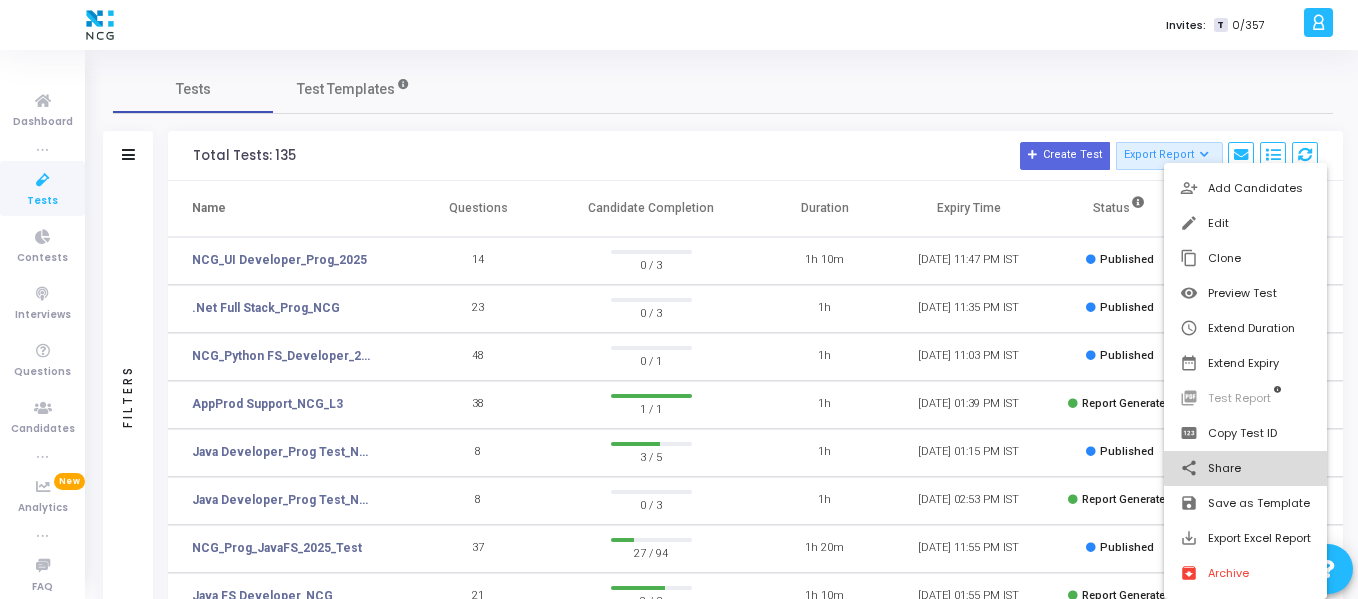 click on "share  Share" at bounding box center (1245, 468) 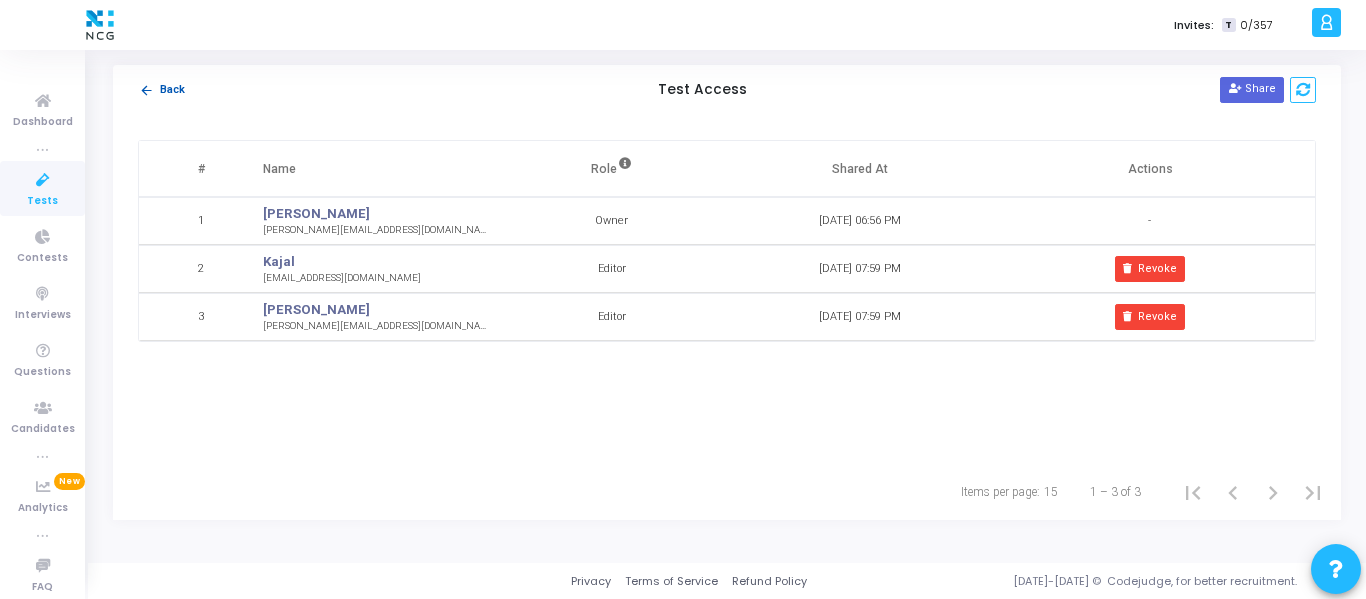 click on "arrow_back  Back" 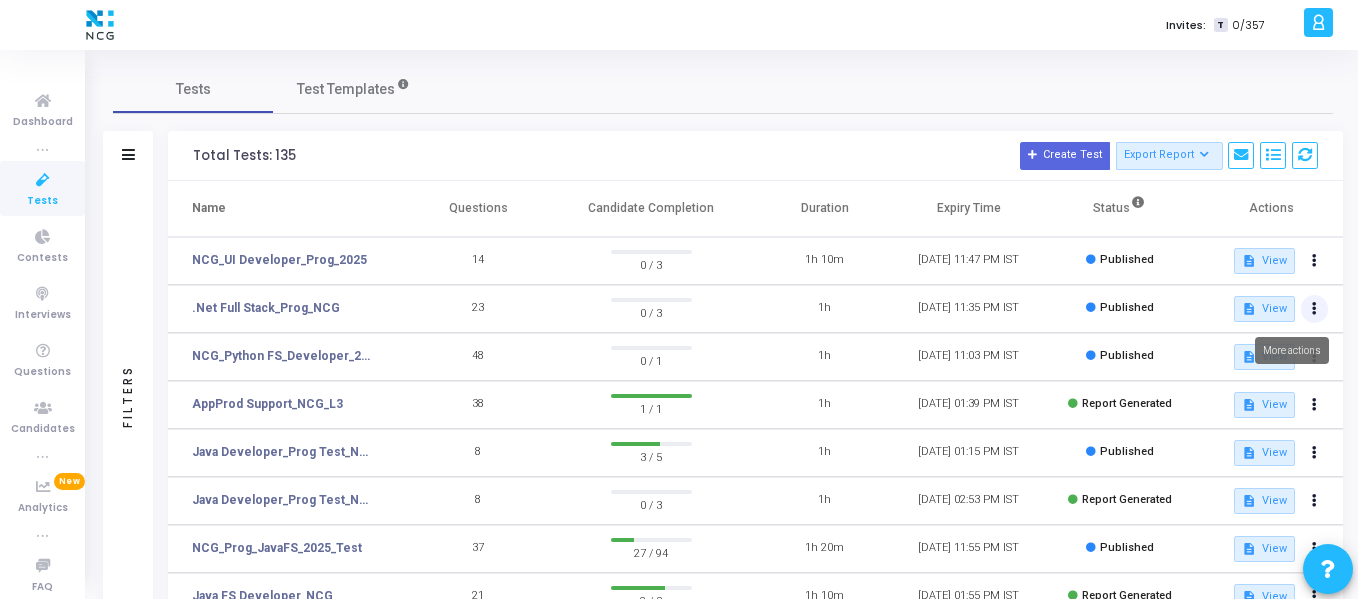 click 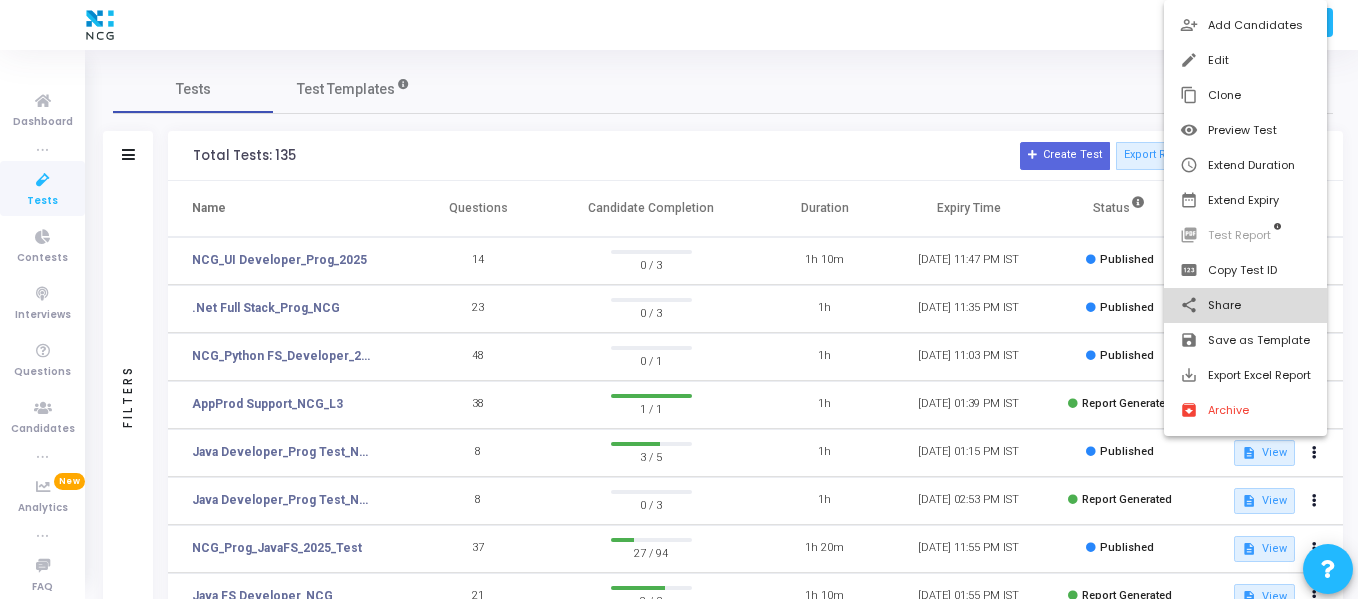 click on "share  Share" at bounding box center [1245, 305] 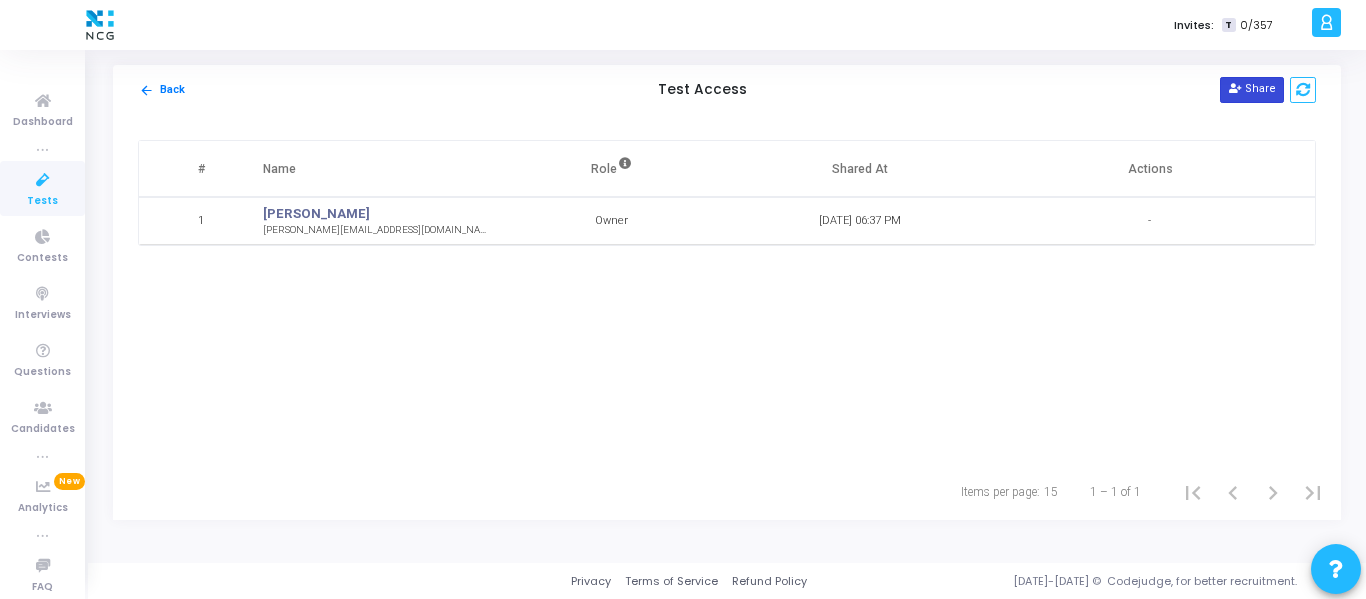 click on "Share" 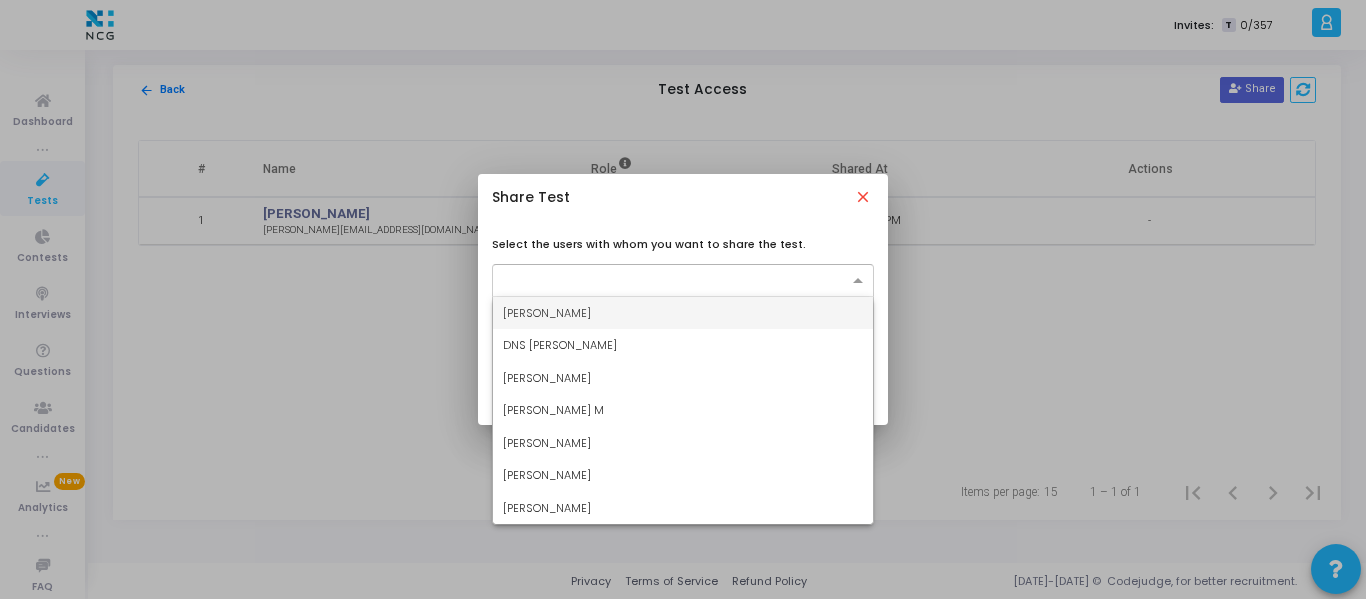 click at bounding box center [675, 281] 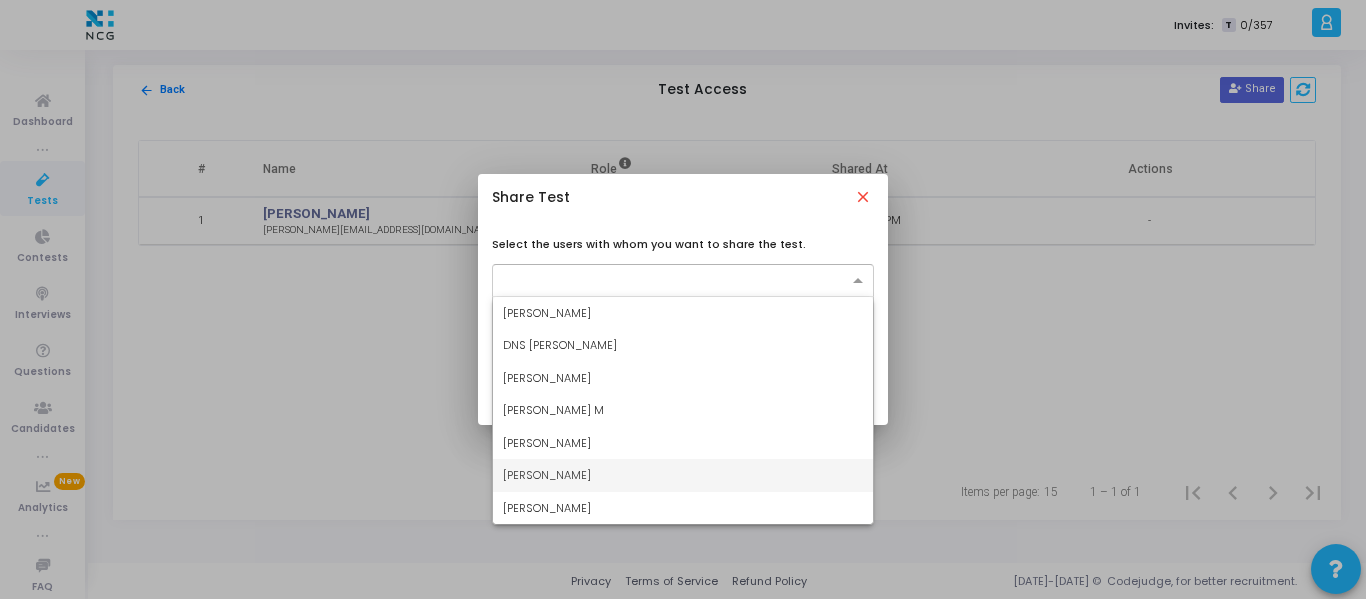 click on "[PERSON_NAME]" at bounding box center [683, 475] 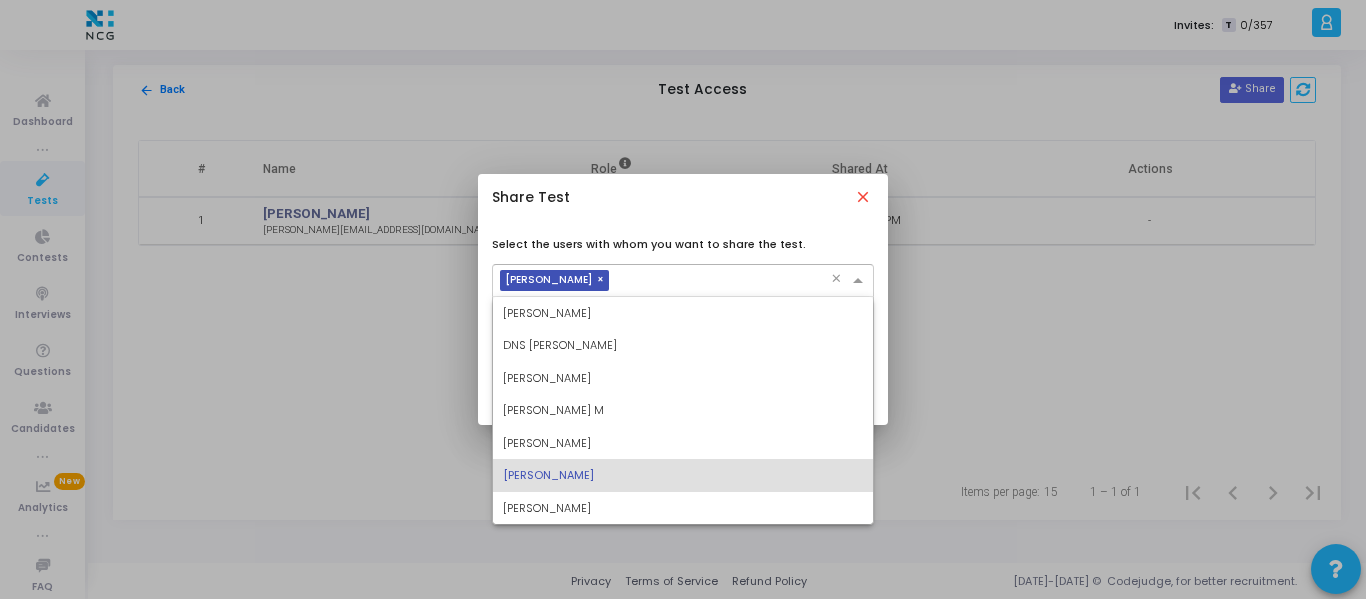 click at bounding box center (724, 281) 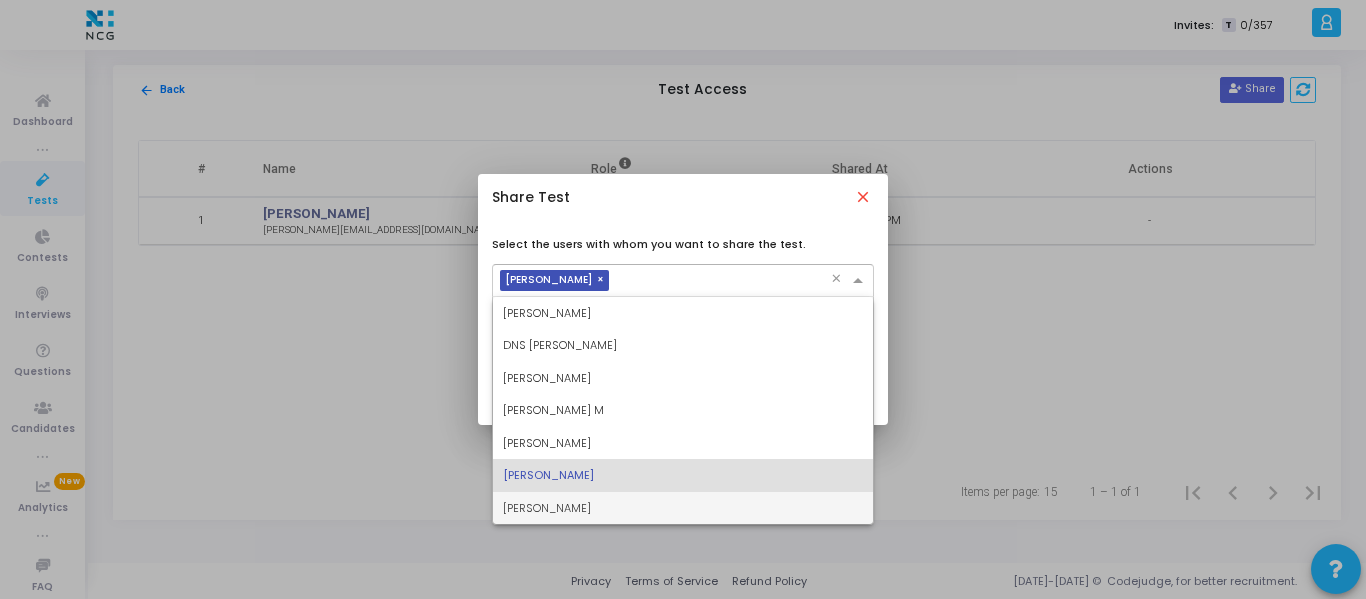 click on "[PERSON_NAME]" at bounding box center [683, 508] 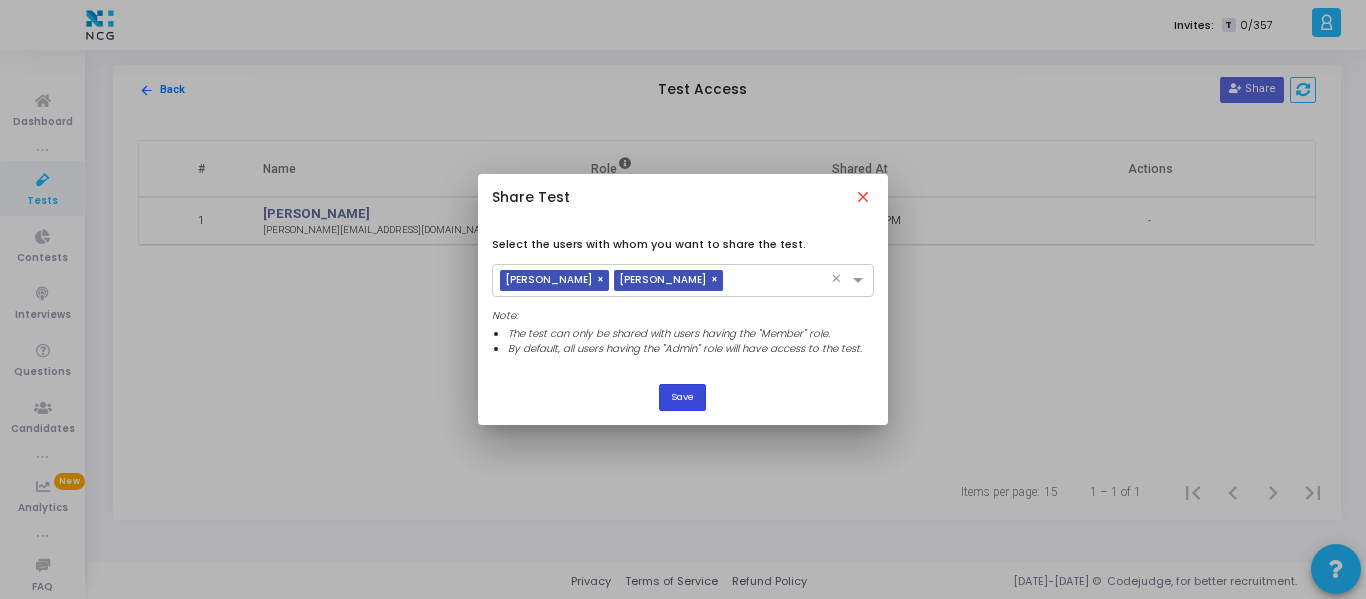 click on "Save" at bounding box center (682, 397) 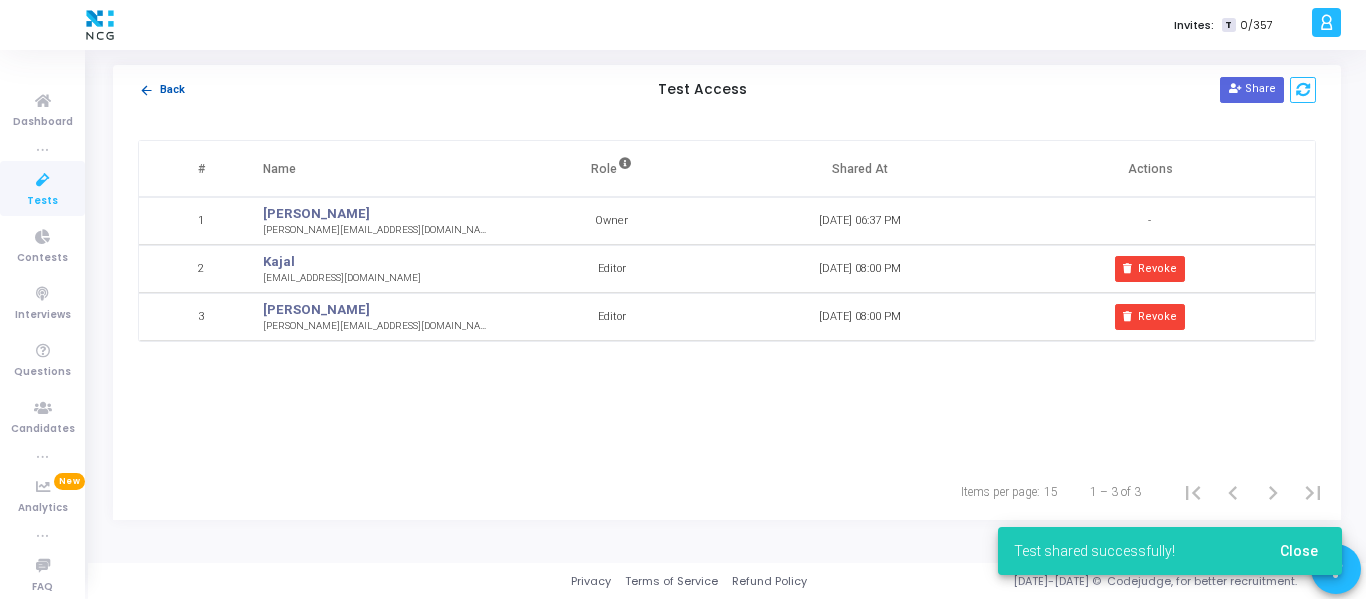 click on "arrow_back  Back" 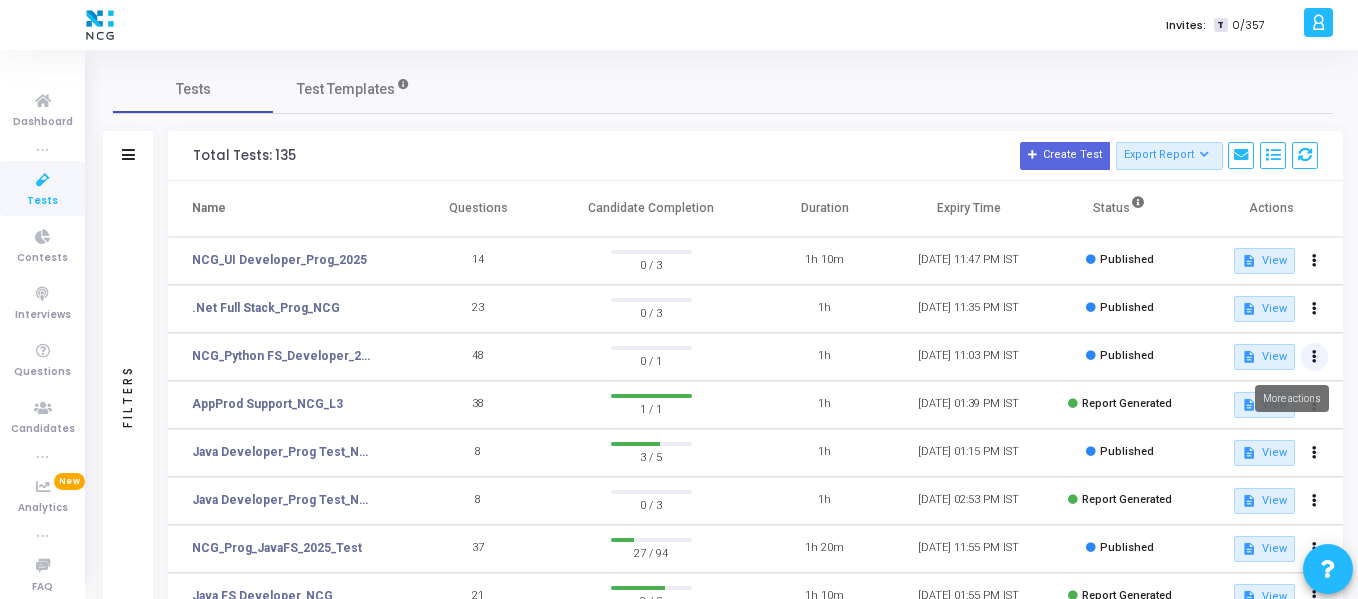 click 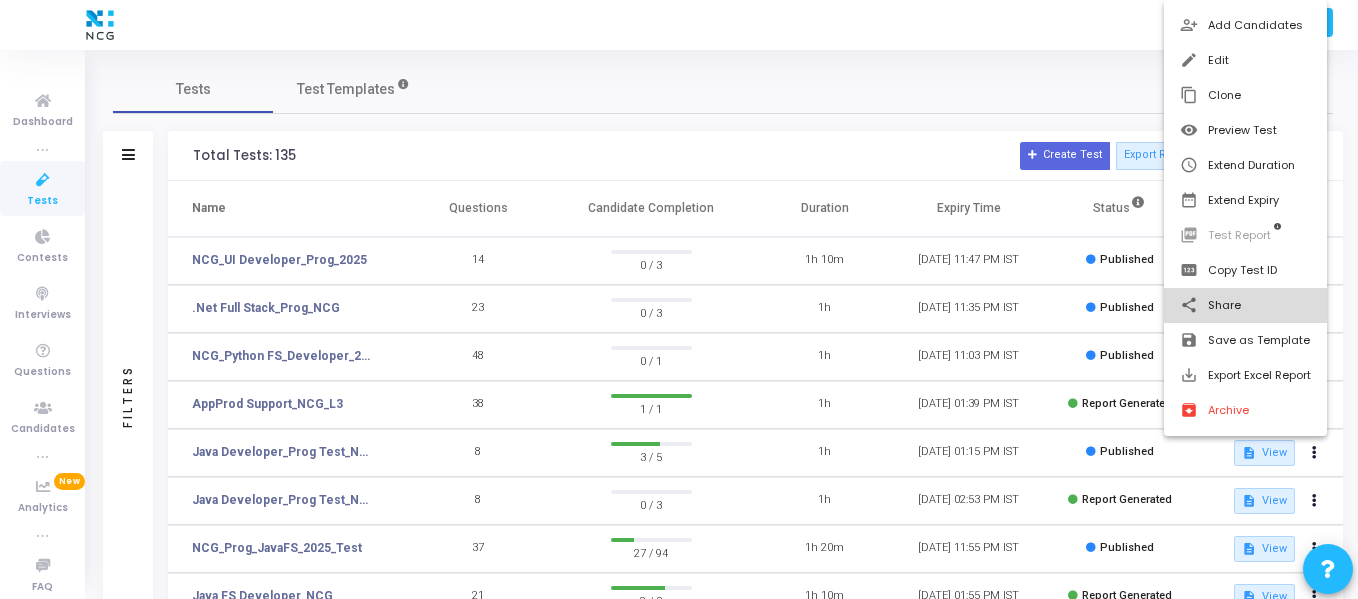 click on "share  Share" at bounding box center [1245, 305] 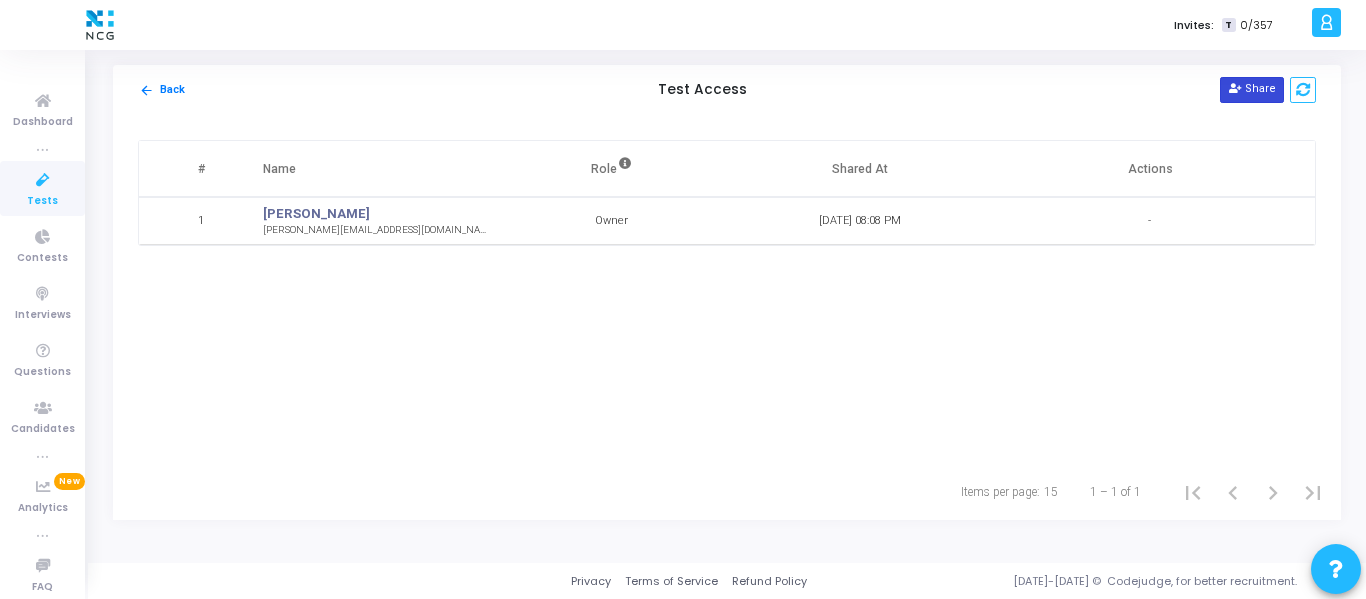 click 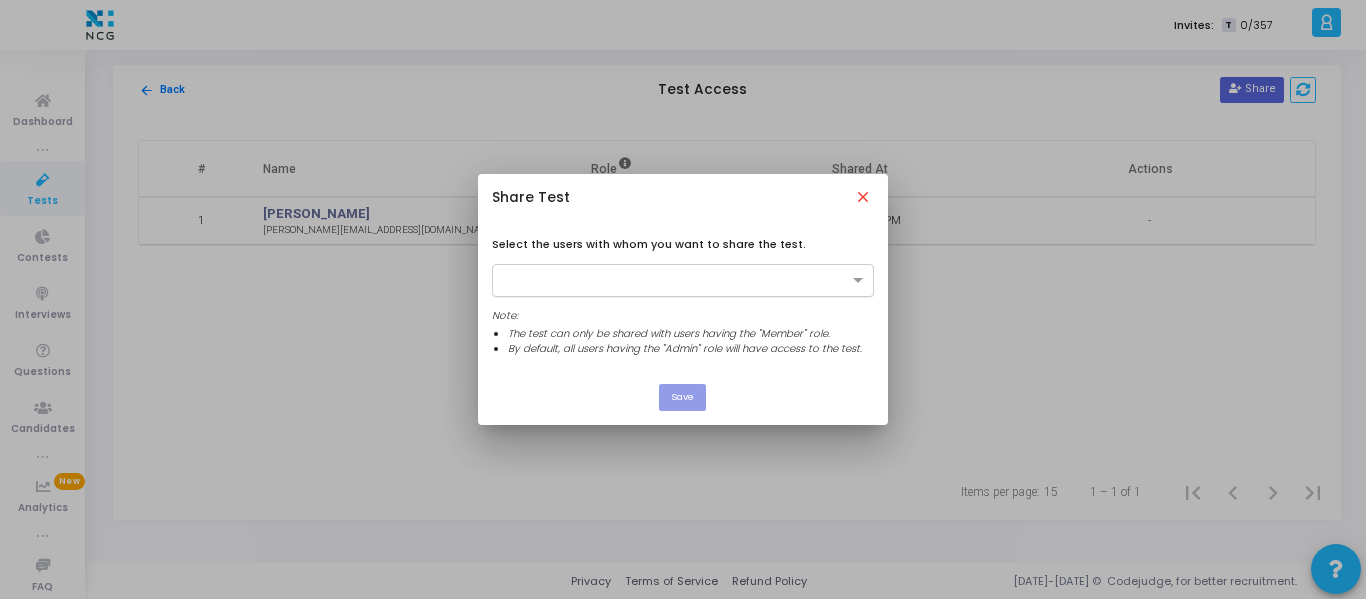 drag, startPoint x: 693, startPoint y: 298, endPoint x: 716, endPoint y: 285, distance: 26.41969 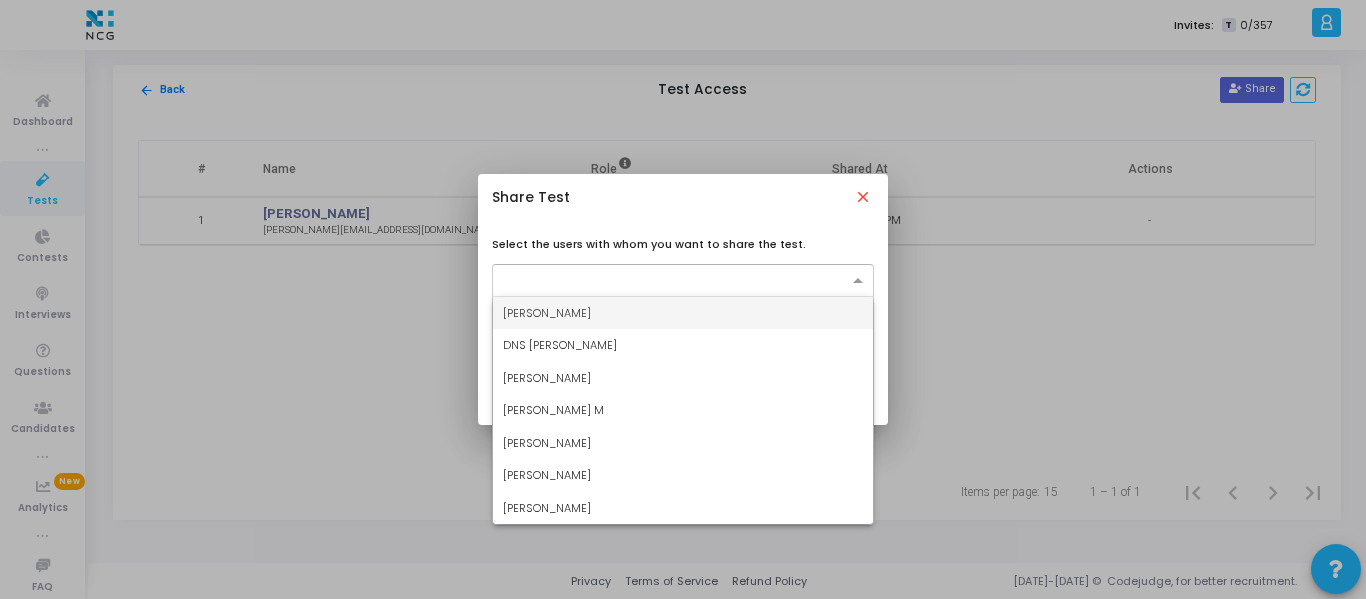 click at bounding box center [675, 281] 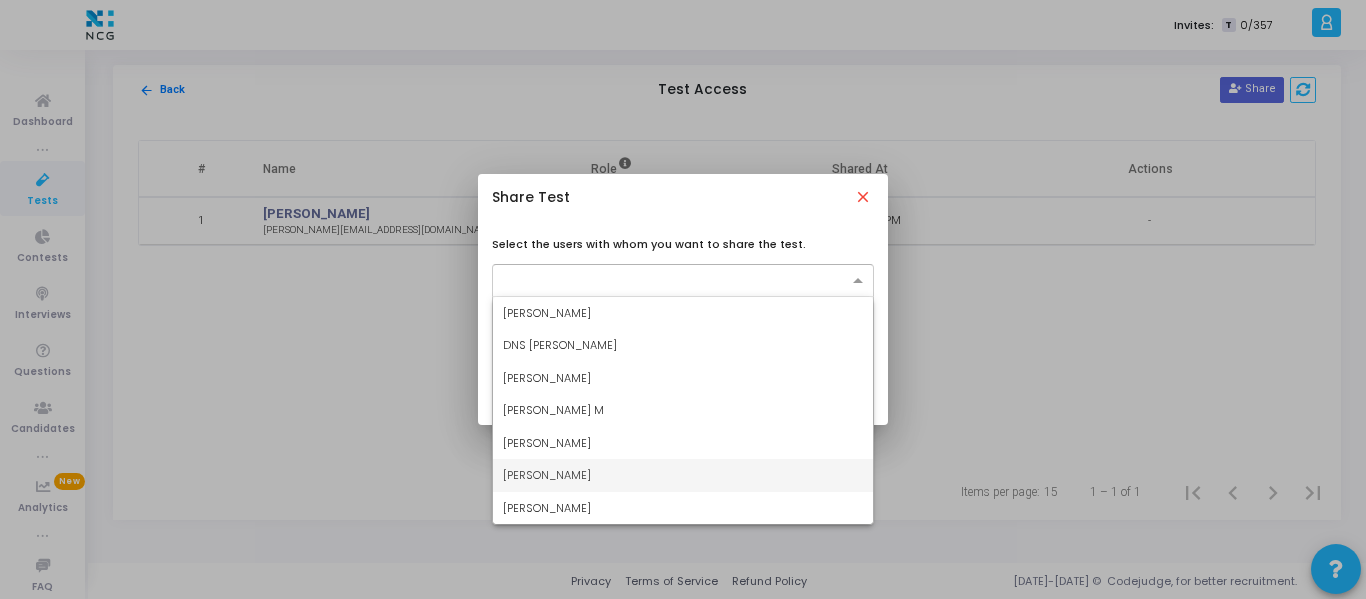 click on "[PERSON_NAME]" at bounding box center (547, 475) 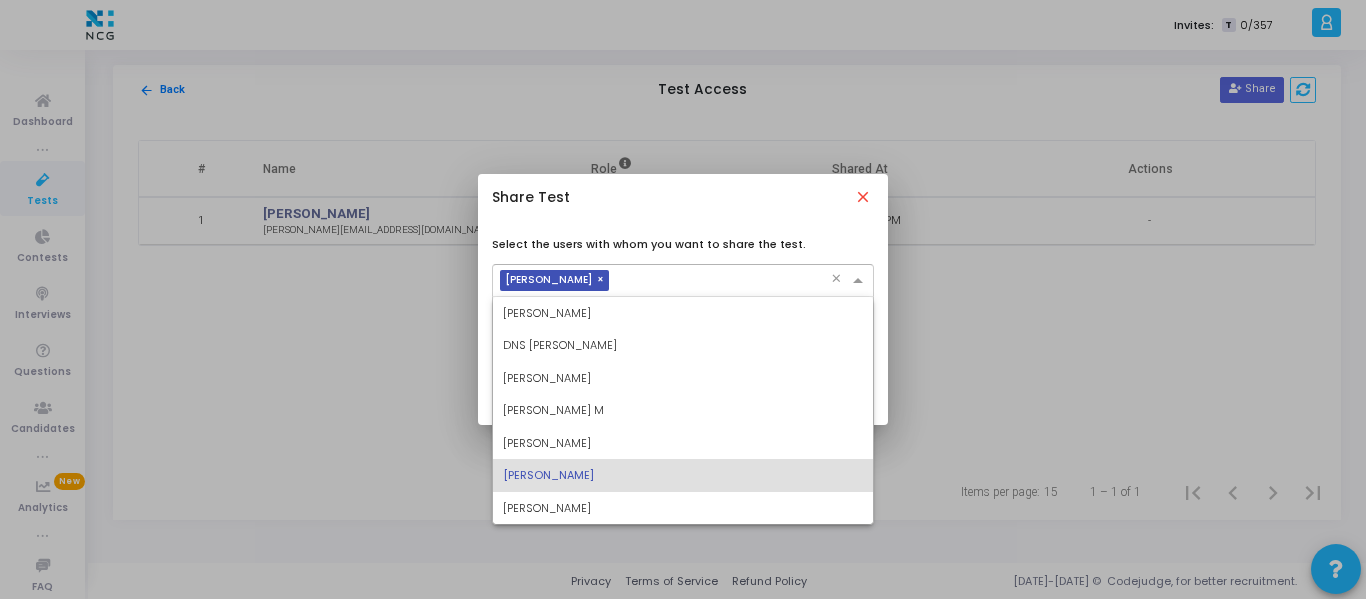 click at bounding box center [724, 281] 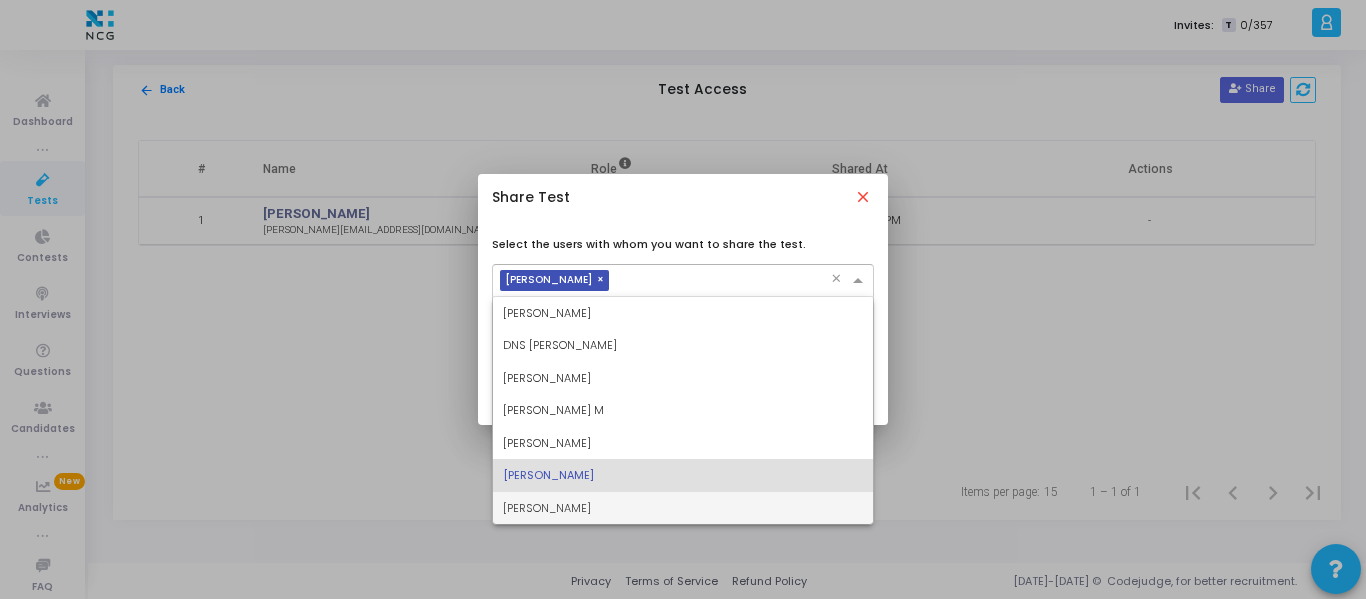 click on "[PERSON_NAME]" at bounding box center [683, 508] 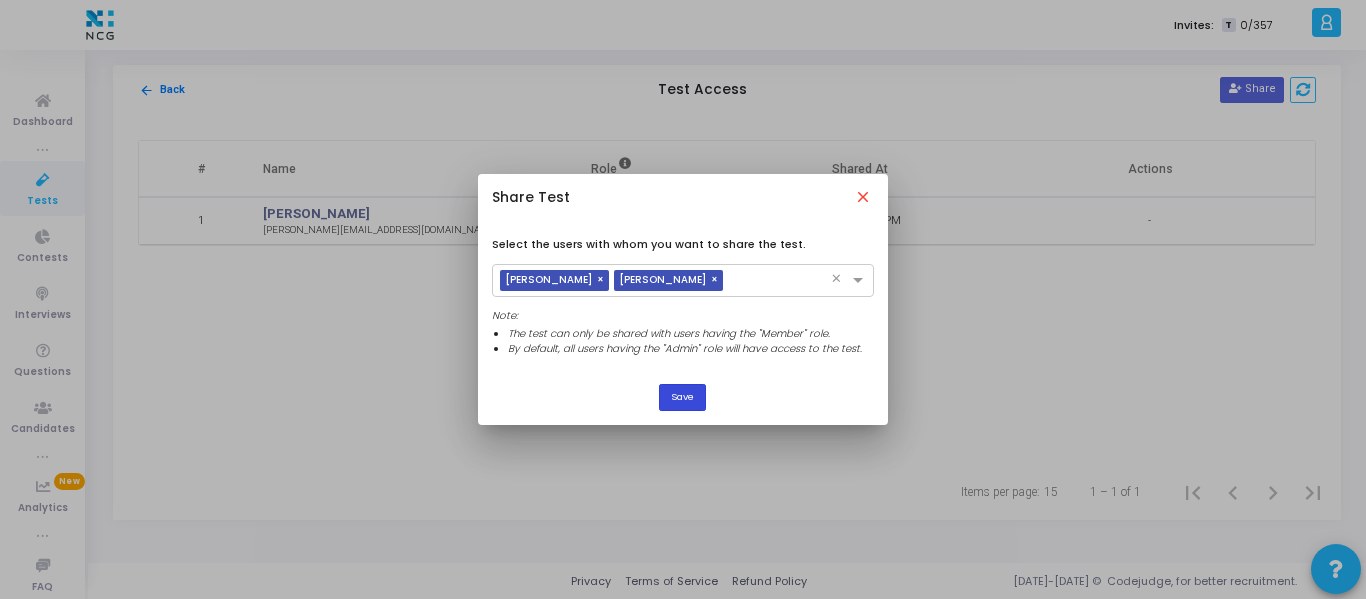click on "Save" at bounding box center (682, 397) 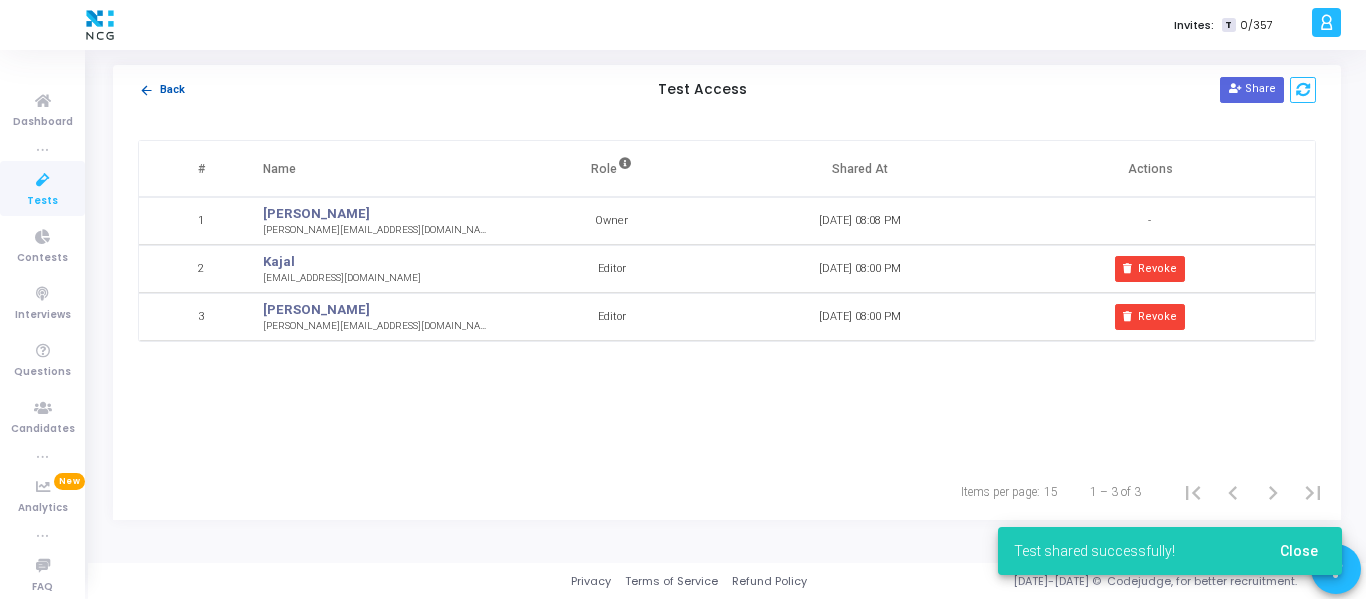 click on "arrow_back" 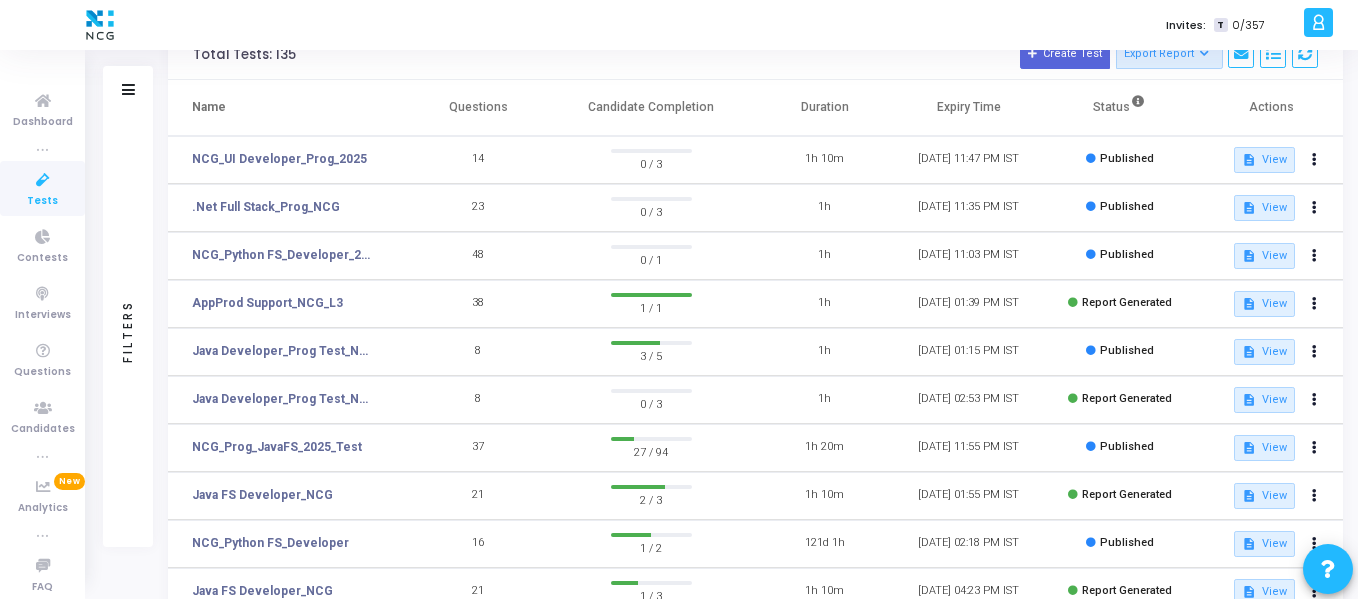 scroll, scrollTop: 0, scrollLeft: 0, axis: both 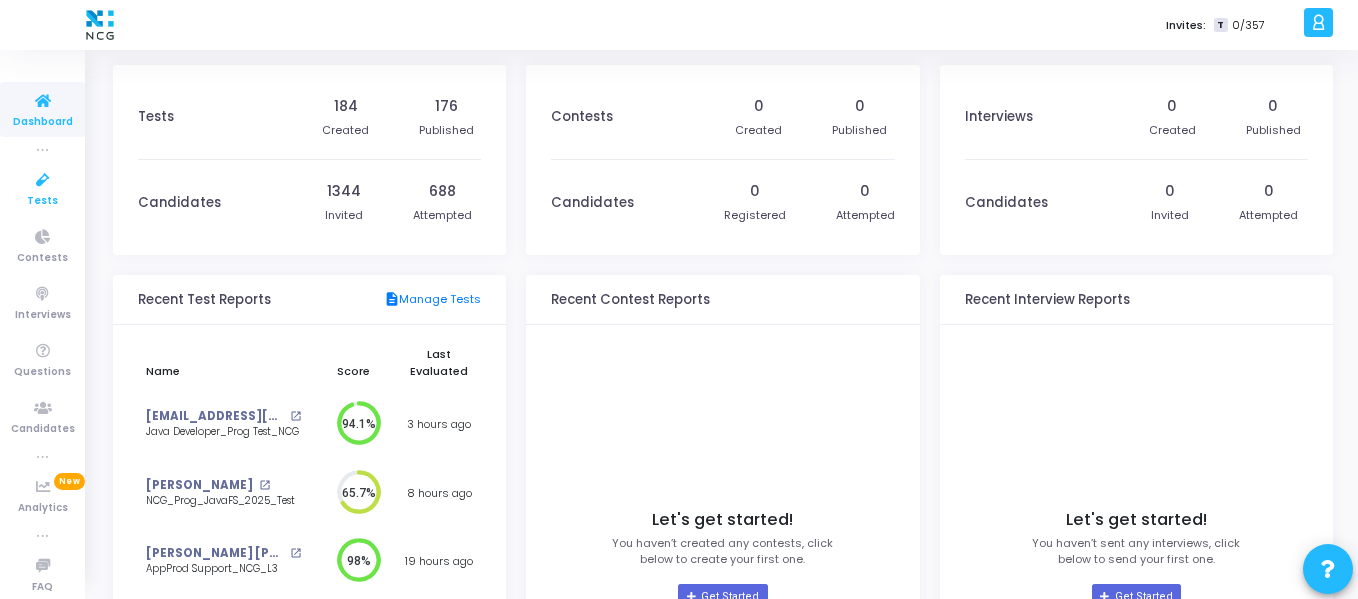 click at bounding box center (43, 180) 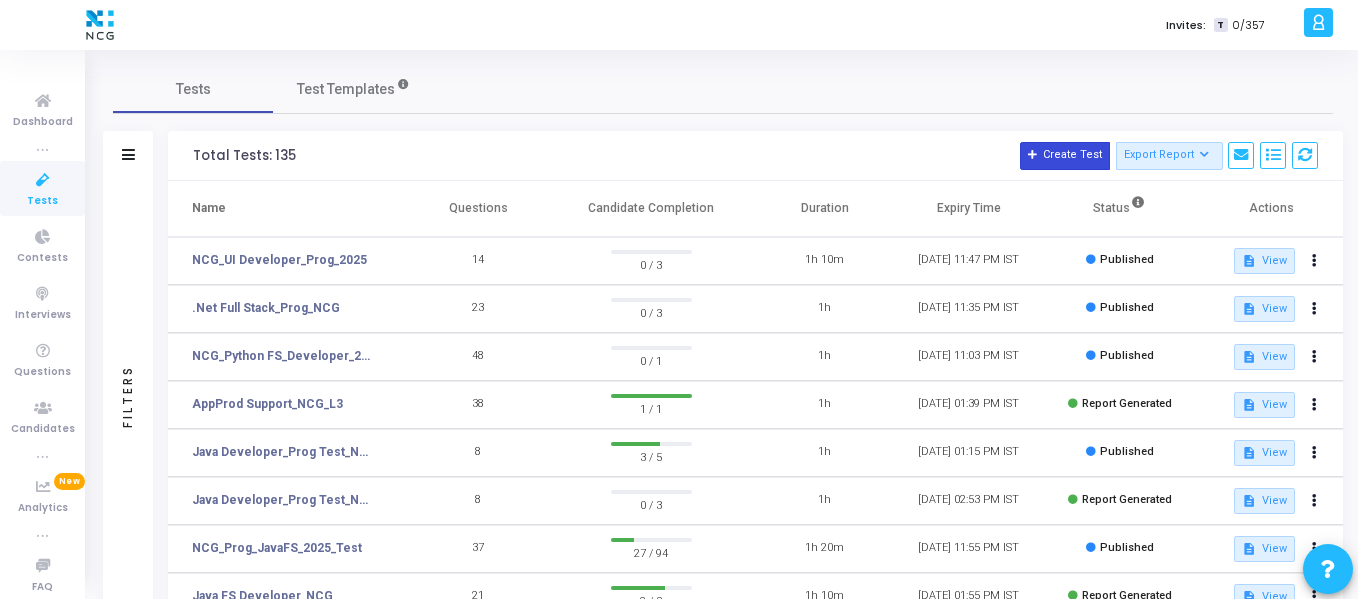 click on "Create Test" at bounding box center [1065, 156] 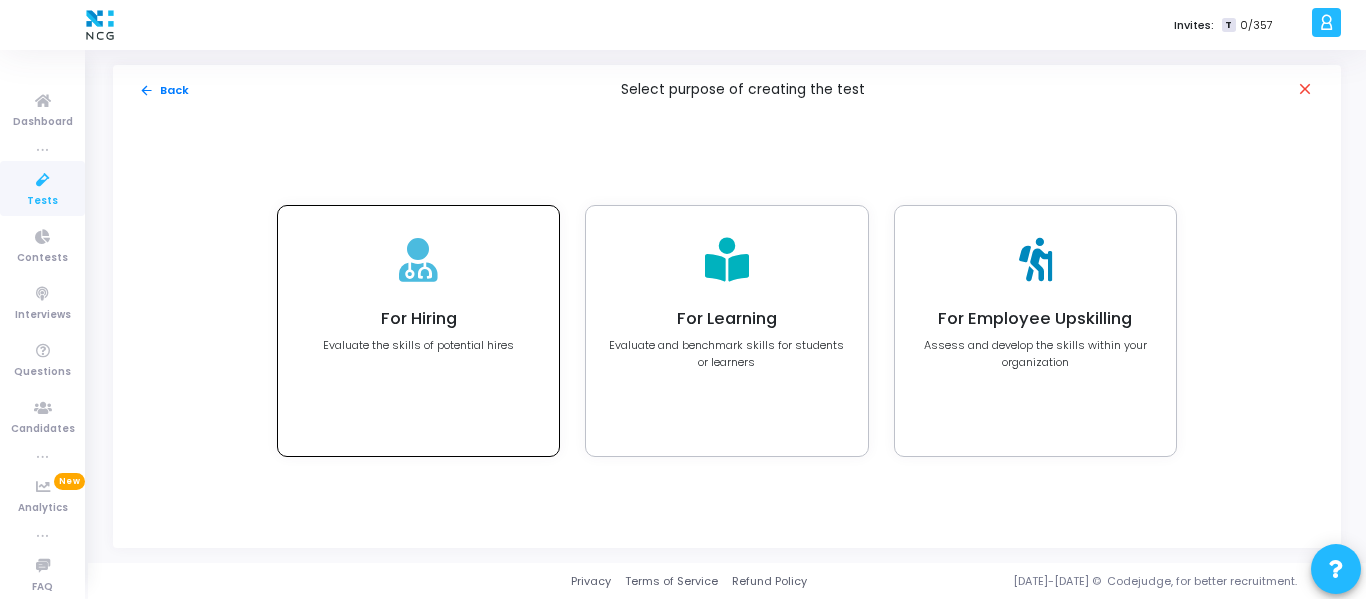 click on "For Hiring" 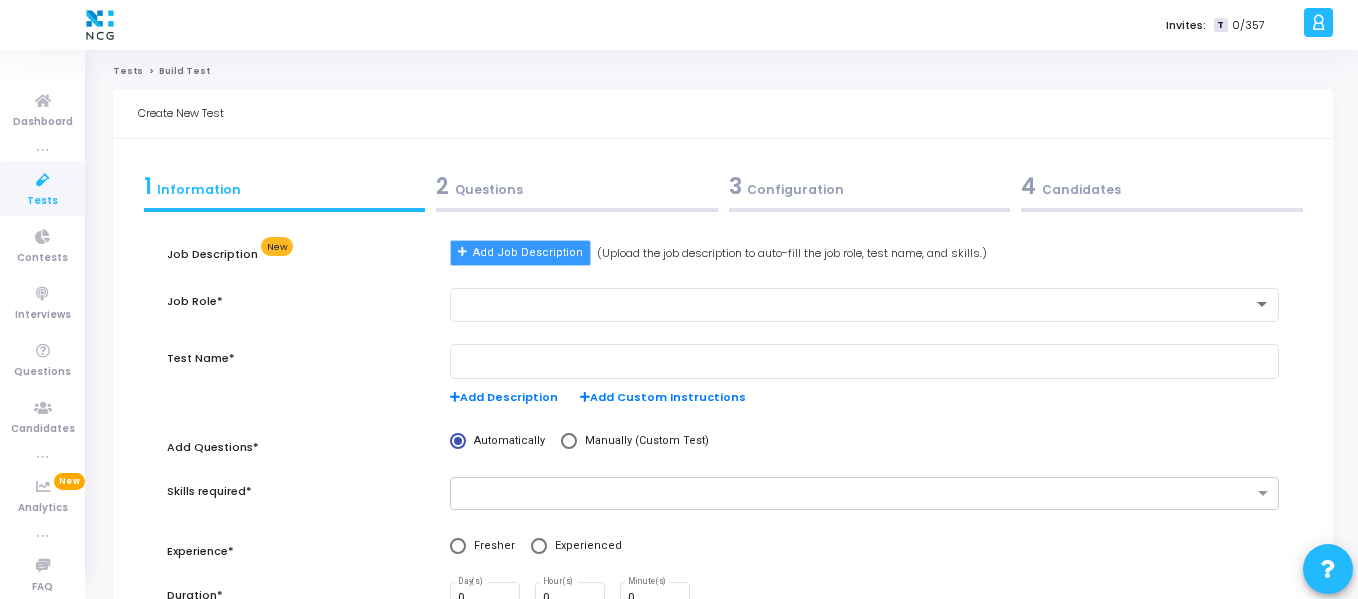 click on "Add Job Description" at bounding box center (528, 253) 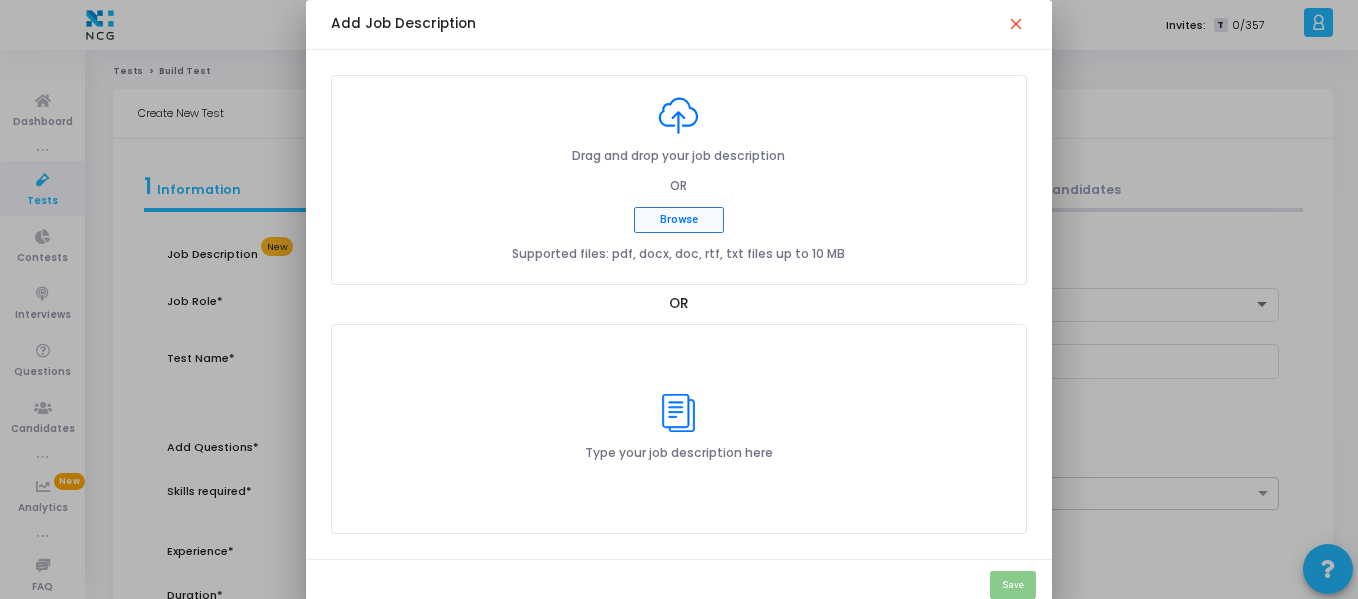 click on "Browse" at bounding box center (679, 220) 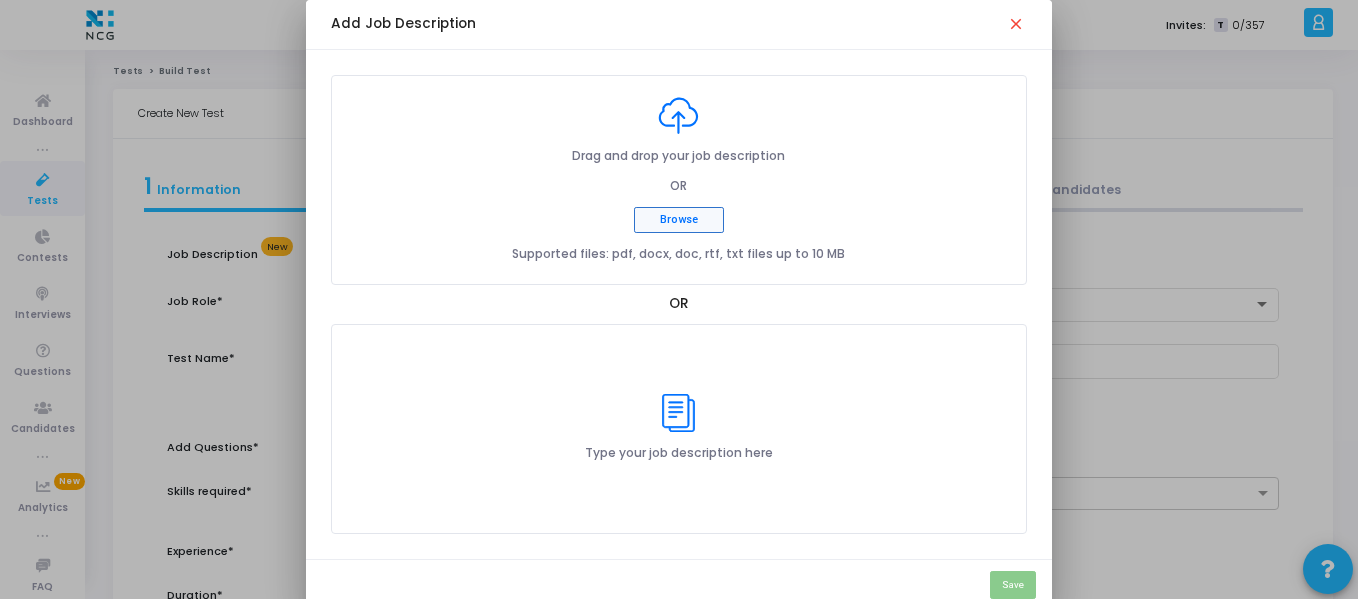 type on "C:\fakepath\Data Engineer.docx" 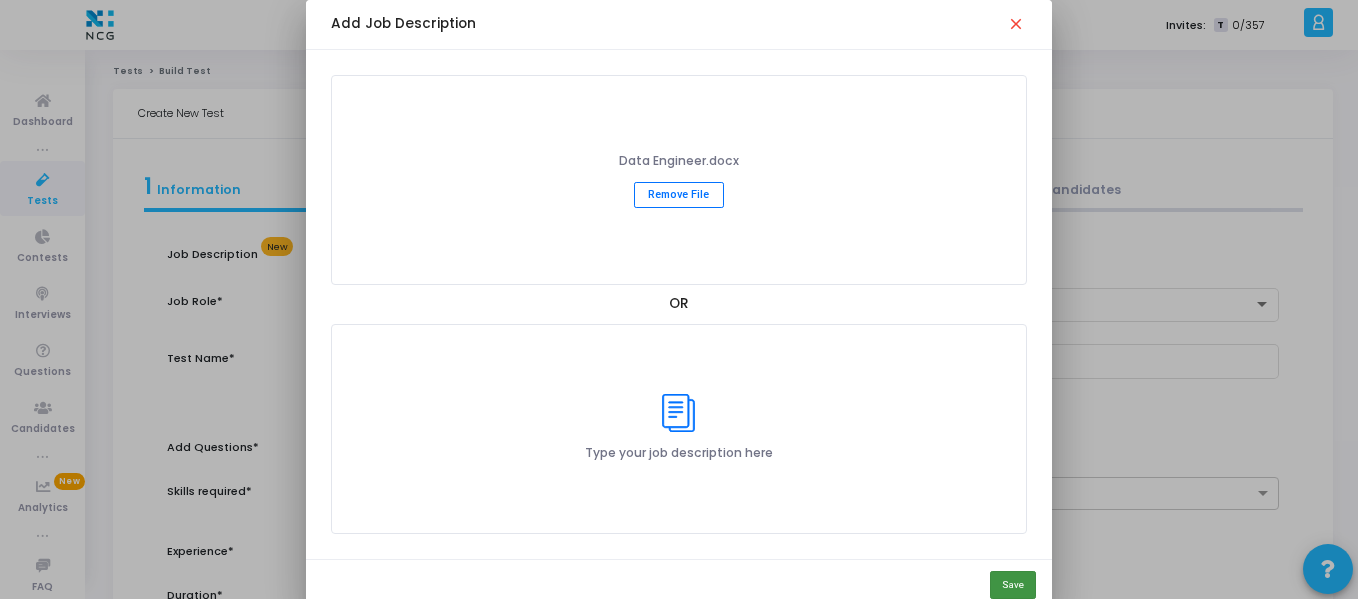 click on "Save" at bounding box center (1013, 585) 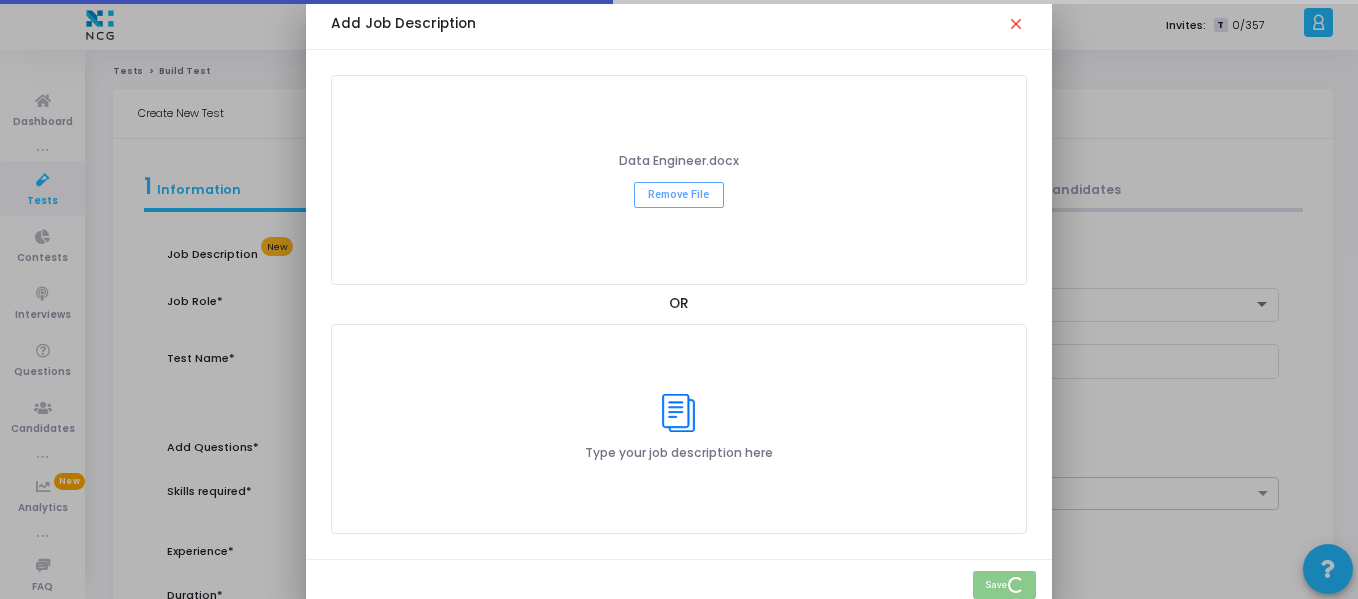 type on "Data Engineer Assessment" 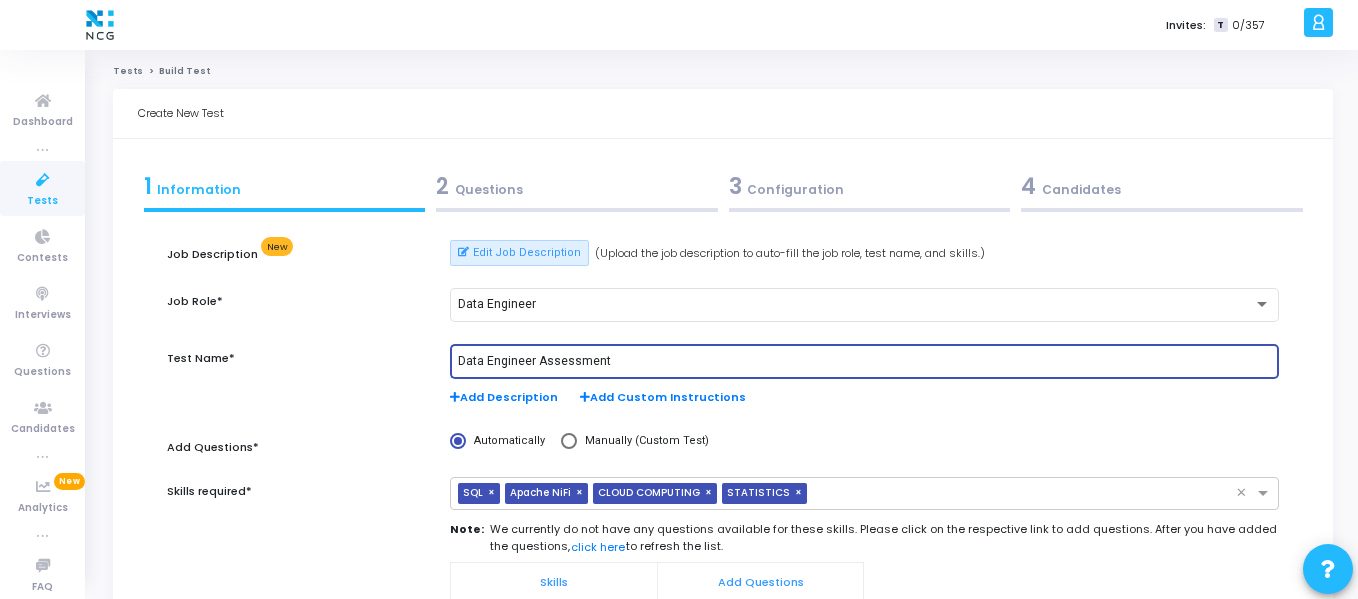 click on "Data Engineer Assessment" at bounding box center [864, 362] 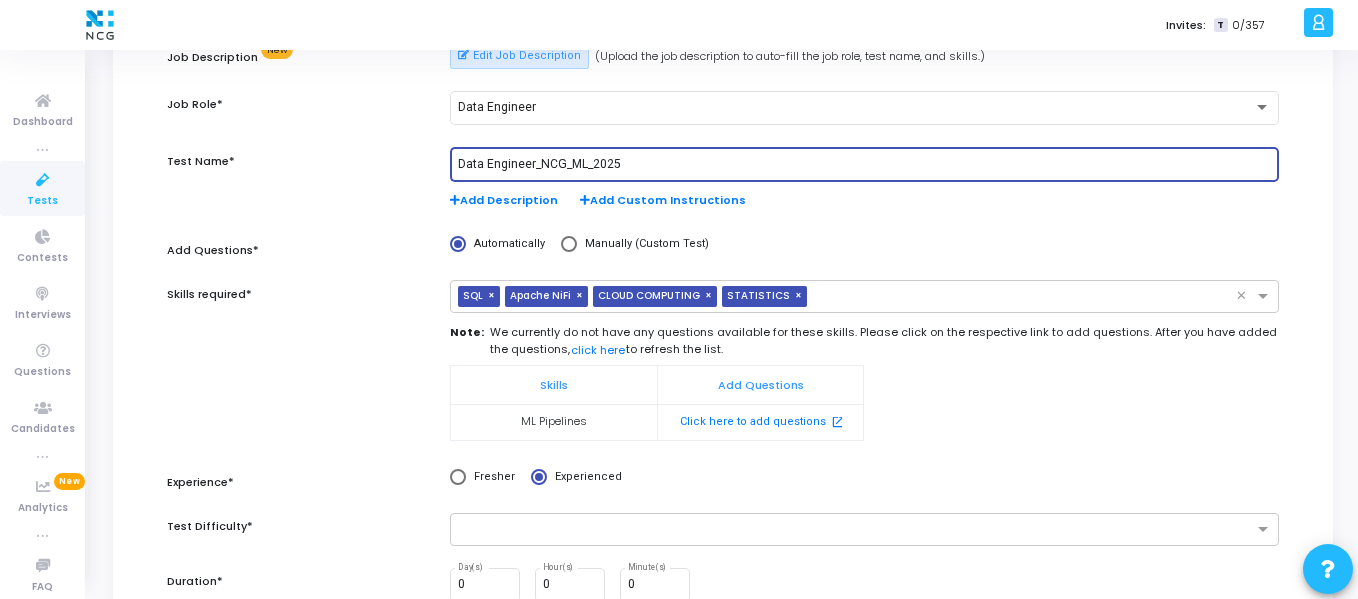 scroll, scrollTop: 198, scrollLeft: 0, axis: vertical 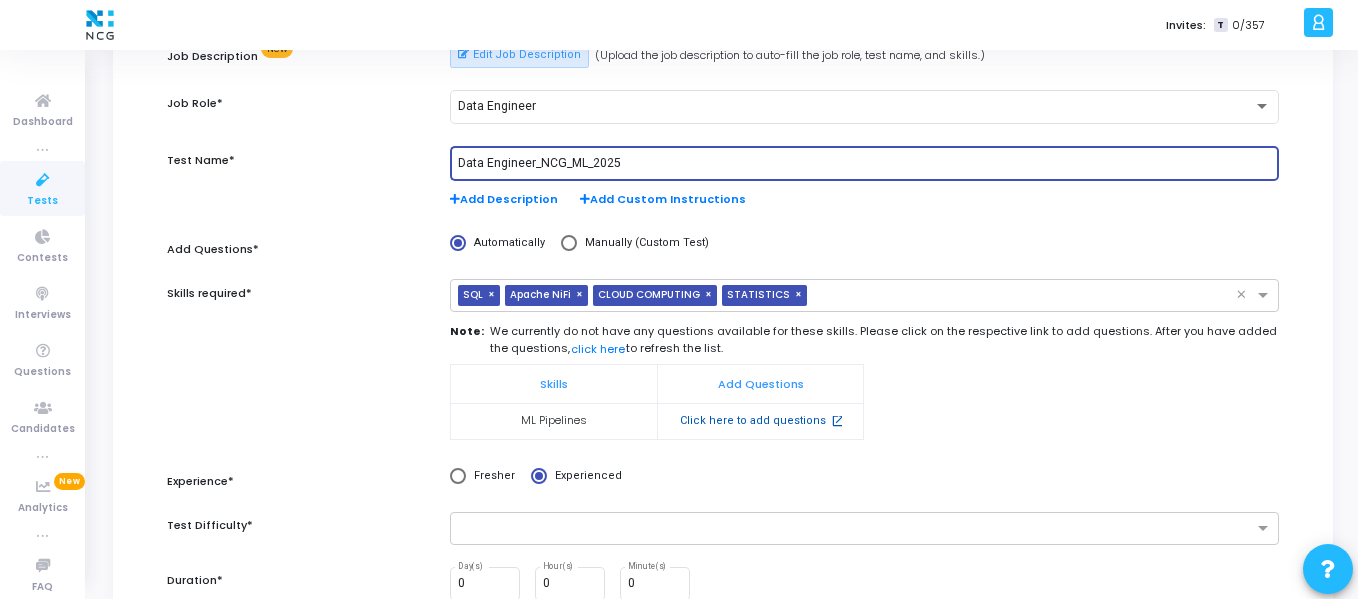 type on "Data Engineer_NCG_ML_2025" 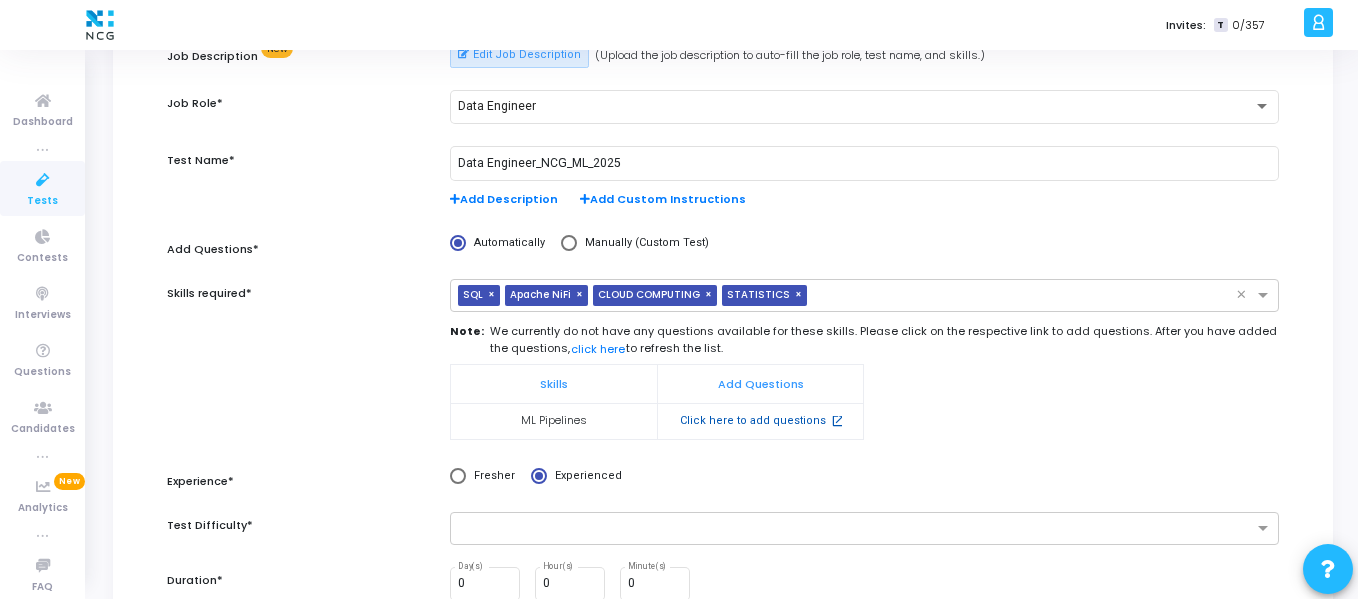 click on "Click here to add questions  open_in_new" at bounding box center [761, 421] 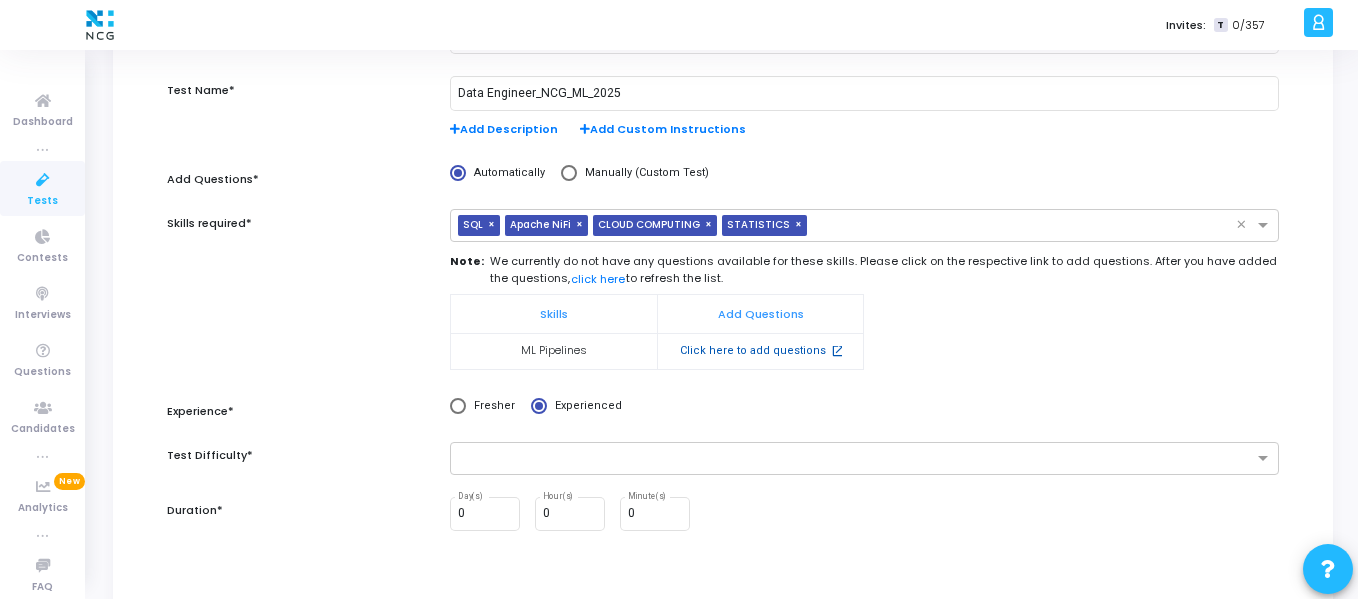 scroll, scrollTop: 269, scrollLeft: 0, axis: vertical 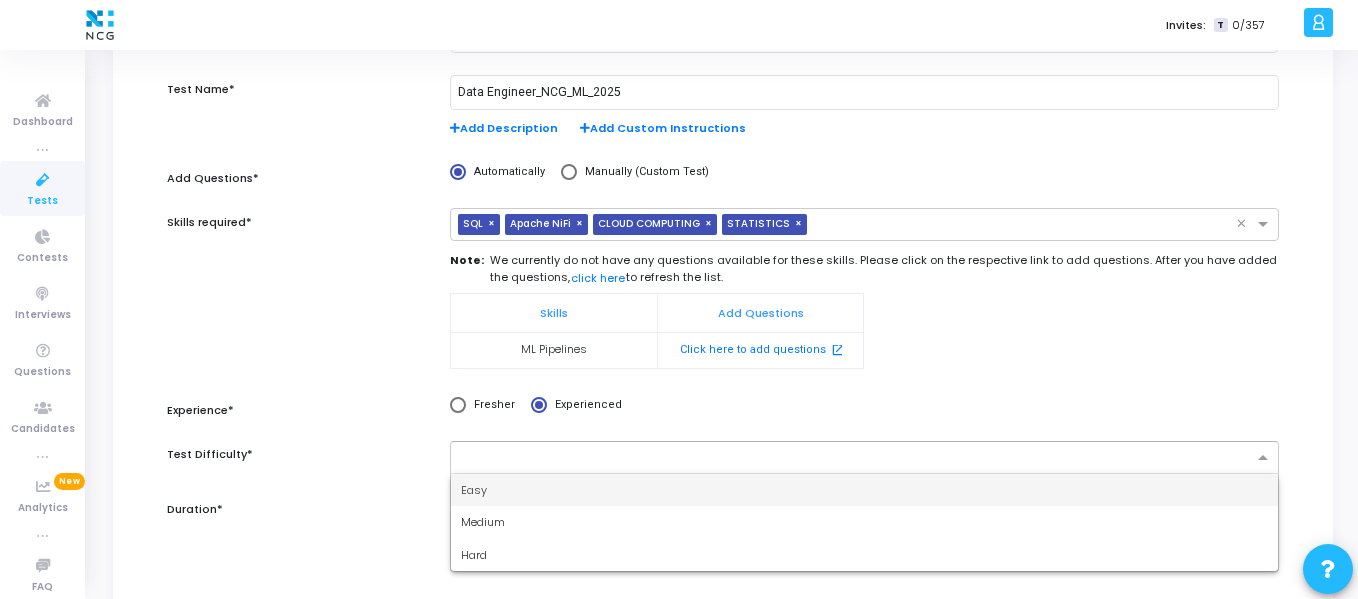 click at bounding box center (857, 458) 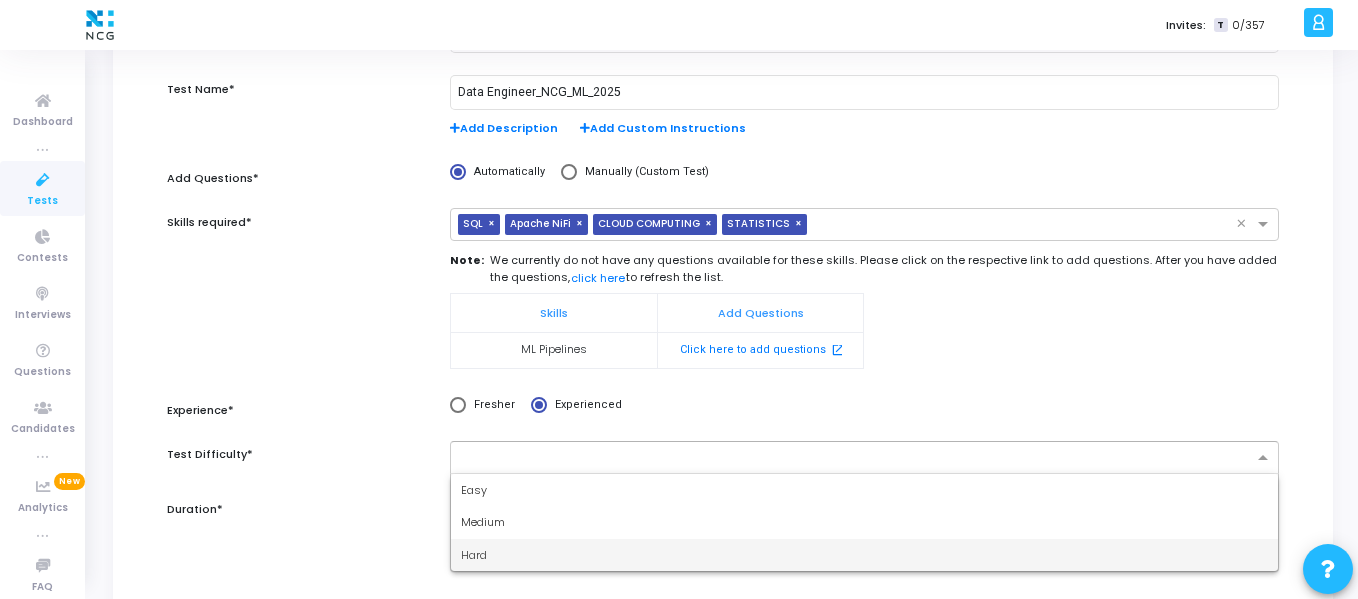 click on "Hard" at bounding box center [864, 555] 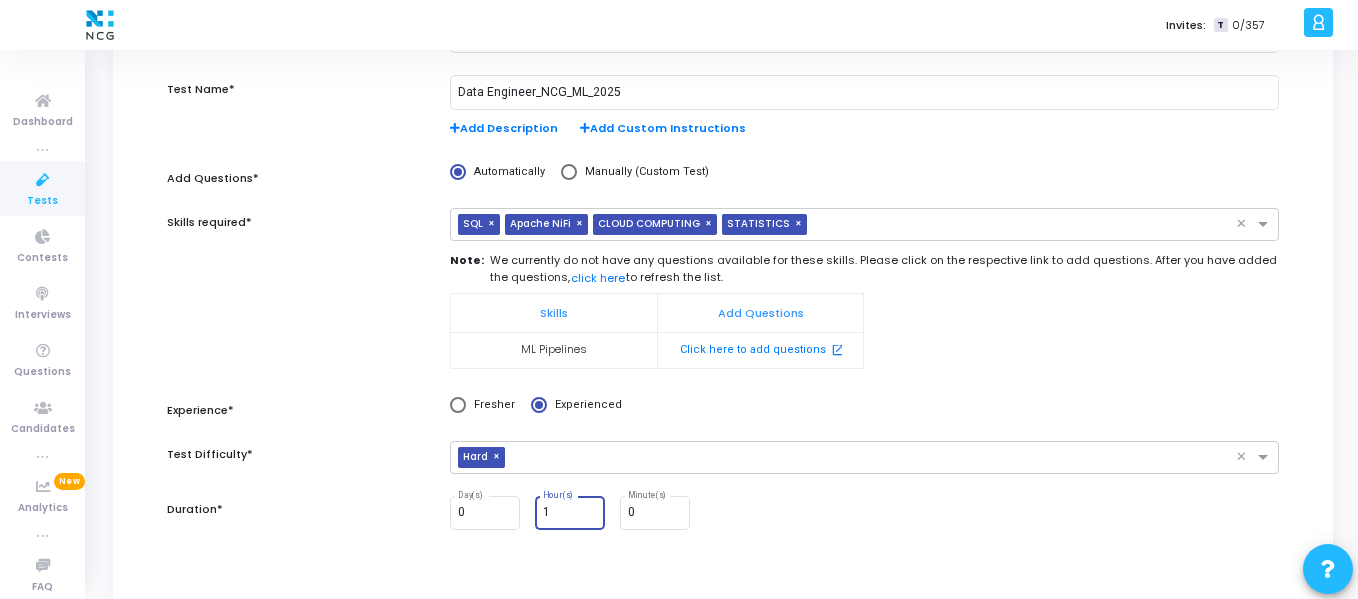 click on "1" at bounding box center [570, 513] 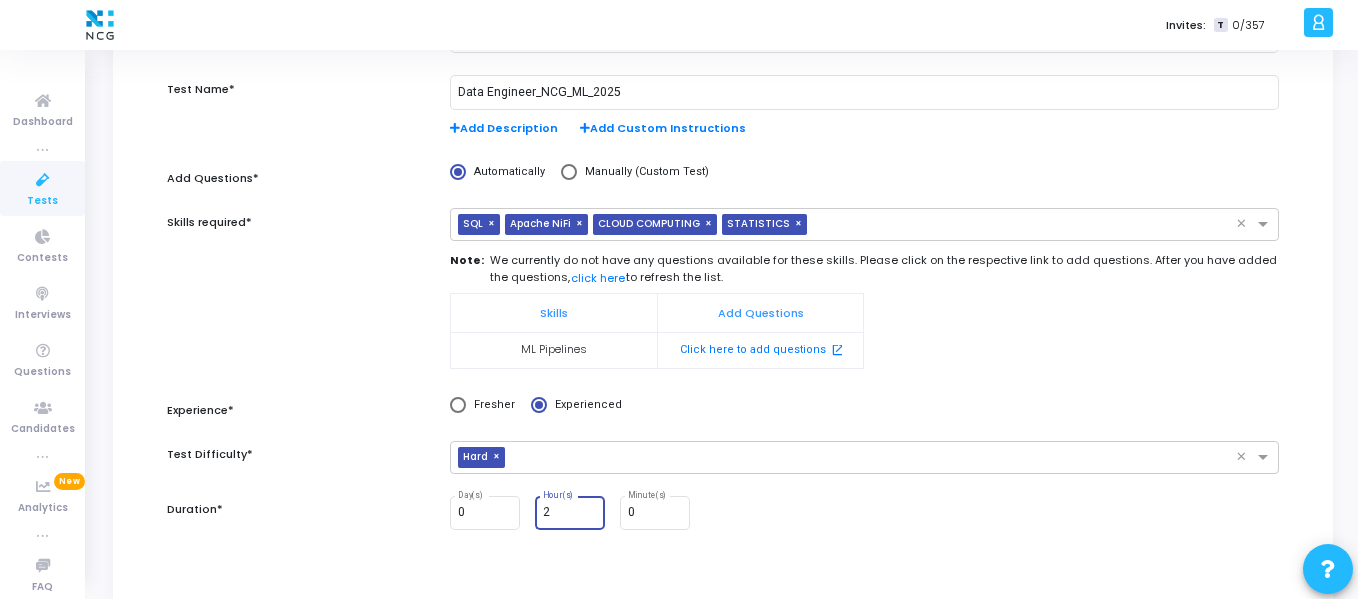 click on "2" at bounding box center (570, 513) 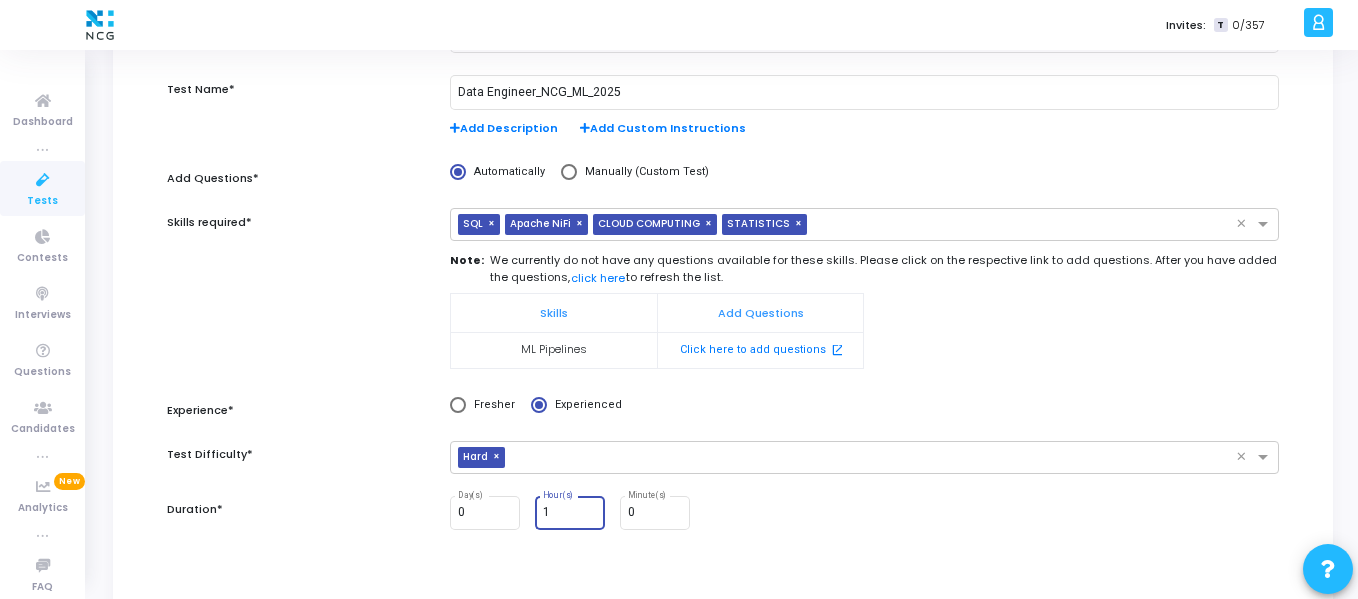 type on "1" 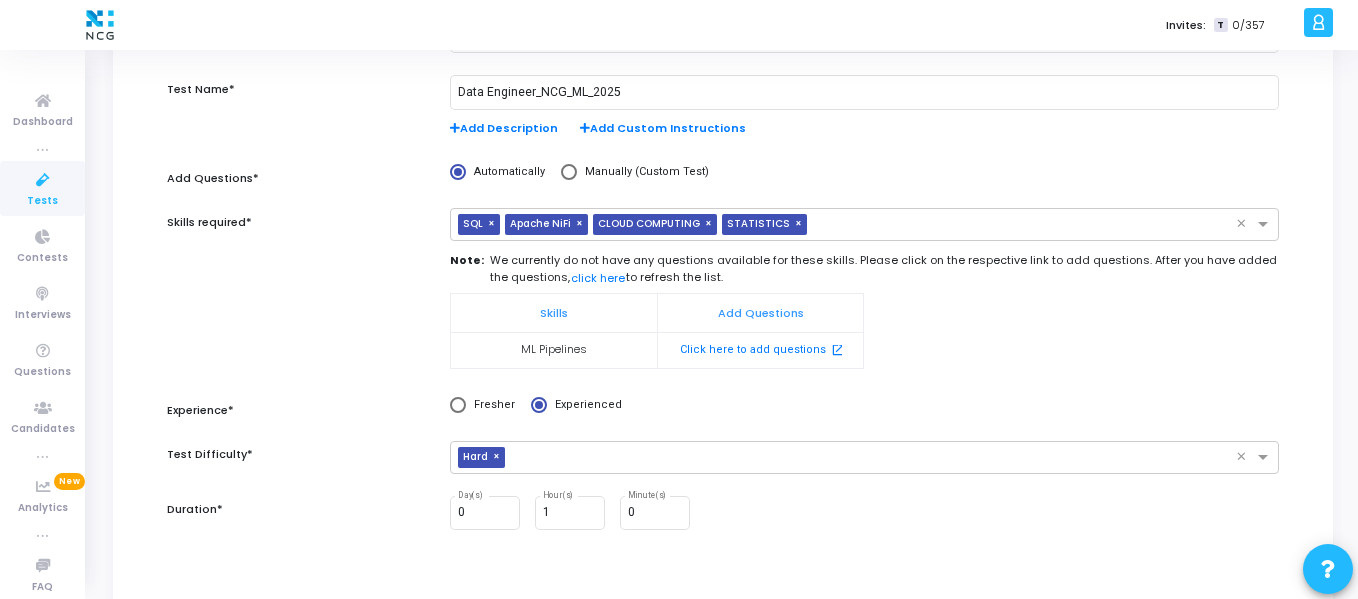 click on "0 Day(s) 1 Hour(s) 0 Minute(s)" at bounding box center (864, 513) 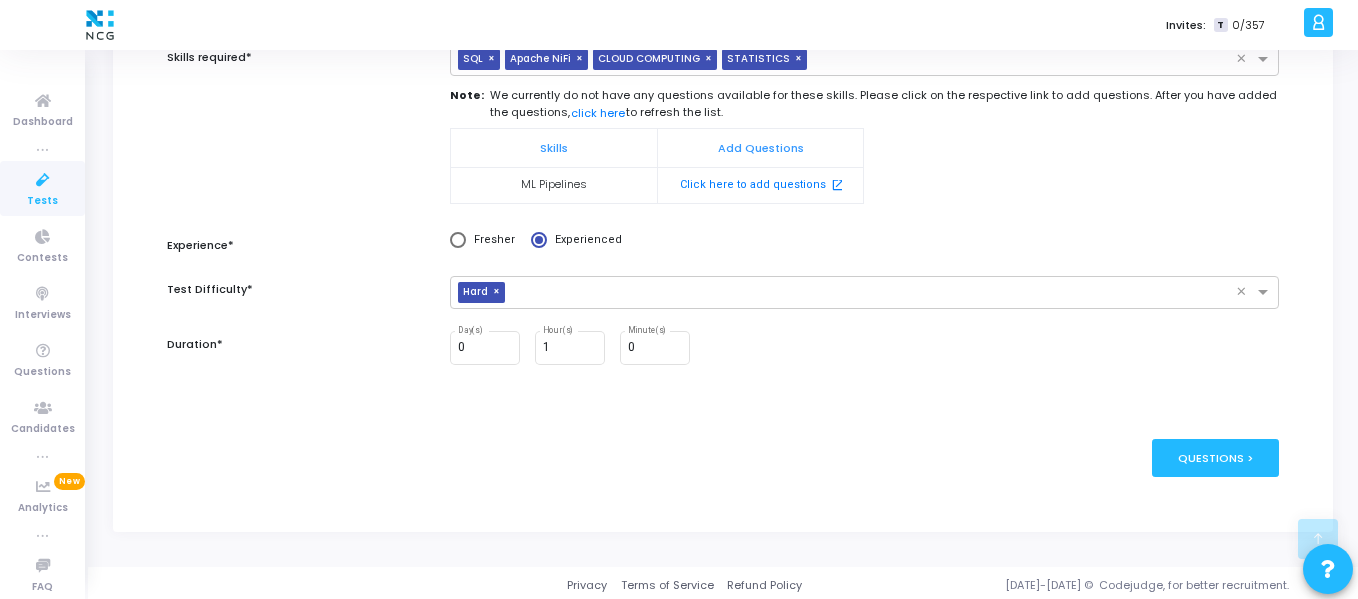 scroll, scrollTop: 435, scrollLeft: 0, axis: vertical 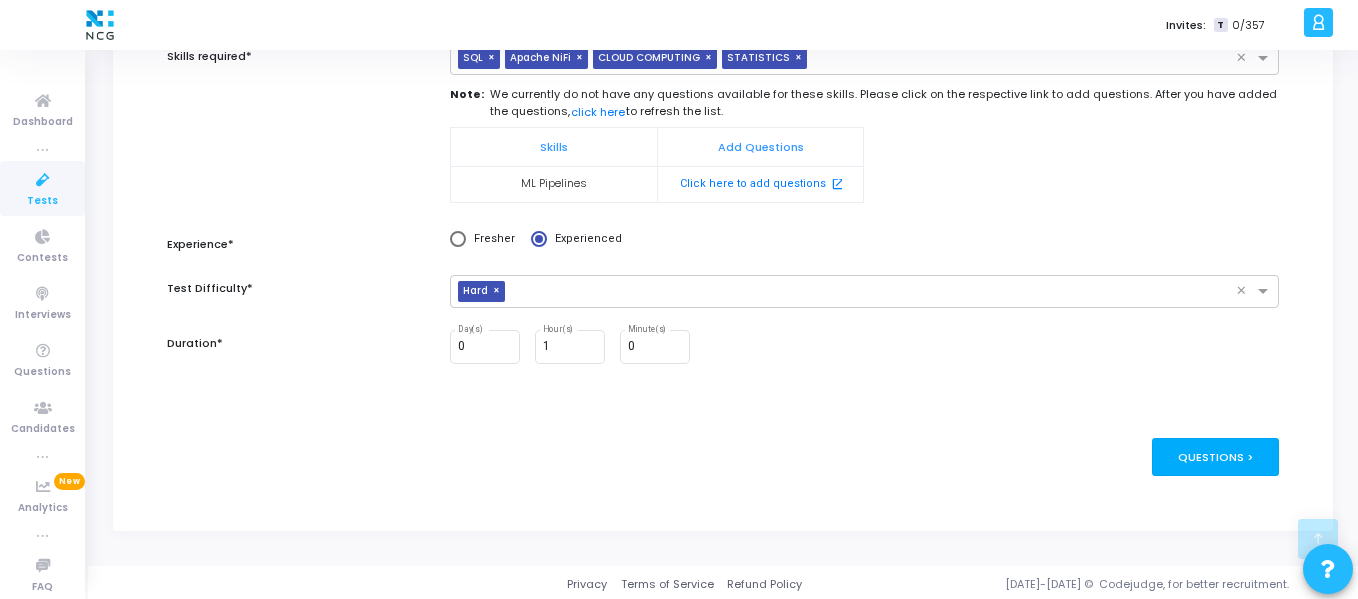click on "Questions >" at bounding box center (1215, 456) 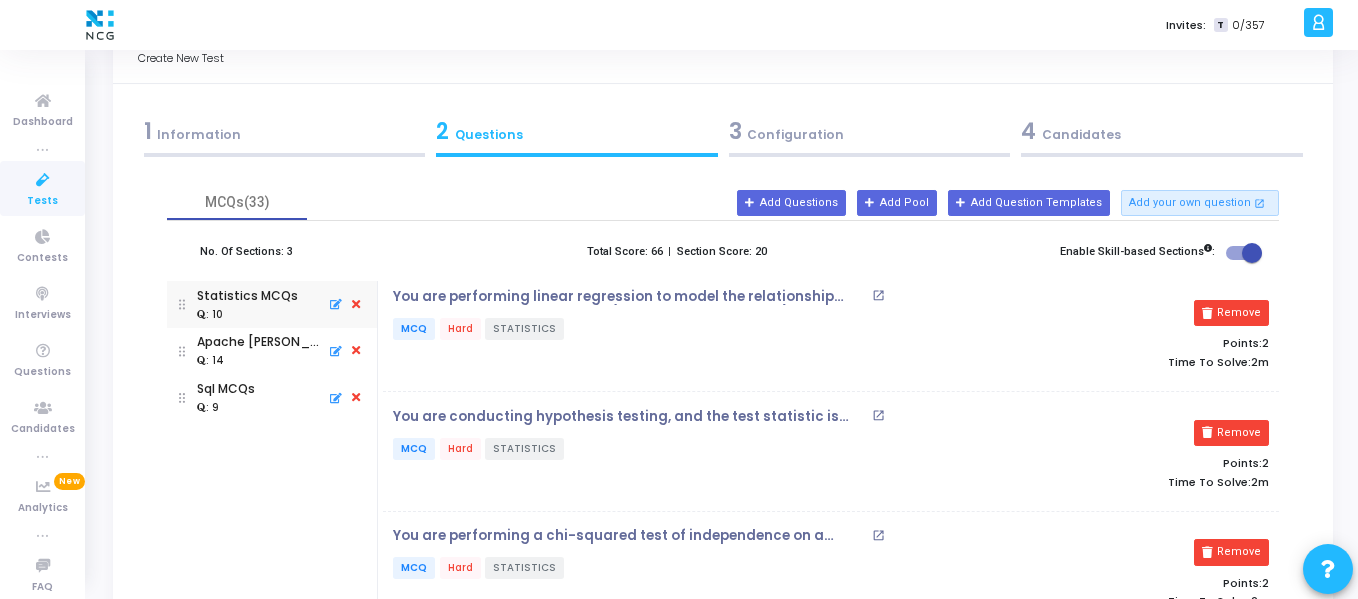 scroll, scrollTop: 56, scrollLeft: 0, axis: vertical 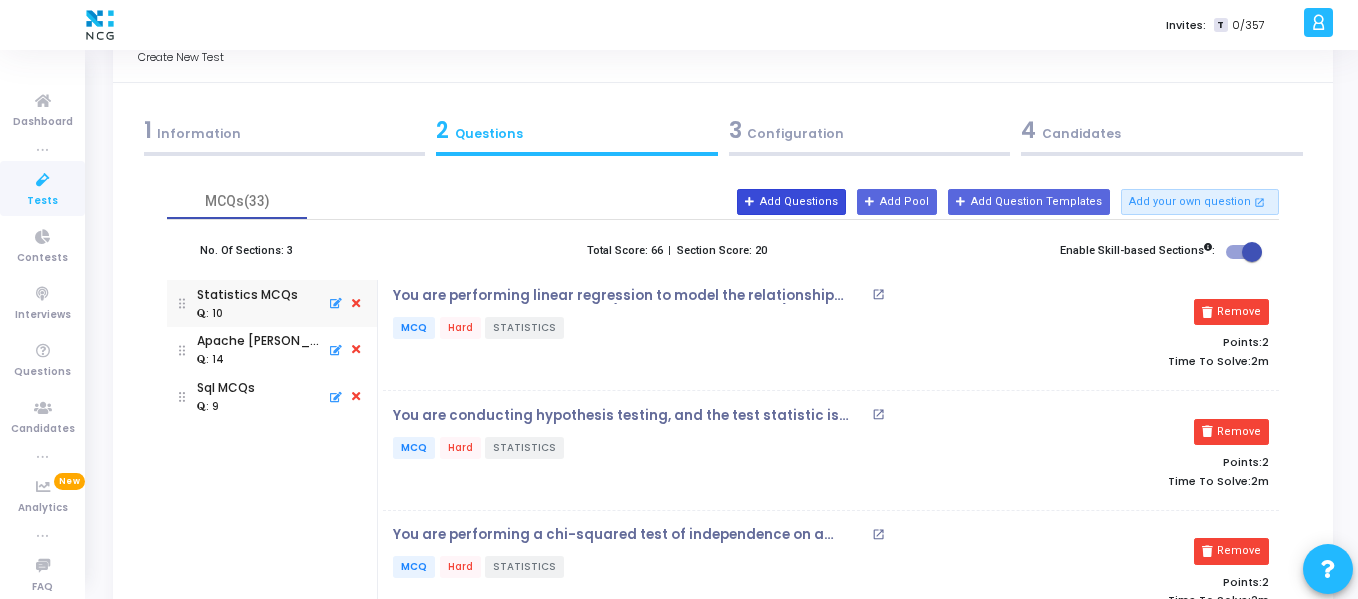 click on "Add Questions" at bounding box center [791, 202] 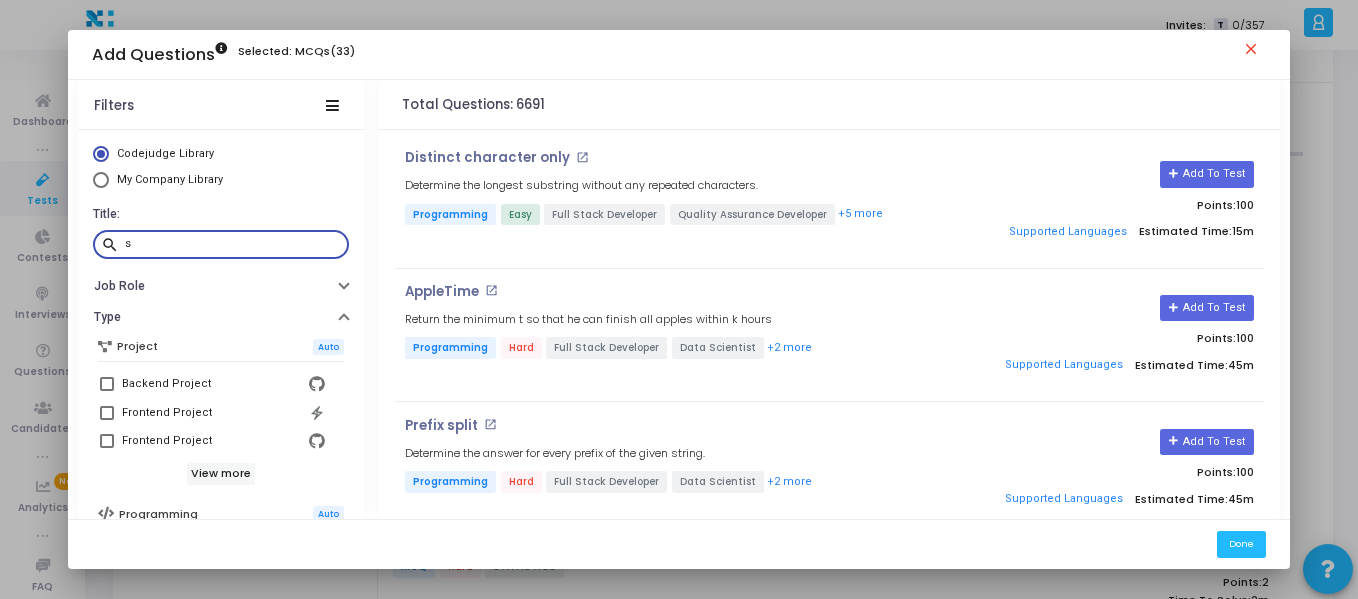 click on "s" at bounding box center (233, 244) 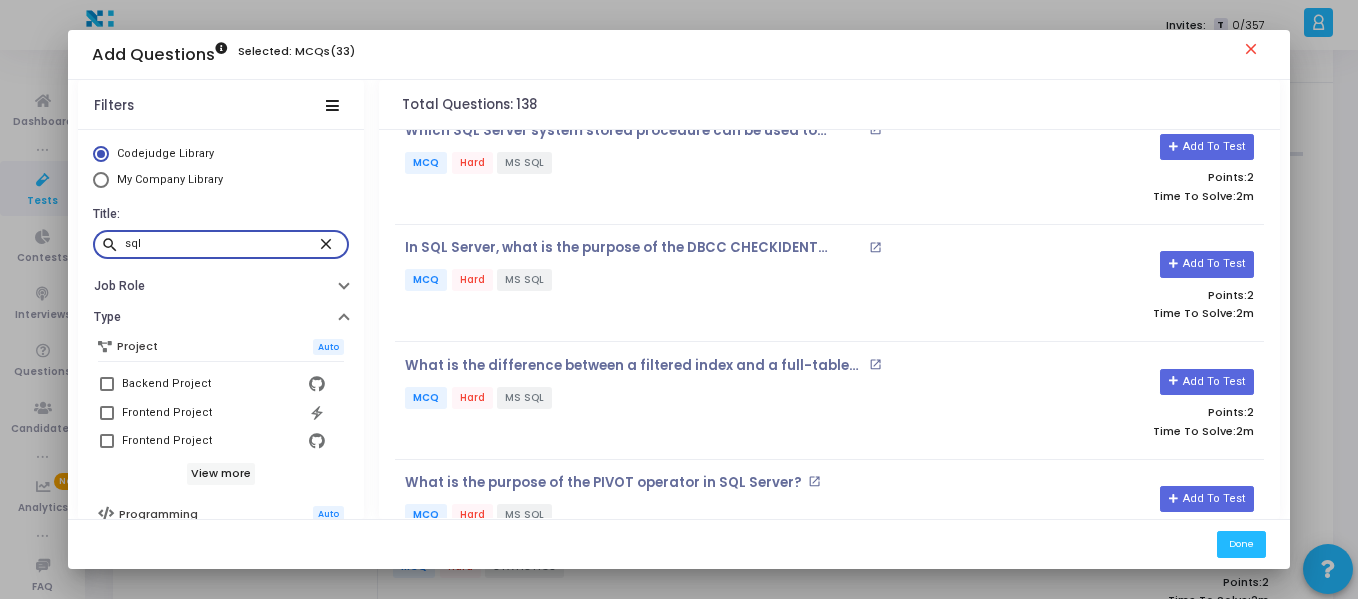 scroll, scrollTop: 866, scrollLeft: 0, axis: vertical 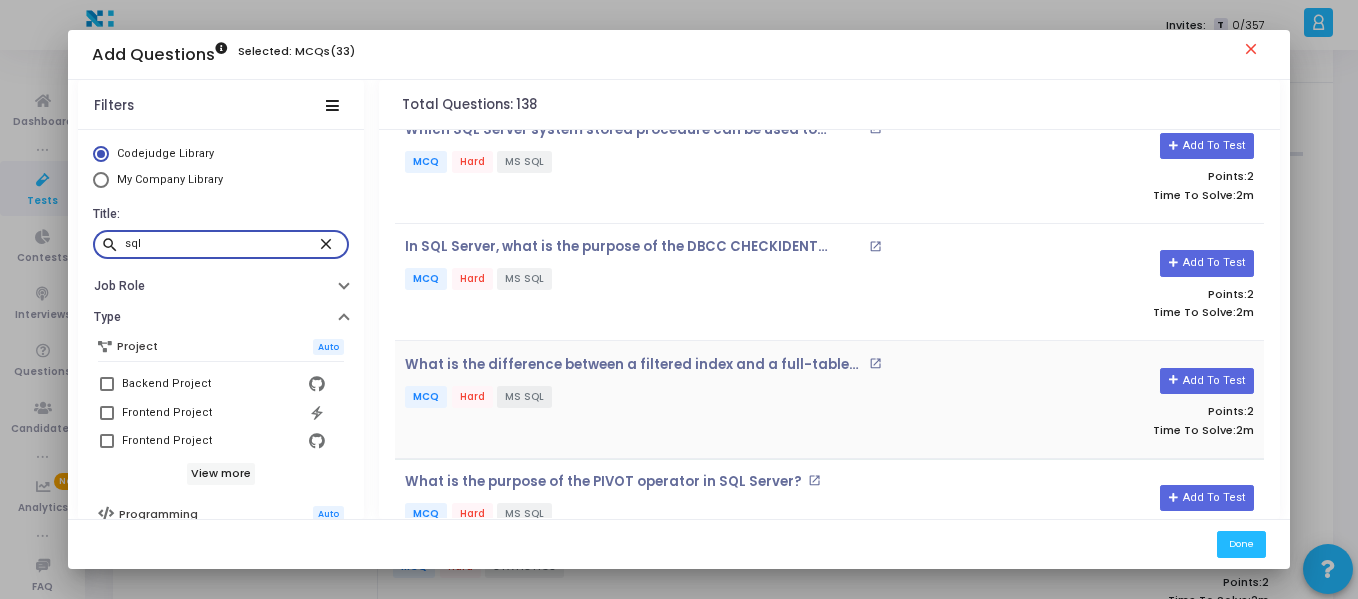 type on "sql" 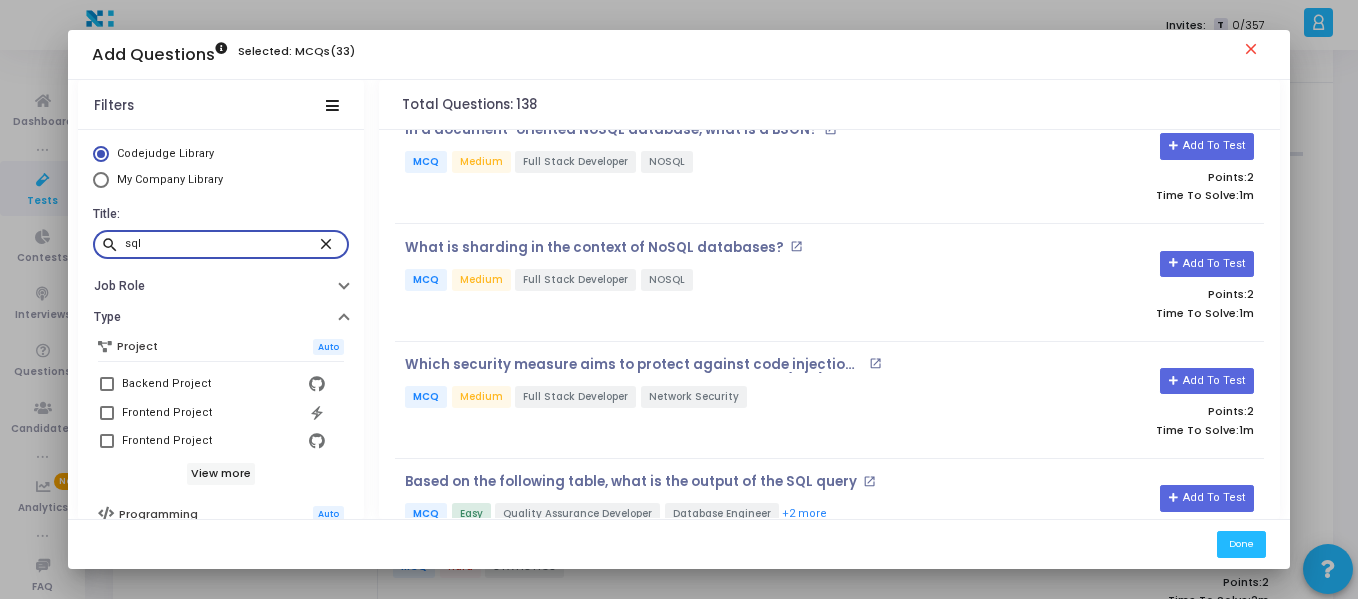 scroll, scrollTop: 4387, scrollLeft: 0, axis: vertical 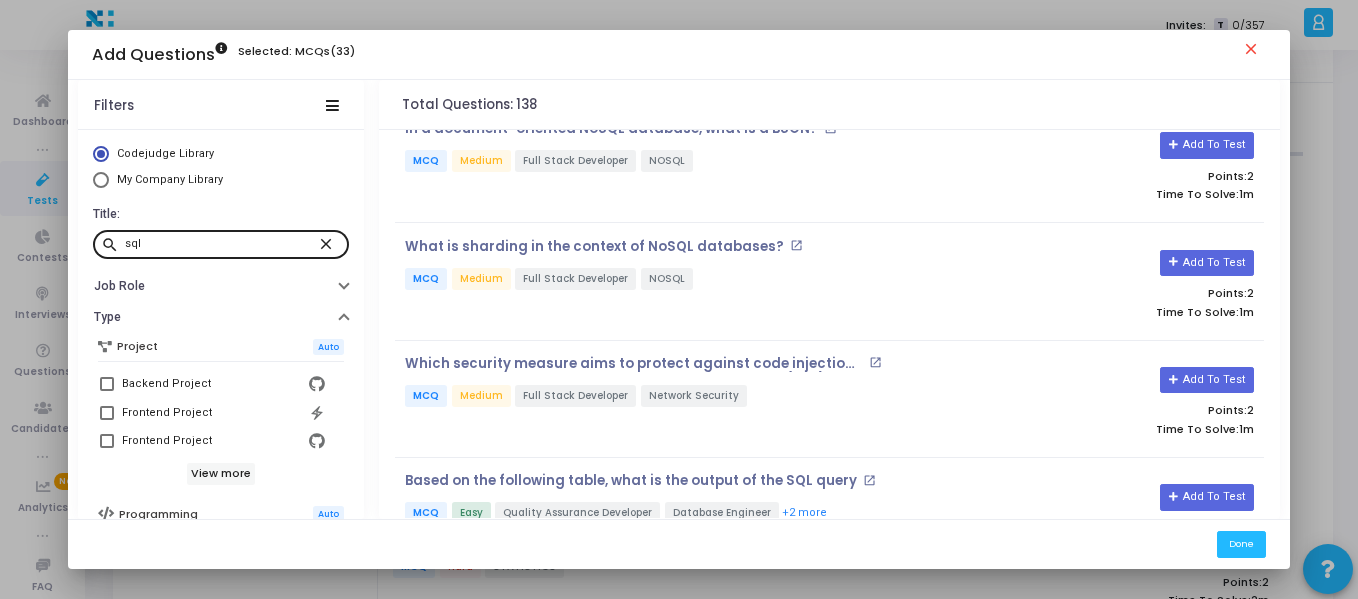 click on "close" at bounding box center (329, 243) 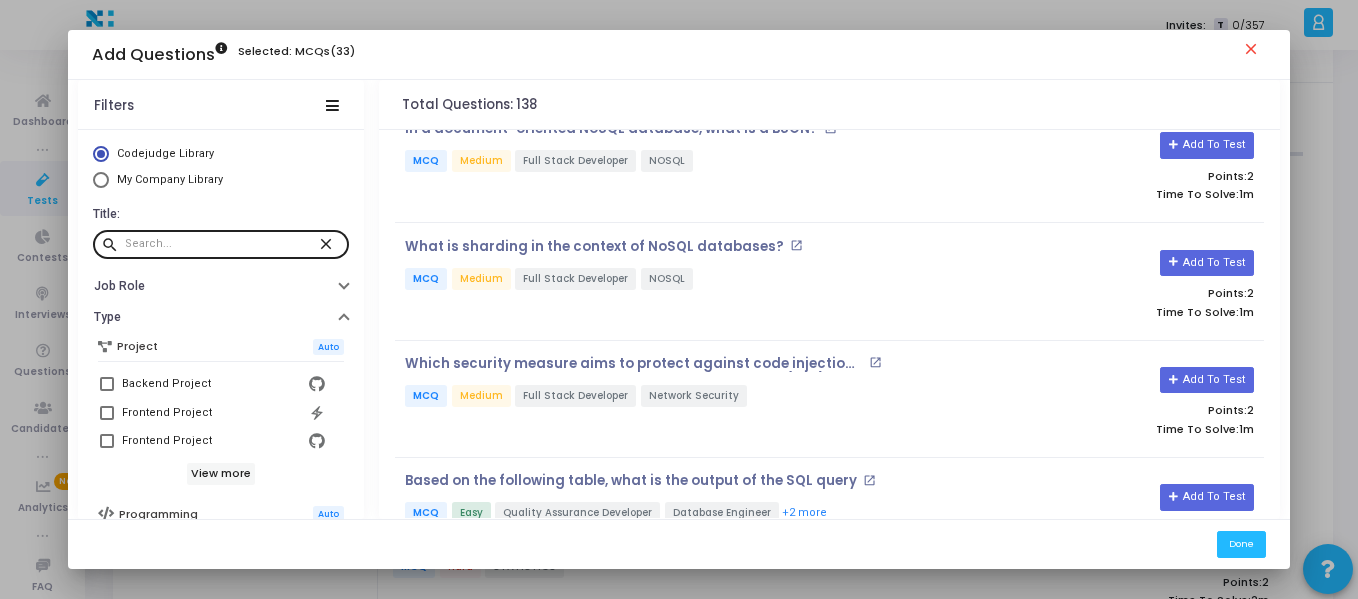 scroll, scrollTop: 0, scrollLeft: 0, axis: both 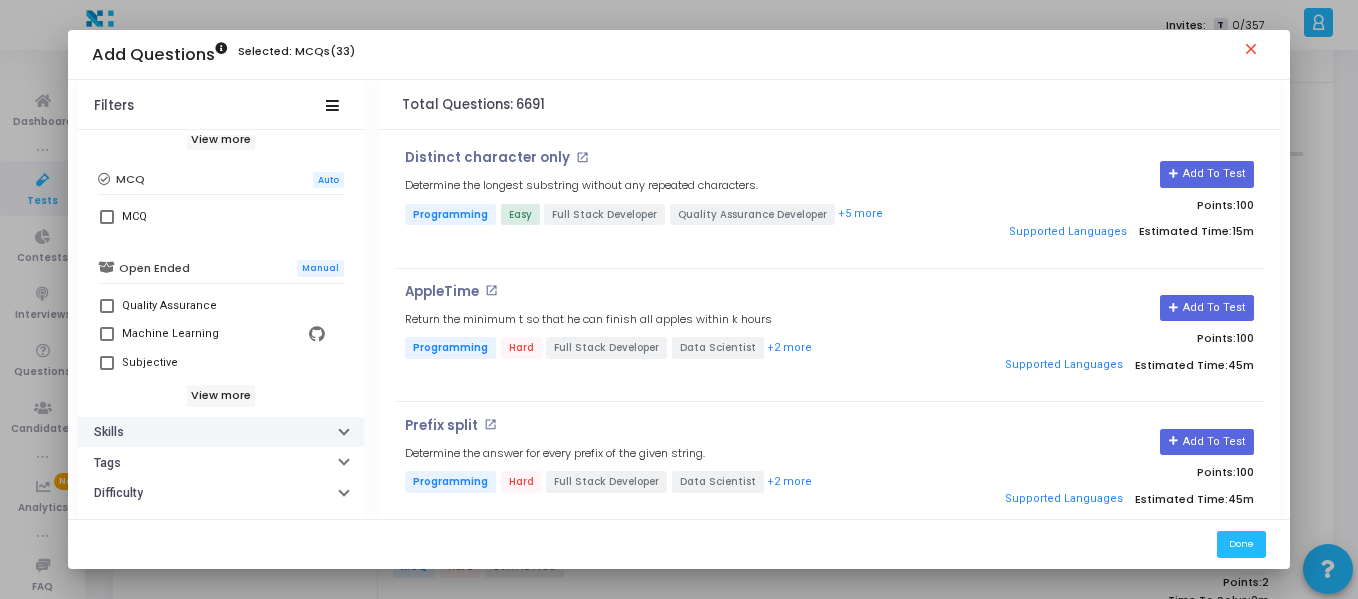 click on "Skills" at bounding box center (221, 432) 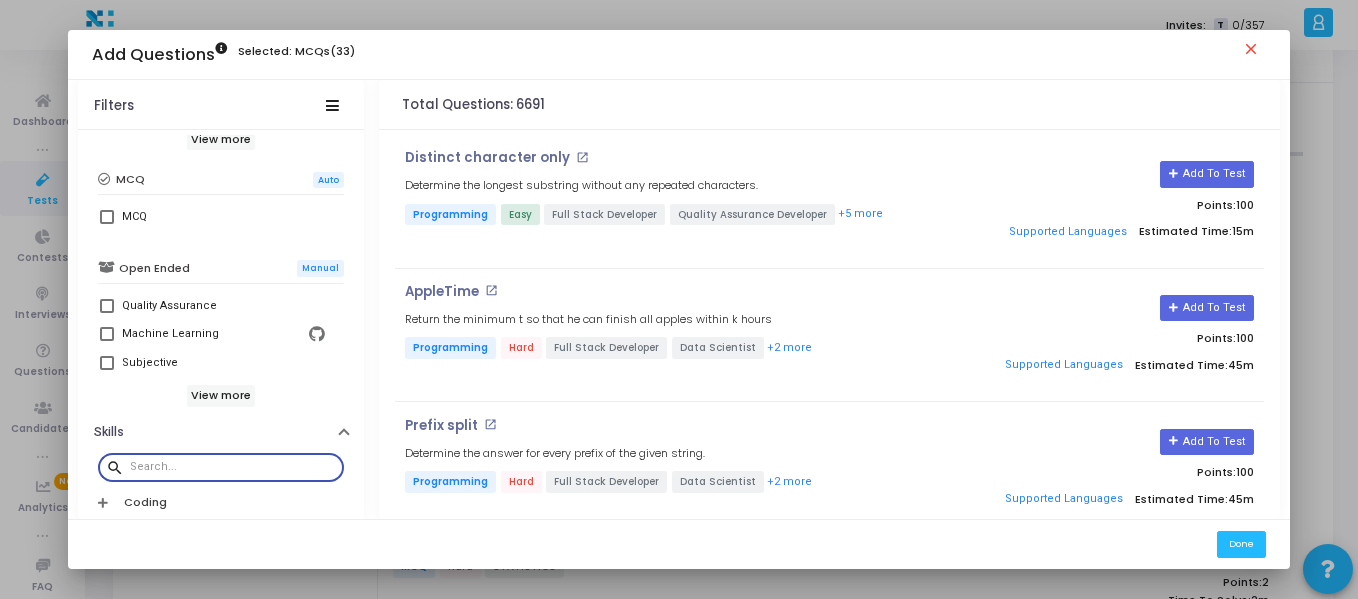 click at bounding box center [233, 467] 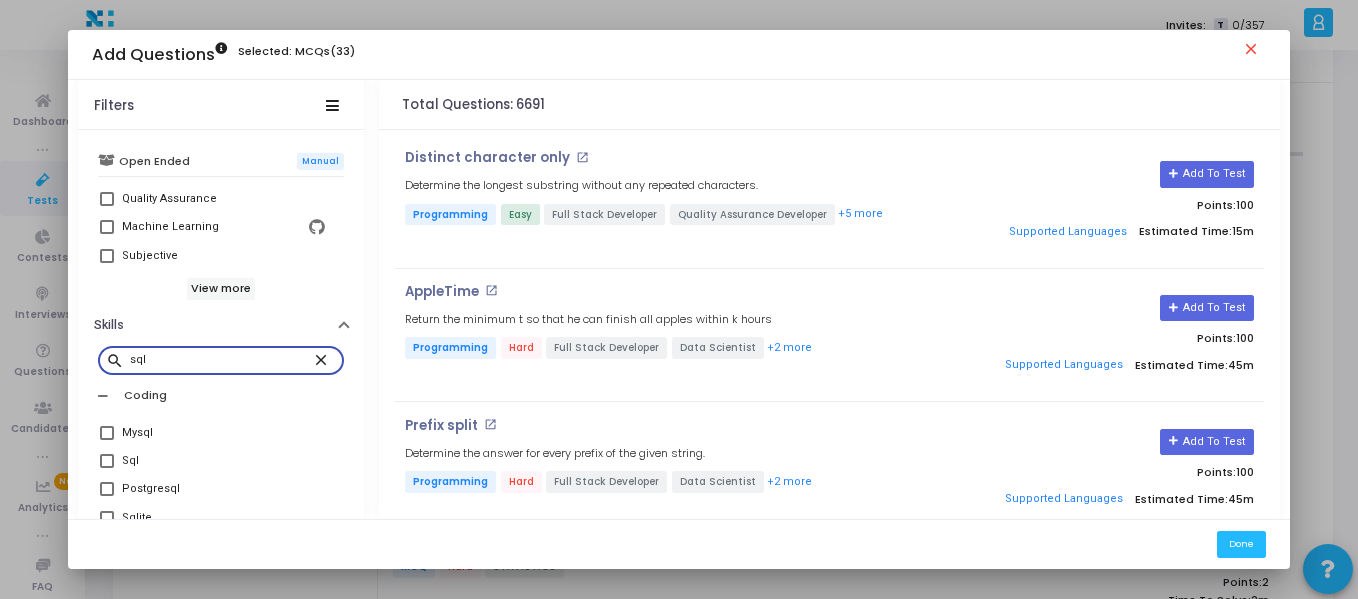 scroll, scrollTop: 610, scrollLeft: 0, axis: vertical 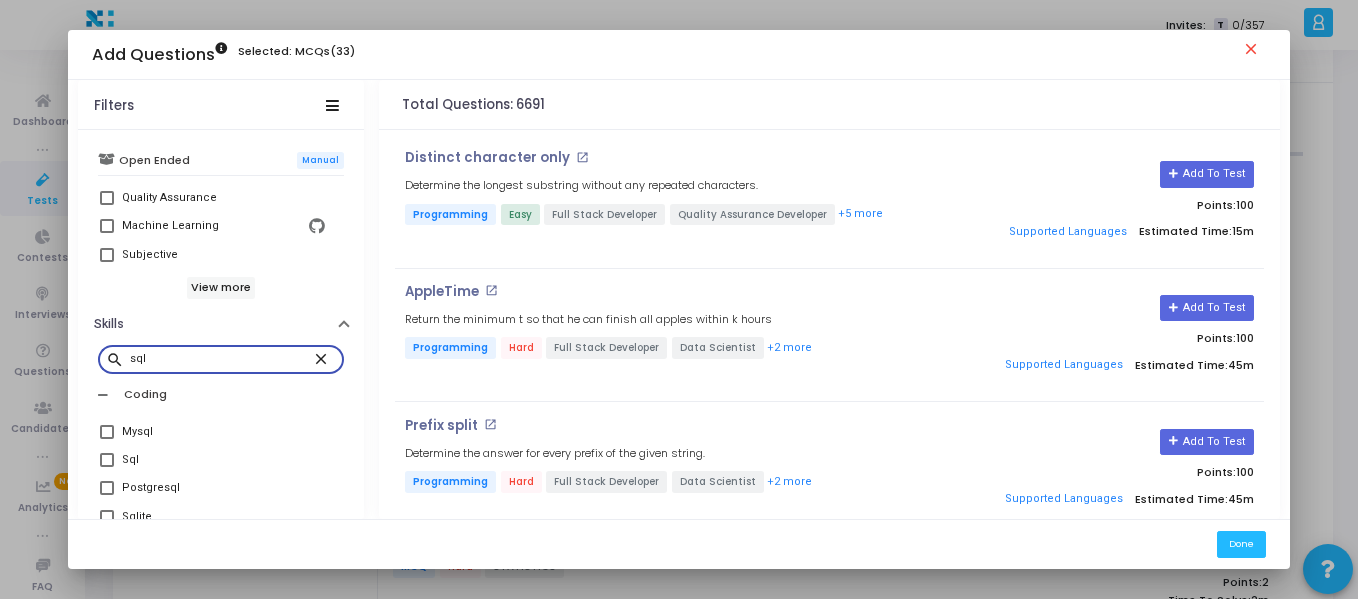 type on "sql" 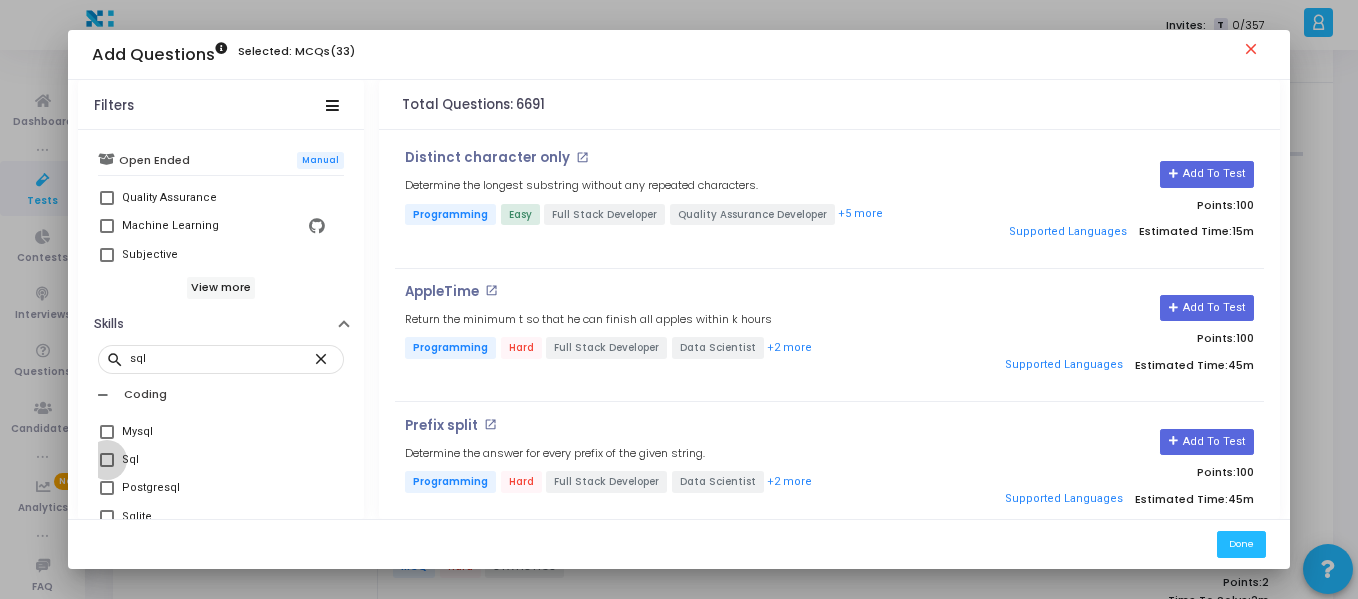 click at bounding box center (107, 460) 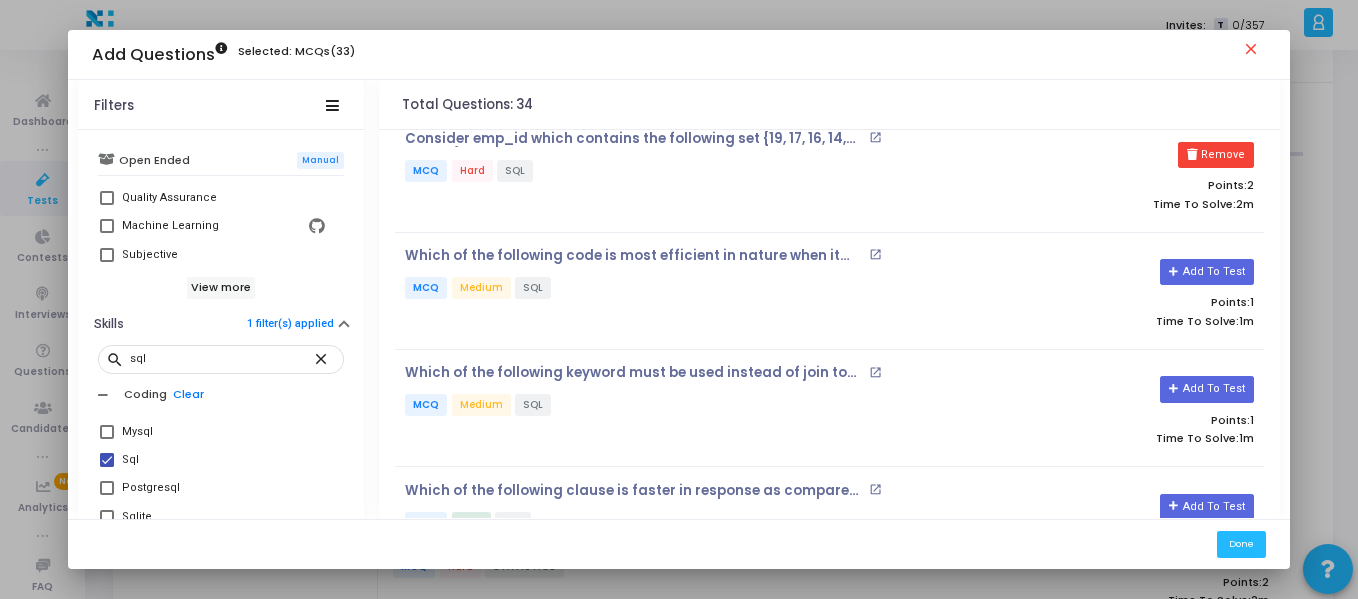 scroll, scrollTop: 0, scrollLeft: 0, axis: both 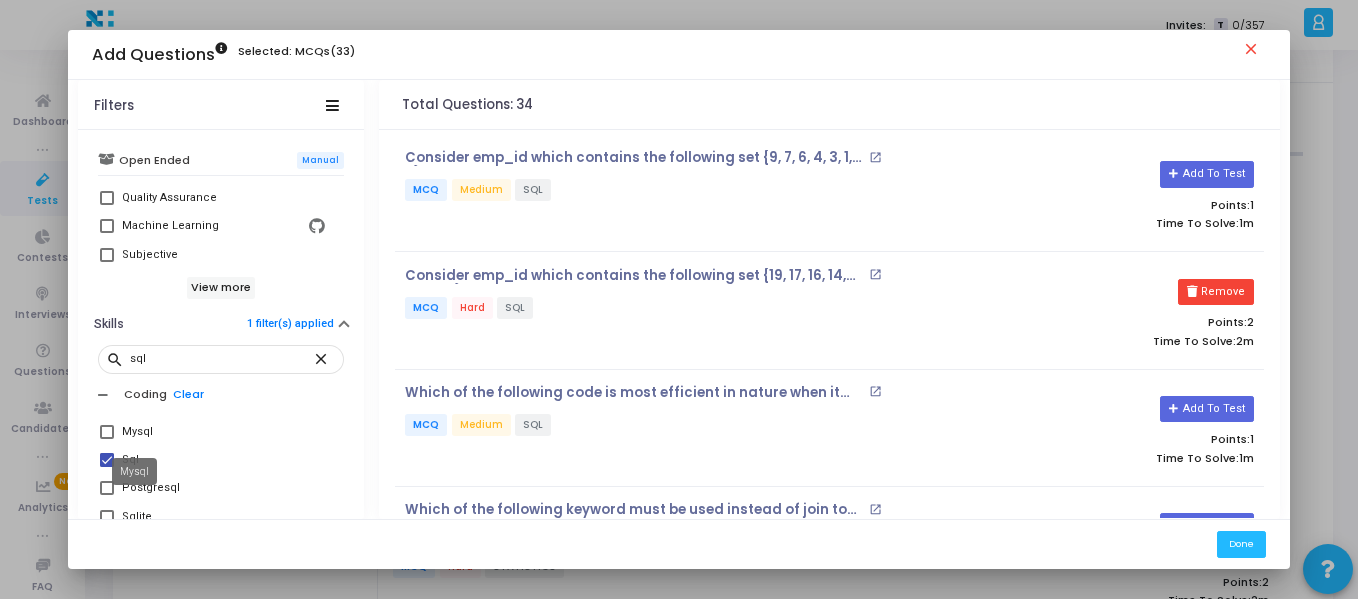 click on "Mysql" at bounding box center [134, 471] 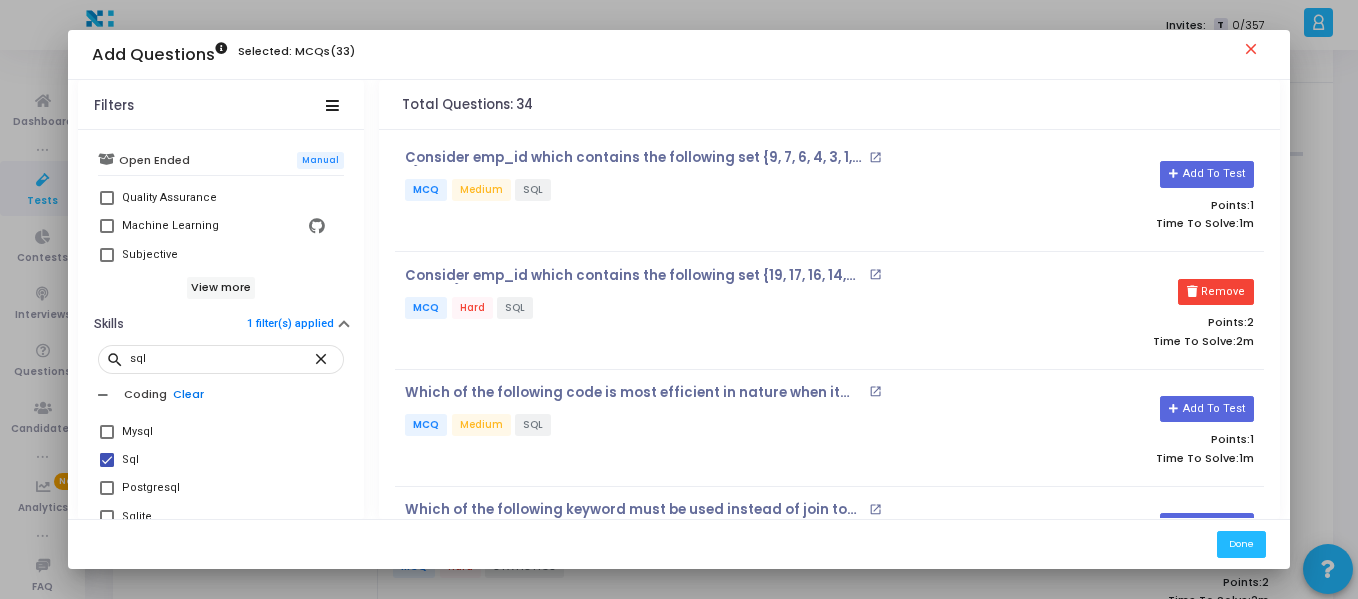 click on "Clear" at bounding box center (188, 394) 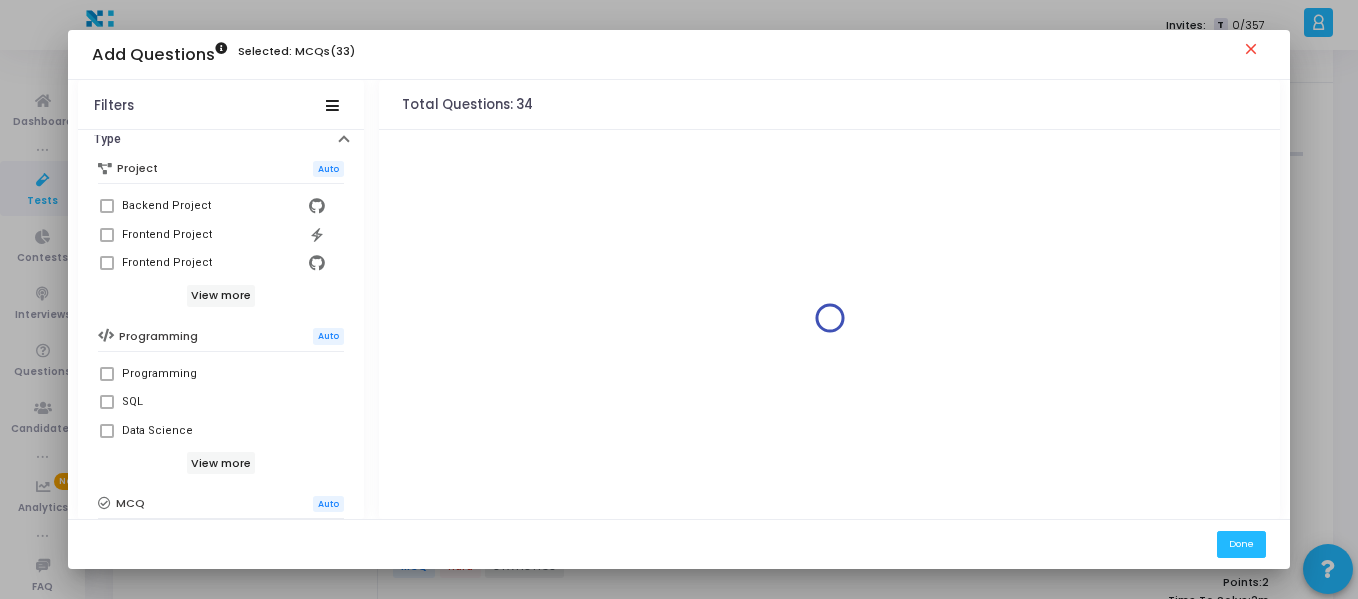 scroll, scrollTop: 0, scrollLeft: 0, axis: both 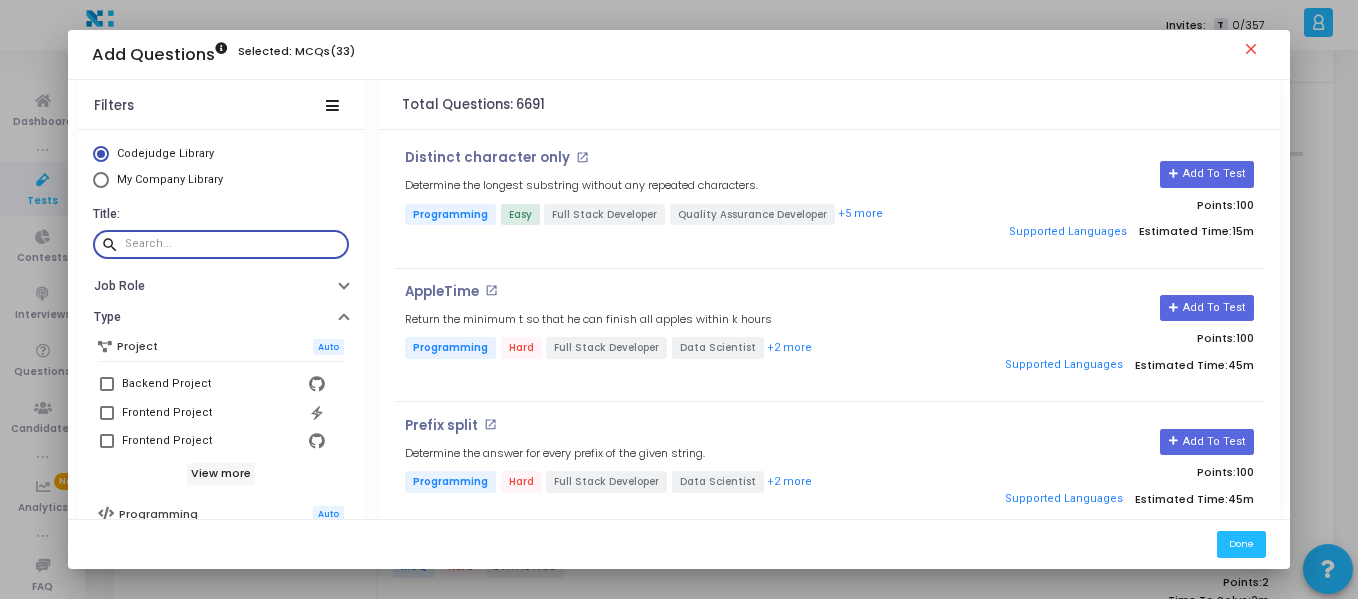 click at bounding box center (233, 244) 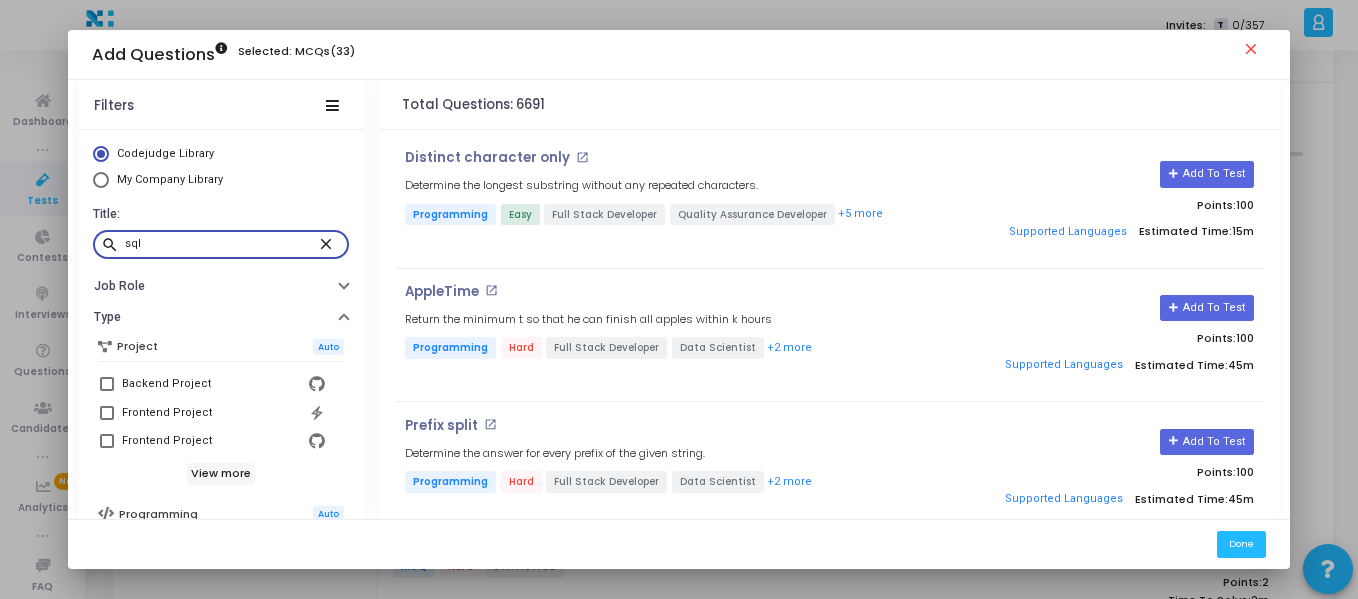 type on "sql" 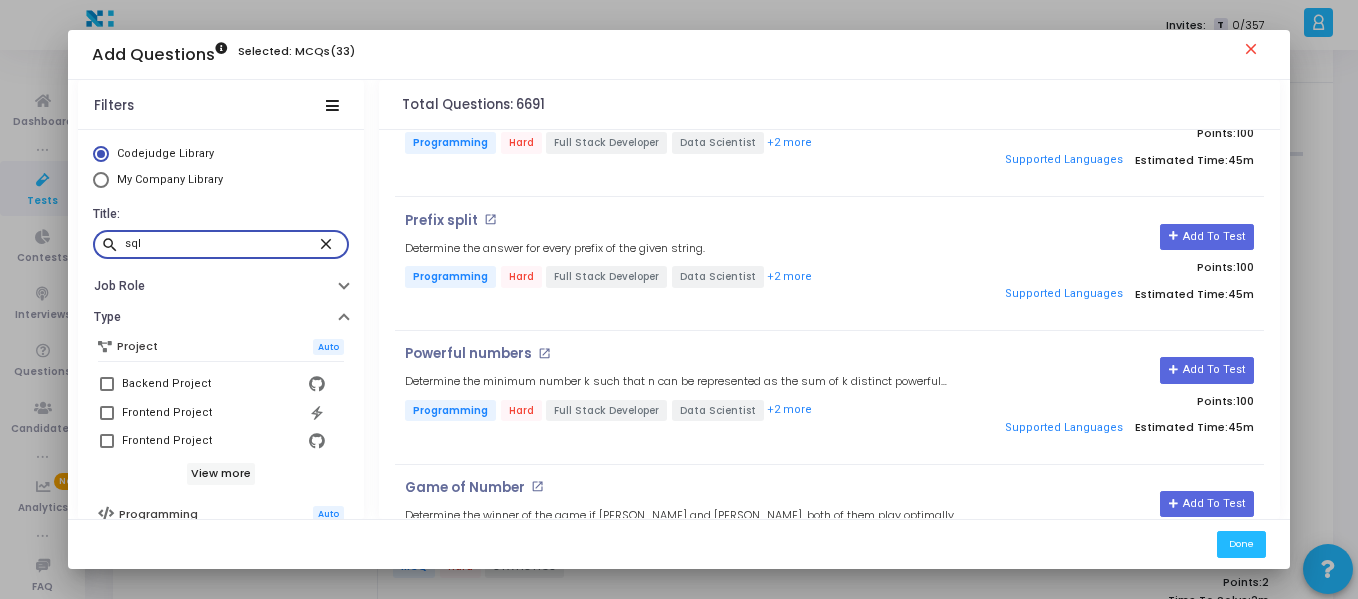 scroll, scrollTop: 0, scrollLeft: 0, axis: both 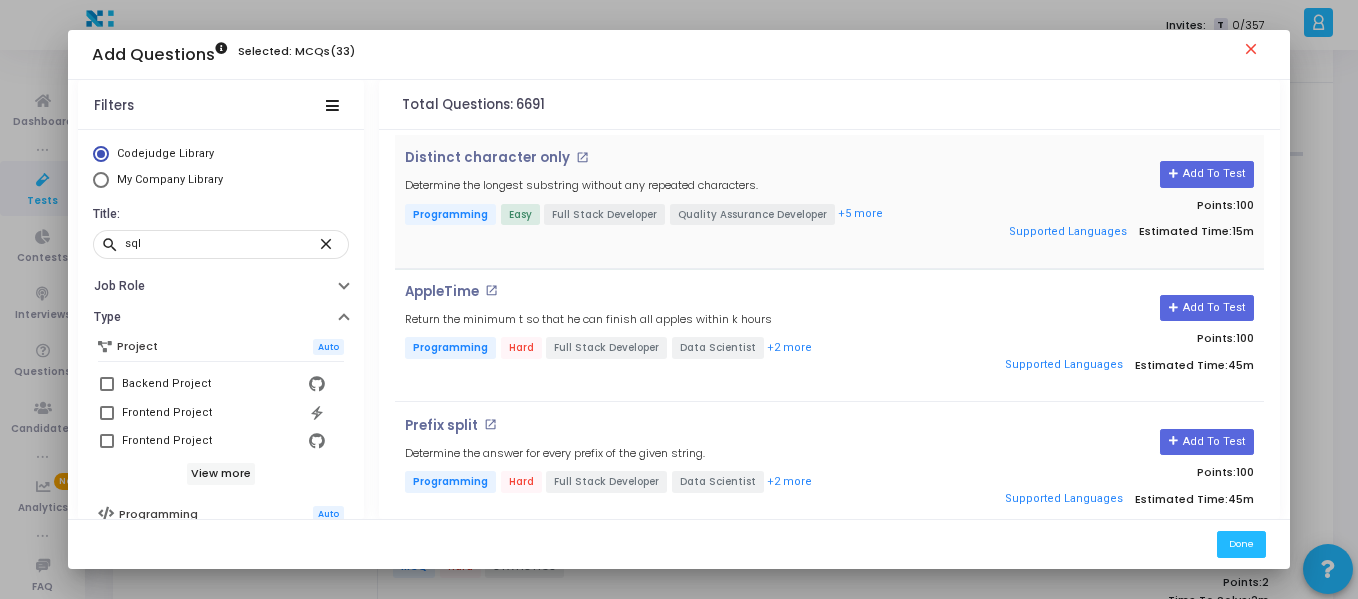 click on "Distinct character only open_in_new   Determine the longest substring without any repeated characters.   Programming   Easy   Full Stack Developer   Quality Assurance Developer   +5 more" at bounding box center (684, 201) 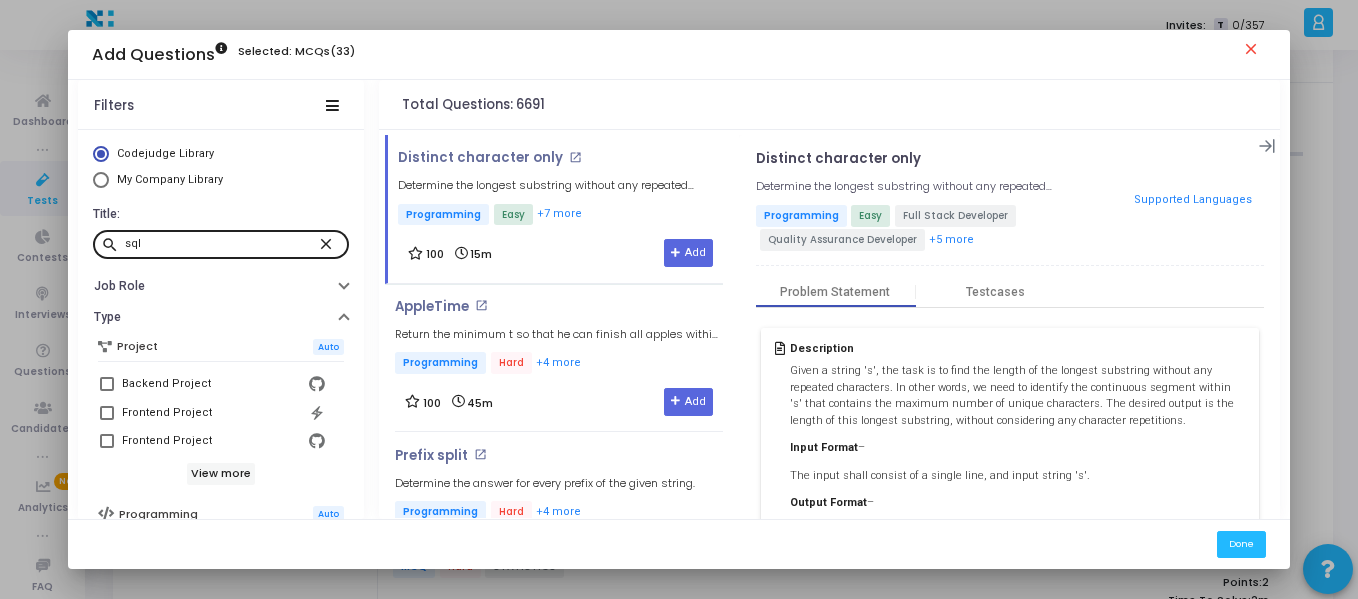 click on "close" at bounding box center [329, 243] 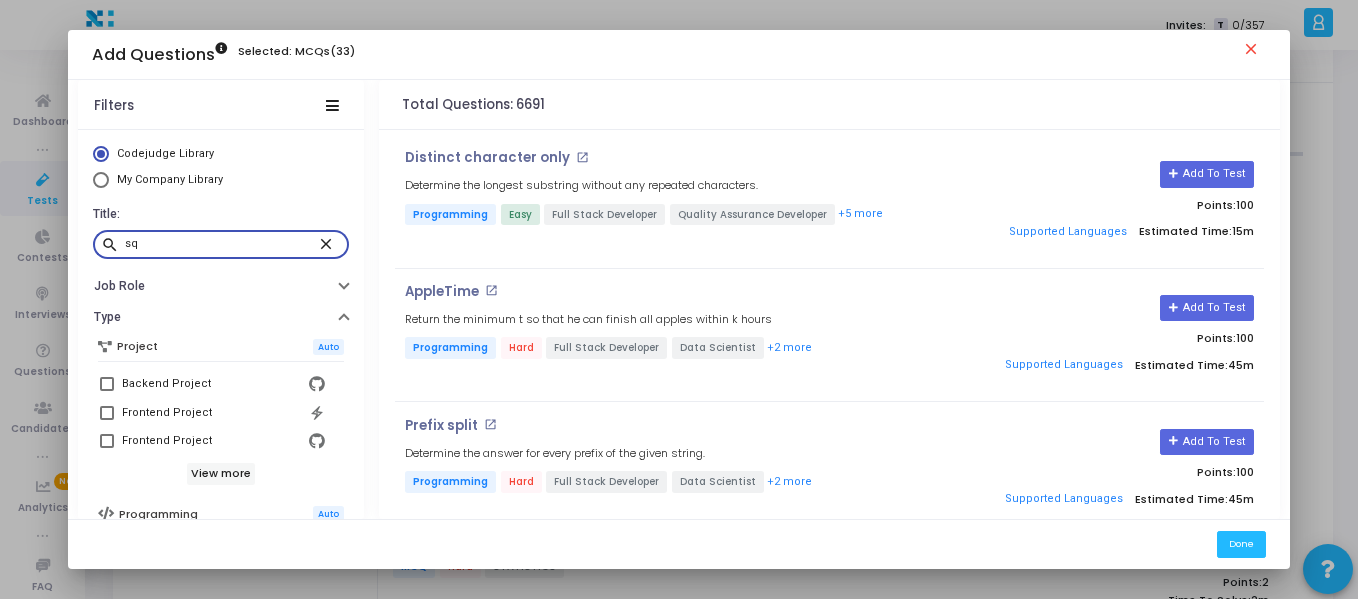 type on "sql" 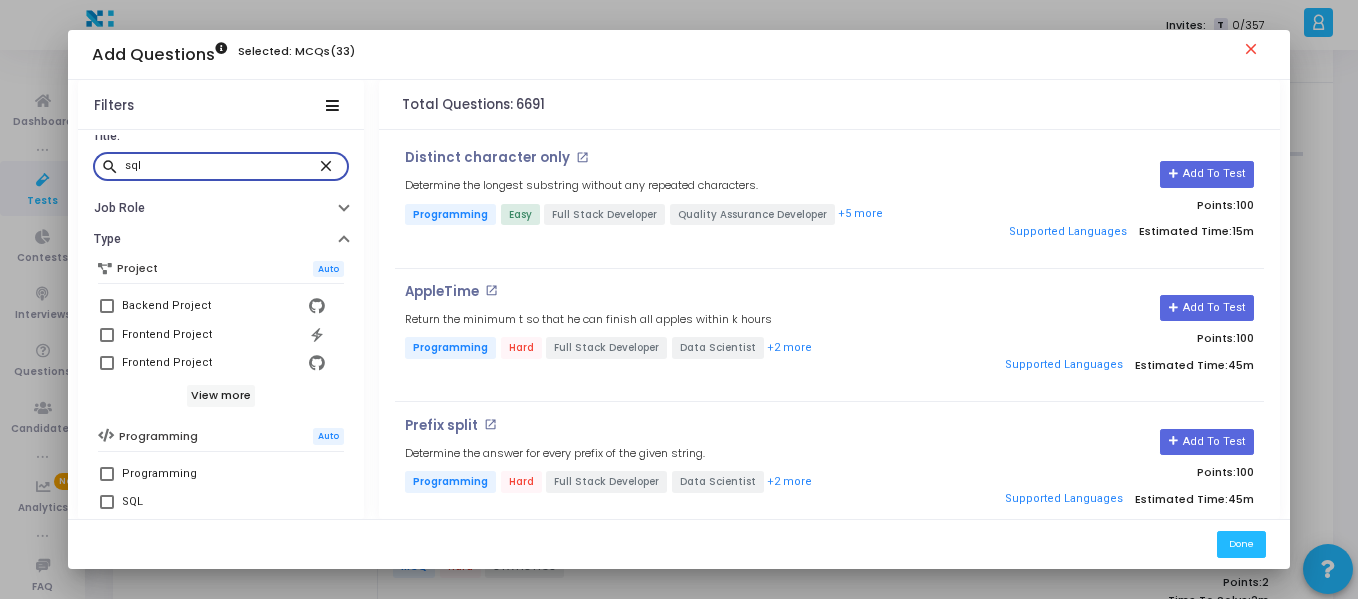scroll, scrollTop: 0, scrollLeft: 0, axis: both 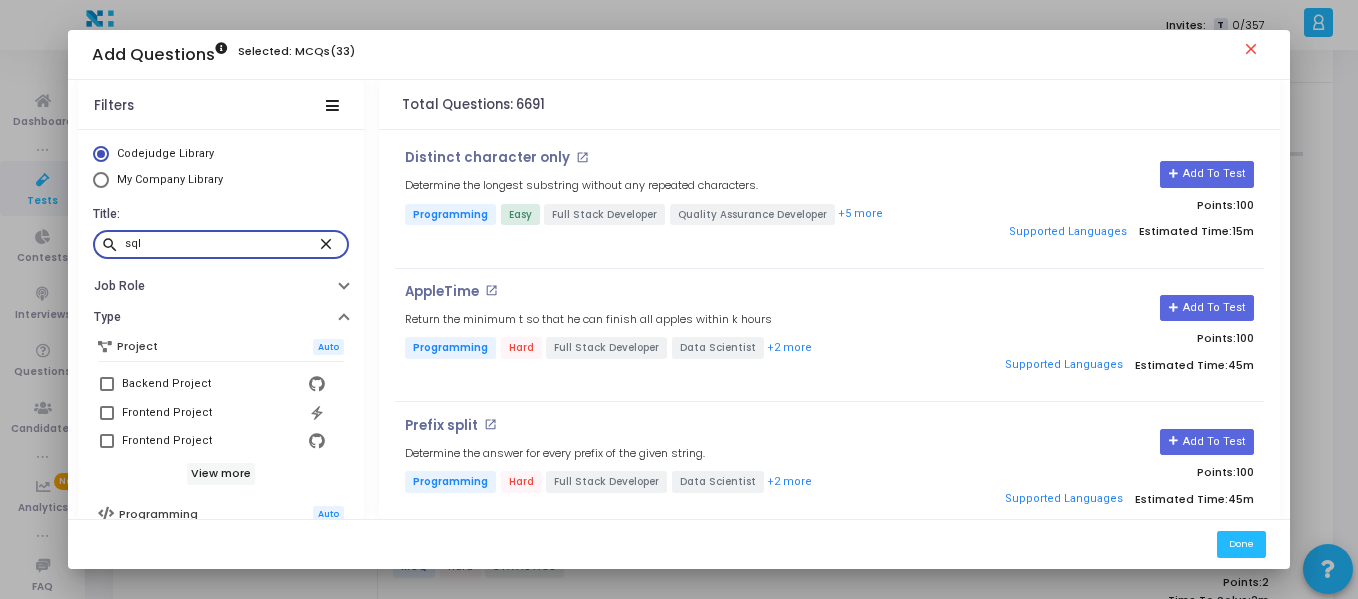 click on "sql" at bounding box center (221, 244) 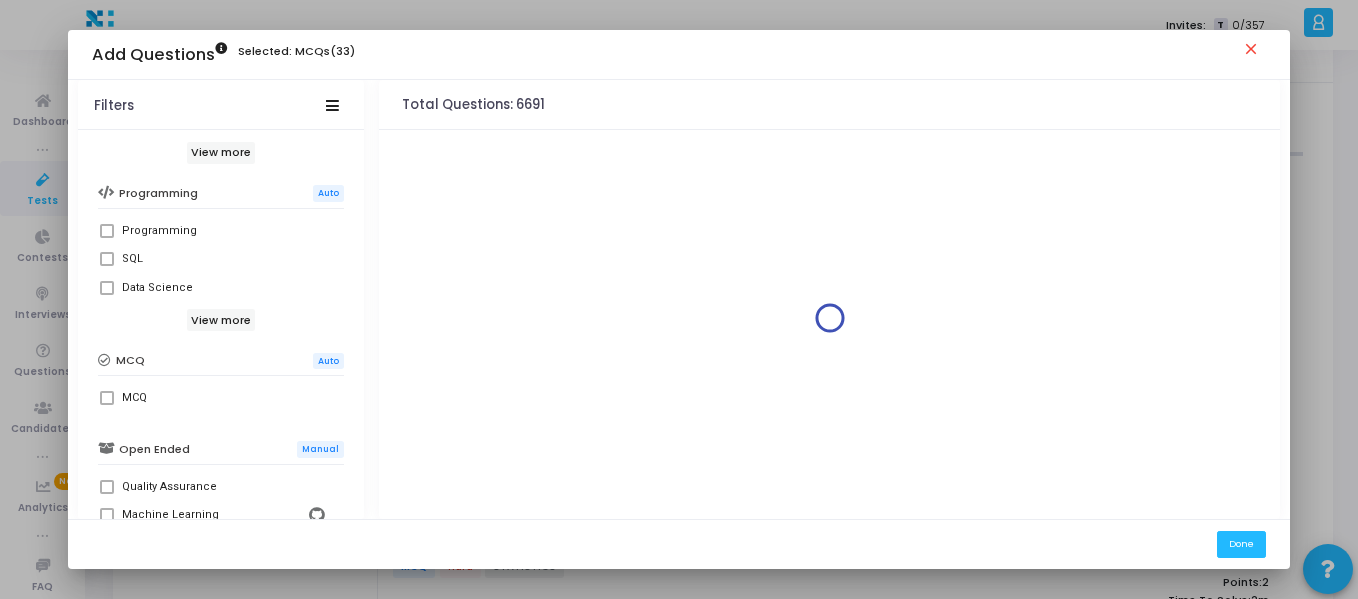 scroll, scrollTop: 324, scrollLeft: 0, axis: vertical 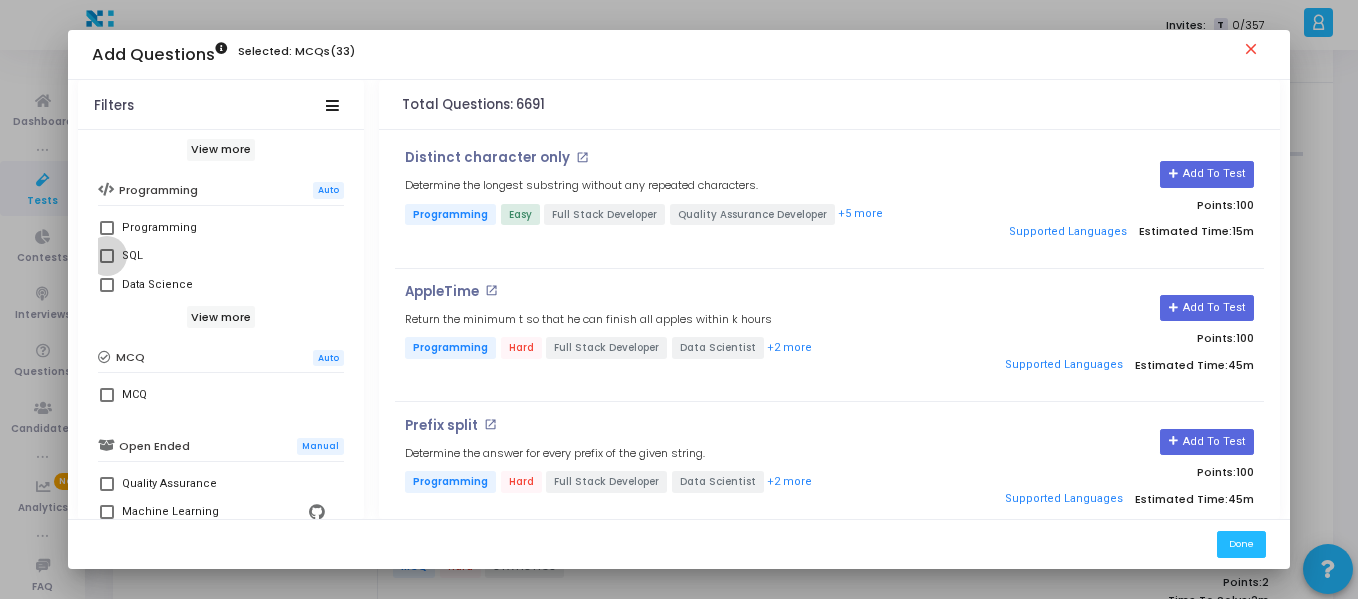 click at bounding box center [107, 256] 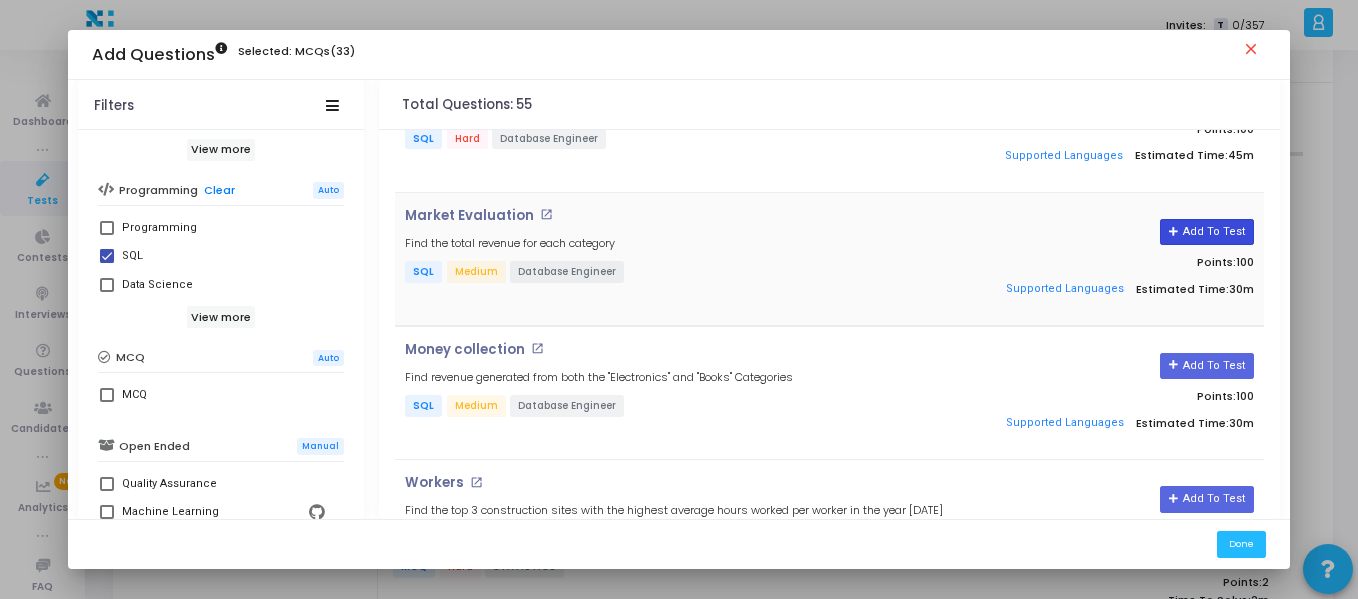 scroll, scrollTop: 0, scrollLeft: 0, axis: both 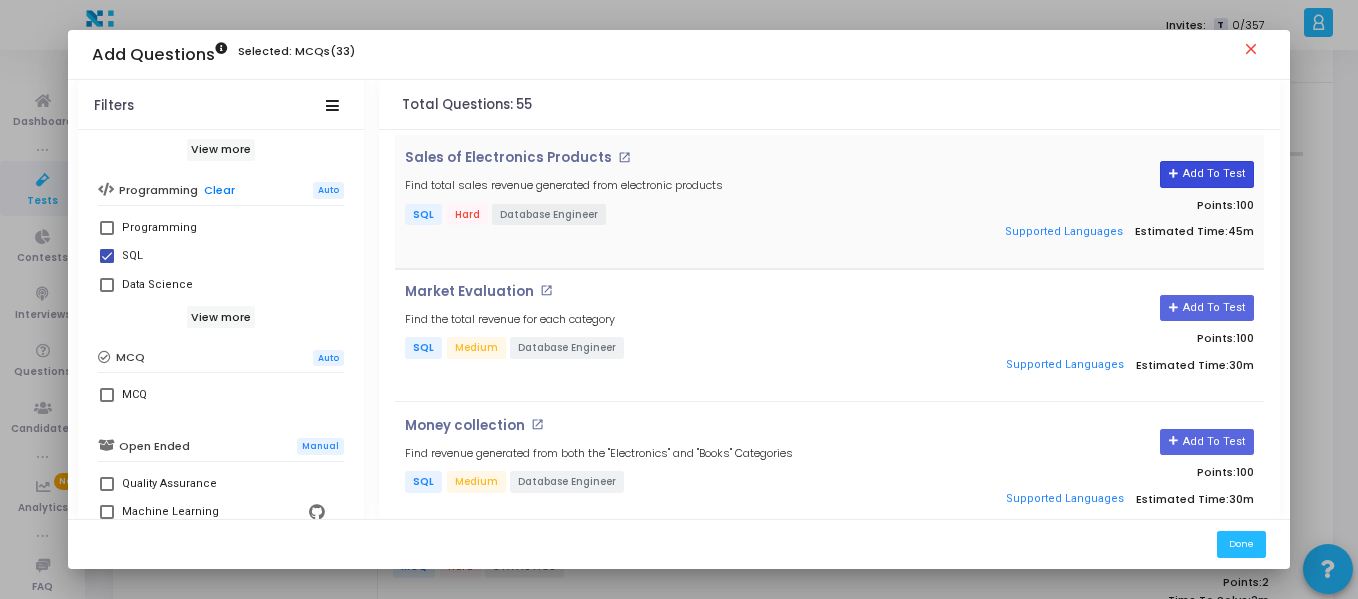 click on "Add To Test" at bounding box center (1206, 174) 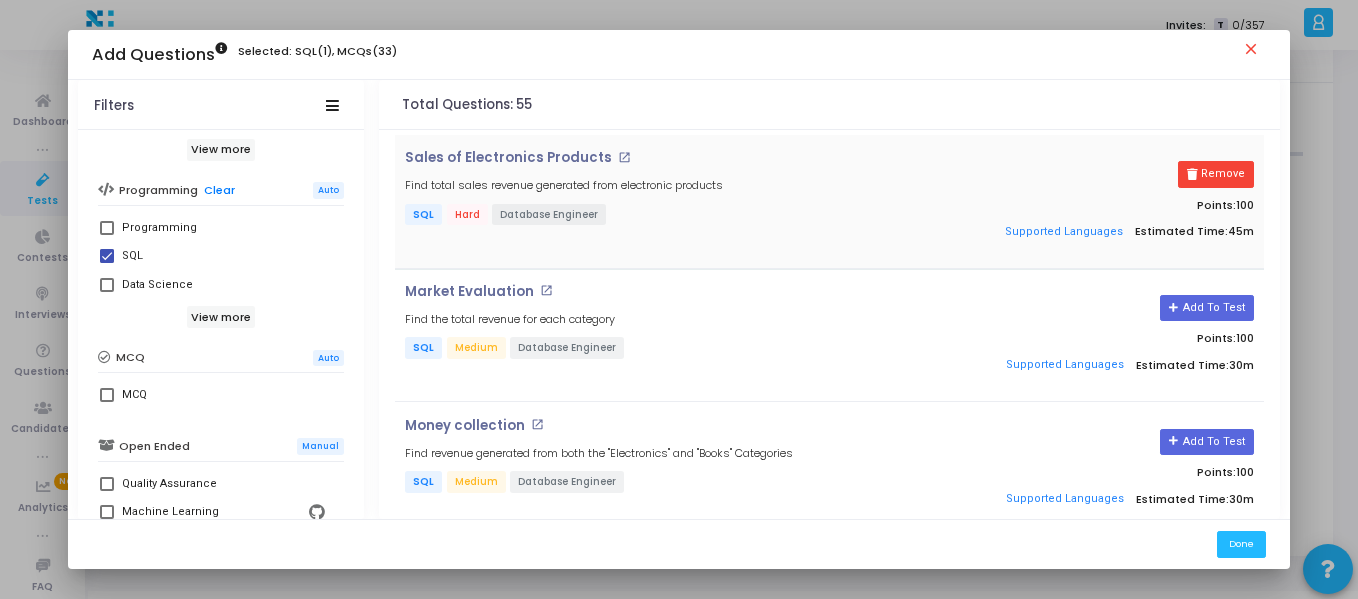 click on "close" at bounding box center (1254, 52) 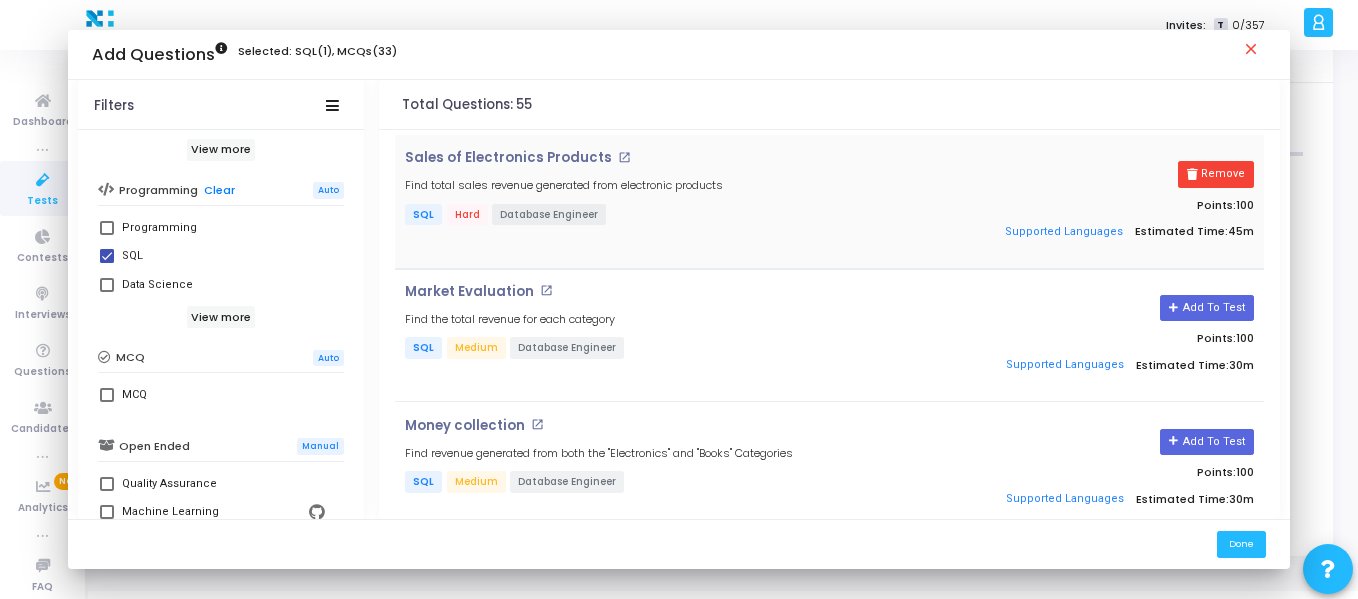 scroll, scrollTop: 56, scrollLeft: 0, axis: vertical 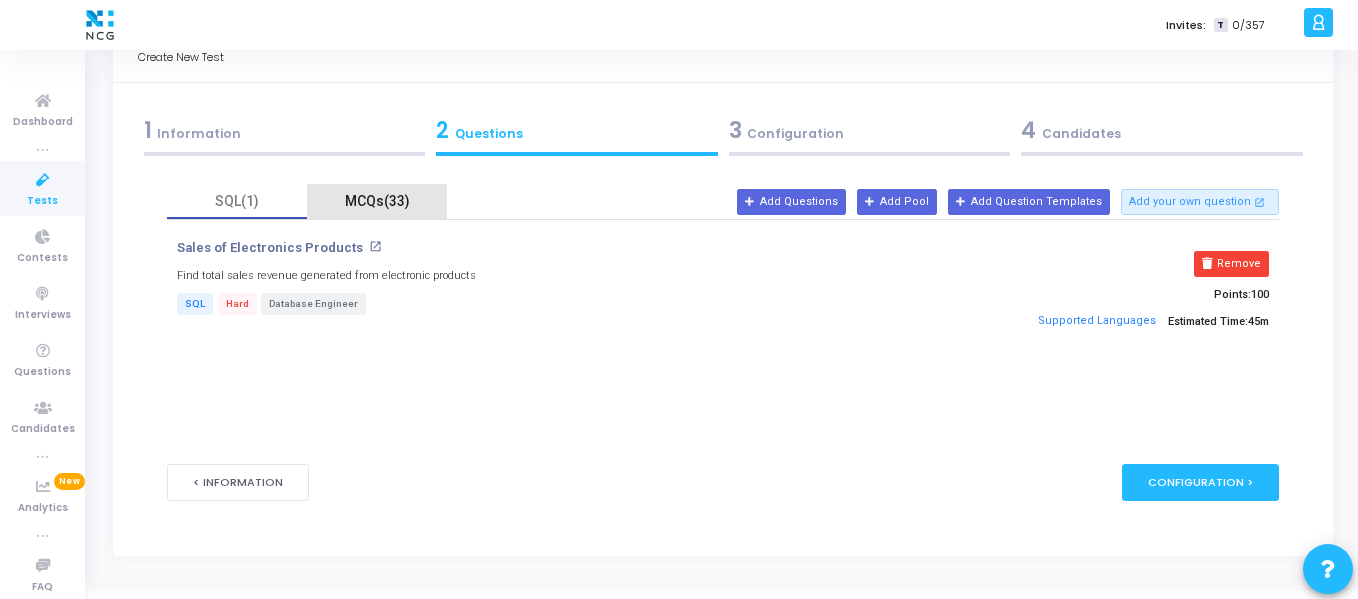 click on "MCQs(33)" at bounding box center [377, 201] 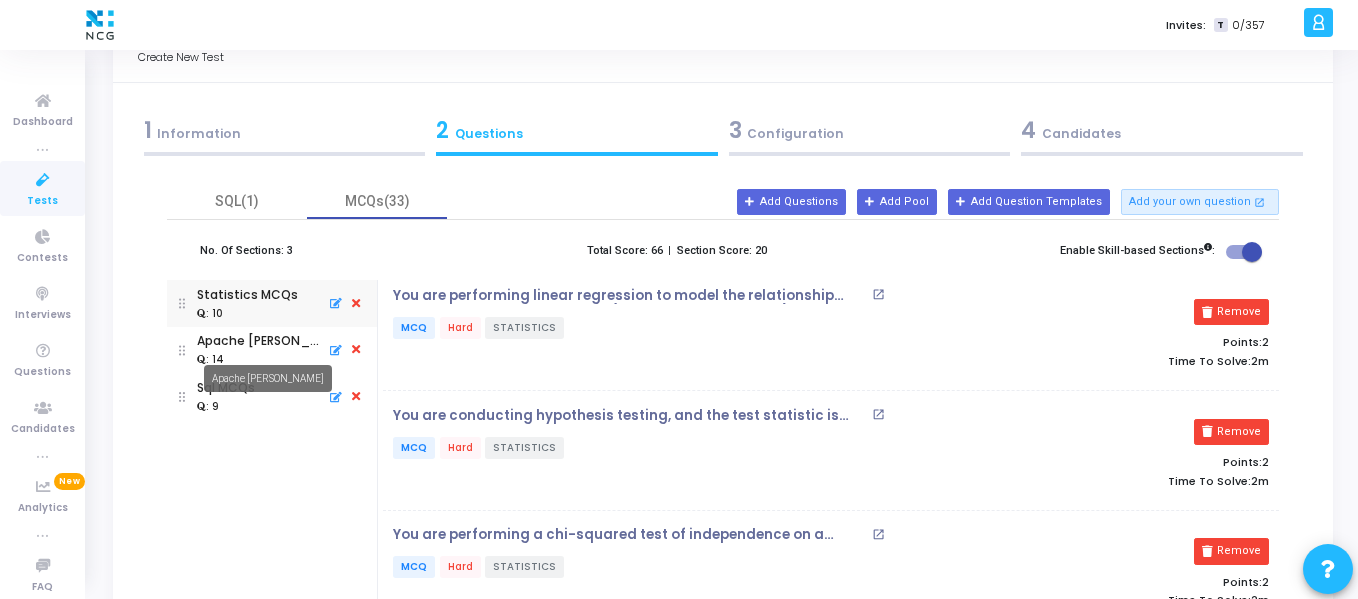 click on "Apache Nifi MCQs" at bounding box center (268, 378) 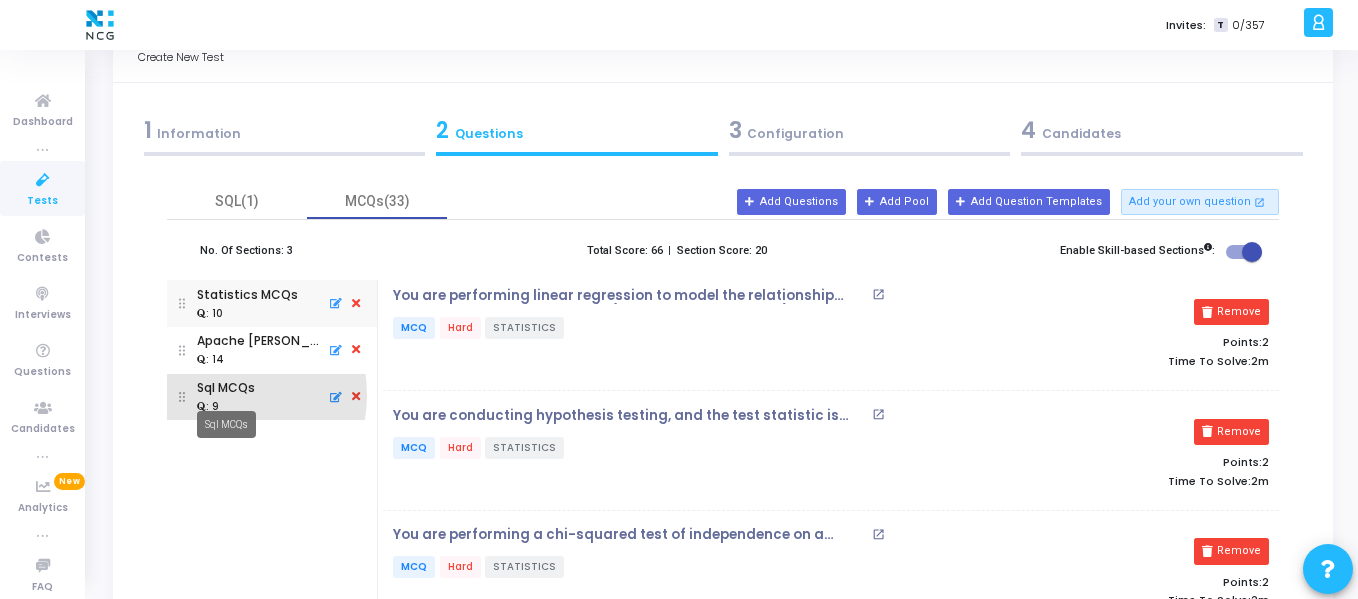 click on "Sql MCQs" at bounding box center (226, 388) 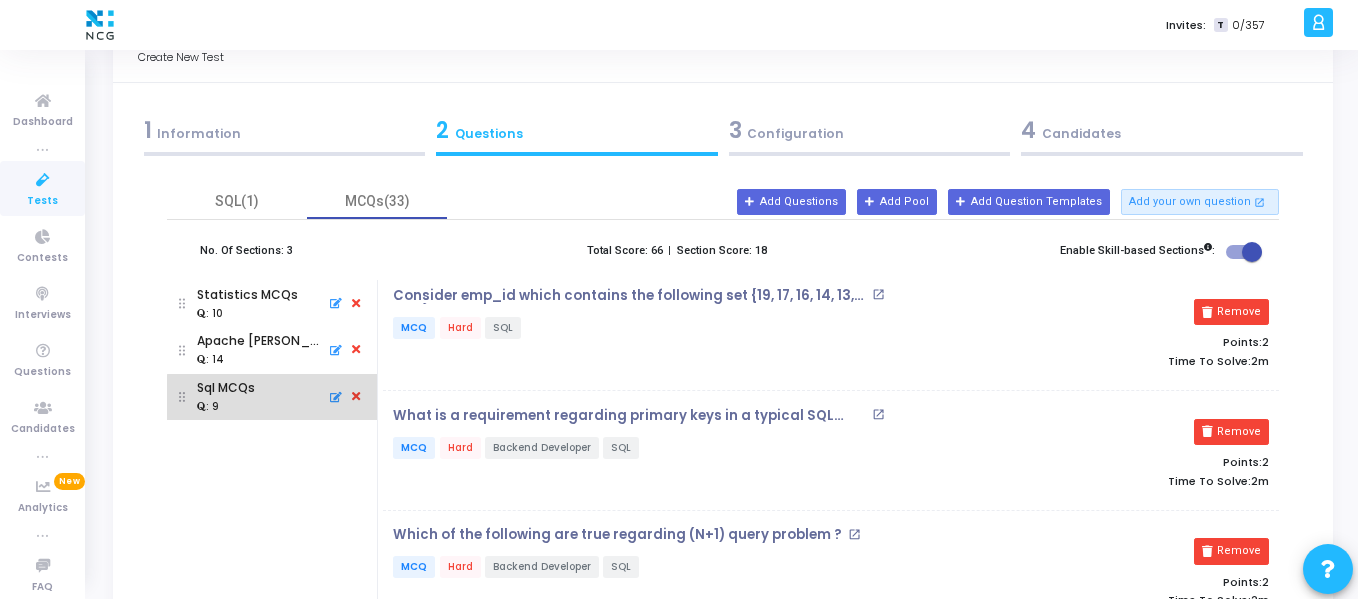 click at bounding box center [356, 397] 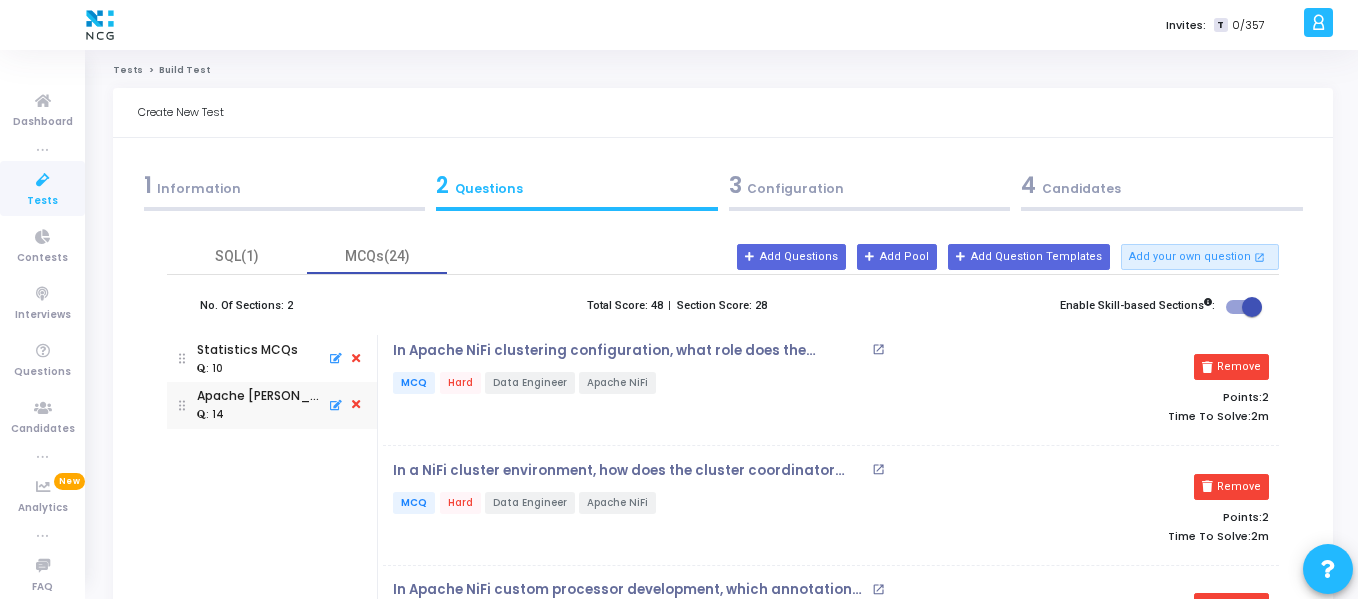 scroll, scrollTop: 0, scrollLeft: 0, axis: both 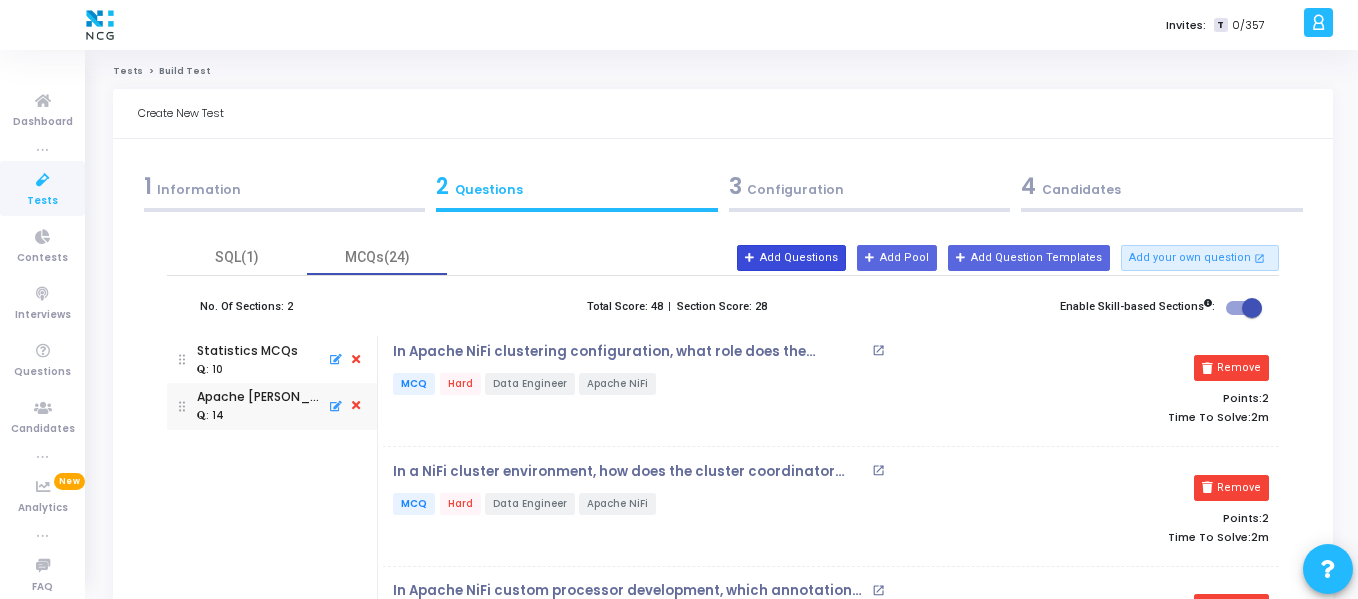 click at bounding box center [750, 258] 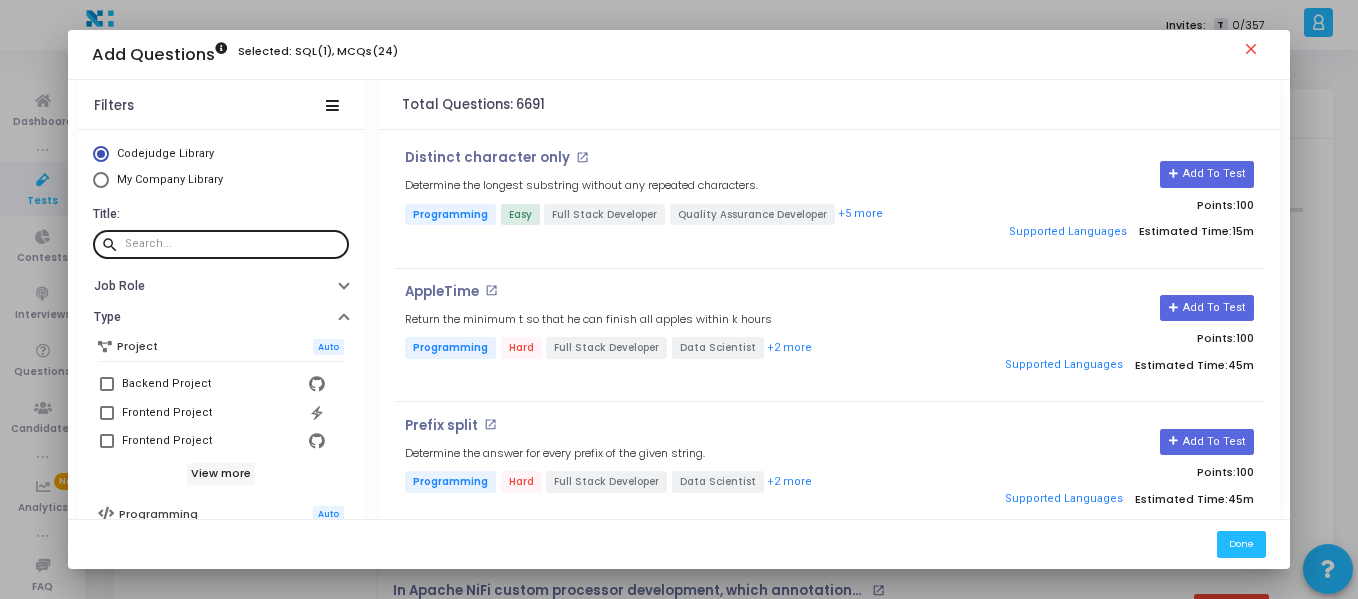 click at bounding box center [233, 244] 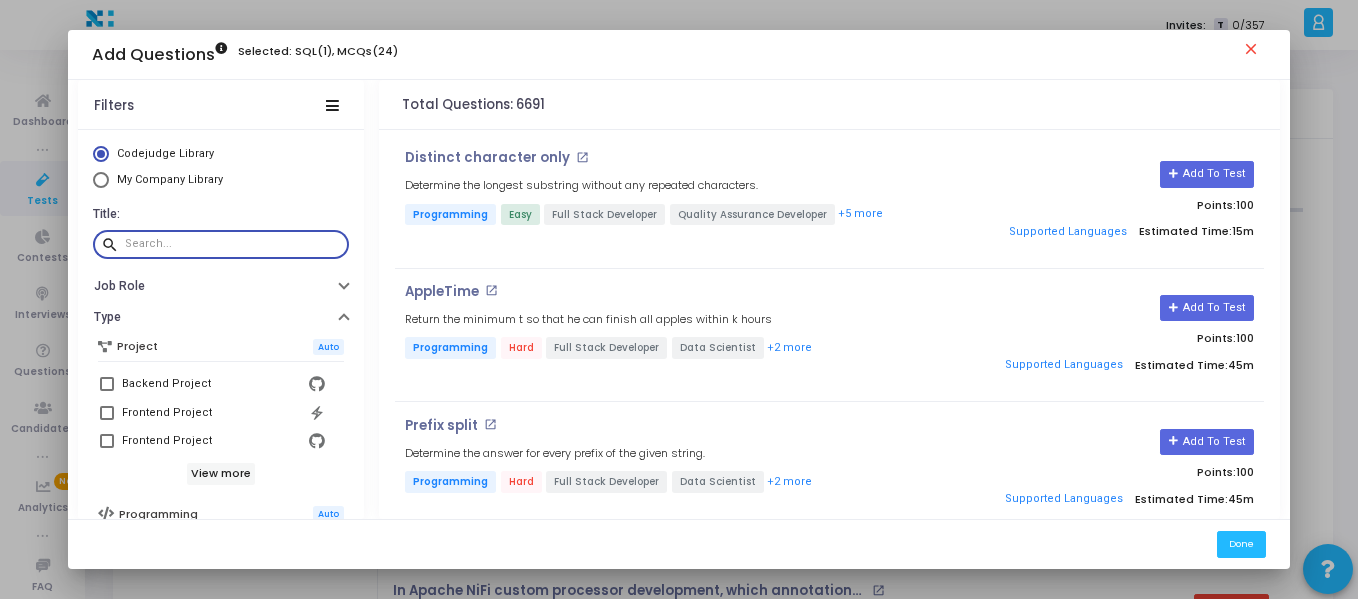click at bounding box center [233, 244] 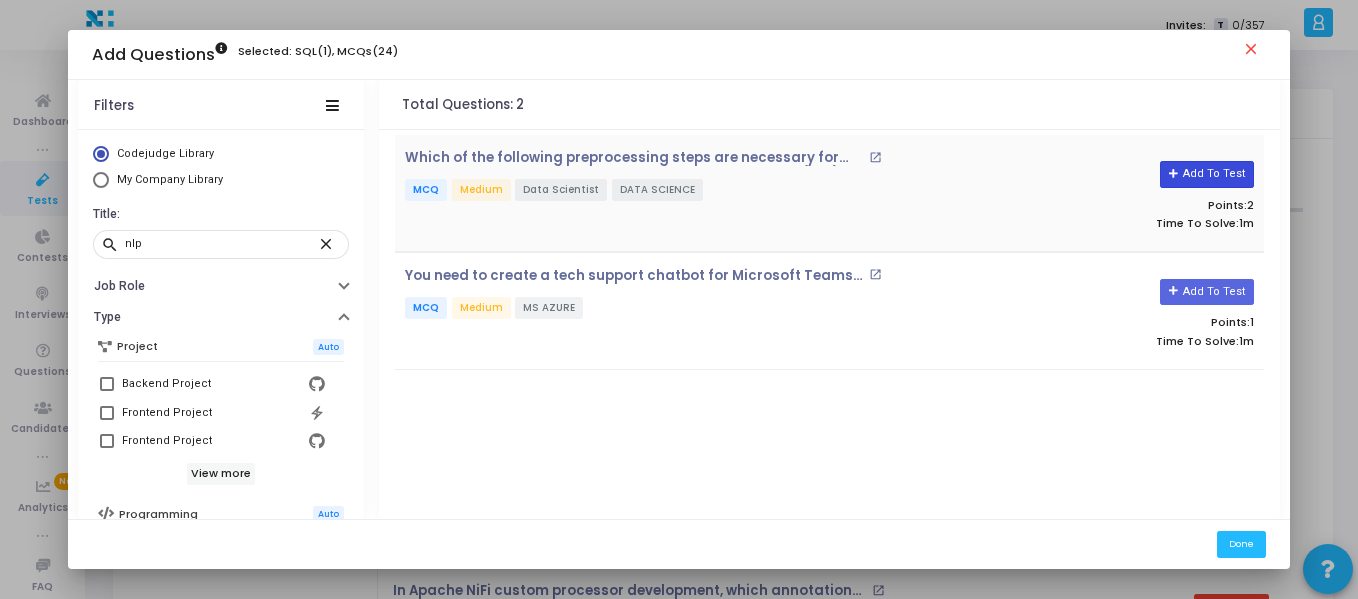 click on "Add To Test" at bounding box center (1206, 174) 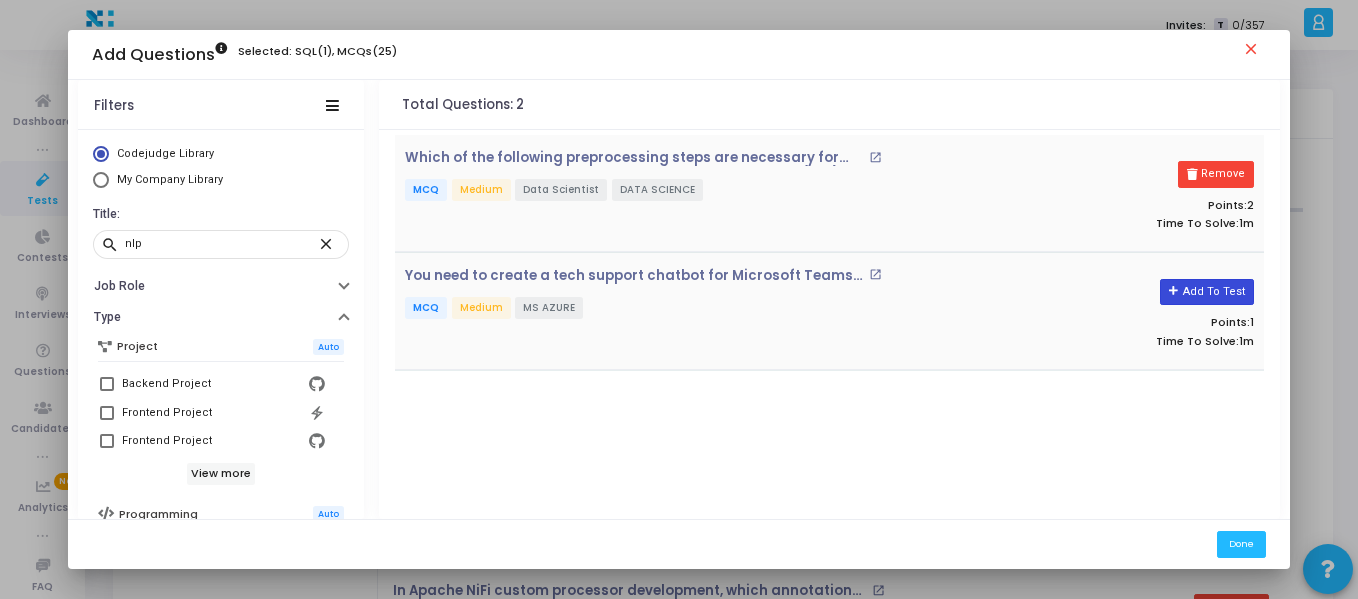 click on "Add To Test" at bounding box center (1206, 292) 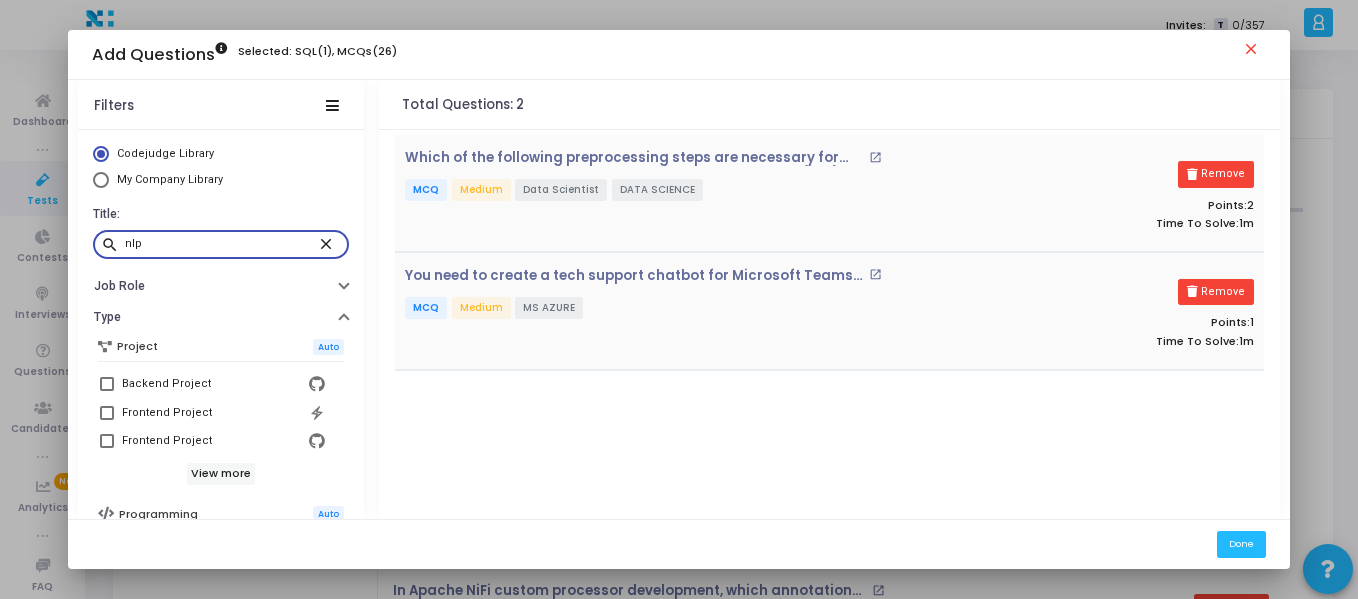 click on "nlp" at bounding box center [221, 244] 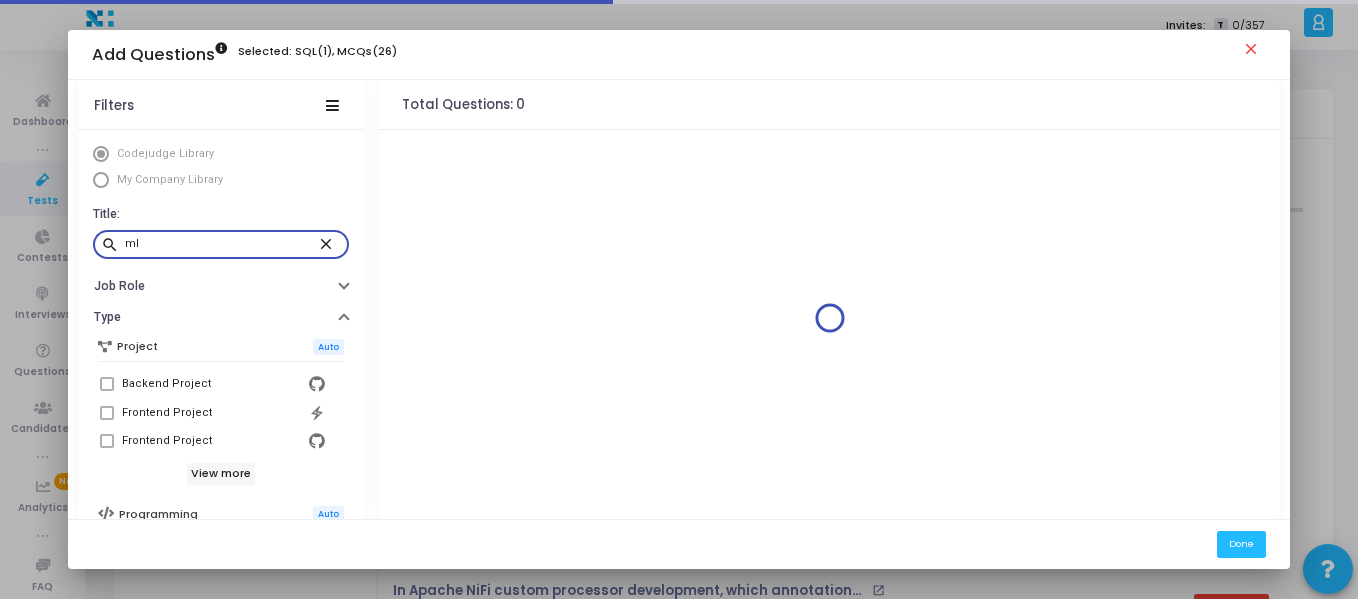 type on "m" 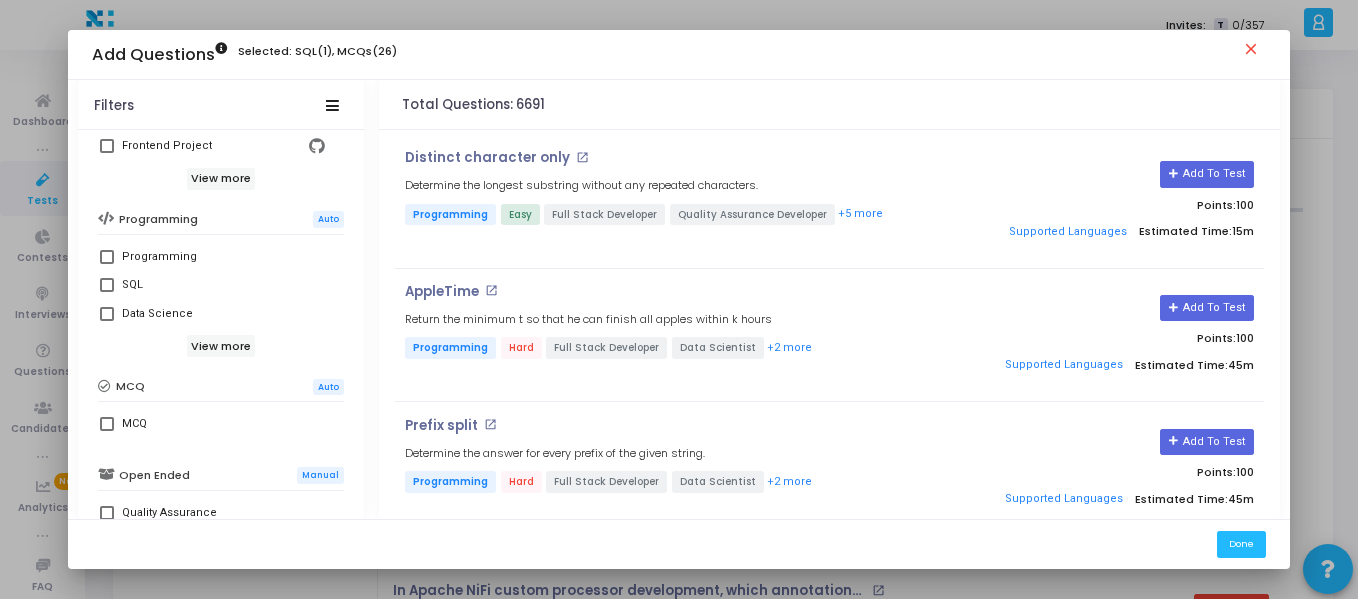 scroll, scrollTop: 300, scrollLeft: 0, axis: vertical 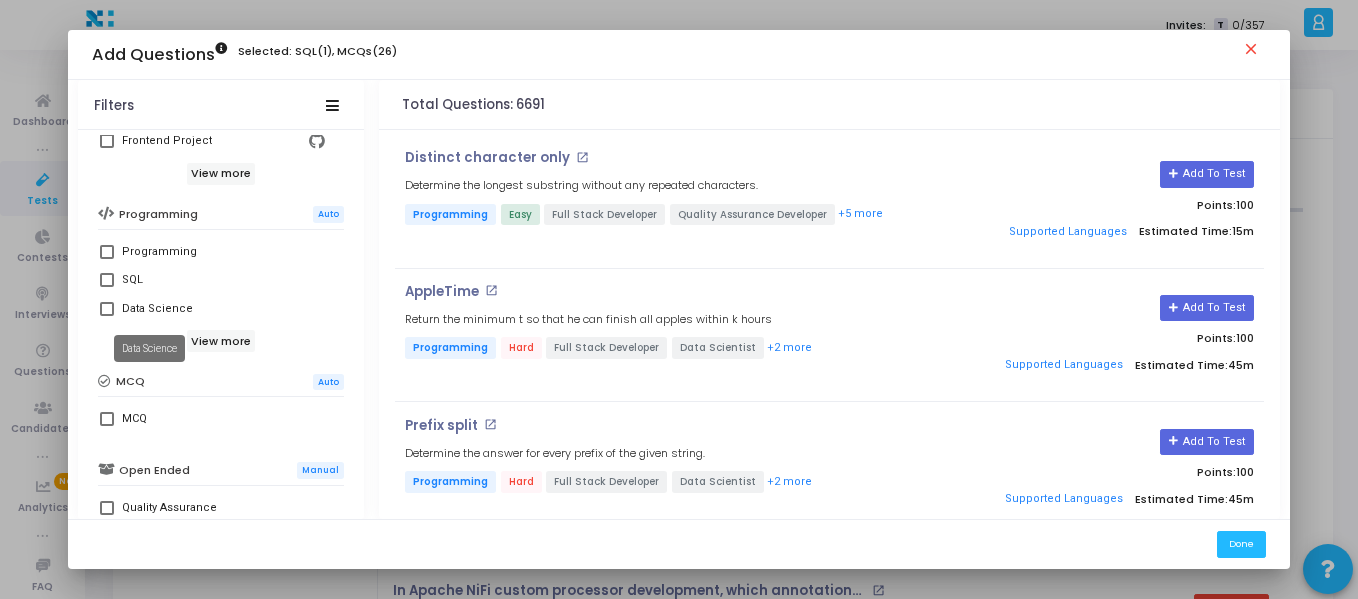 type 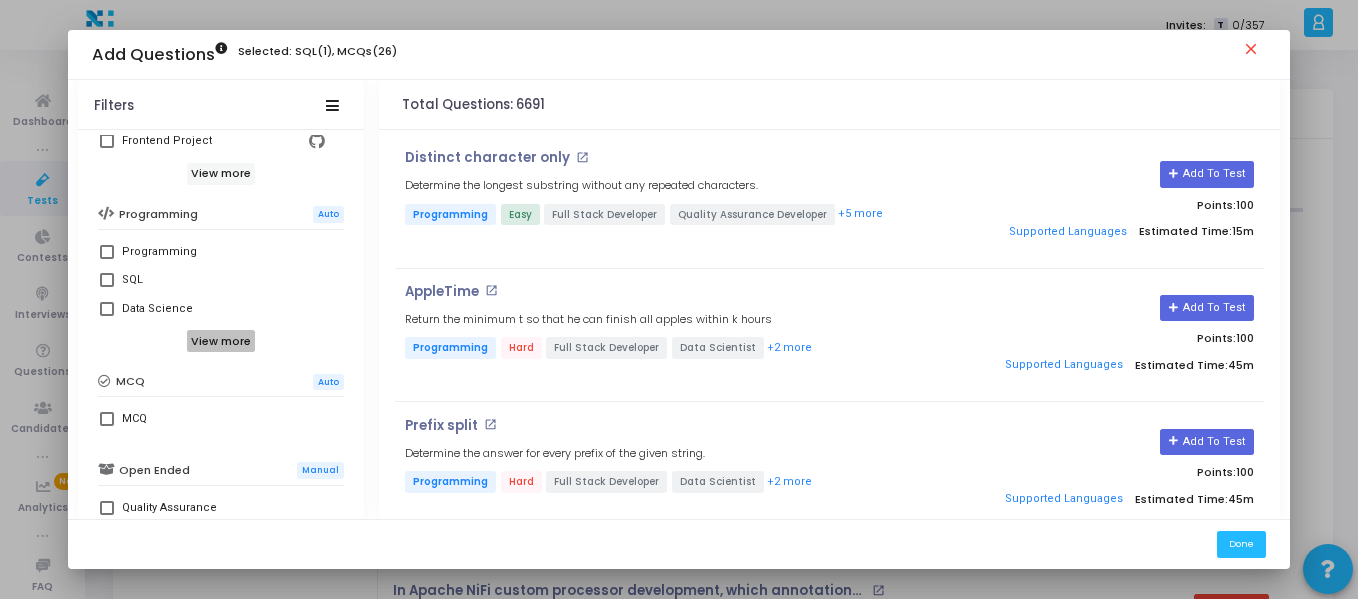 click on "View more" at bounding box center (221, 341) 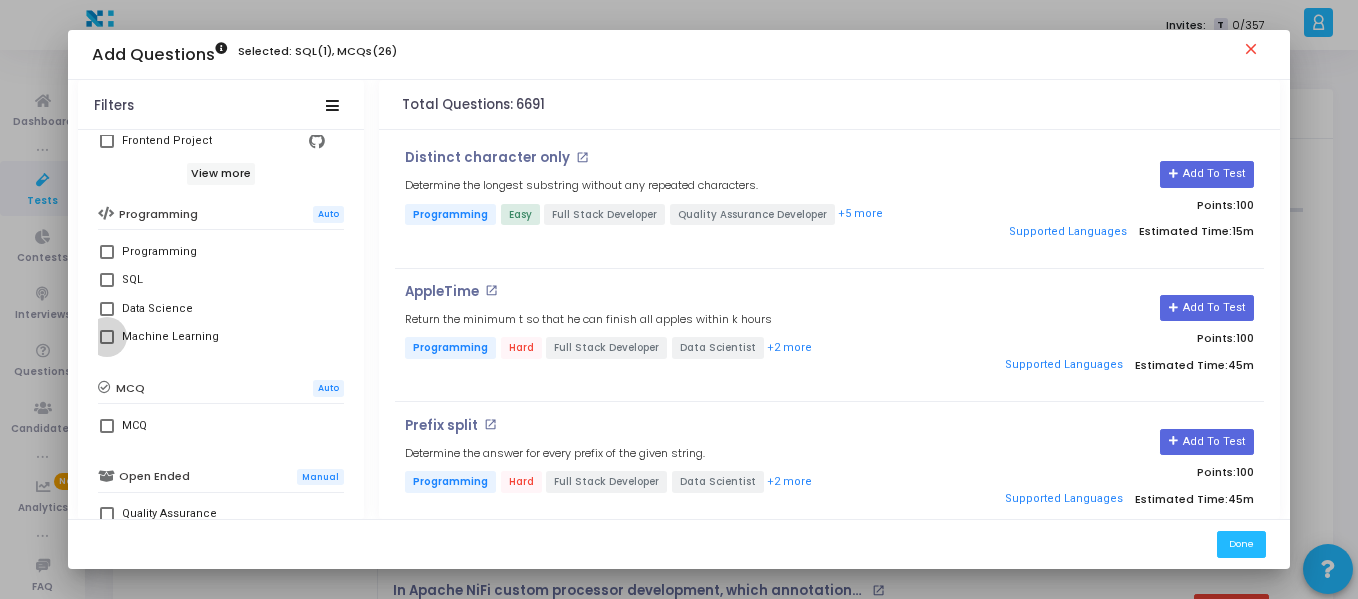 click on "Machine Learning" at bounding box center (221, 337) 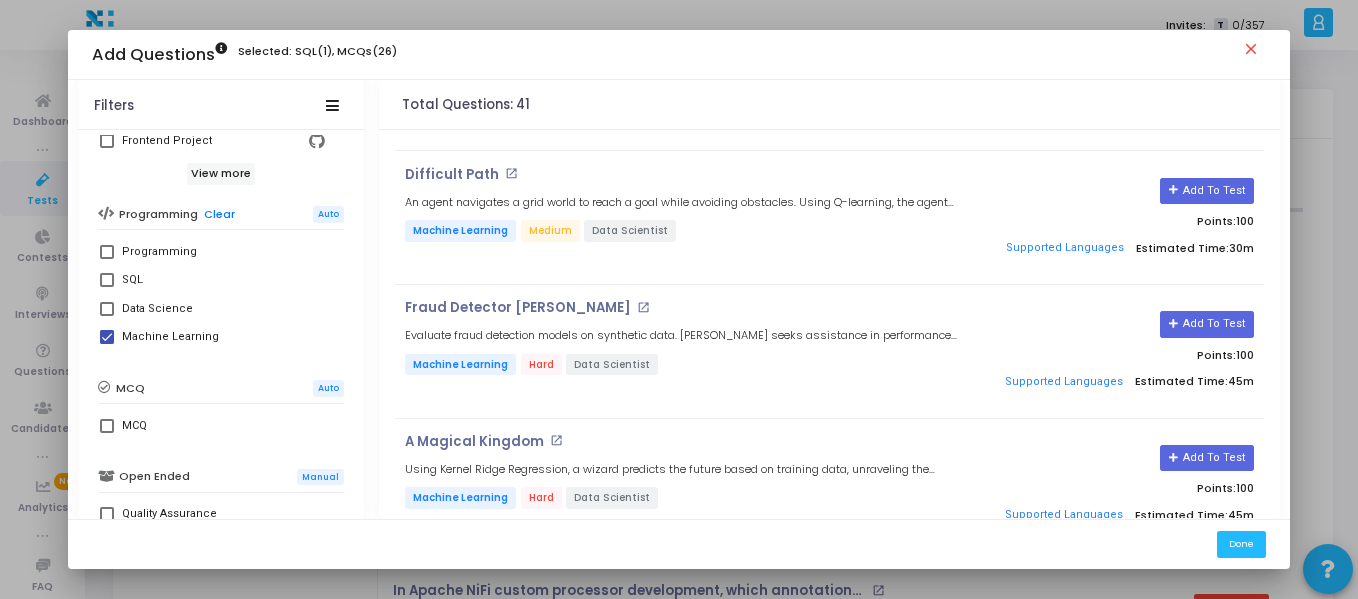 scroll, scrollTop: 252, scrollLeft: 0, axis: vertical 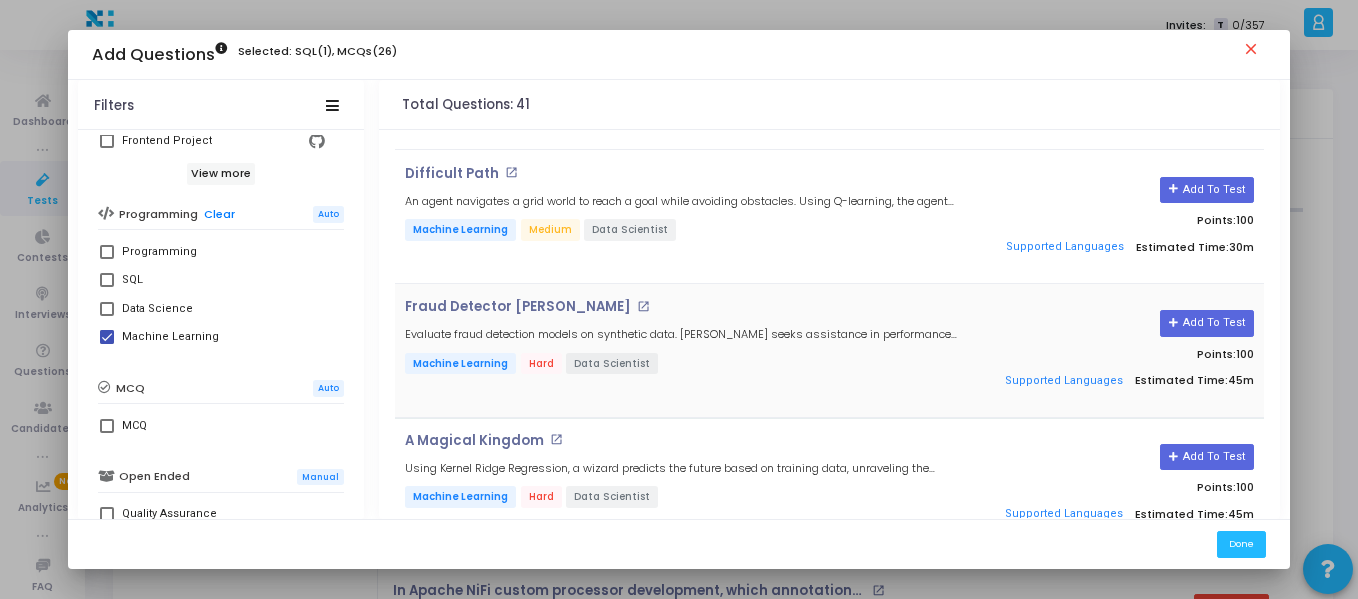 click on "open_in_new" at bounding box center [643, 306] 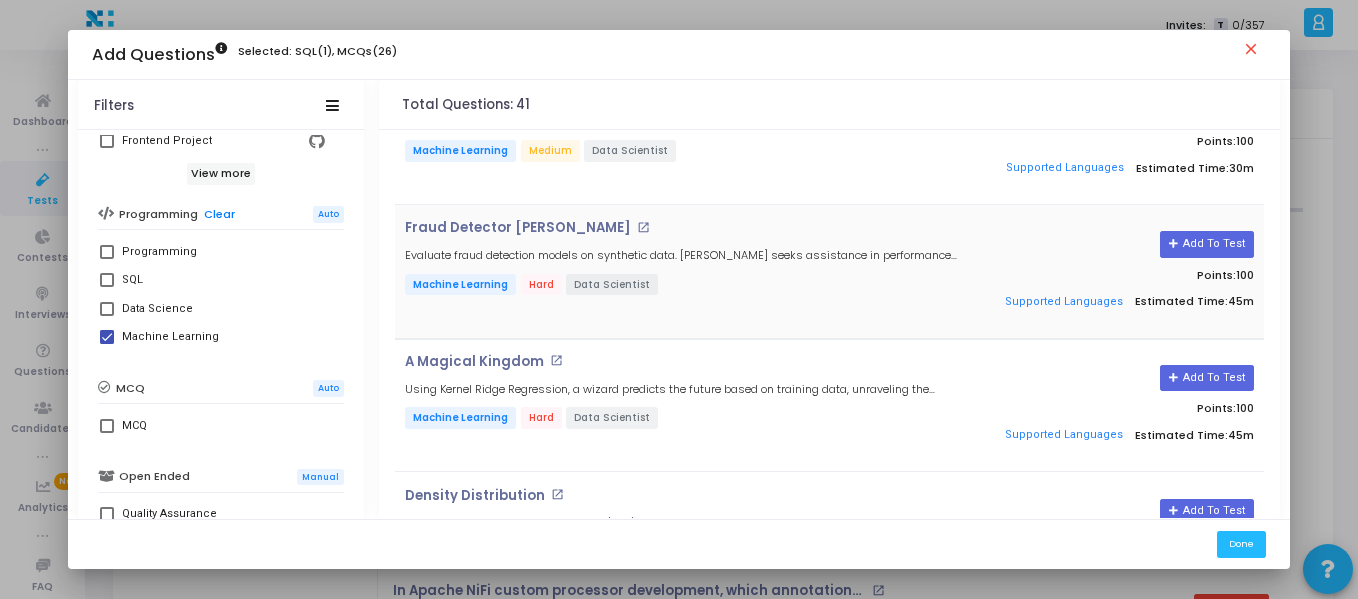 scroll, scrollTop: 332, scrollLeft: 0, axis: vertical 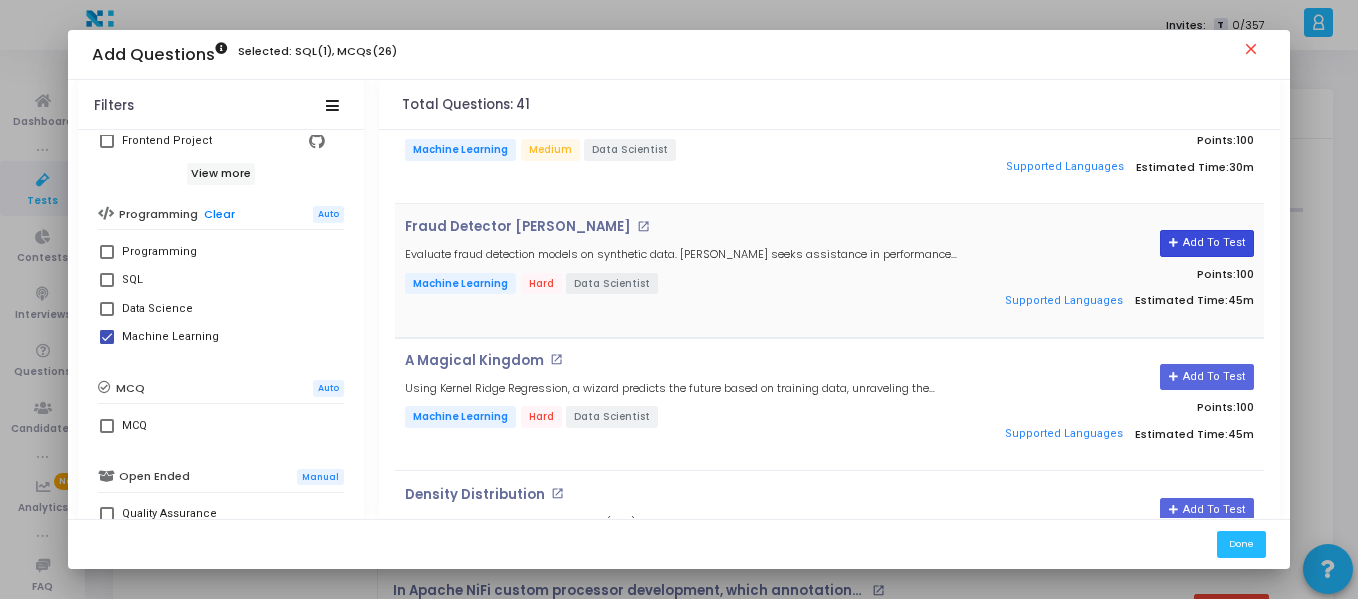 click on "Add To Test" at bounding box center [1206, 243] 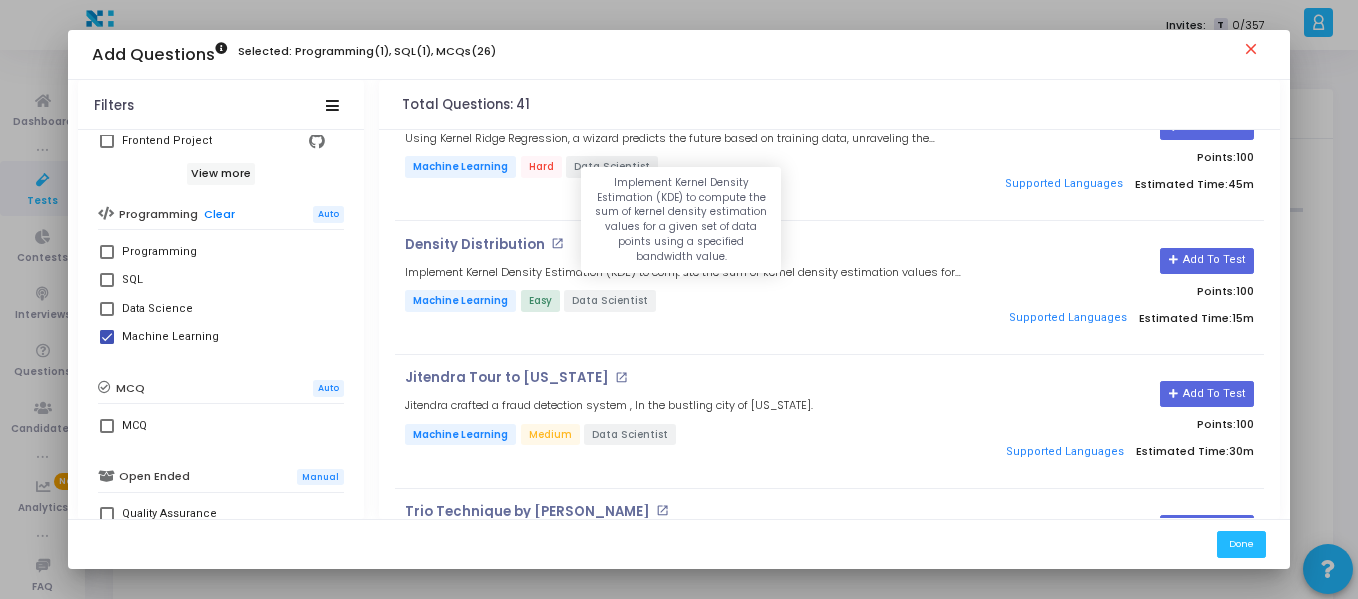 scroll, scrollTop: 581, scrollLeft: 0, axis: vertical 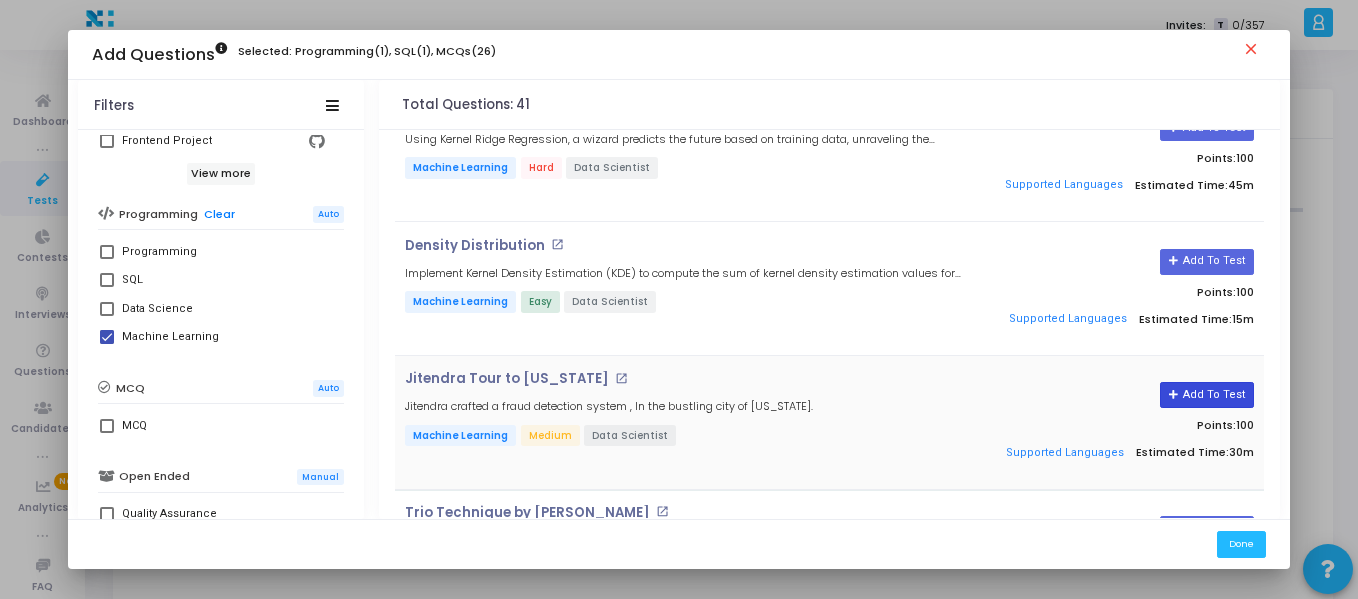 click on "Add To Test" at bounding box center [1206, 395] 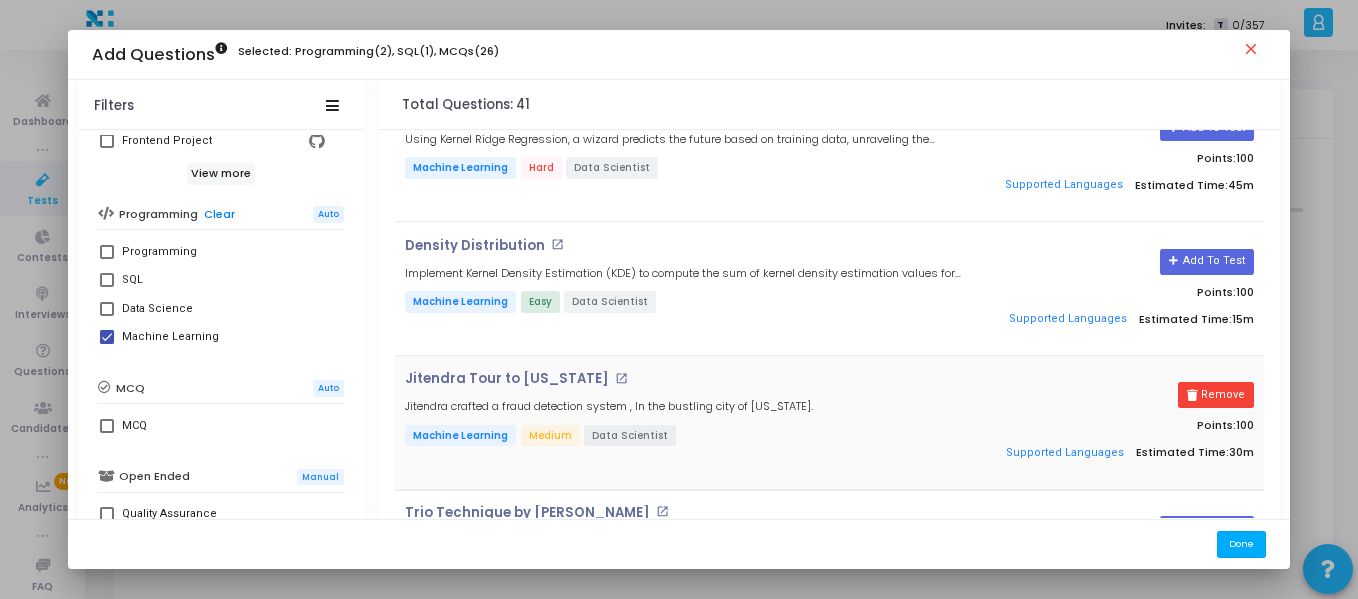 click on "Done" at bounding box center (1241, 544) 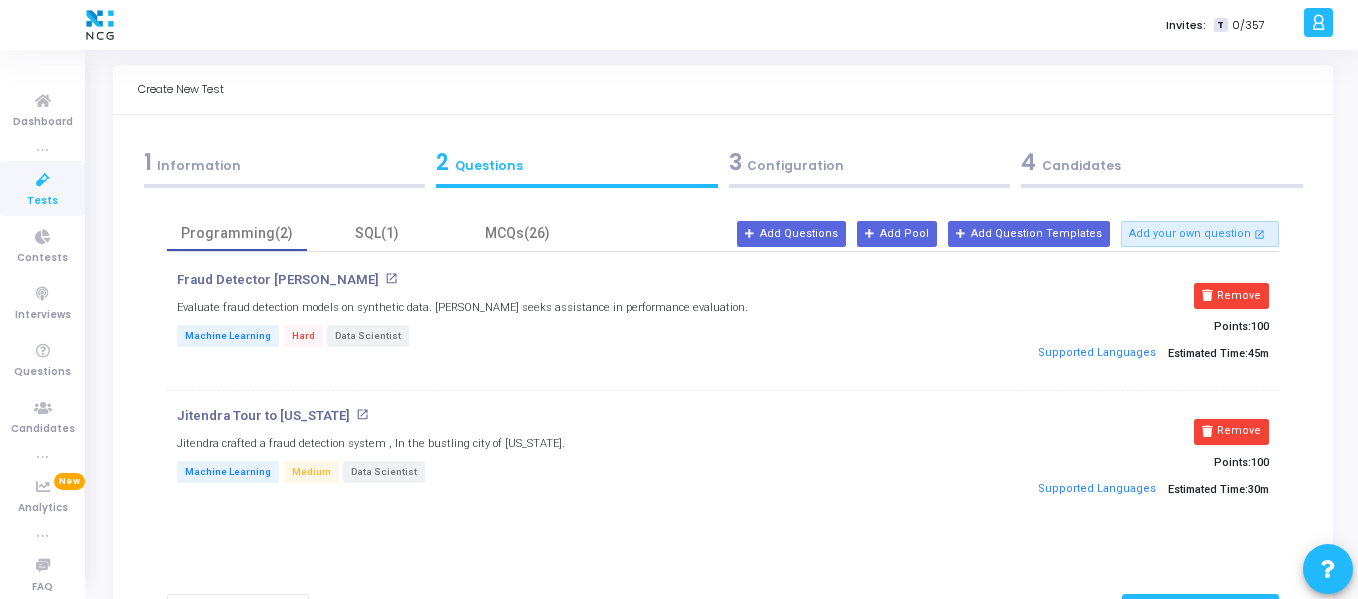scroll, scrollTop: 25, scrollLeft: 0, axis: vertical 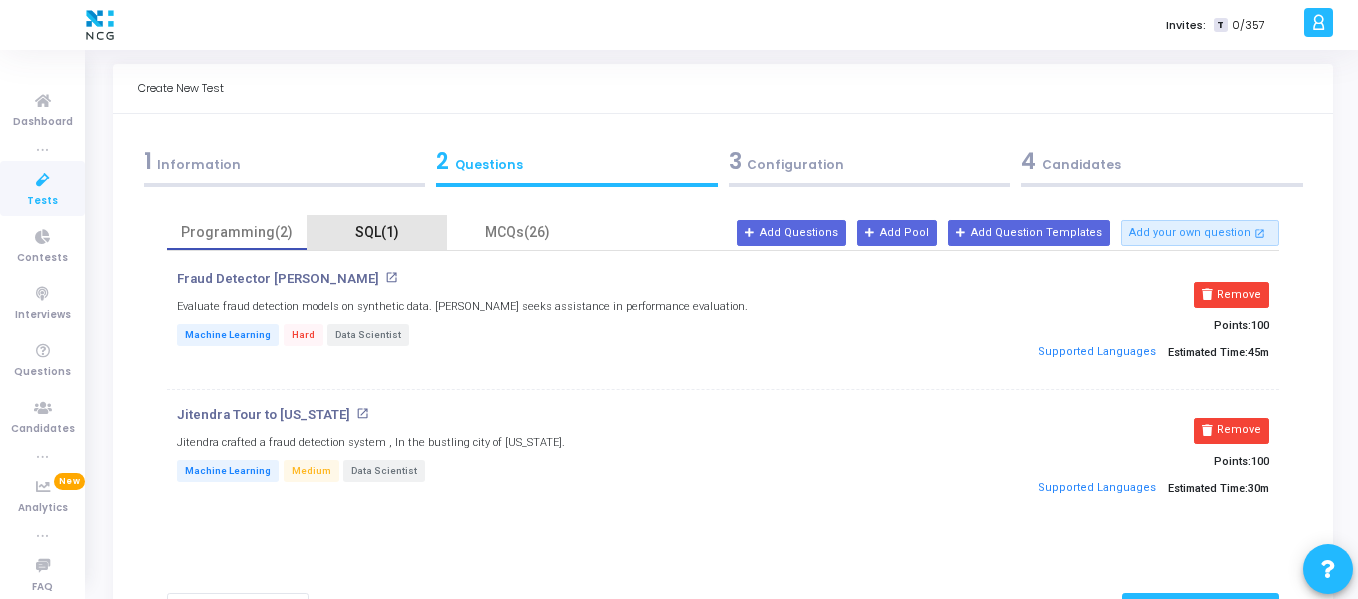 click on "SQL(1)" at bounding box center [377, 232] 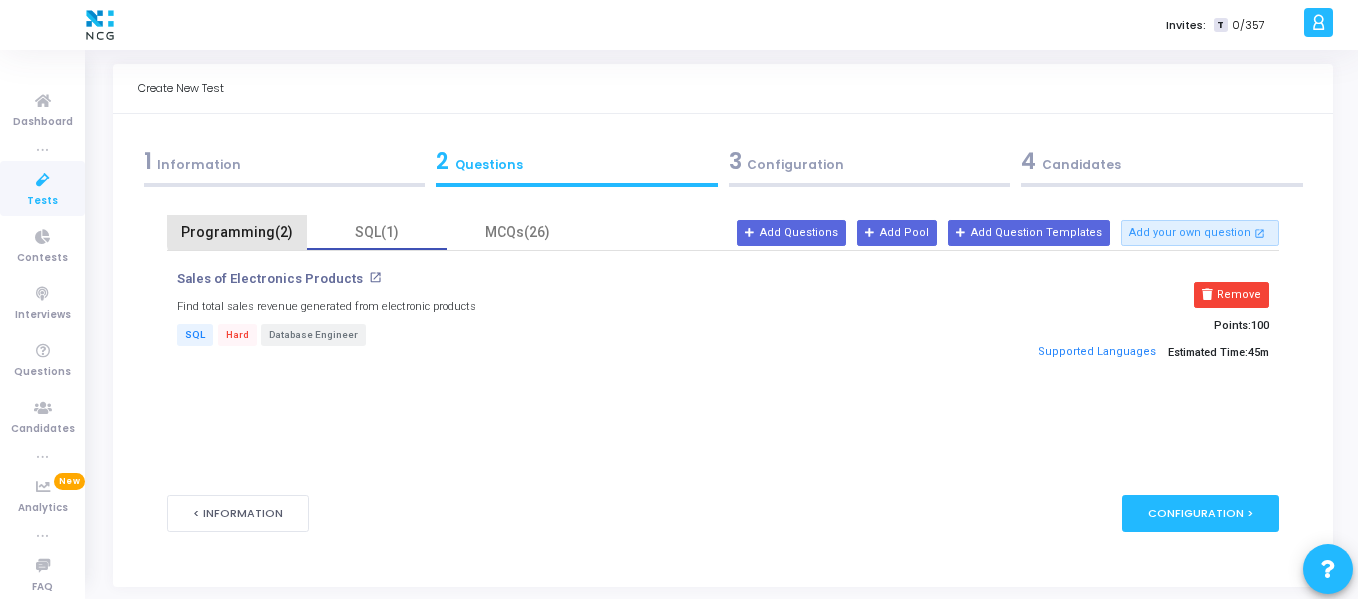 click on "Programming(2)" at bounding box center [237, 232] 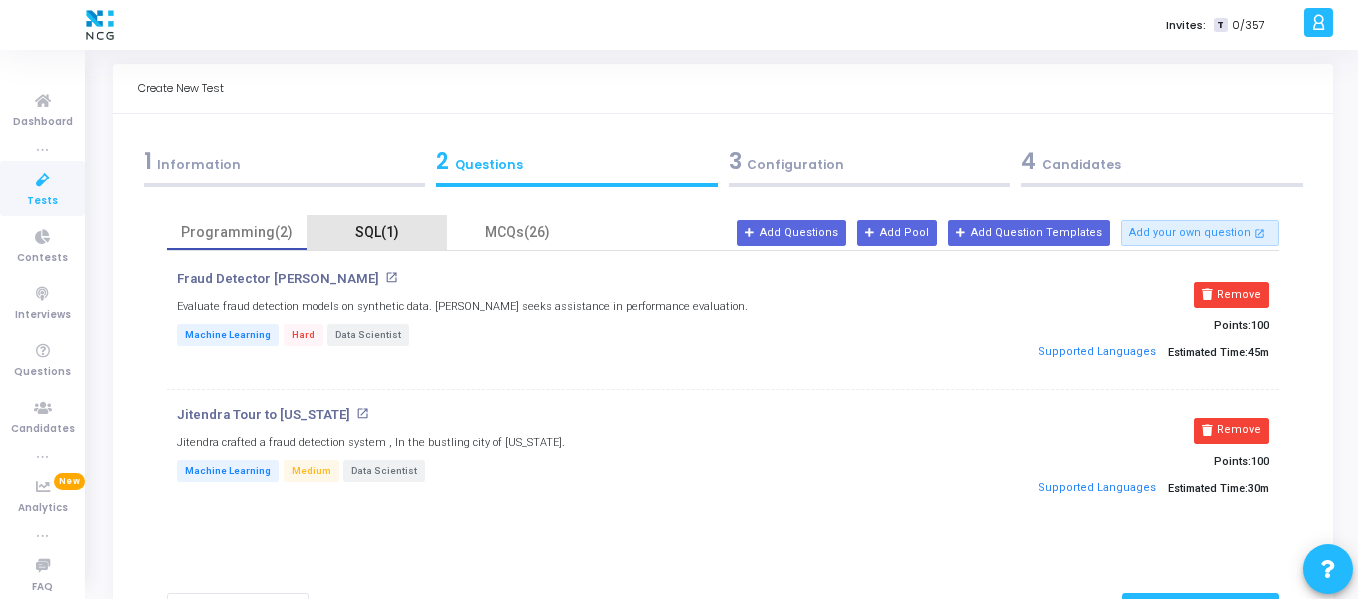 click on "SQL(1)" at bounding box center [377, 232] 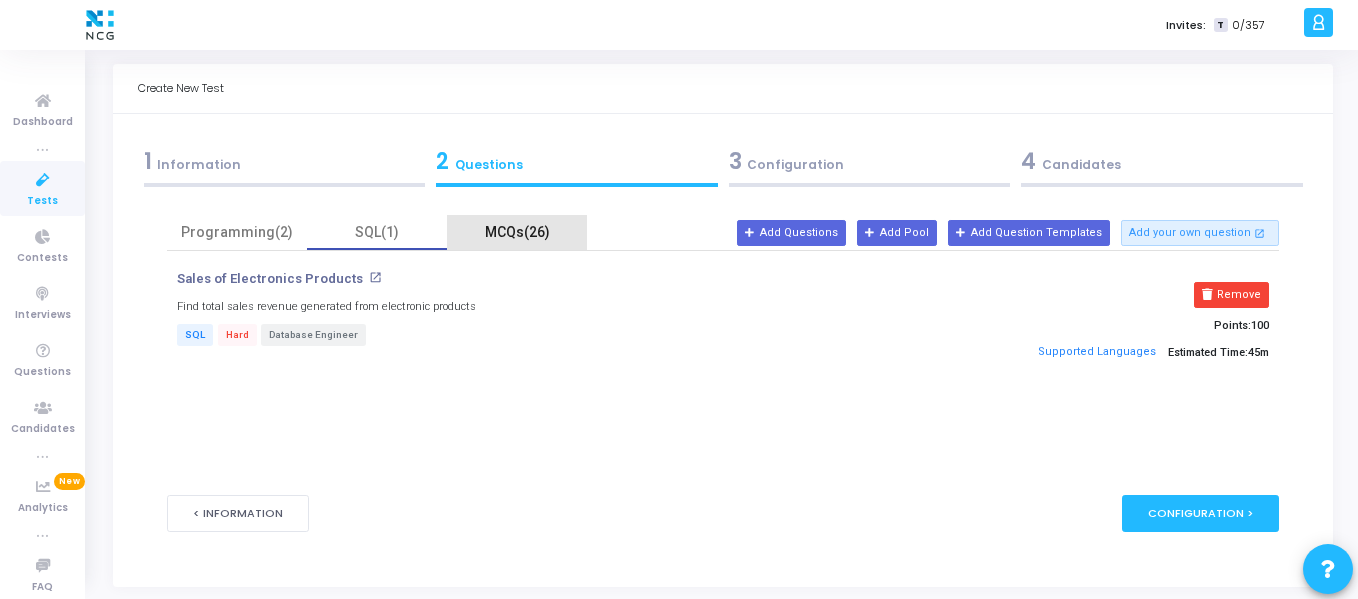 click on "MCQs(26)" at bounding box center [517, 232] 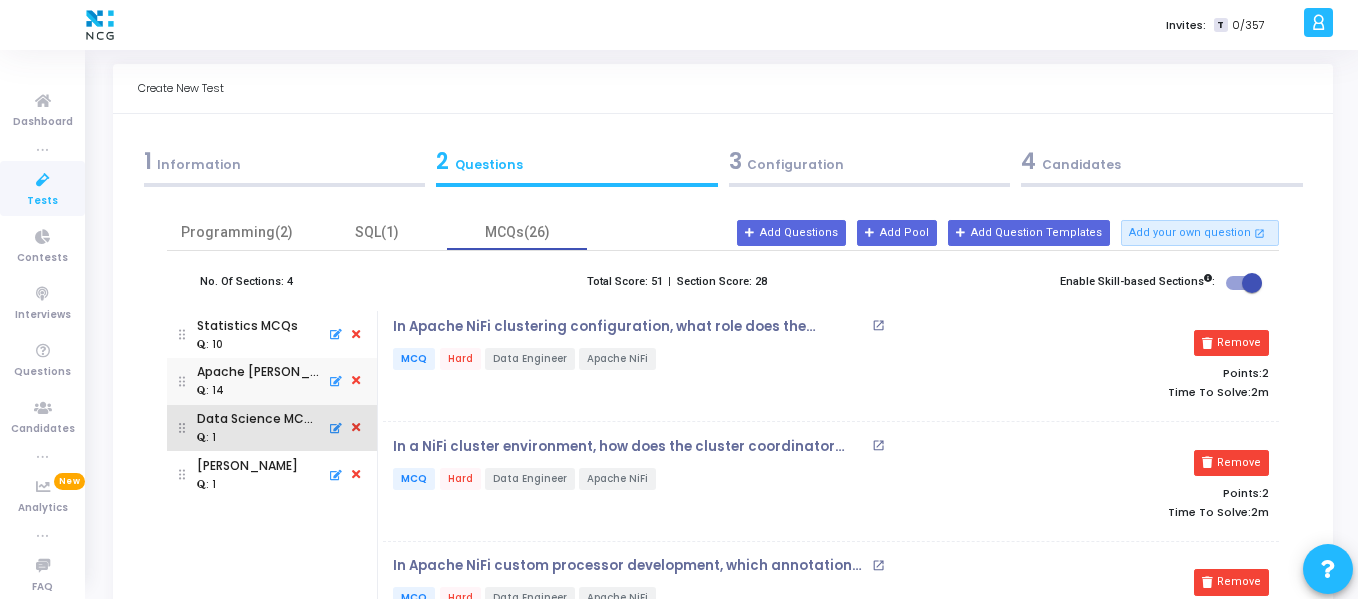 click at bounding box center [356, 428] 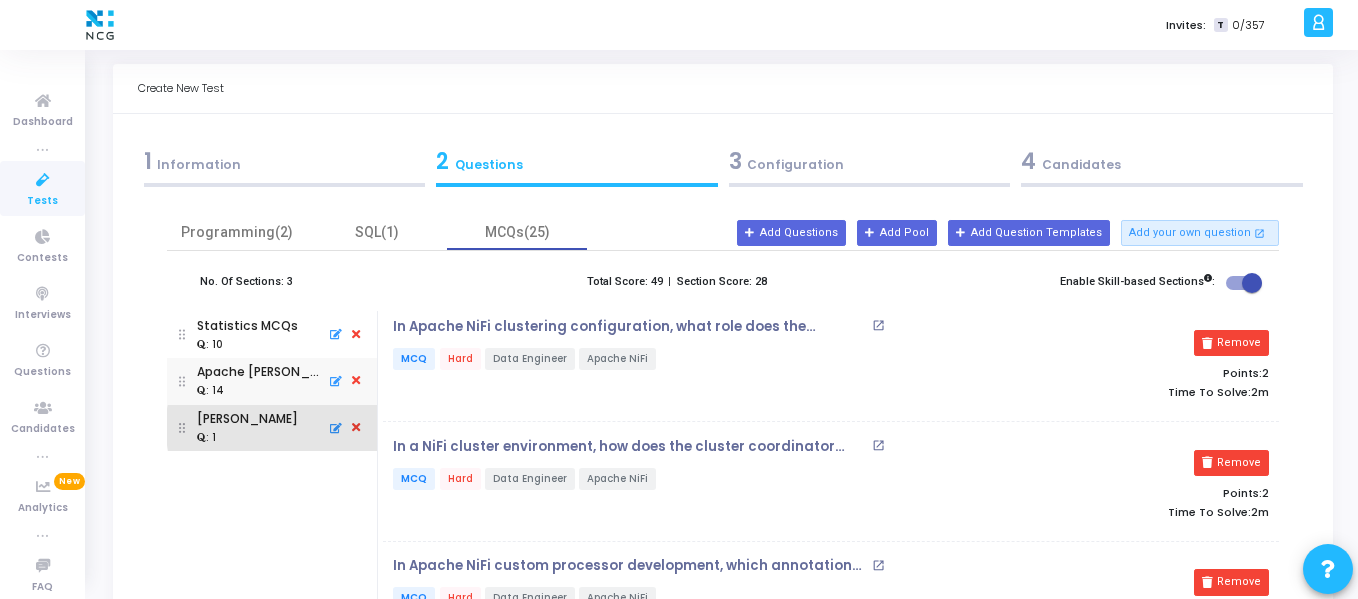 click at bounding box center (356, 428) 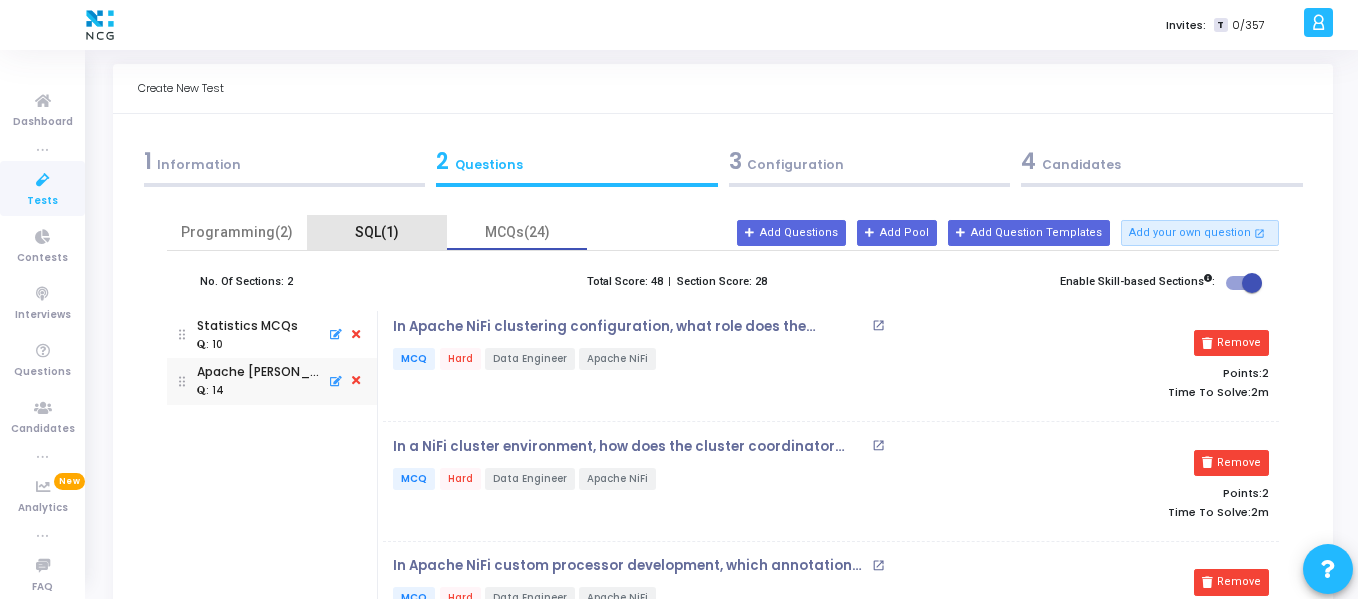 click on "SQL(1)" at bounding box center (377, 232) 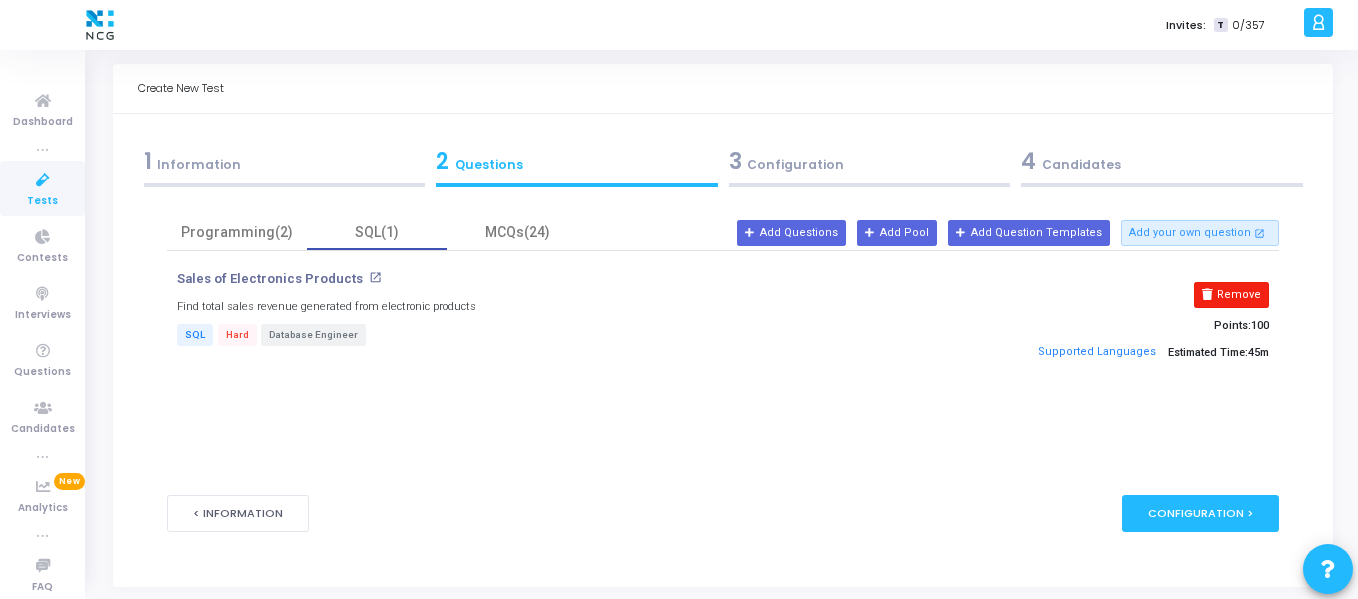 click on "Remove" at bounding box center [1231, 295] 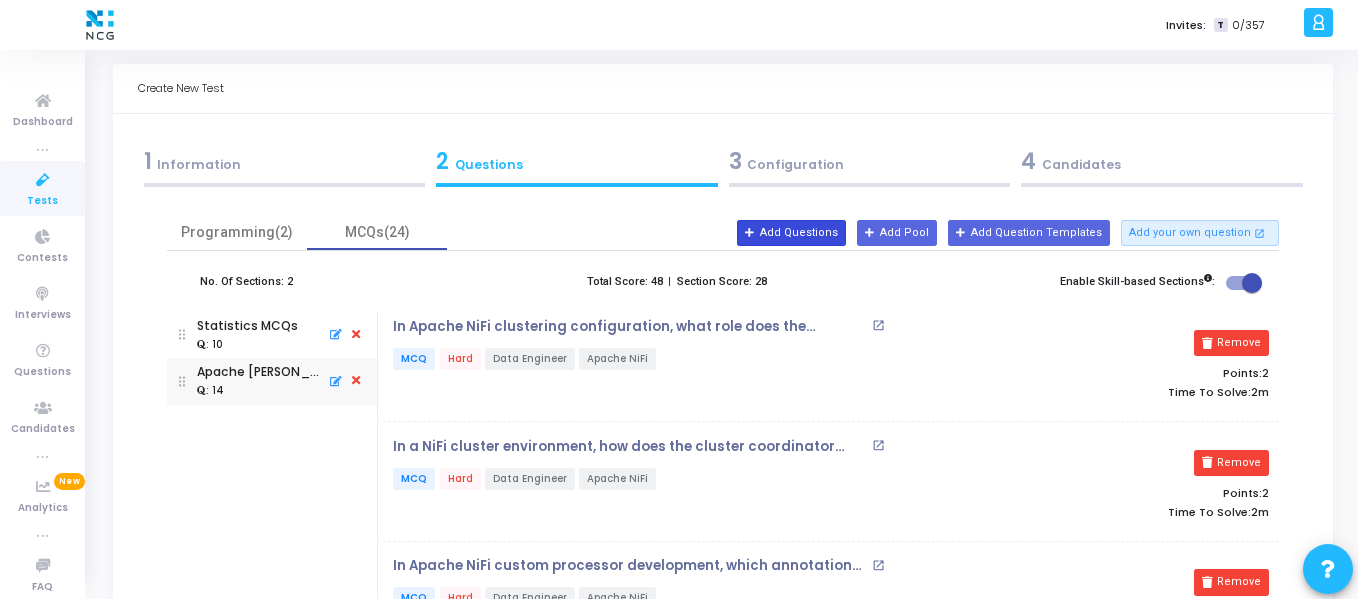 click on "Add Questions" at bounding box center [791, 233] 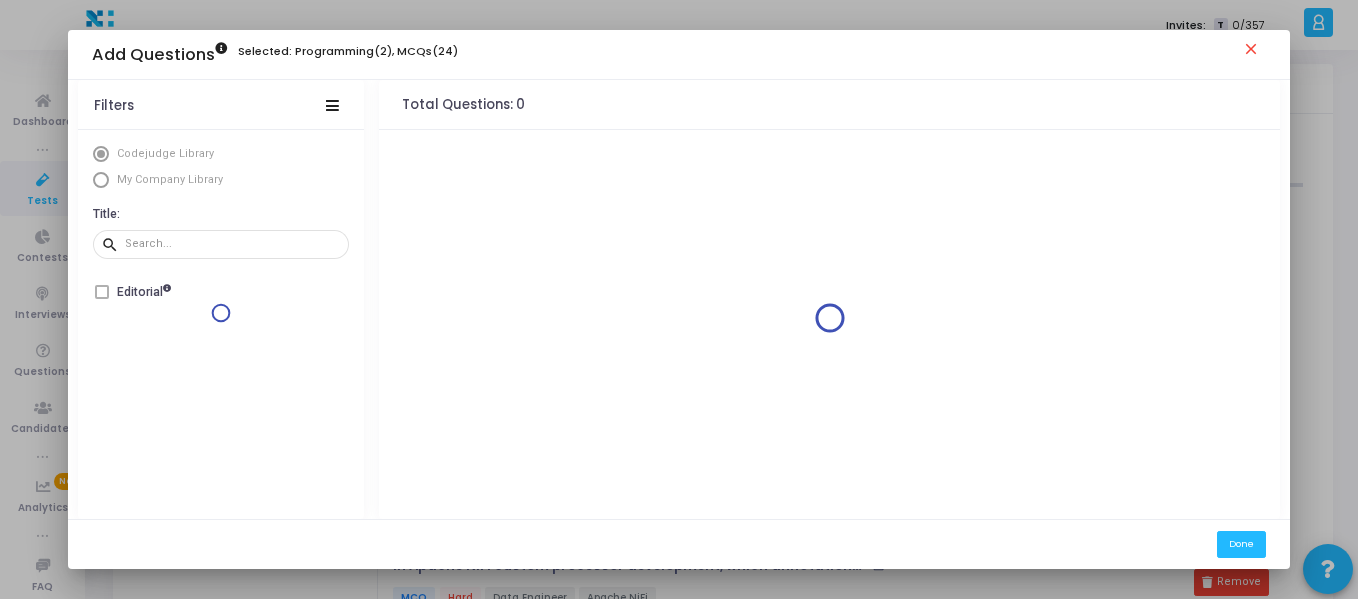 scroll, scrollTop: 0, scrollLeft: 0, axis: both 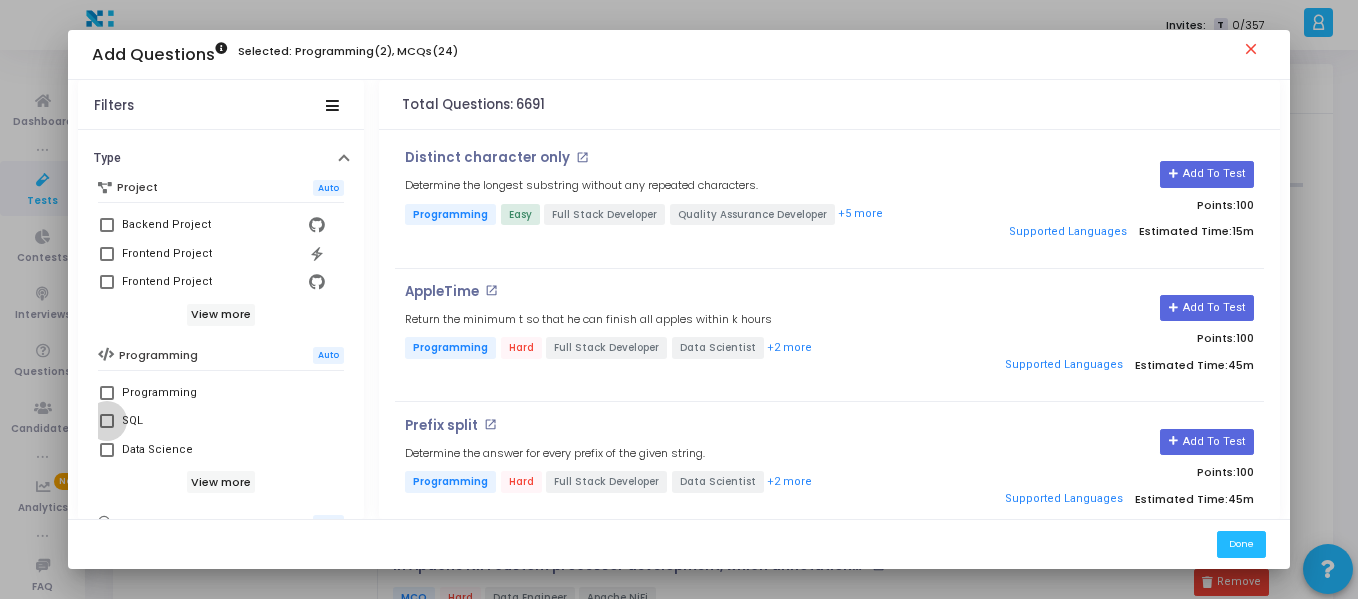 click at bounding box center (107, 421) 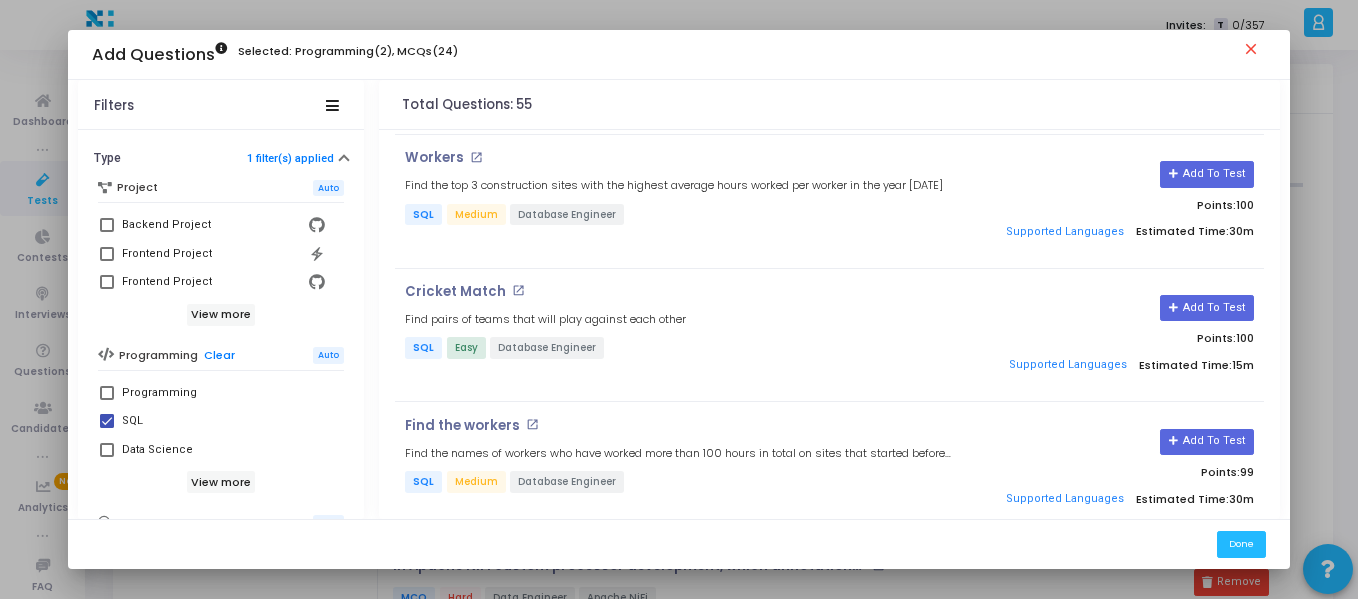scroll, scrollTop: 403, scrollLeft: 0, axis: vertical 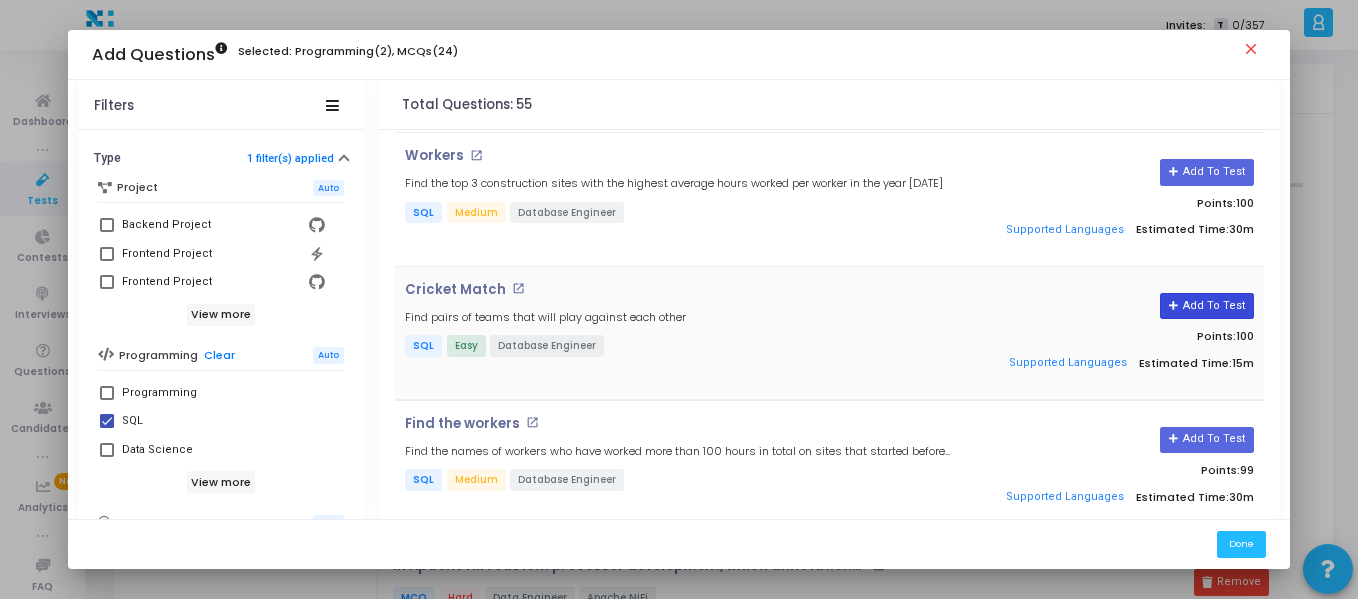 click on "Add To Test" at bounding box center (1206, 306) 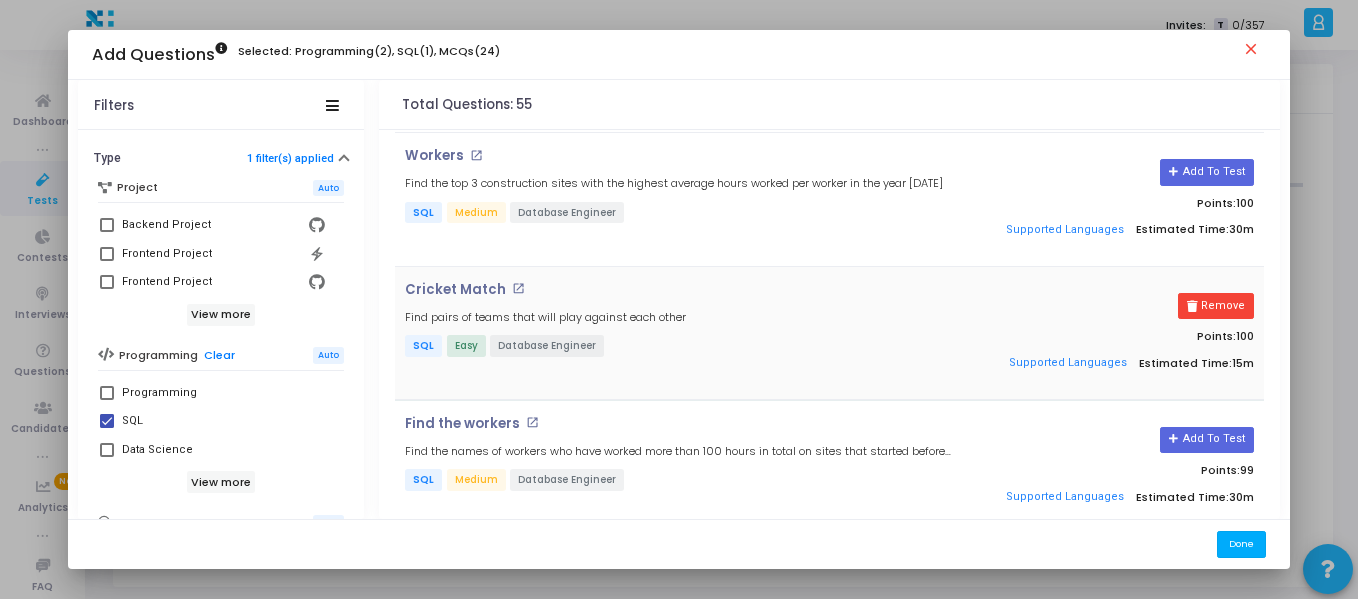 click on "Done" at bounding box center (1241, 544) 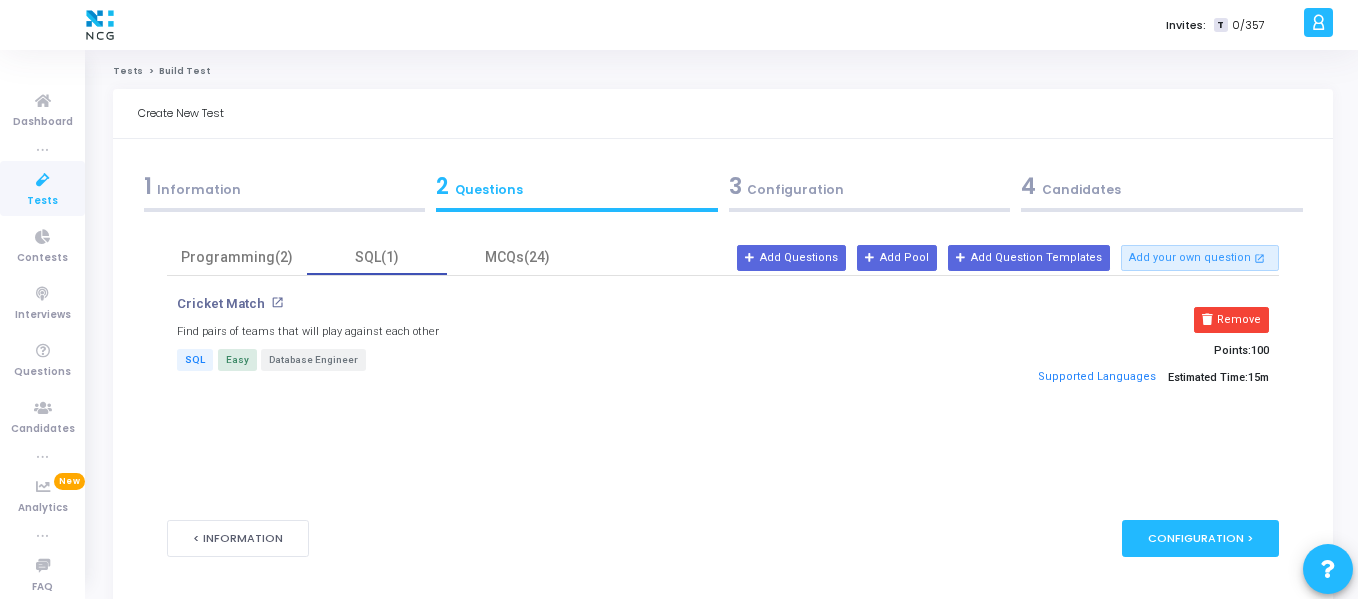 scroll, scrollTop: 25, scrollLeft: 0, axis: vertical 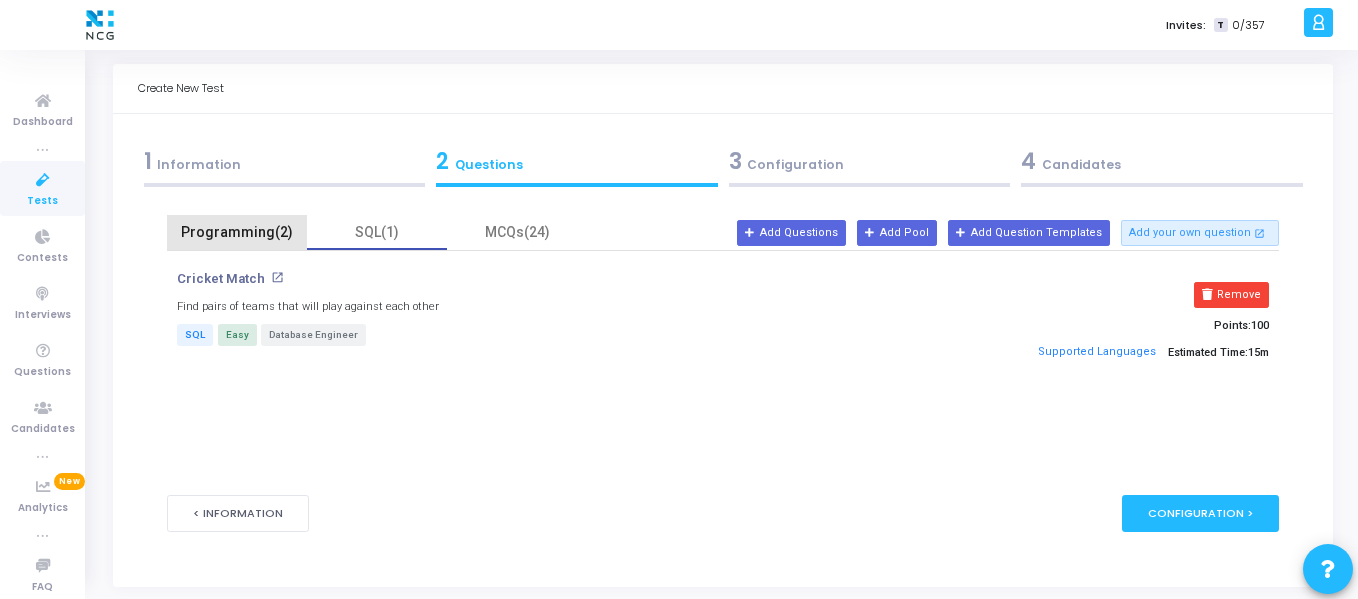 click on "Programming(2)" at bounding box center [237, 232] 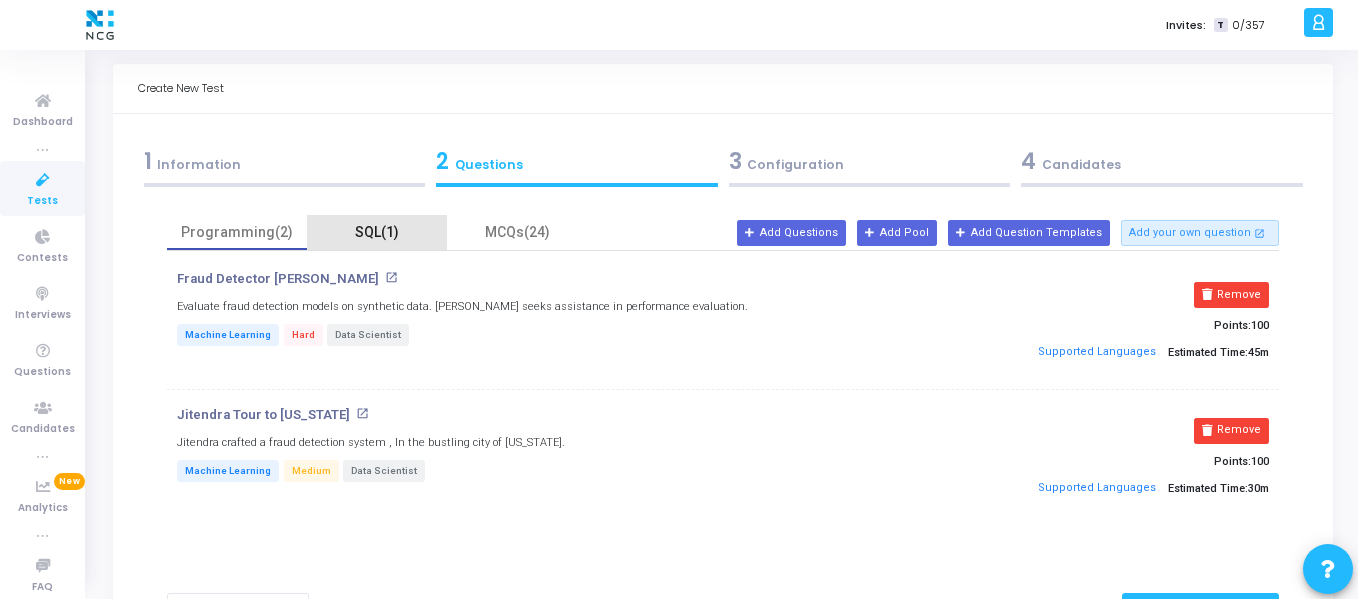 click on "SQL(1)" at bounding box center [377, 232] 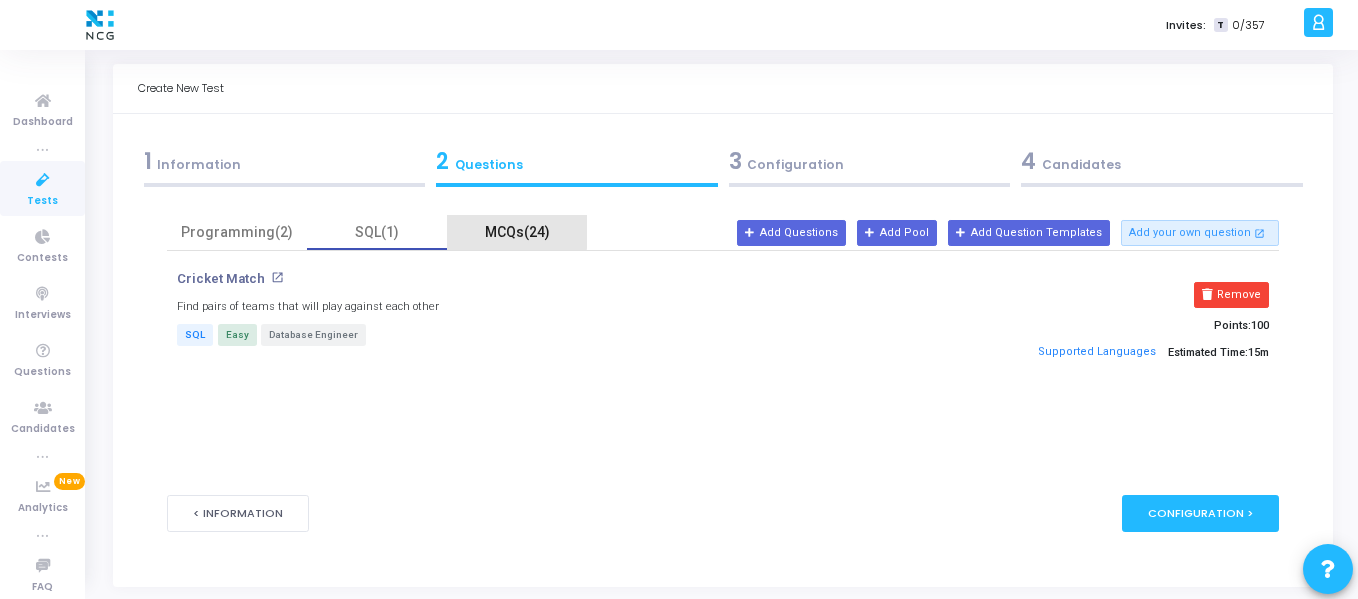 click on "MCQs(24)" at bounding box center [517, 232] 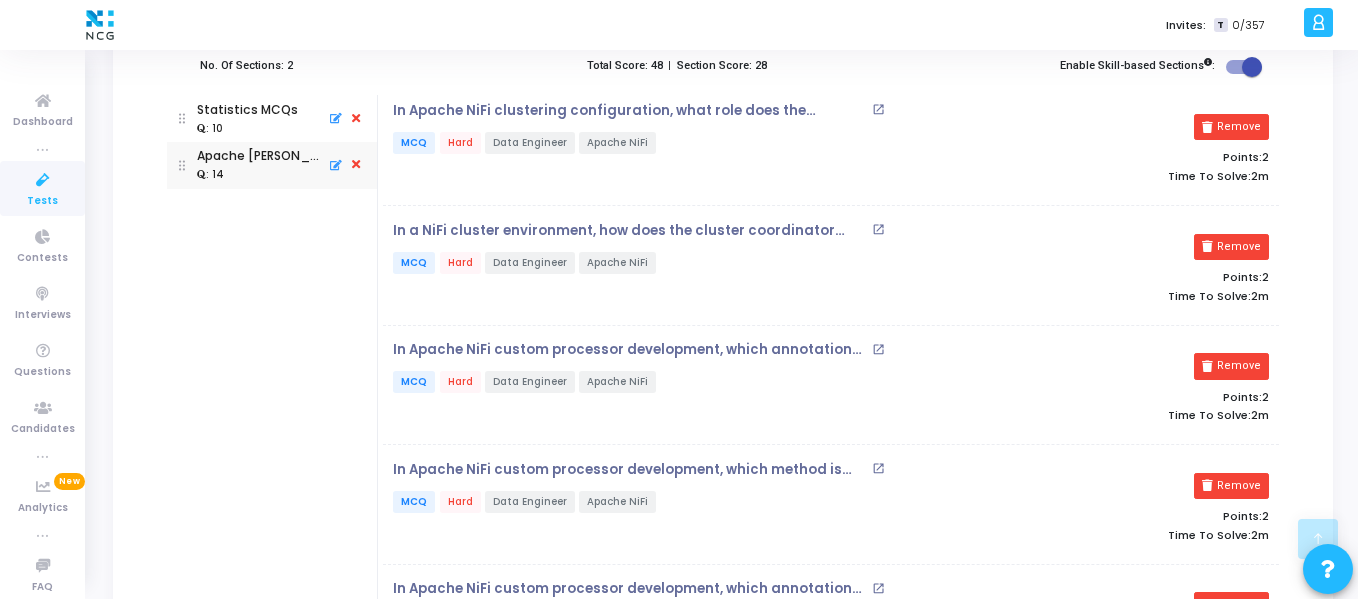 scroll, scrollTop: 349, scrollLeft: 0, axis: vertical 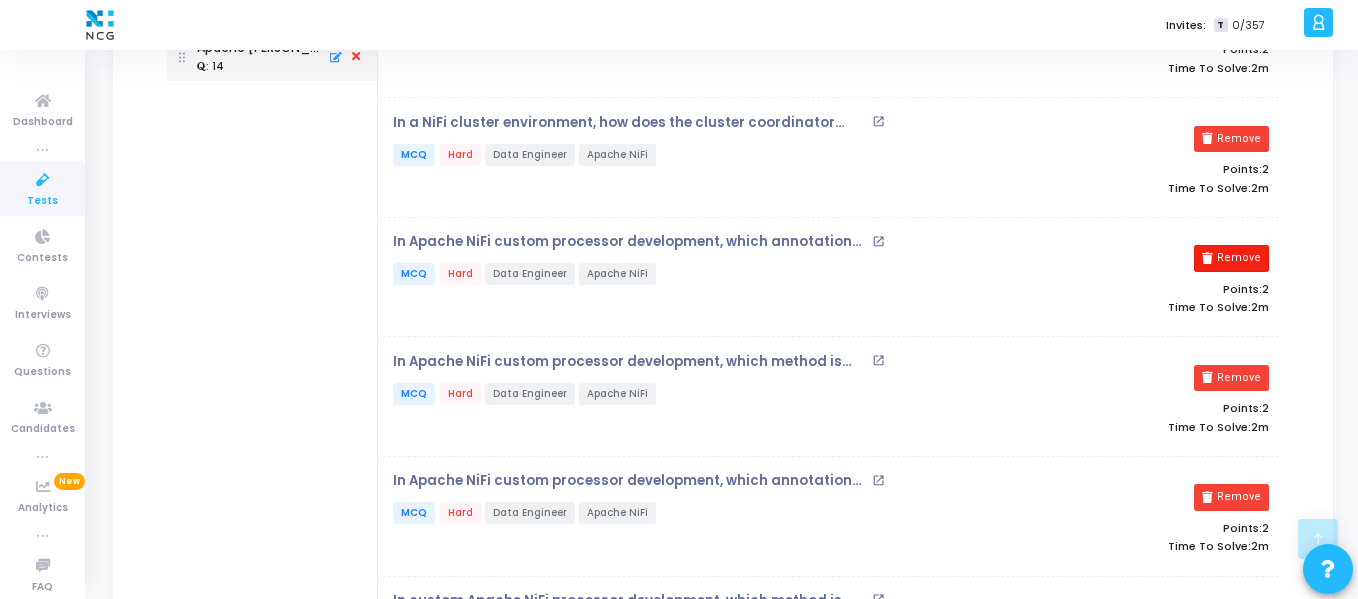 click on "Remove" at bounding box center [1231, 258] 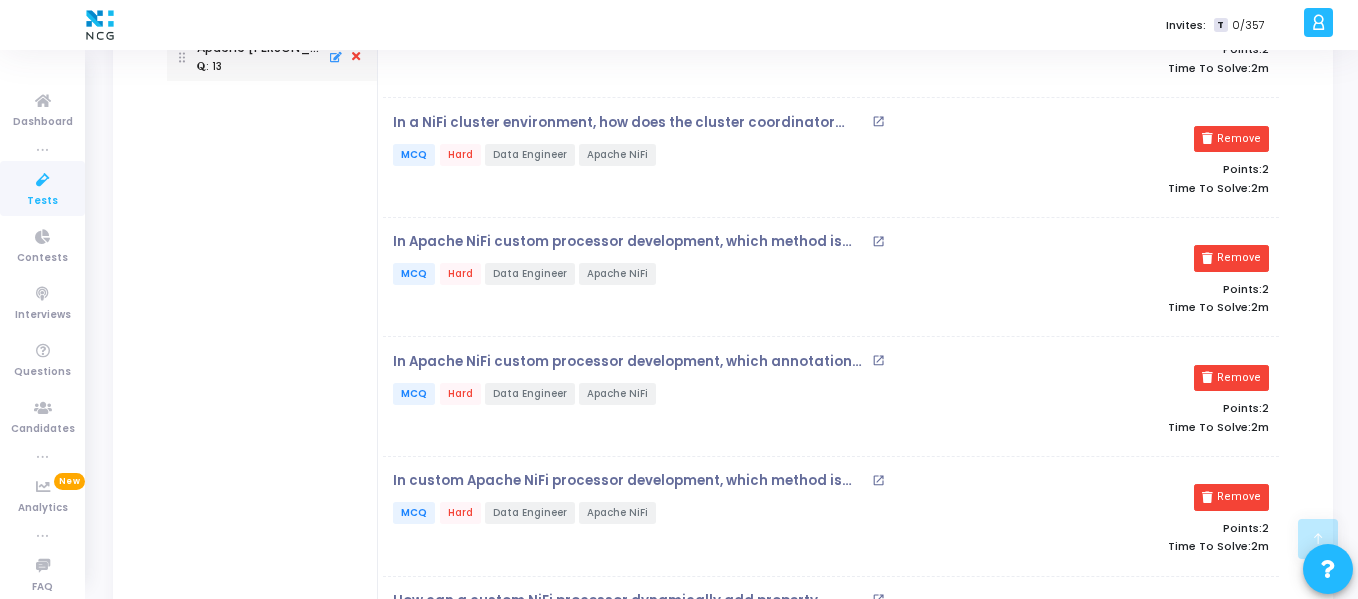 click on "Remove" at bounding box center [1231, 258] 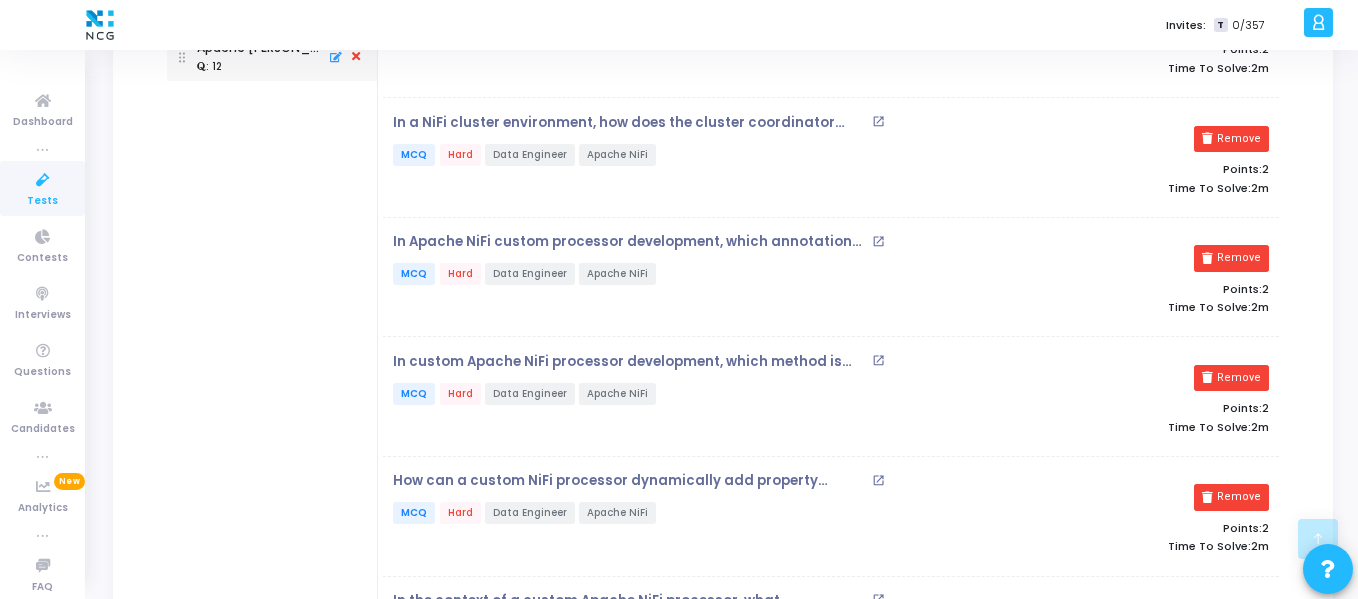click on "Remove" at bounding box center [1231, 258] 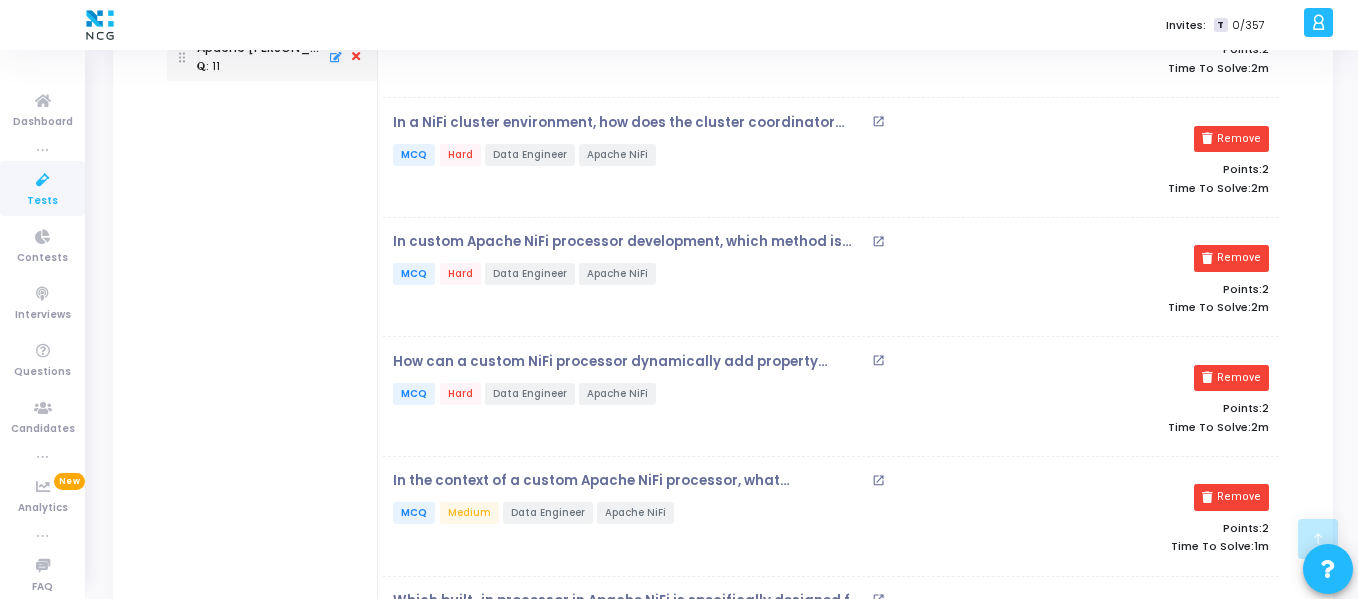 click on "Remove" at bounding box center [1231, 258] 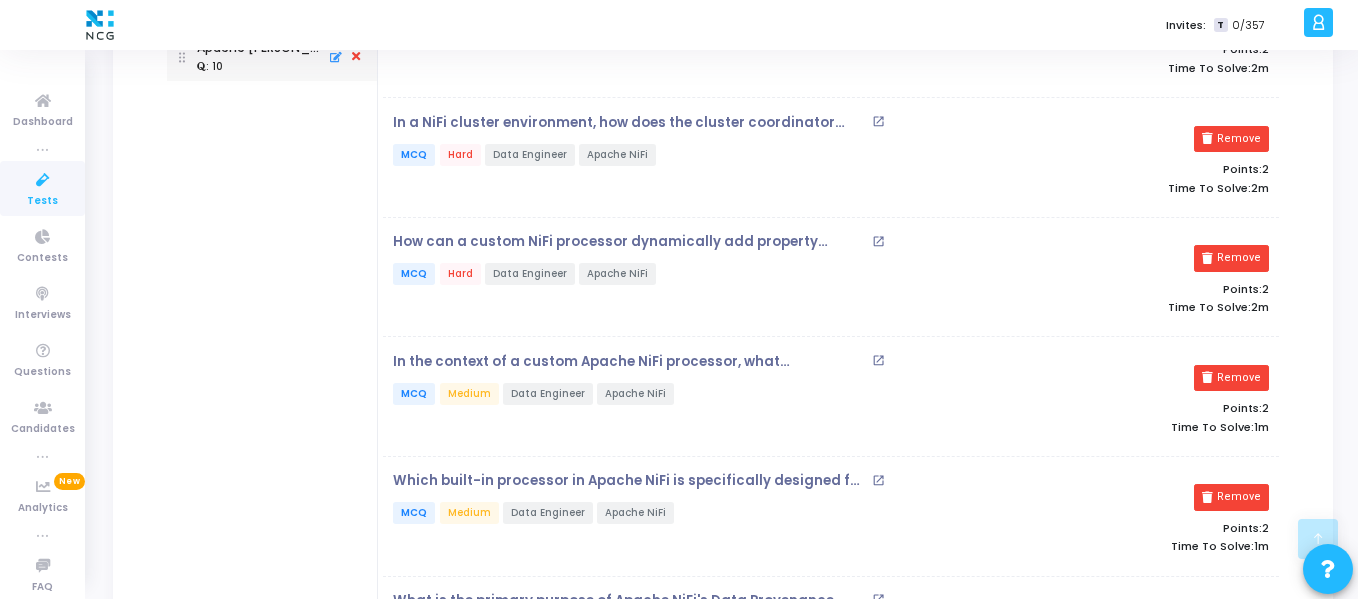 click on "Remove" at bounding box center [1231, 258] 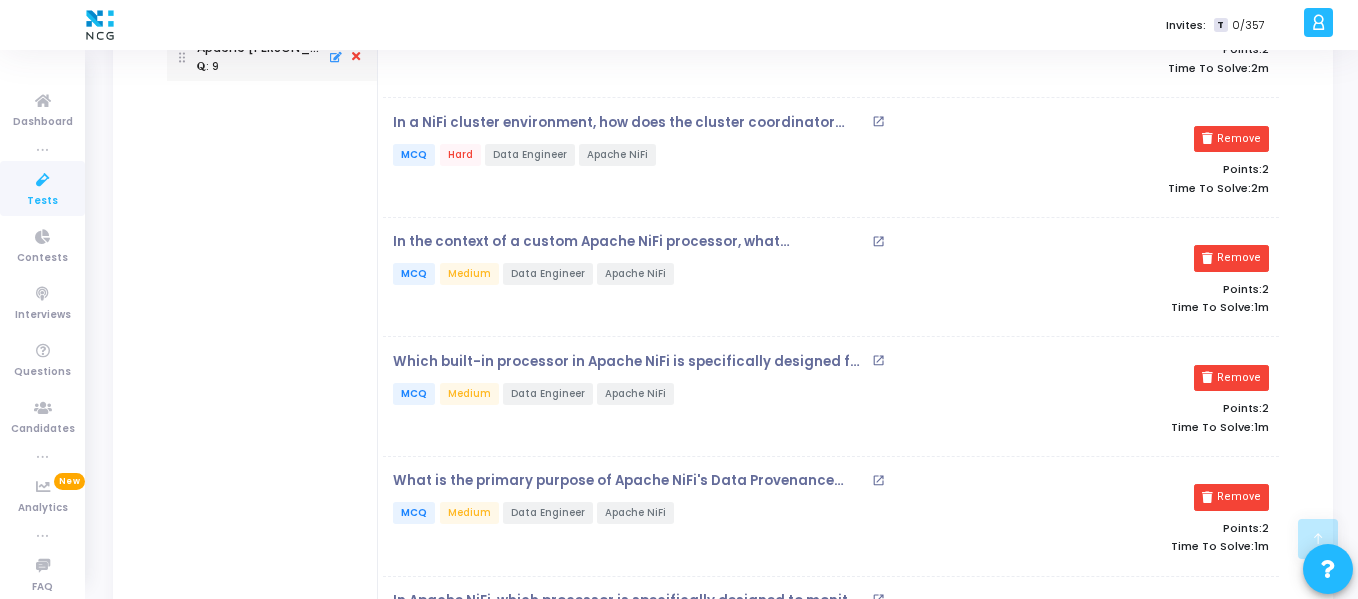 click on "Remove" at bounding box center (1231, 258) 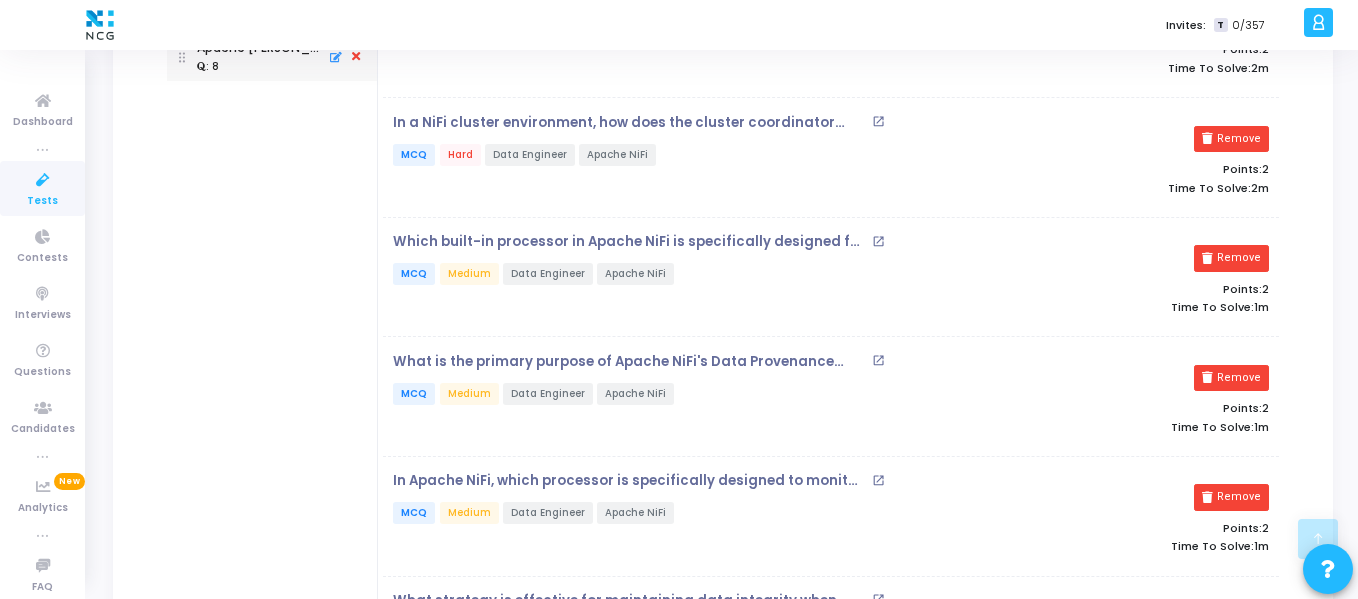 click on "Remove" at bounding box center (1231, 258) 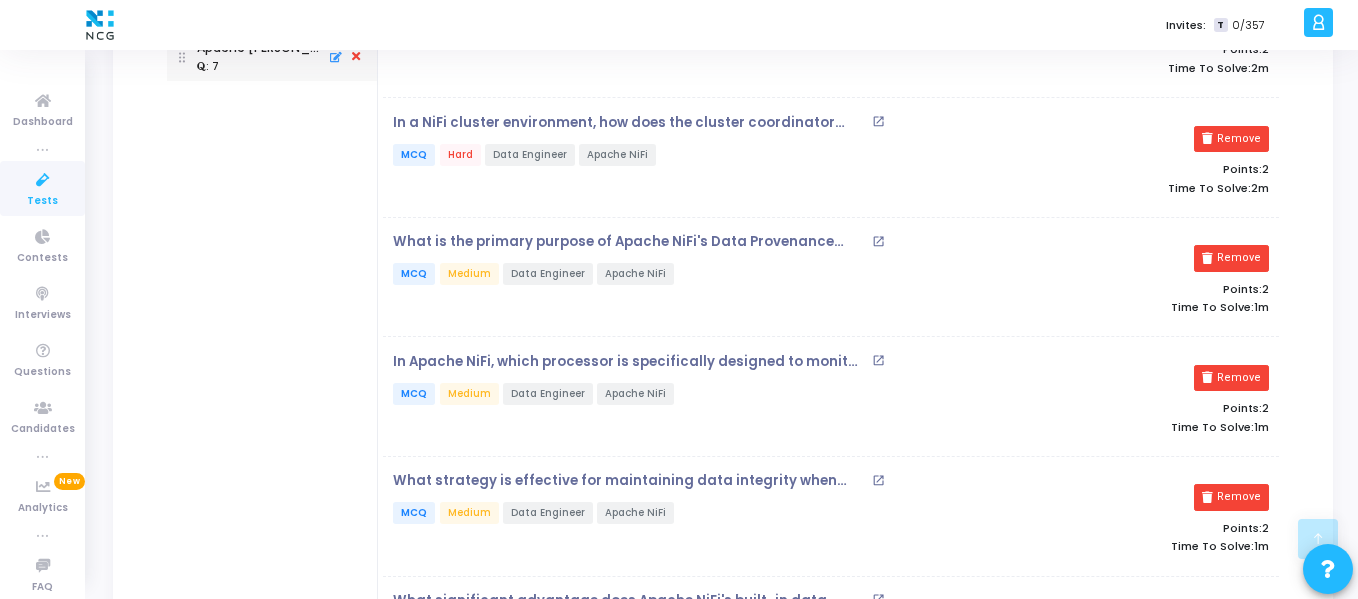 click on "Remove" at bounding box center (1231, 258) 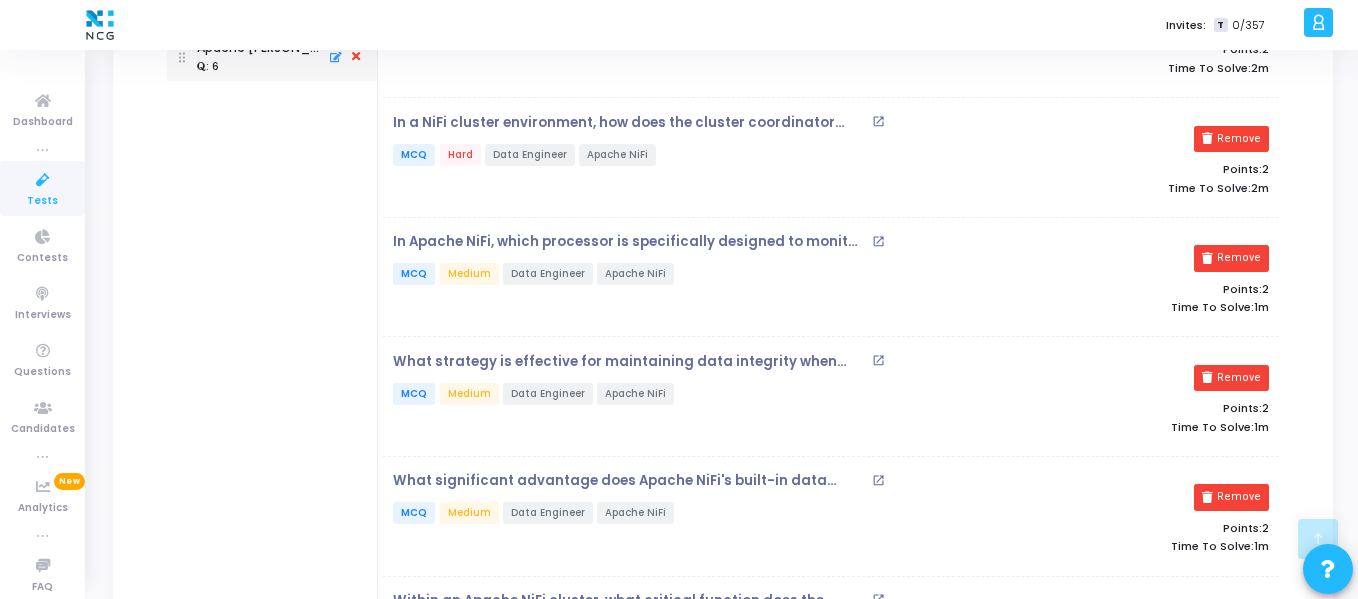 click on "Remove" at bounding box center (1231, 258) 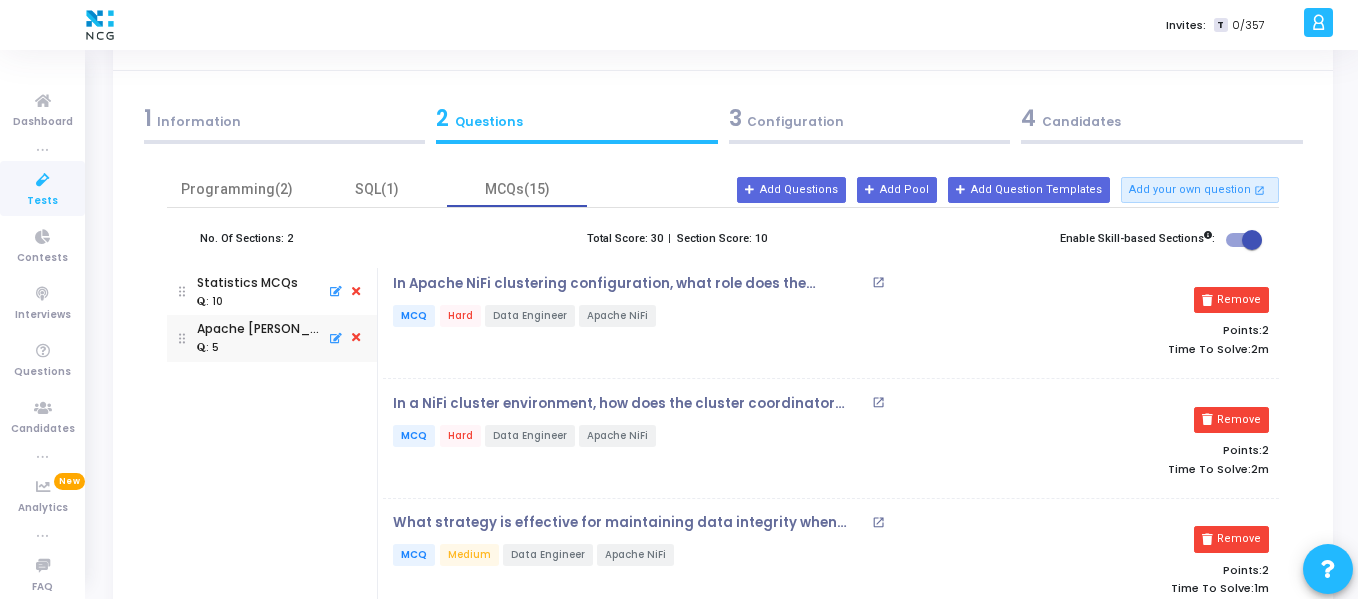 scroll, scrollTop: 67, scrollLeft: 0, axis: vertical 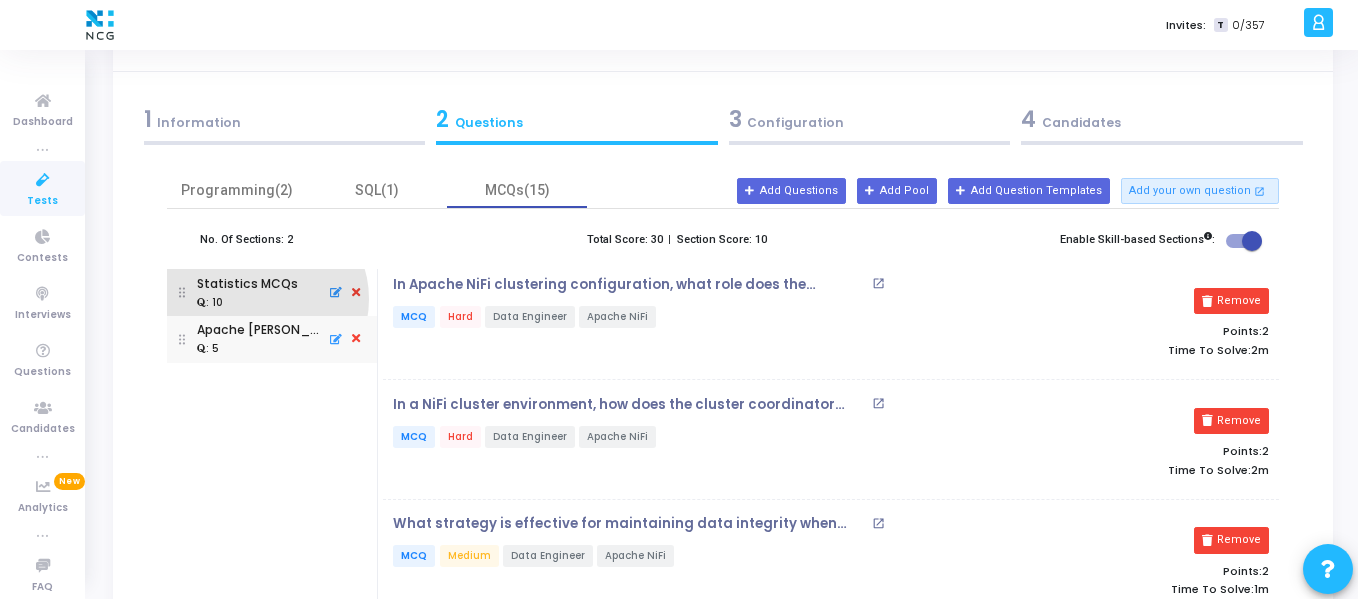 click on ": 10" at bounding box center [247, 302] 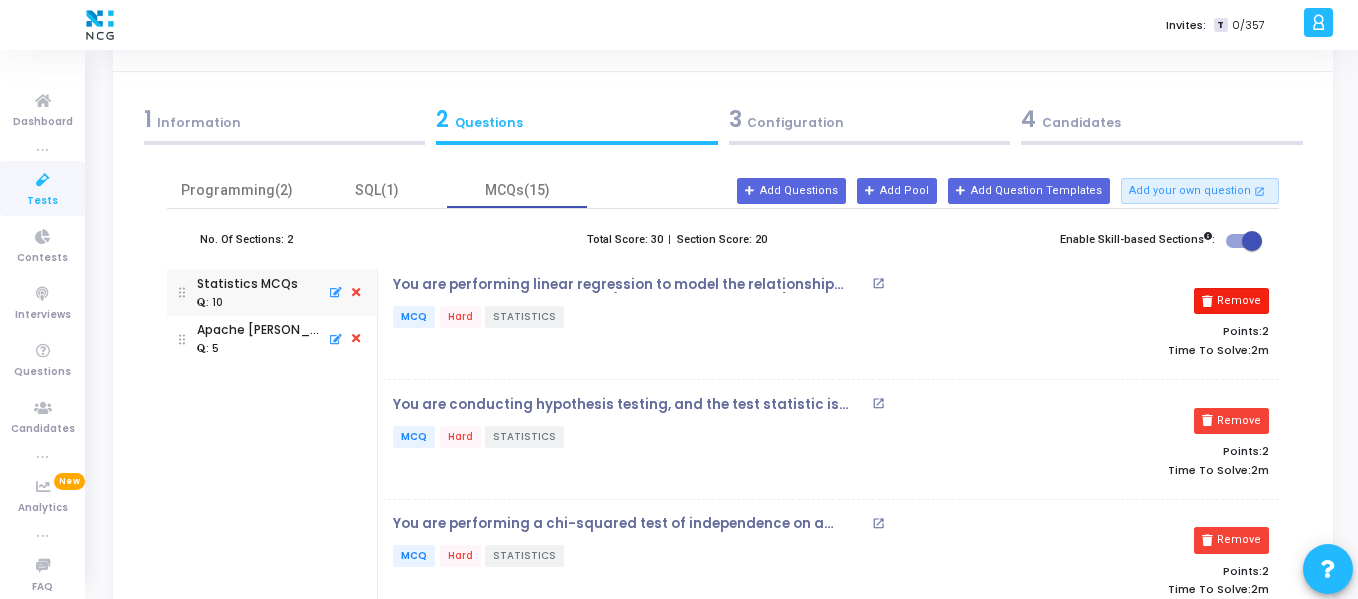 click on "Remove" at bounding box center [1231, 301] 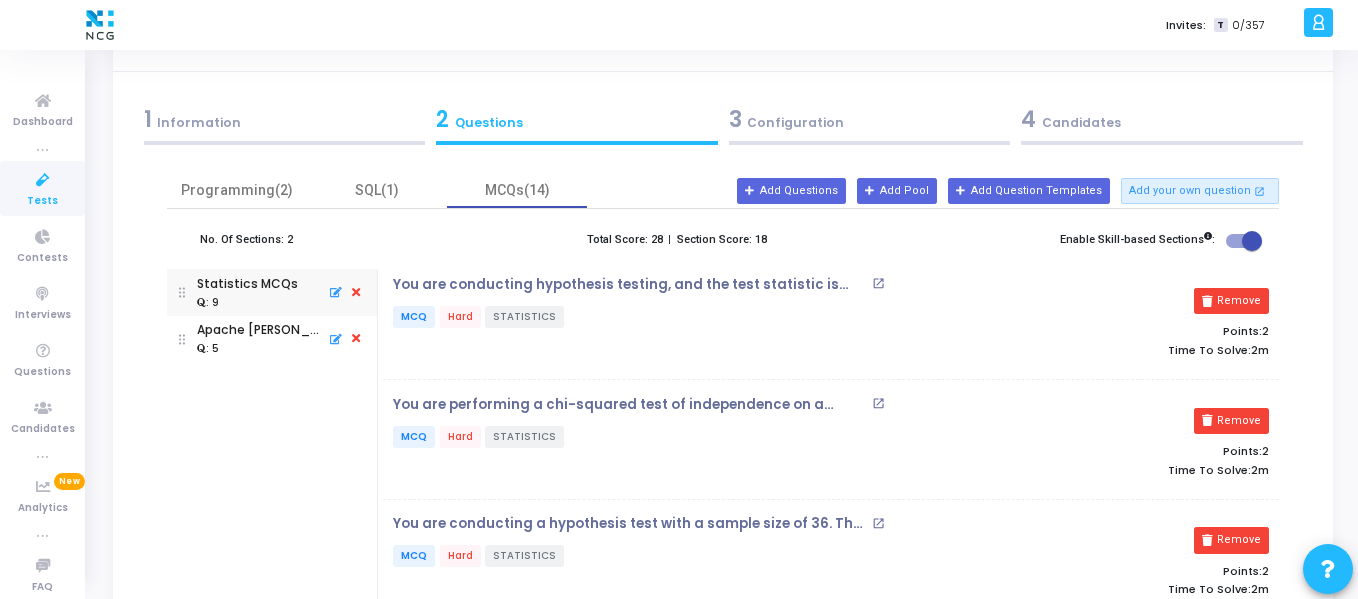 click on "Remove" at bounding box center (1231, 301) 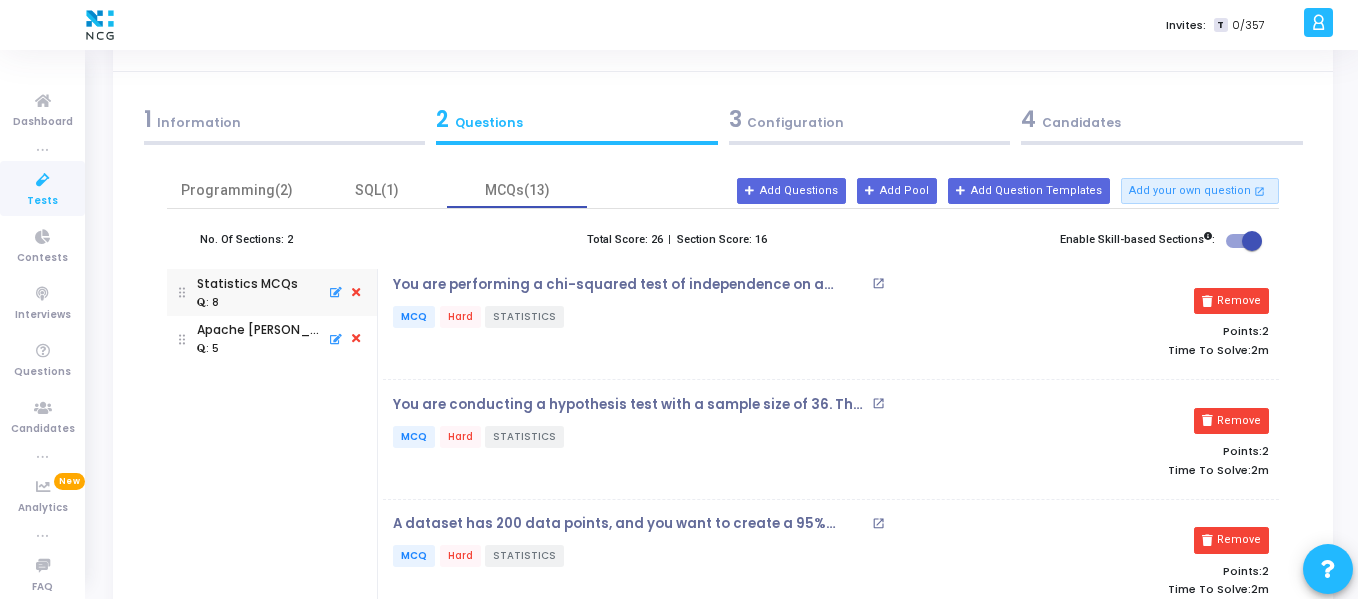 click on "Remove" at bounding box center (1231, 301) 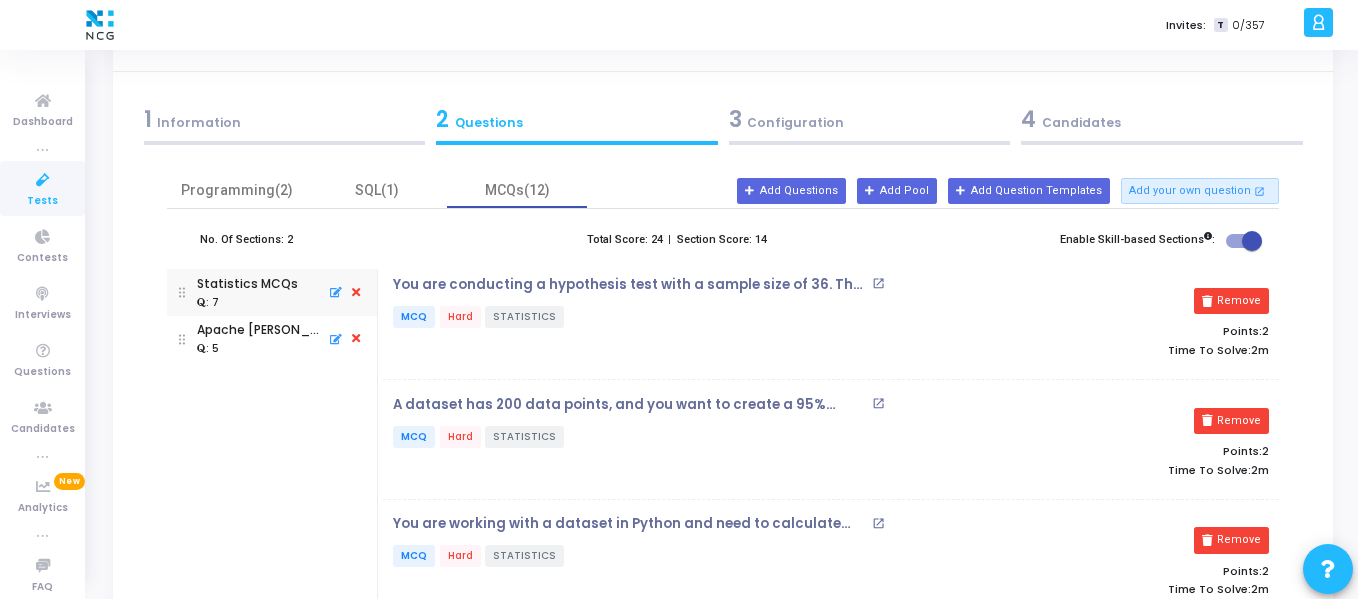 click on "Remove" at bounding box center [1231, 301] 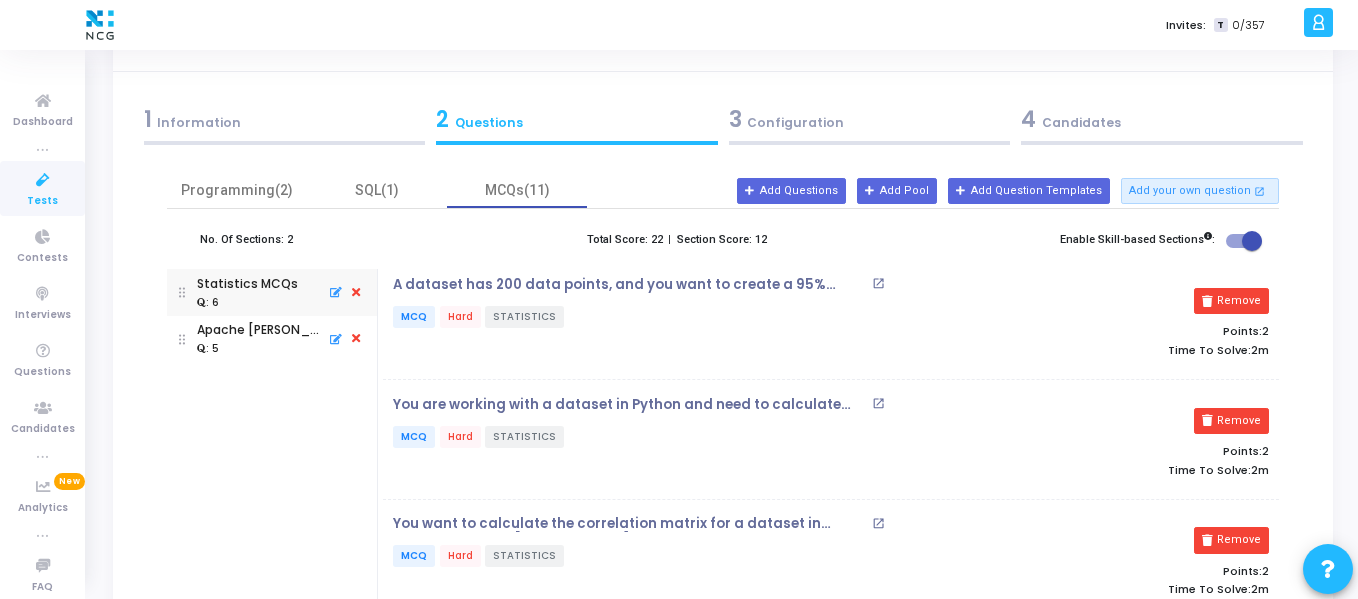 click on "Remove" at bounding box center (1231, 301) 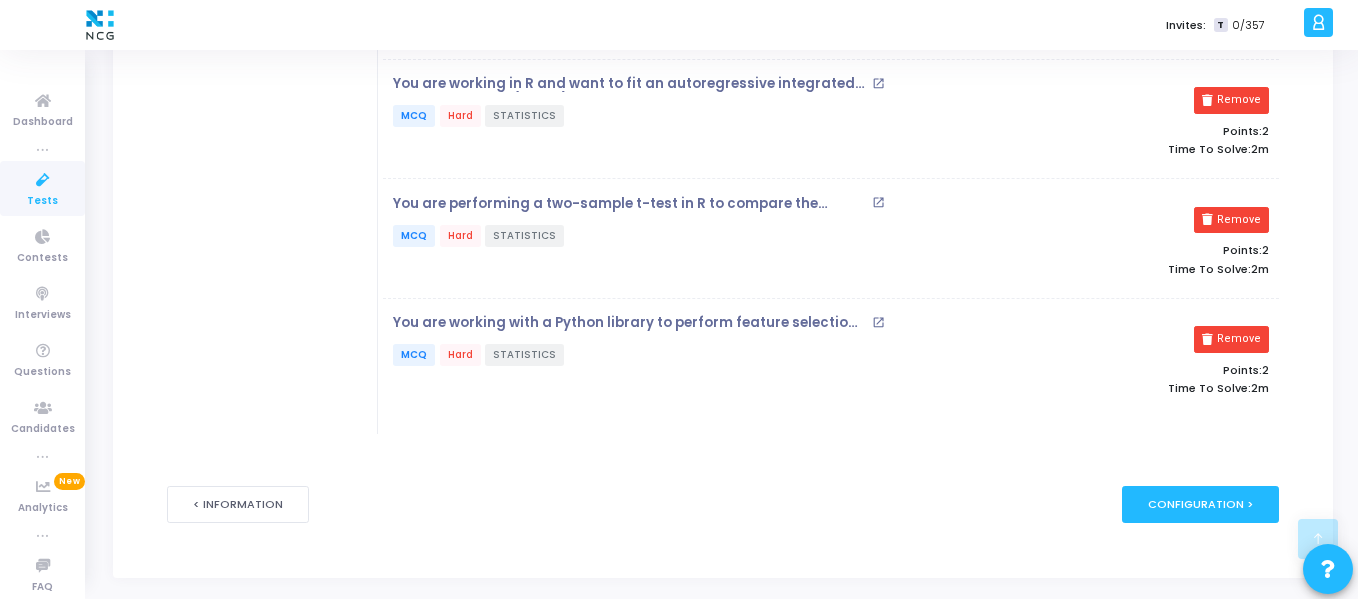 scroll, scrollTop: 558, scrollLeft: 0, axis: vertical 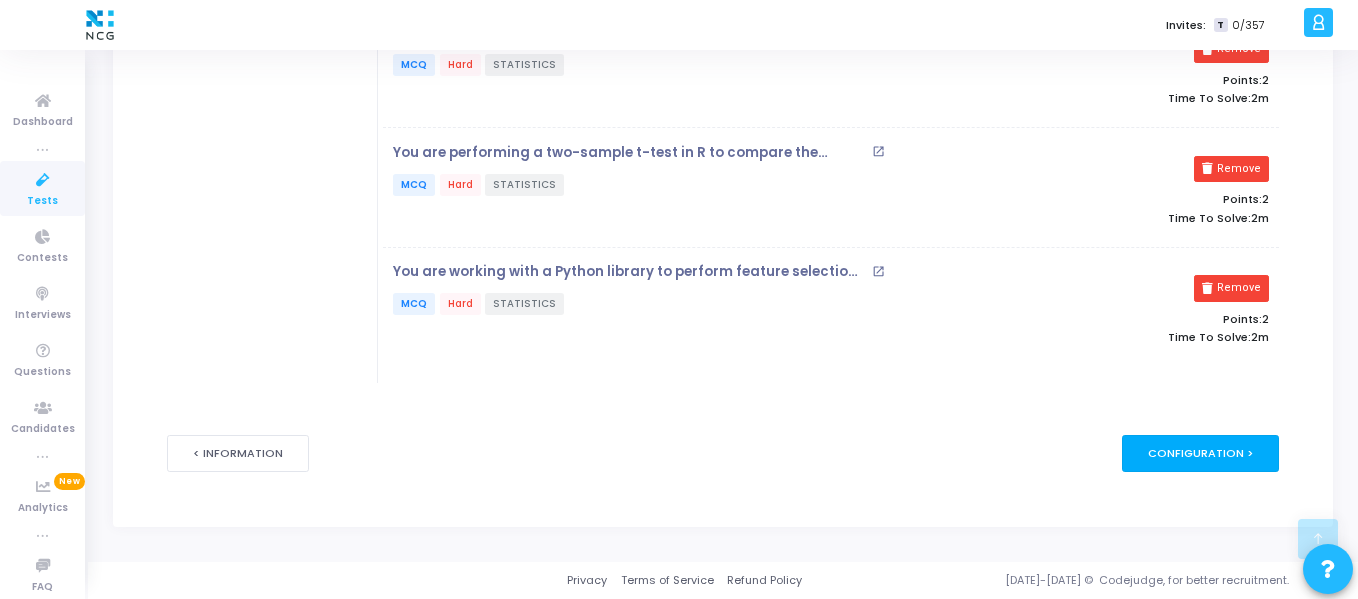 click on "Configuration >" at bounding box center [1200, 453] 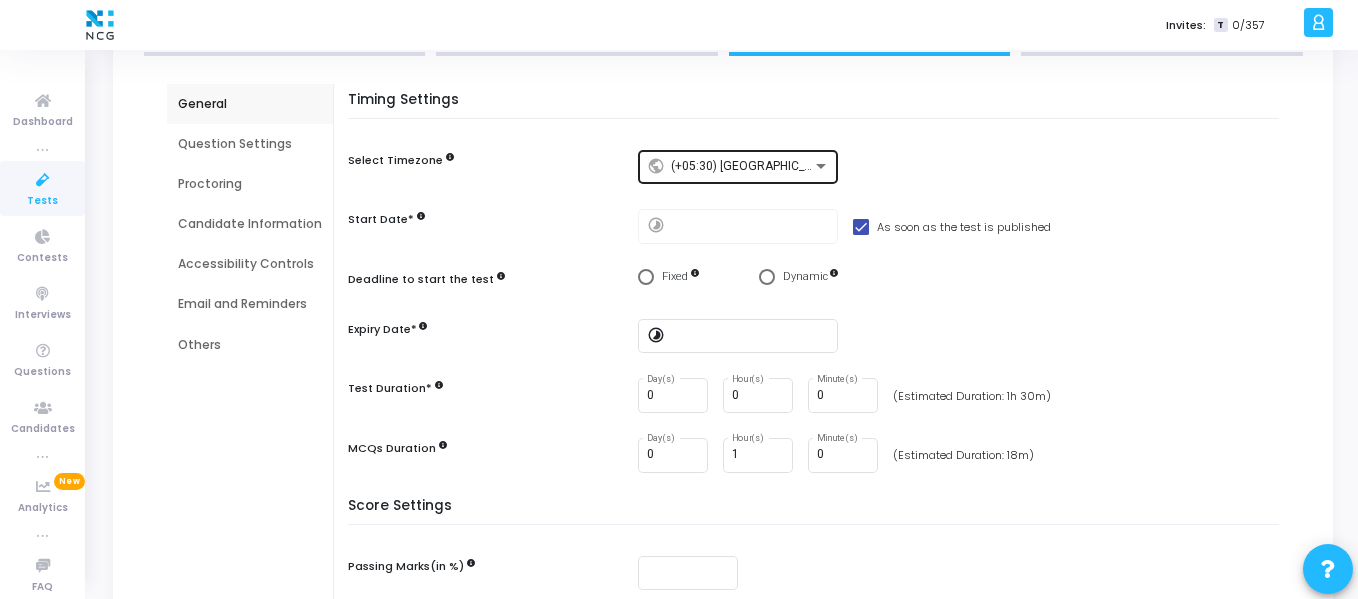 scroll, scrollTop: 157, scrollLeft: 0, axis: vertical 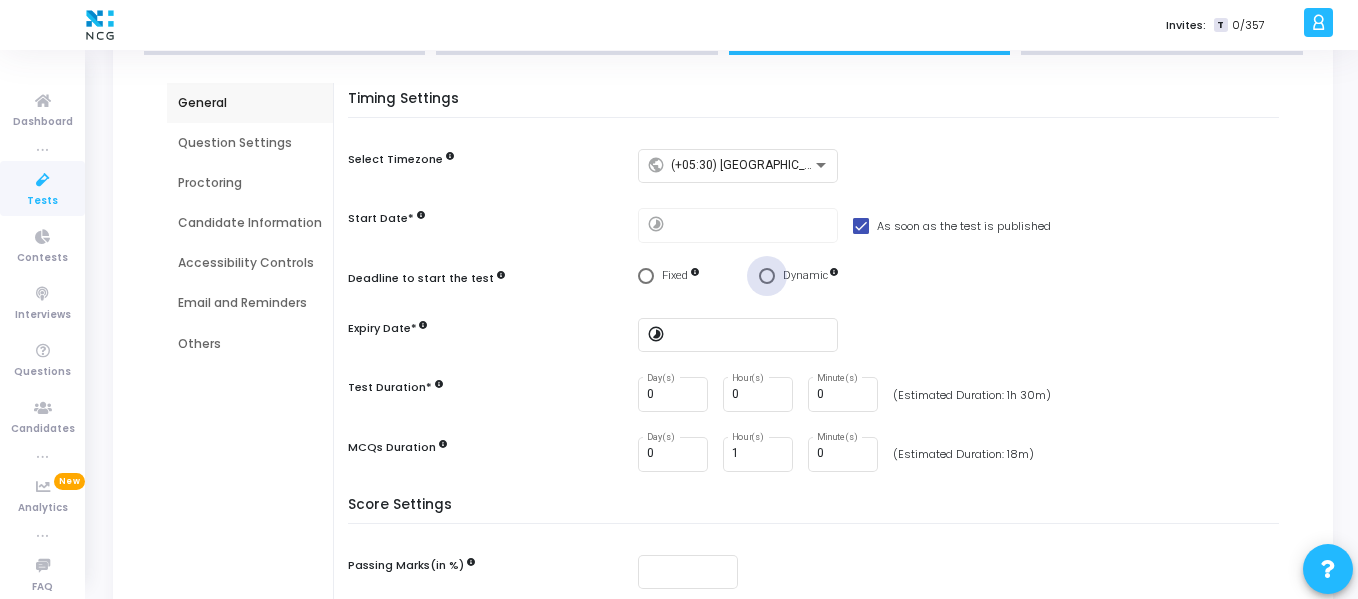 click at bounding box center [767, 276] 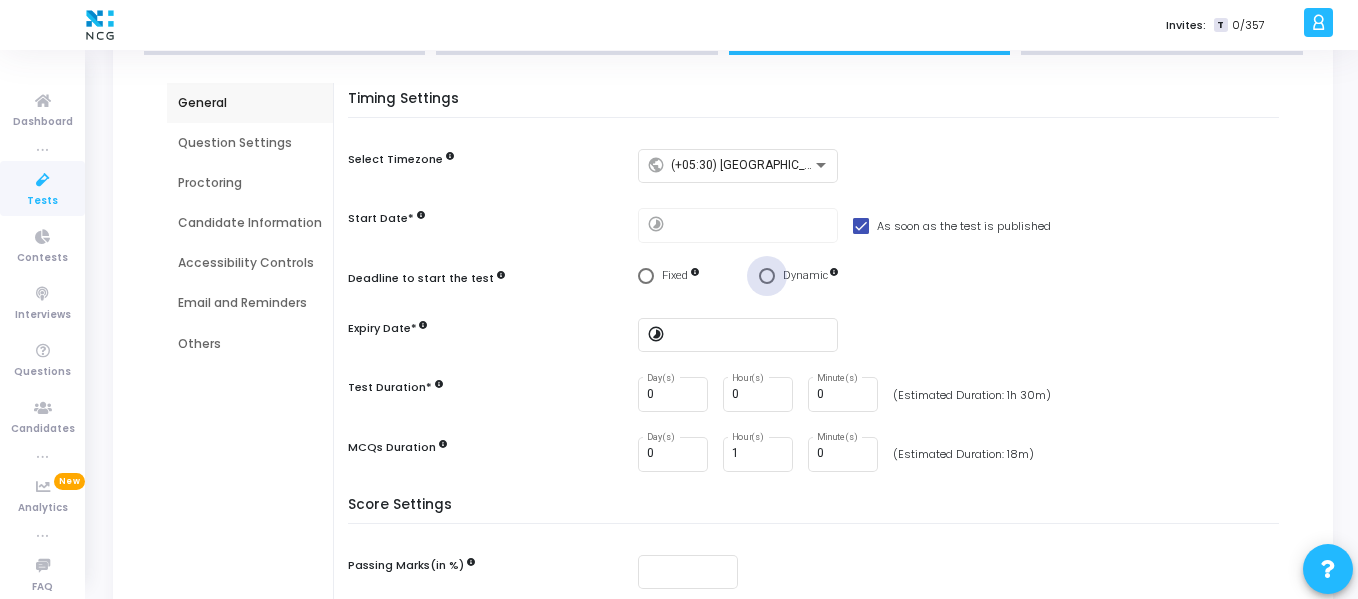click on "Dynamic" at bounding box center (767, 276) 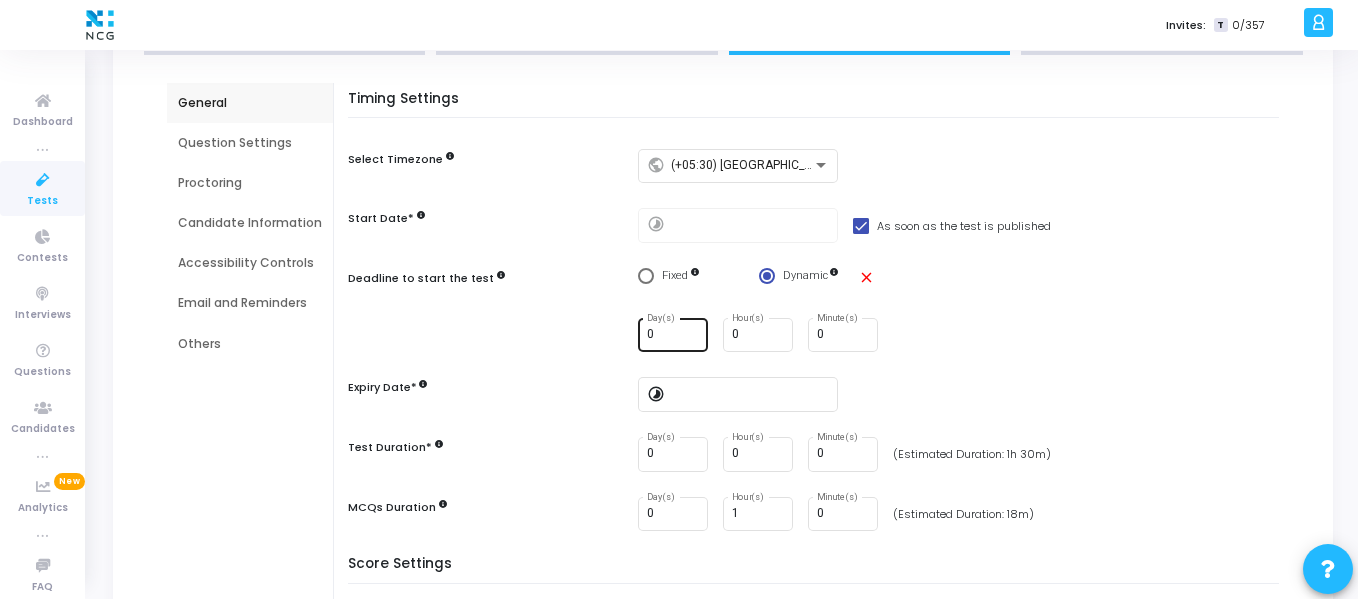 click on "0" at bounding box center [674, 335] 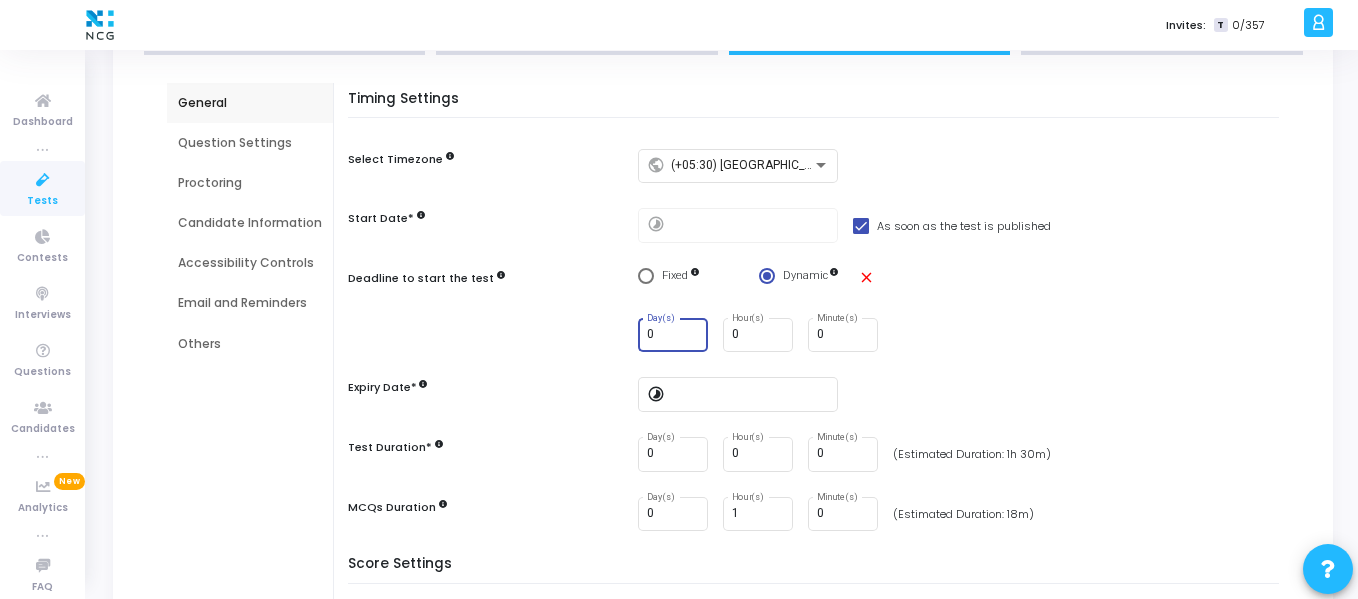 click on "0" at bounding box center (674, 335) 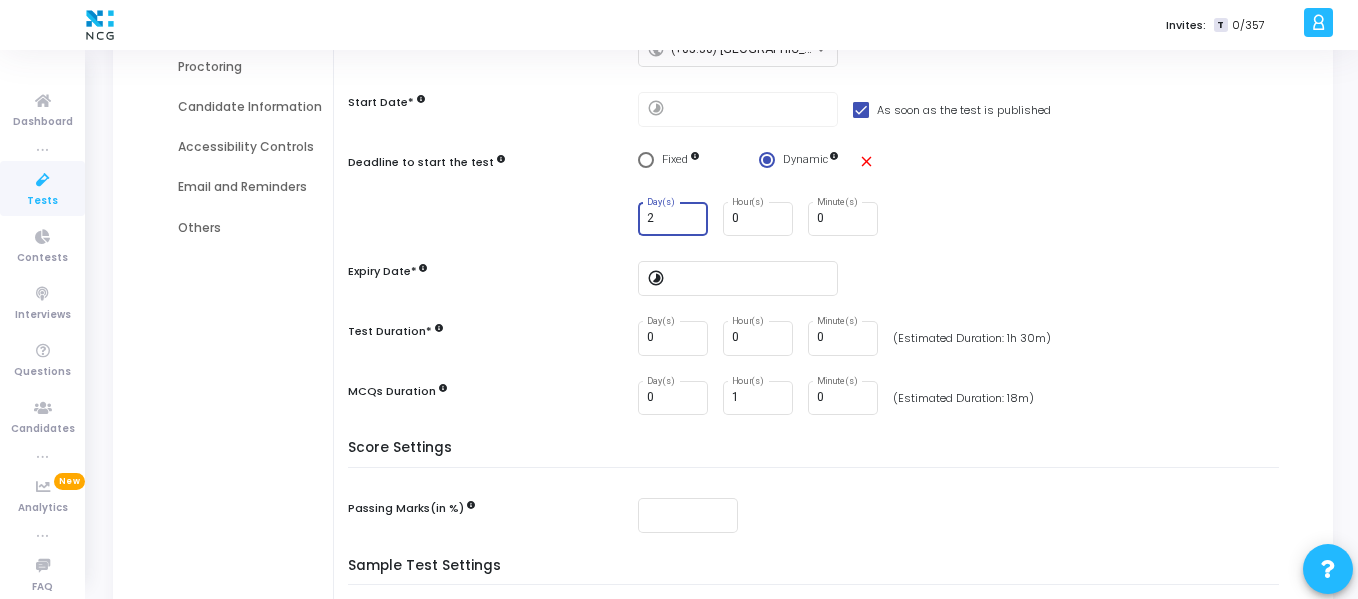 scroll, scrollTop: 274, scrollLeft: 0, axis: vertical 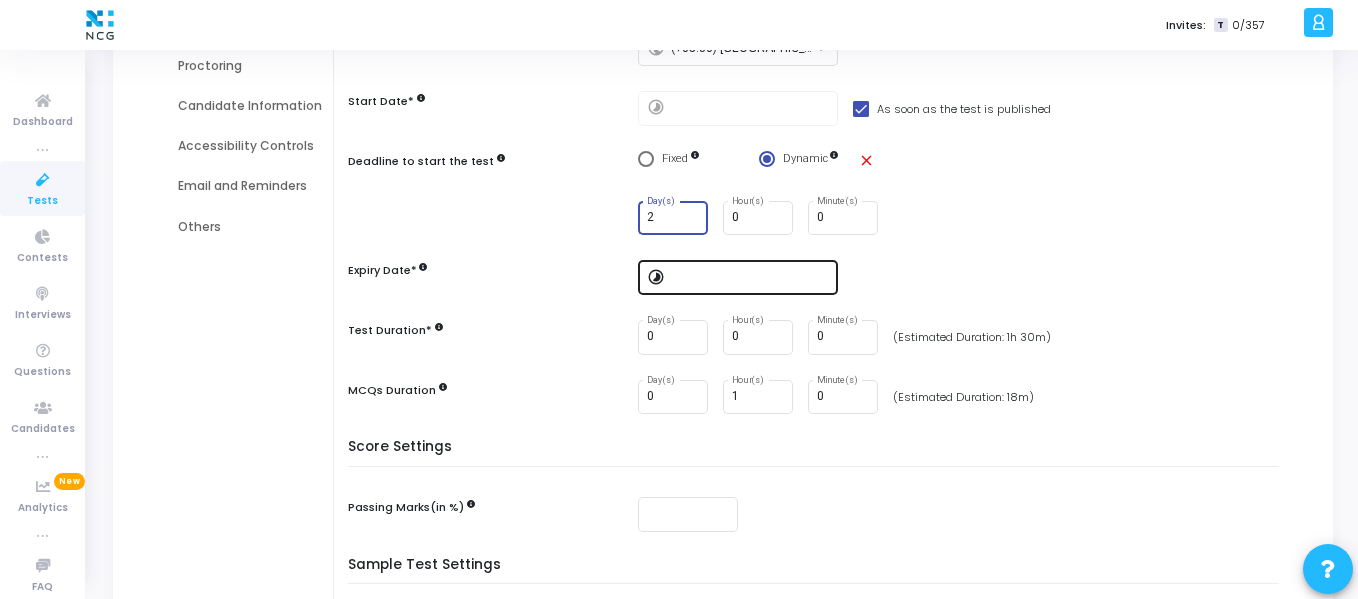 type on "2" 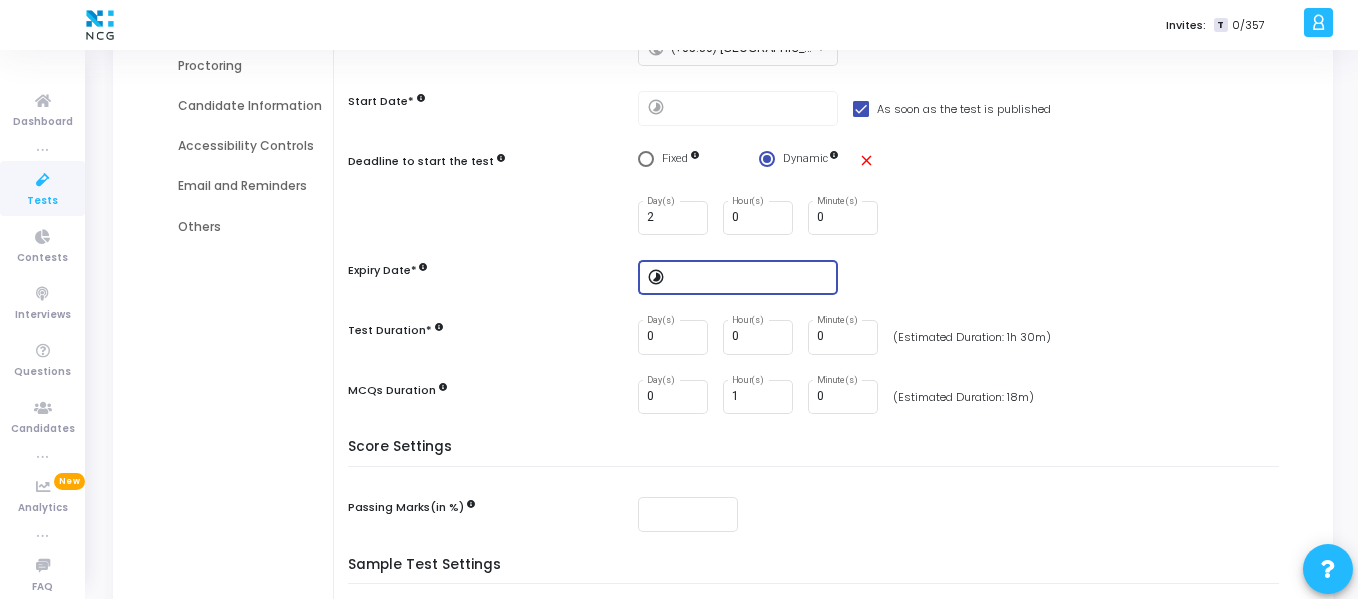 click at bounding box center [751, 278] 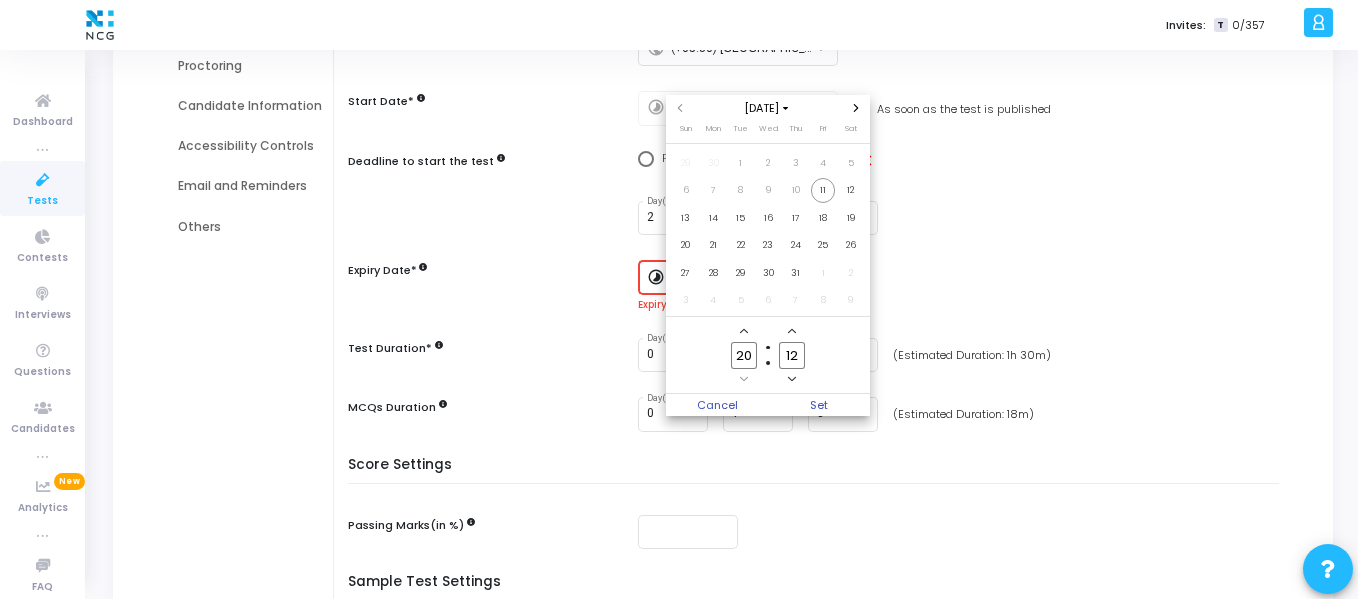 scroll, scrollTop: 0, scrollLeft: 0, axis: both 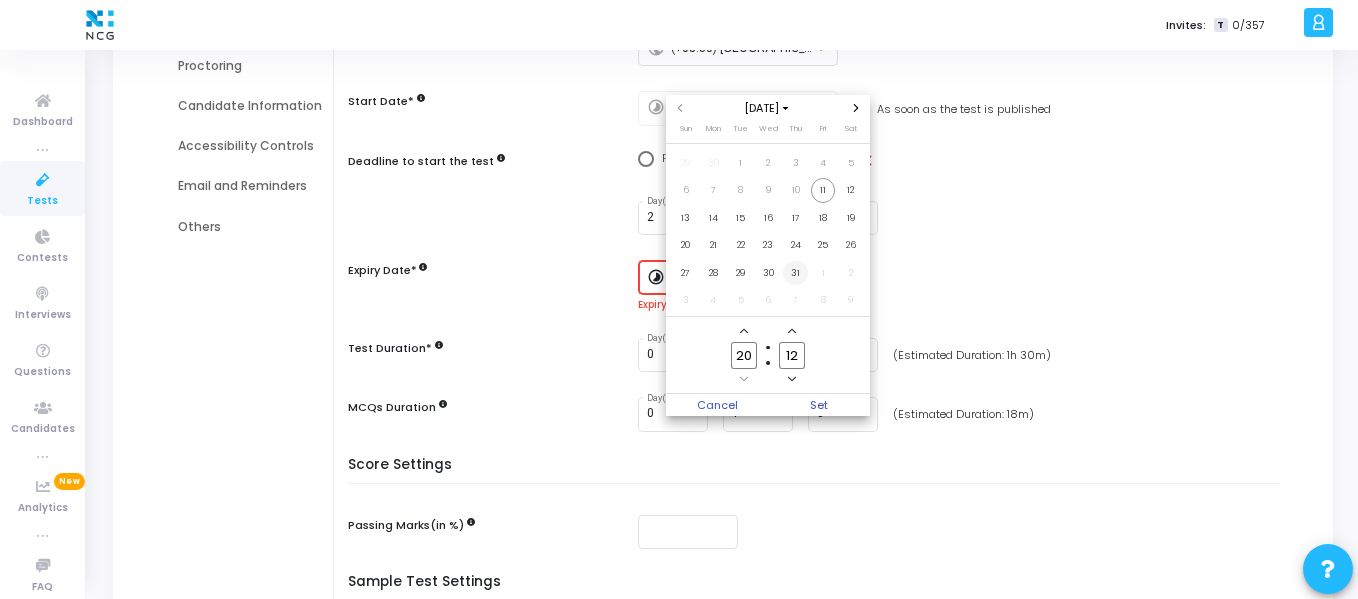 click on "31" at bounding box center (795, 273) 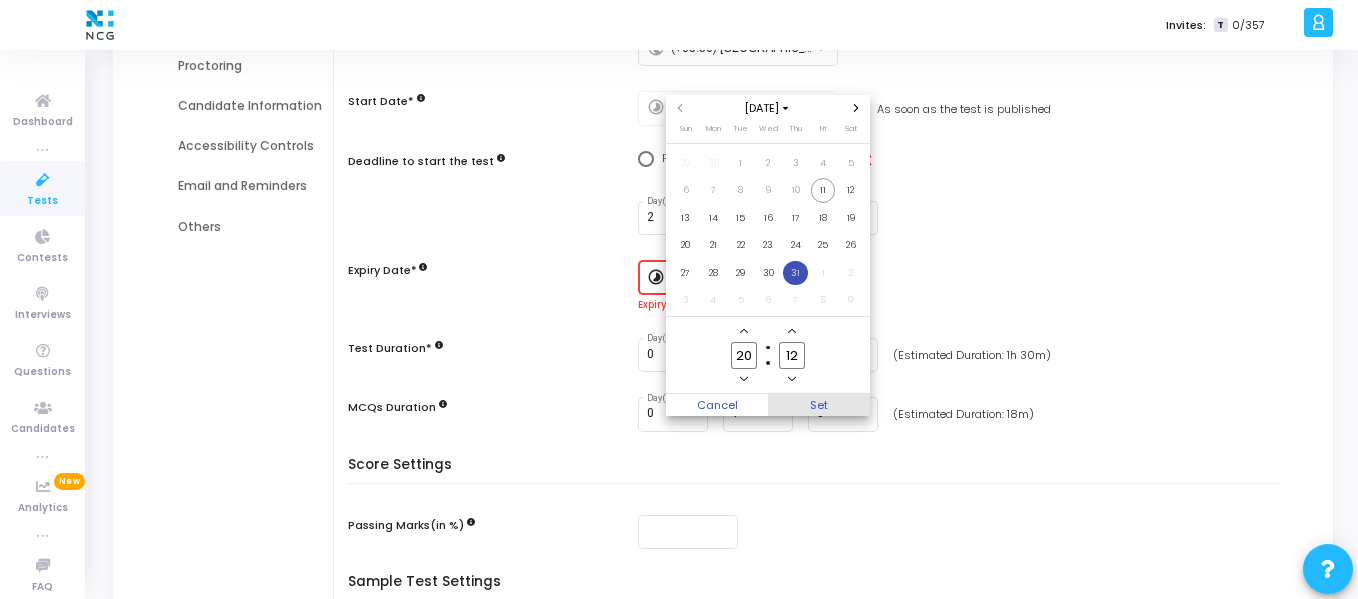 click on "Set" at bounding box center (819, 405) 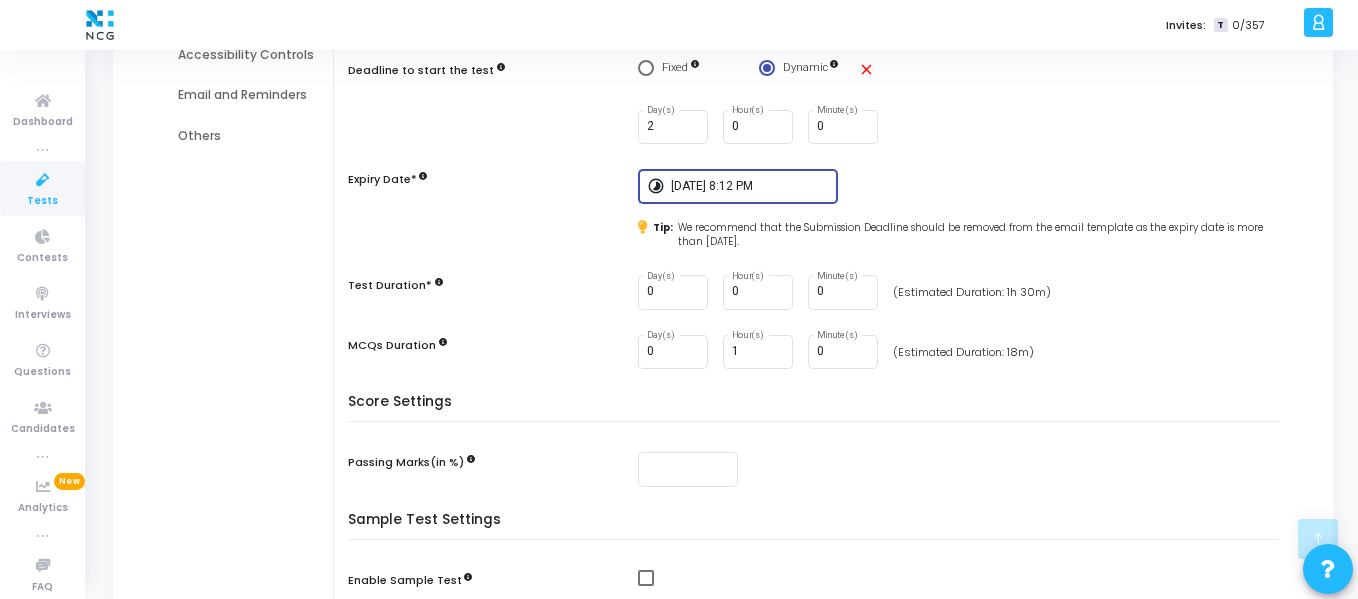 scroll, scrollTop: 397, scrollLeft: 0, axis: vertical 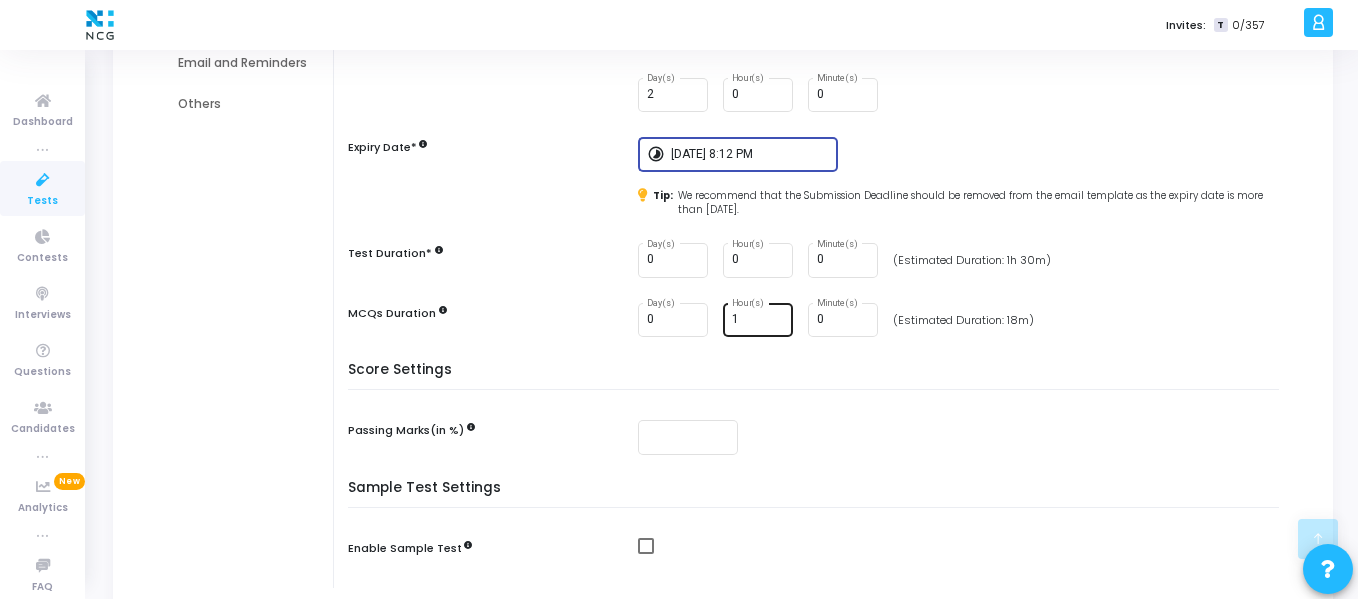 click on "1" at bounding box center [759, 320] 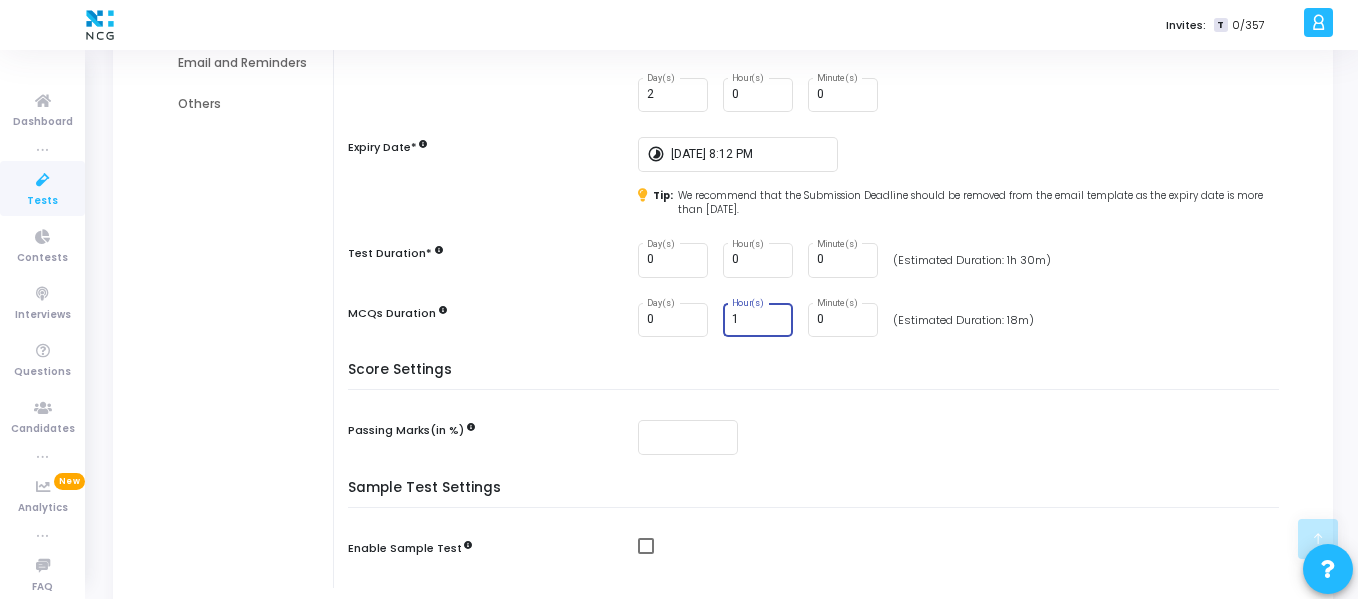 click on "1" at bounding box center [759, 320] 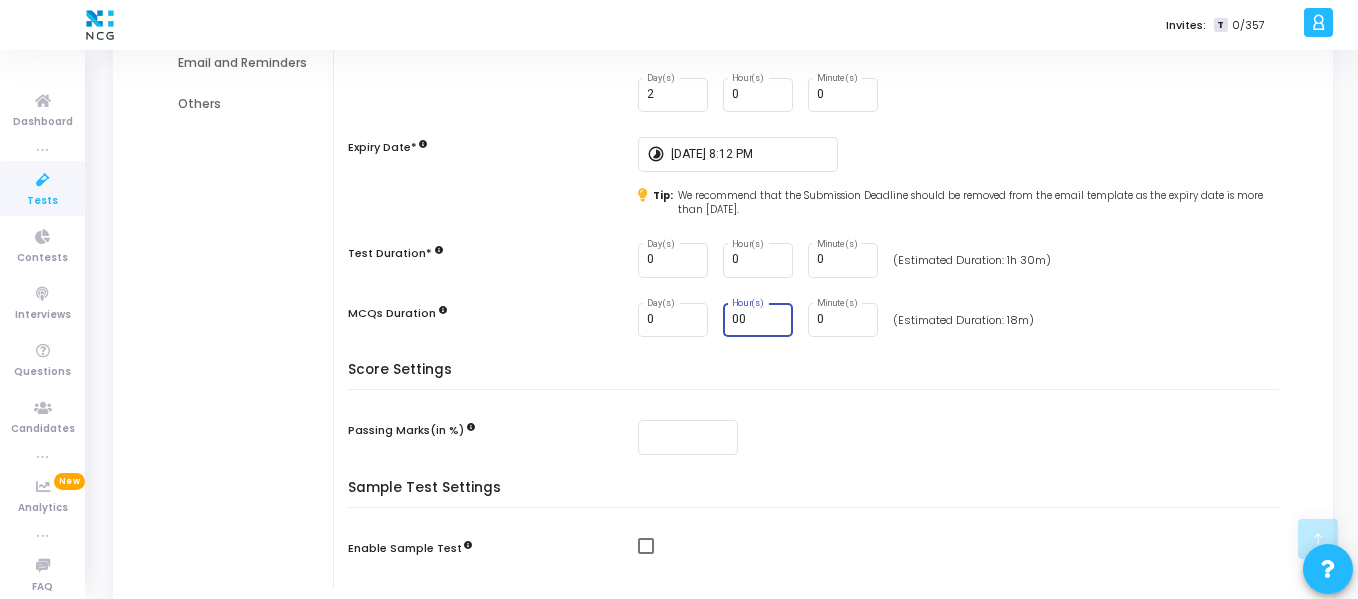type on "00" 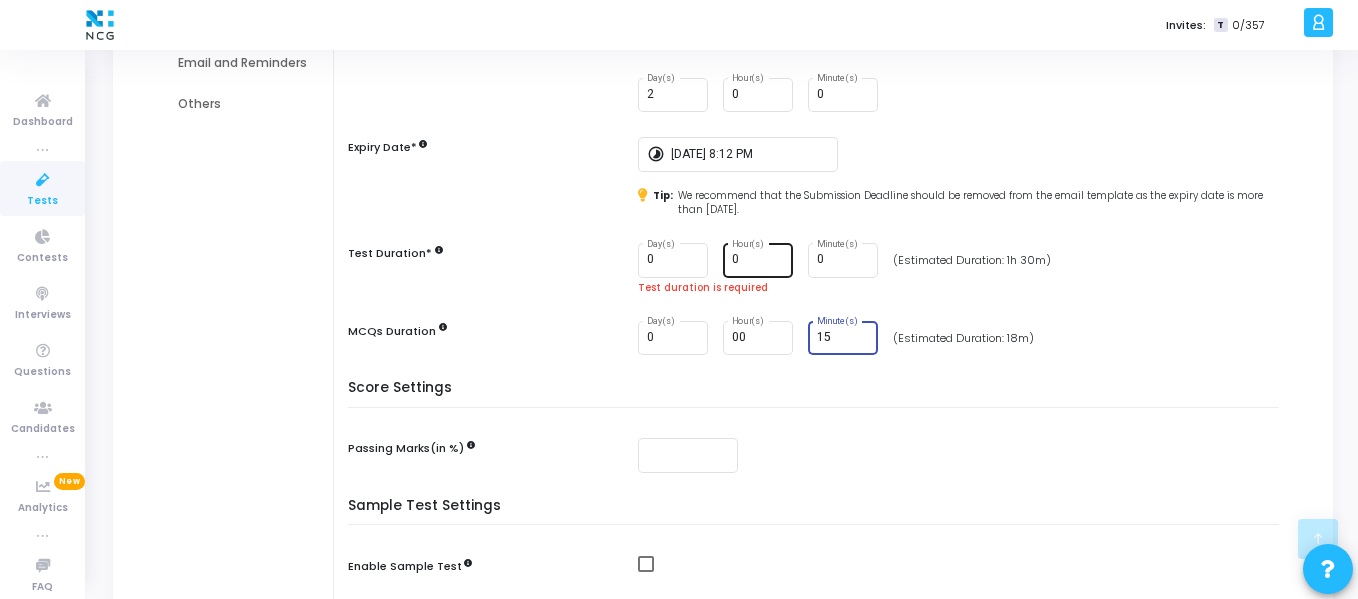 type on "15" 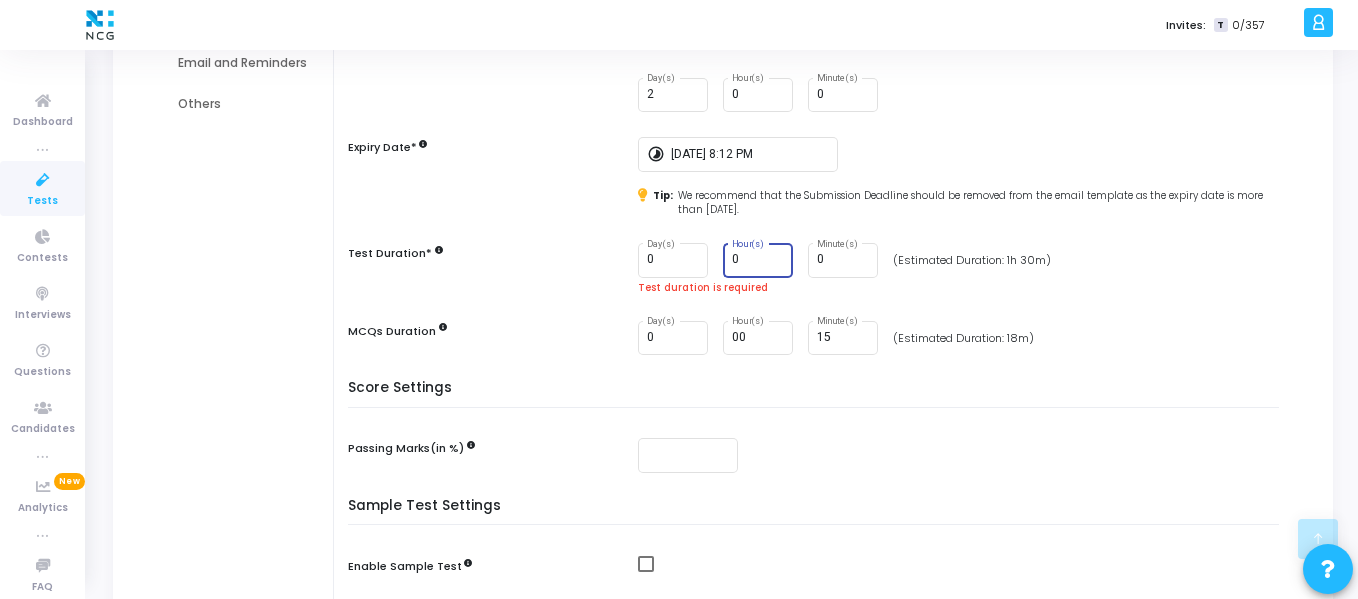 click on "0" at bounding box center [759, 260] 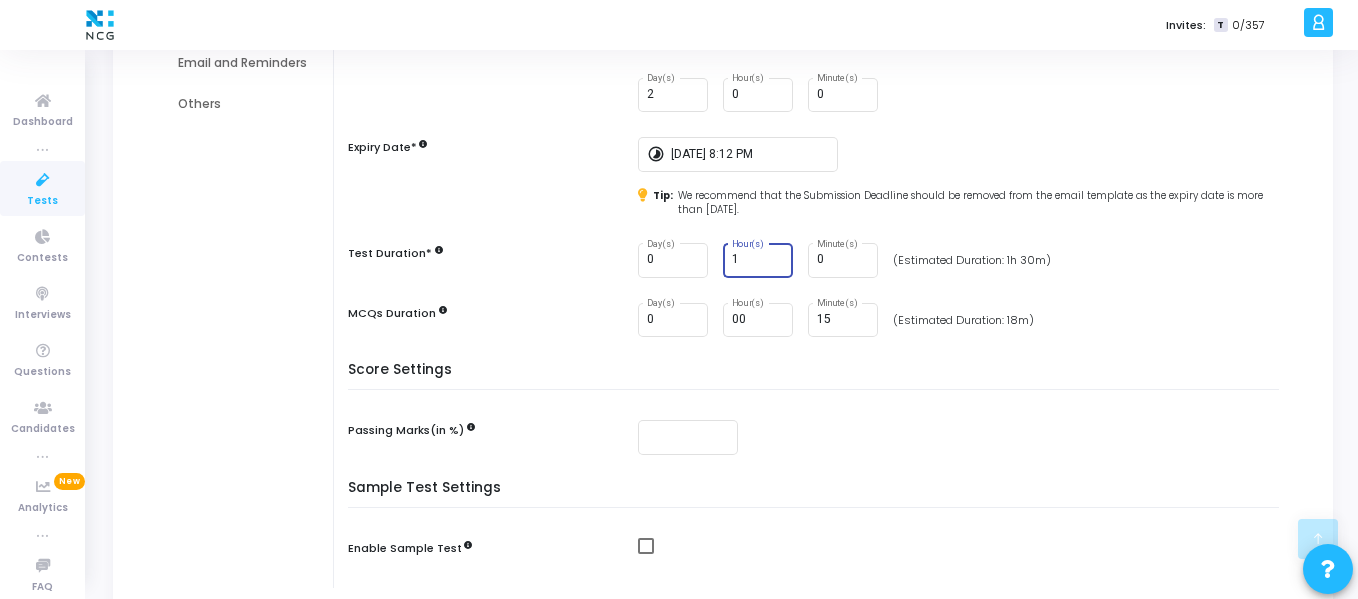 type on "1" 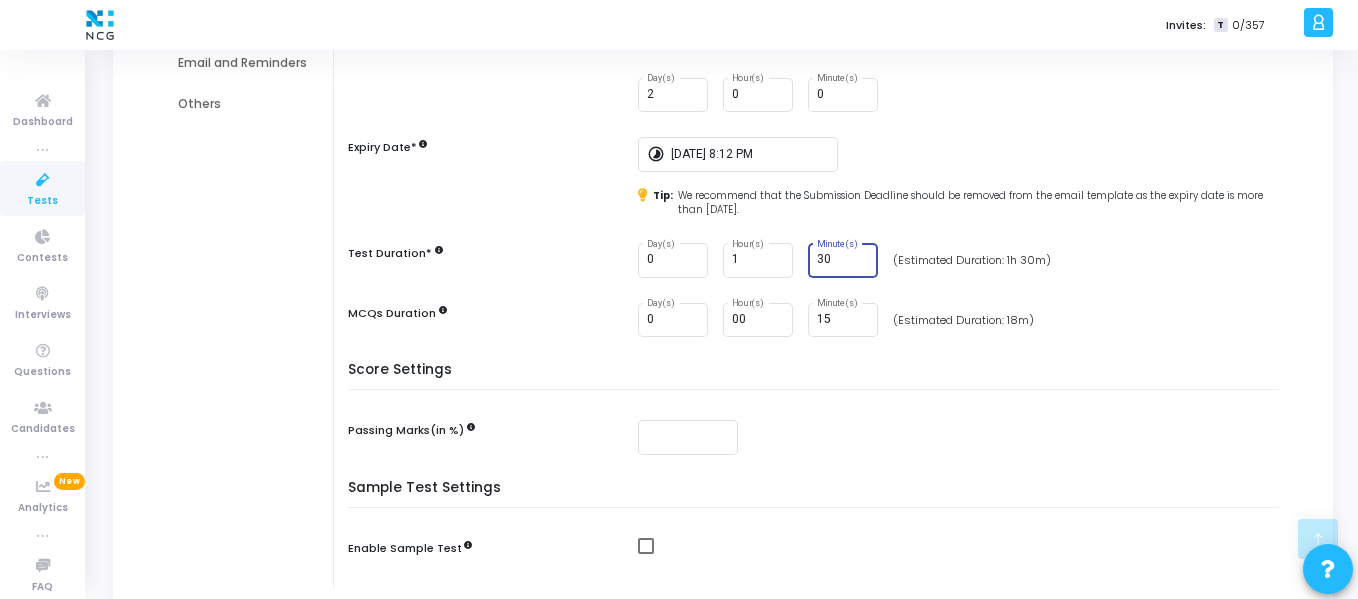 type on "30" 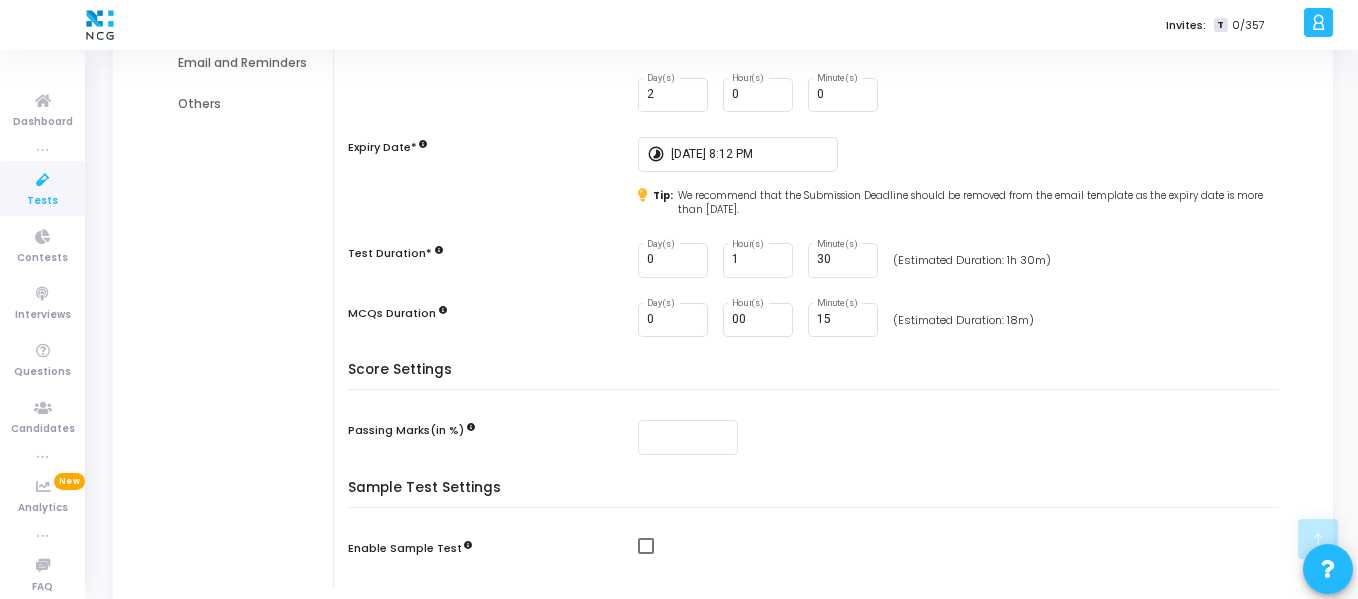 click on "0 Day(s) 00 Hour(s) 15 Minute(s)  (Estimated Duration: 18m)" at bounding box center [963, 320] 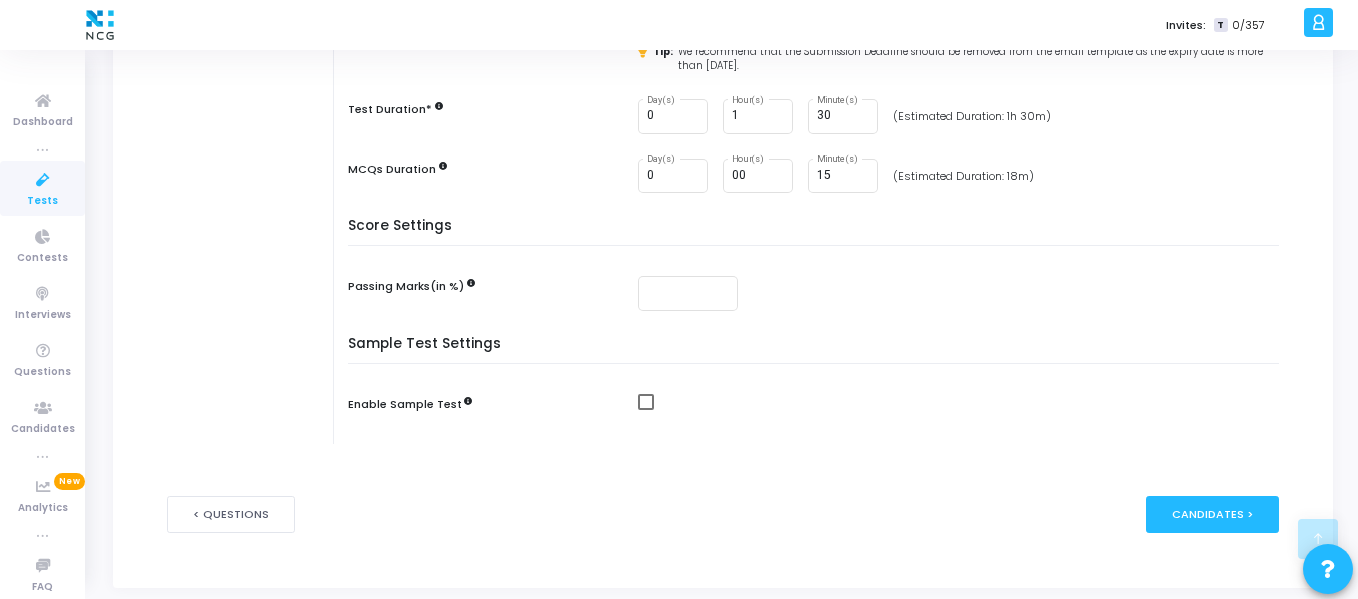 scroll, scrollTop: 572, scrollLeft: 0, axis: vertical 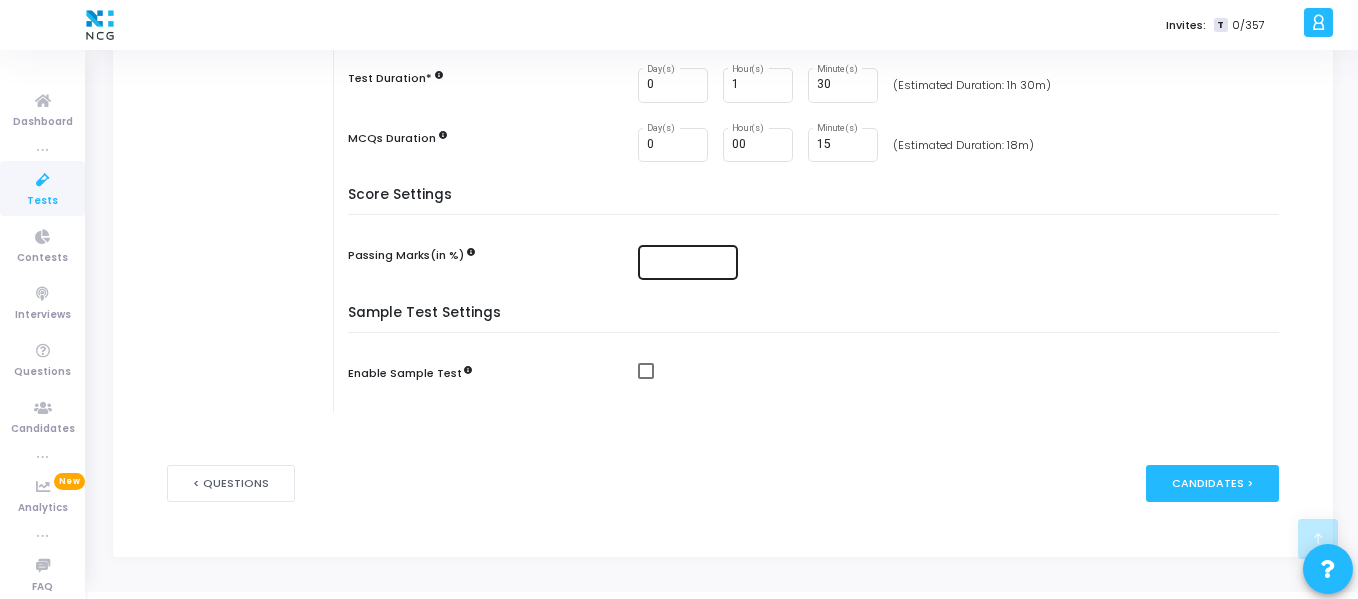 click at bounding box center (689, 263) 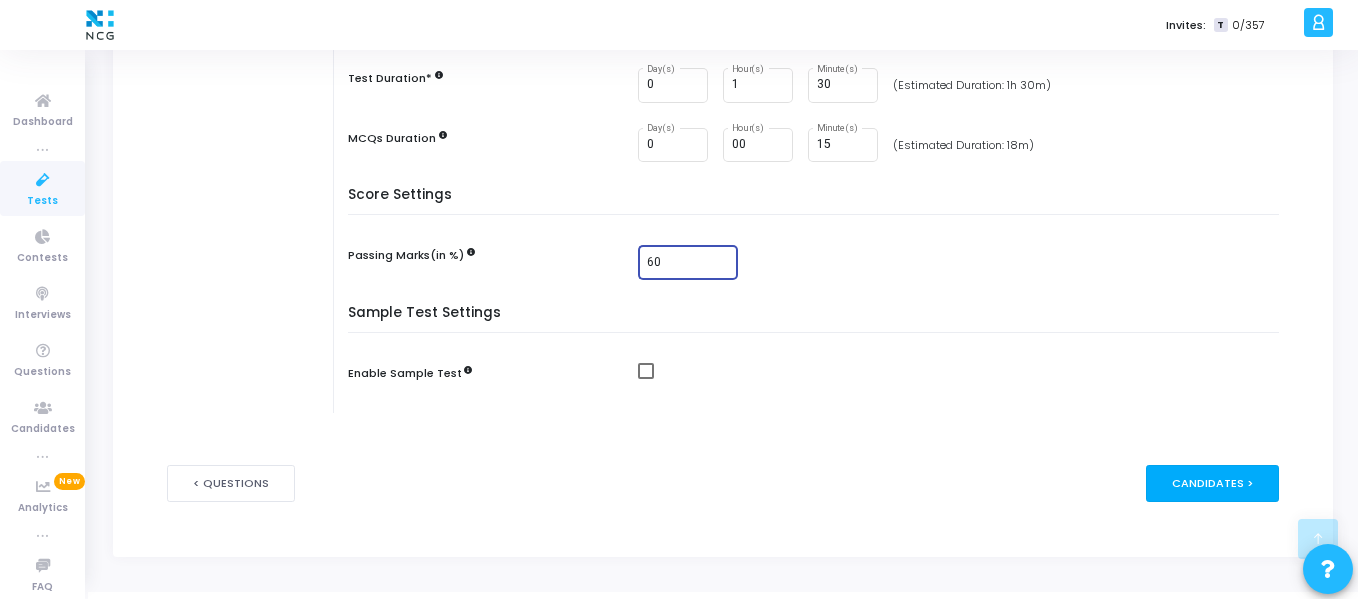 type on "60" 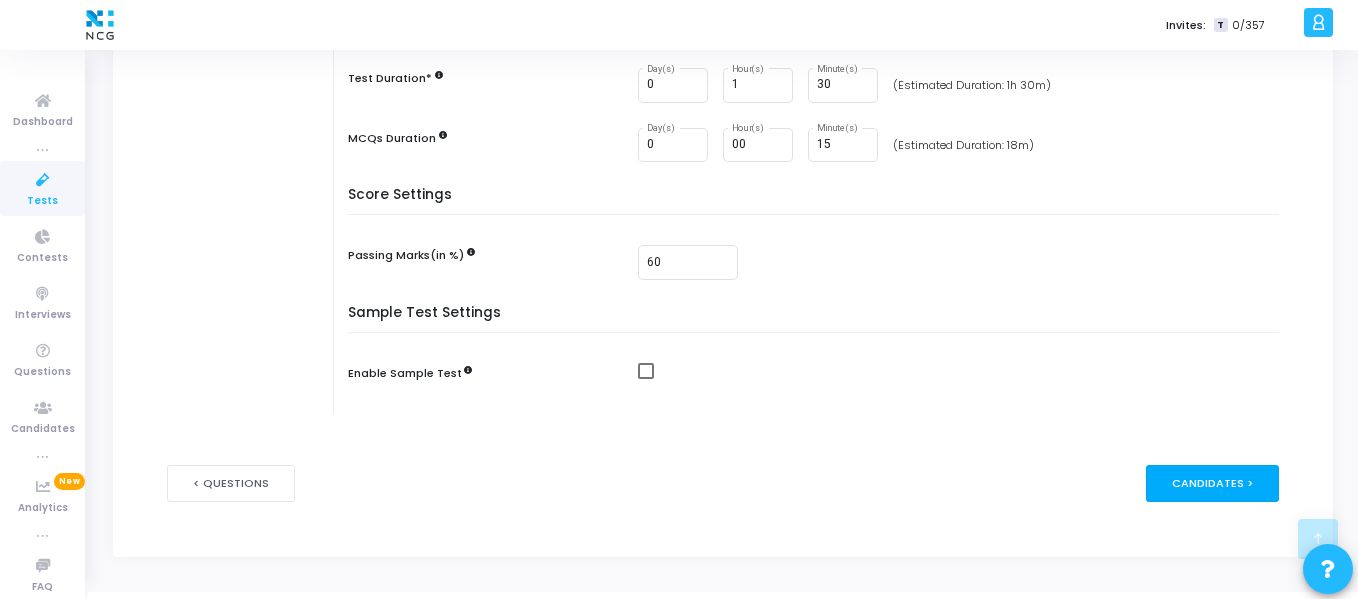 click on "Candidates >" at bounding box center (1212, 483) 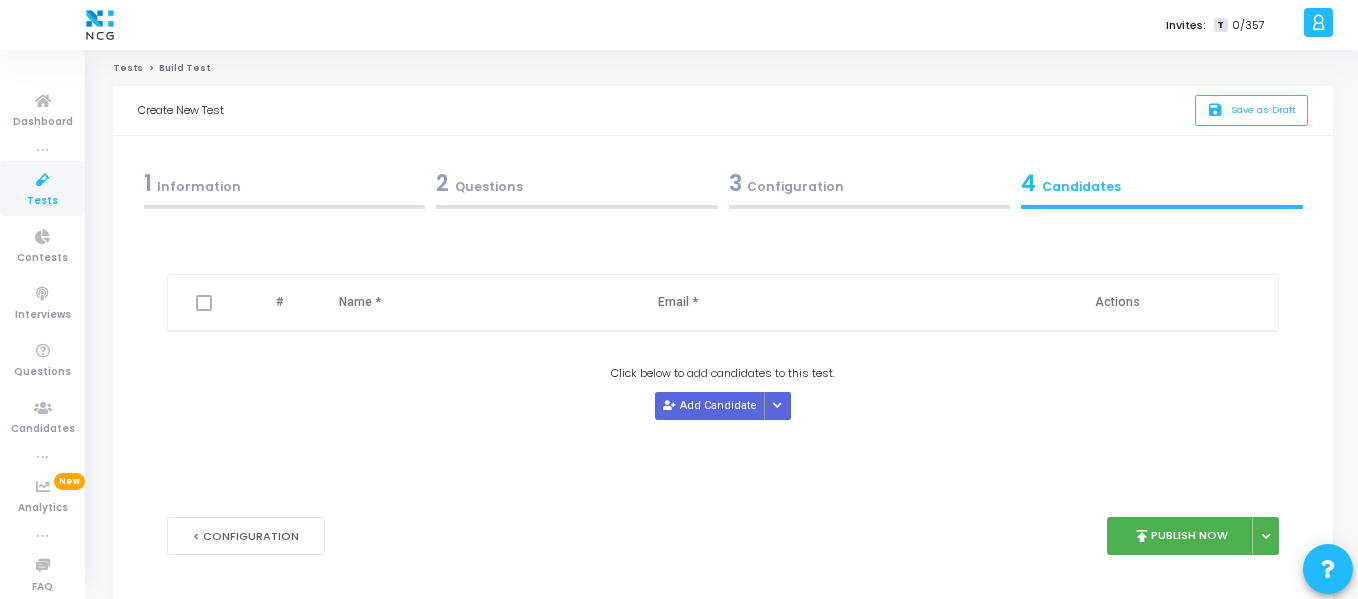 scroll, scrollTop: 0, scrollLeft: 0, axis: both 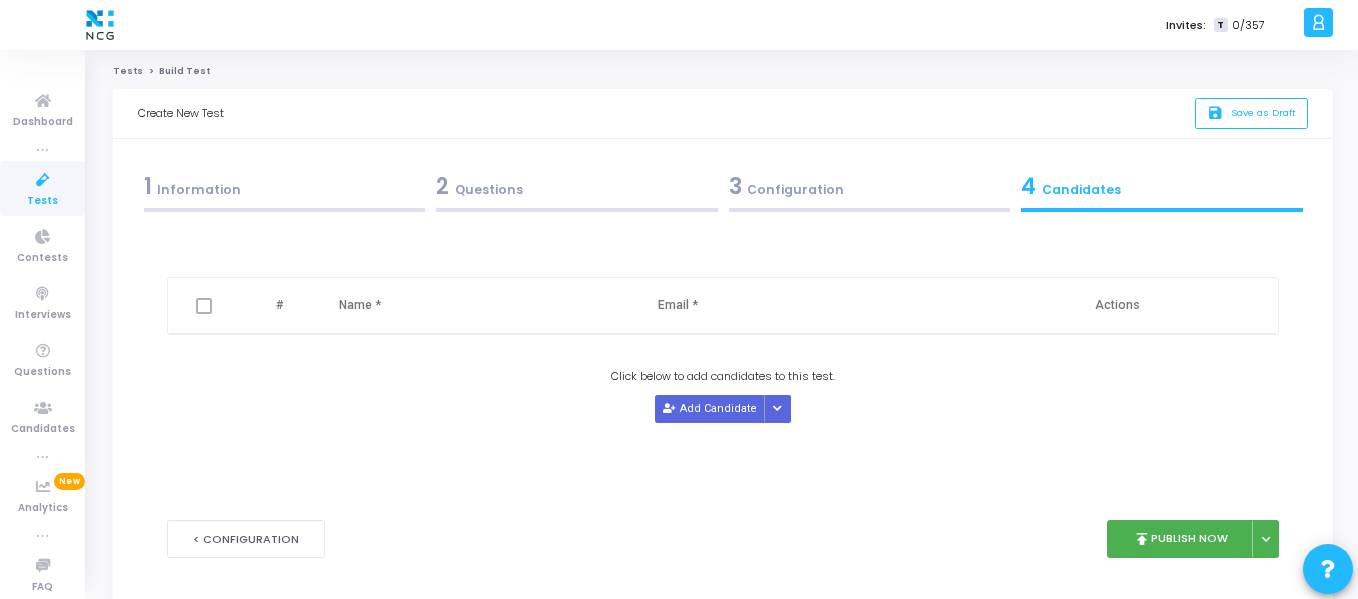 click on "3  Configuration" at bounding box center (870, 186) 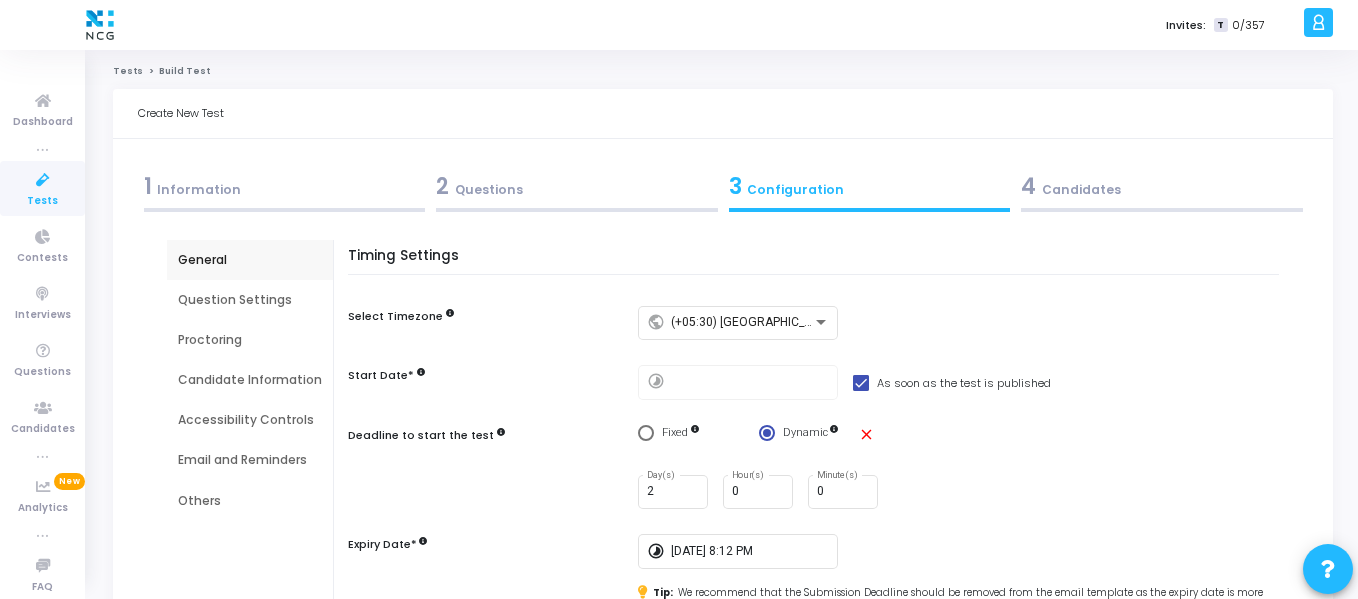 click on "Question Settings" at bounding box center (250, 300) 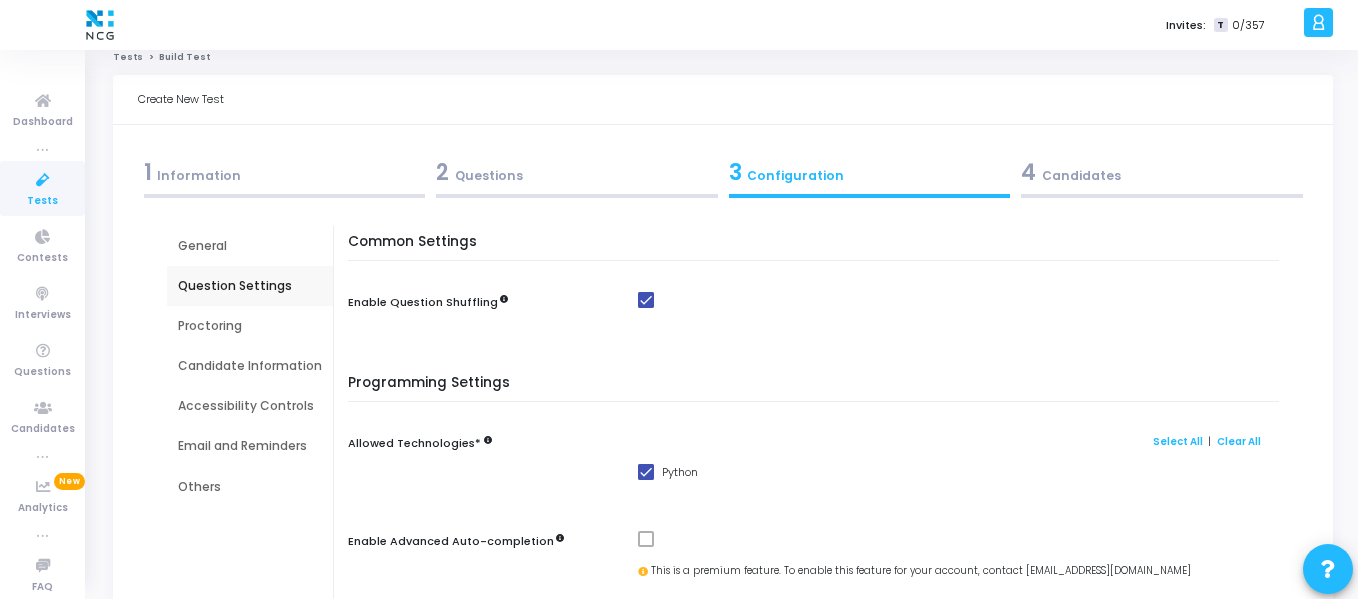 scroll, scrollTop: 0, scrollLeft: 0, axis: both 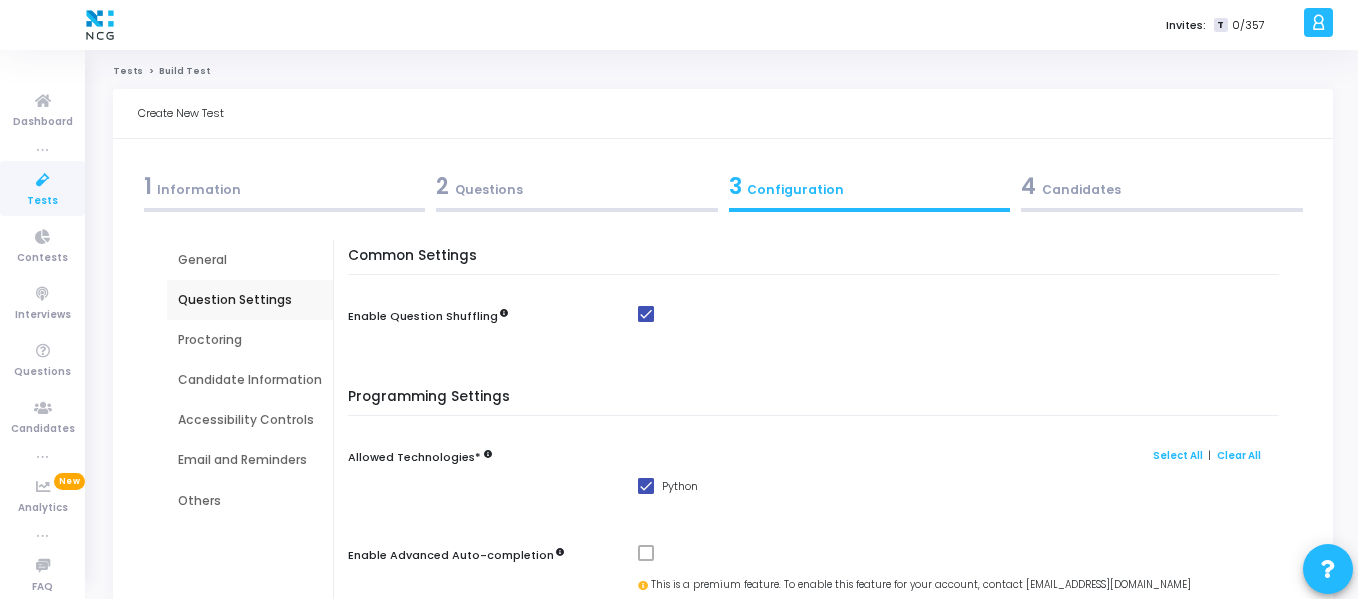 click on "Proctoring" at bounding box center [250, 340] 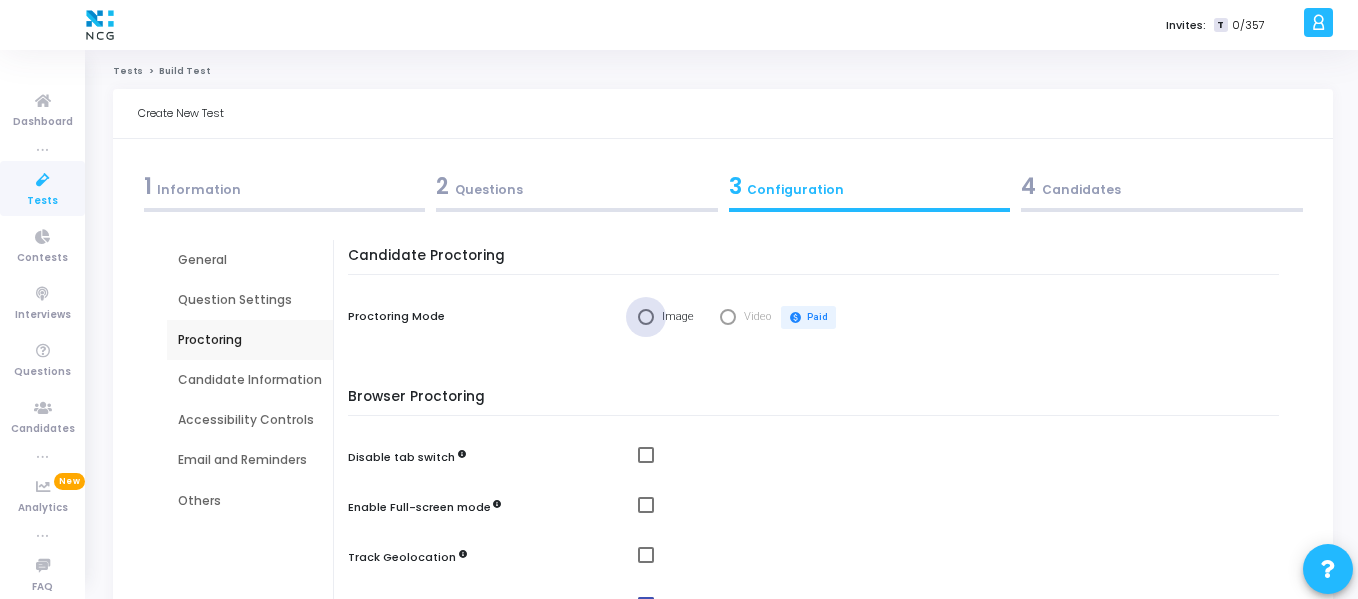 click on "Image" at bounding box center (675, 317) 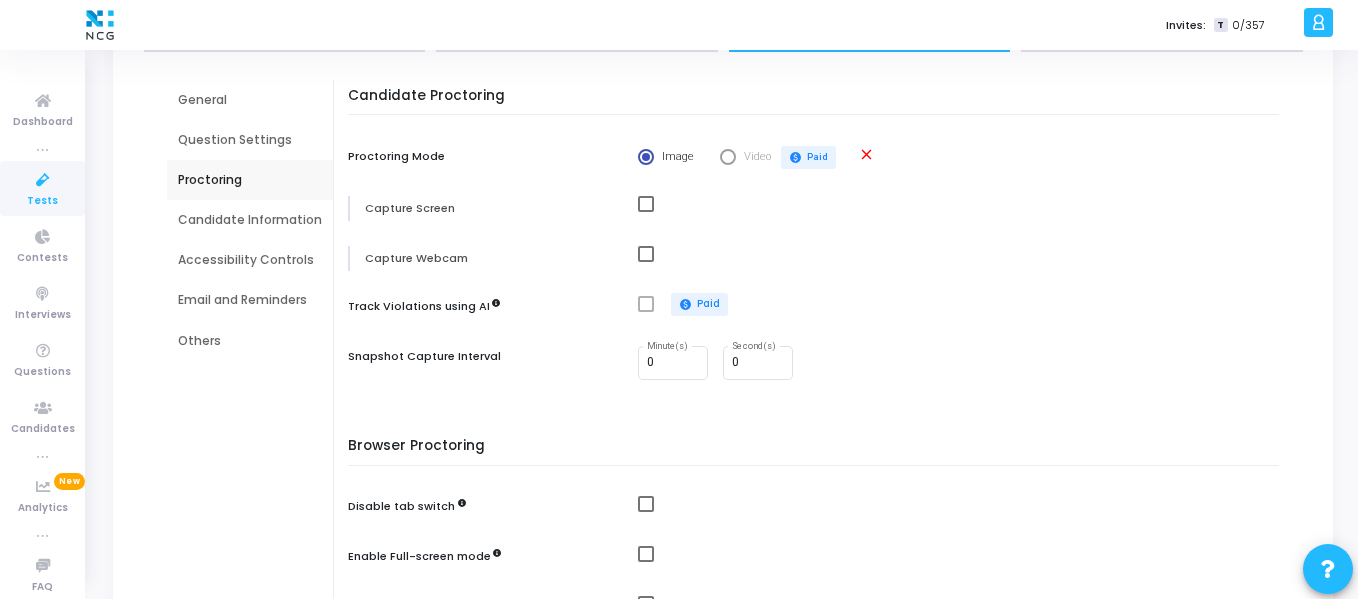 scroll, scrollTop: 173, scrollLeft: 0, axis: vertical 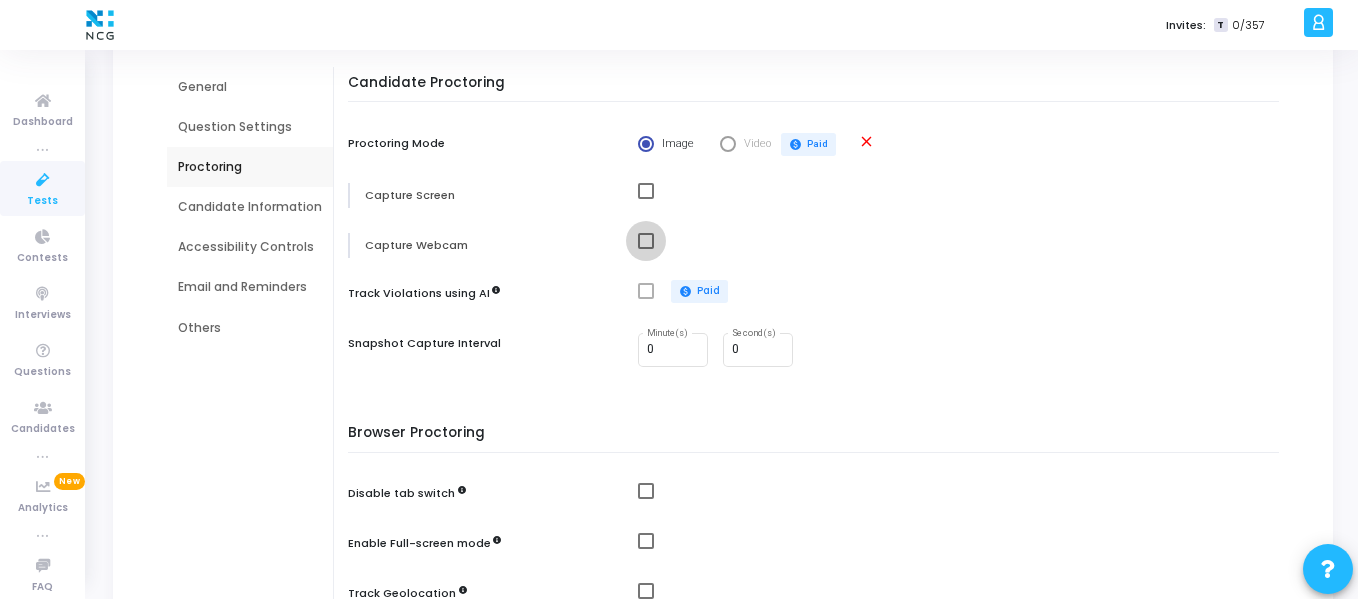 click at bounding box center [646, 241] 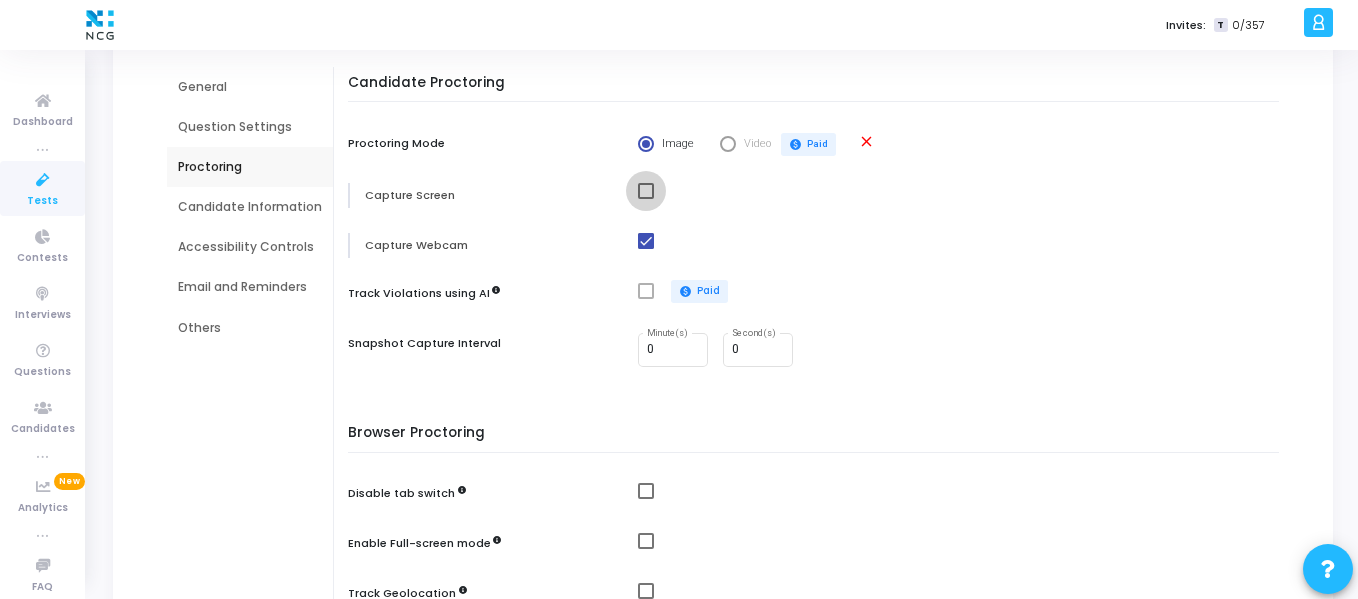 click at bounding box center (646, 191) 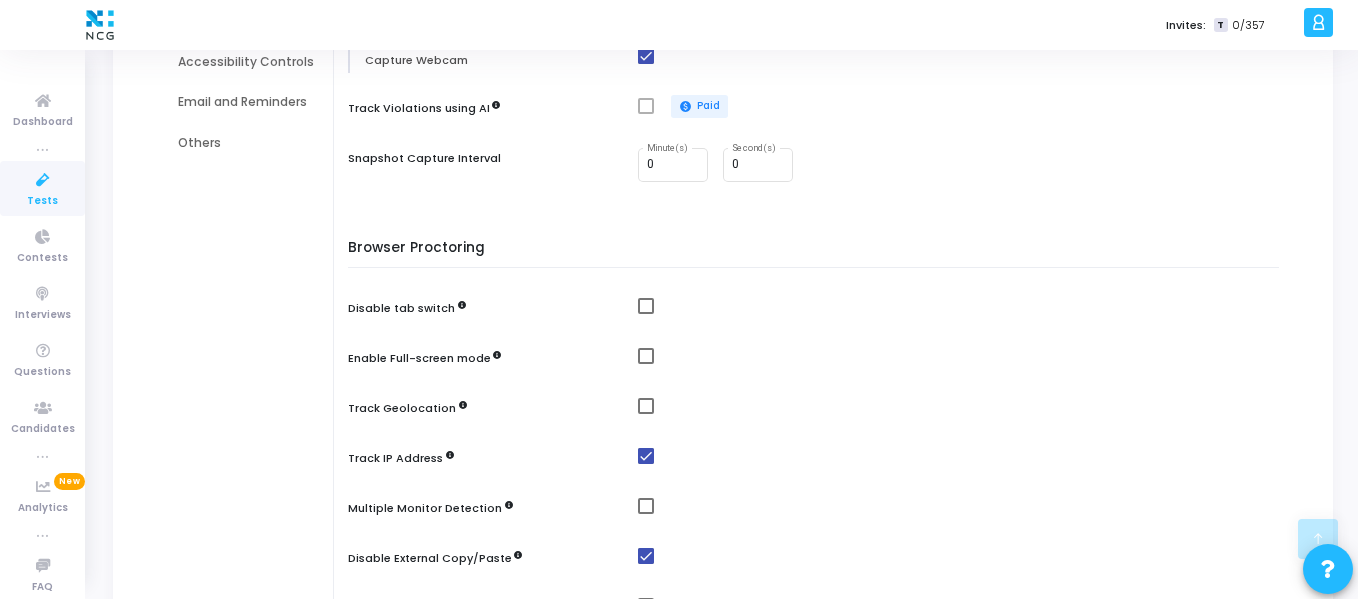 scroll, scrollTop: 359, scrollLeft: 0, axis: vertical 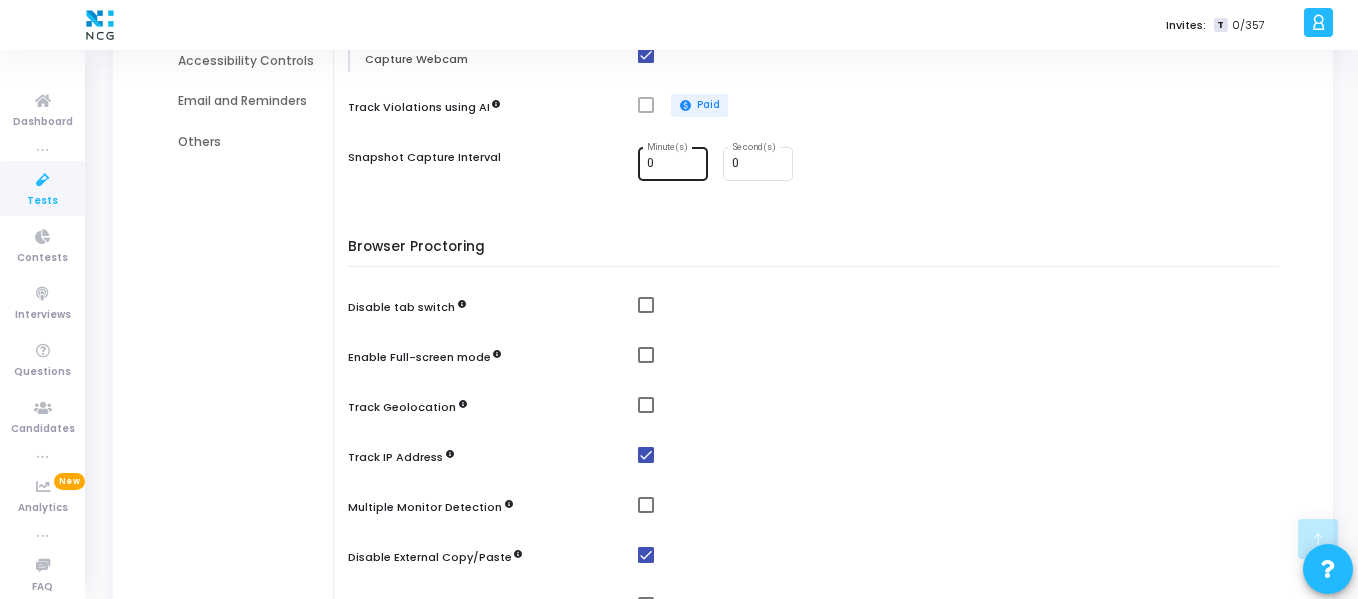 click on "0" at bounding box center (674, 164) 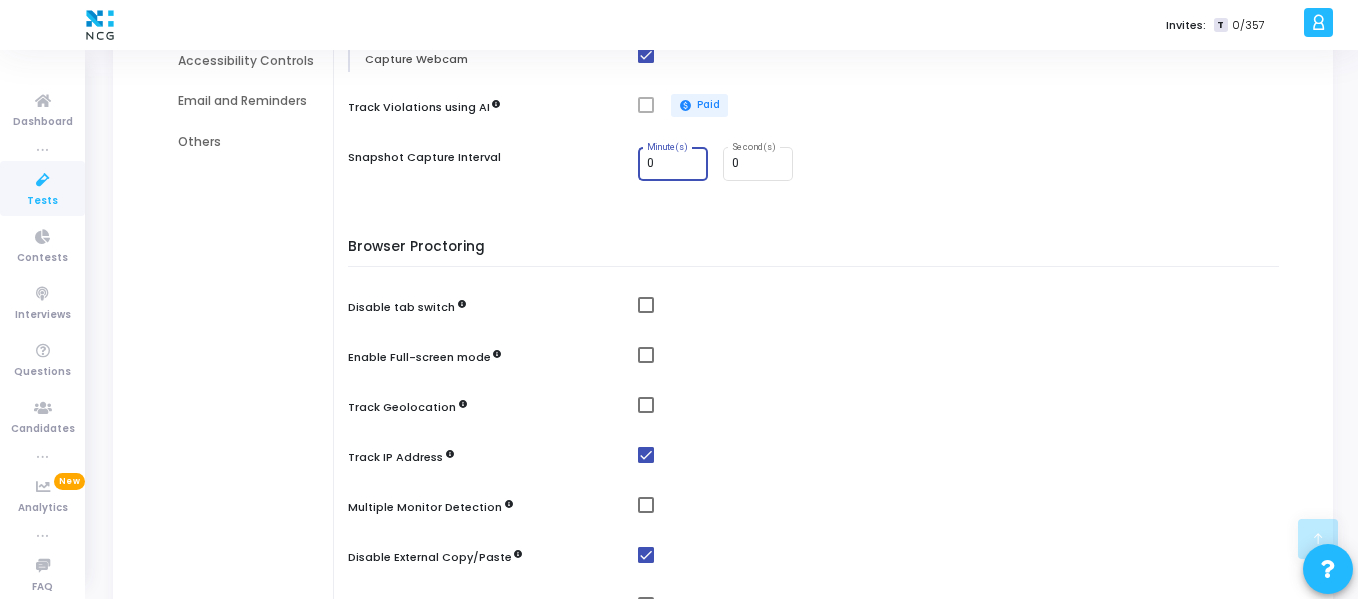click on "0" at bounding box center (674, 164) 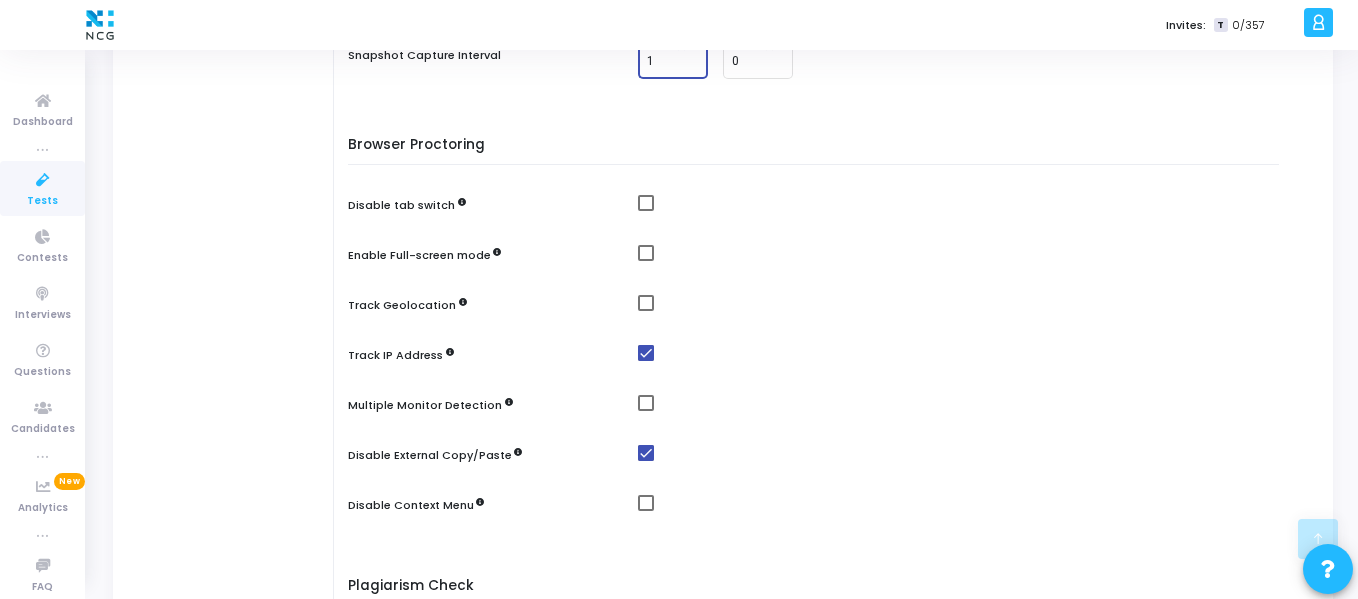 scroll, scrollTop: 485, scrollLeft: 0, axis: vertical 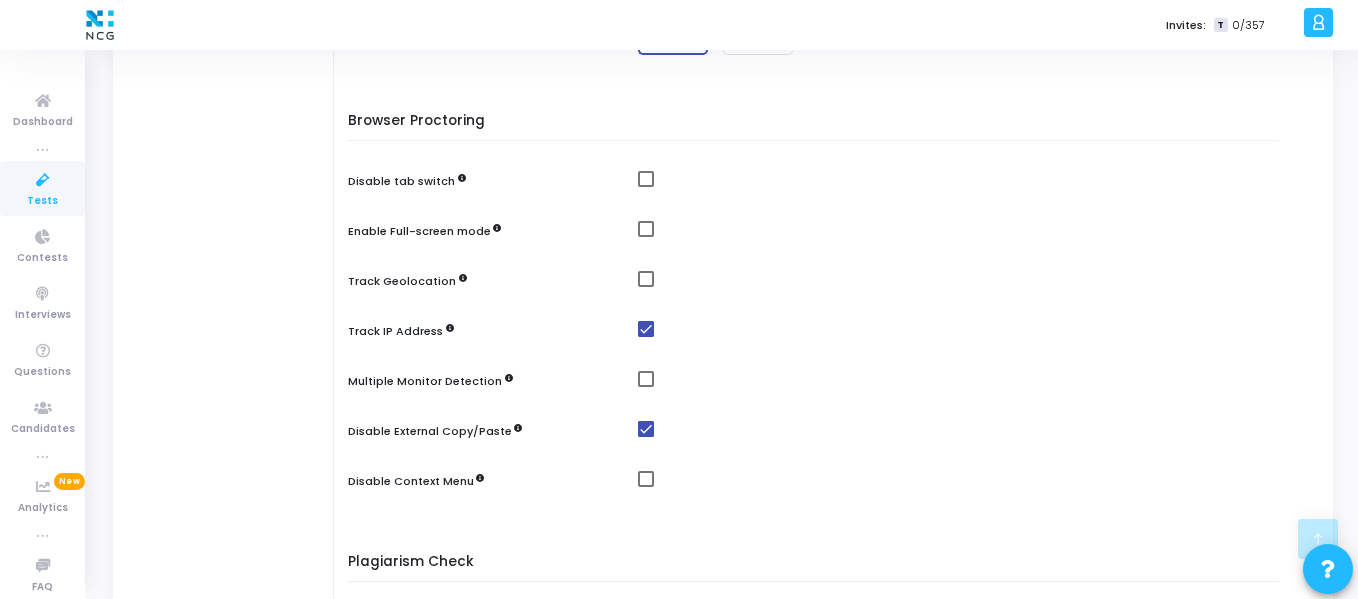 type on "1" 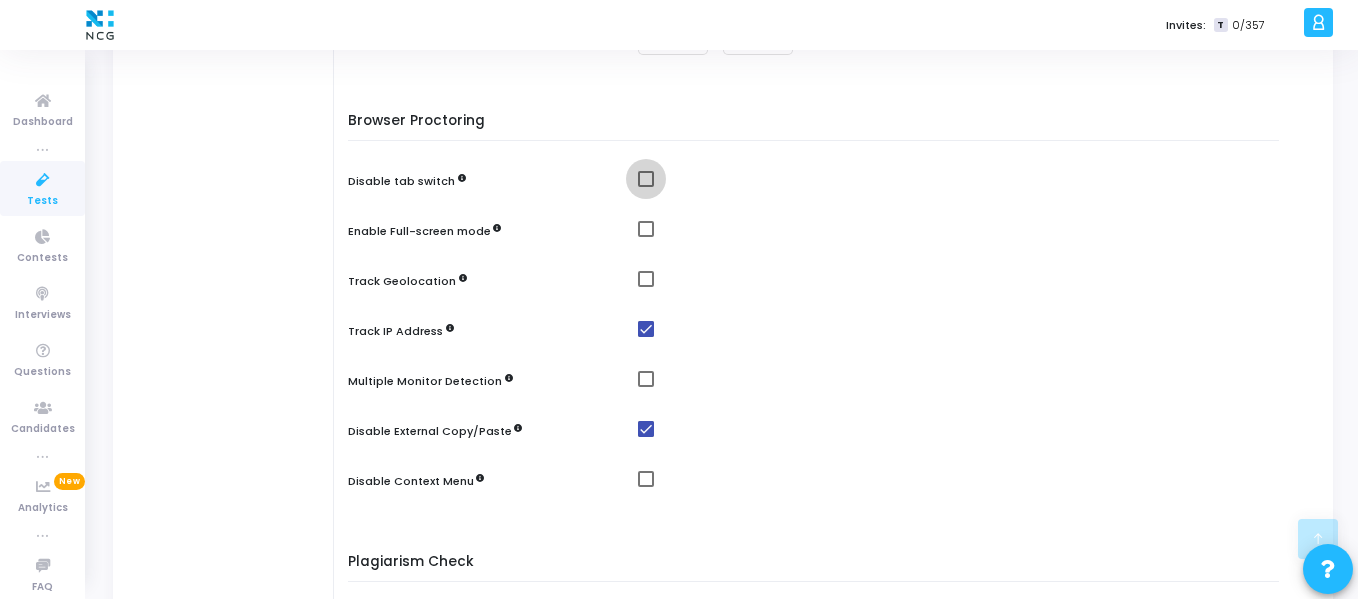 click at bounding box center [646, 179] 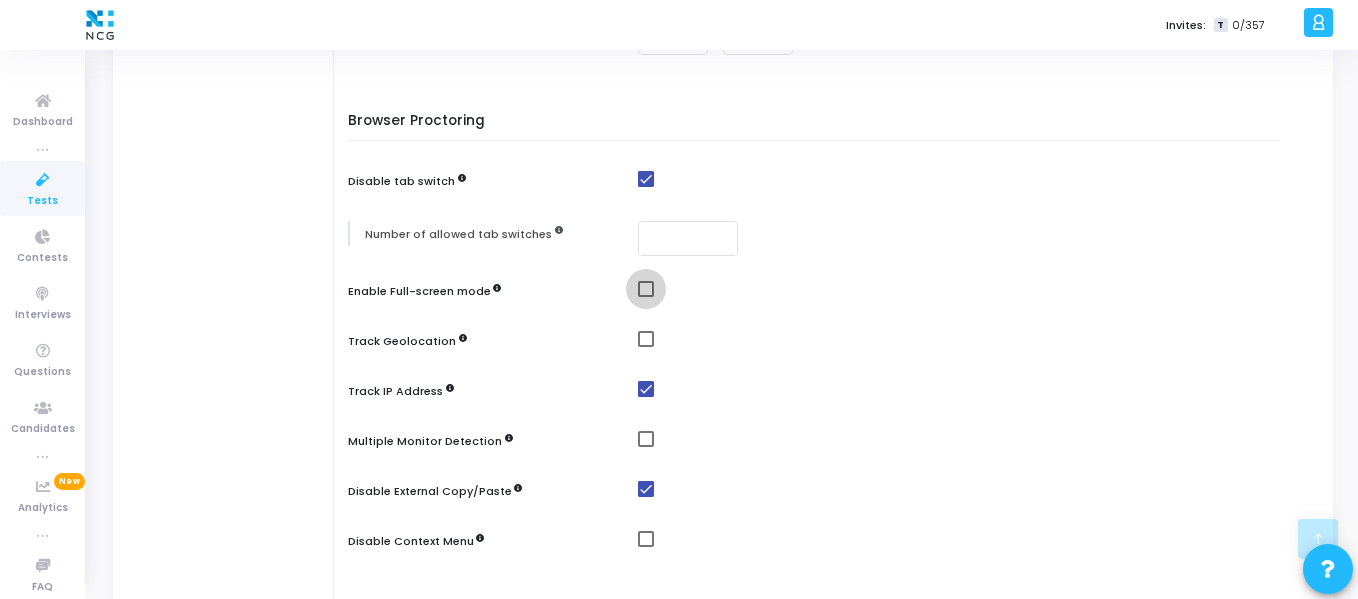 click at bounding box center [646, 289] 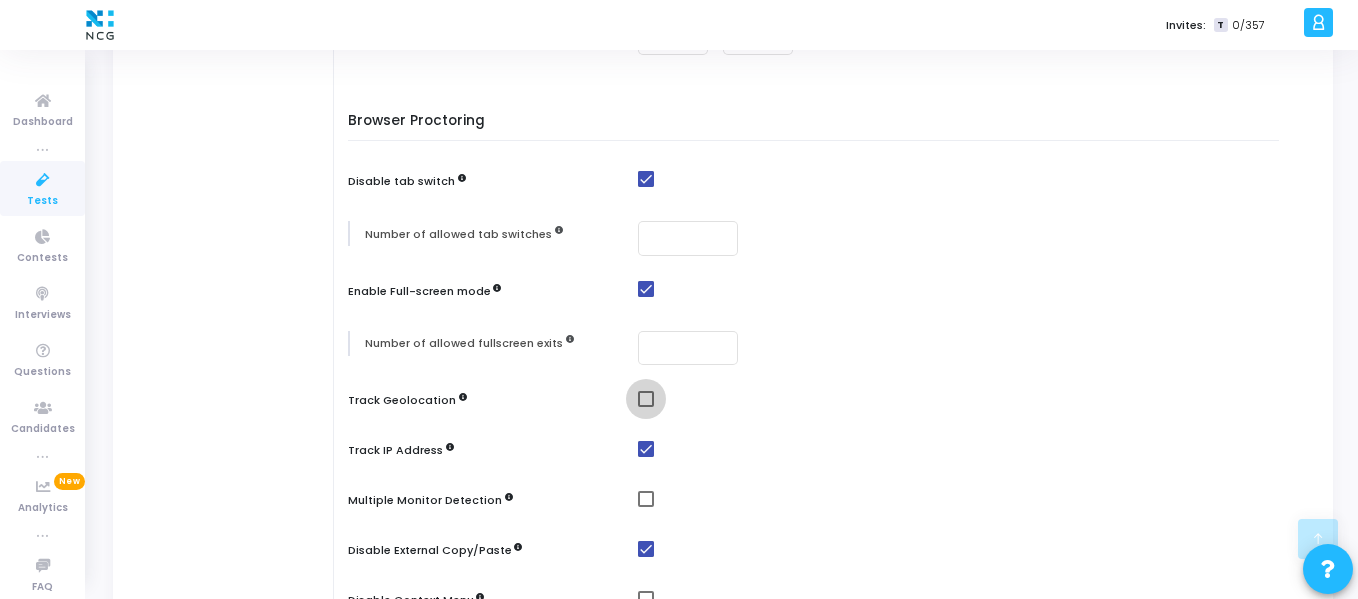 click at bounding box center (646, 399) 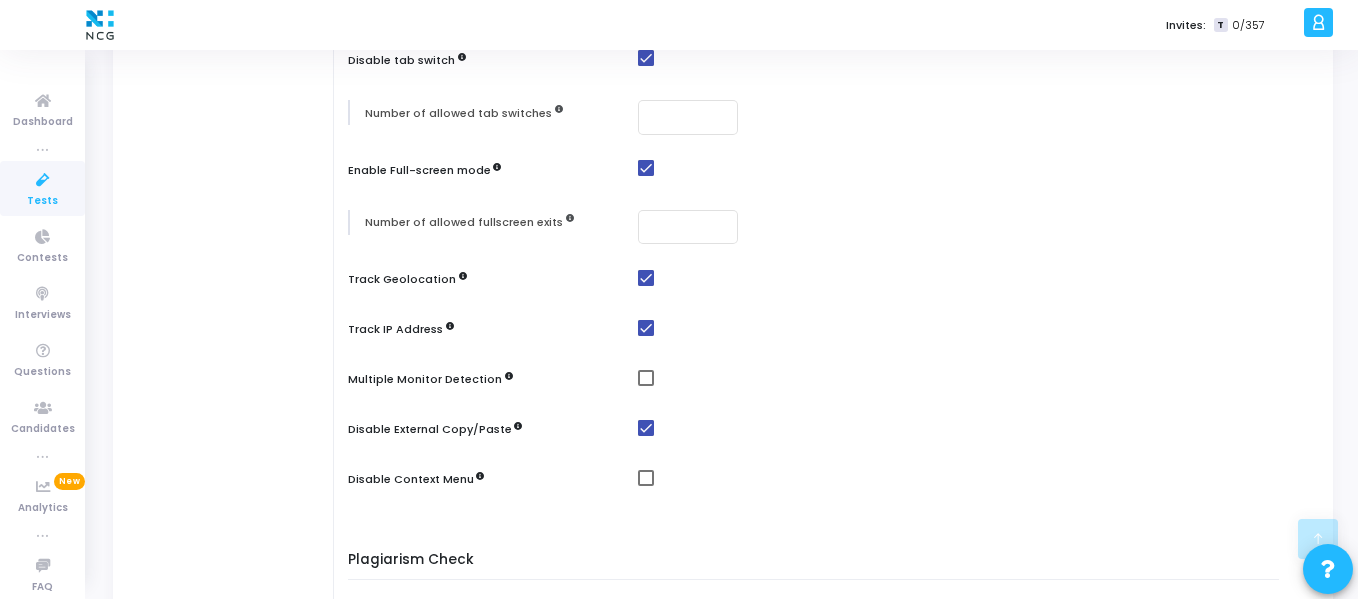 scroll, scrollTop: 607, scrollLeft: 0, axis: vertical 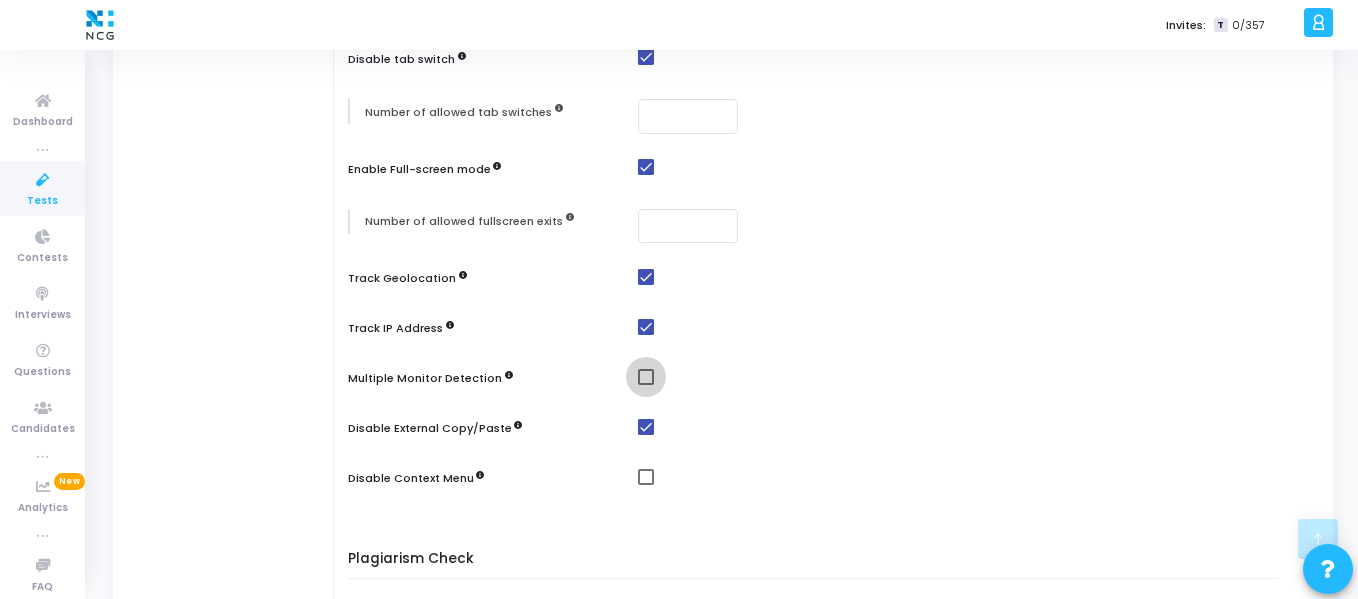 click at bounding box center (646, 377) 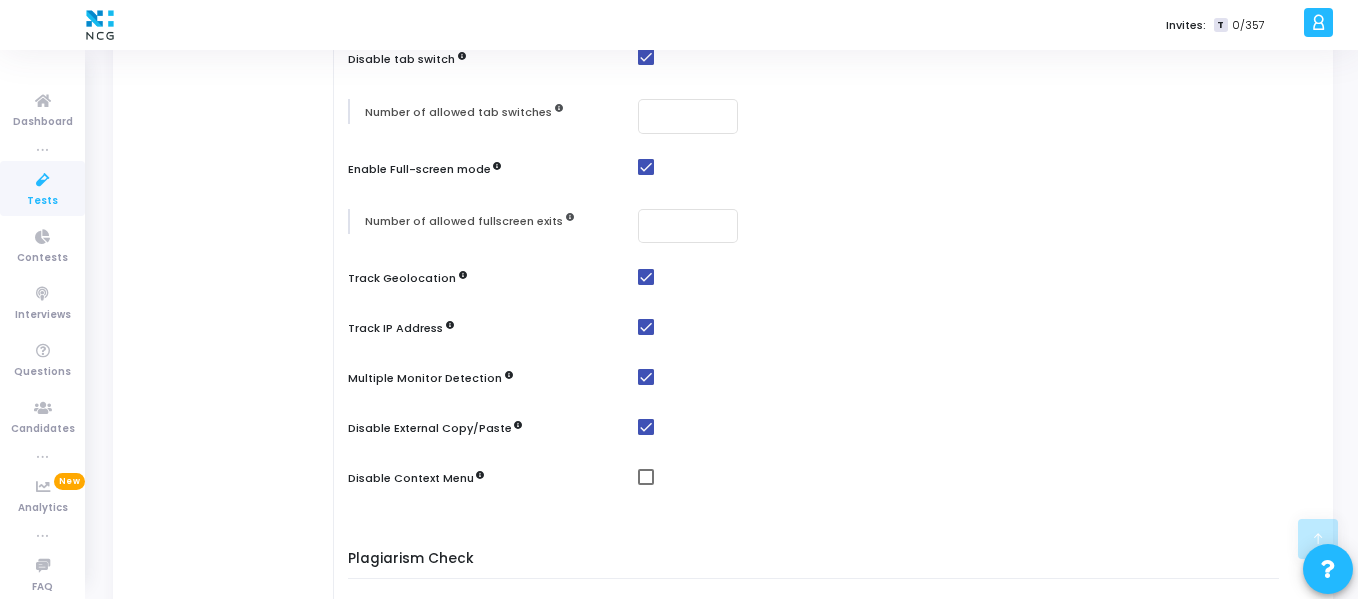click at bounding box center (963, 476) 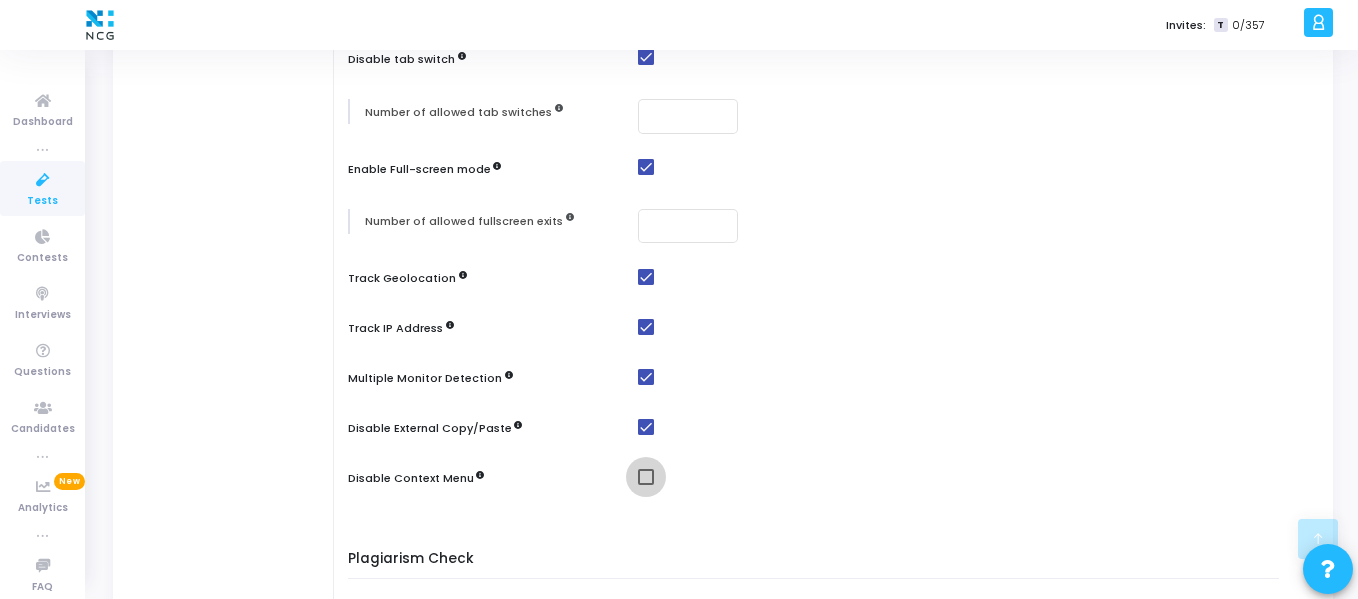 click at bounding box center (646, 477) 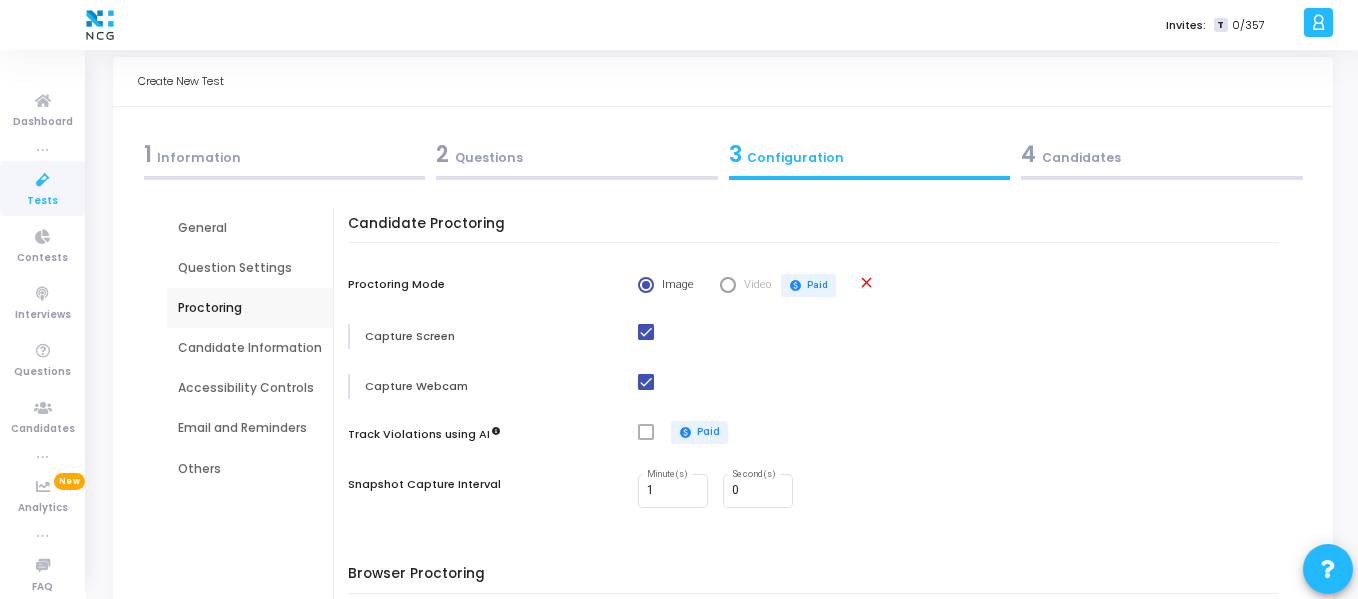 scroll, scrollTop: 0, scrollLeft: 0, axis: both 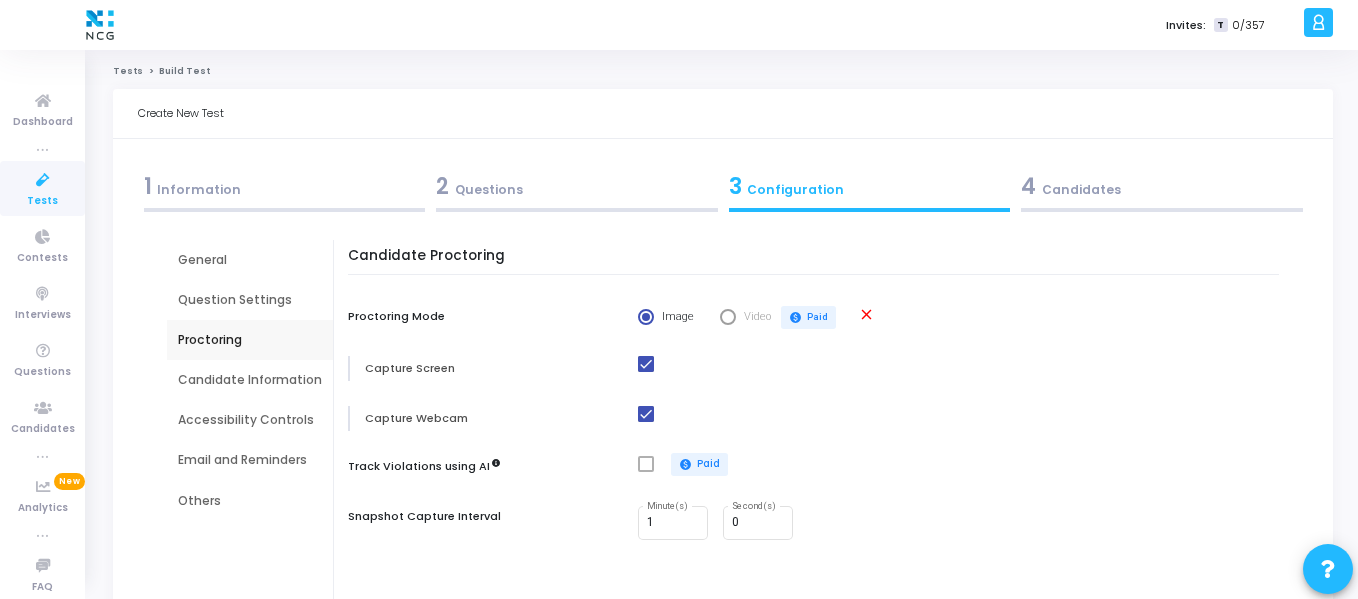 click on "Candidate Information" at bounding box center (250, 380) 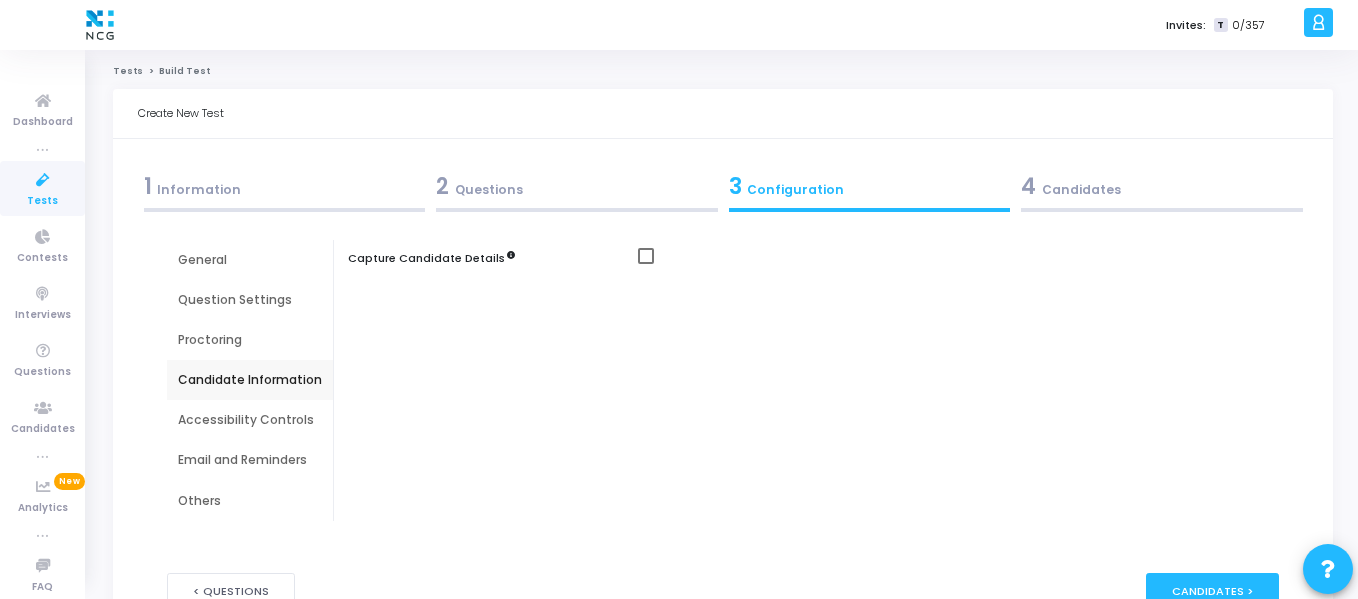 click on "Accessibility Controls" at bounding box center [250, 420] 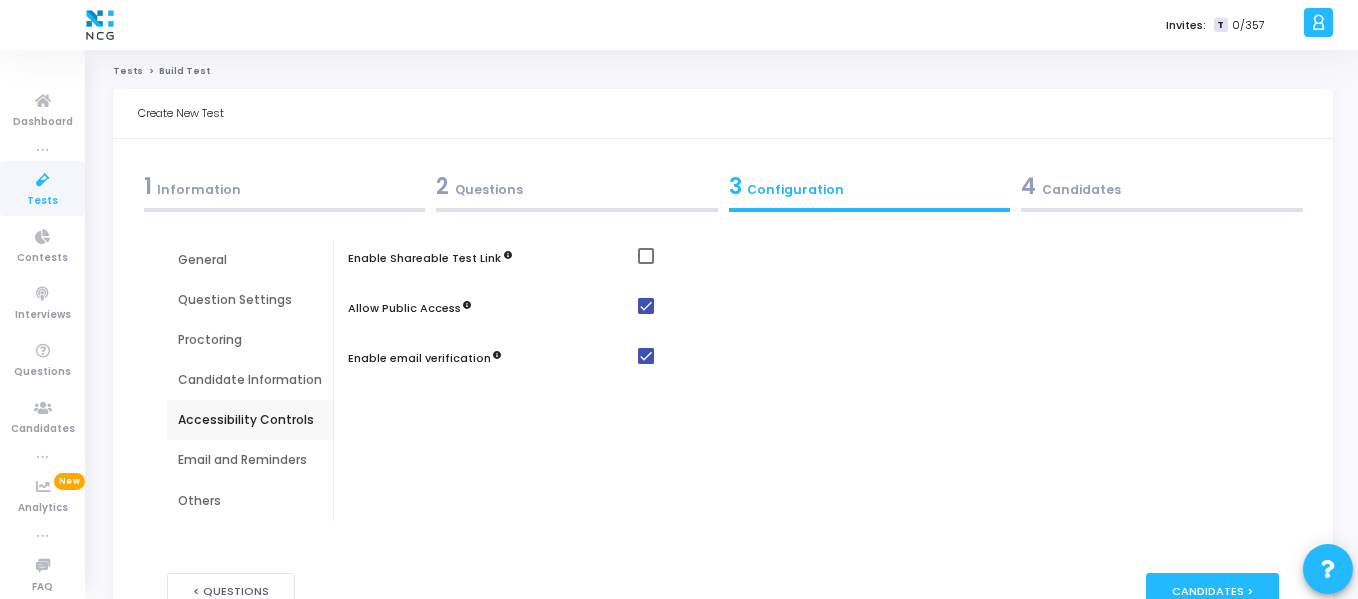 click on "Email and Reminders" at bounding box center (250, 460) 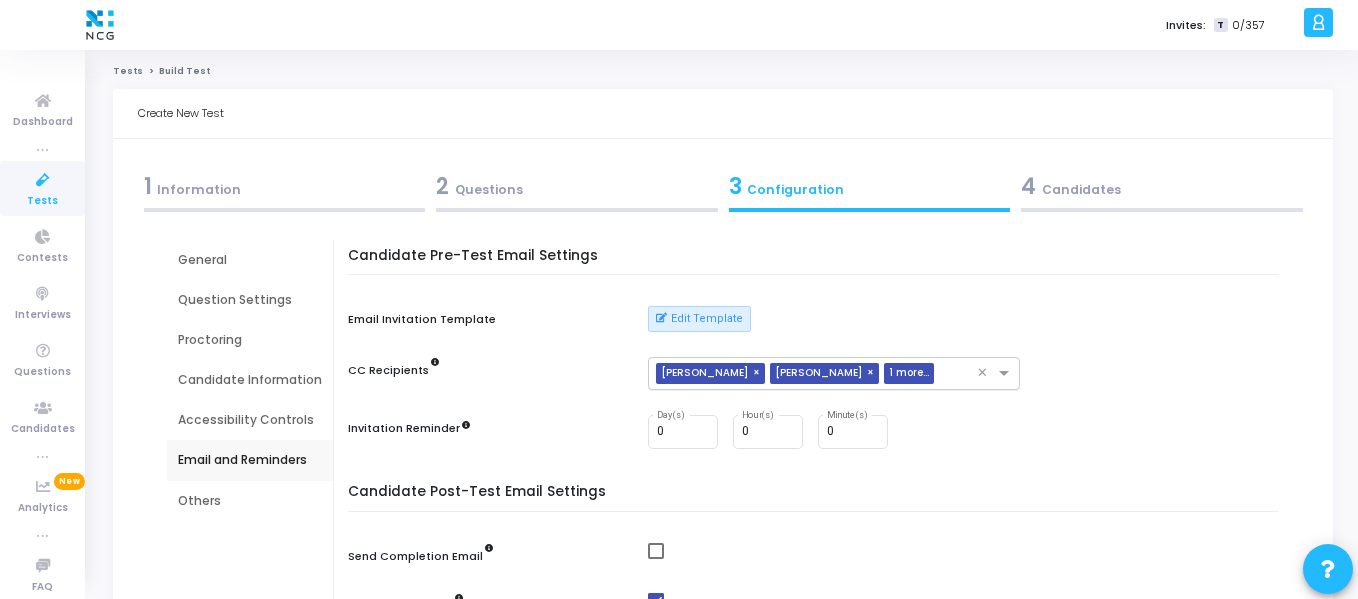 click on "×" at bounding box center (873, 373) 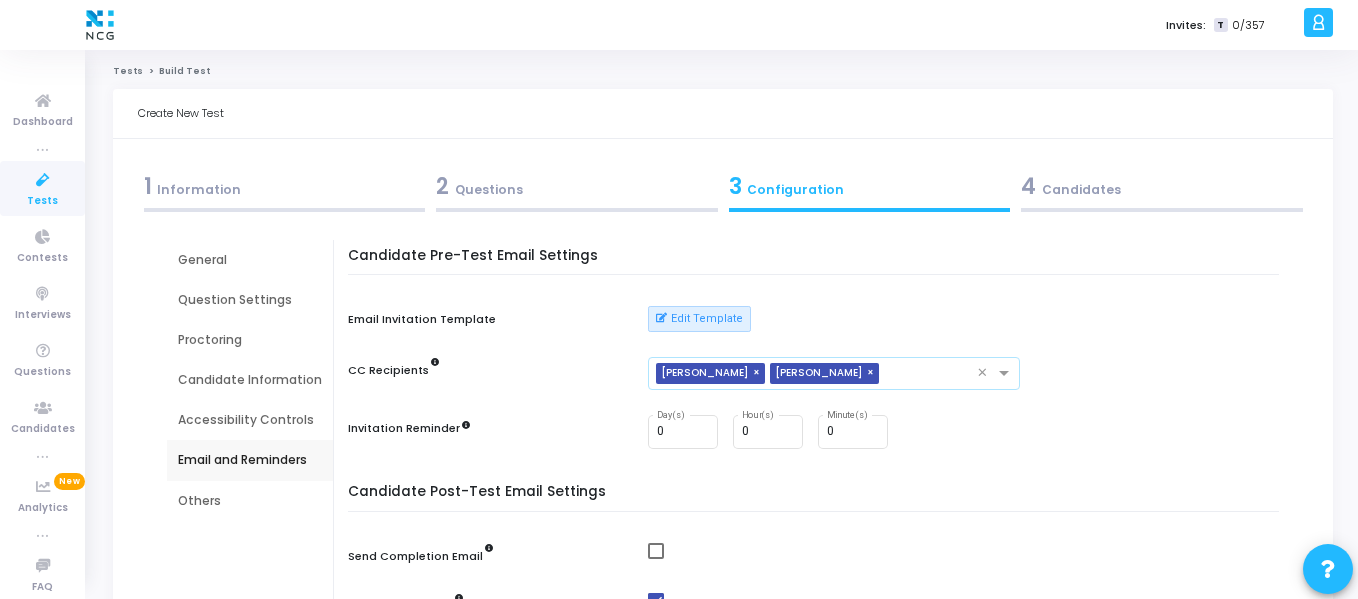 click on "×" at bounding box center [873, 373] 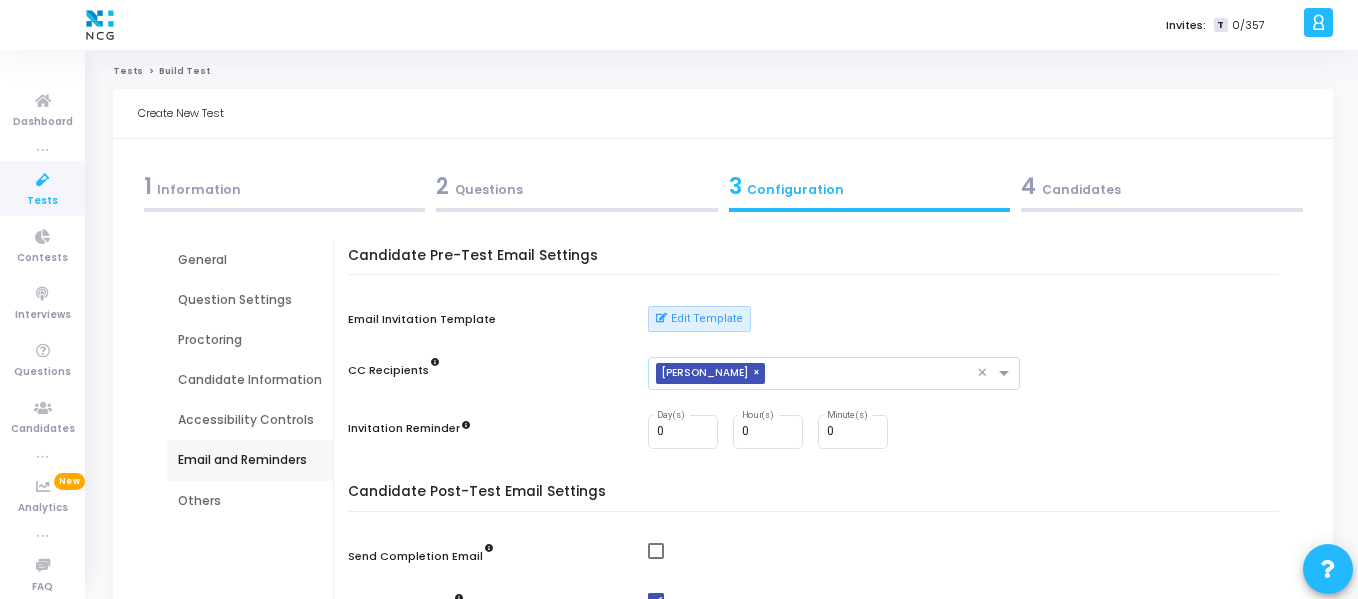 click on "×" at bounding box center (759, 373) 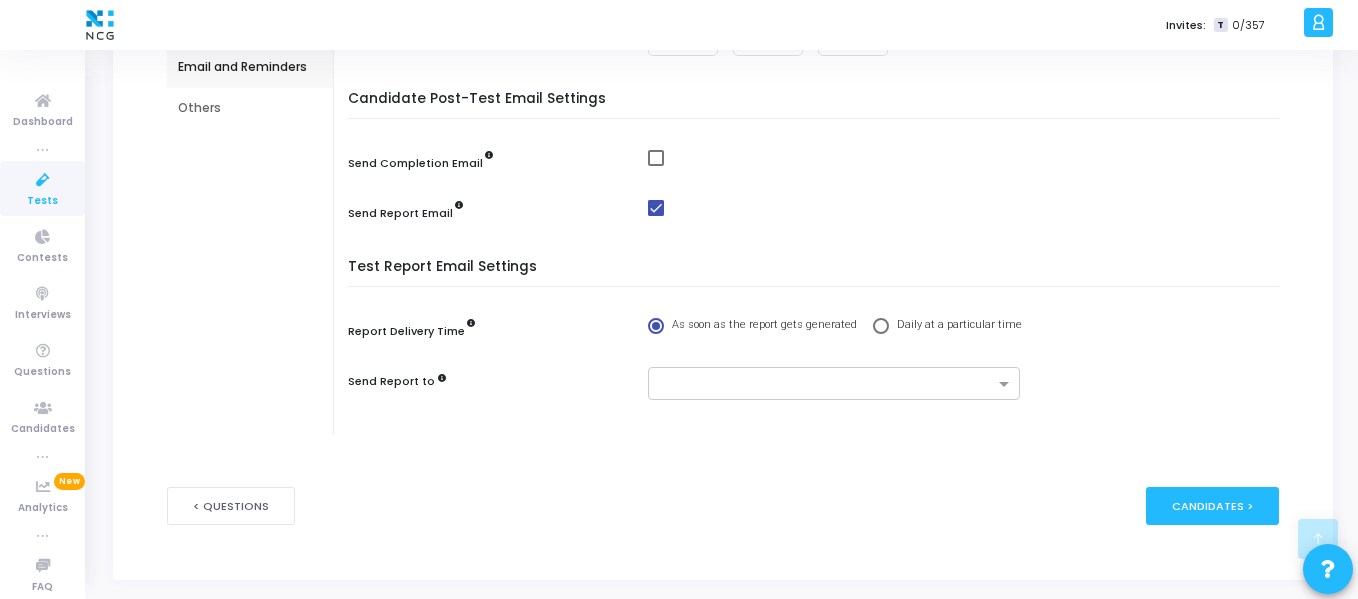 scroll, scrollTop: 394, scrollLeft: 0, axis: vertical 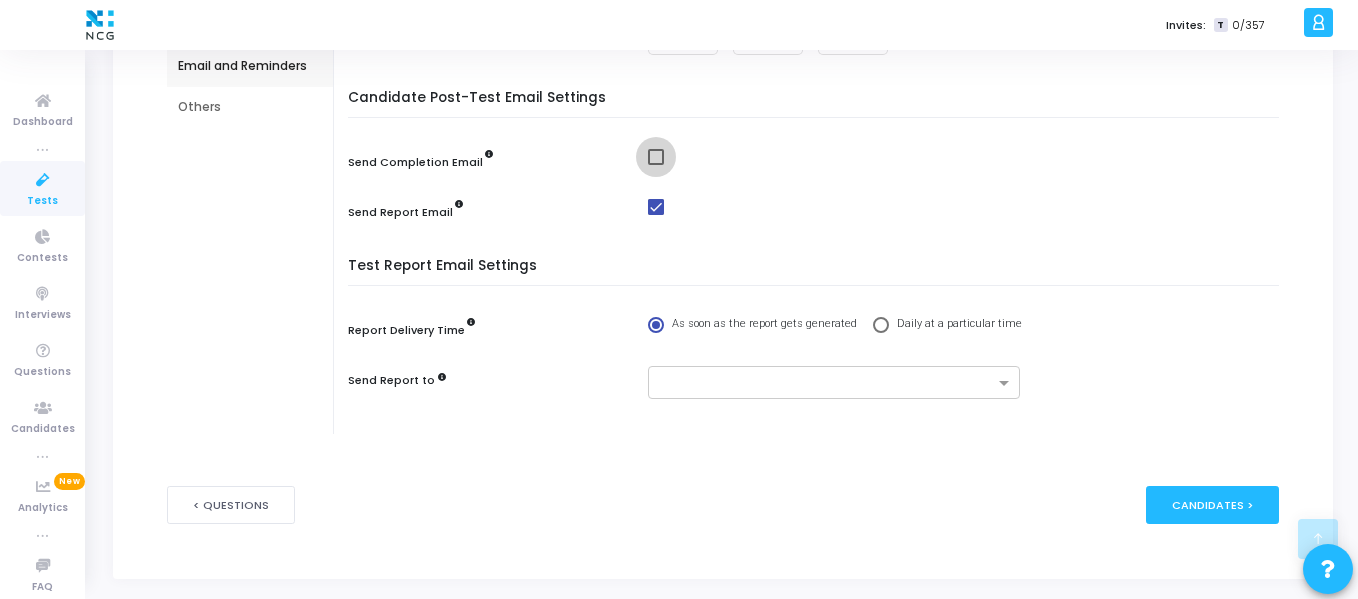 click at bounding box center [656, 157] 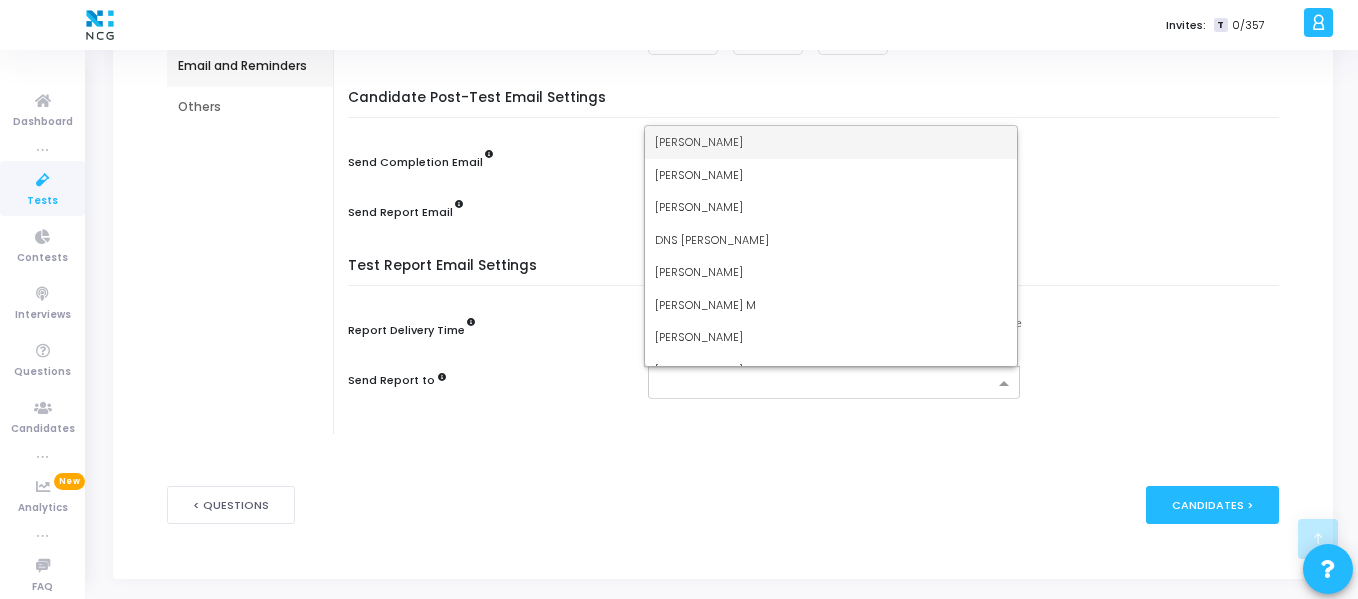 click at bounding box center [826, 384] 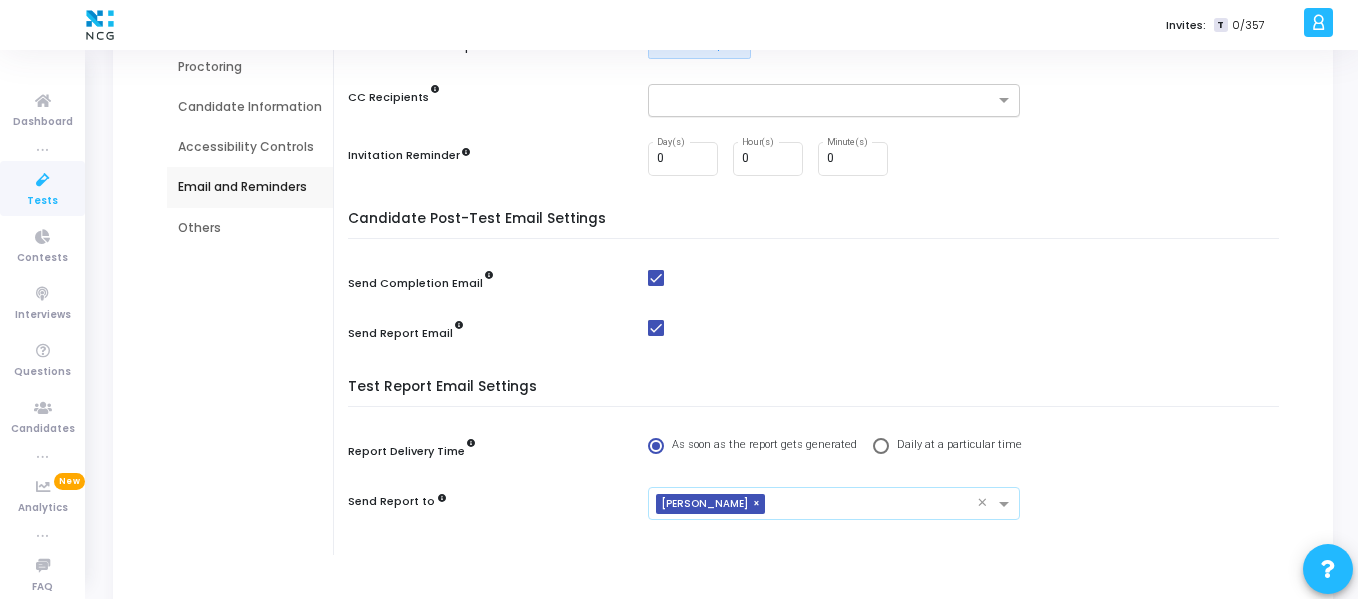 scroll, scrollTop: 274, scrollLeft: 0, axis: vertical 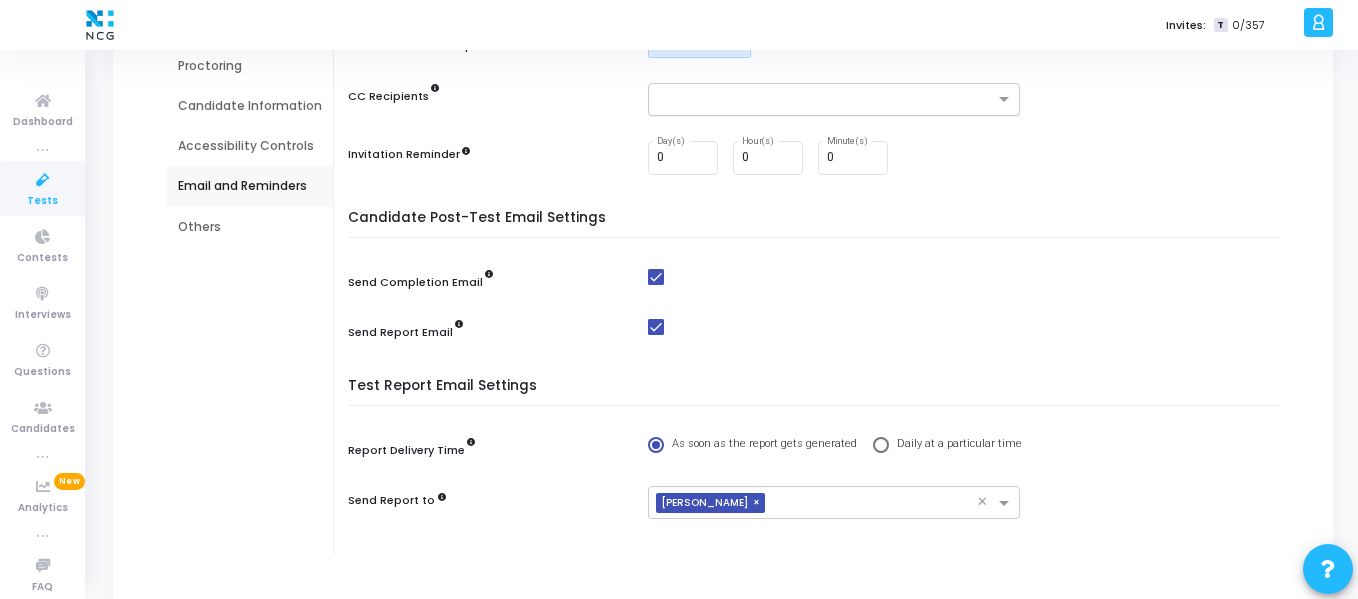 click on "Others" at bounding box center (250, 227) 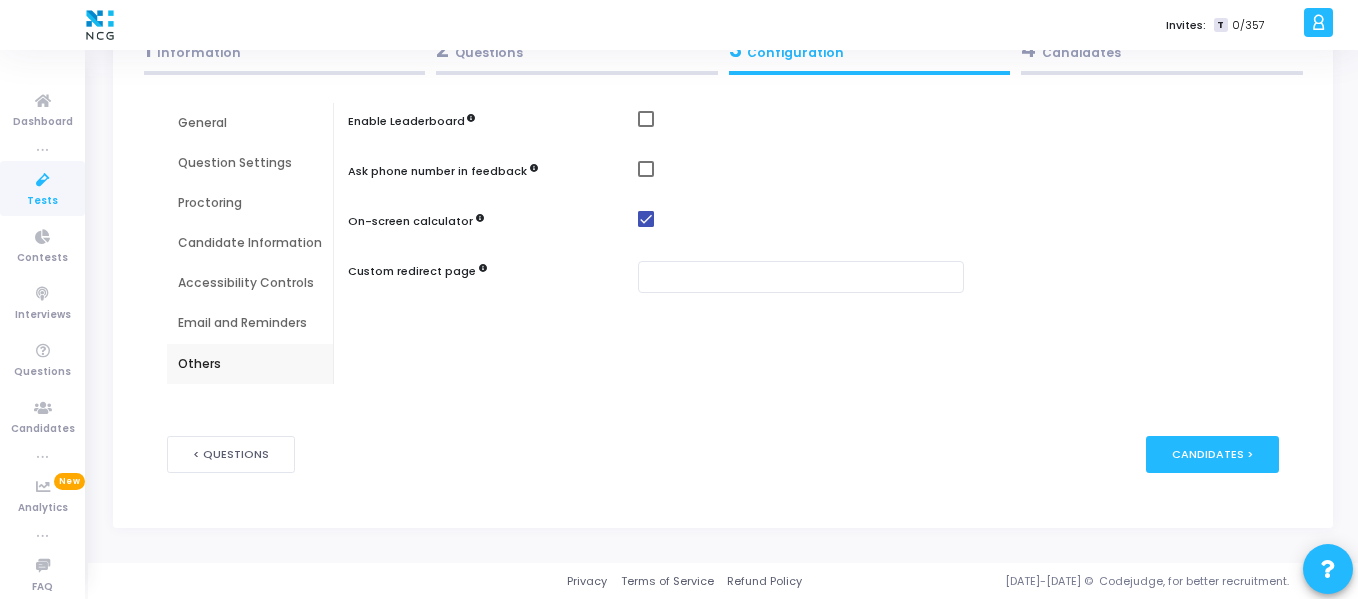 scroll, scrollTop: 137, scrollLeft: 0, axis: vertical 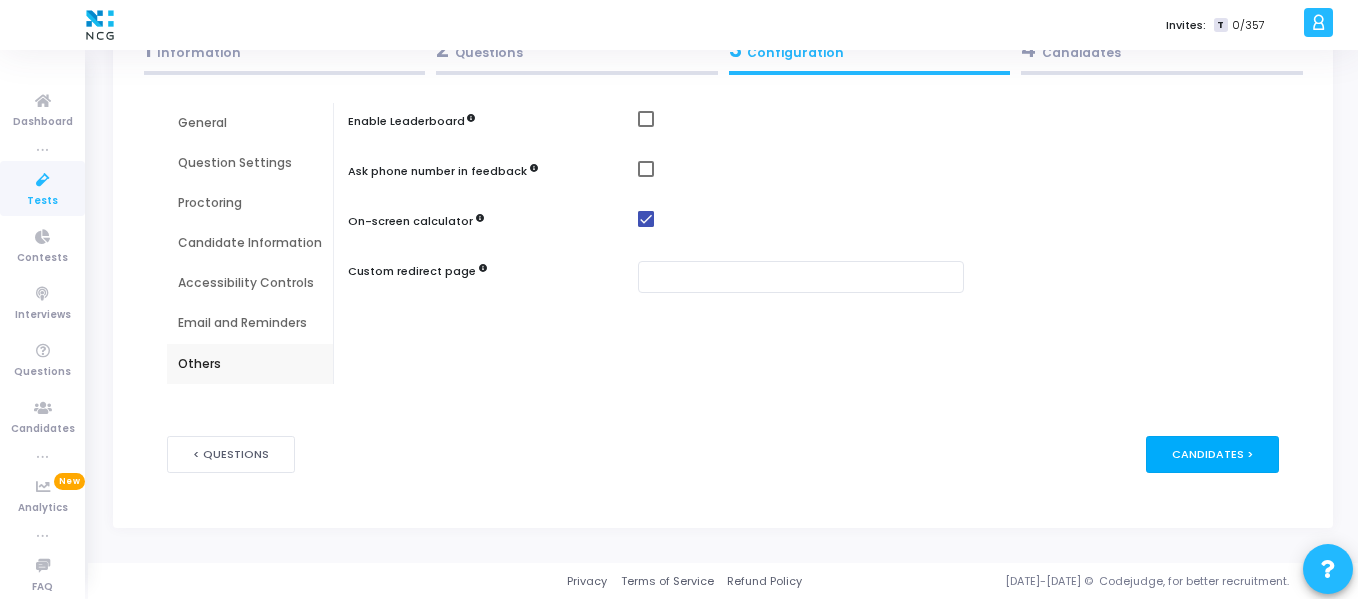 click on "Candidates >" at bounding box center [1212, 454] 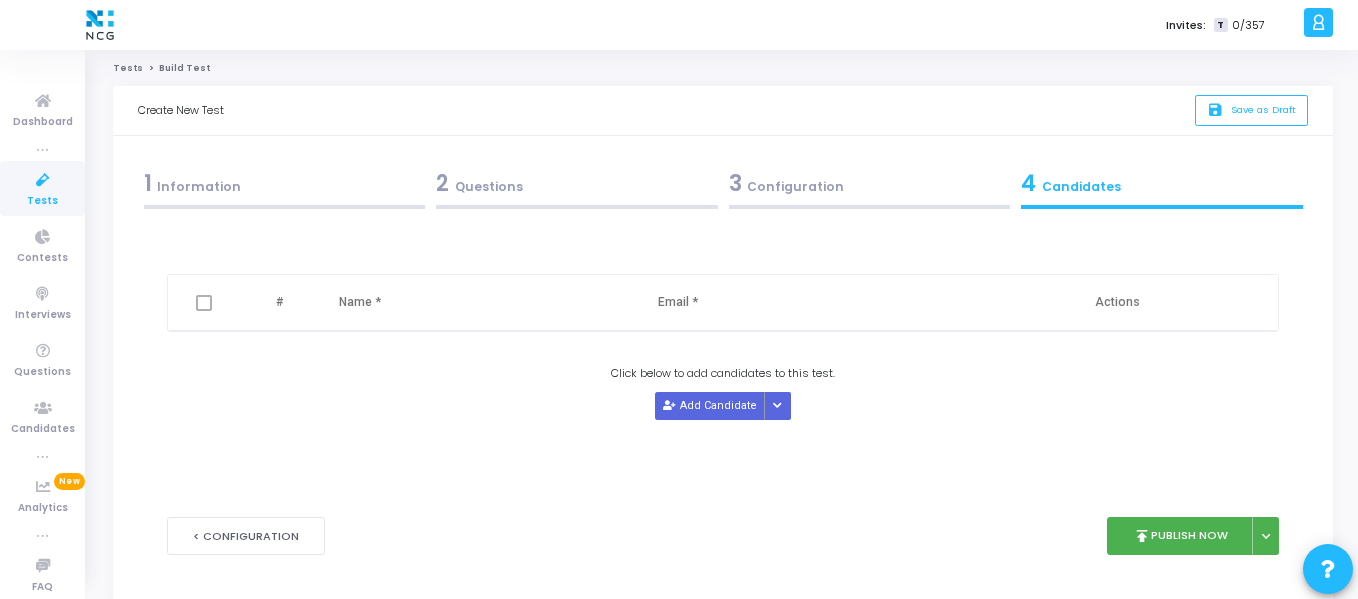scroll, scrollTop: 0, scrollLeft: 0, axis: both 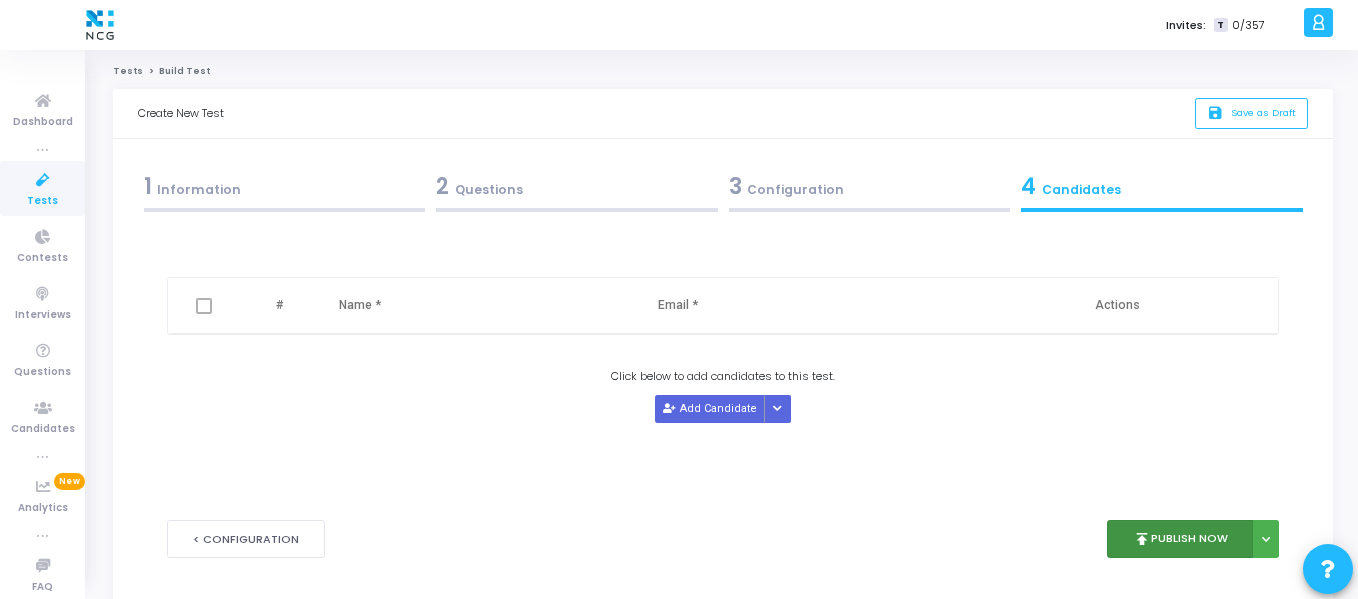 click on "publish  Publish Now" at bounding box center [1180, 539] 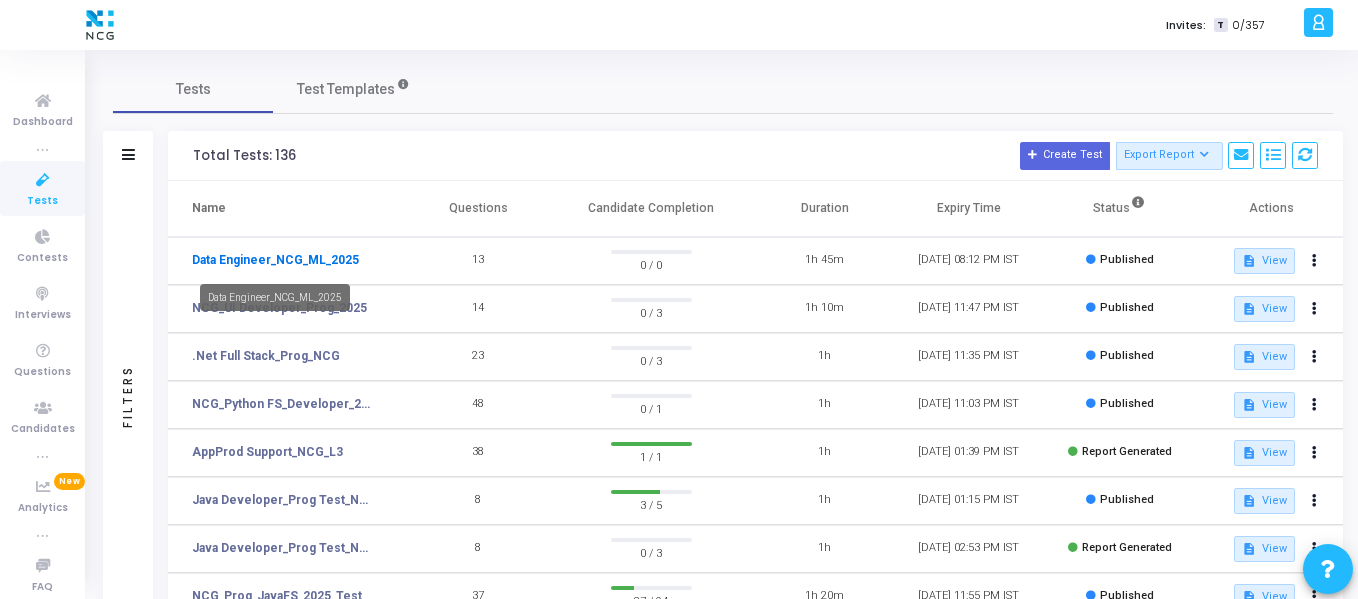 click on "Data Engineer_NCG_ML_2025" at bounding box center [275, 260] 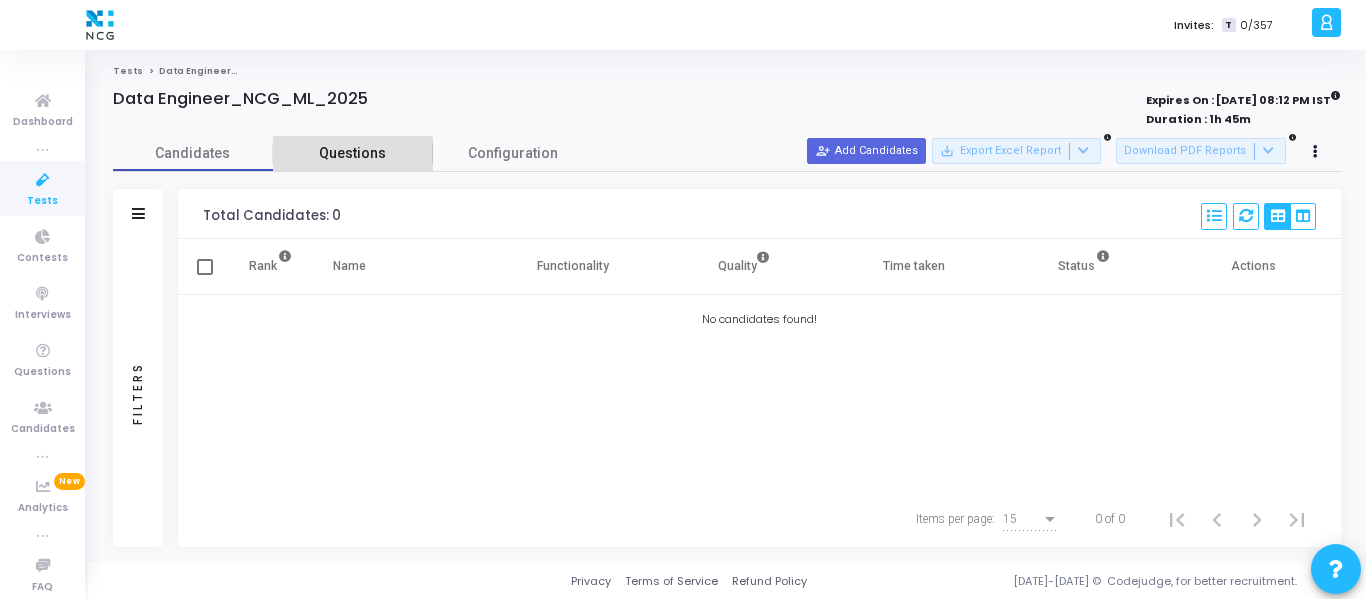 click on "Questions" at bounding box center (353, 153) 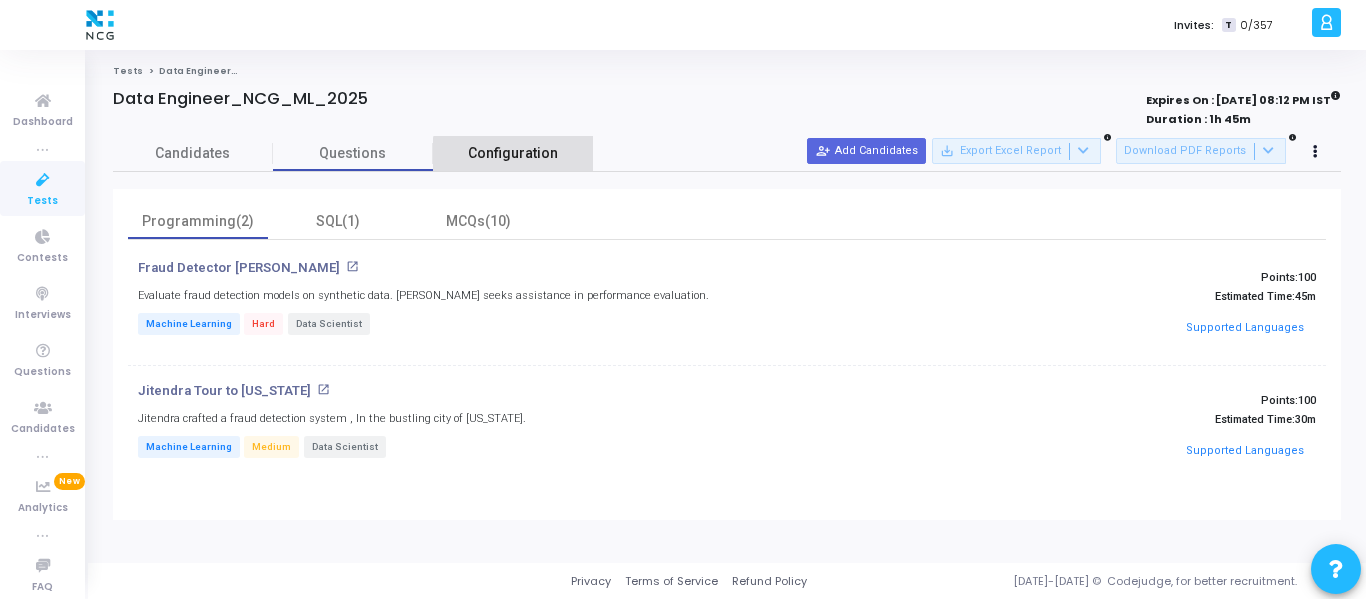 click on "Configuration" at bounding box center (513, 153) 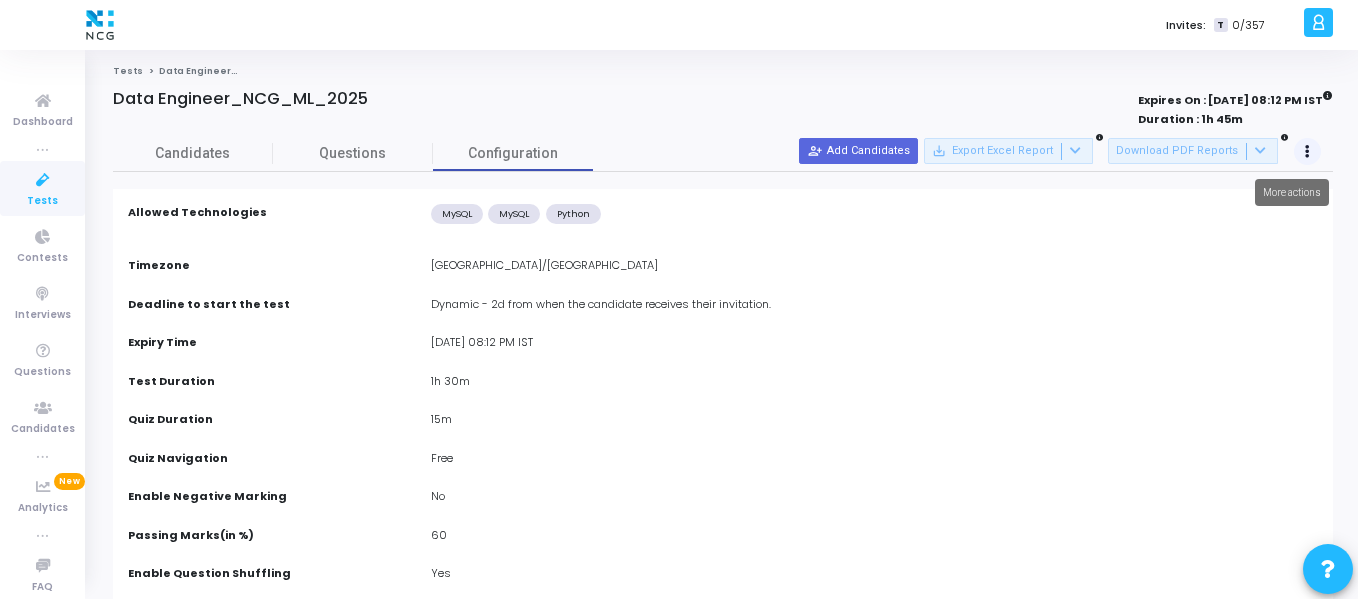 click at bounding box center [1308, 152] 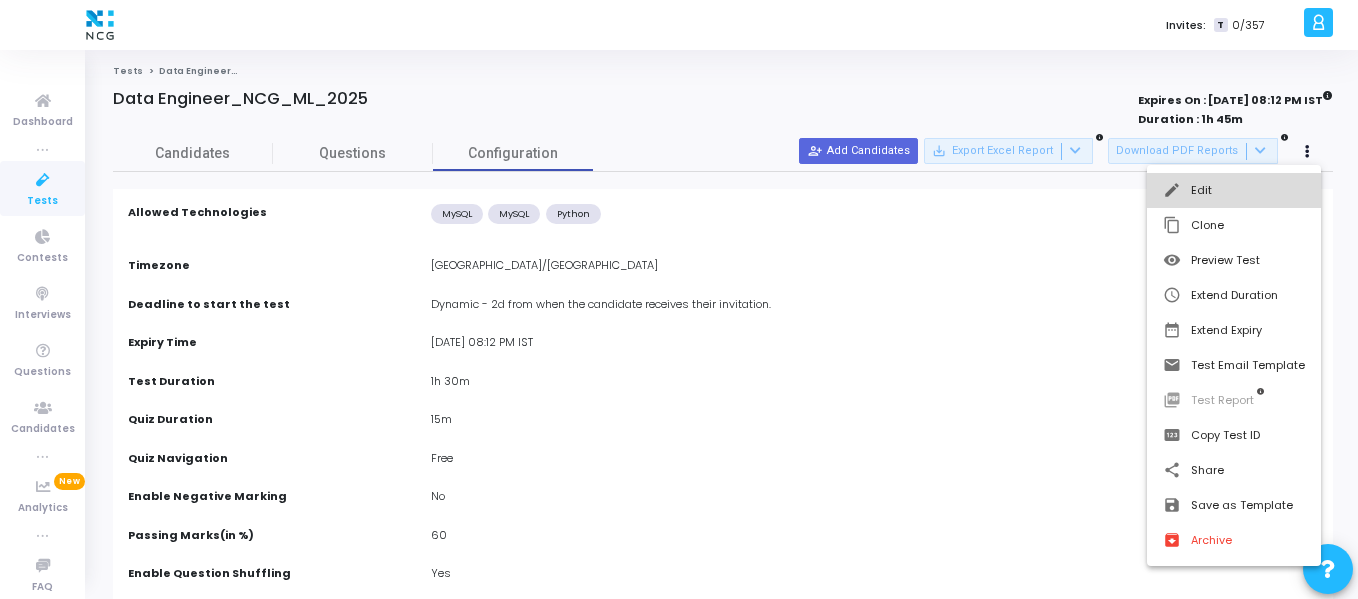 click on "edit  Edit" at bounding box center [1234, 190] 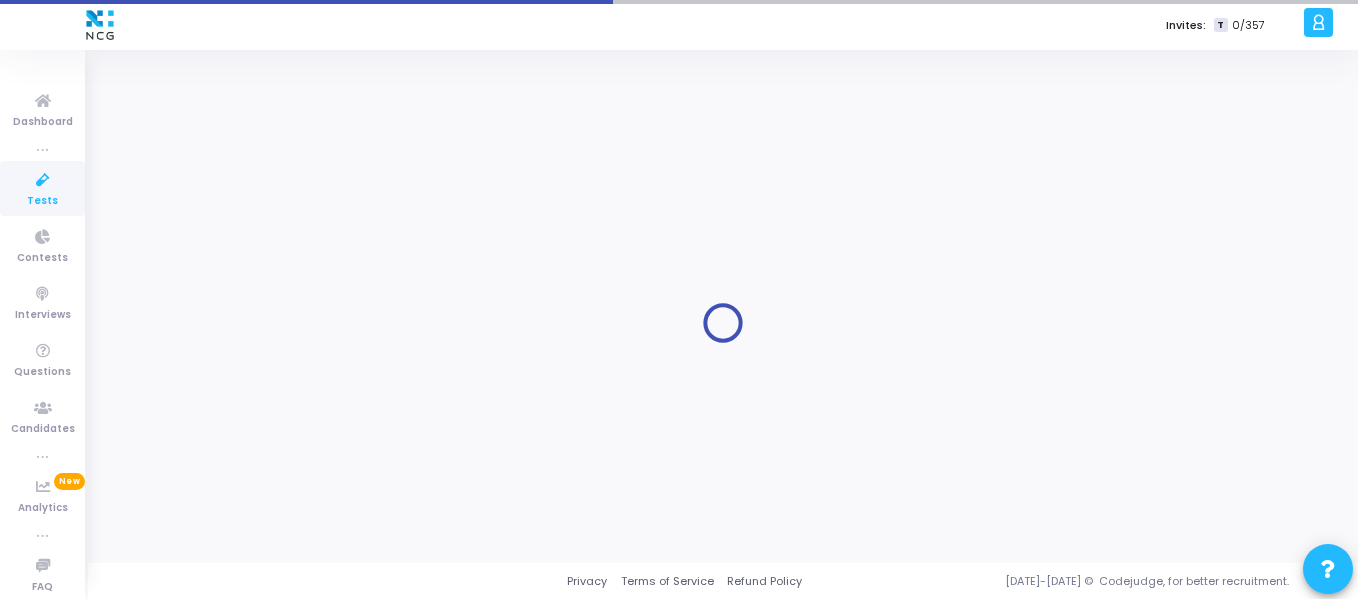 type on "Data Engineer_NCG_ML_2025" 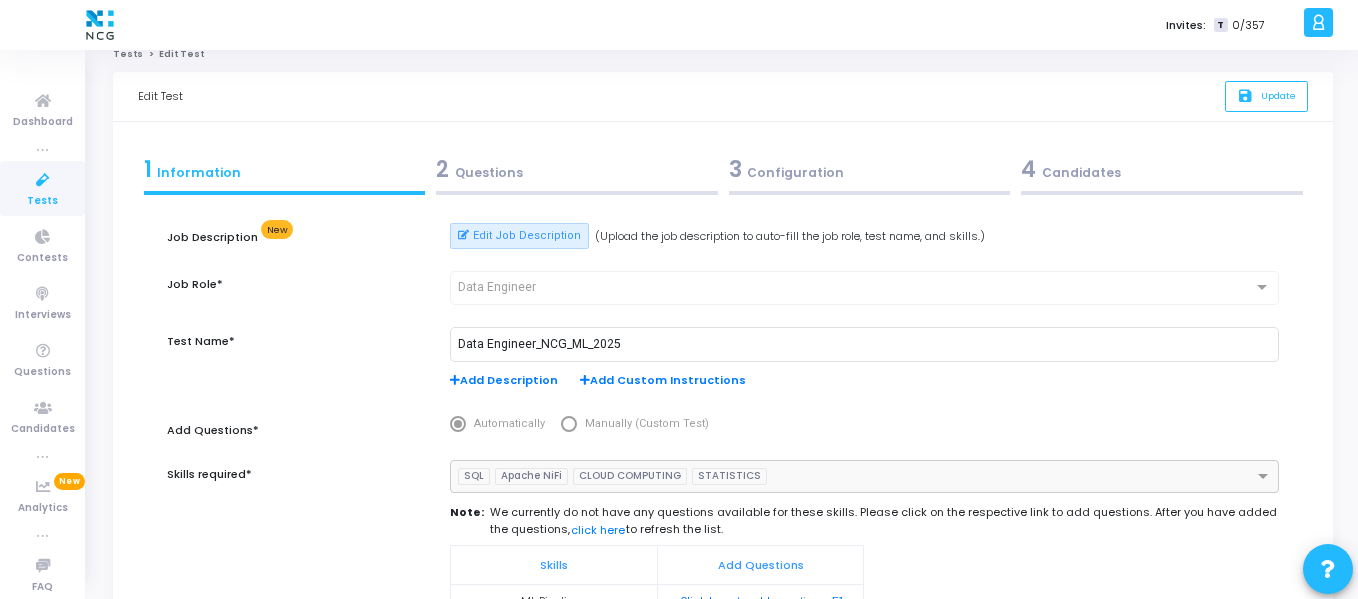 scroll, scrollTop: 16, scrollLeft: 0, axis: vertical 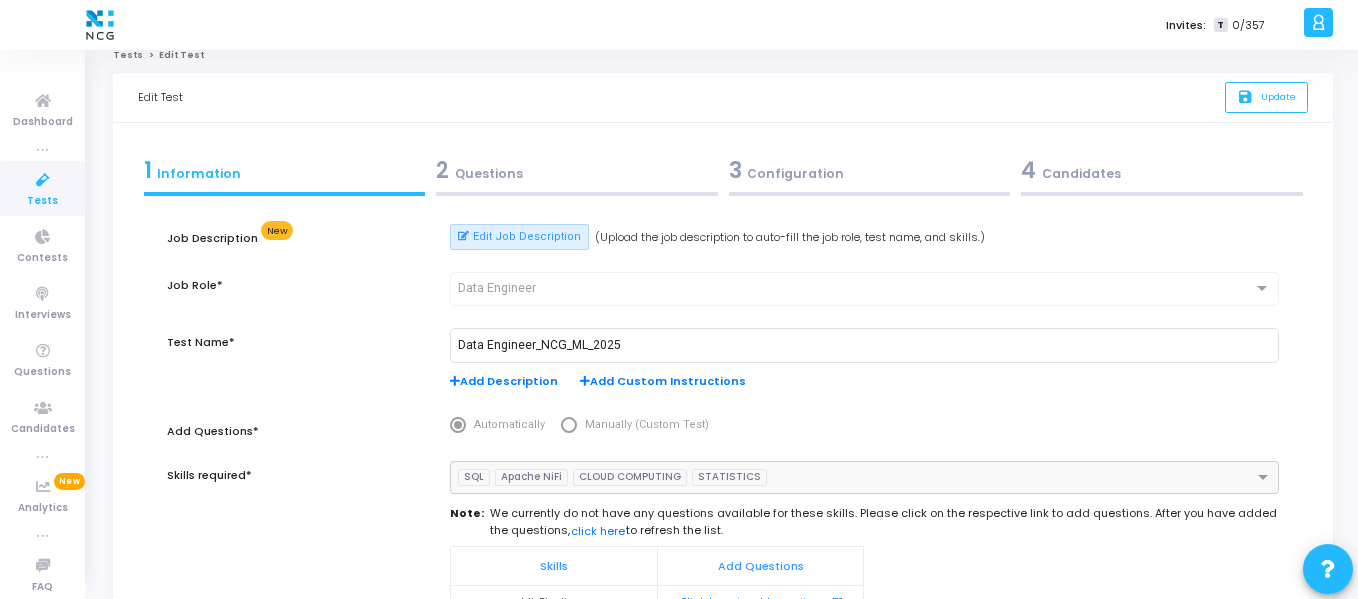 click on "3  Configuration" at bounding box center (870, 170) 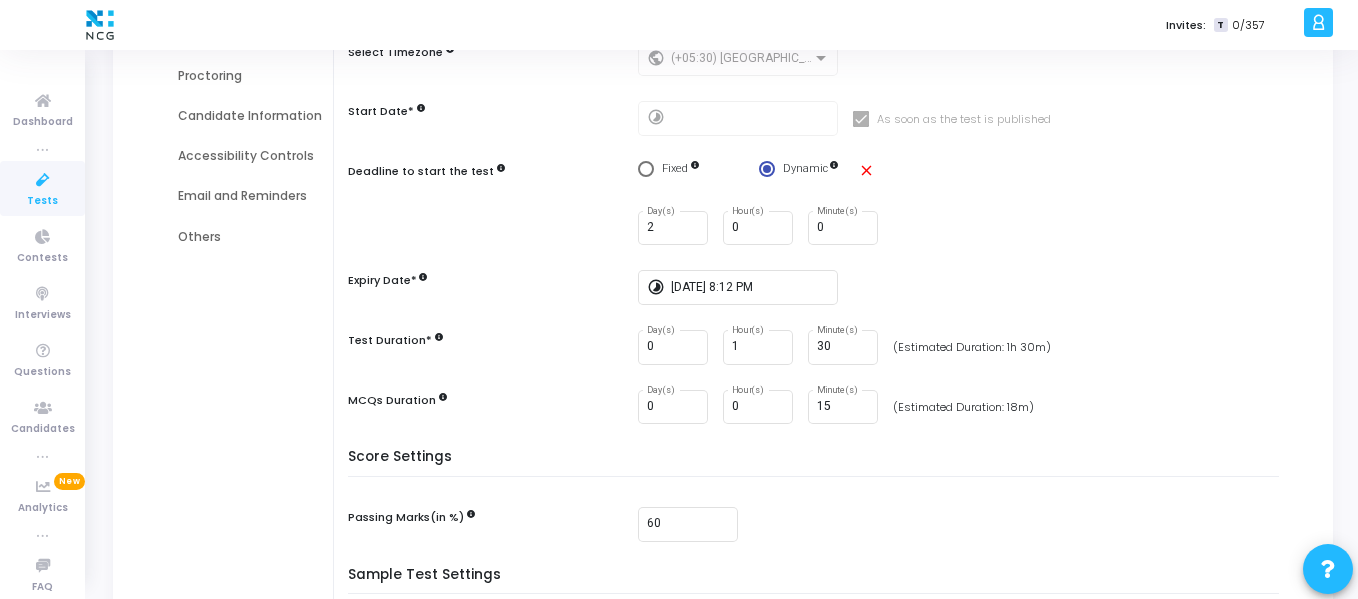 scroll, scrollTop: 266, scrollLeft: 0, axis: vertical 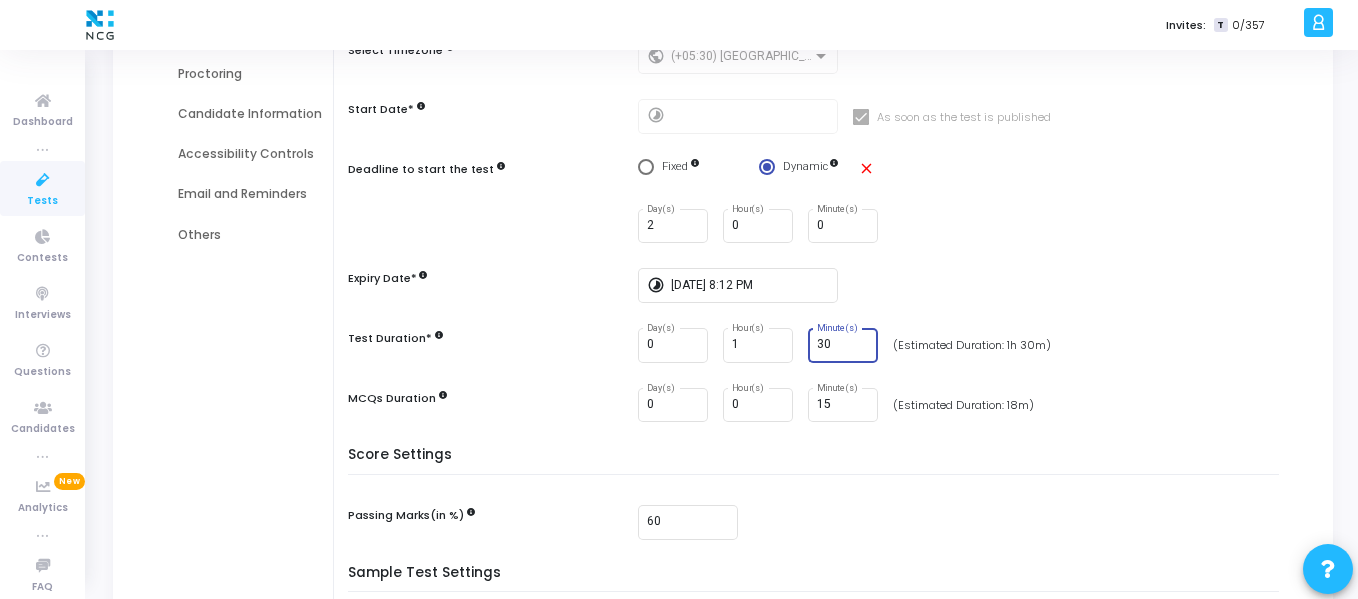 click on "30" at bounding box center [844, 345] 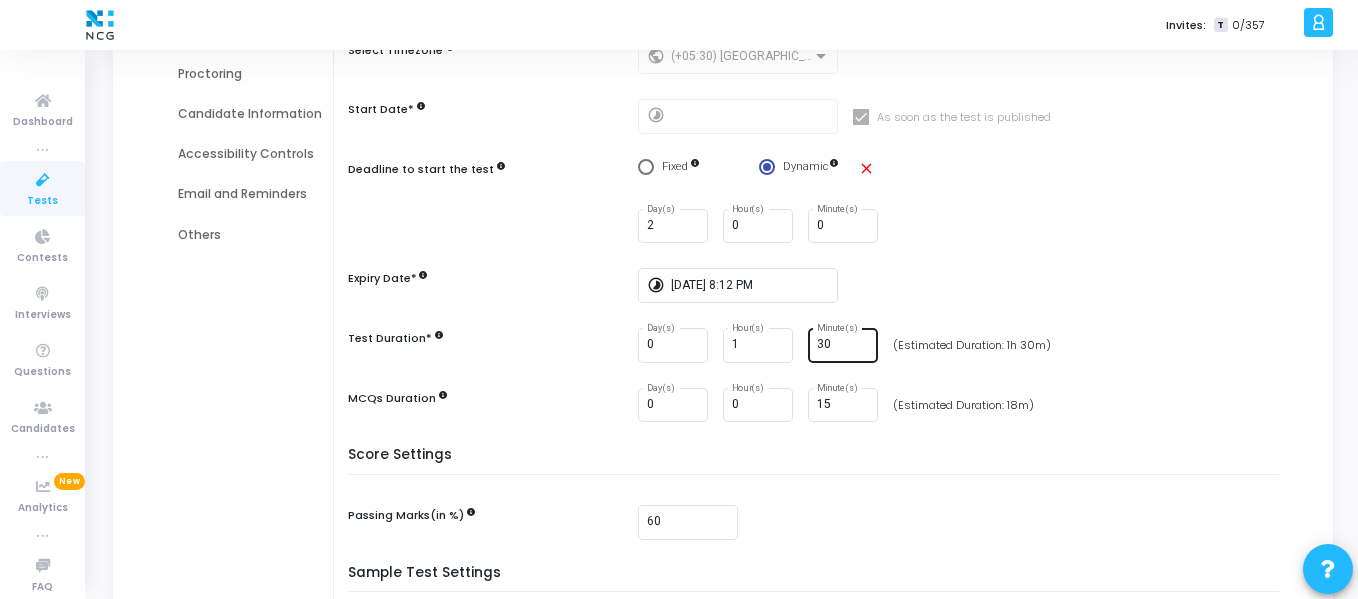 click on "30 Minute(s)" at bounding box center (844, 343) 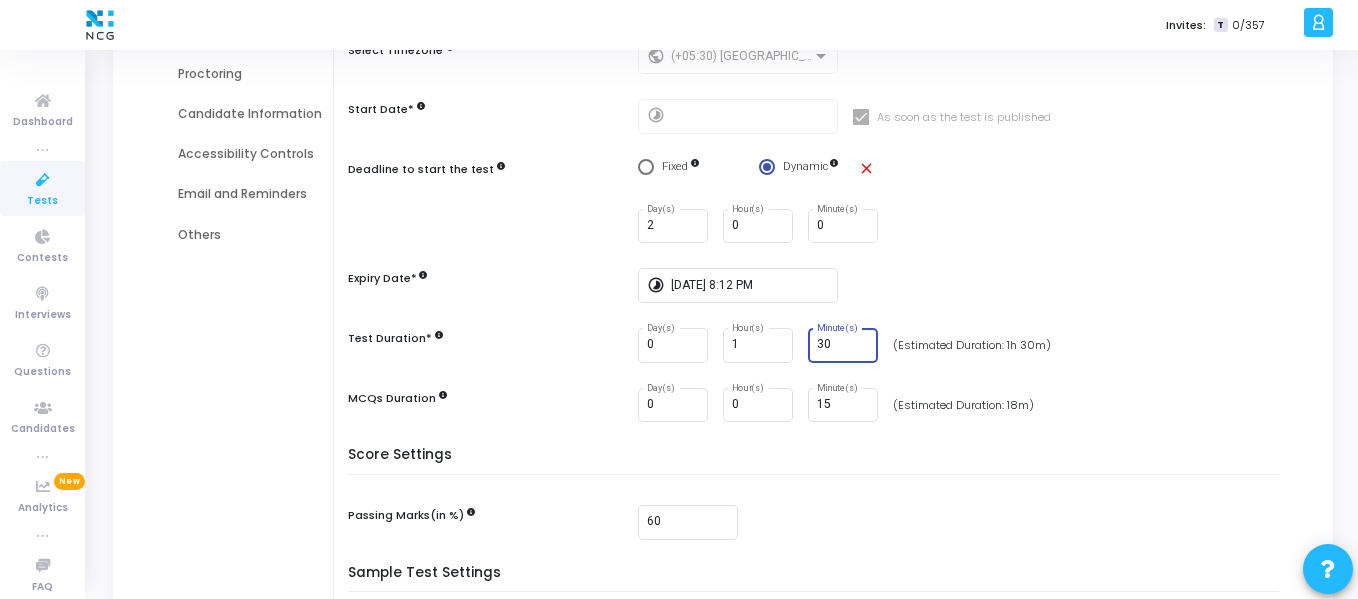 click on "30" at bounding box center (844, 345) 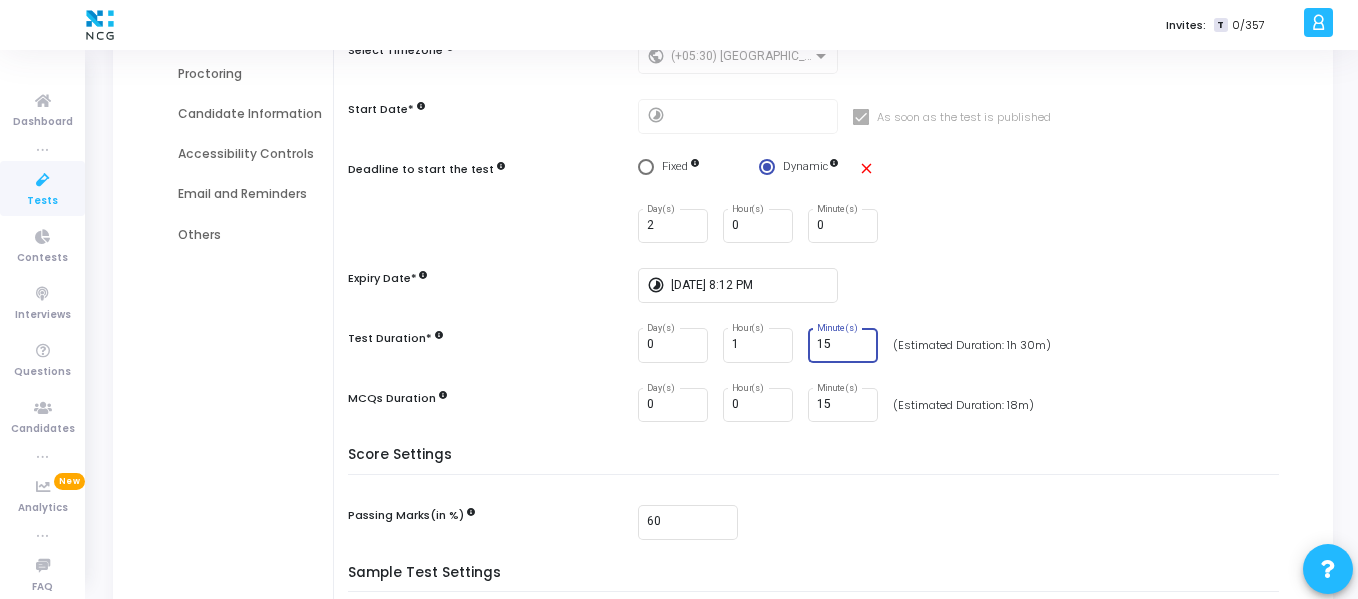 type on "15" 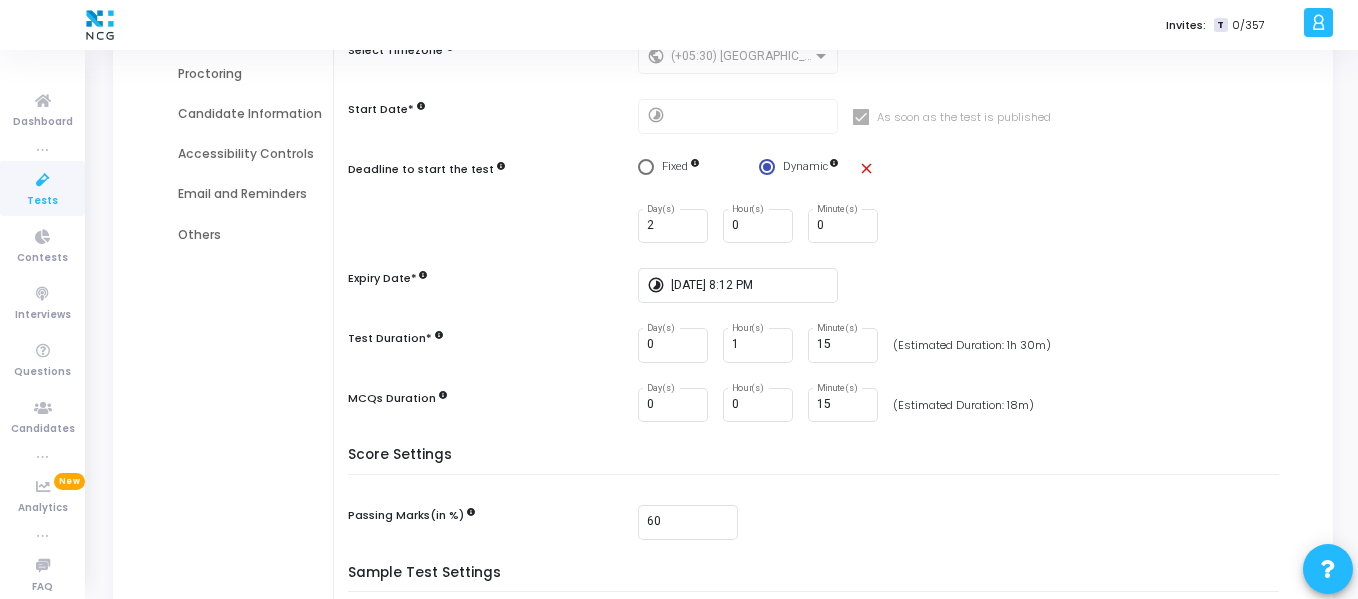 click on "0 Day(s) 1 Hour(s) 15 Minute(s)  (Estimated Duration: 1h 30m)" at bounding box center (963, 345) 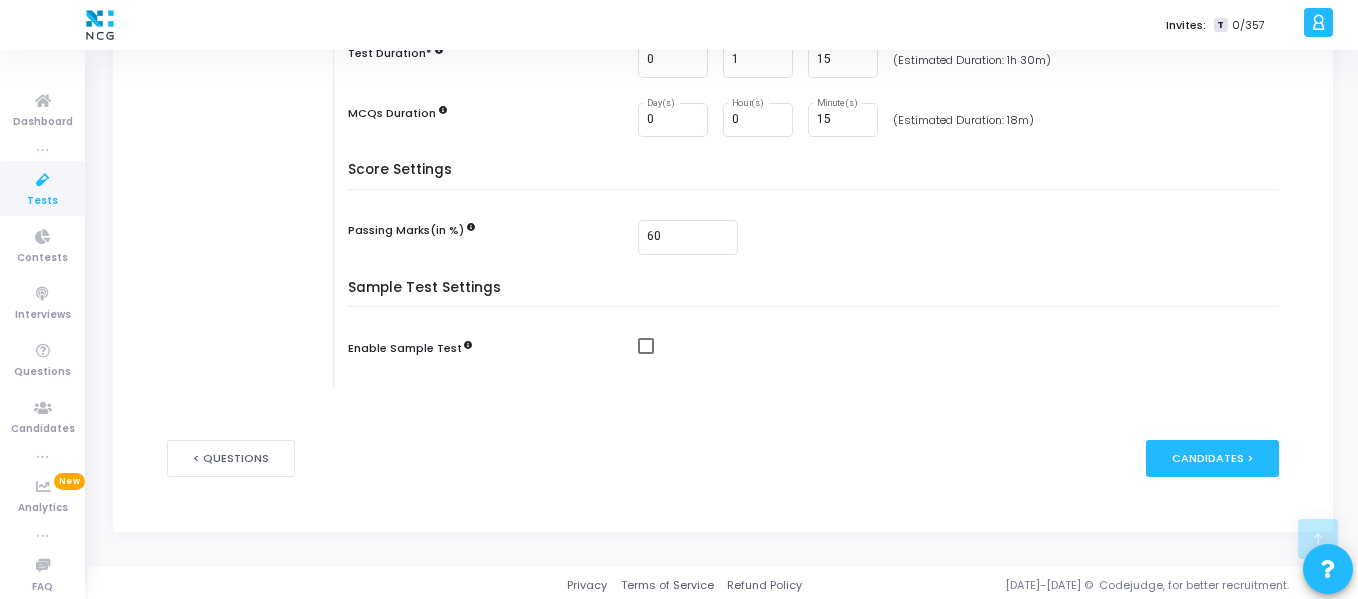 scroll, scrollTop: 556, scrollLeft: 0, axis: vertical 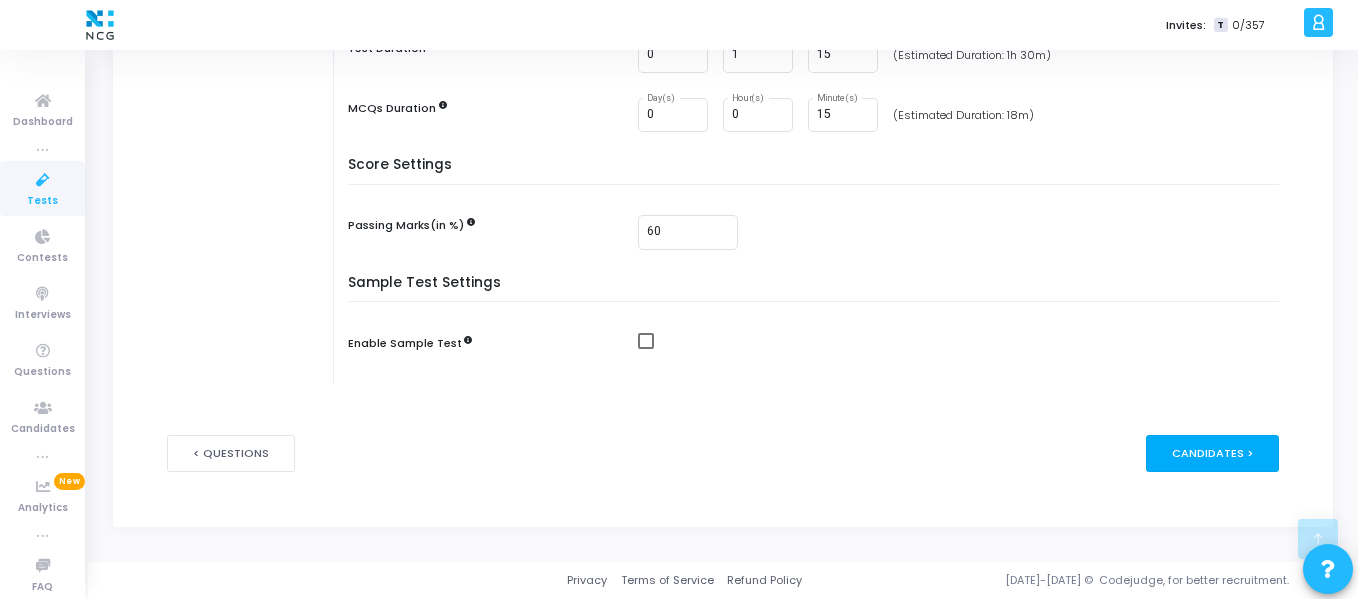 click on "Candidates >" at bounding box center (1212, 453) 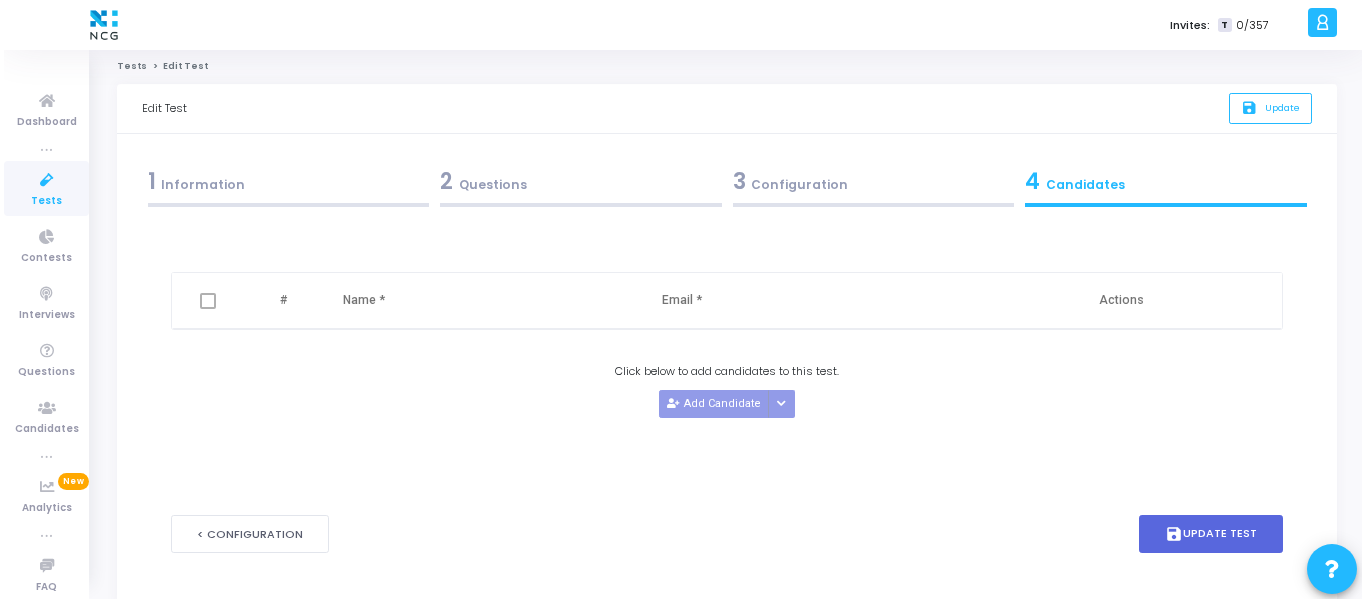 scroll, scrollTop: 0, scrollLeft: 0, axis: both 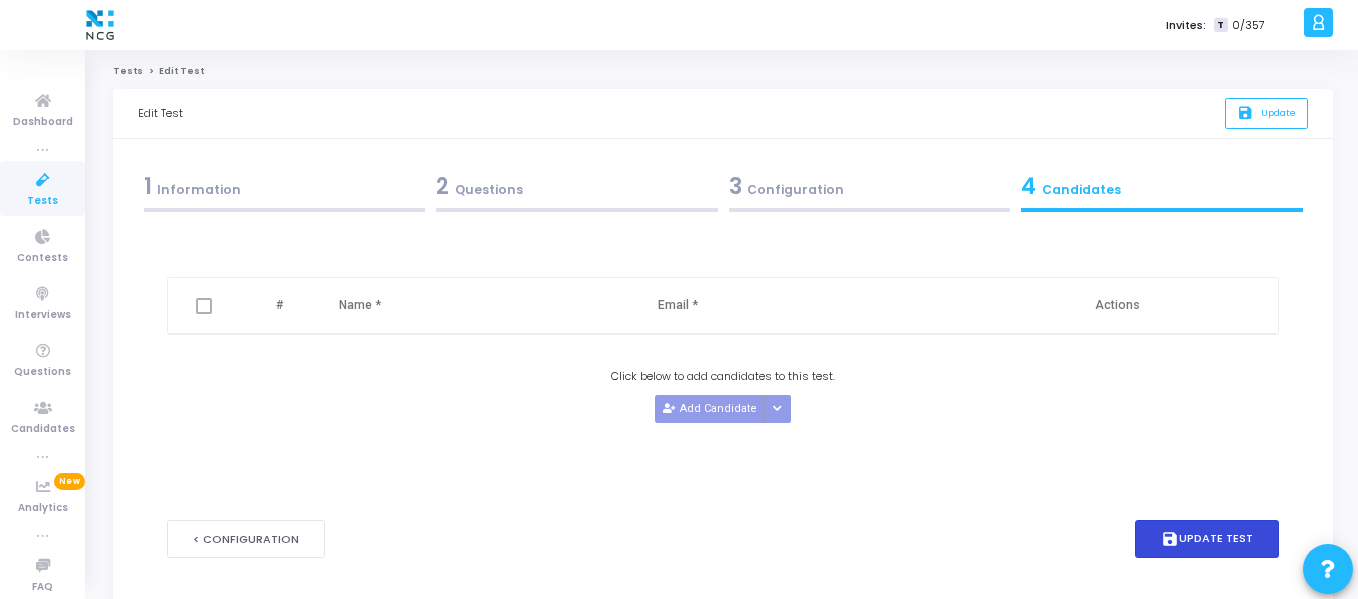 click on "save  Update Test" at bounding box center (1207, 539) 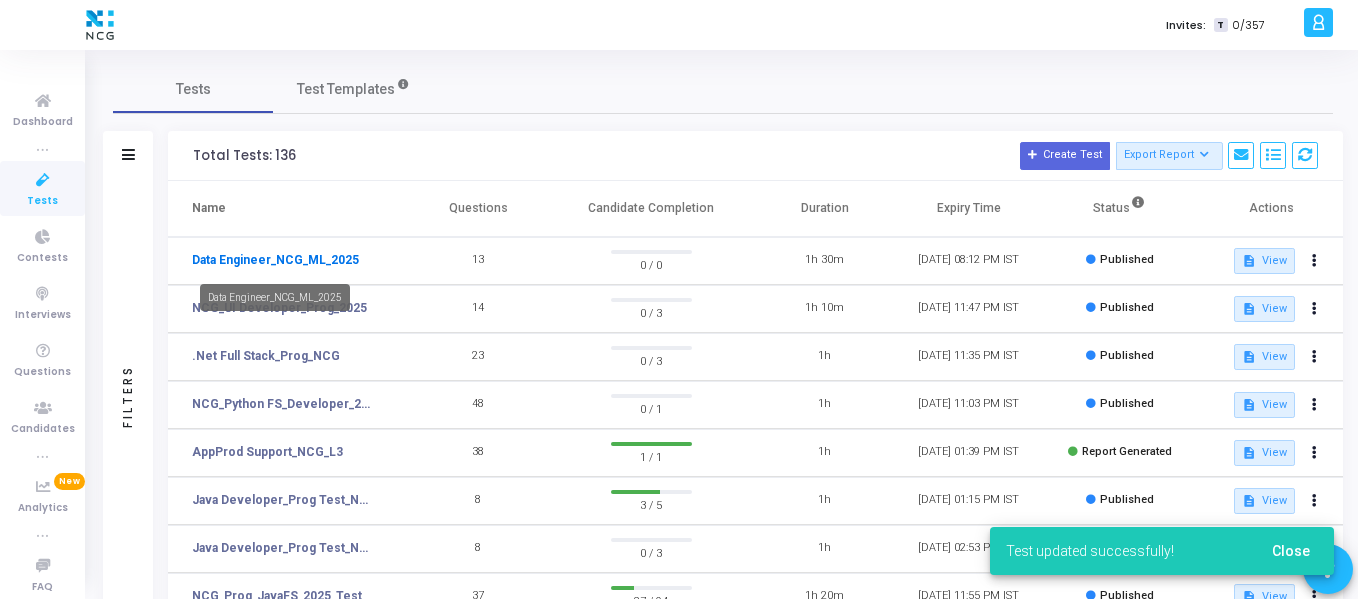 click on "Data Engineer_NCG_ML_2025" at bounding box center [275, 260] 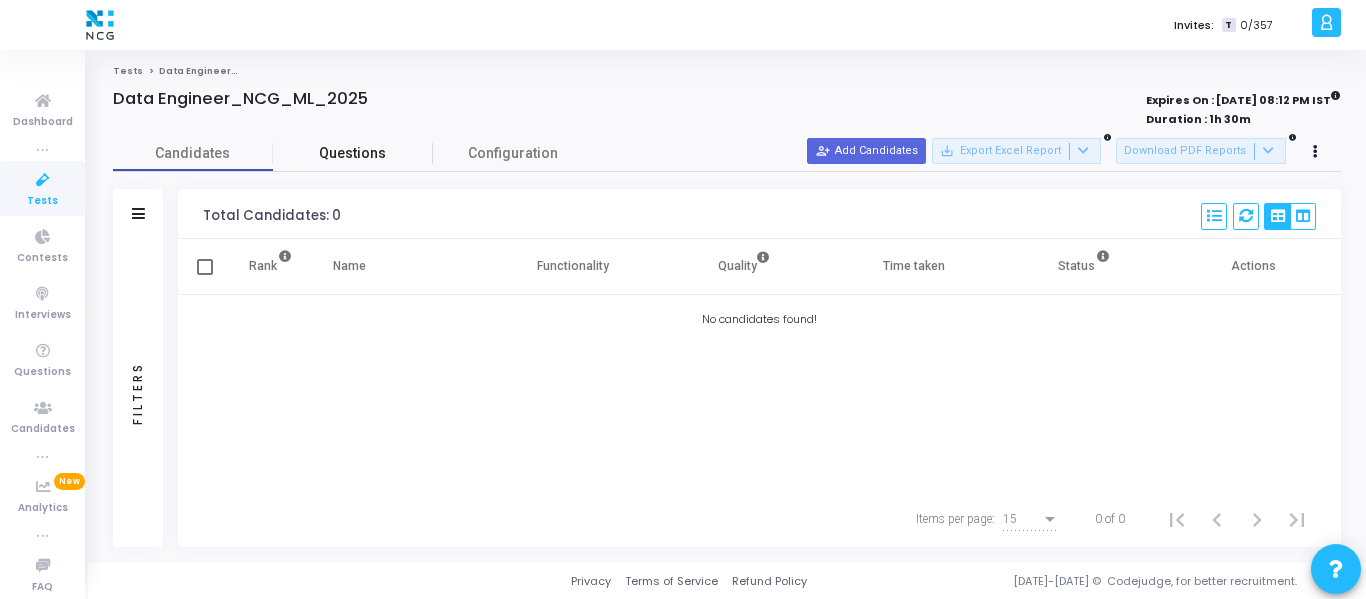 click on "Questions" at bounding box center (353, 153) 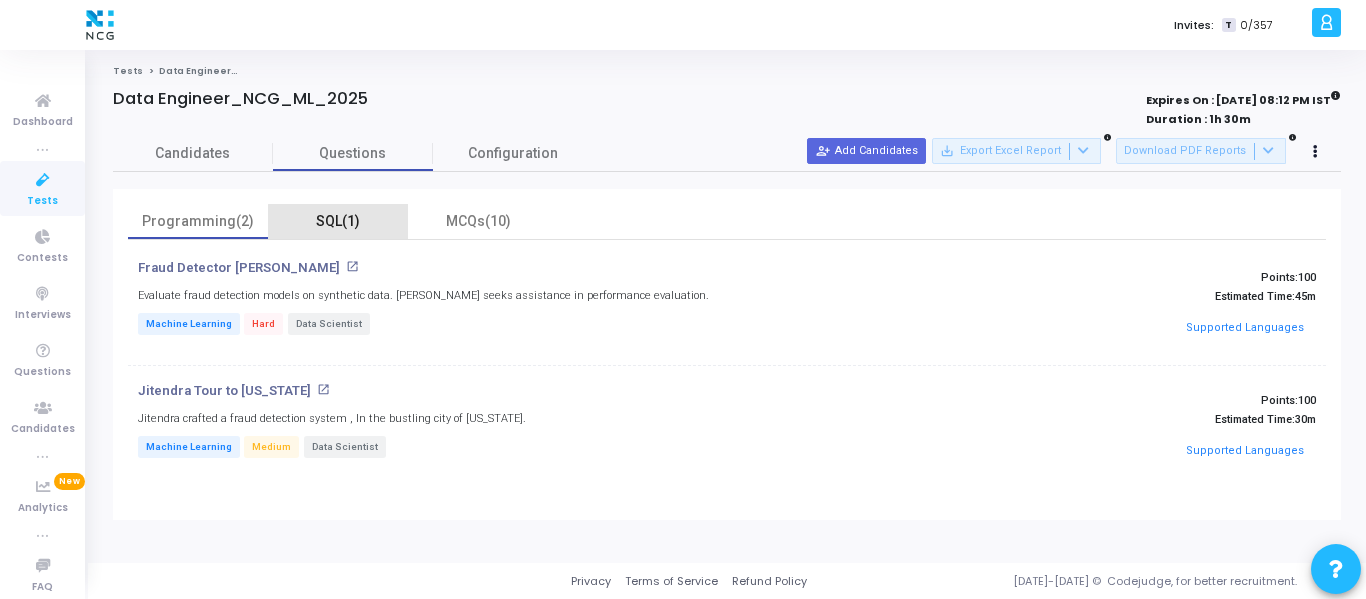 click on "SQL(1)" at bounding box center [338, 221] 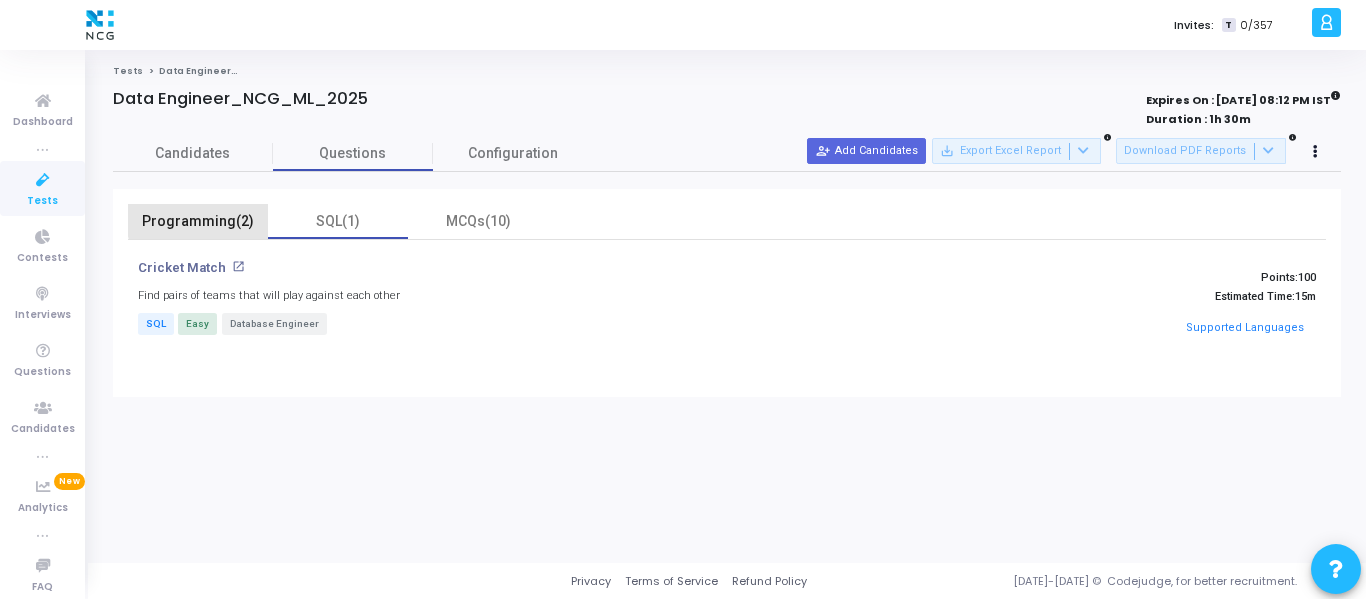 click on "Programming(2)" at bounding box center [198, 221] 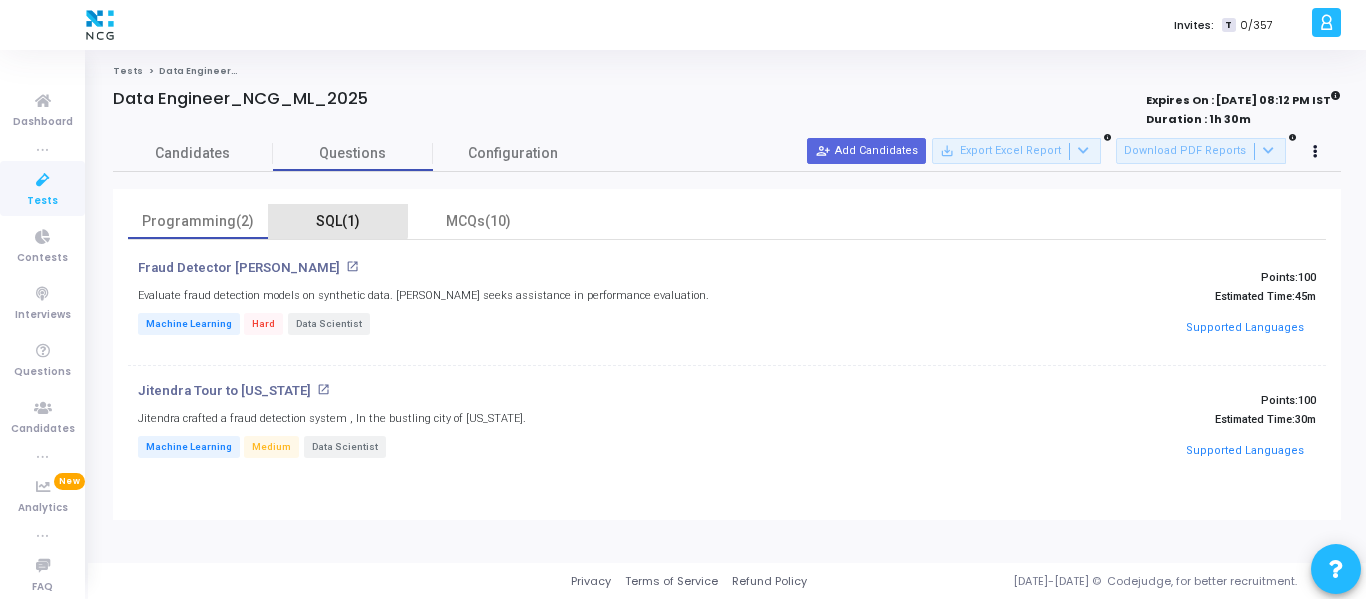 click on "SQL(1)" at bounding box center [338, 221] 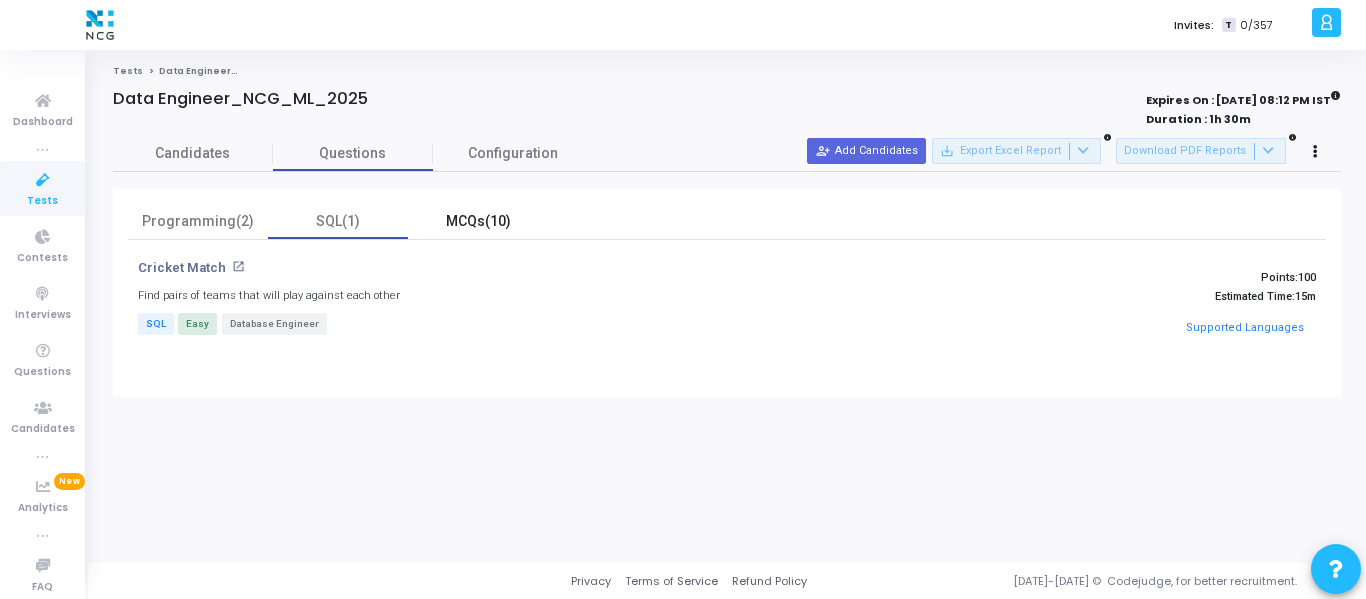 click on "MCQs(10)" at bounding box center (478, 221) 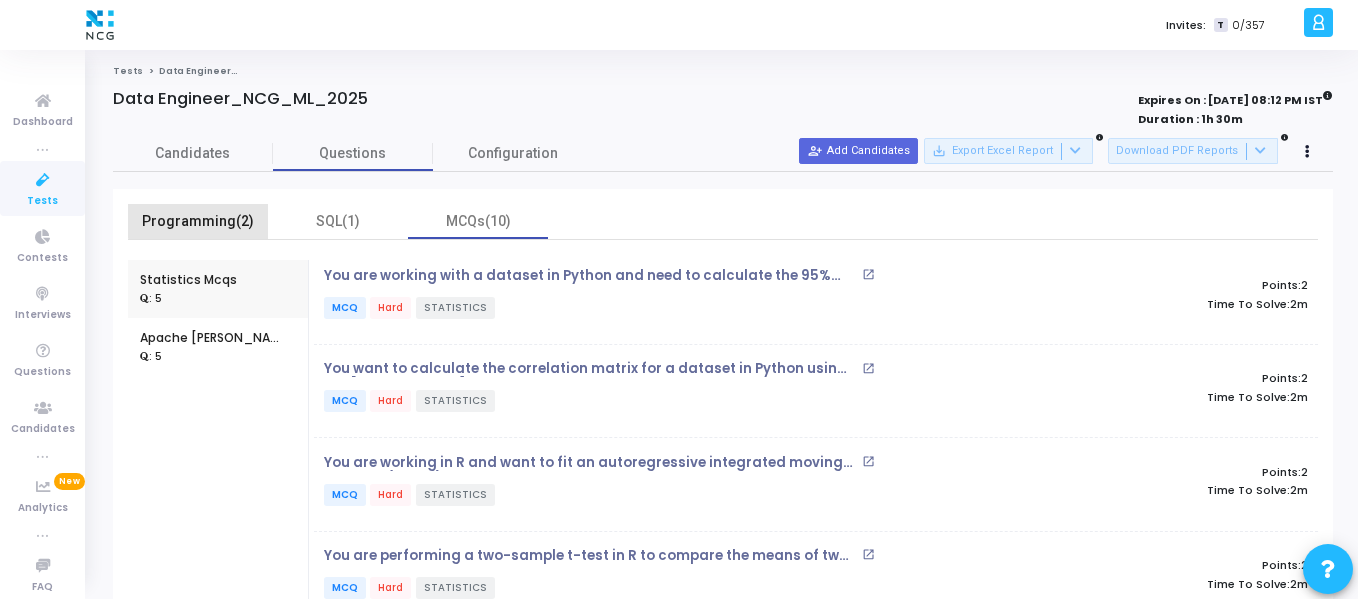 click on "Programming(2)" at bounding box center [198, 221] 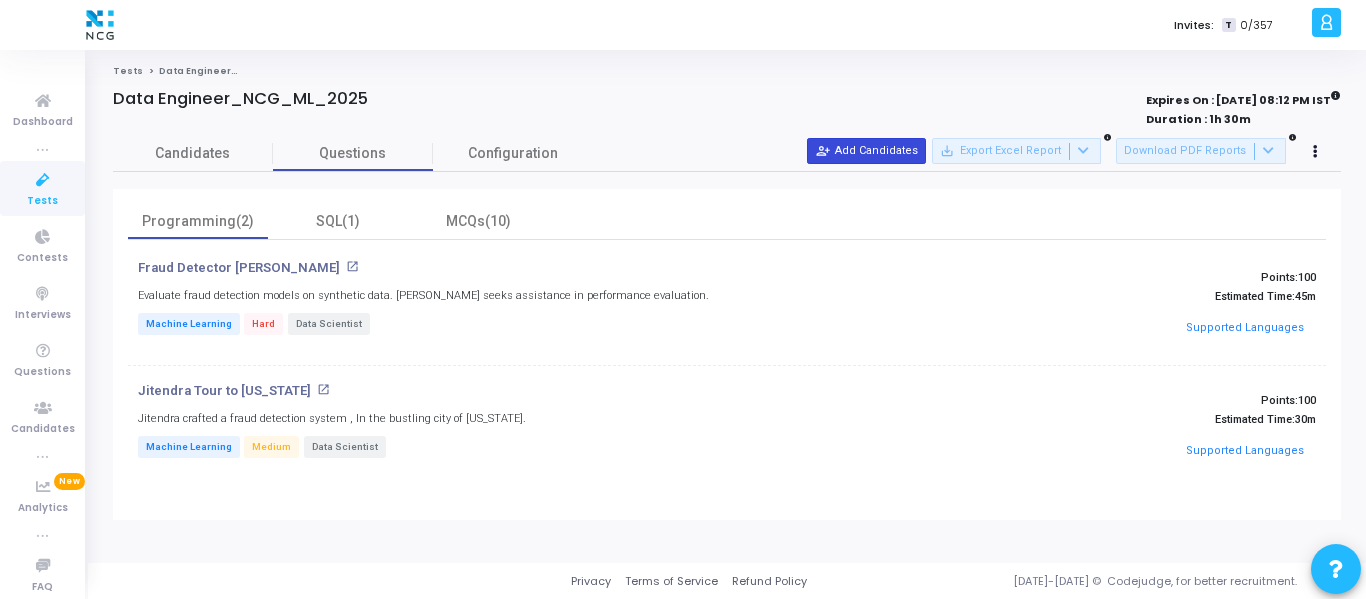 drag, startPoint x: 876, startPoint y: 168, endPoint x: 891, endPoint y: 157, distance: 18.601076 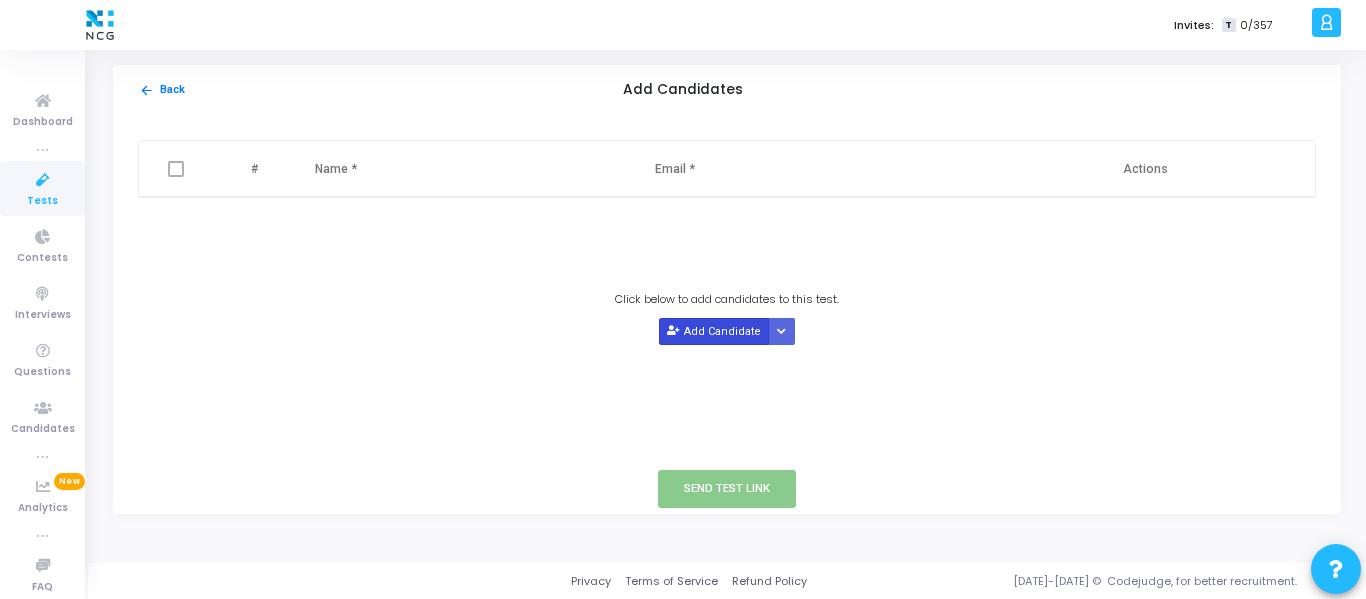 click on "Add Candidate" at bounding box center [714, 331] 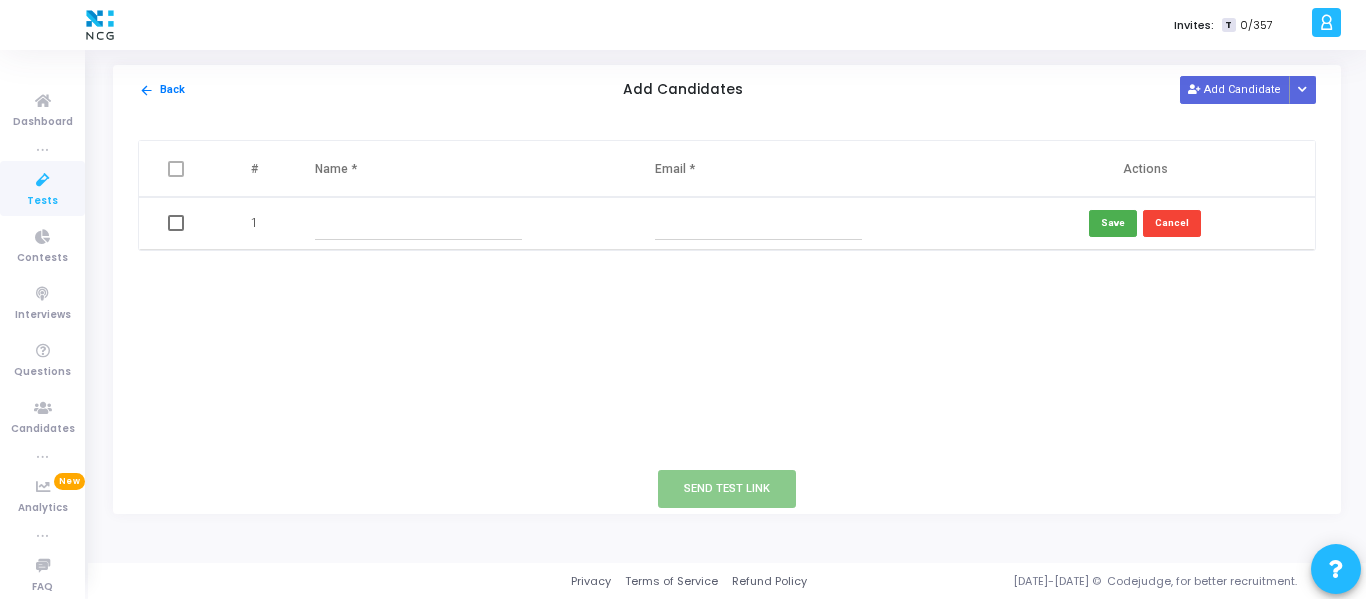 click at bounding box center [418, 223] 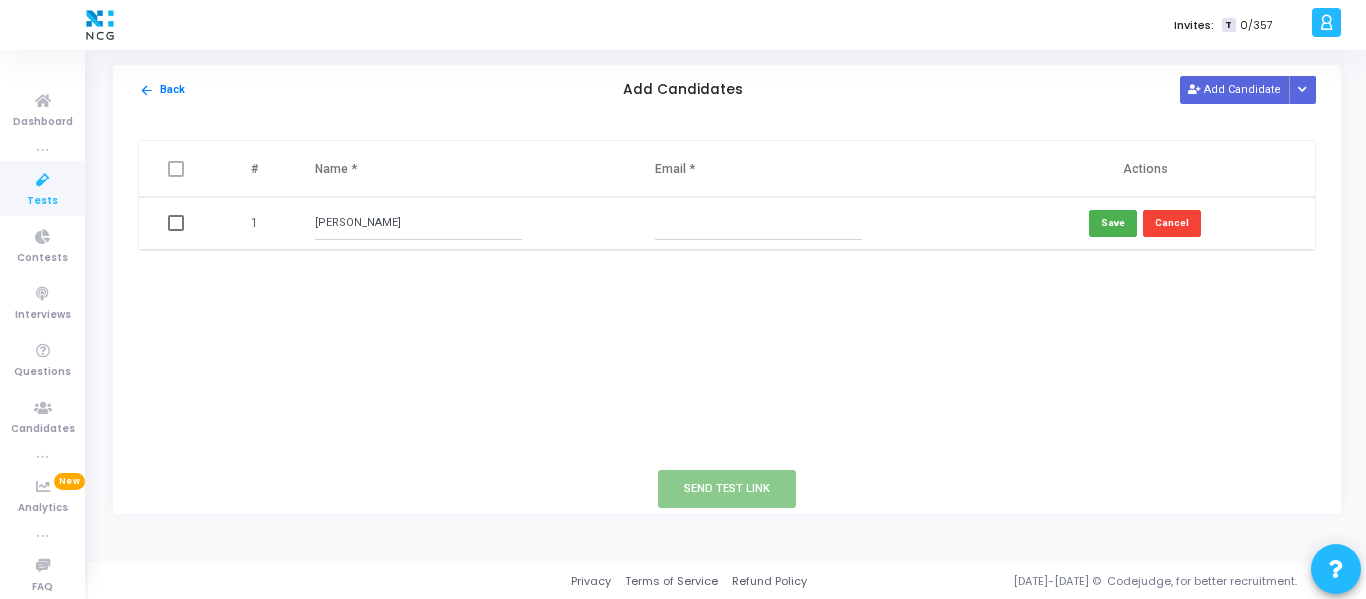type on "Premvardhan Kumar" 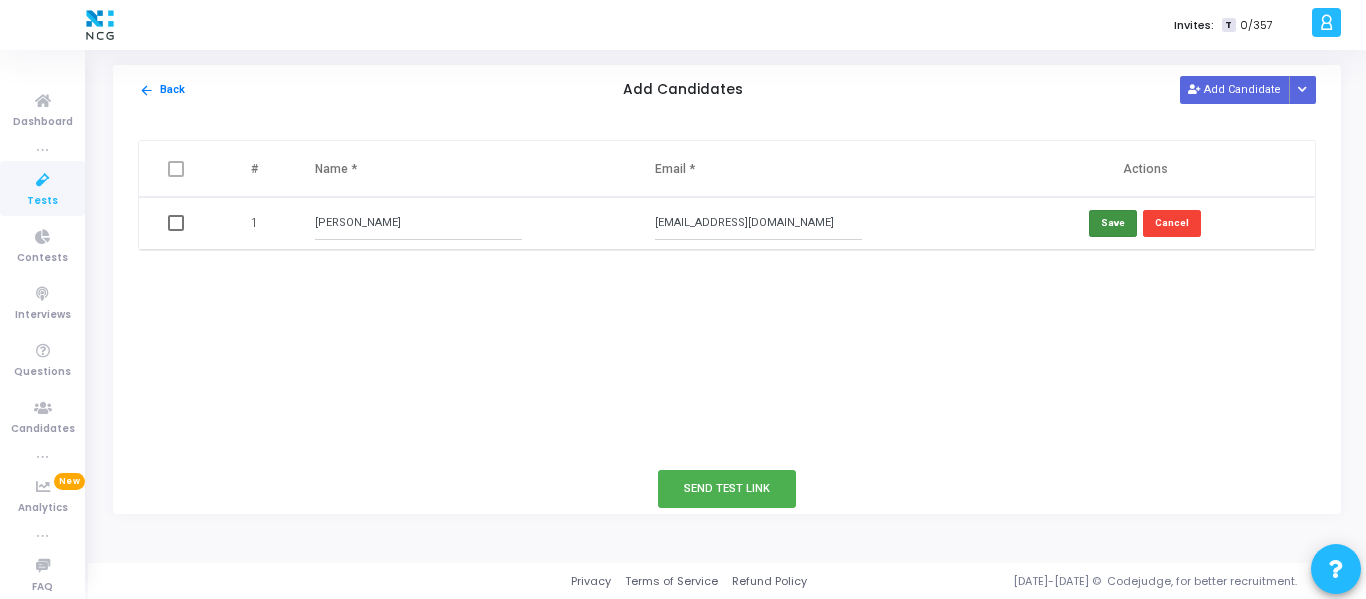 type on "premvadhan@gmail.com" 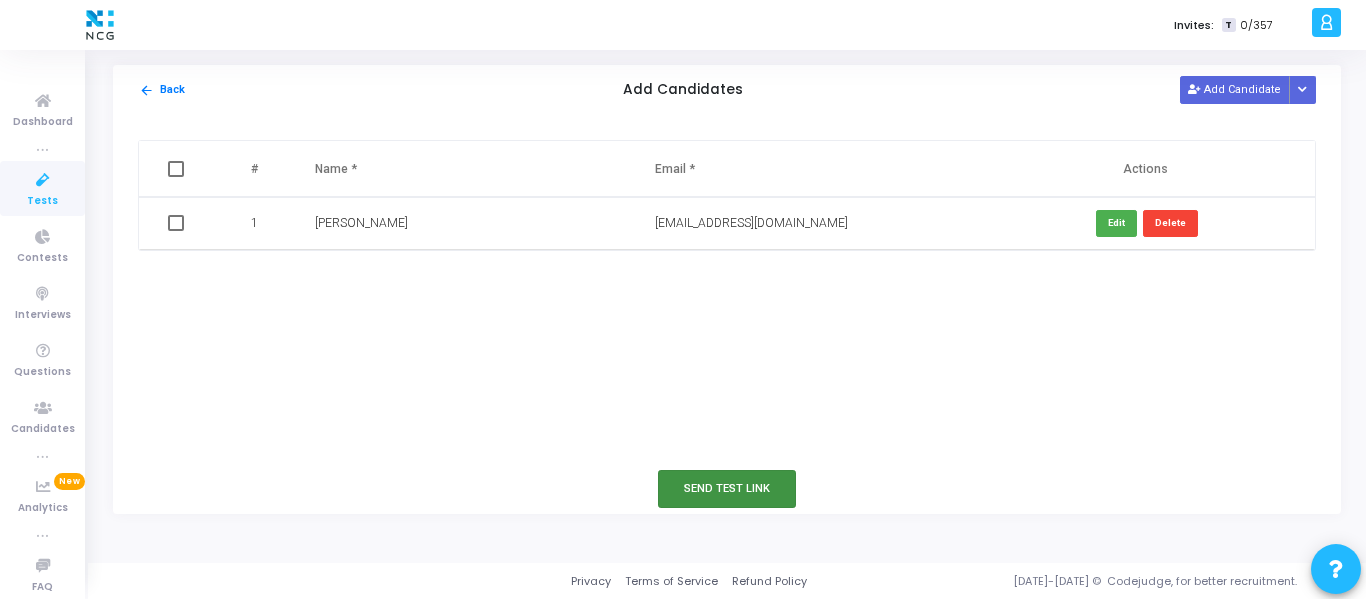 click on "Send Test Link" at bounding box center (727, 488) 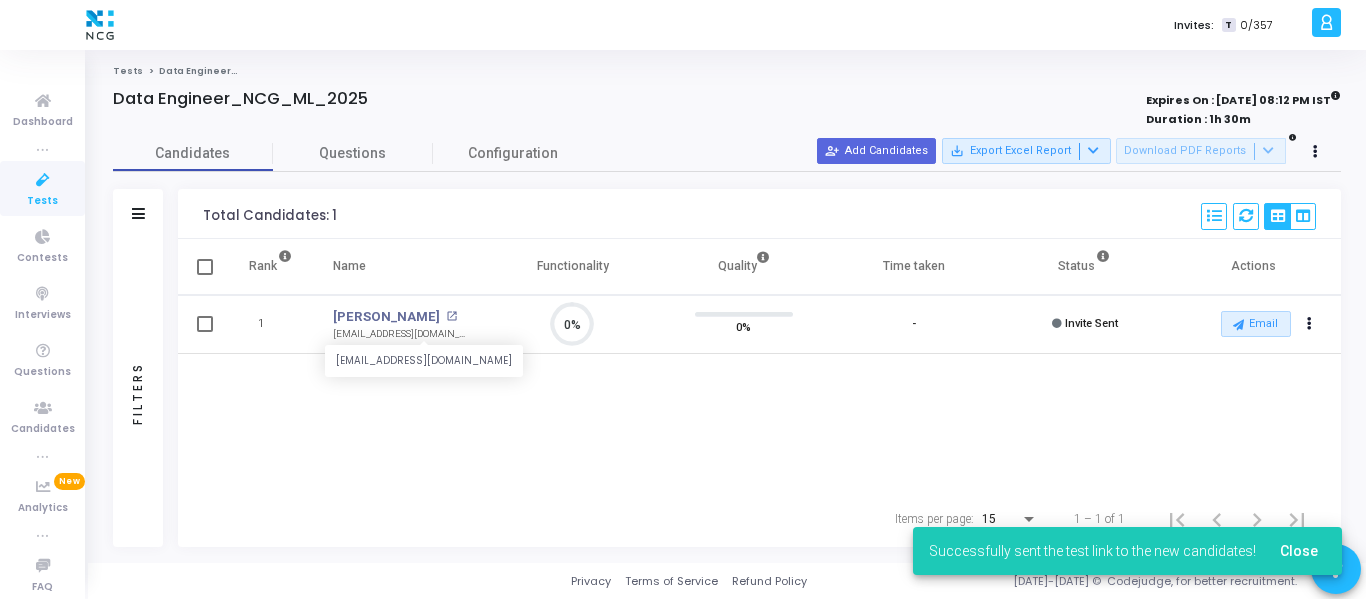 scroll, scrollTop: 9, scrollLeft: 9, axis: both 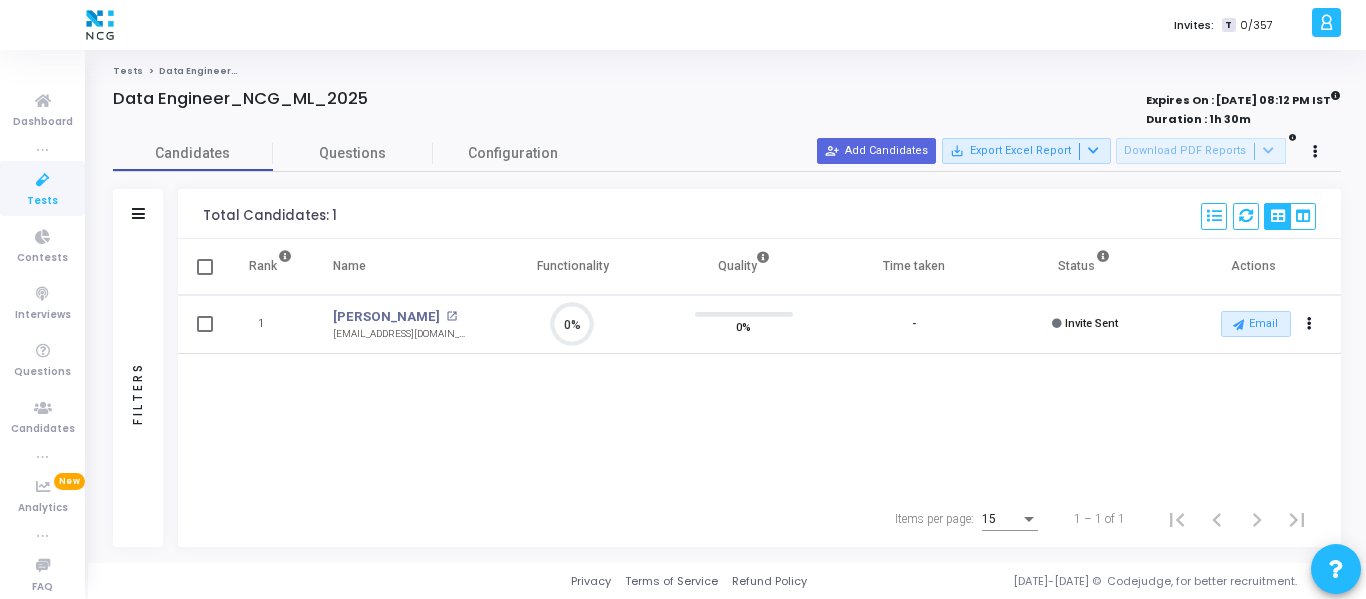 drag, startPoint x: 119, startPoint y: 95, endPoint x: 401, endPoint y: 95, distance: 282 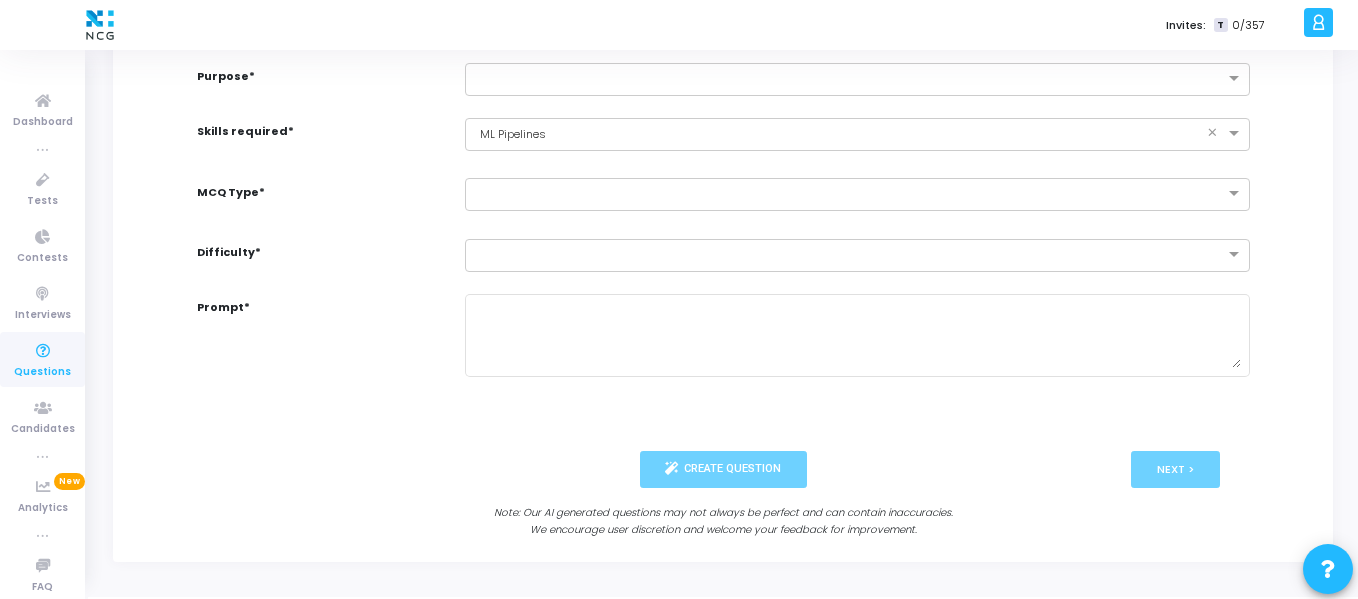 scroll, scrollTop: 0, scrollLeft: 0, axis: both 